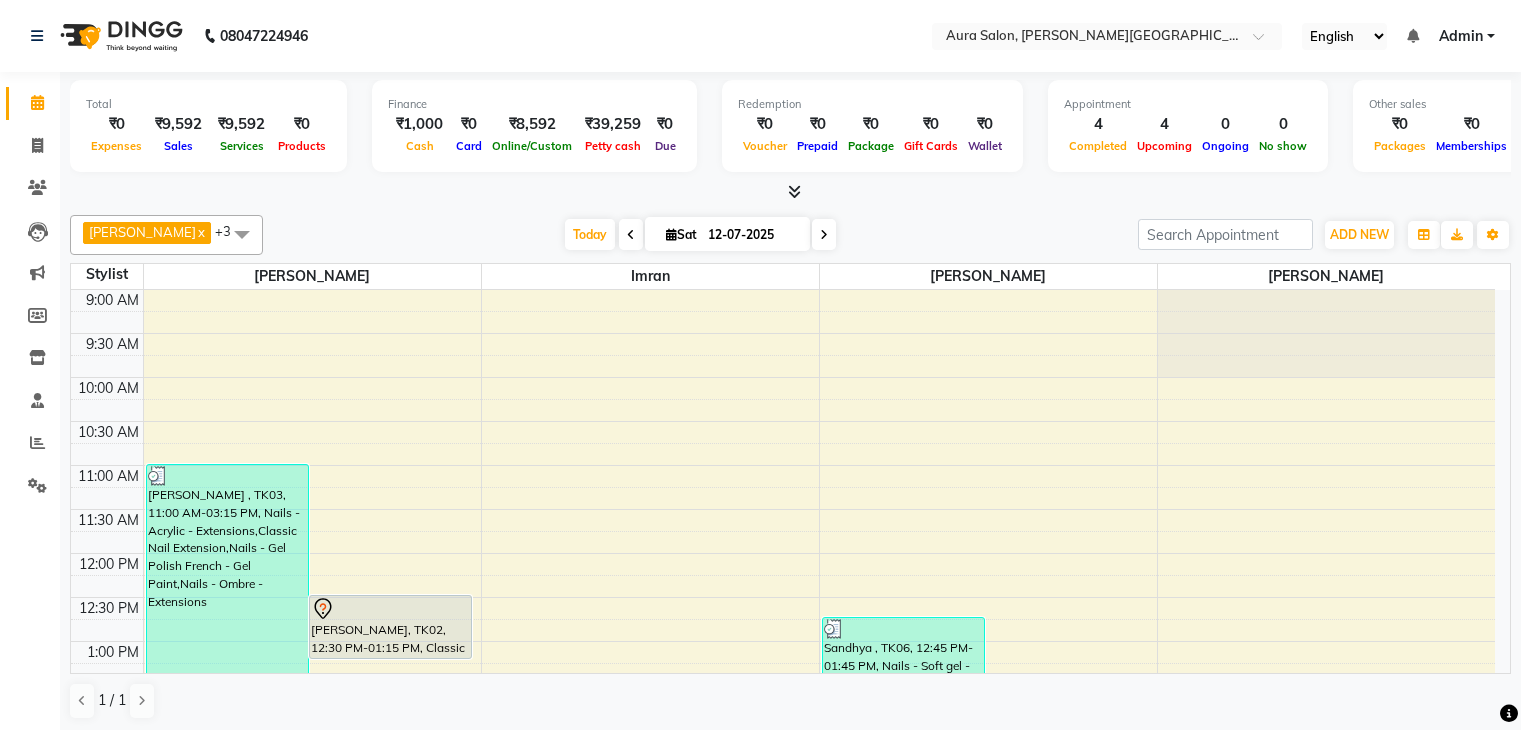 scroll, scrollTop: 1, scrollLeft: 0, axis: vertical 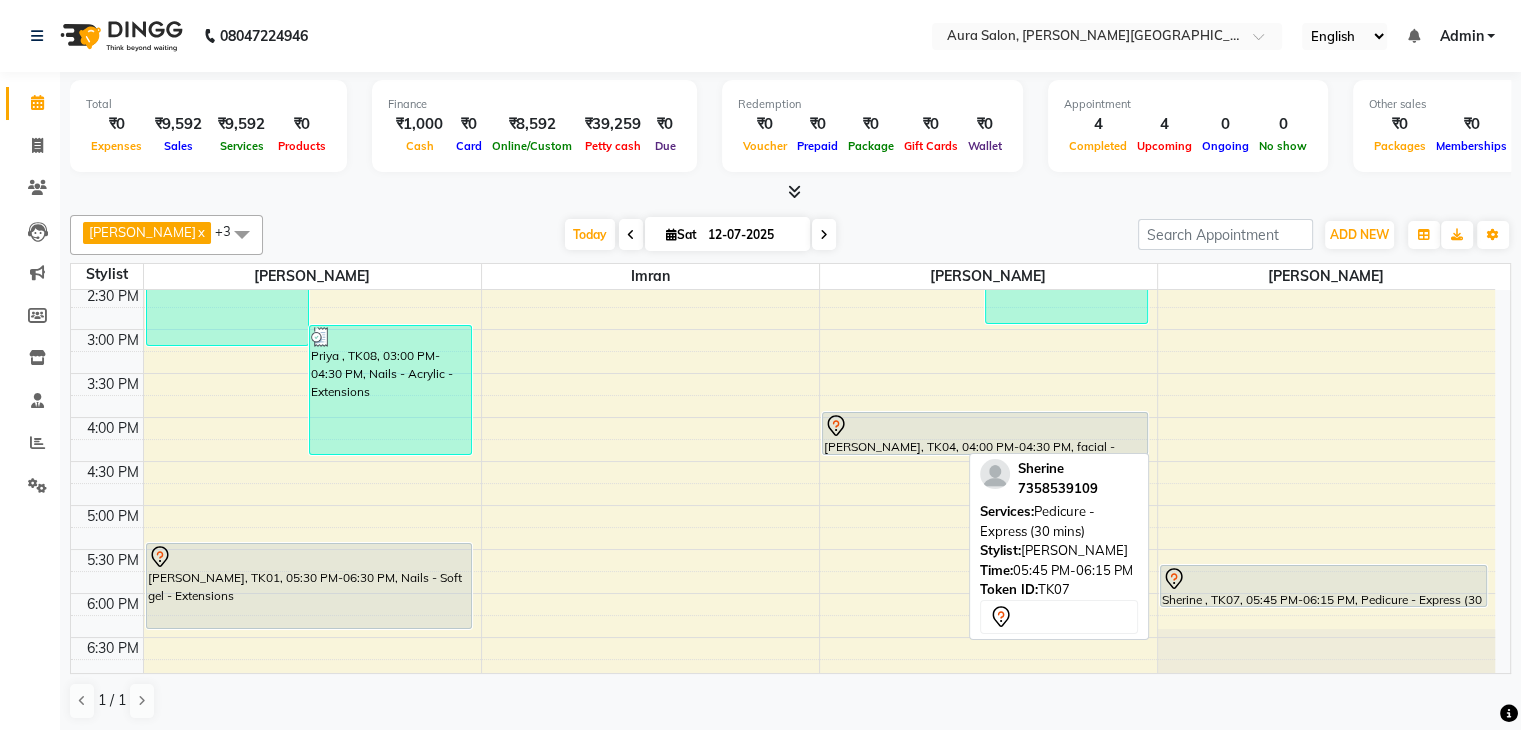 click on "Sherine , TK07, 05:45 PM-06:15 PM, Pedicure - Express (30 mins)" at bounding box center [1323, 586] 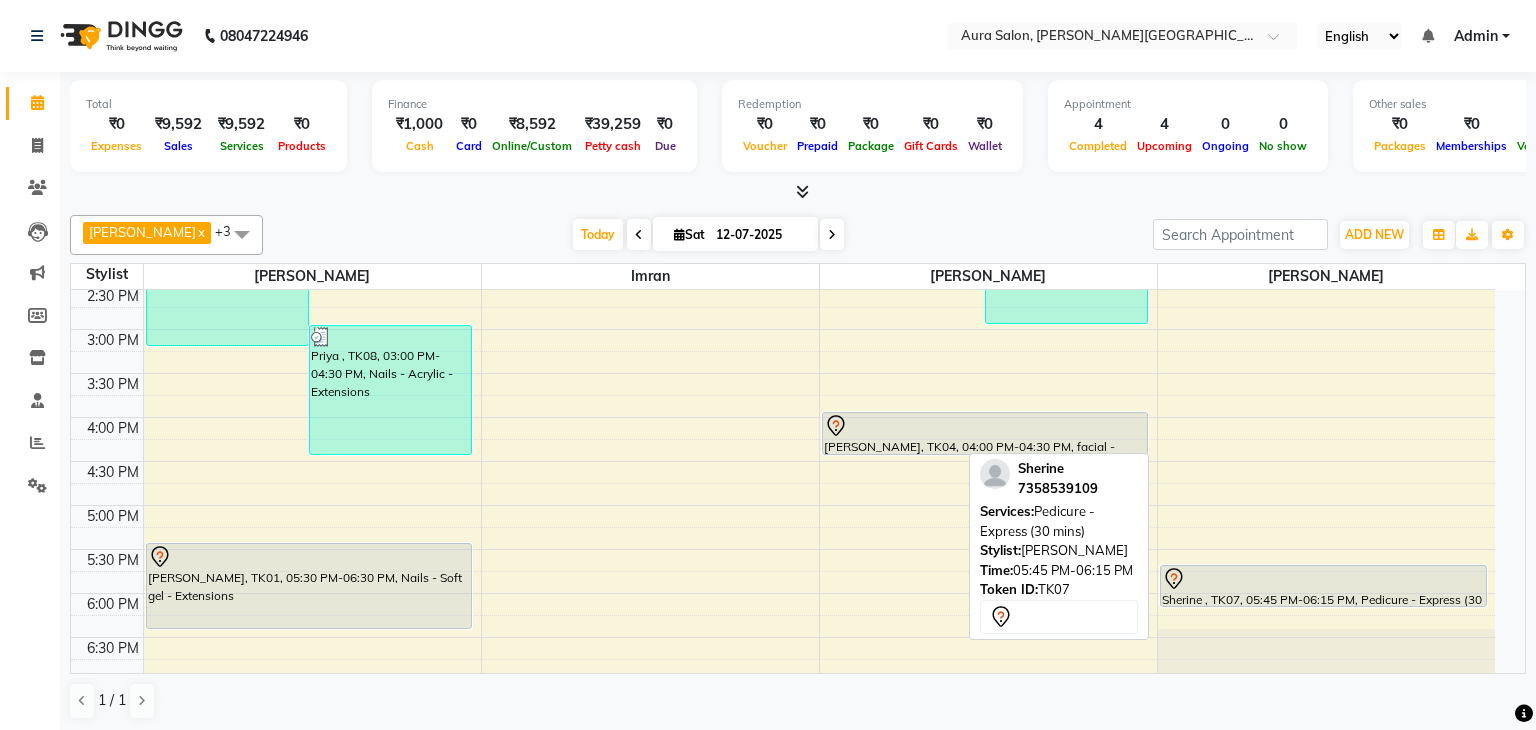 select on "7" 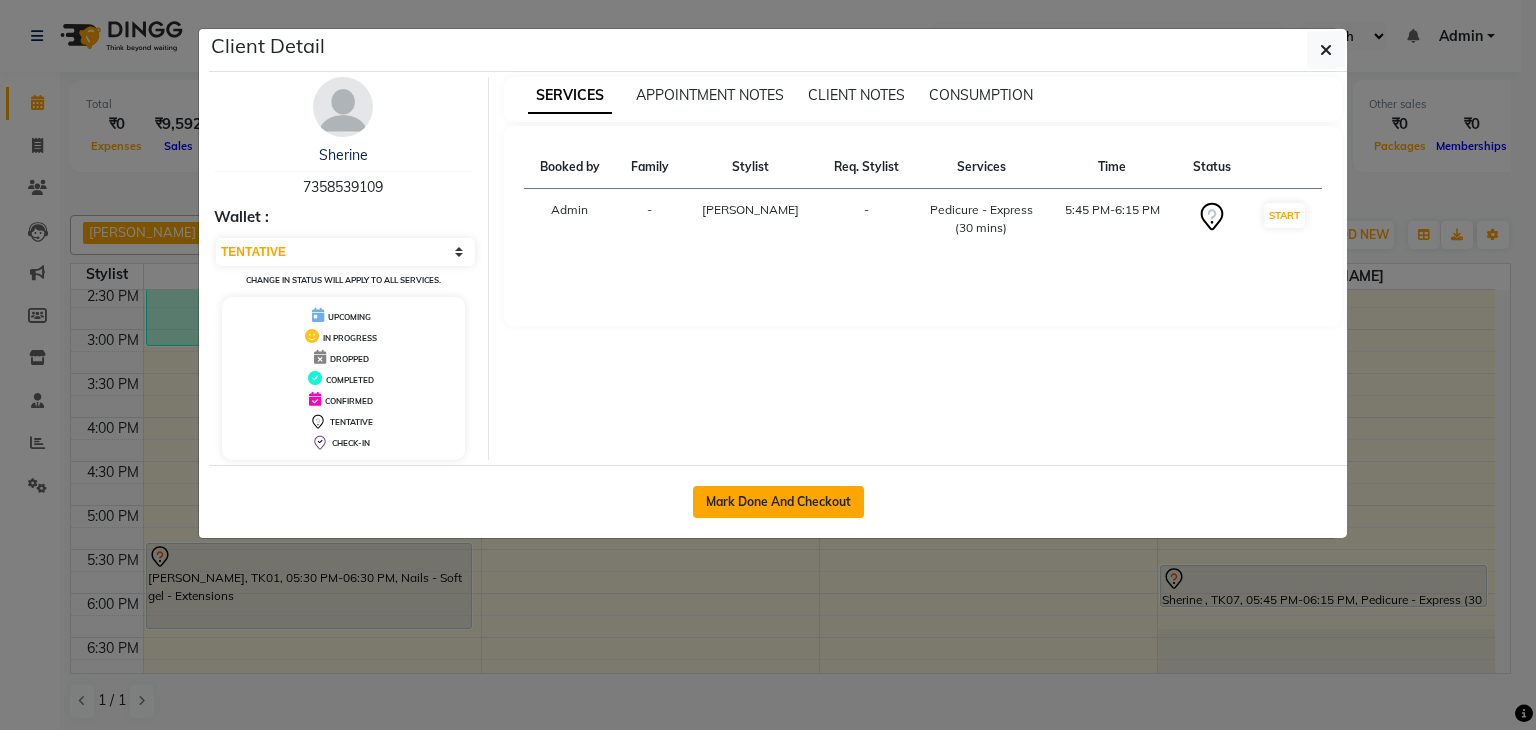 click on "Mark Done And Checkout" 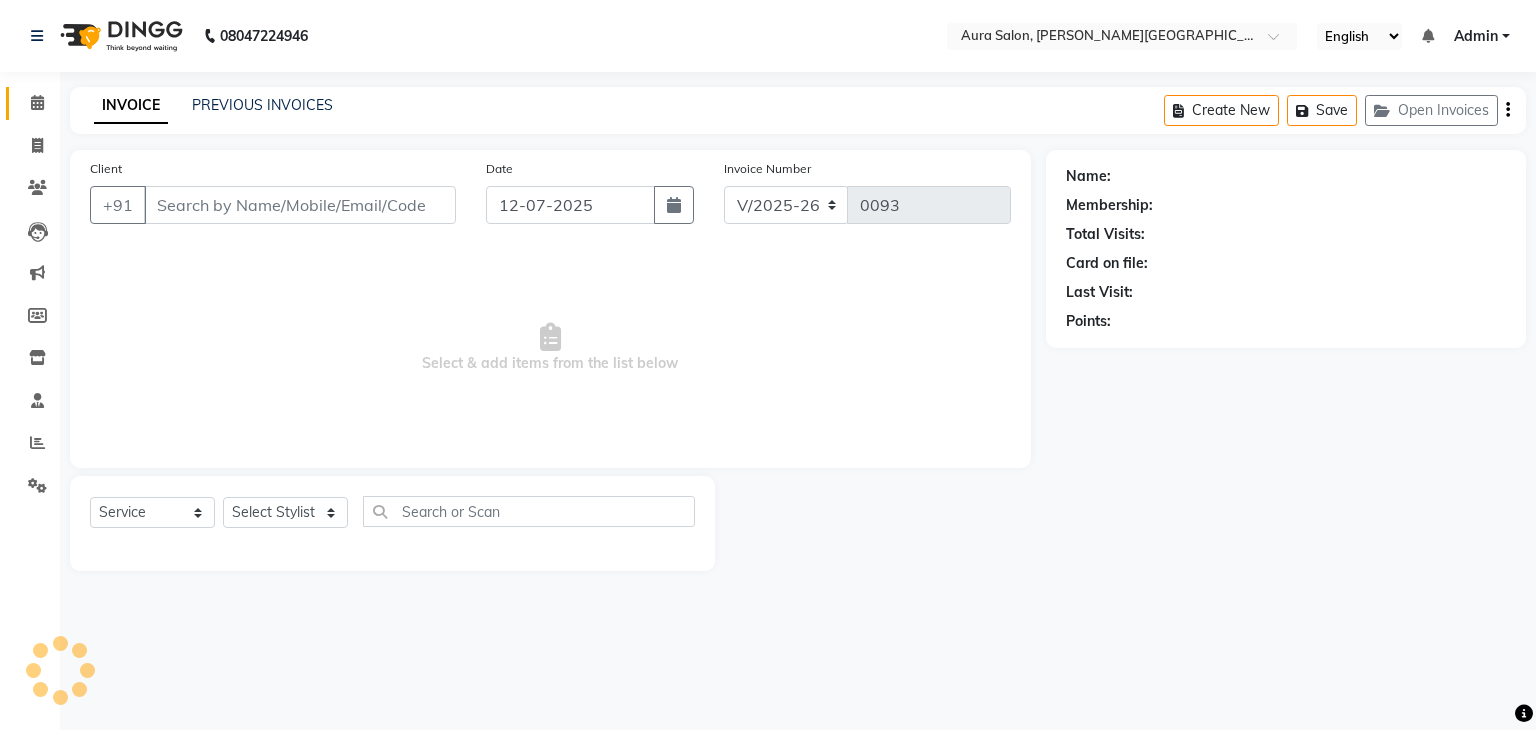 type on "7358539109" 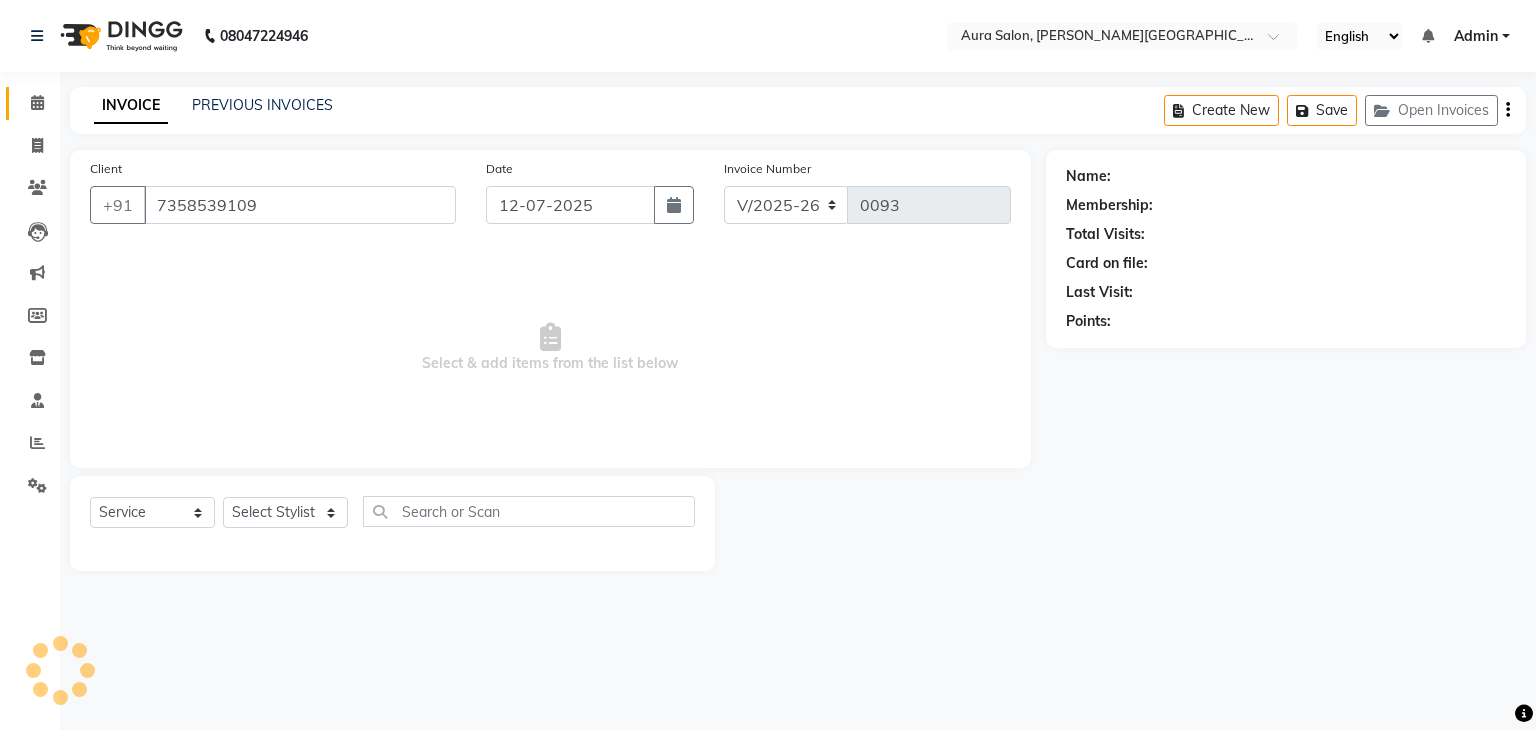 select on "77125" 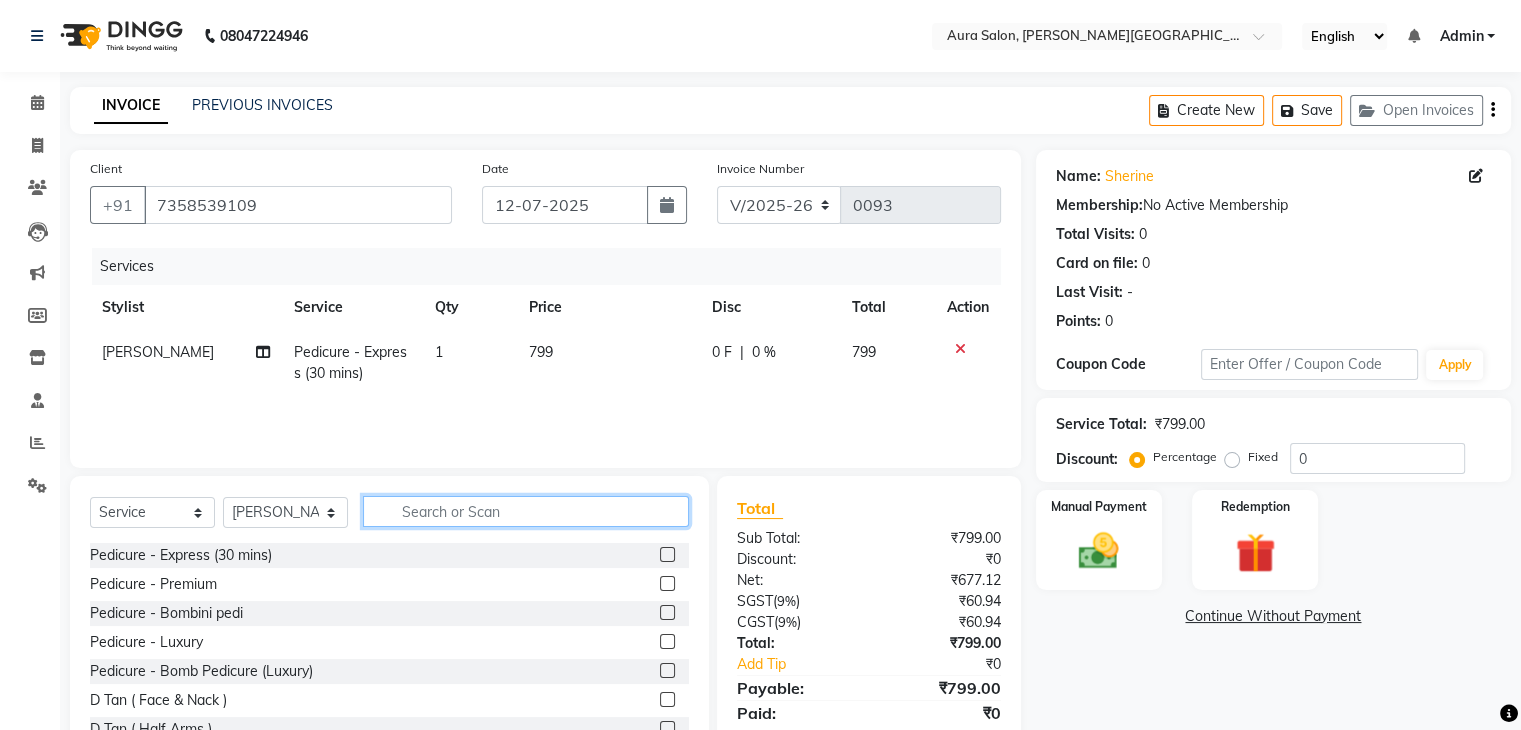 click 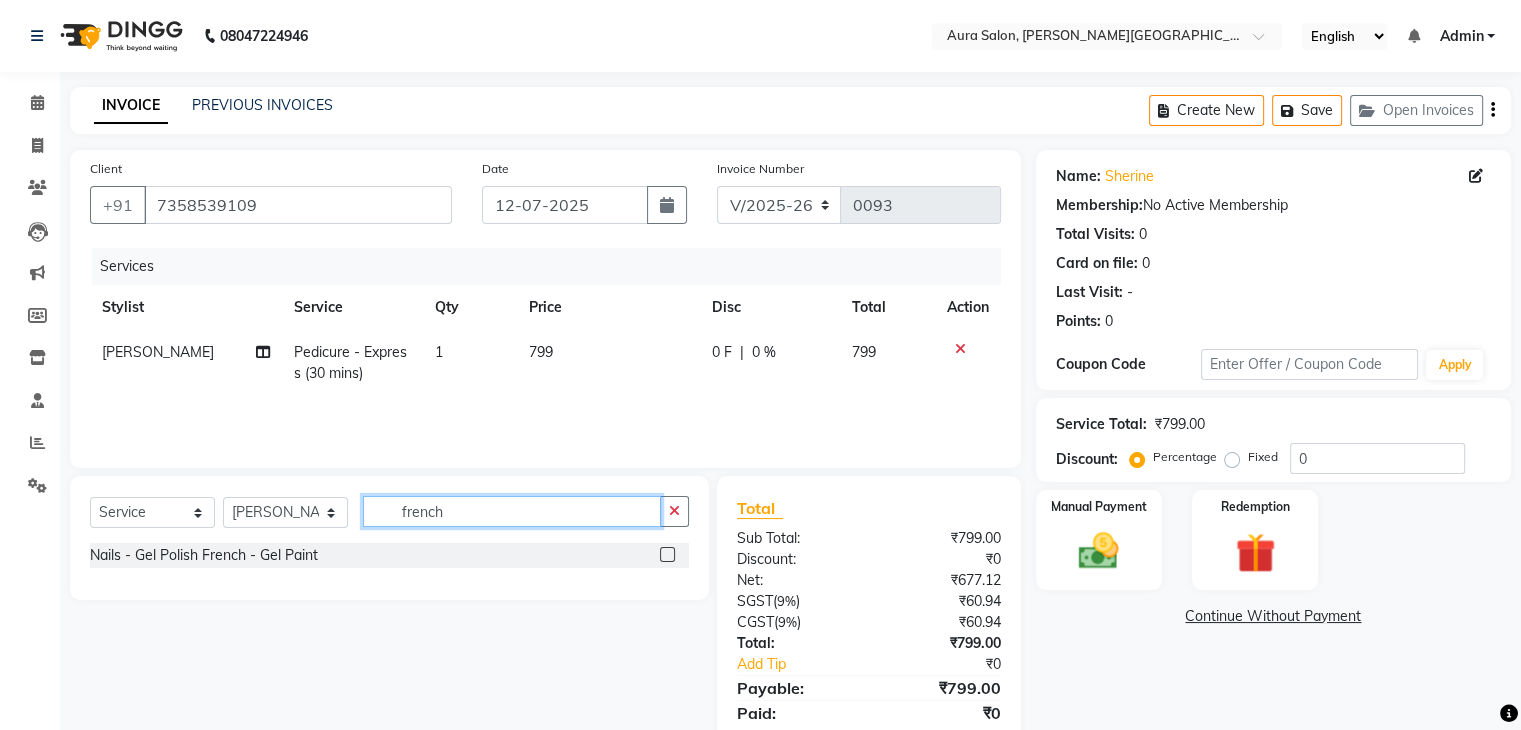 type on "french" 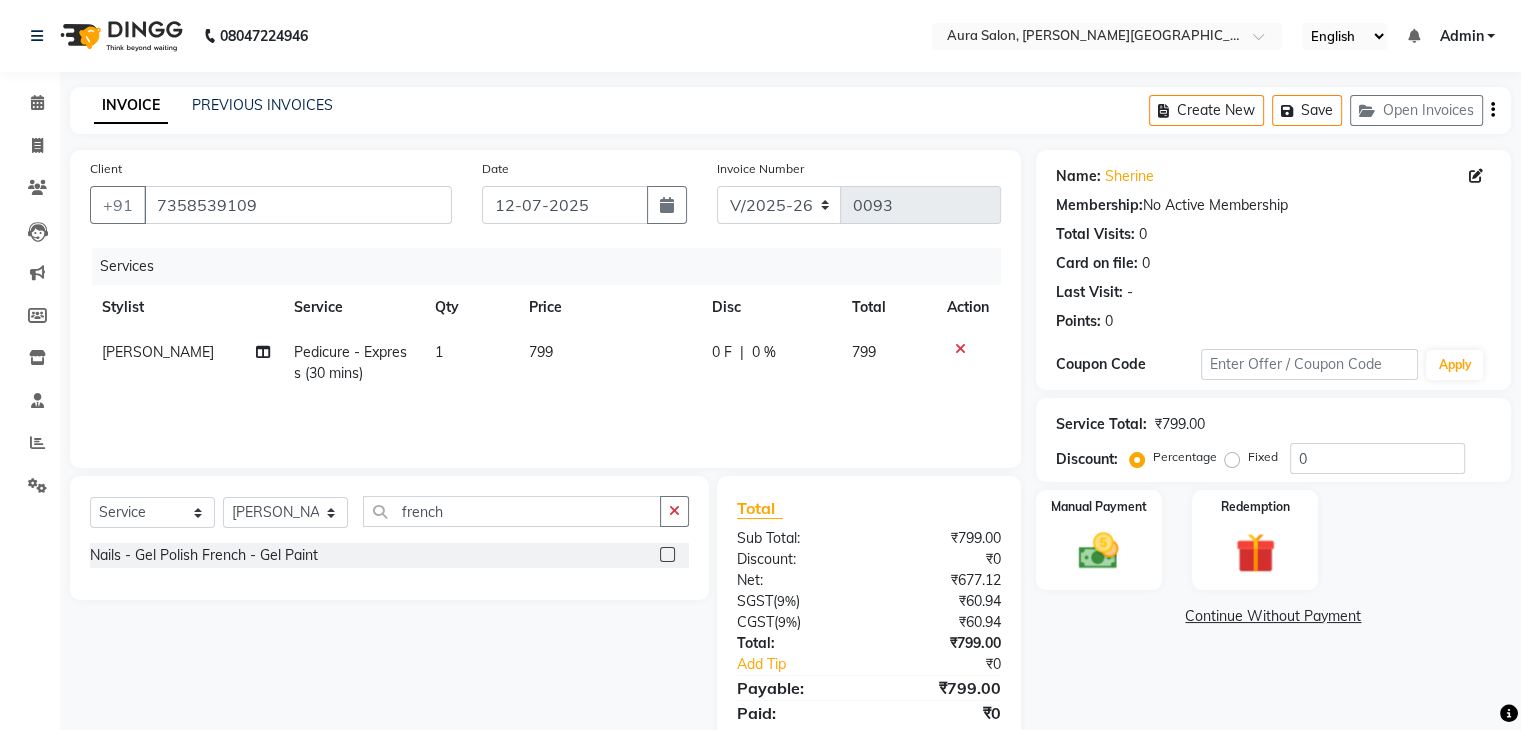 click 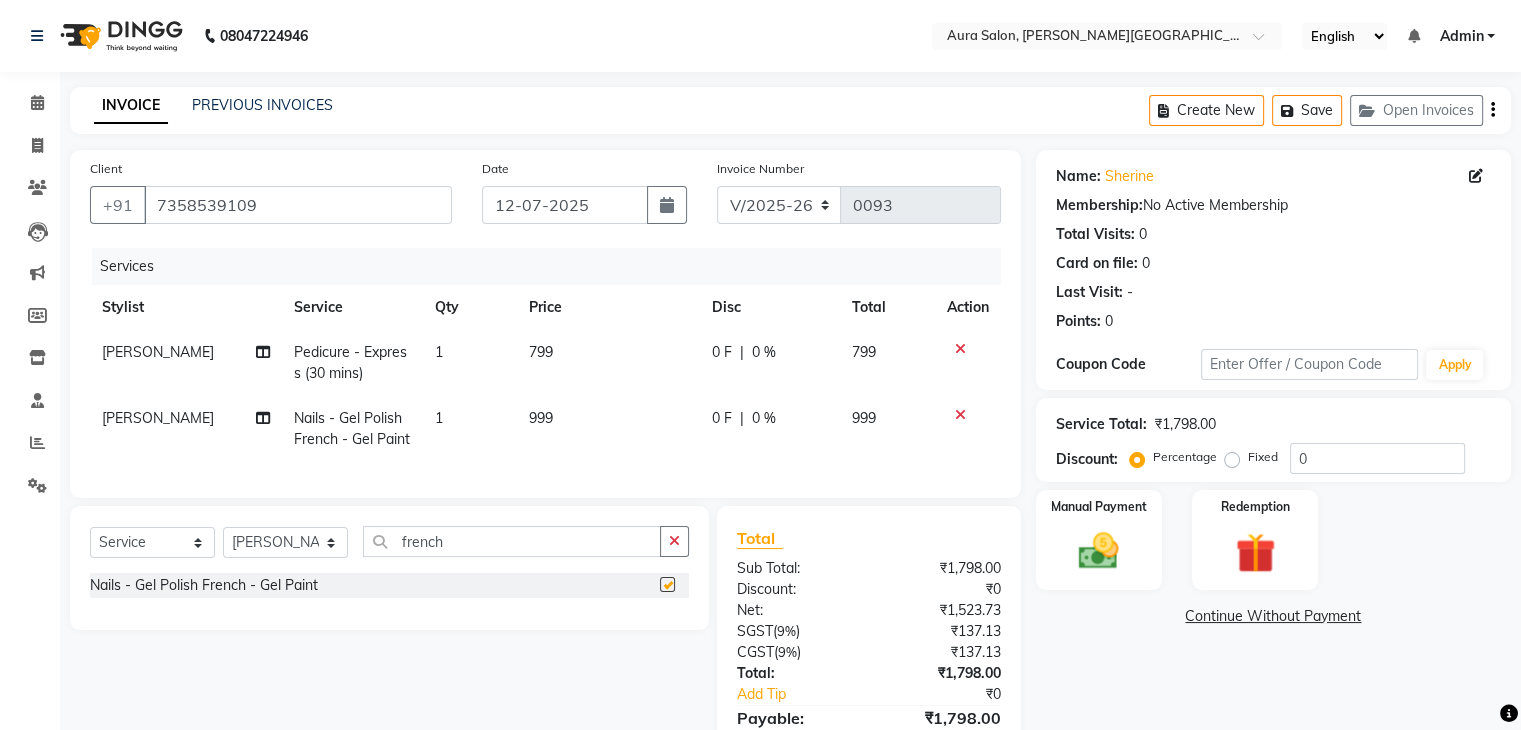 checkbox on "false" 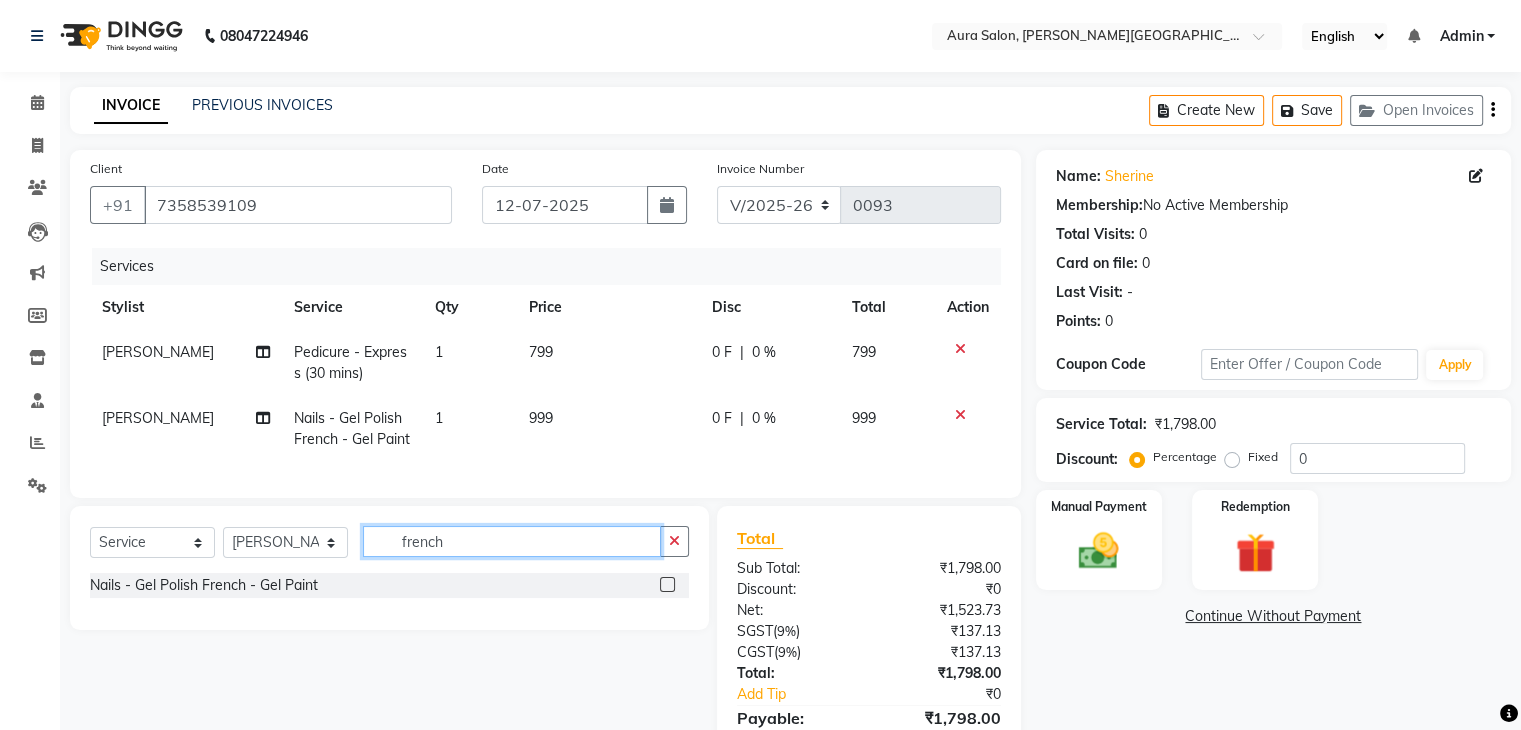 click on "french" 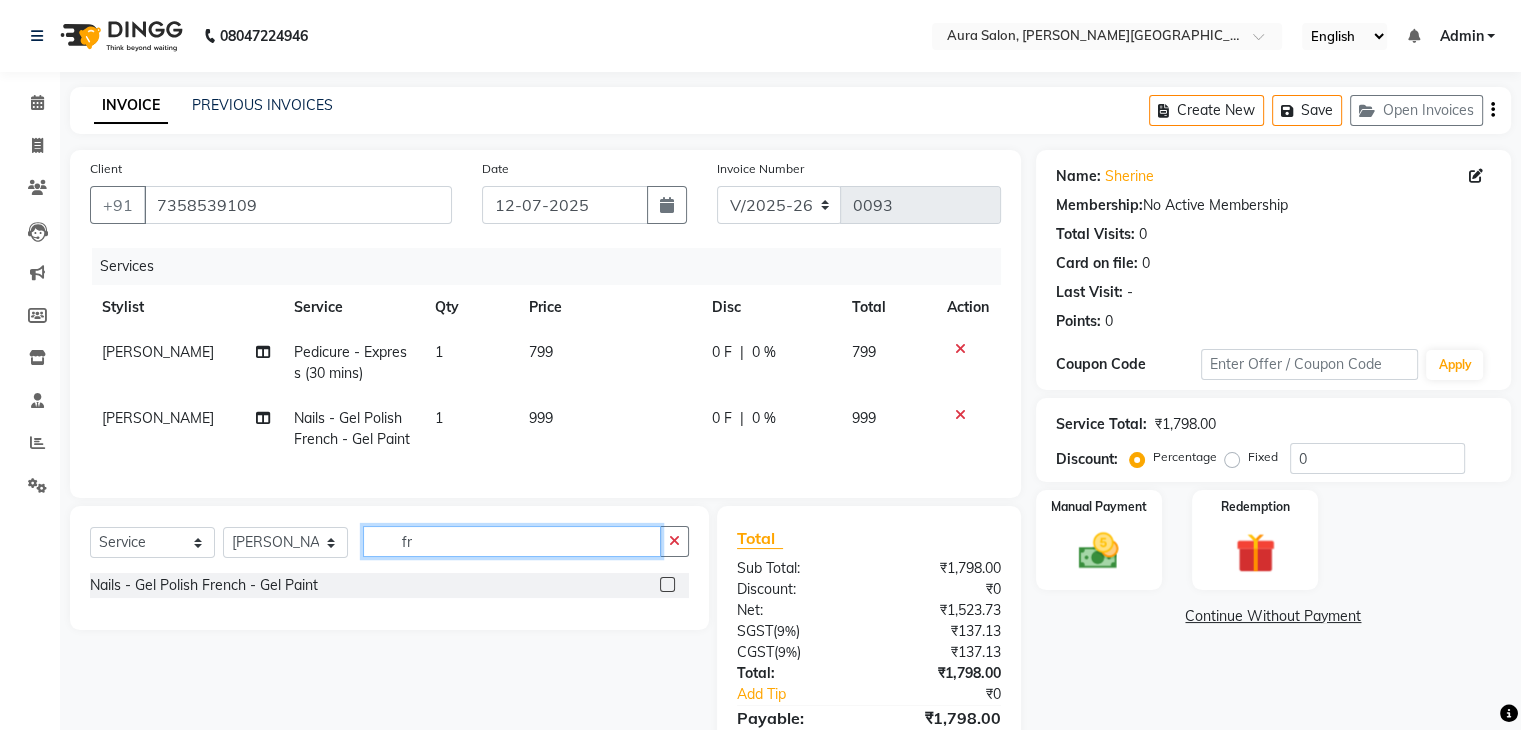 type on "f" 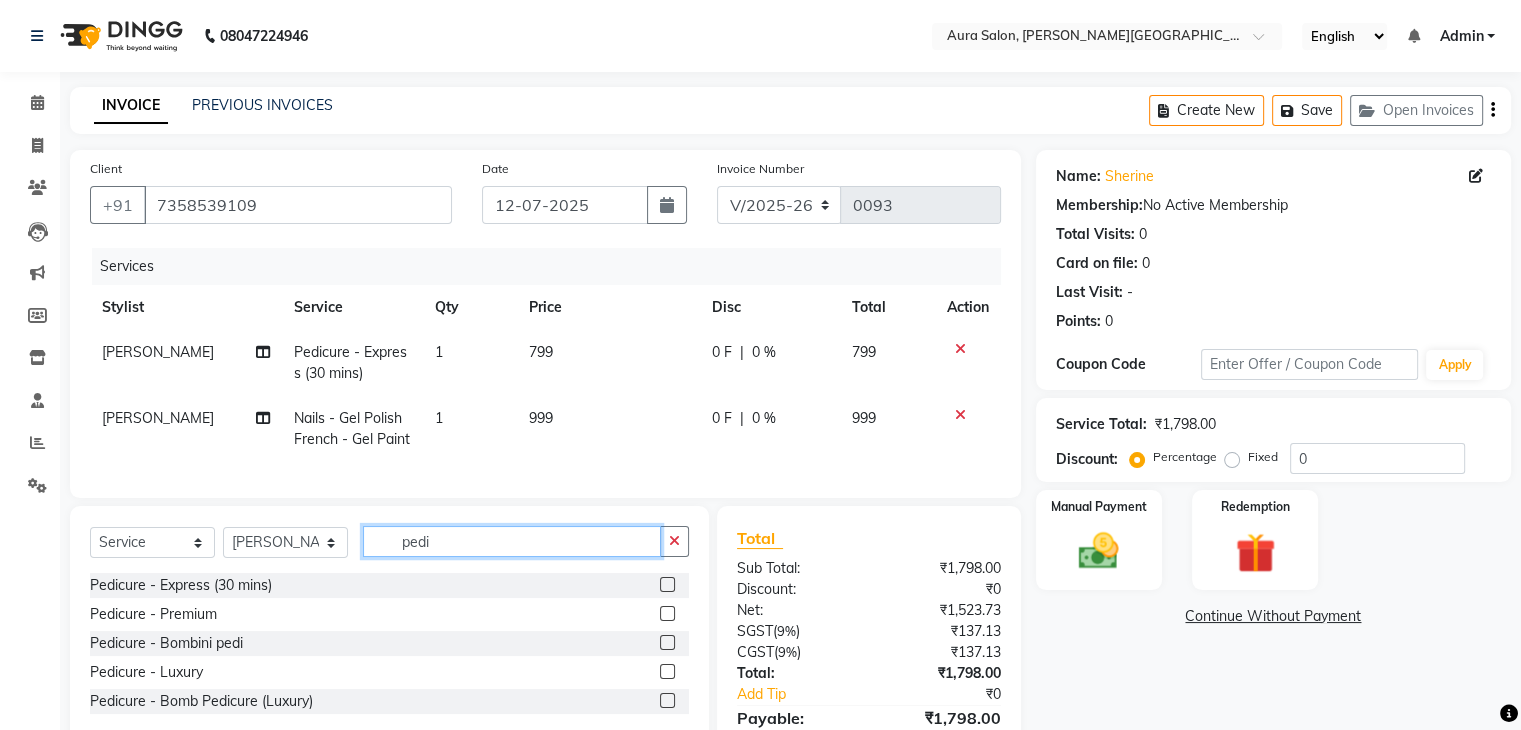 type on "pedi" 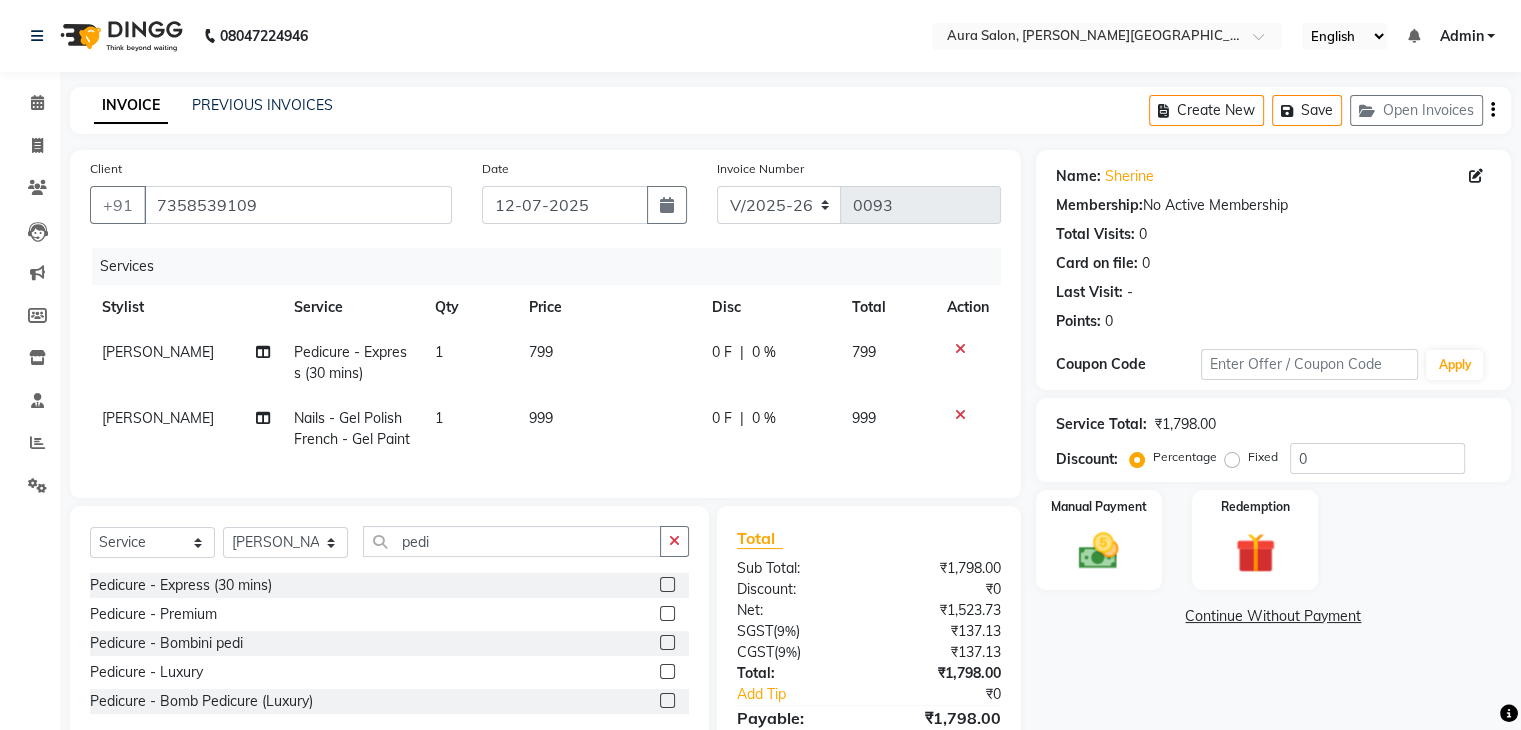 click on "Pedicure - Premium" 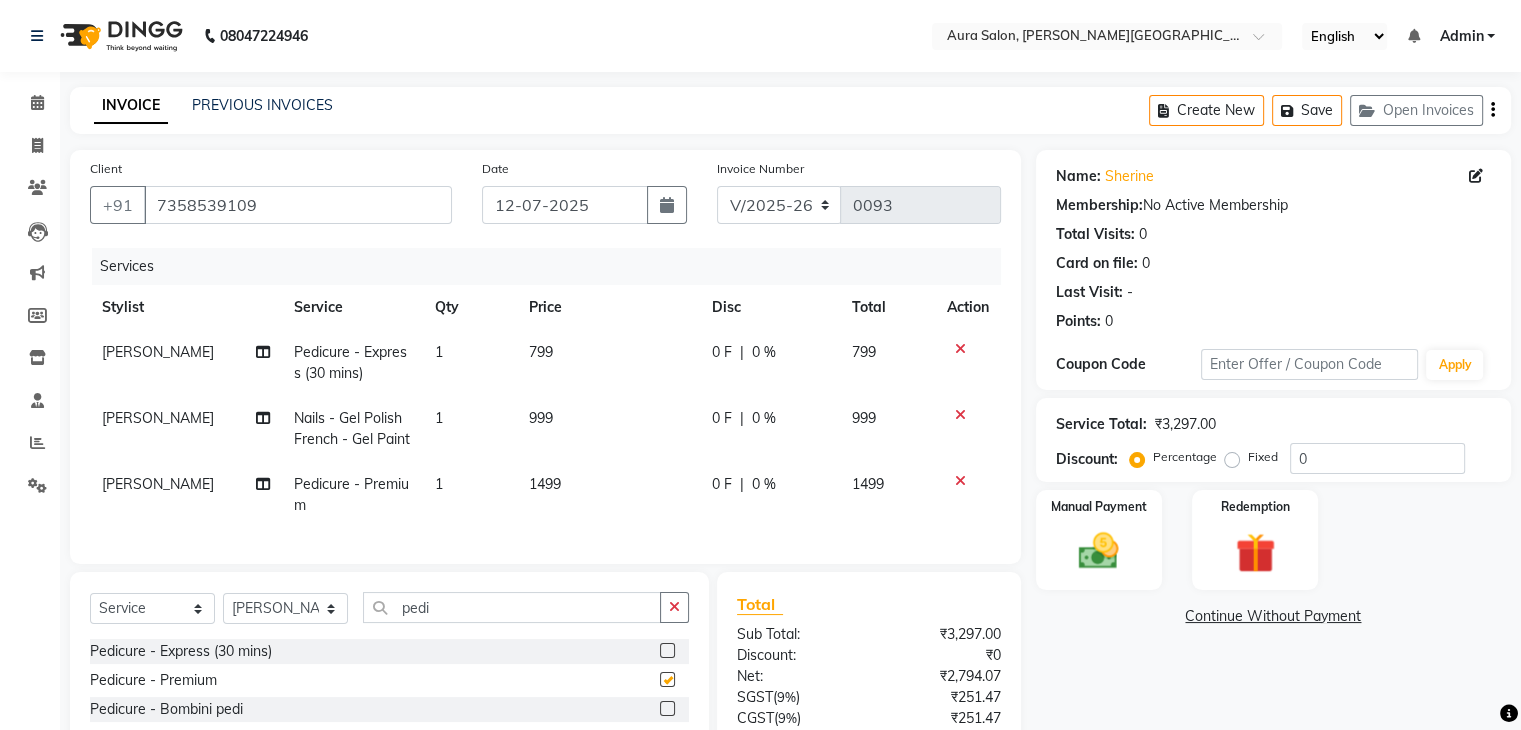 checkbox on "false" 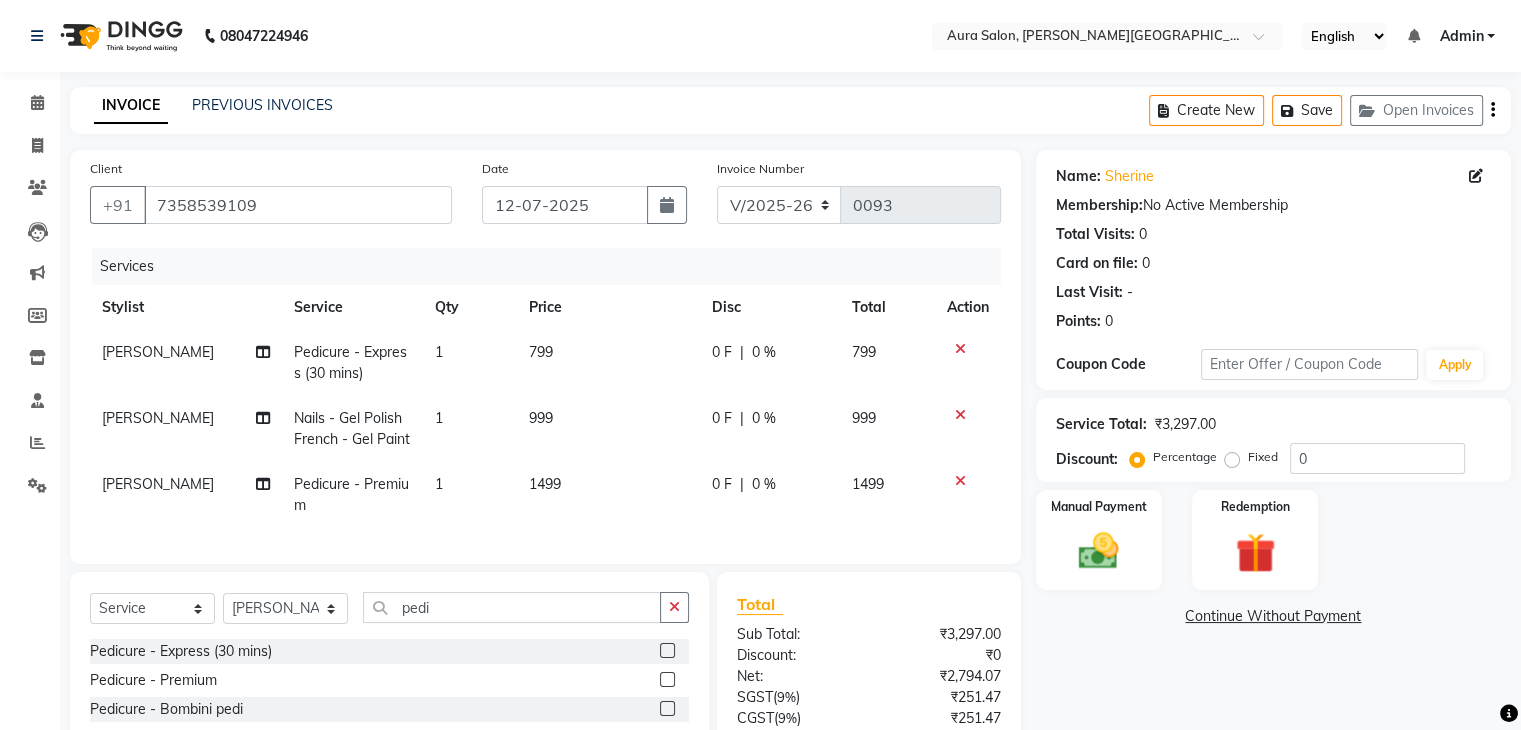 click 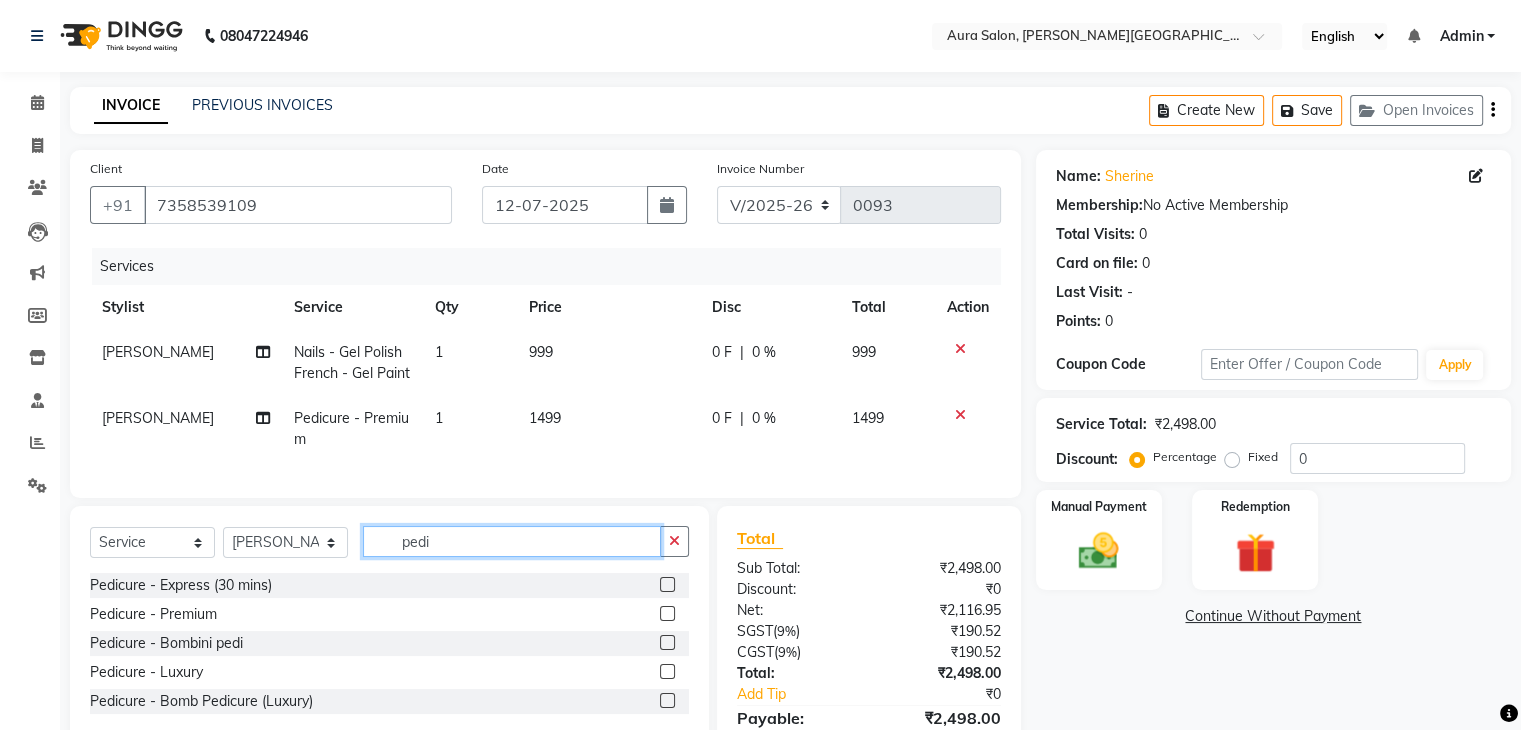 click on "pedi" 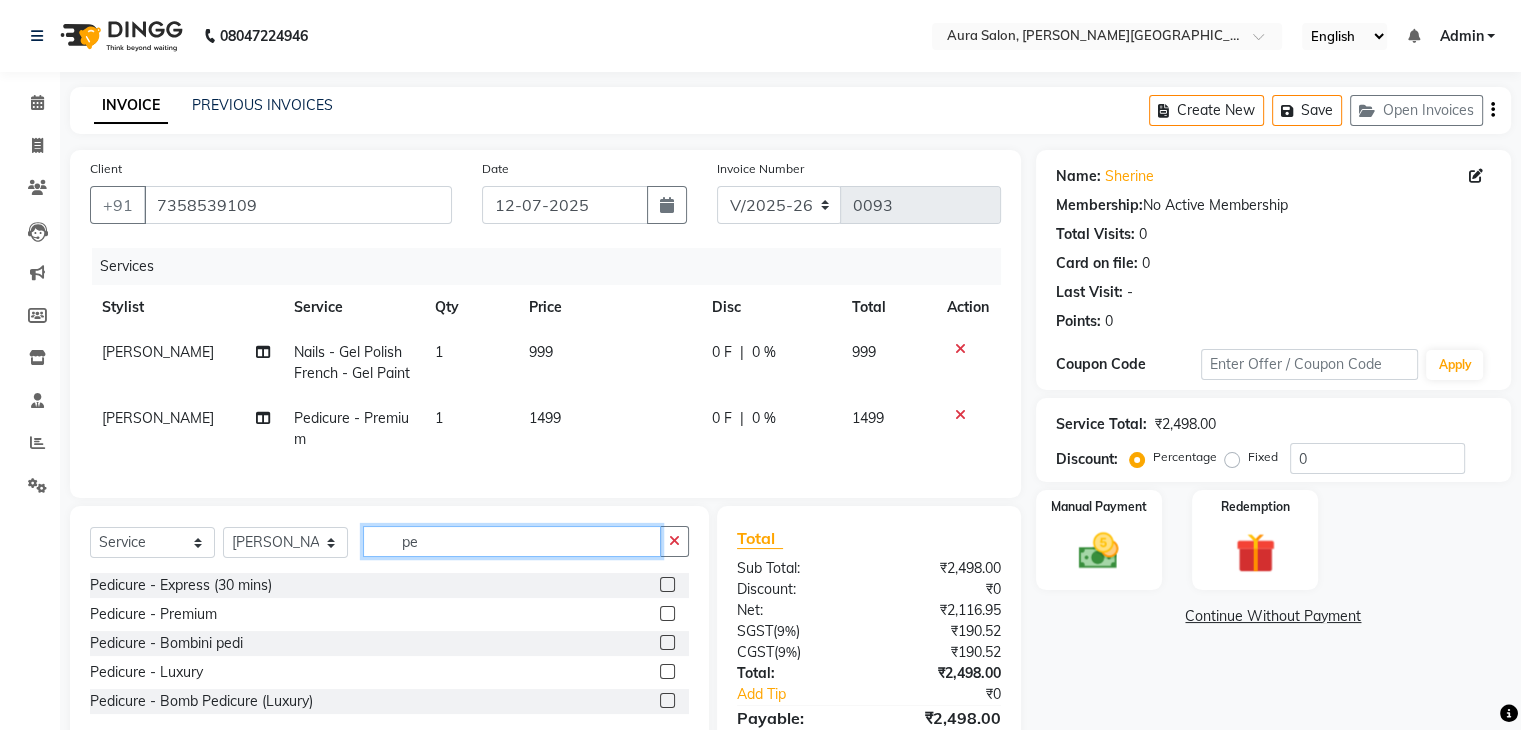 type on "p" 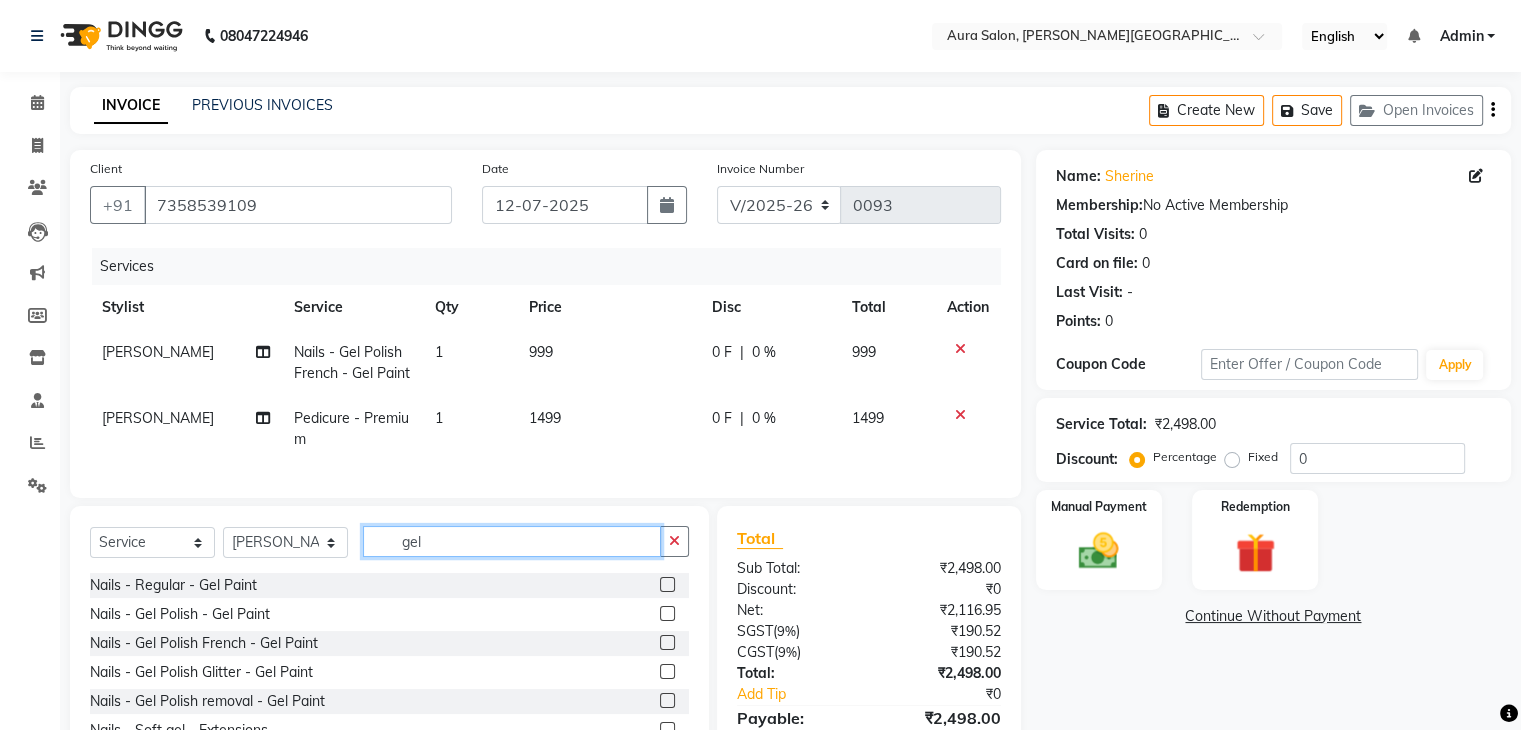 type on "gel" 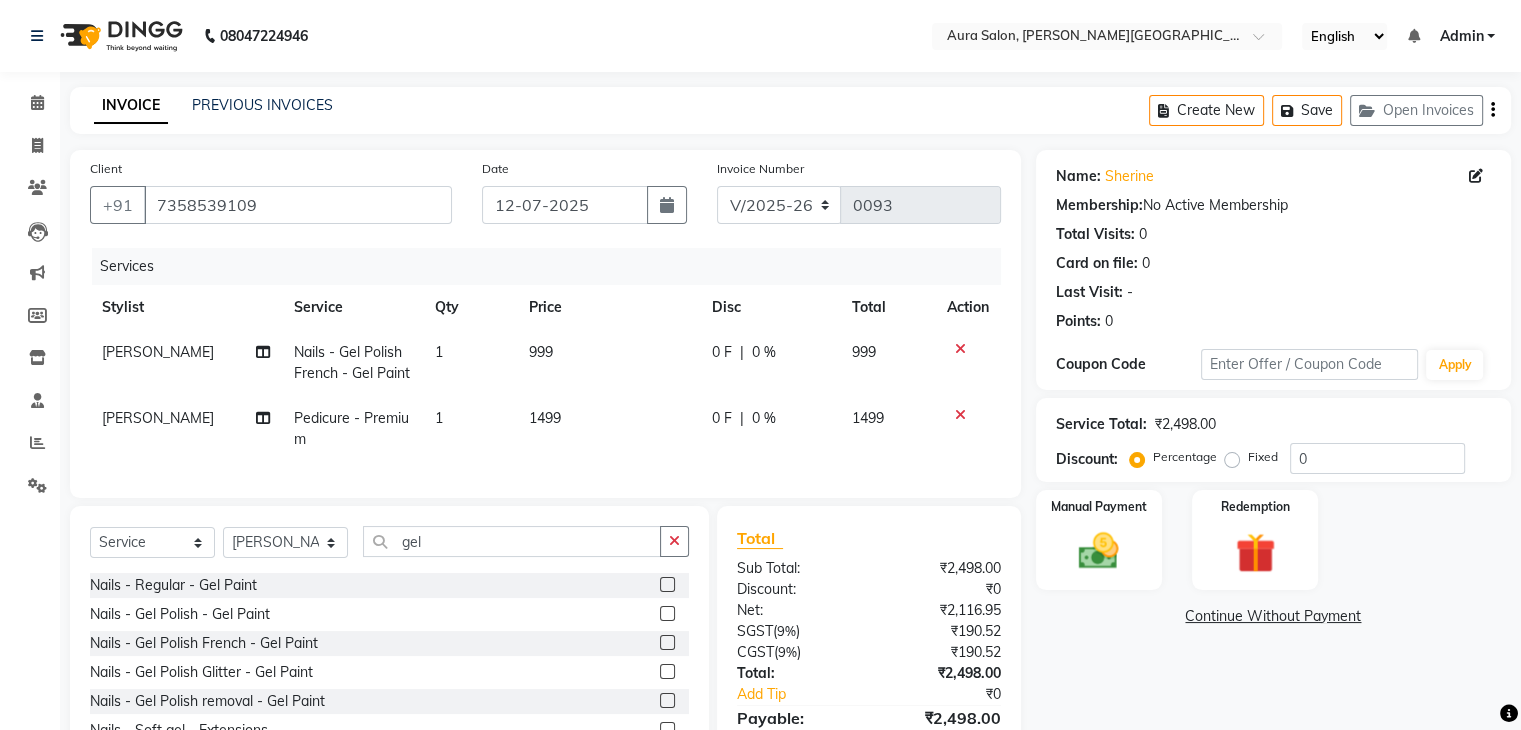 click 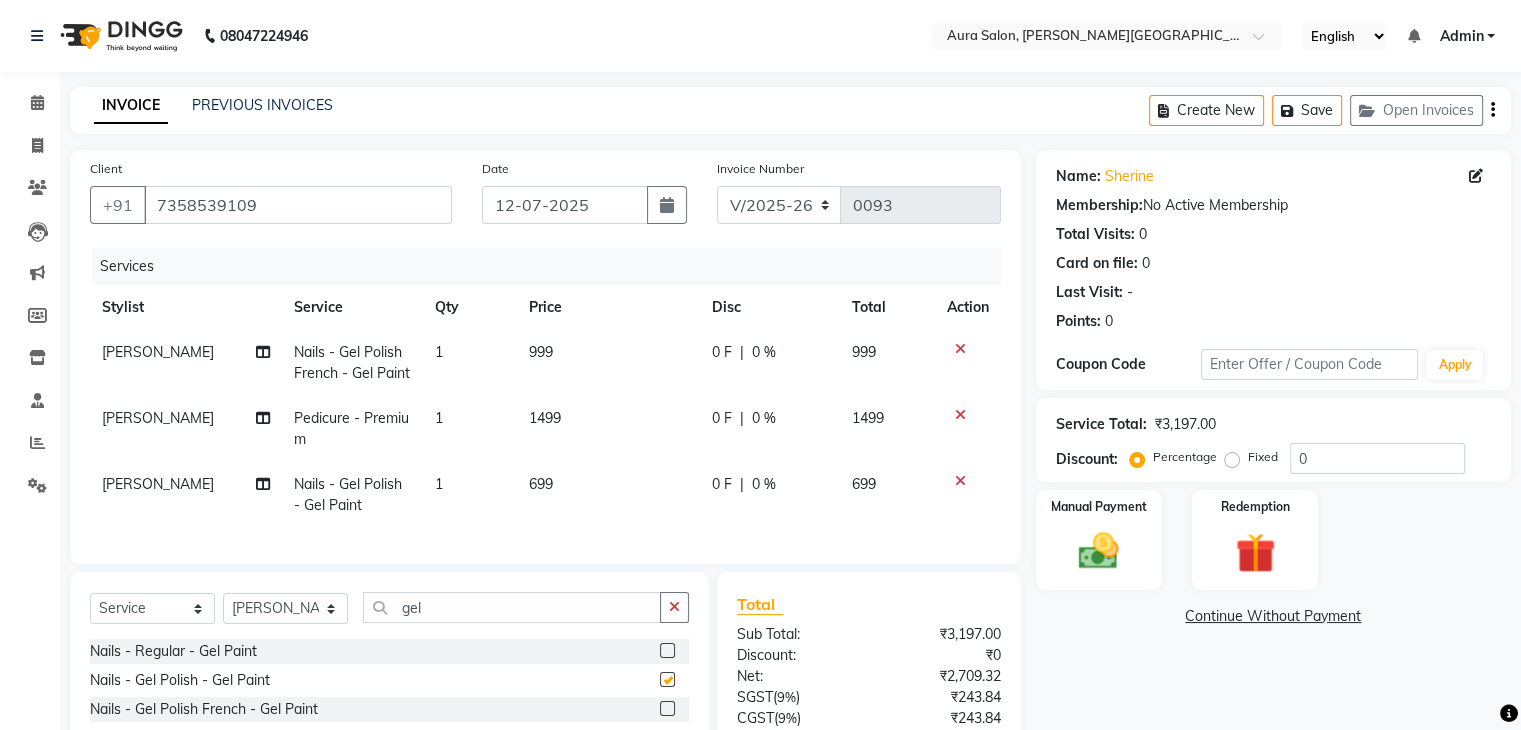 checkbox on "false" 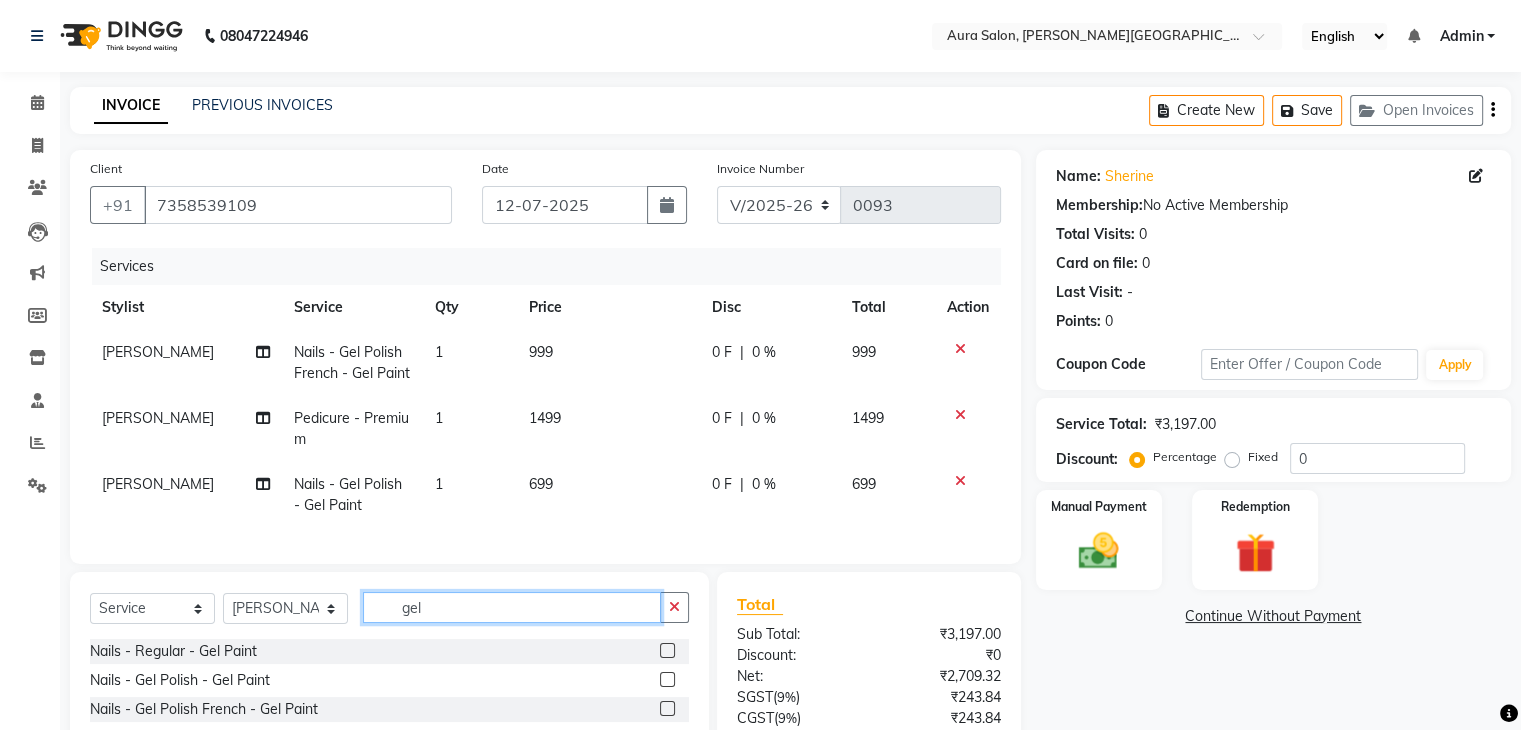 click on "gel" 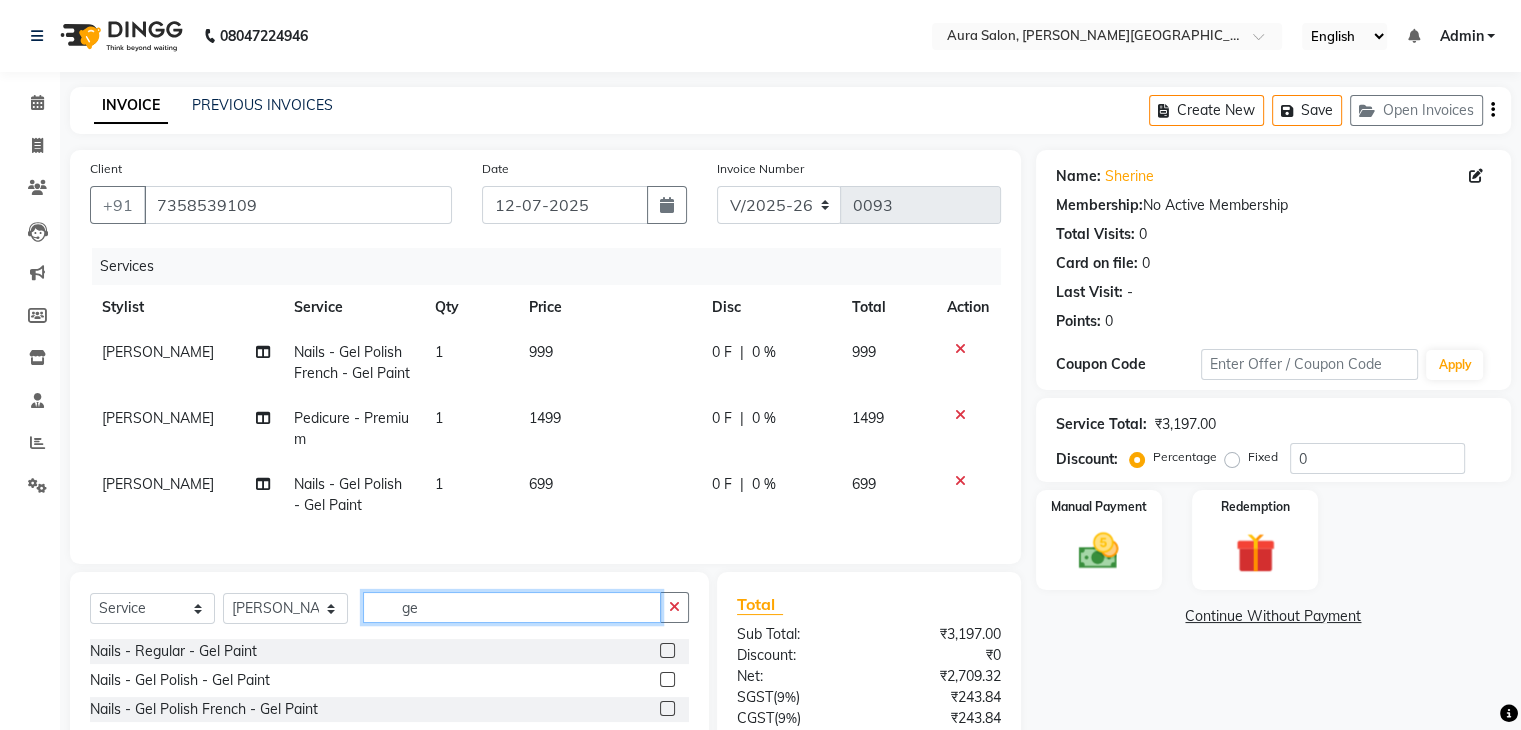 type on "g" 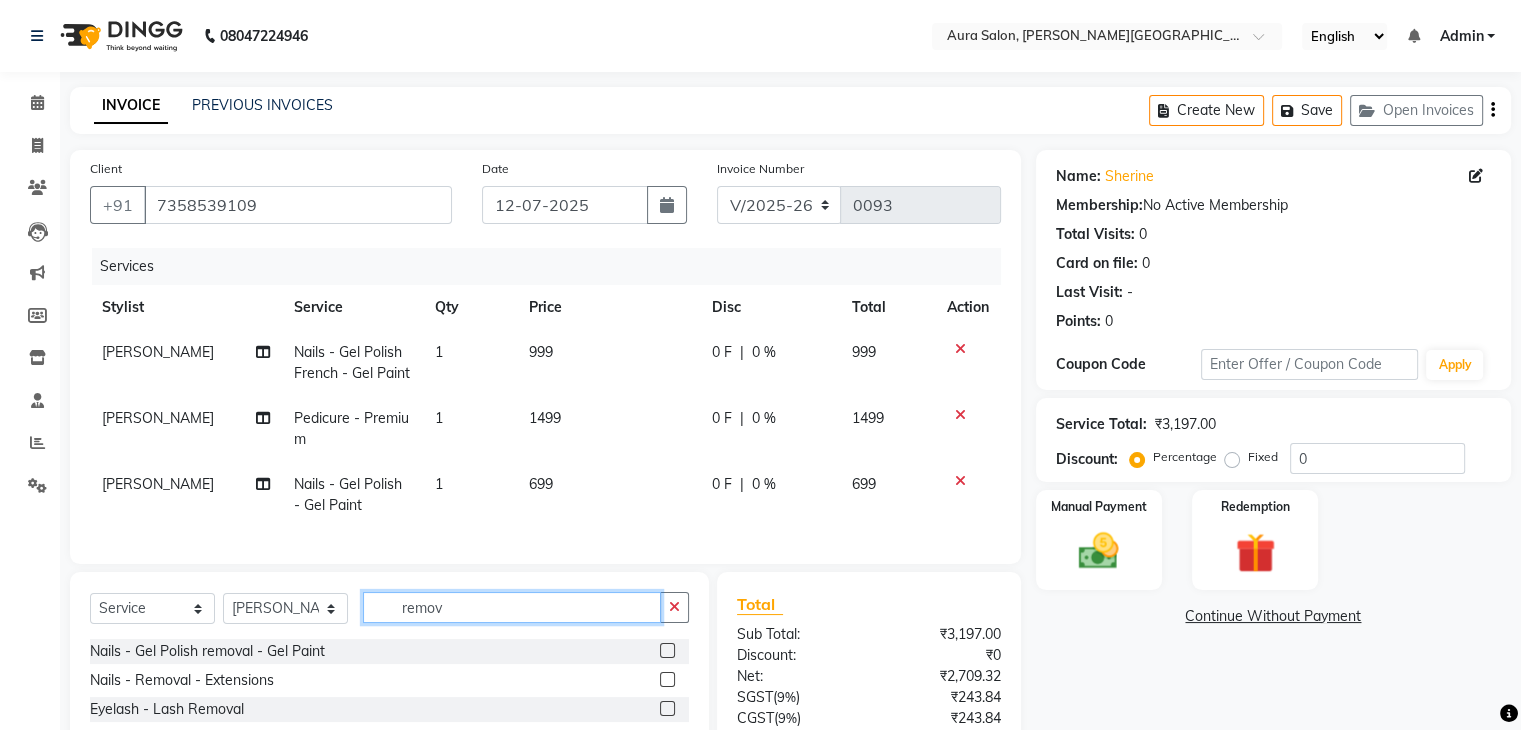 scroll, scrollTop: 100, scrollLeft: 0, axis: vertical 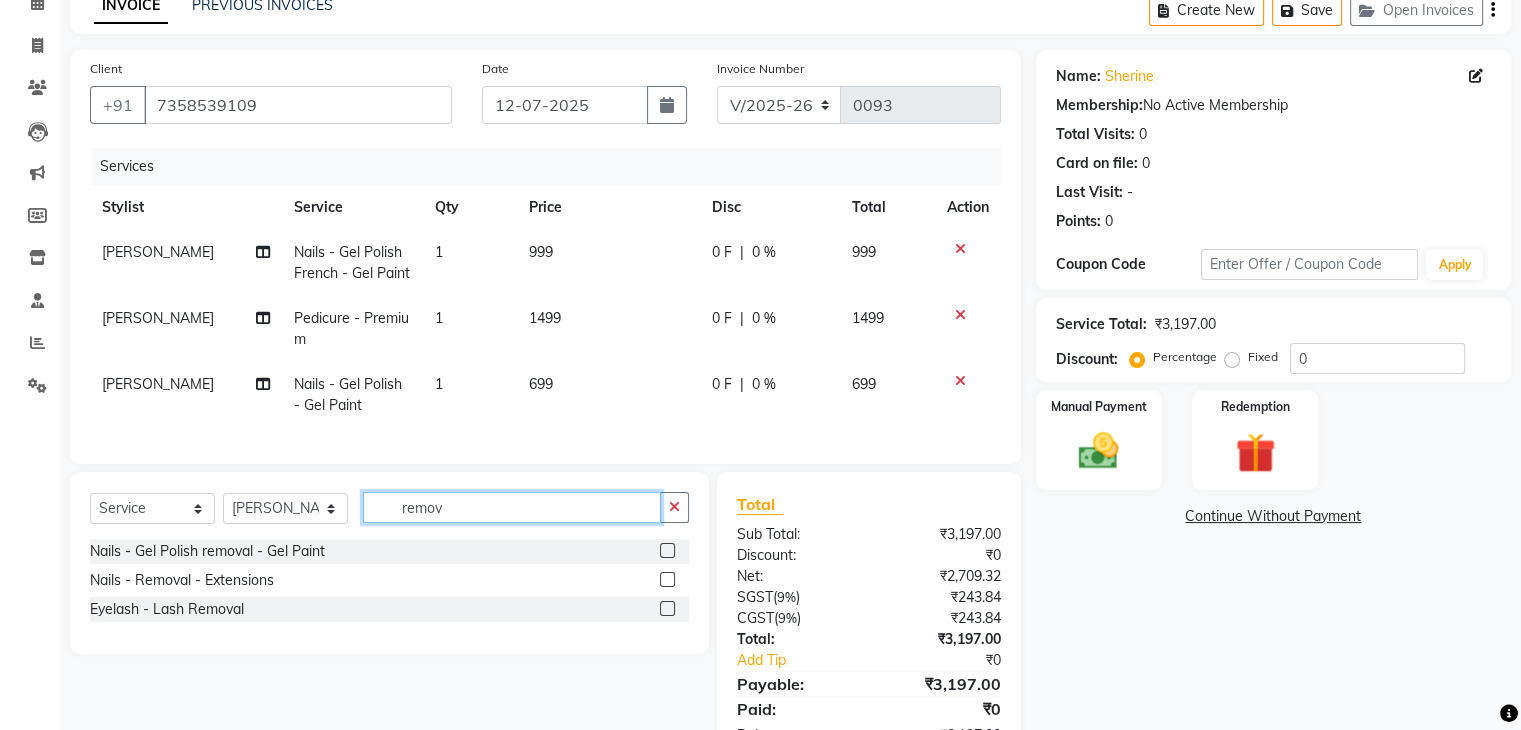 type on "remov" 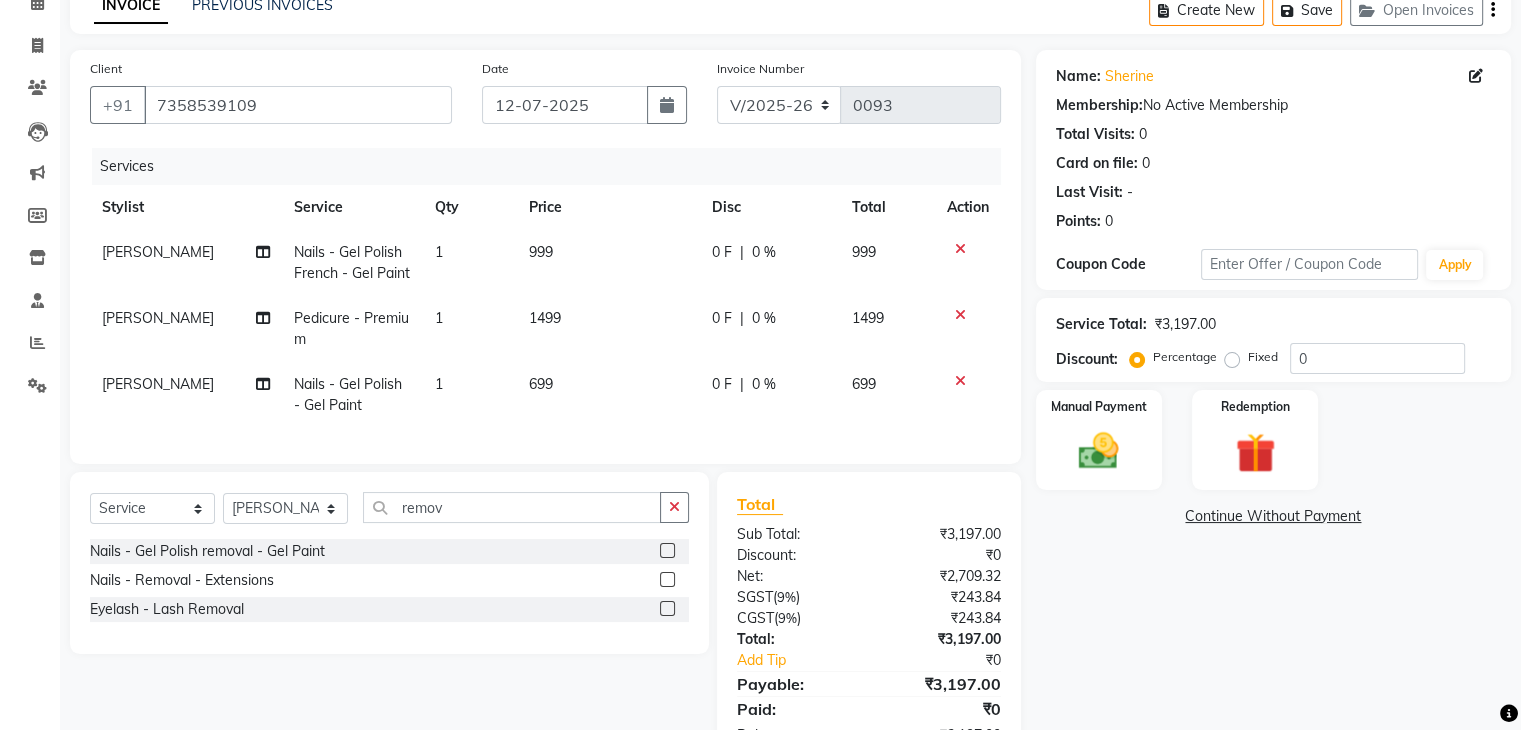 click 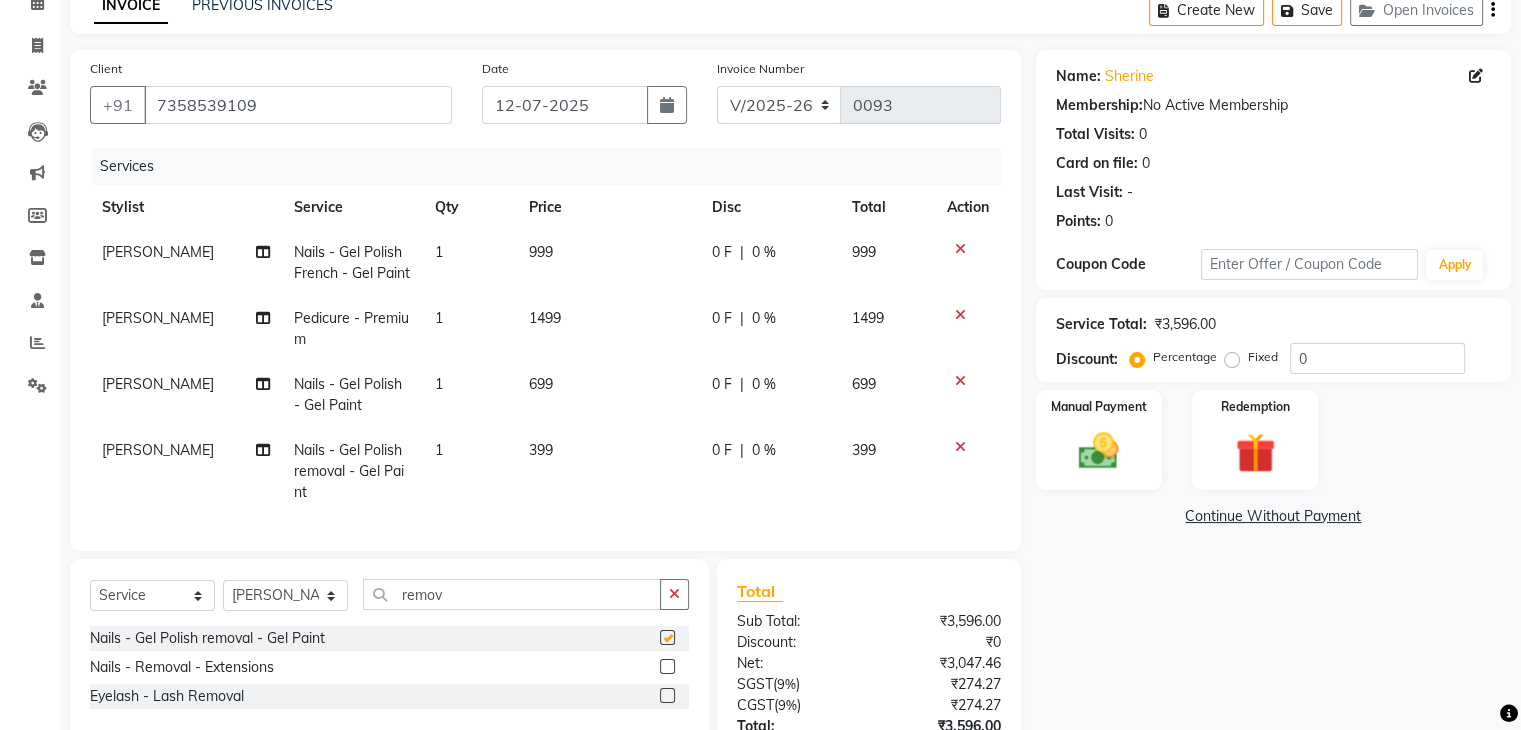 checkbox on "false" 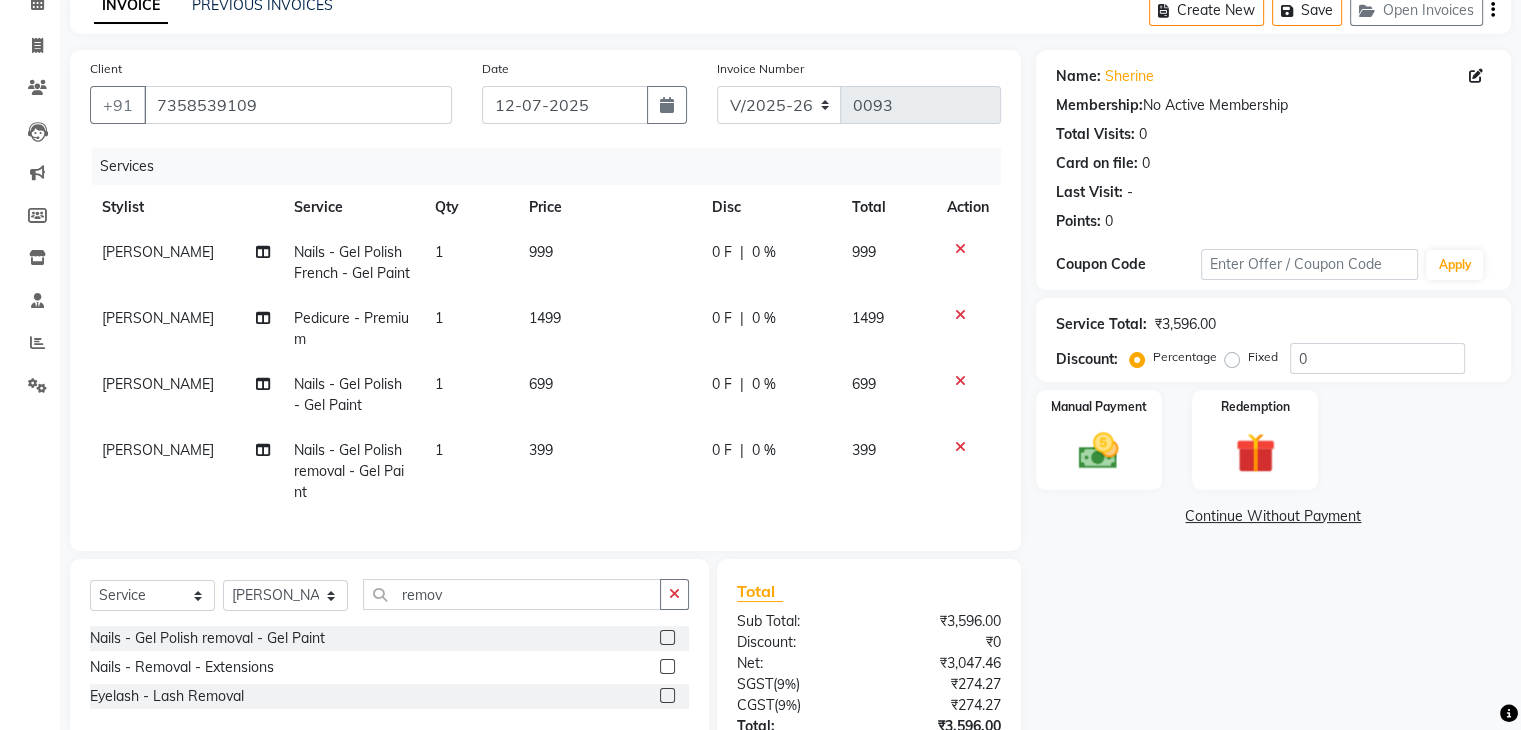 scroll, scrollTop: 200, scrollLeft: 0, axis: vertical 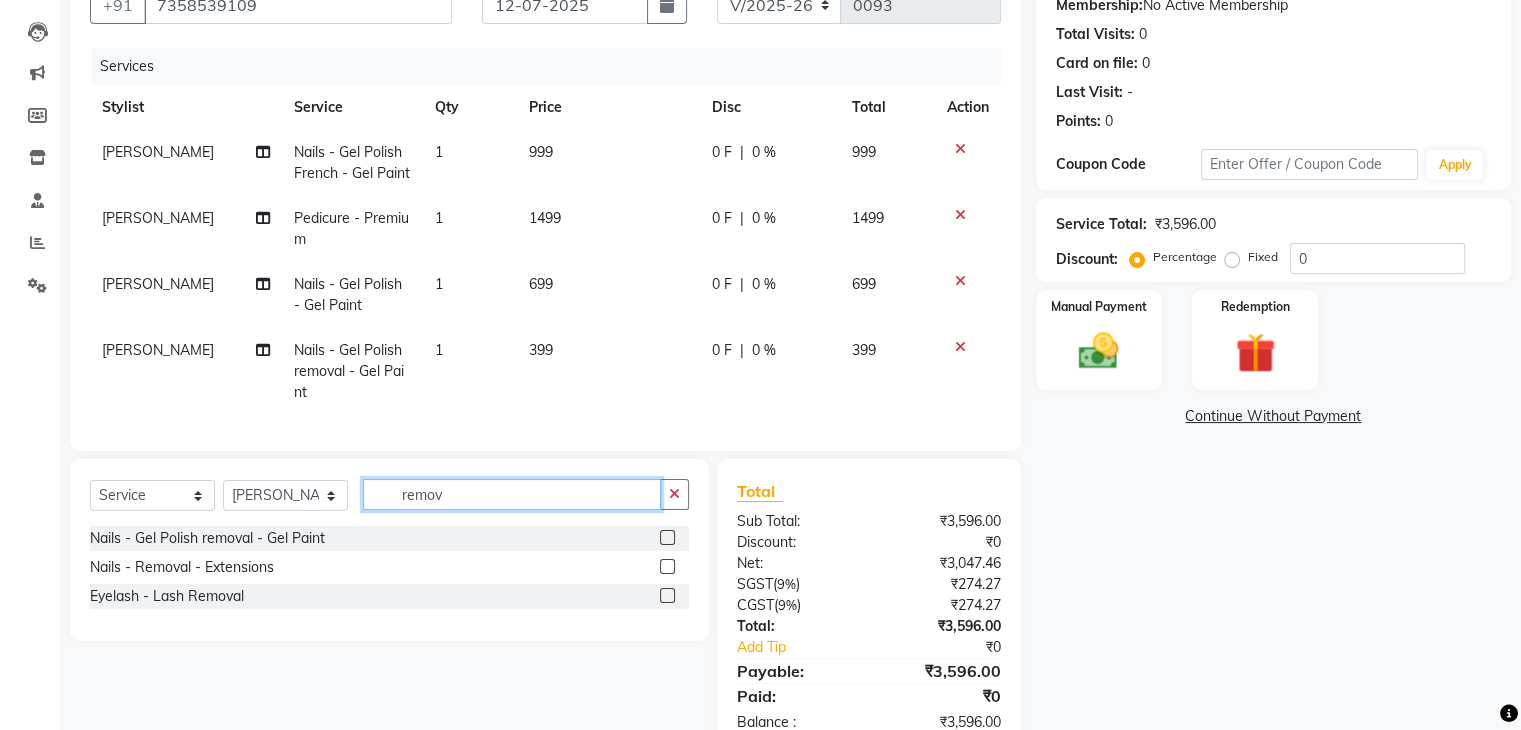 click on "remov" 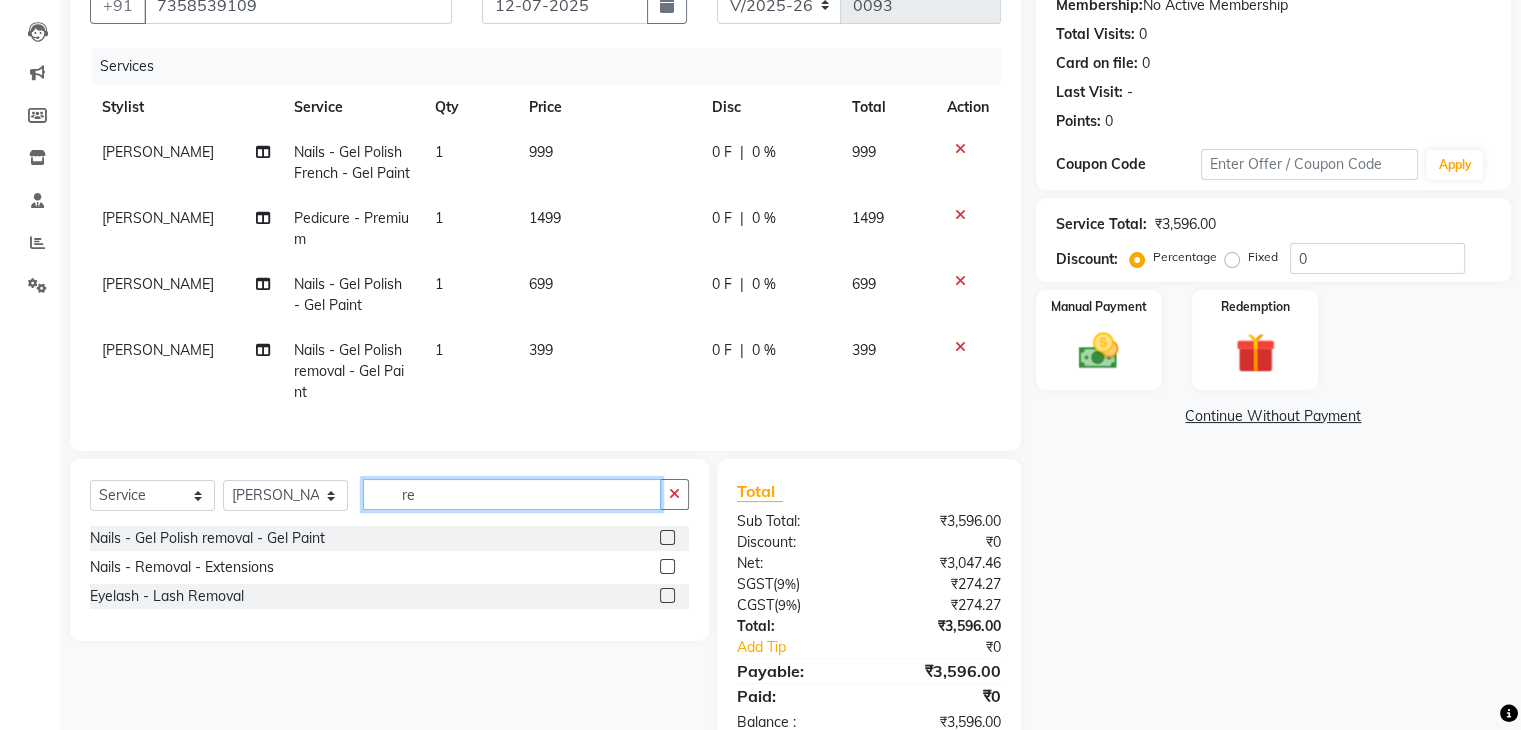 type on "r" 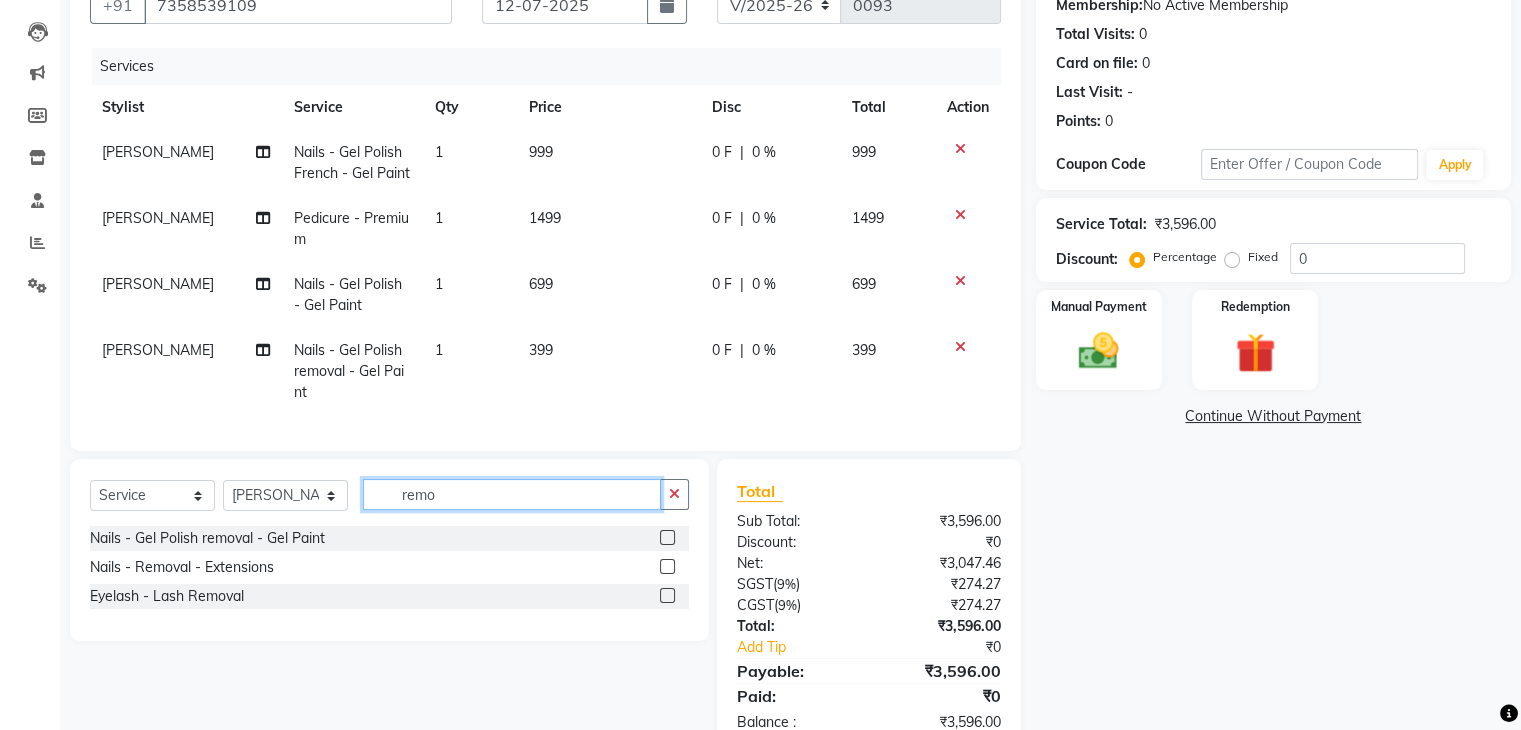 type on "remo" 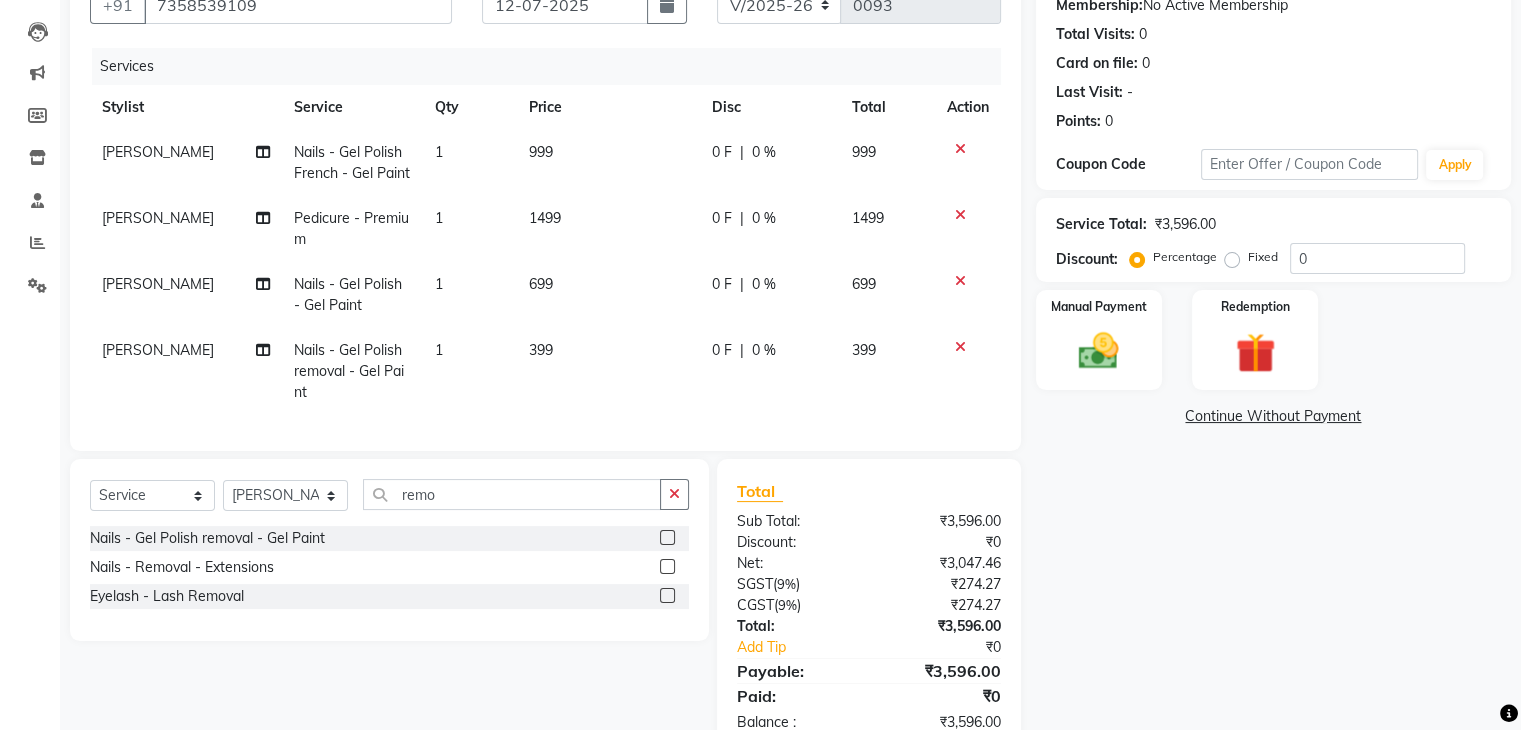 click 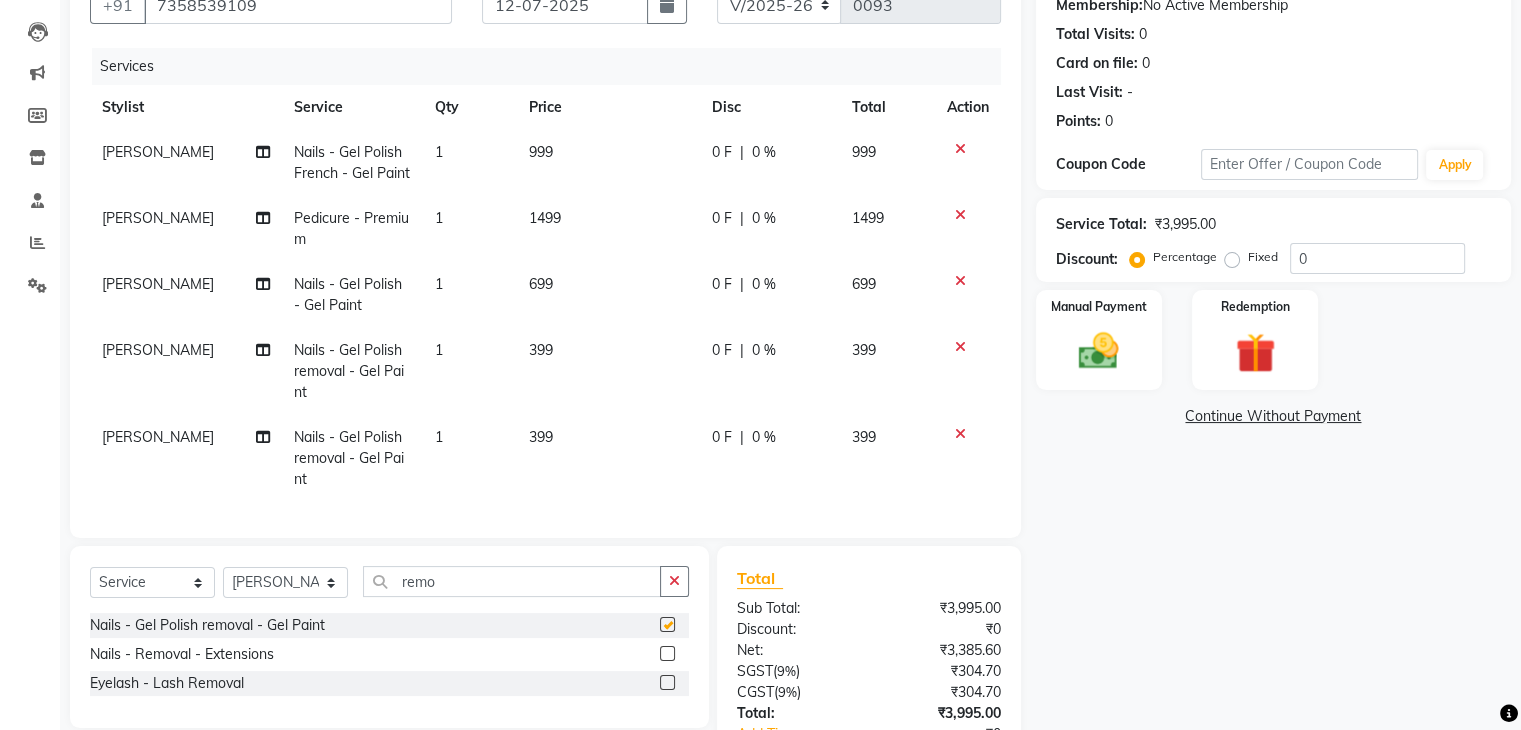 checkbox on "false" 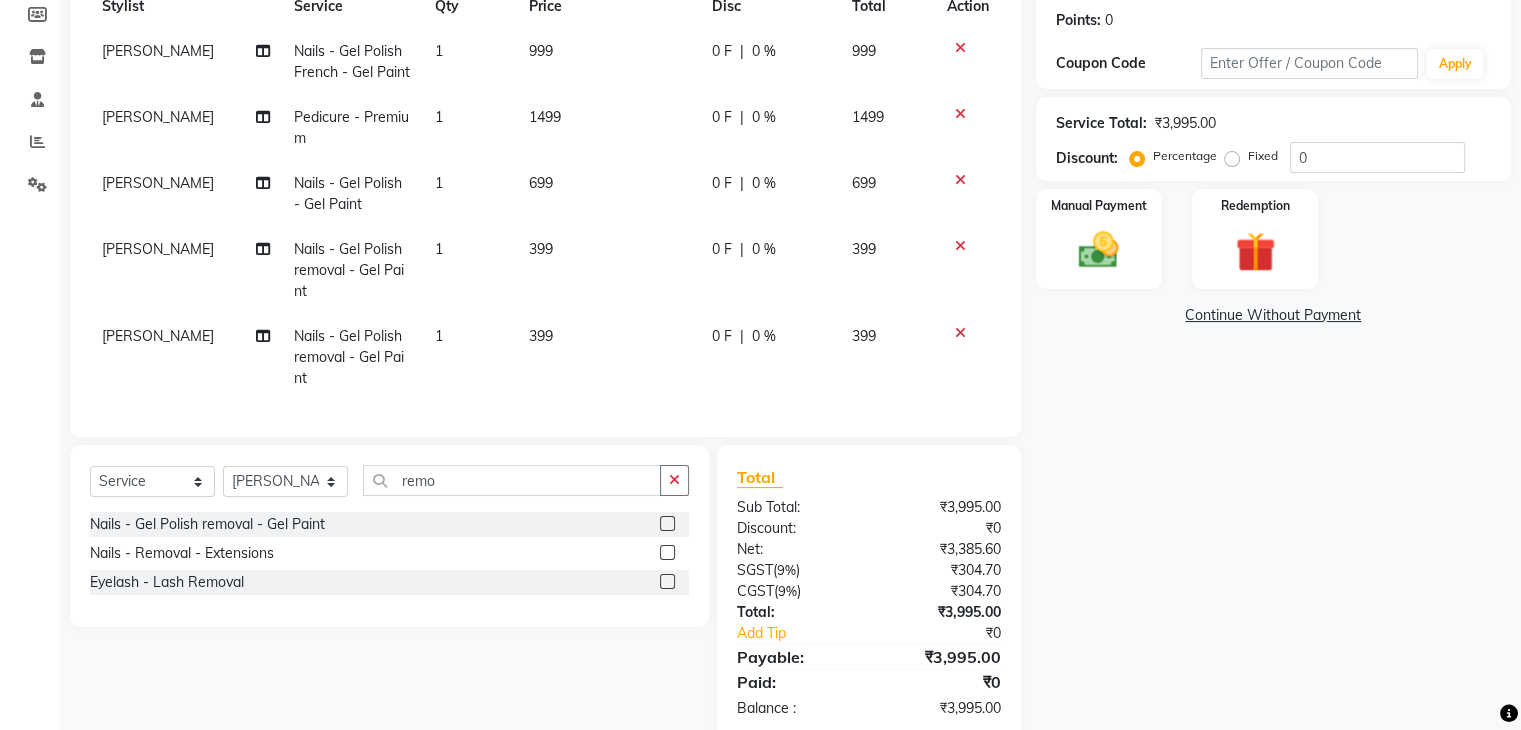 scroll, scrollTop: 0, scrollLeft: 0, axis: both 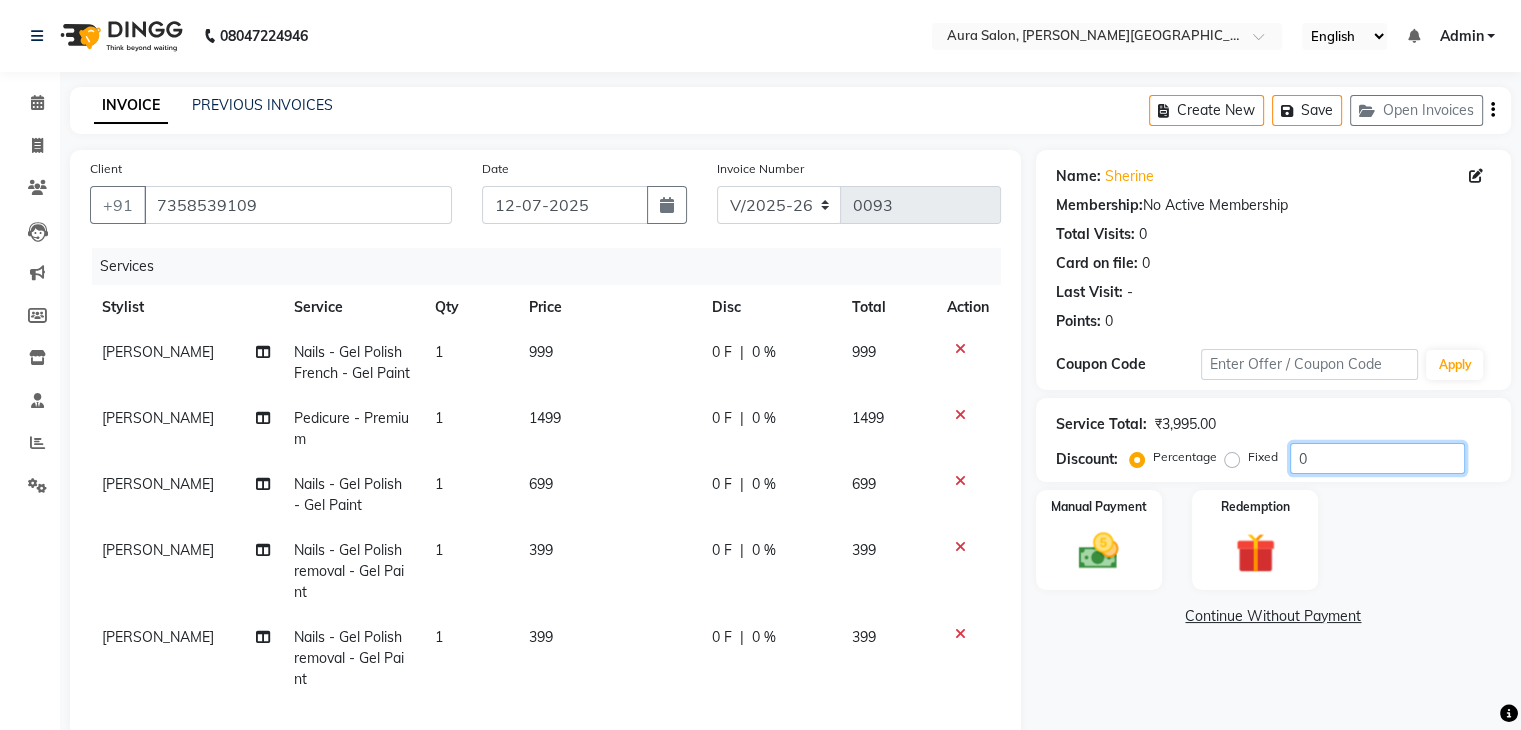 click on "0" 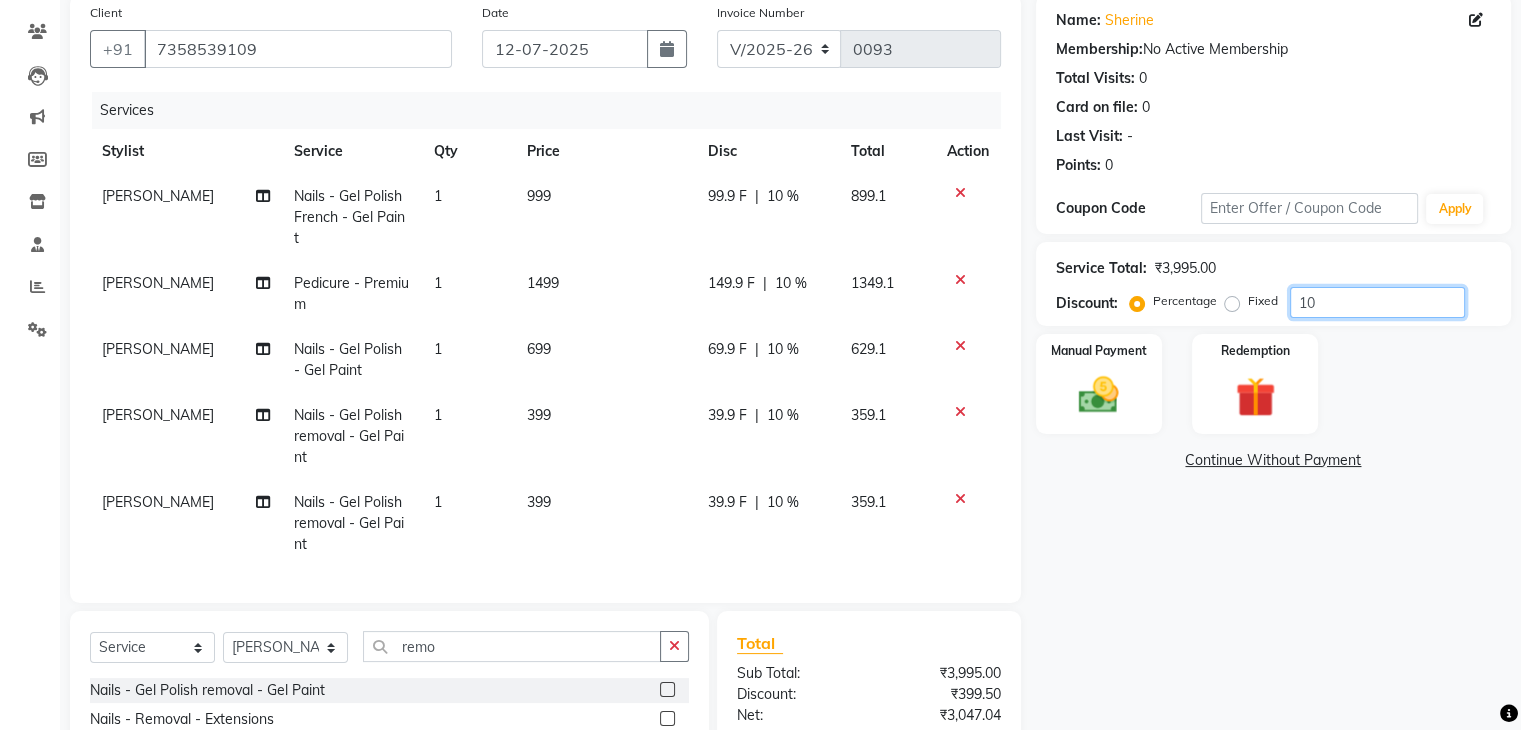 scroll, scrollTop: 56, scrollLeft: 0, axis: vertical 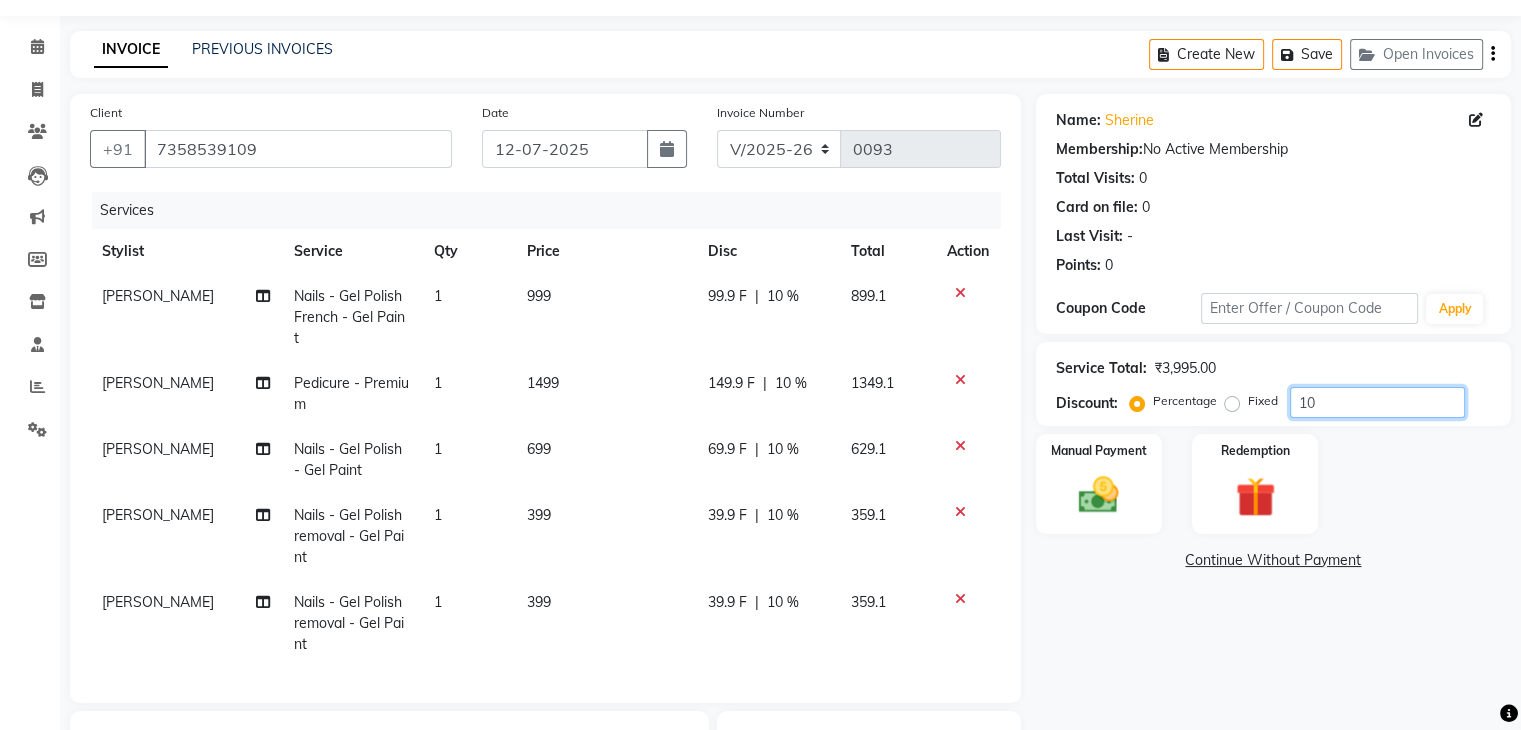 type on "10" 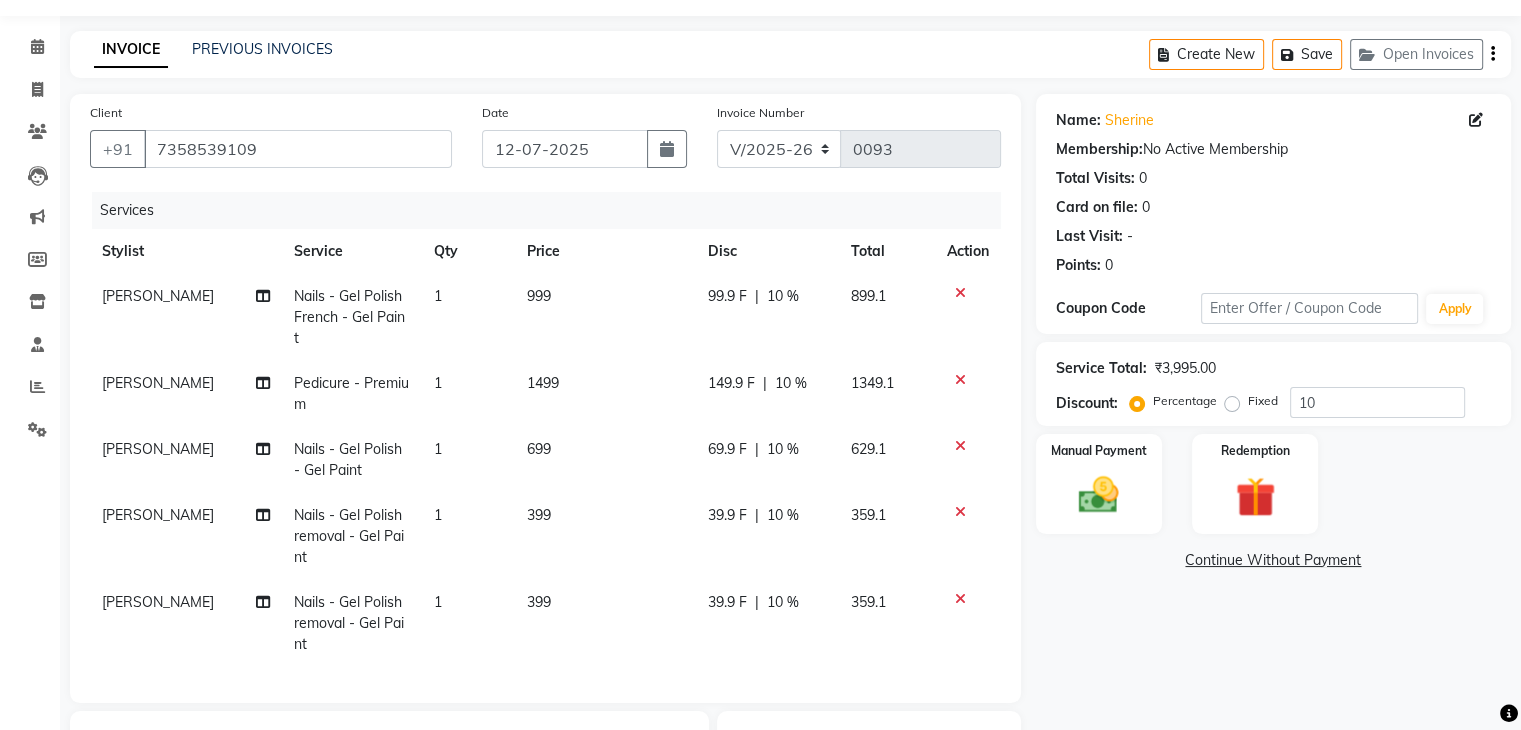 click on "1499" 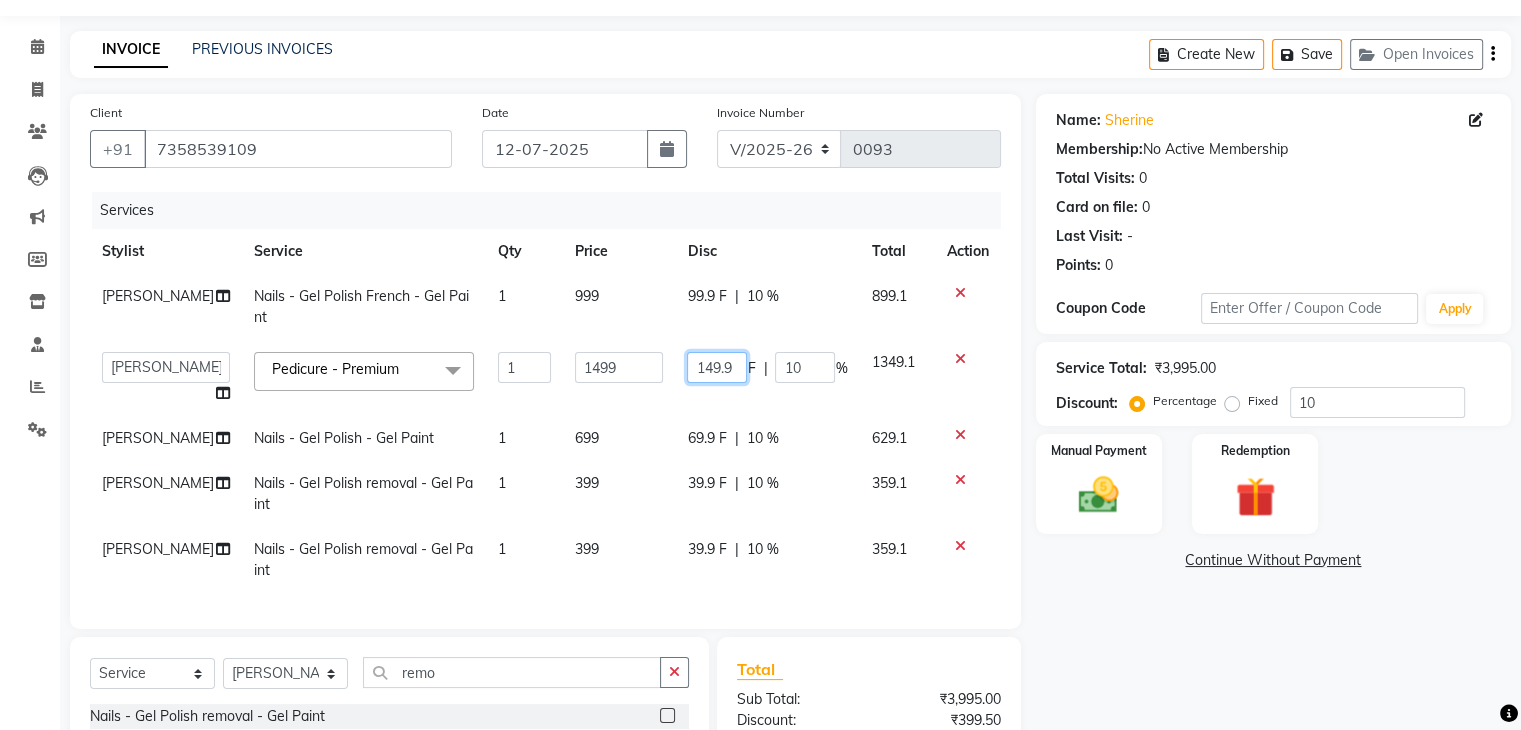 click on "149.9" 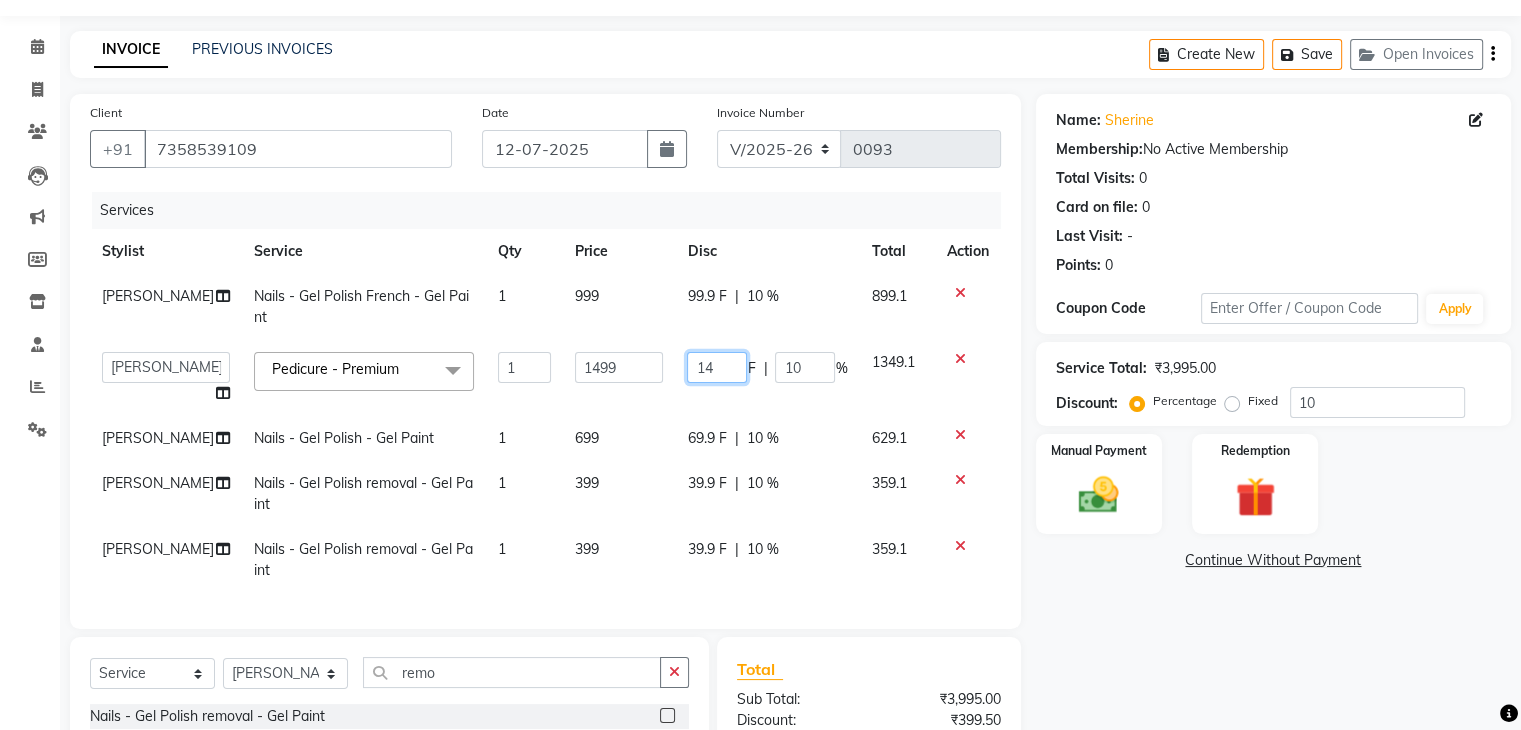 type on "1" 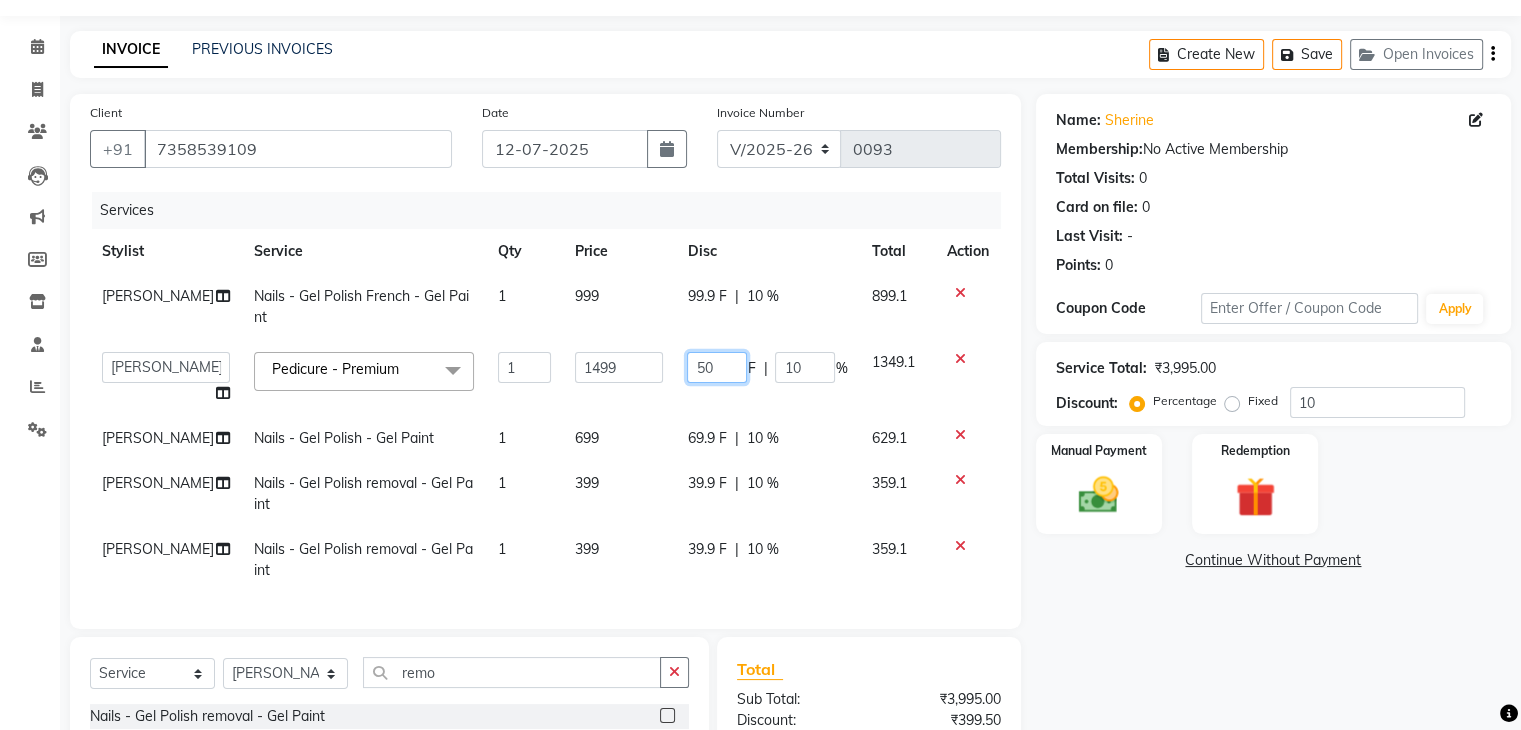 type on "500" 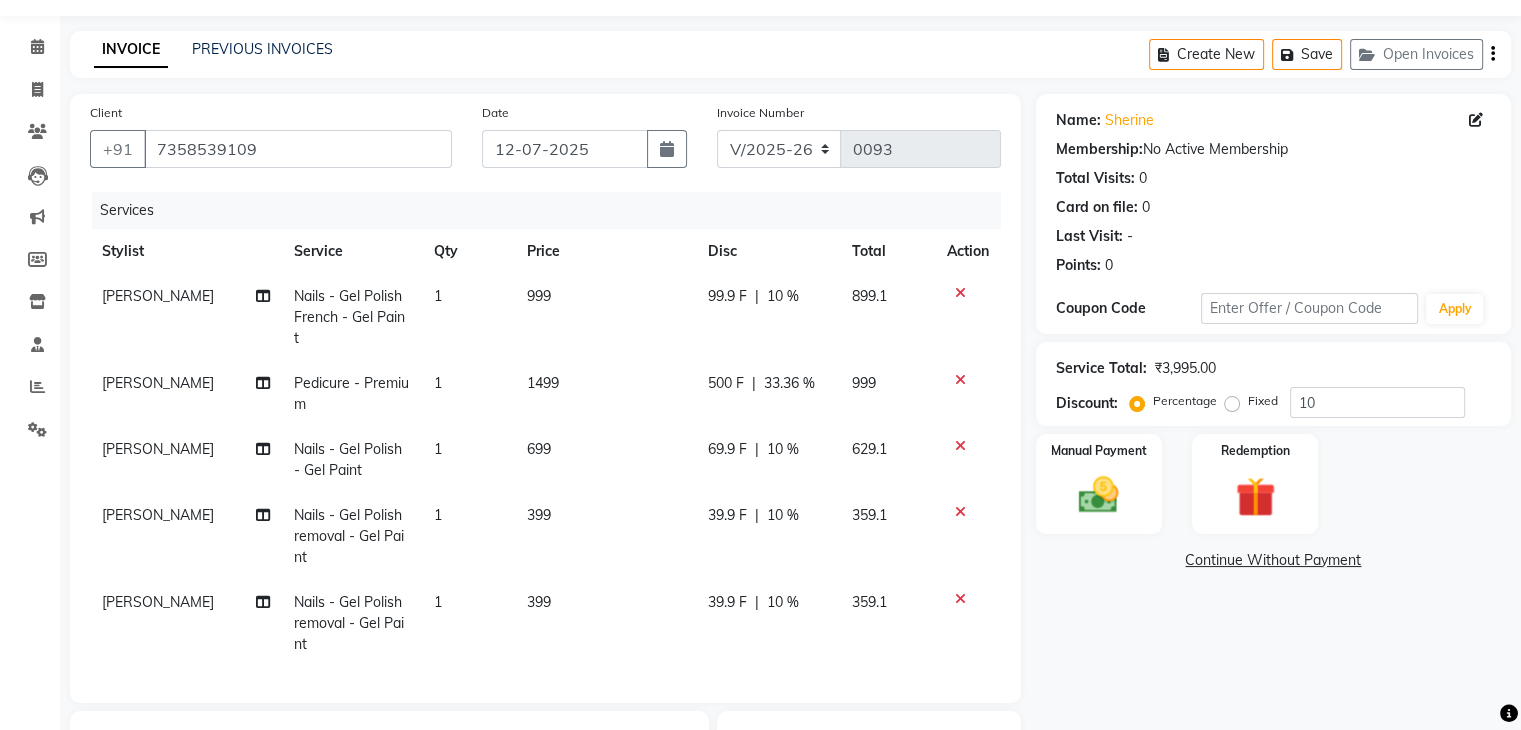click on "Name: [PERSON_NAME]   Membership:  No Active Membership  Total Visits:  0 Card on file:  0 Last Visit:   - Points:   0  Coupon Code Apply Service Total:  ₹3,995.00  Discount:  Percentage   Fixed  10 Manual Payment Redemption  Continue Without Payment" 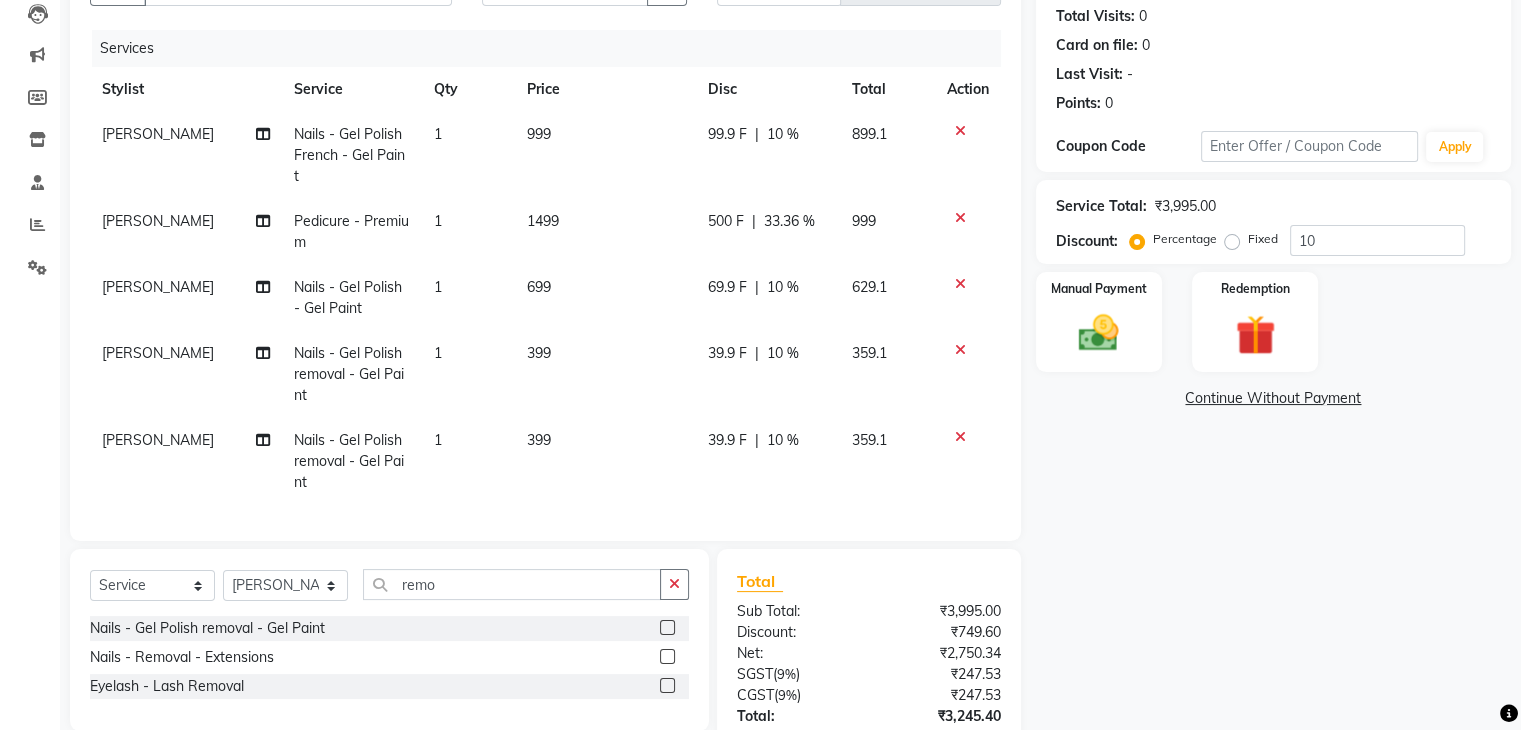 scroll, scrollTop: 256, scrollLeft: 0, axis: vertical 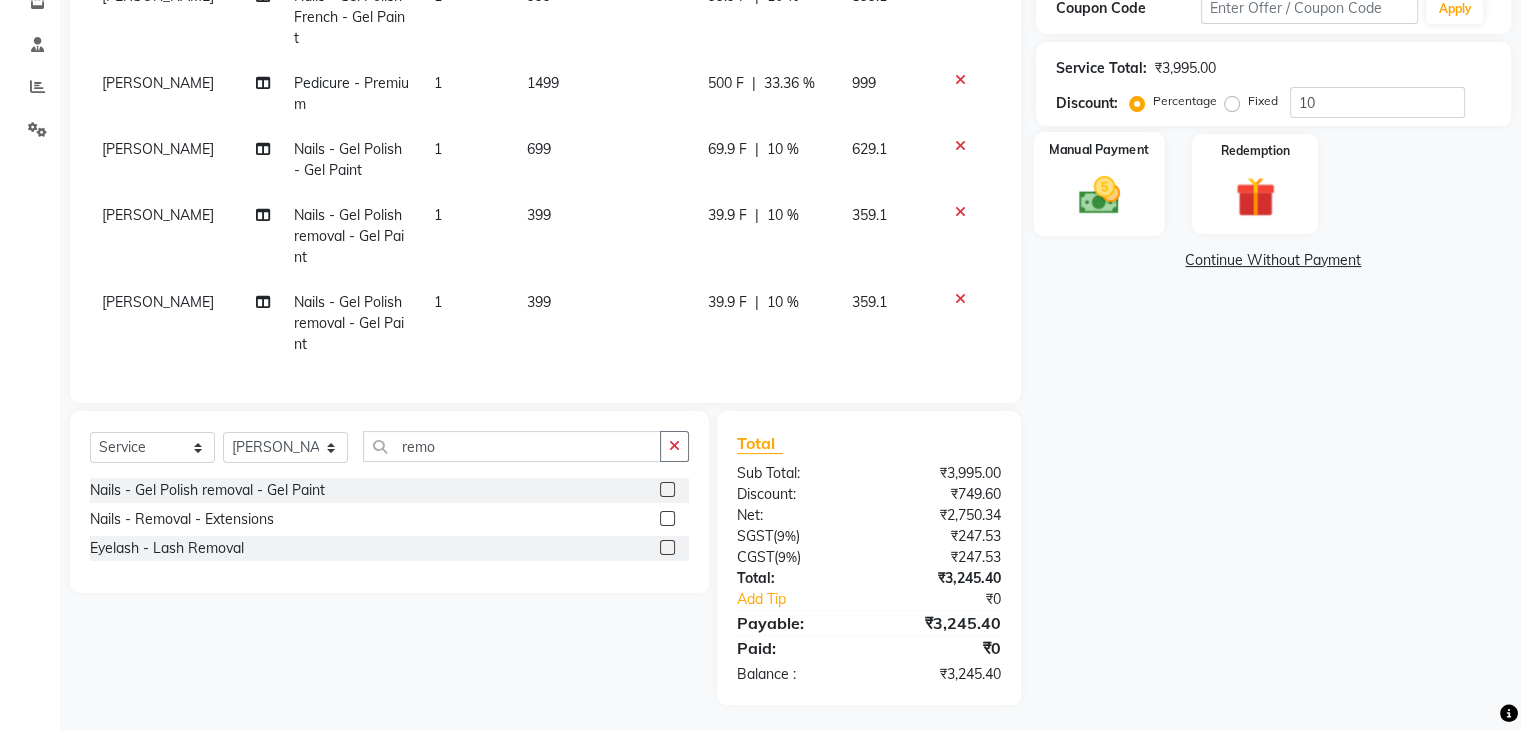 click on "Manual Payment" 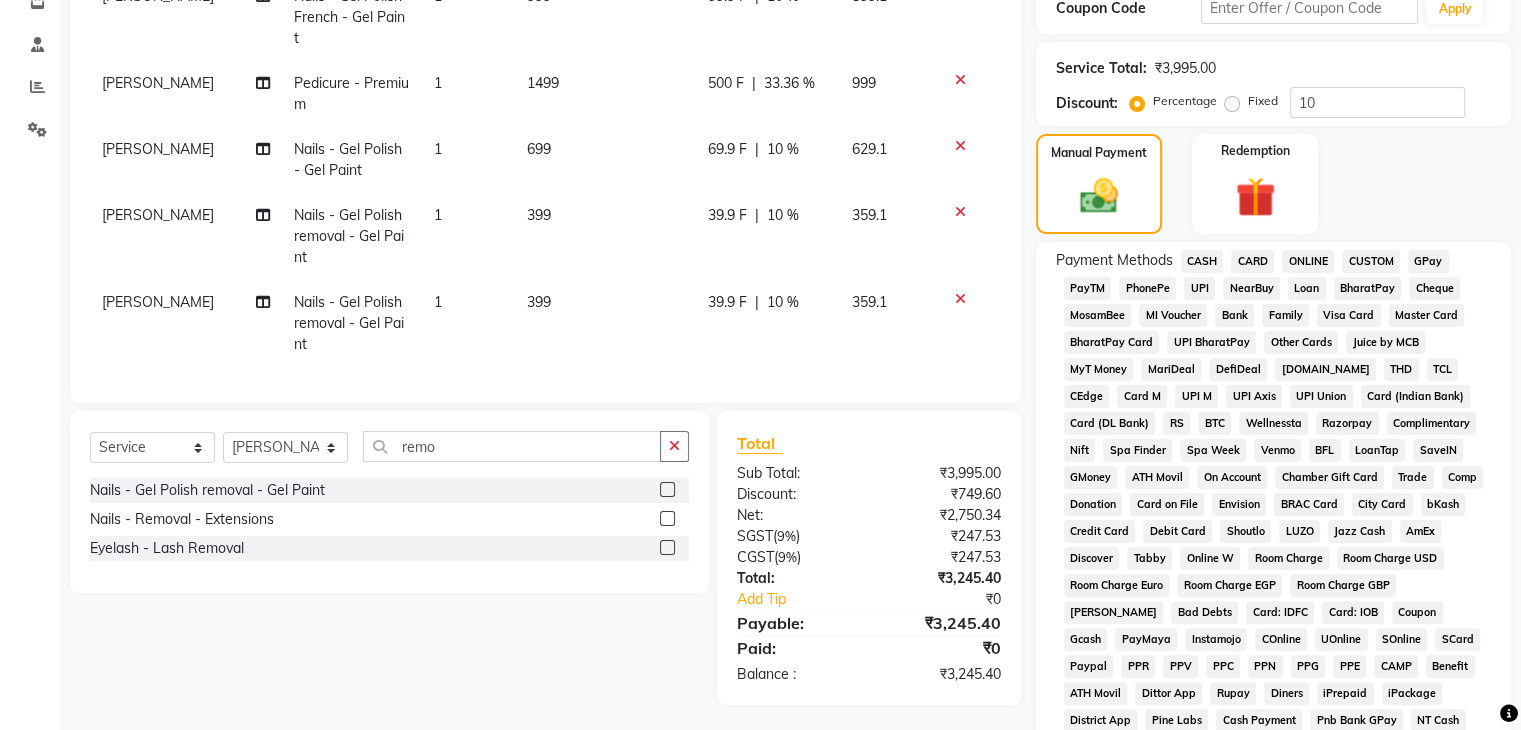 click on "PhonePe" 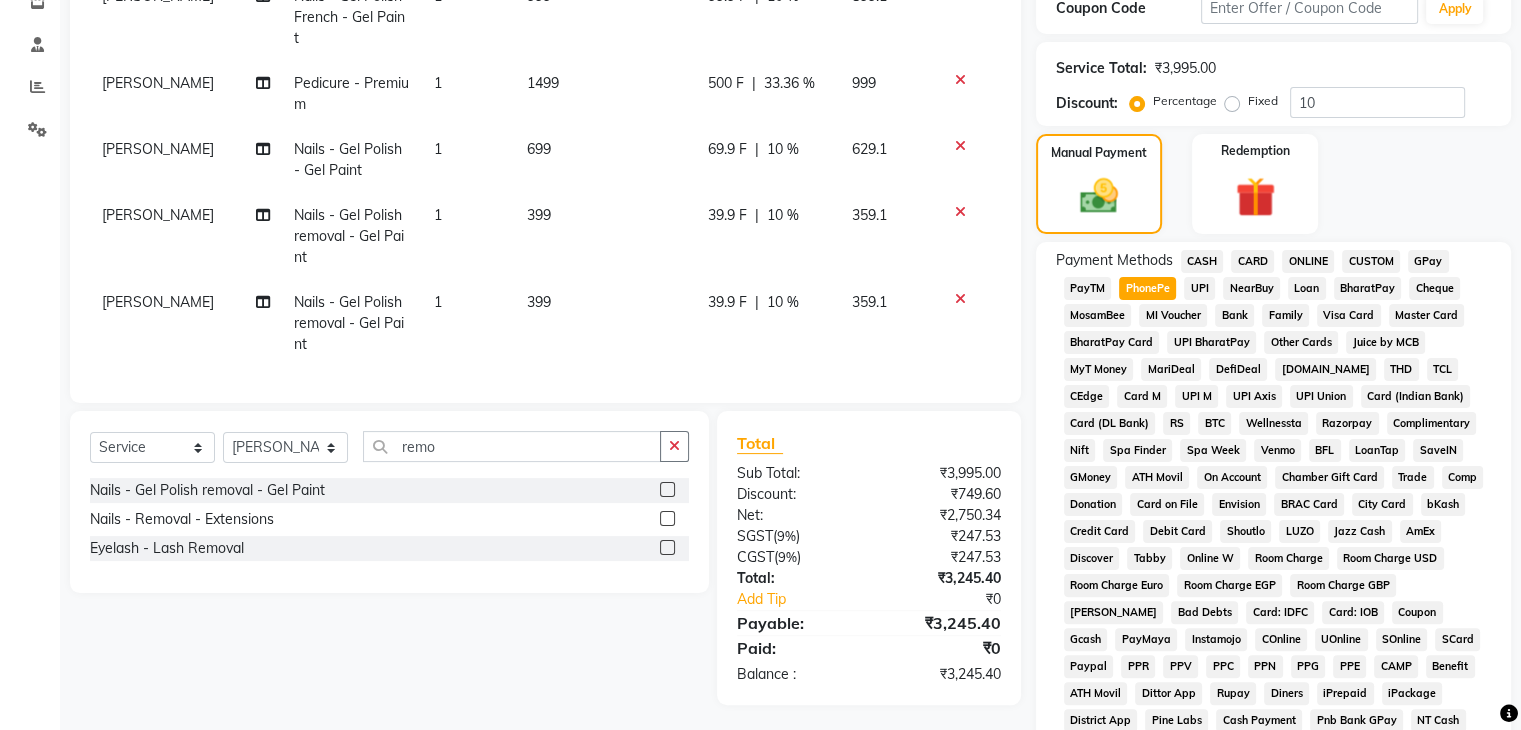 scroll, scrollTop: 693, scrollLeft: 0, axis: vertical 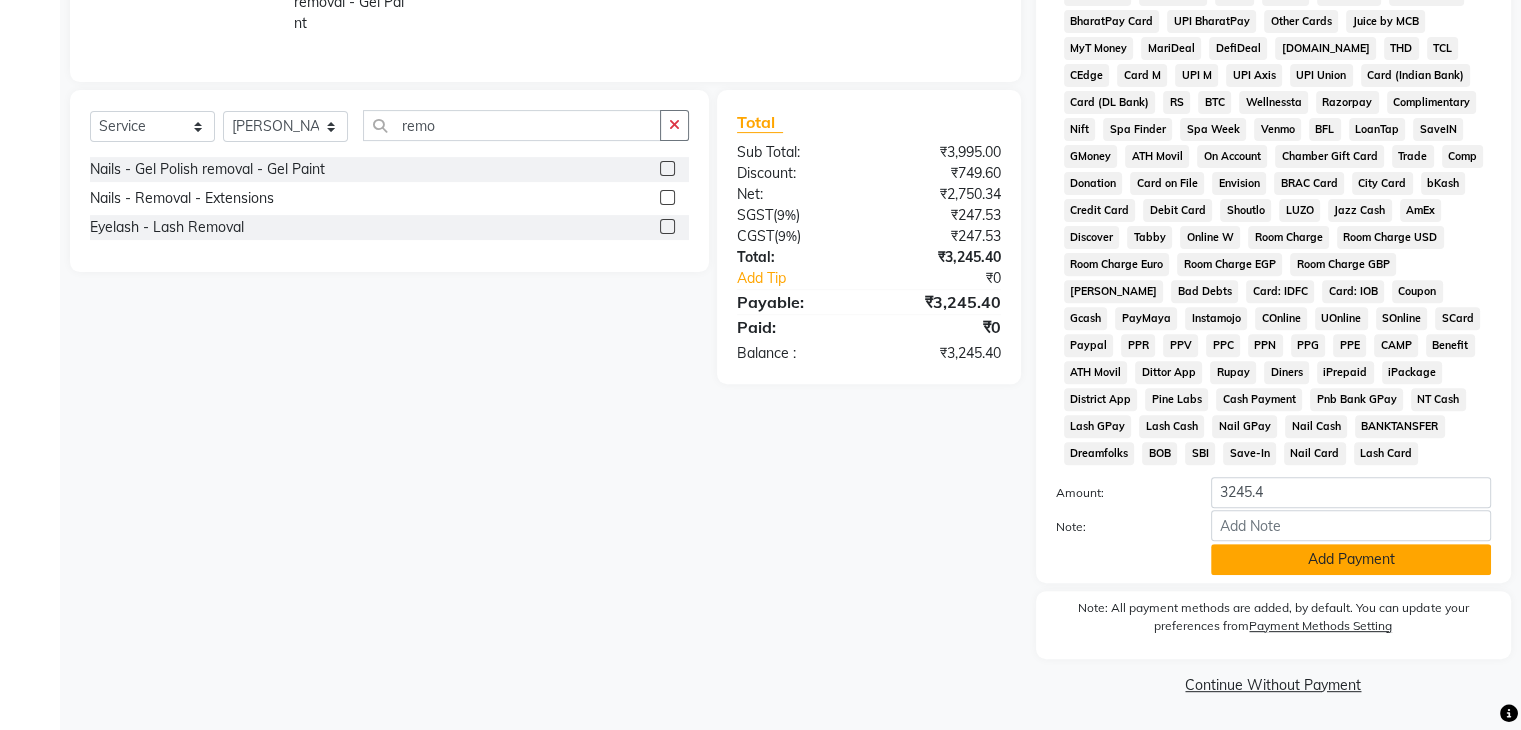 click on "Add Payment" 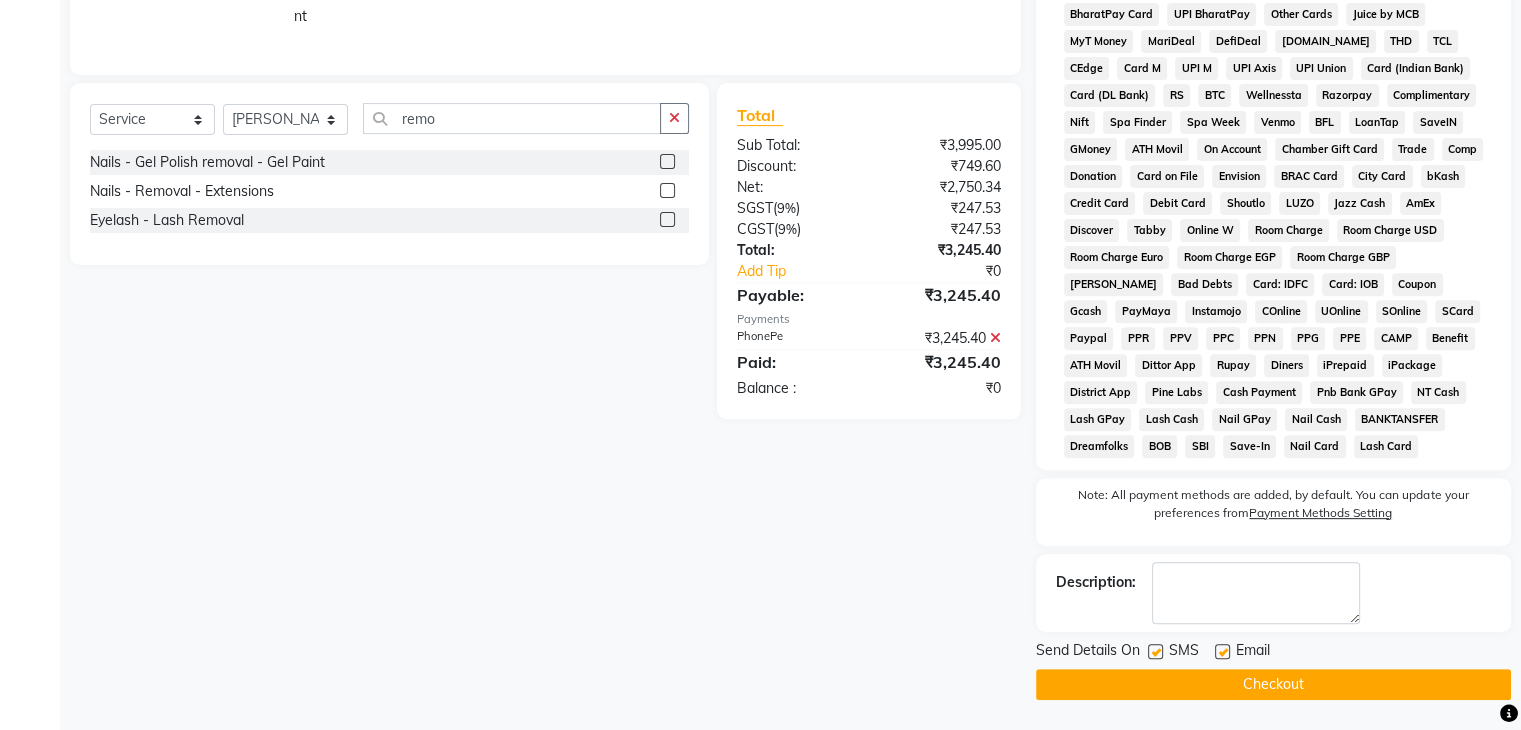 click on "Checkout" 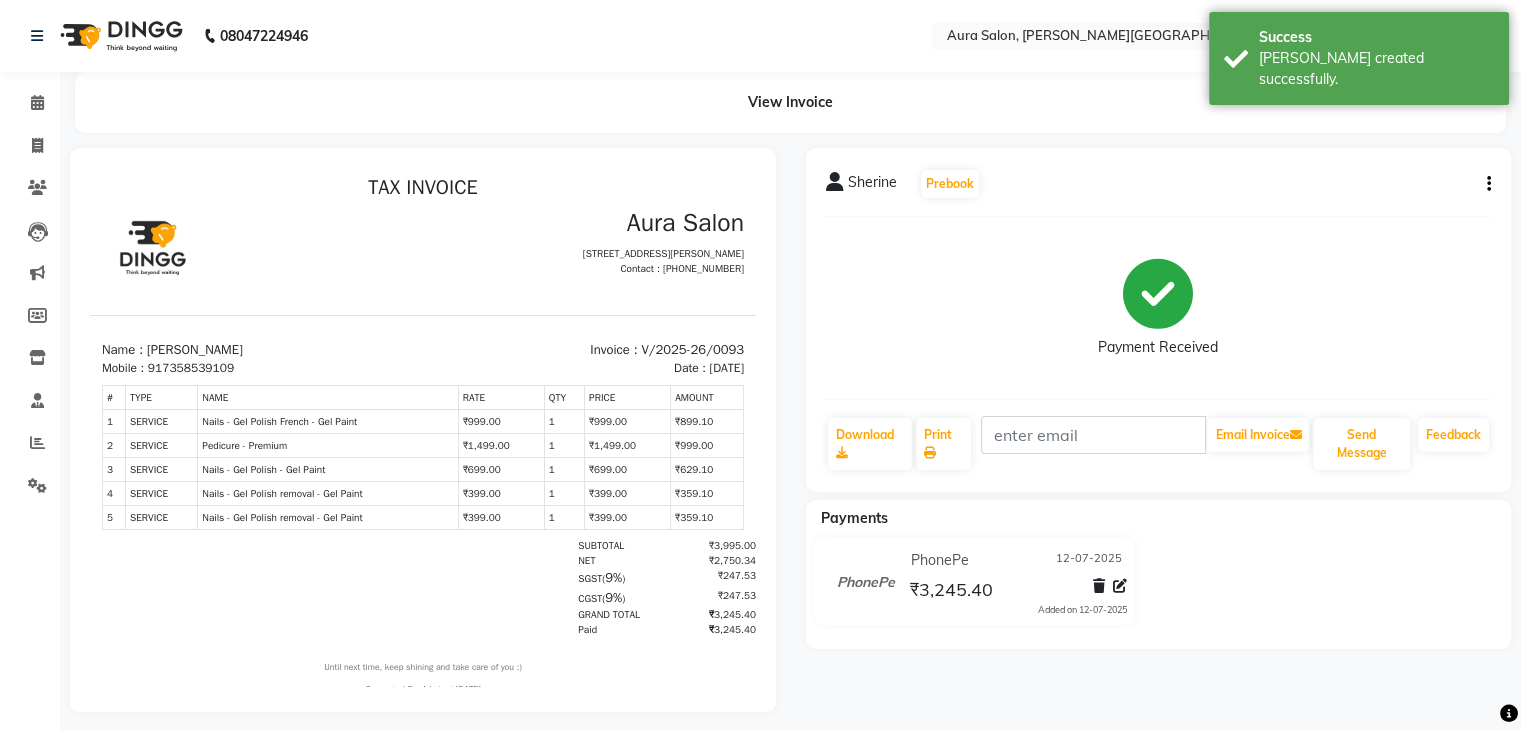 scroll, scrollTop: 0, scrollLeft: 0, axis: both 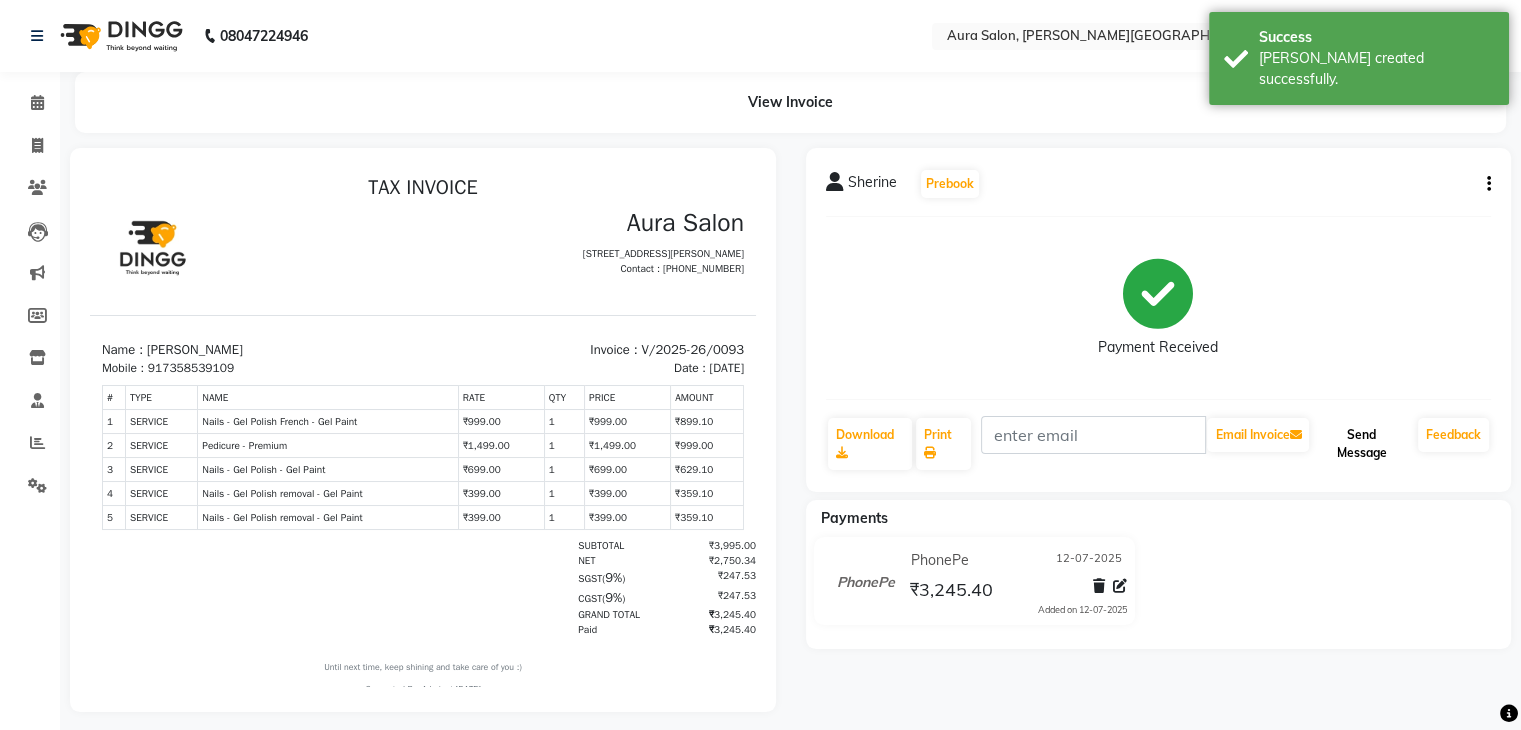 click on "Send Message" 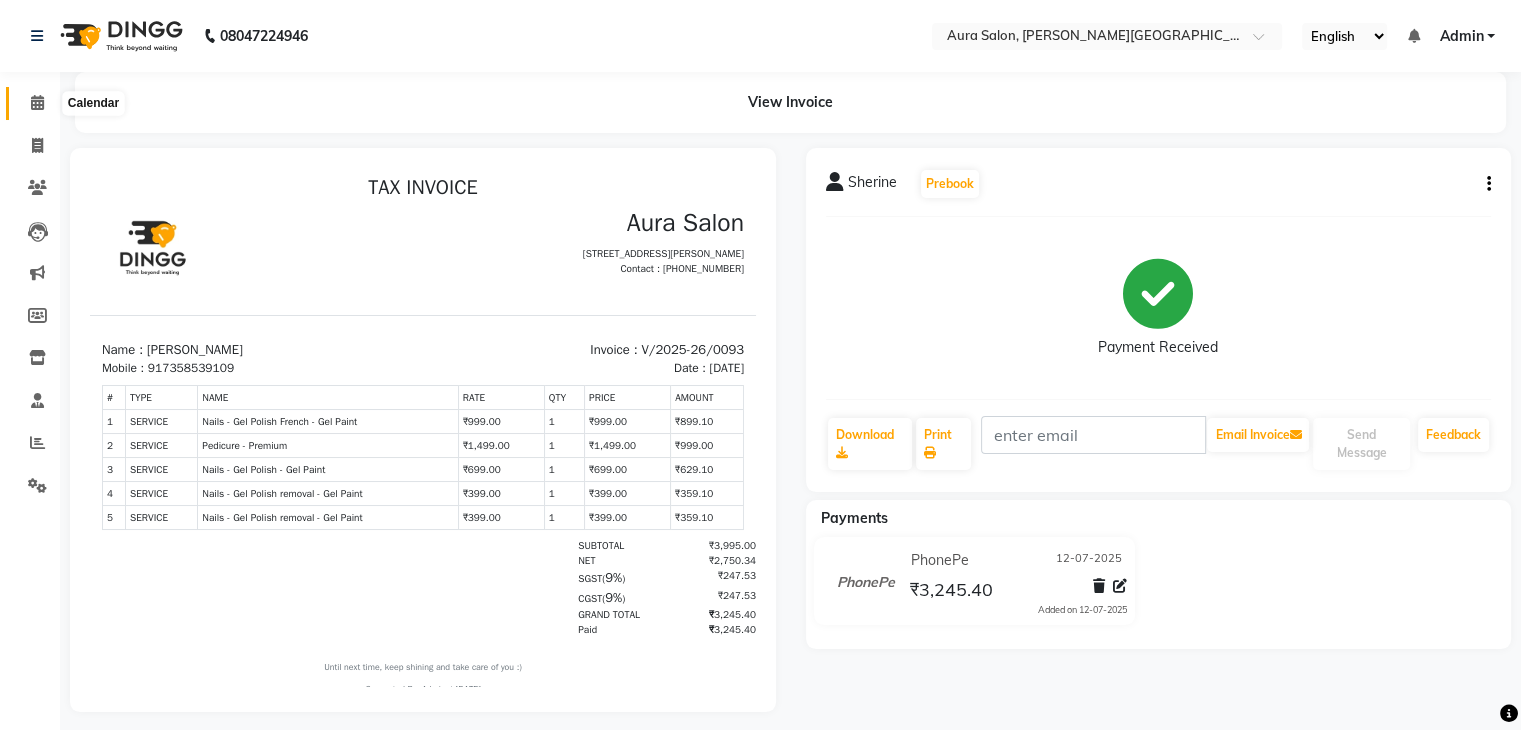 click 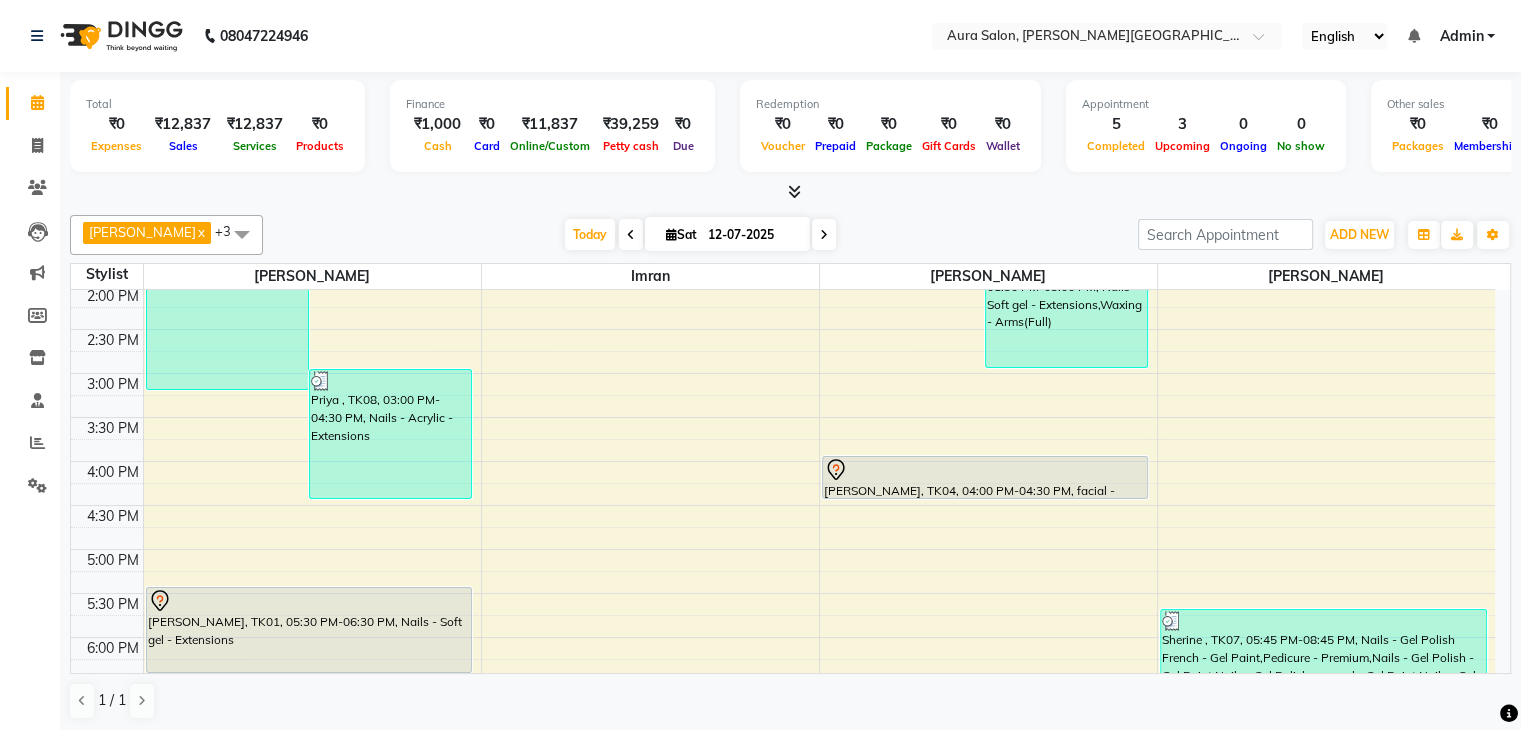 scroll, scrollTop: 488, scrollLeft: 0, axis: vertical 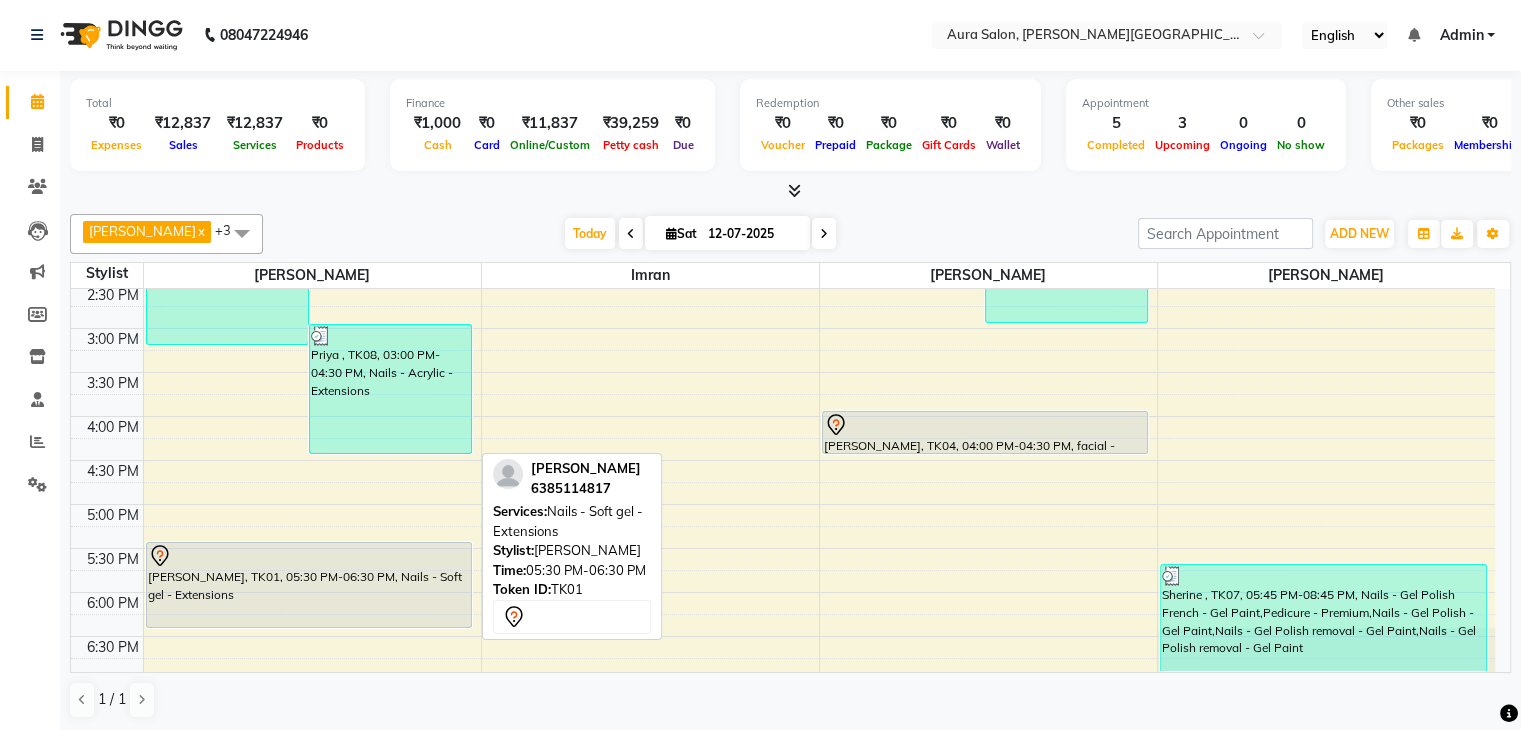 click on "[PERSON_NAME], TK01, 05:30 PM-06:30 PM, Nails - Soft gel - Extensions" at bounding box center [309, 585] 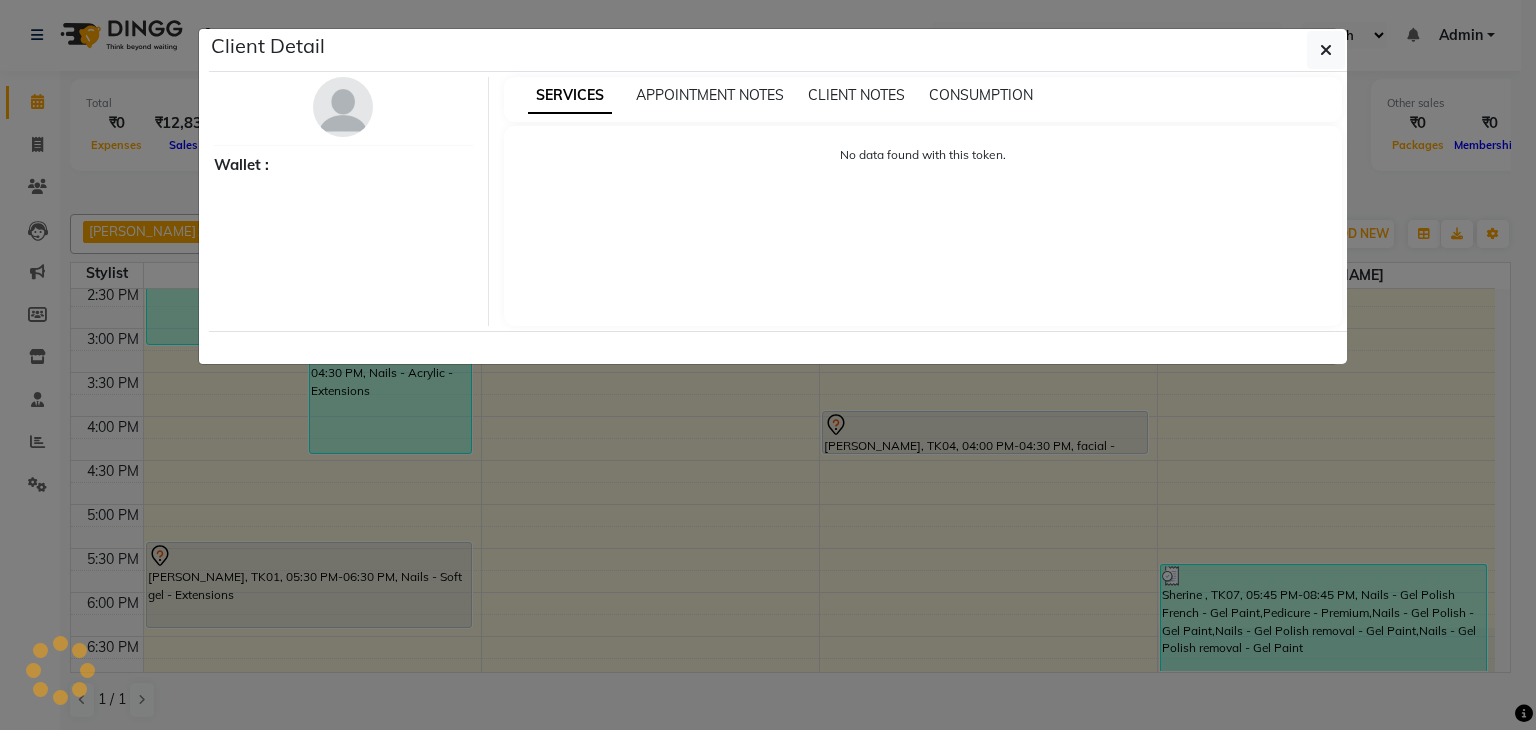 select on "7" 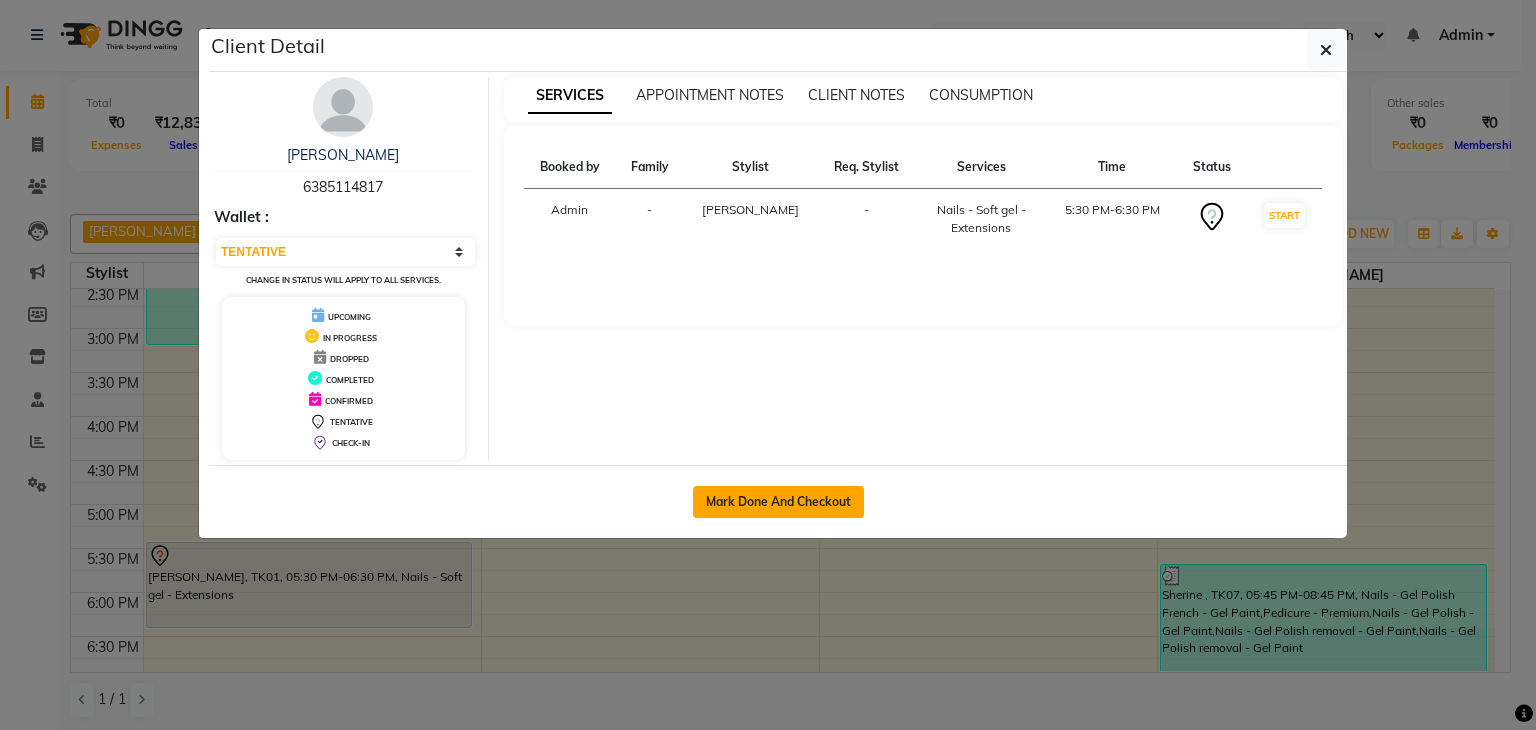 click on "Mark Done And Checkout" 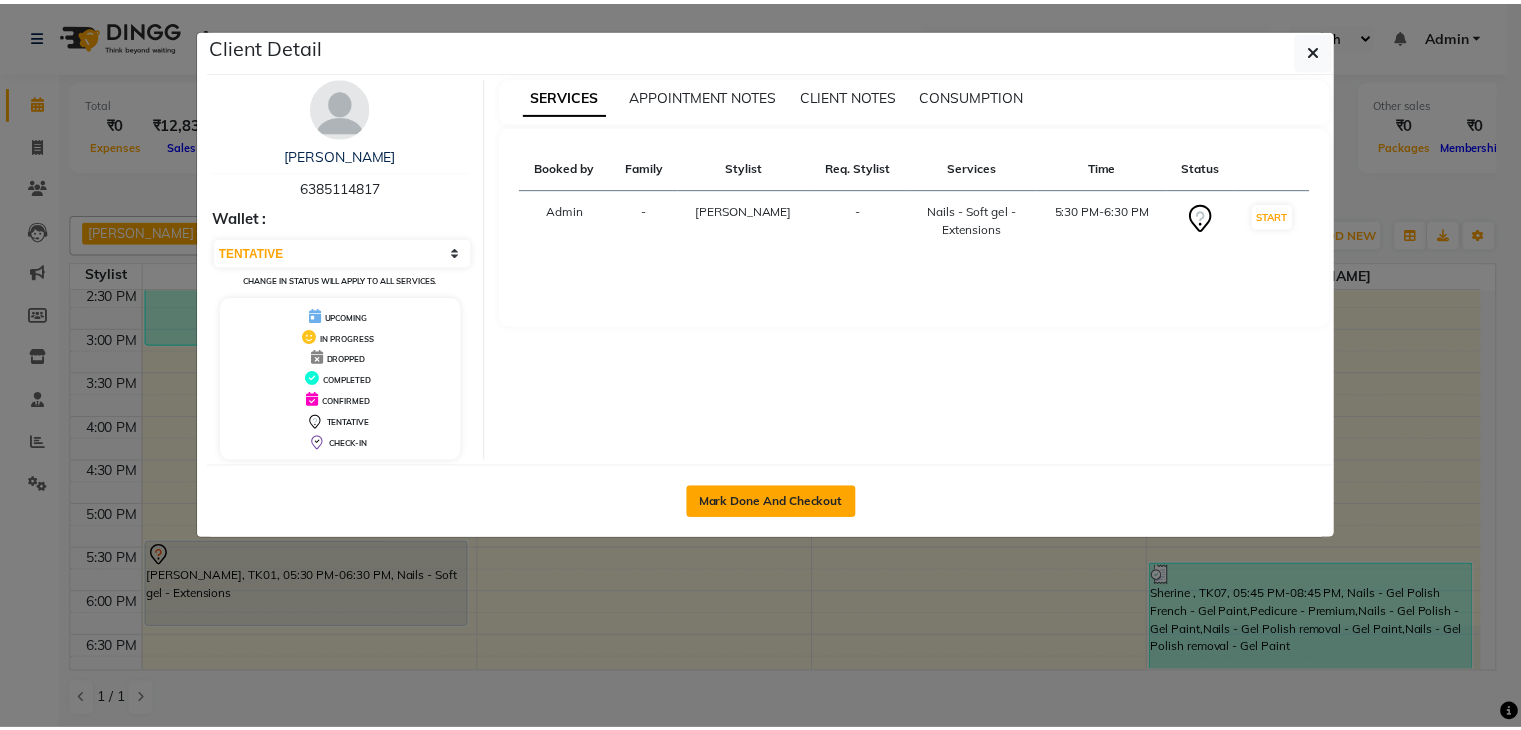 scroll, scrollTop: 0, scrollLeft: 0, axis: both 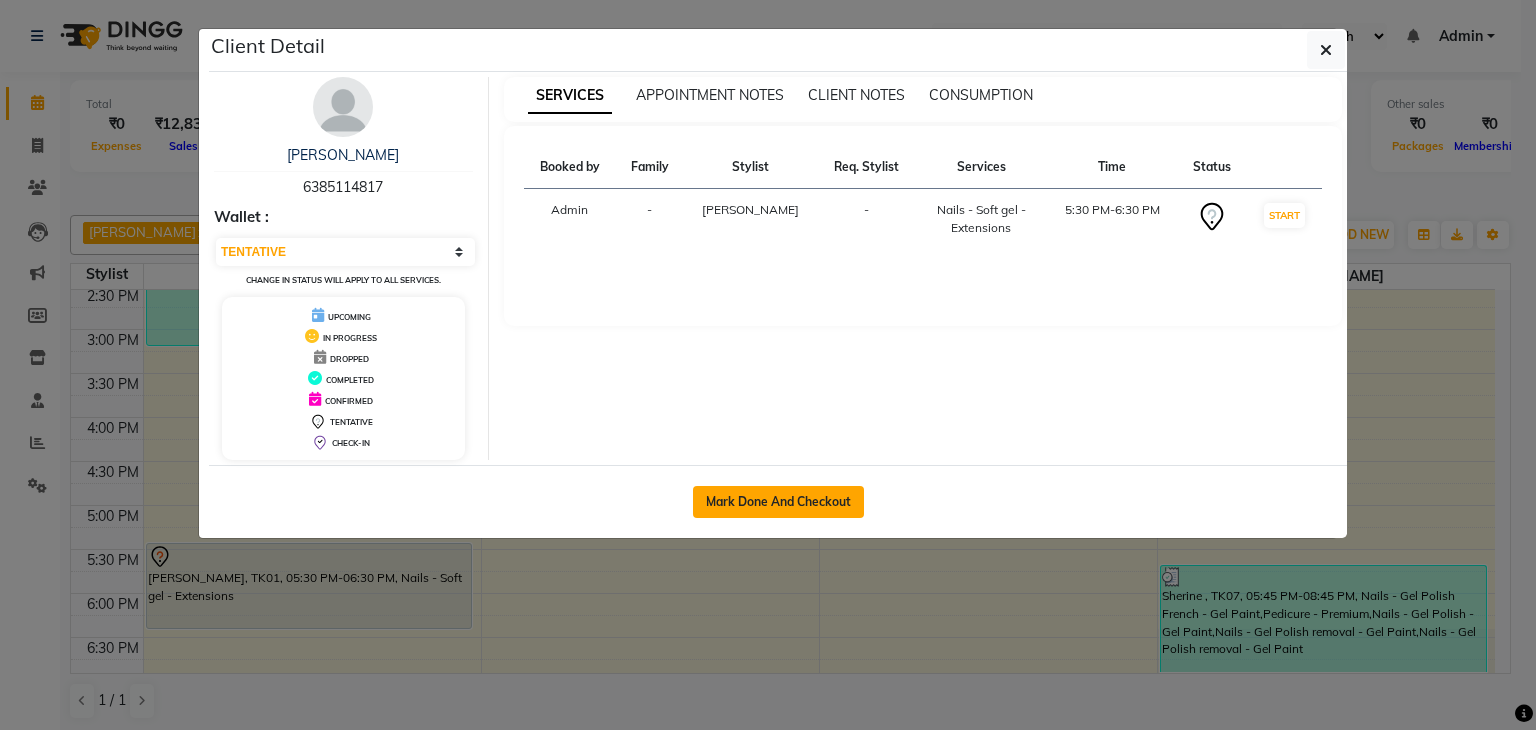 select on "service" 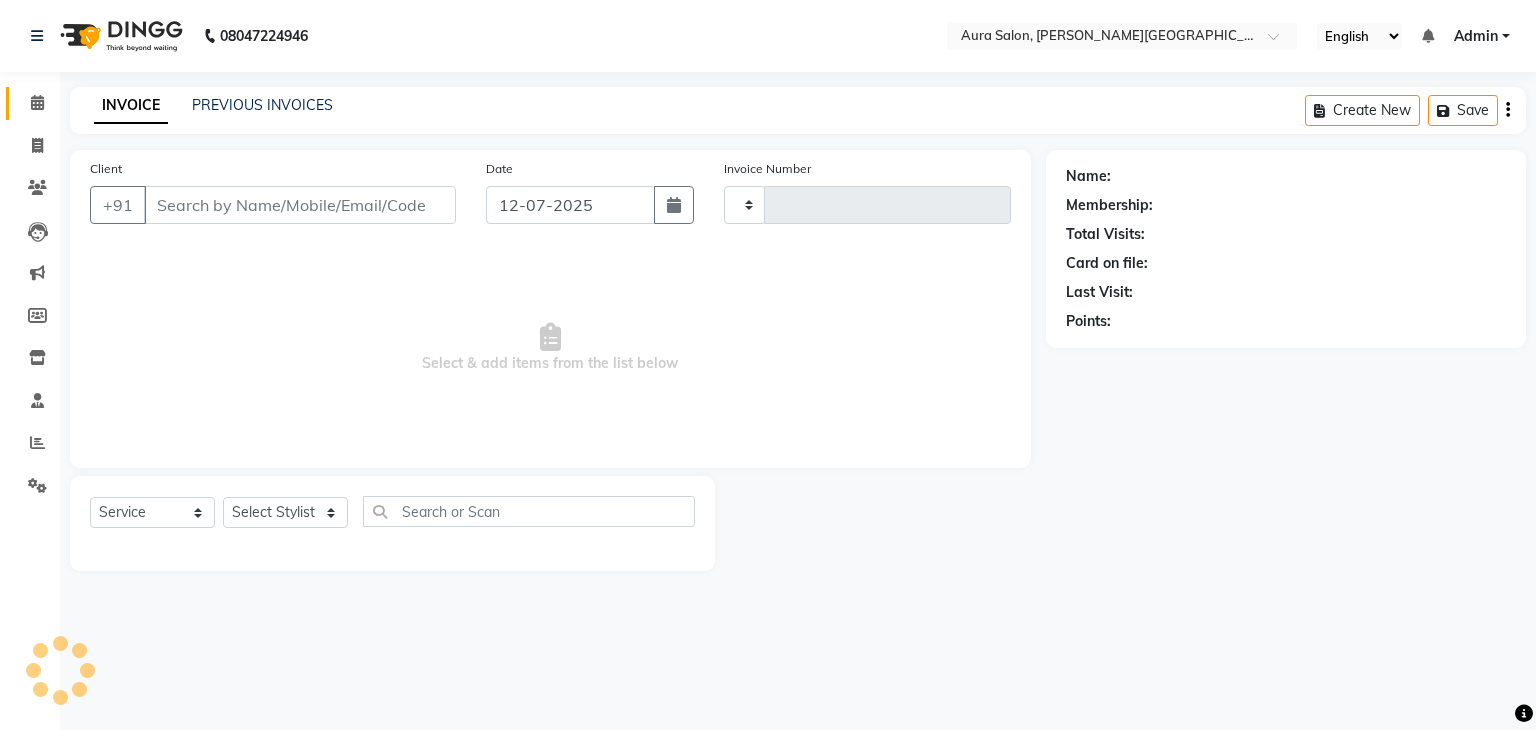 type on "0094" 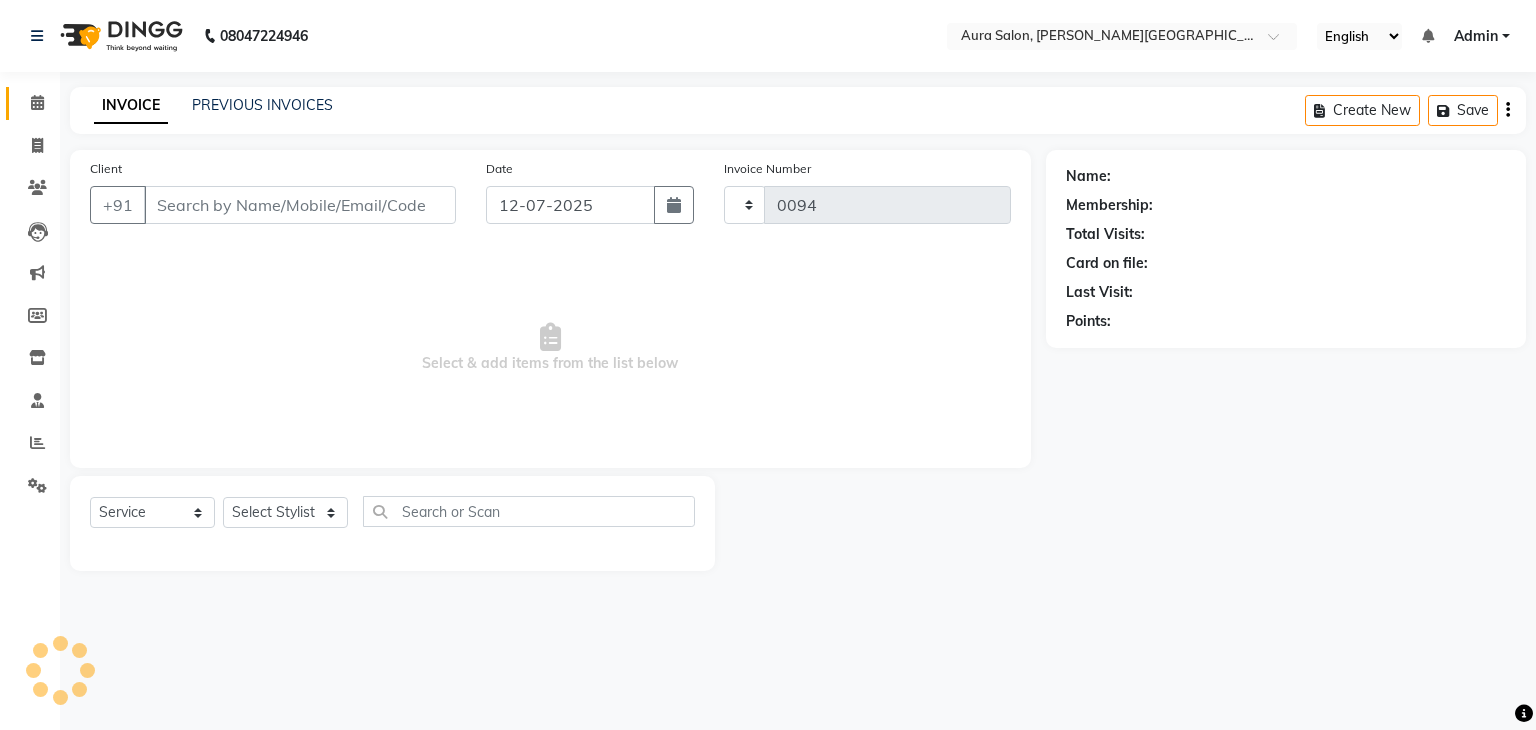 select on "7430" 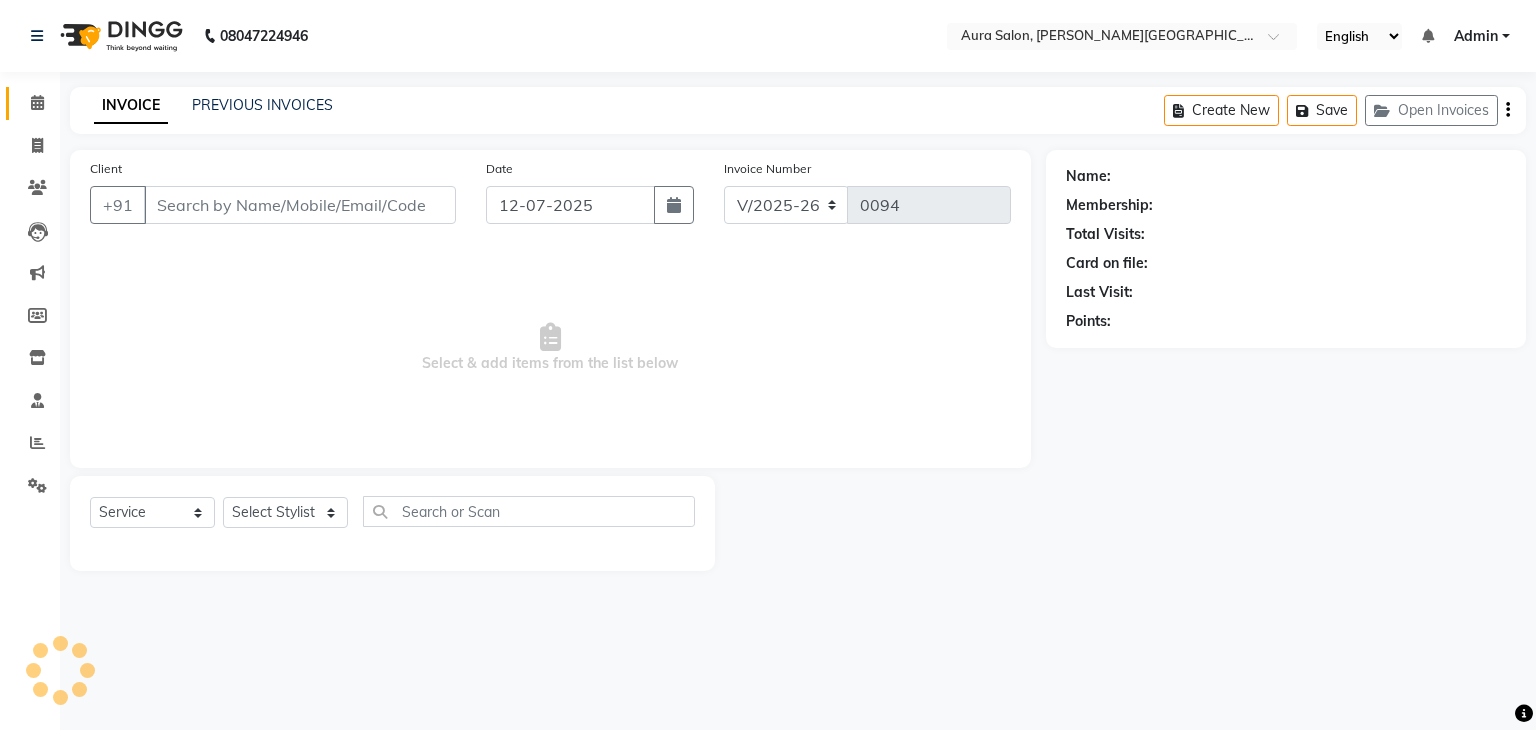 type on "6385114817" 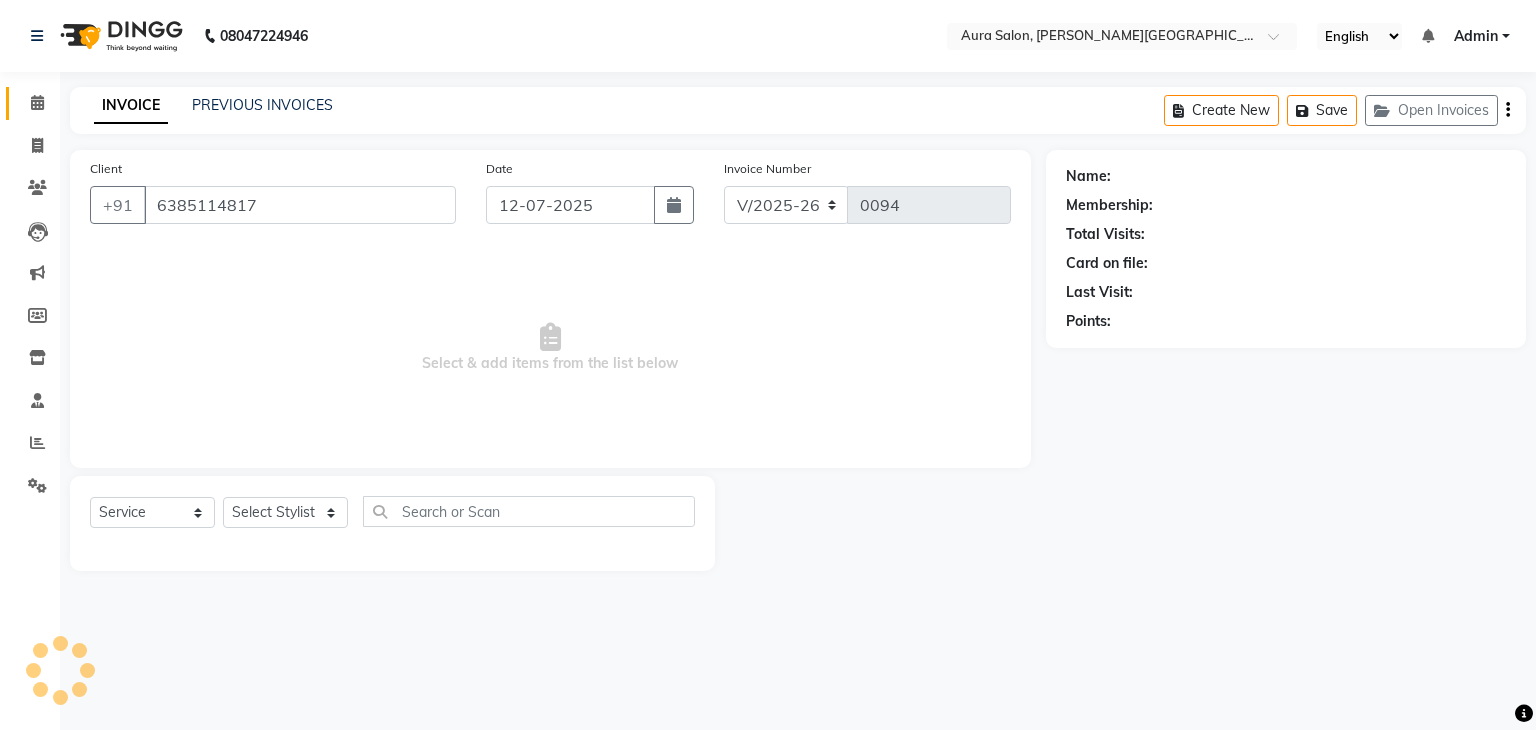 select on "66359" 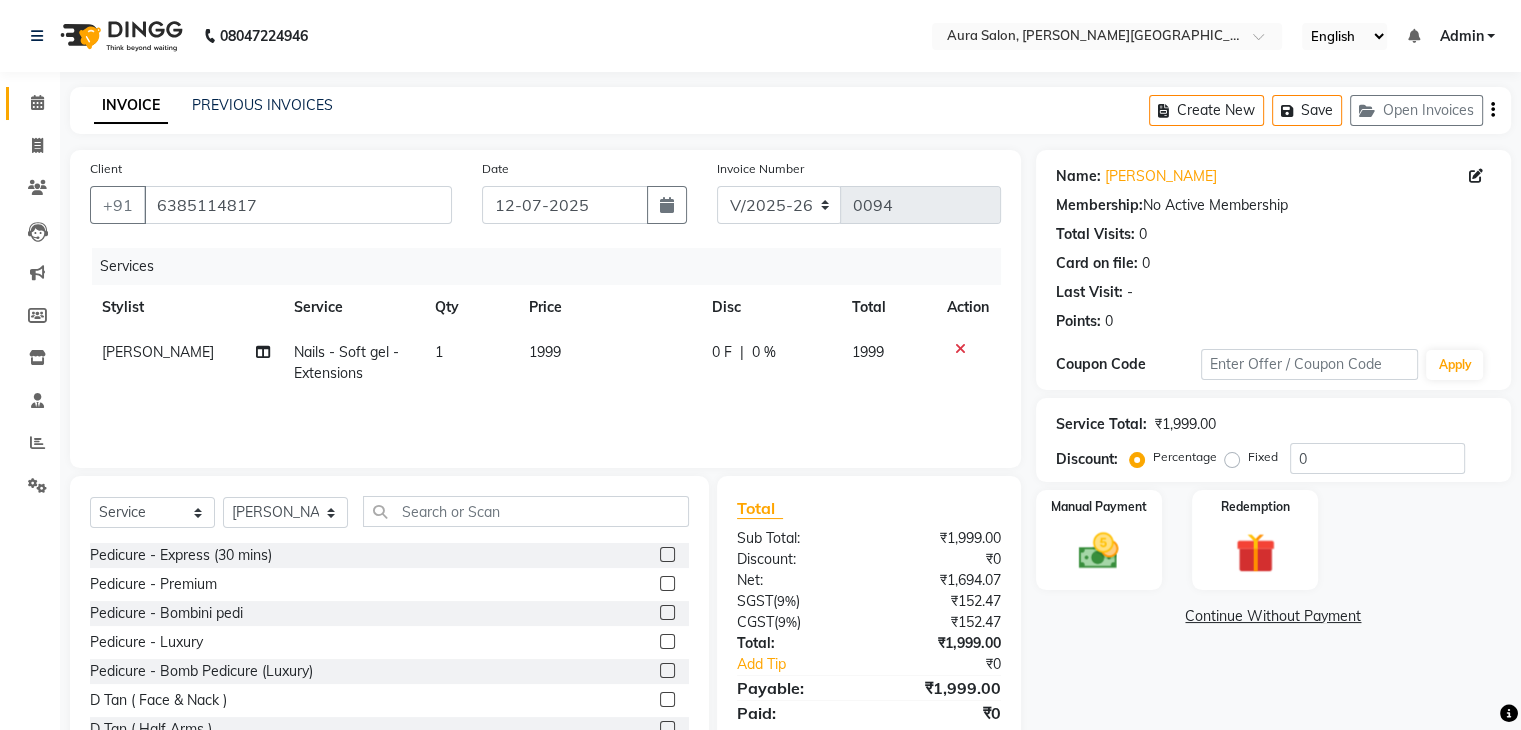 scroll, scrollTop: 72, scrollLeft: 0, axis: vertical 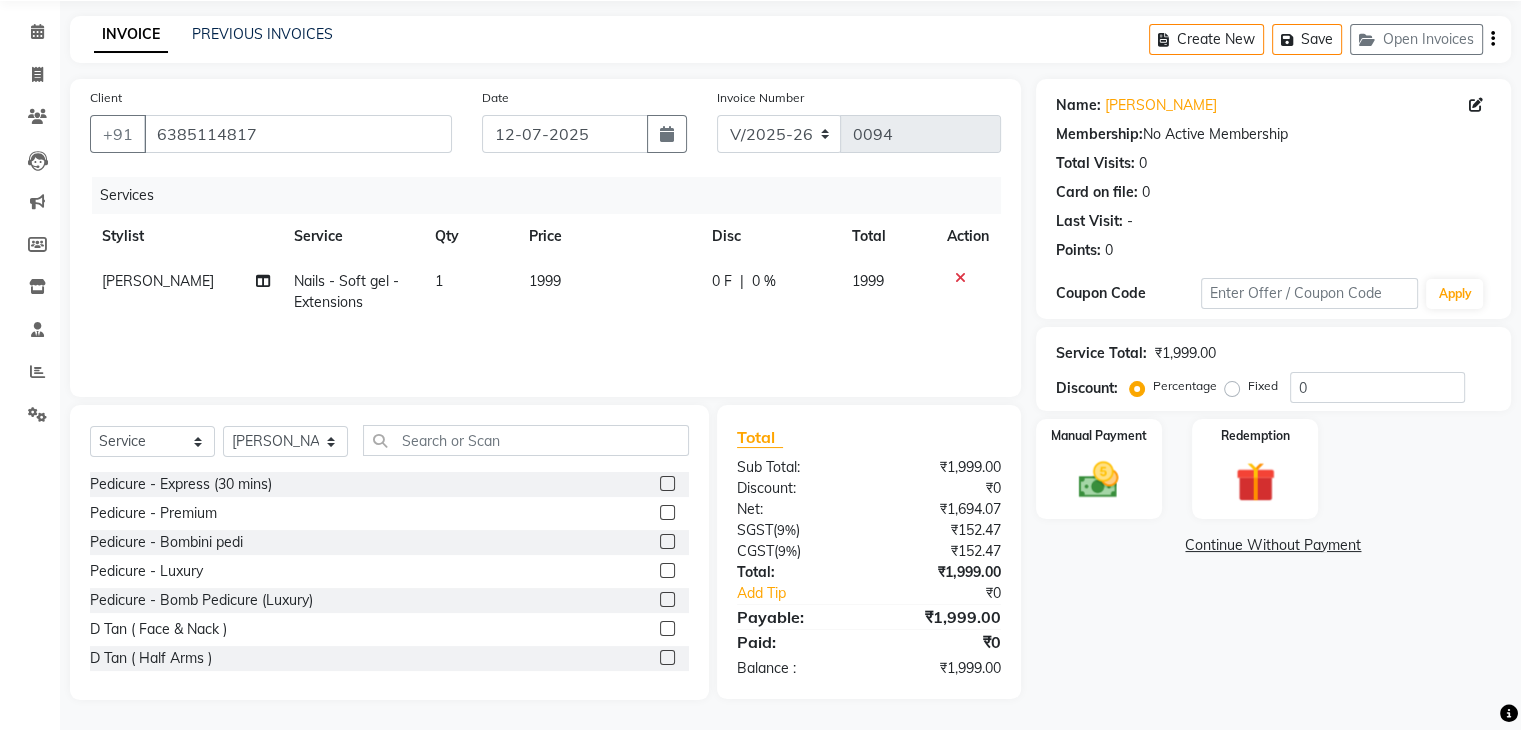 click on "0 %" 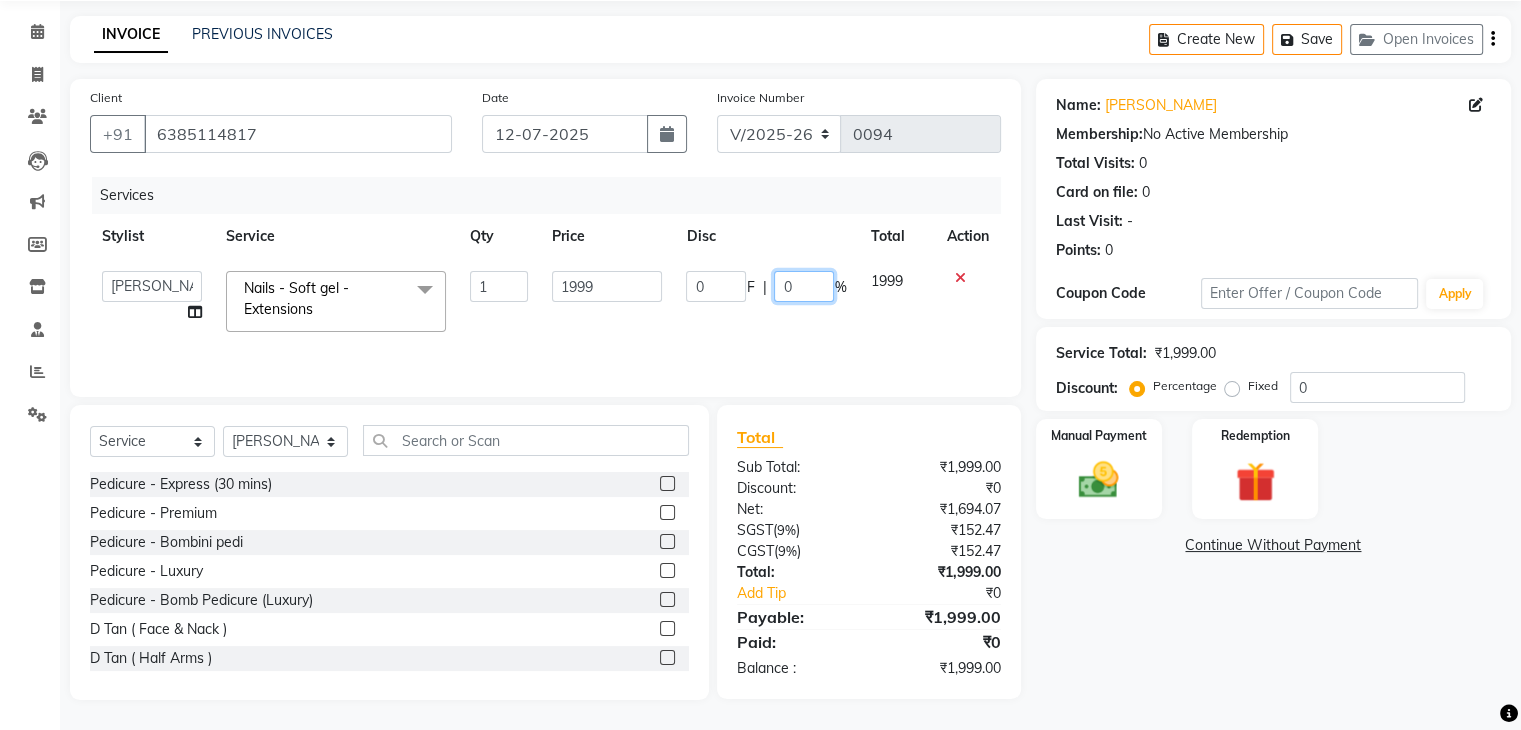click on "0" 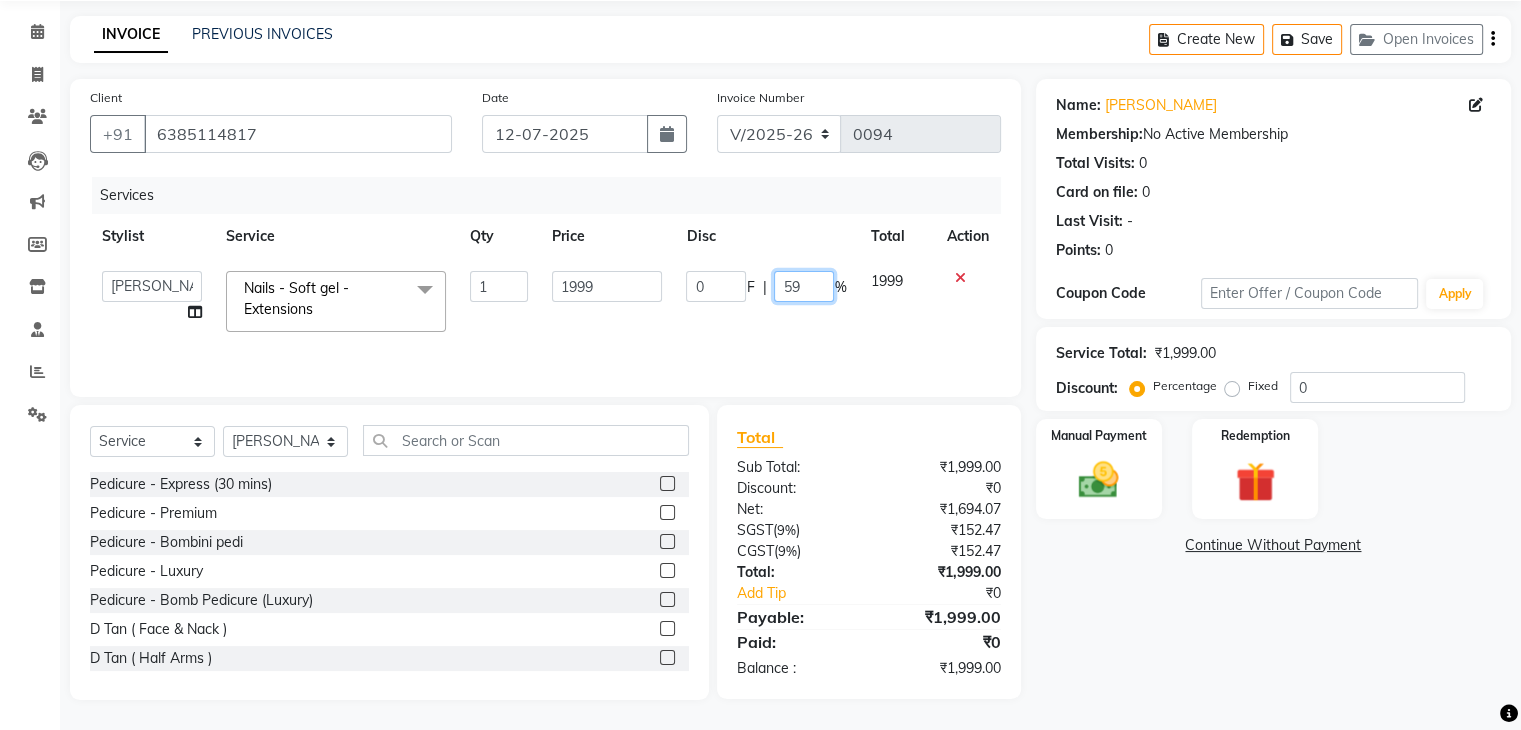 type on "599" 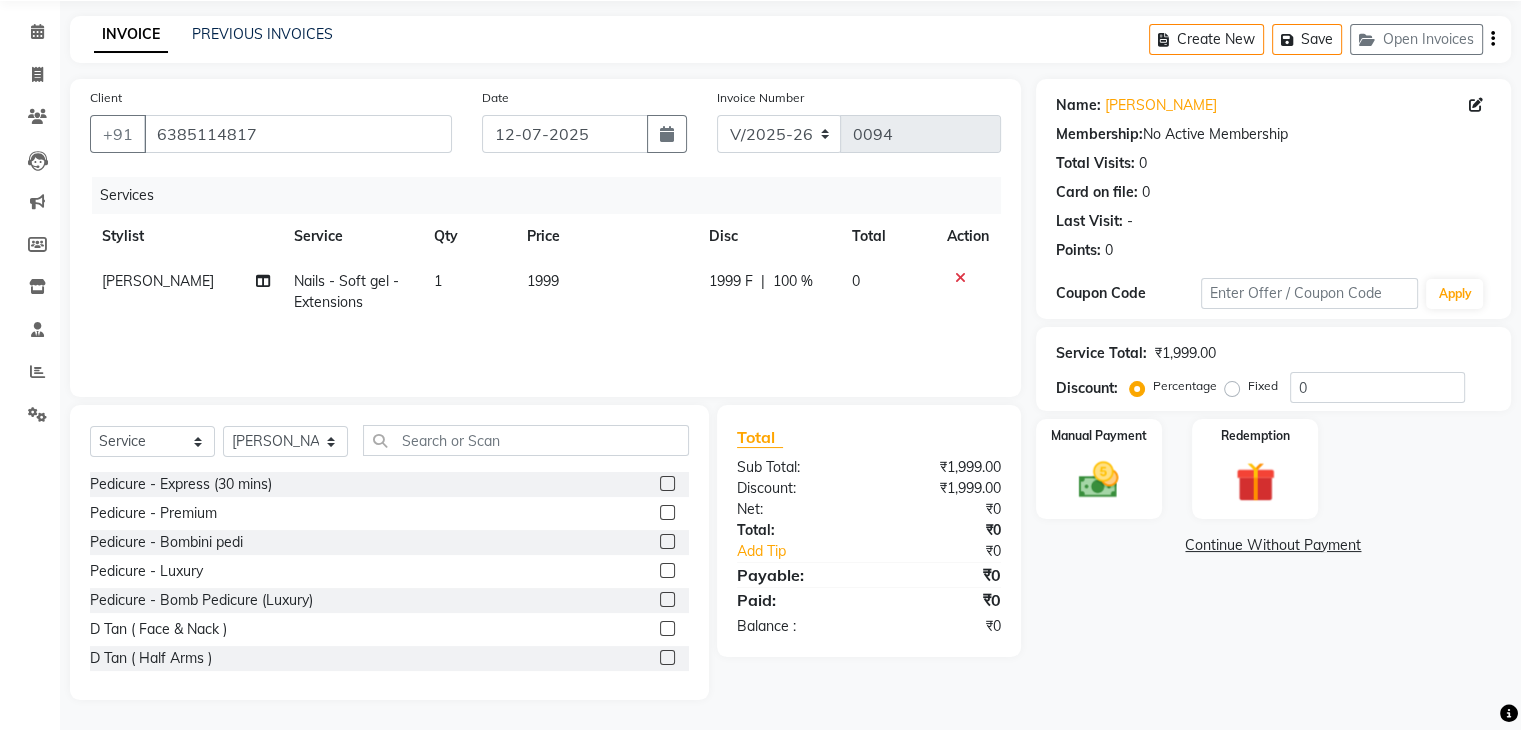 click on "1999 F" 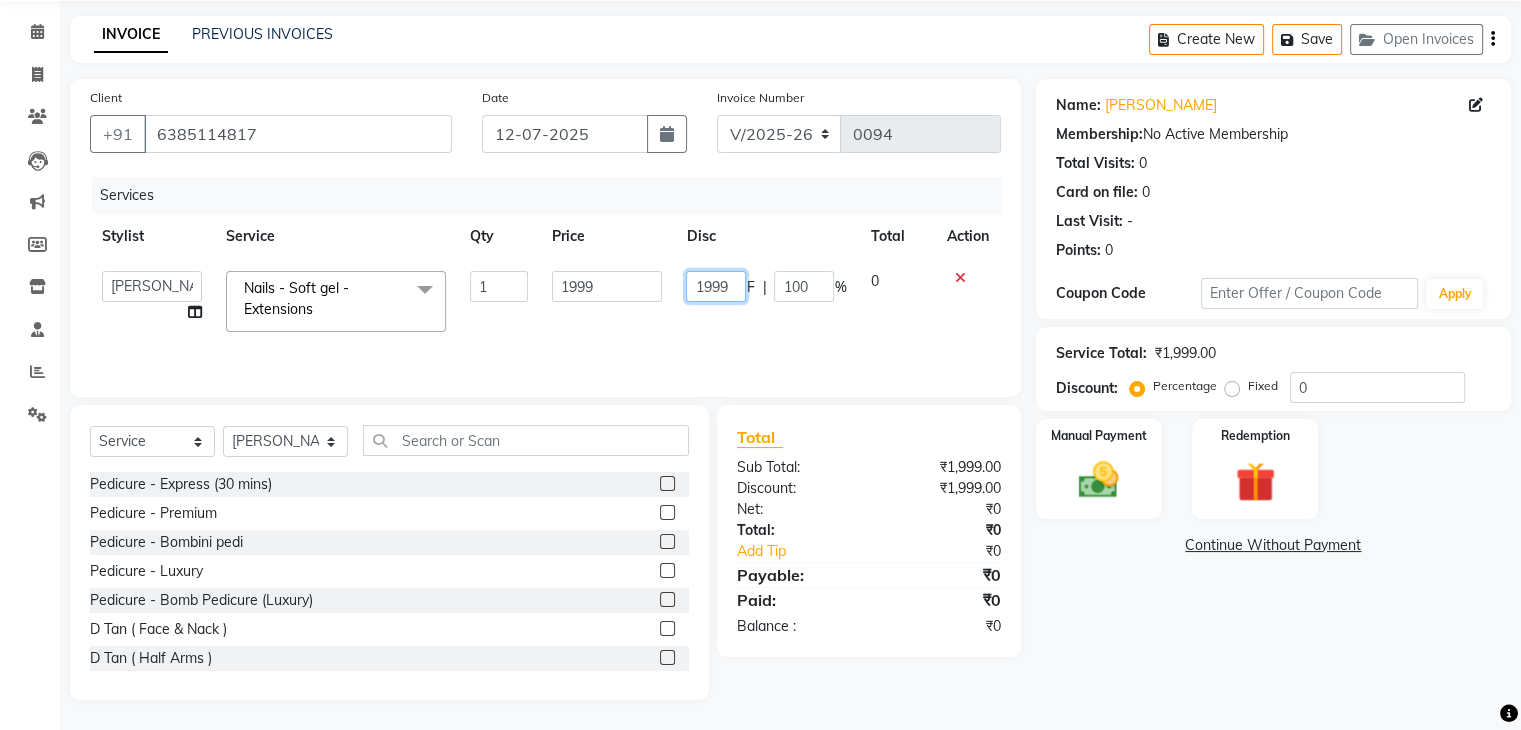click on "1999" 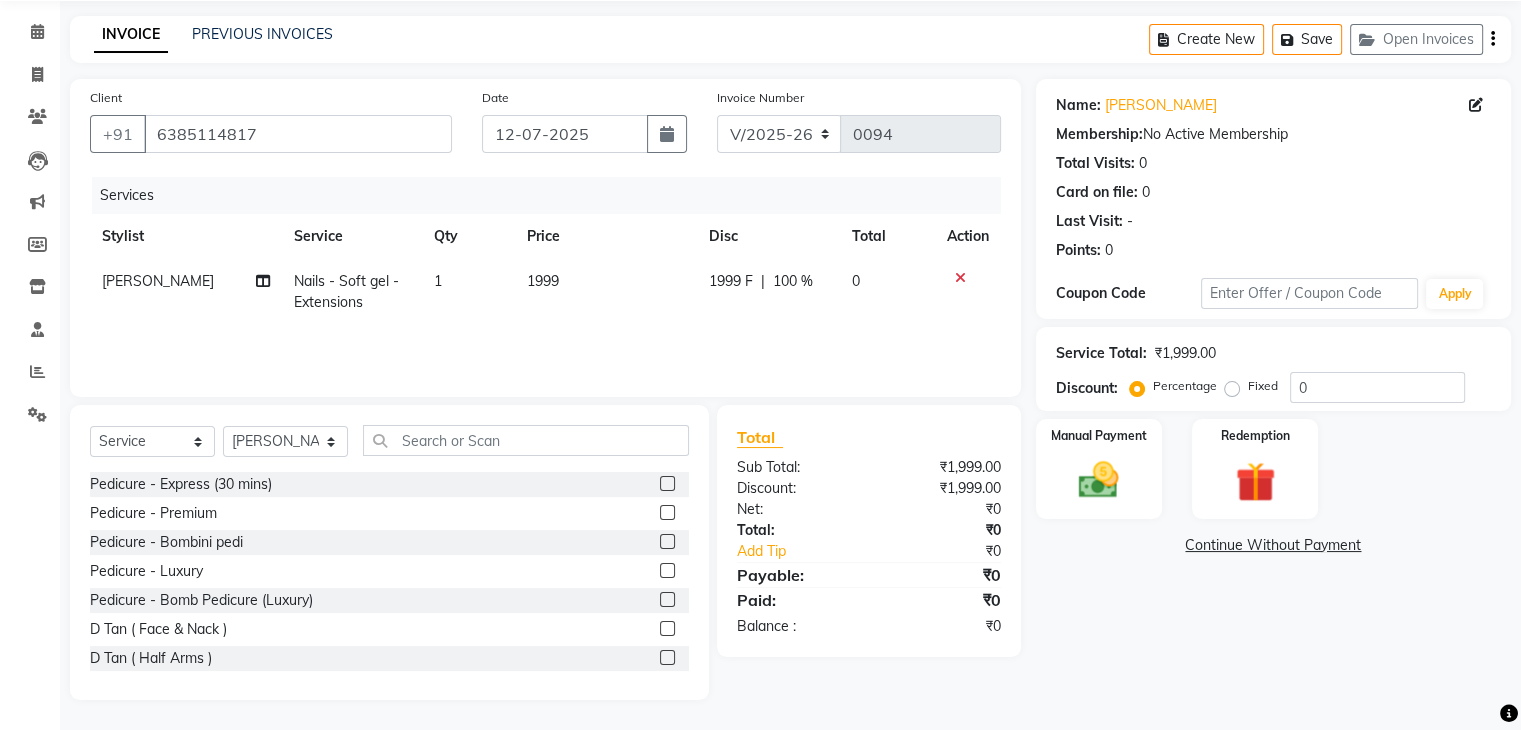click on "100 %" 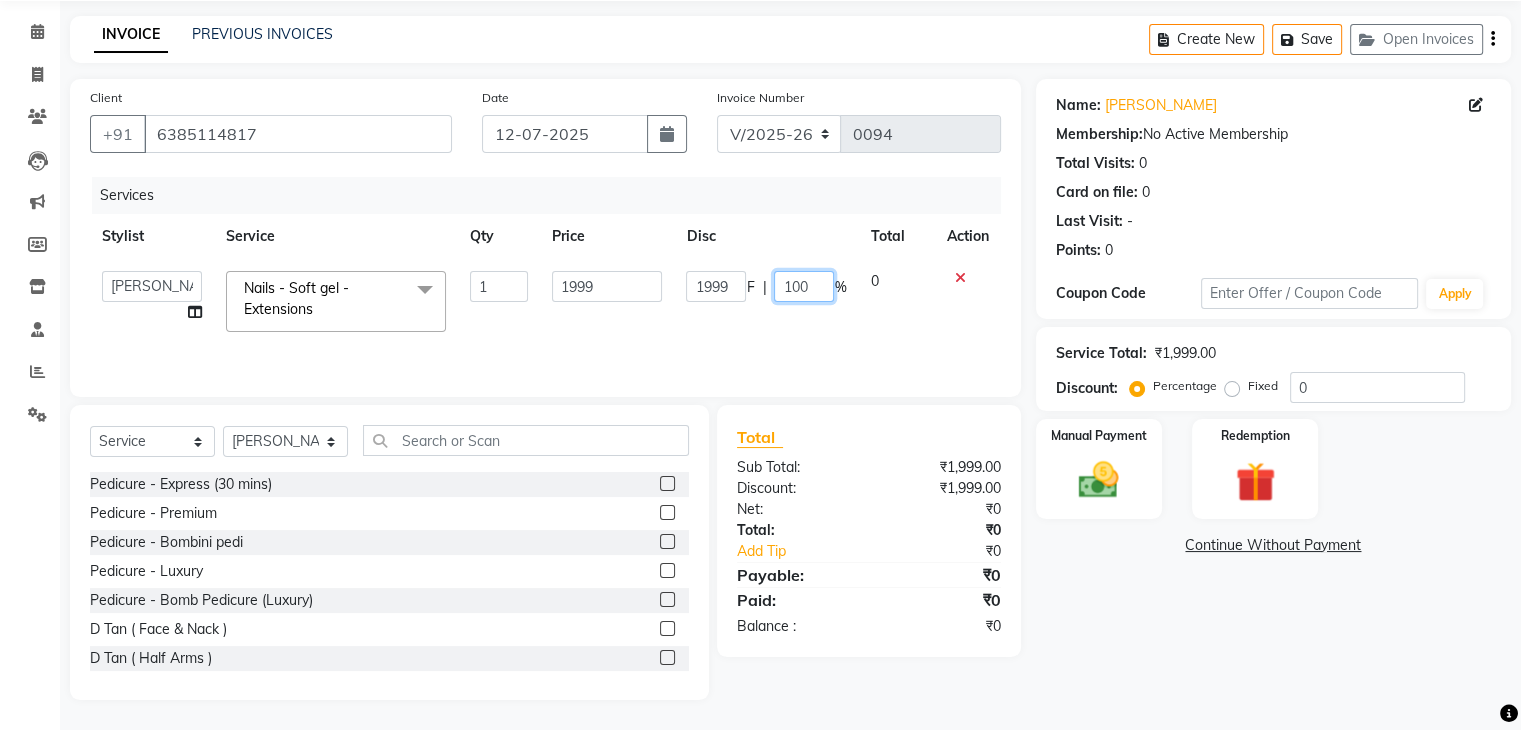 click on "100" 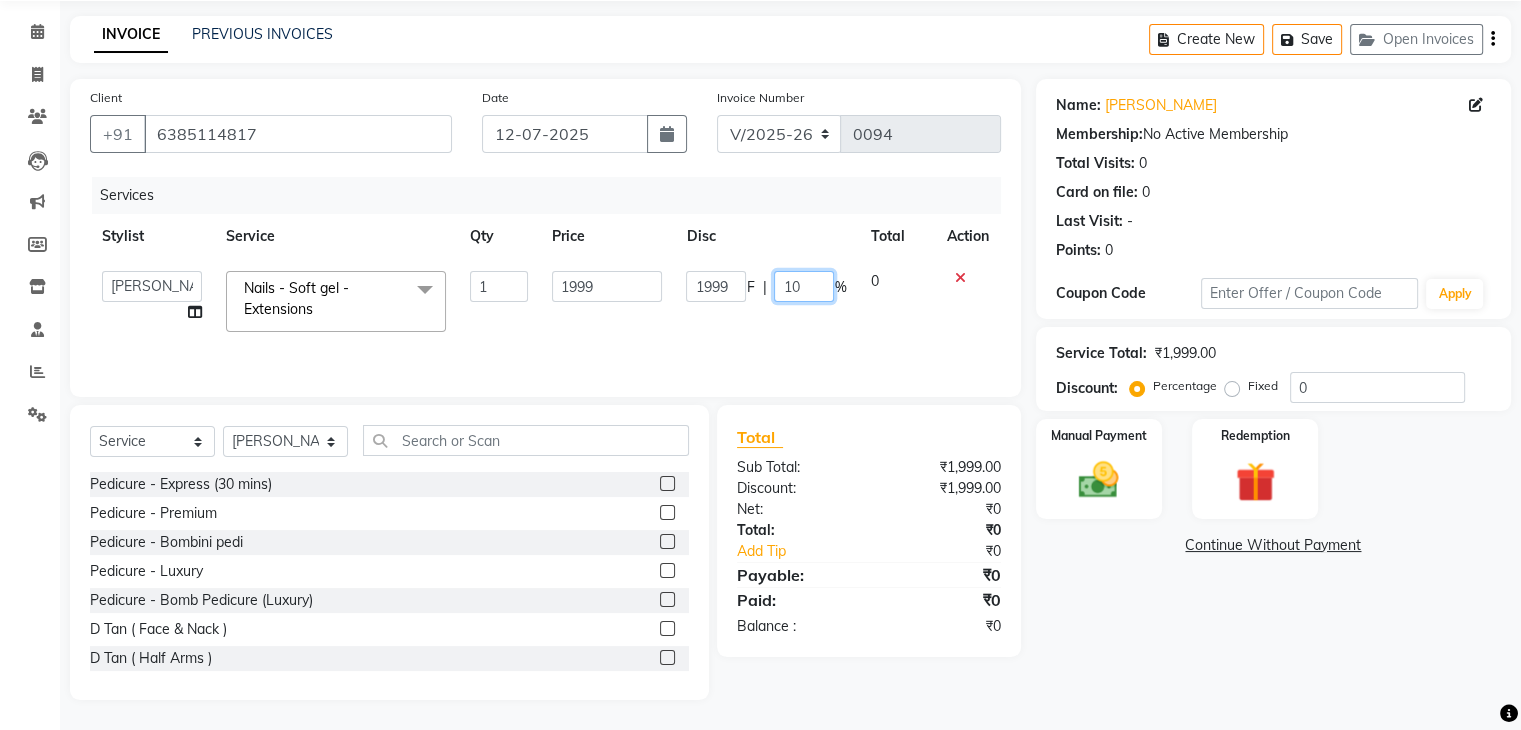 type on "1" 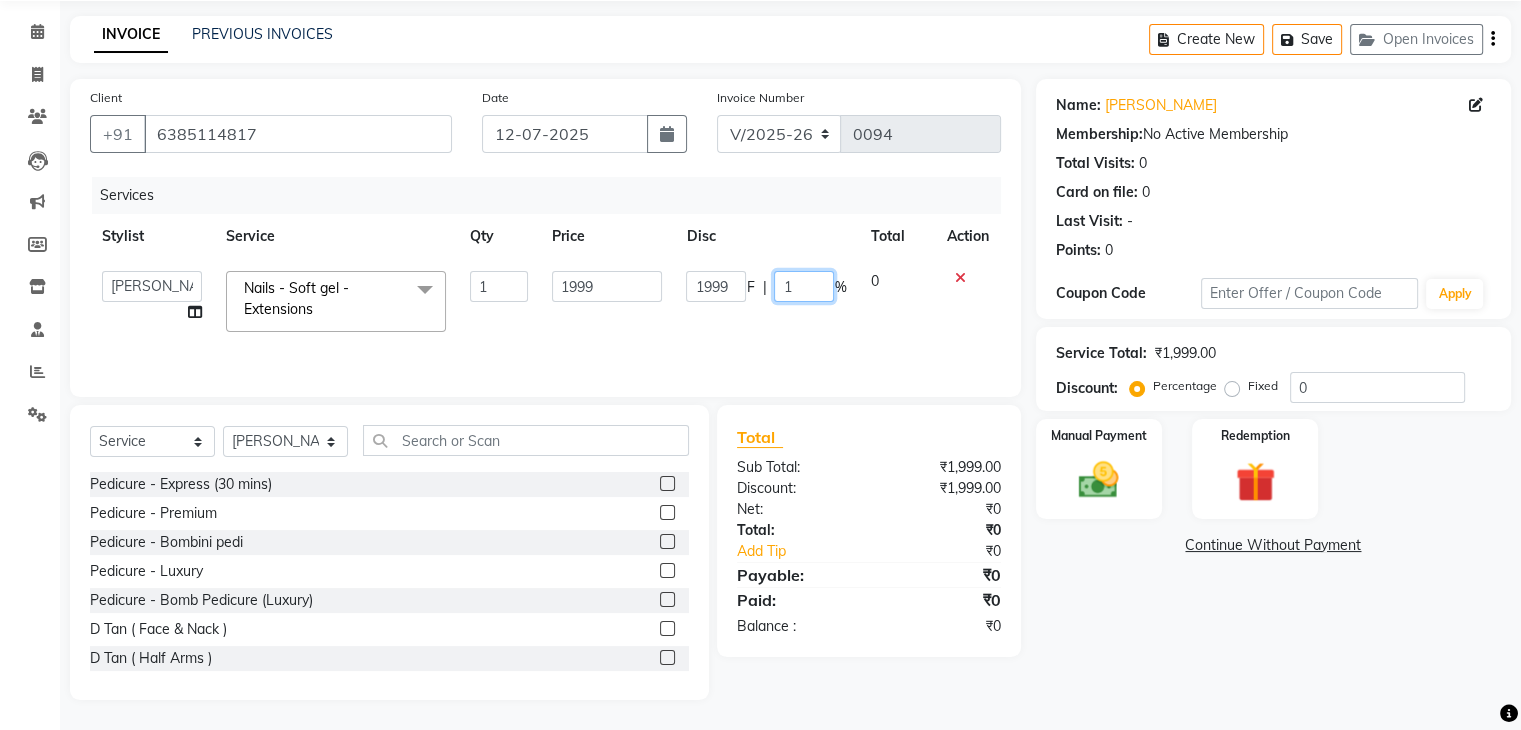 type 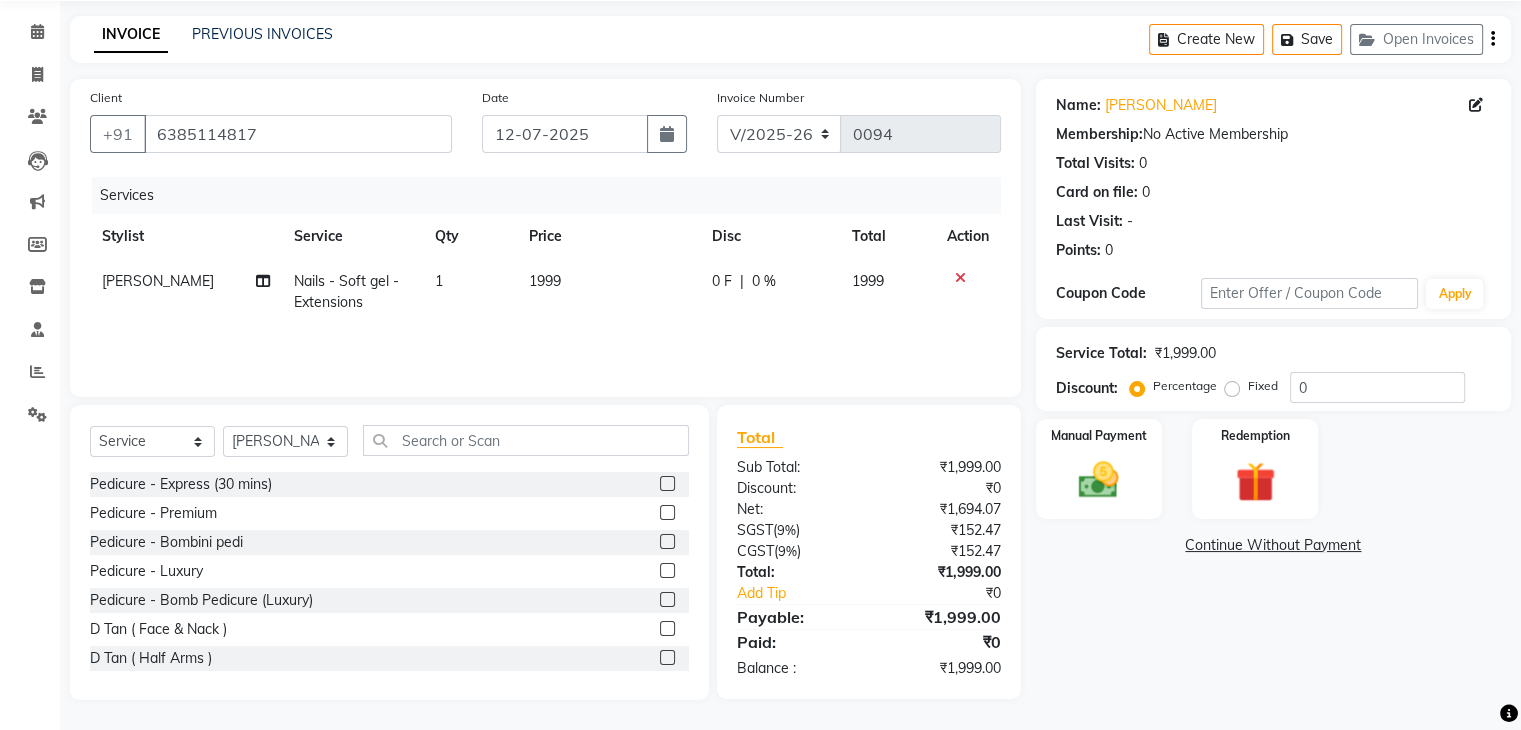 click on "0 F" 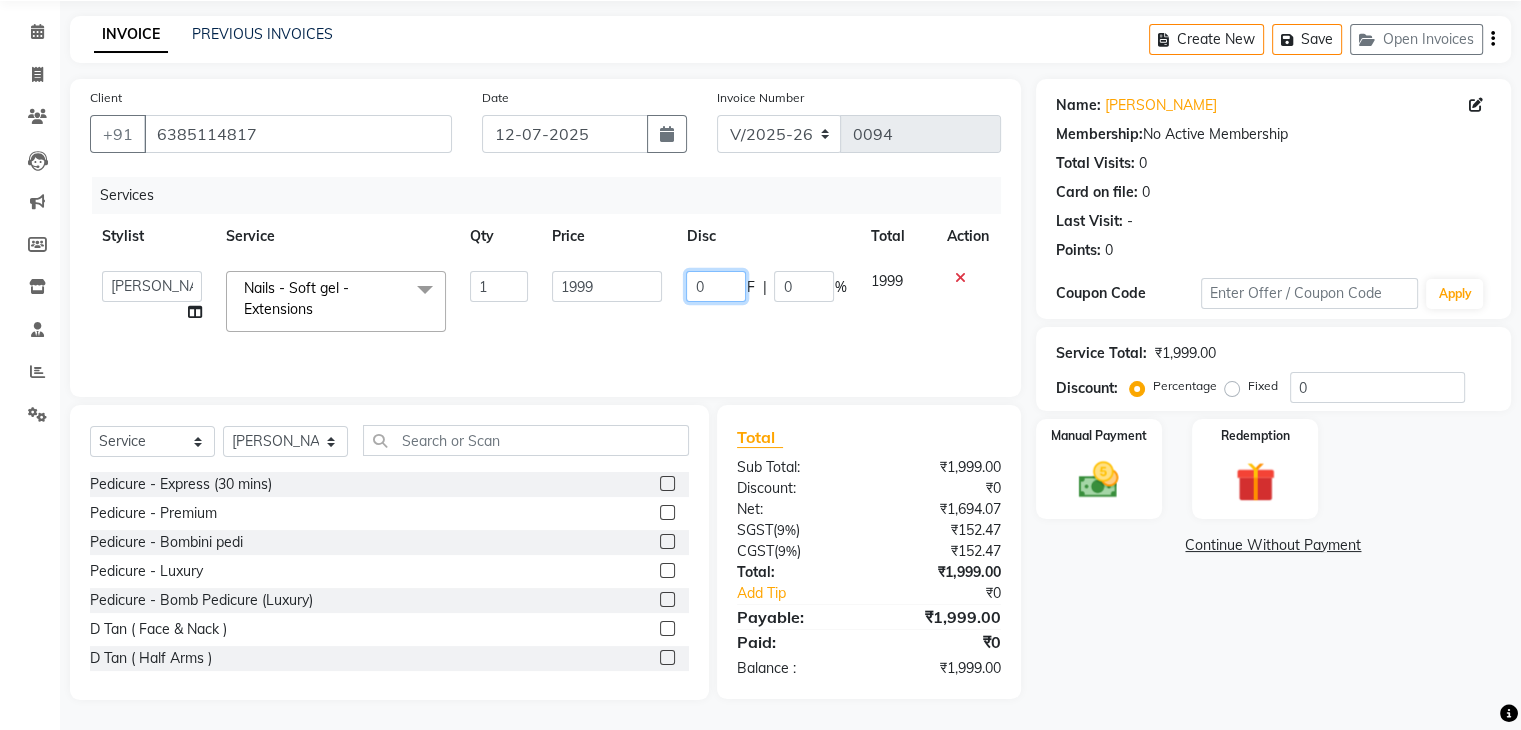 click on "0" 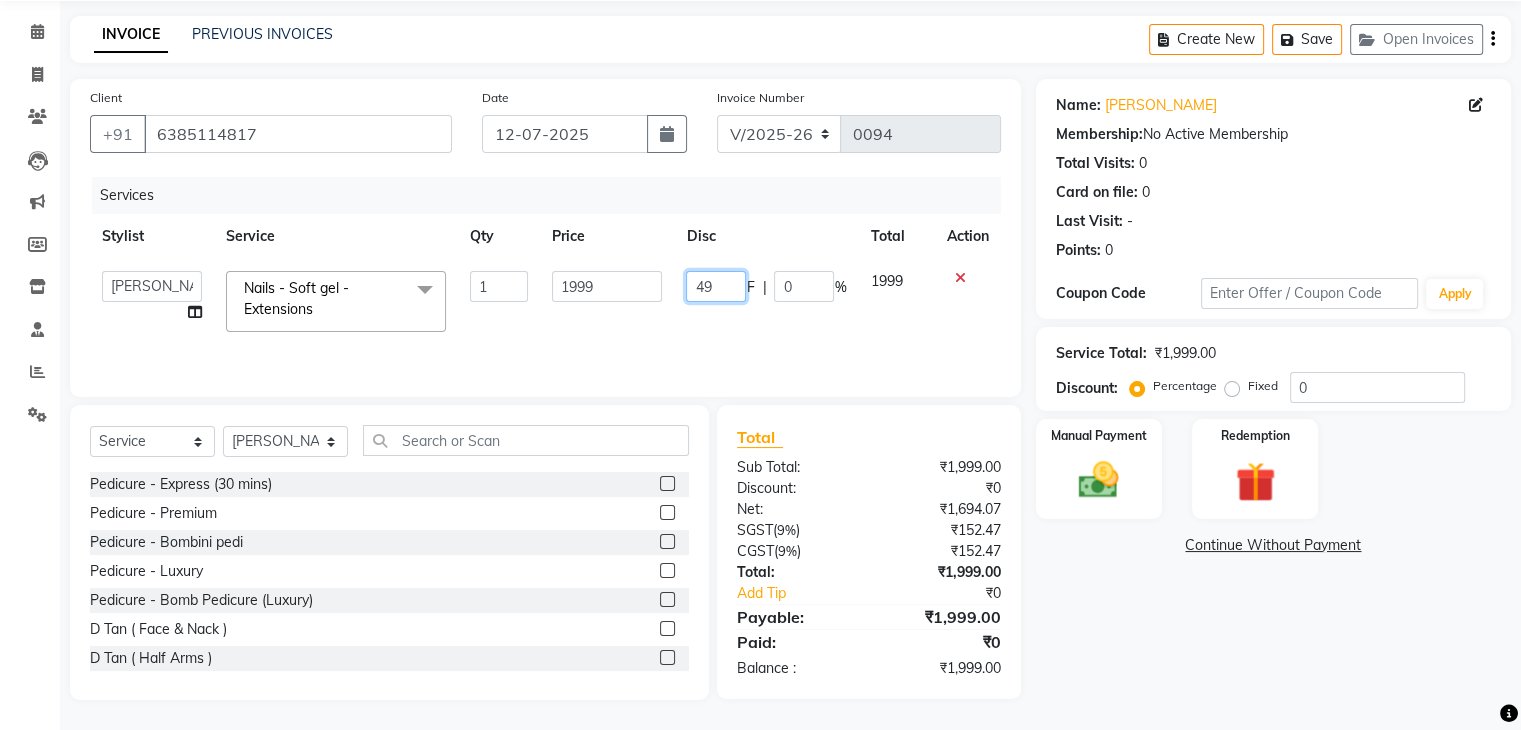 type on "499" 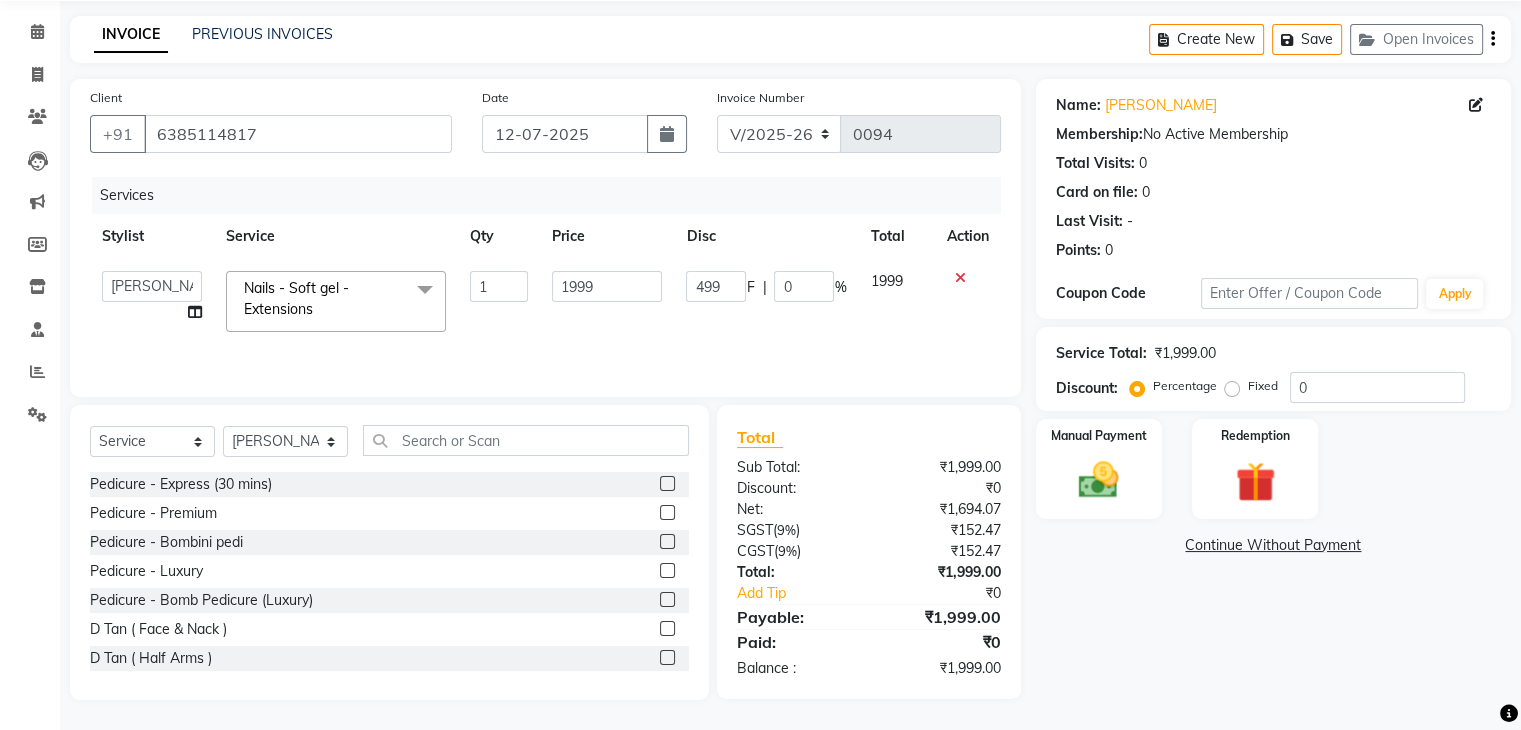 click on "Disc" 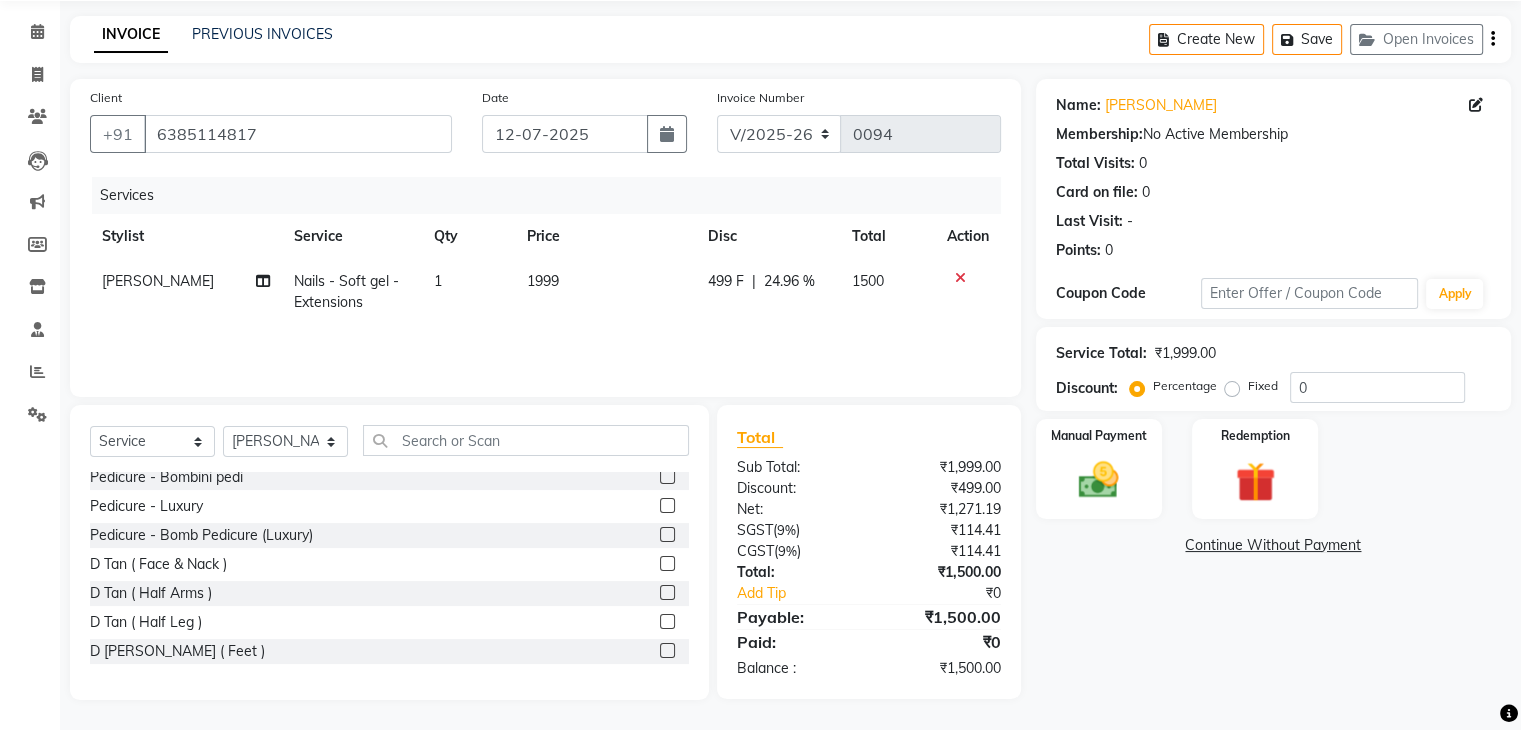 scroll, scrollTop: 100, scrollLeft: 0, axis: vertical 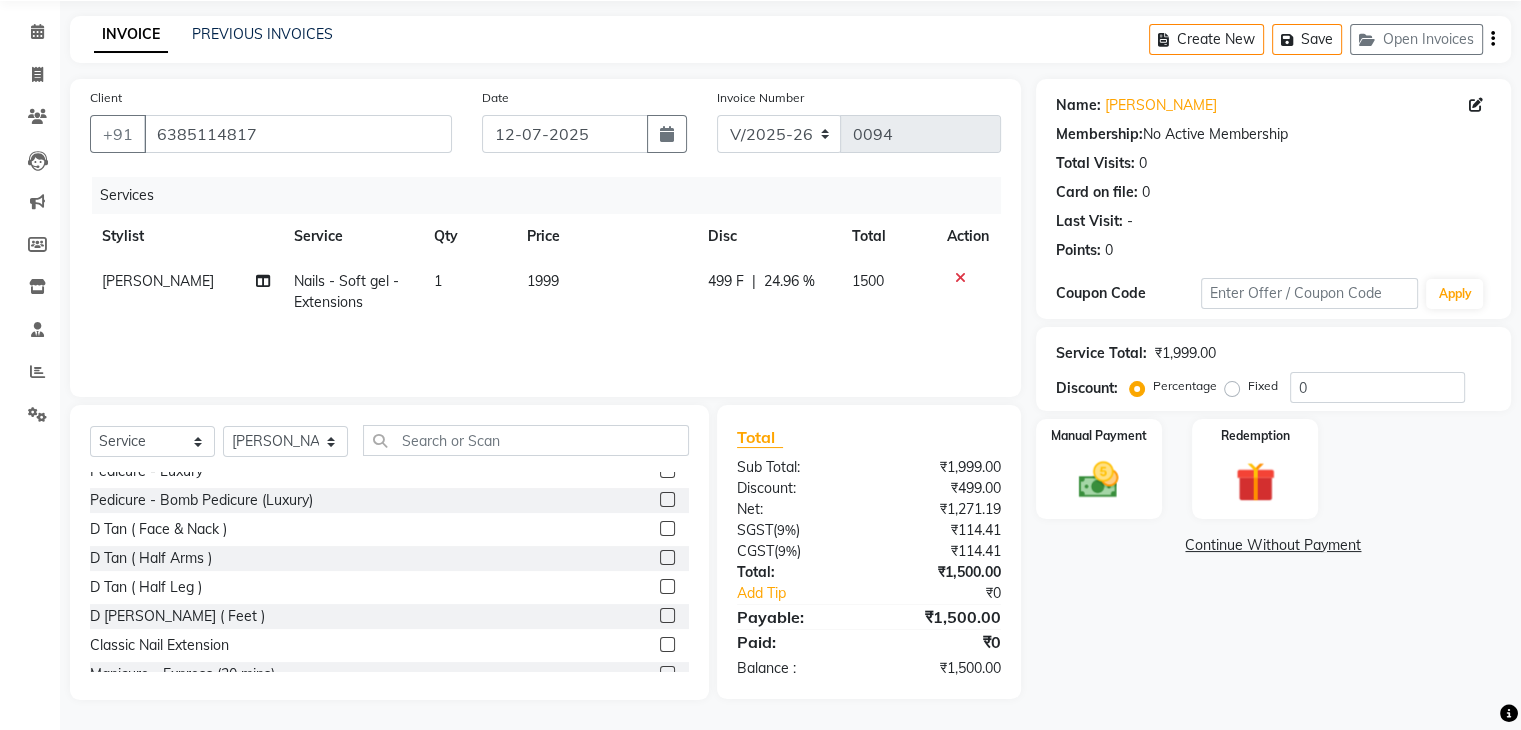 click on "[PERSON_NAME]" 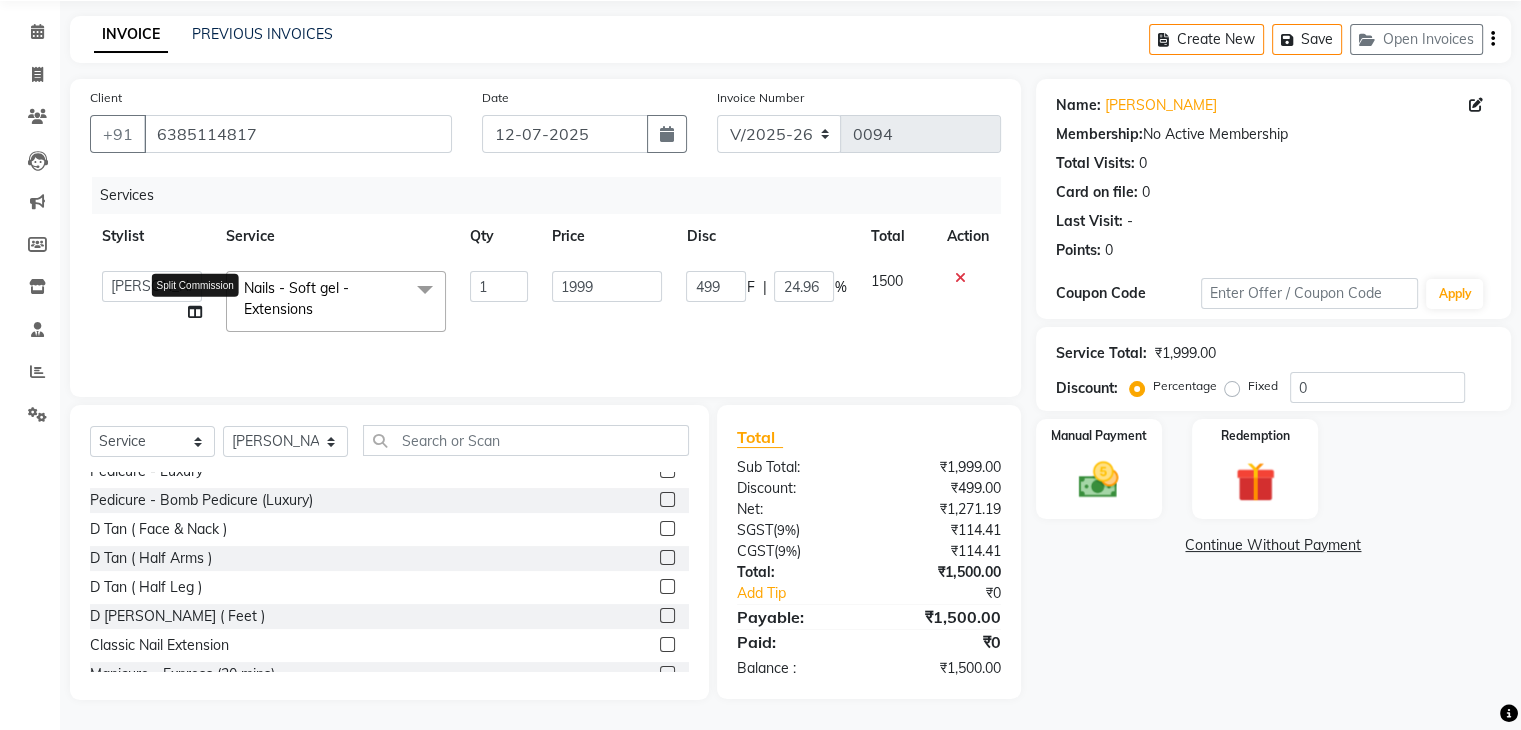 click 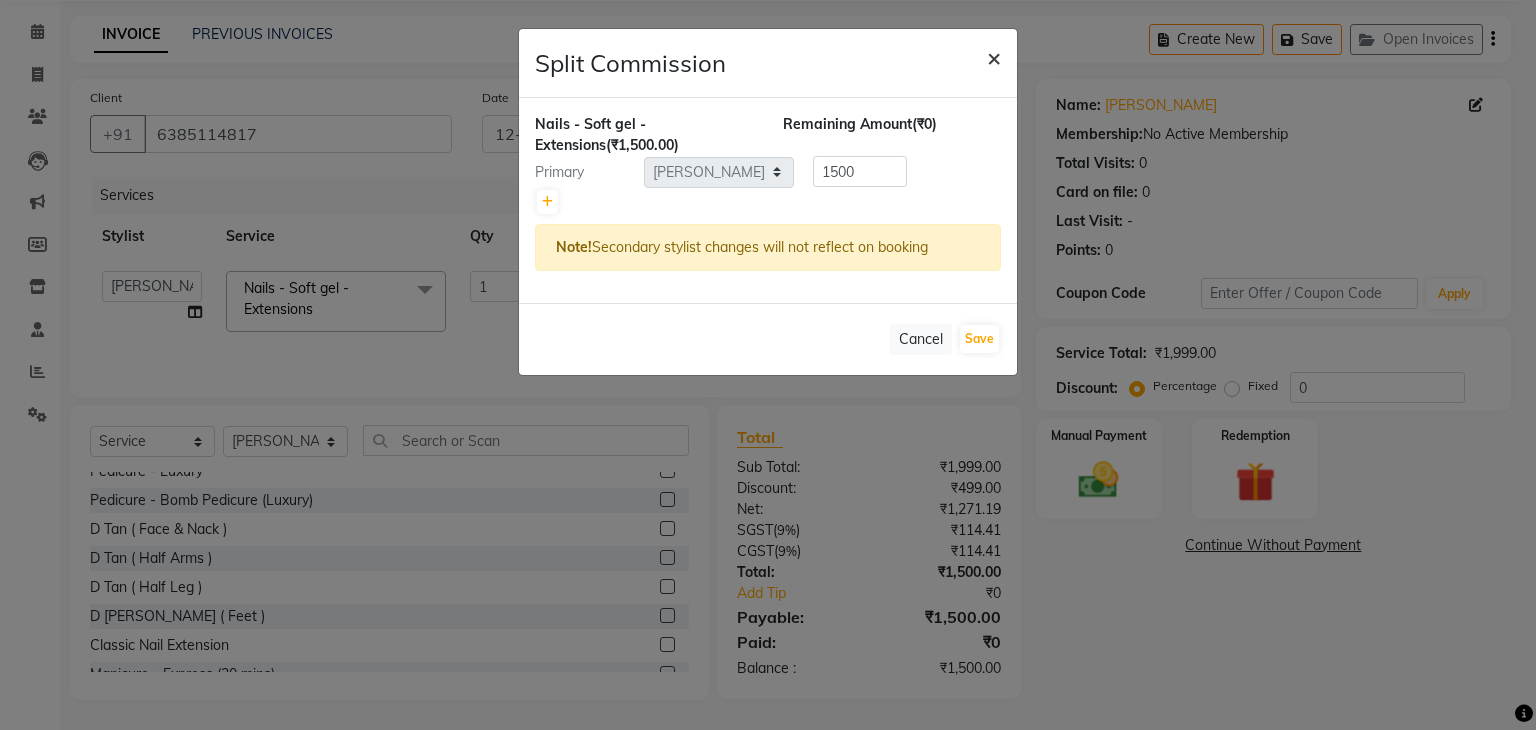 click on "×" 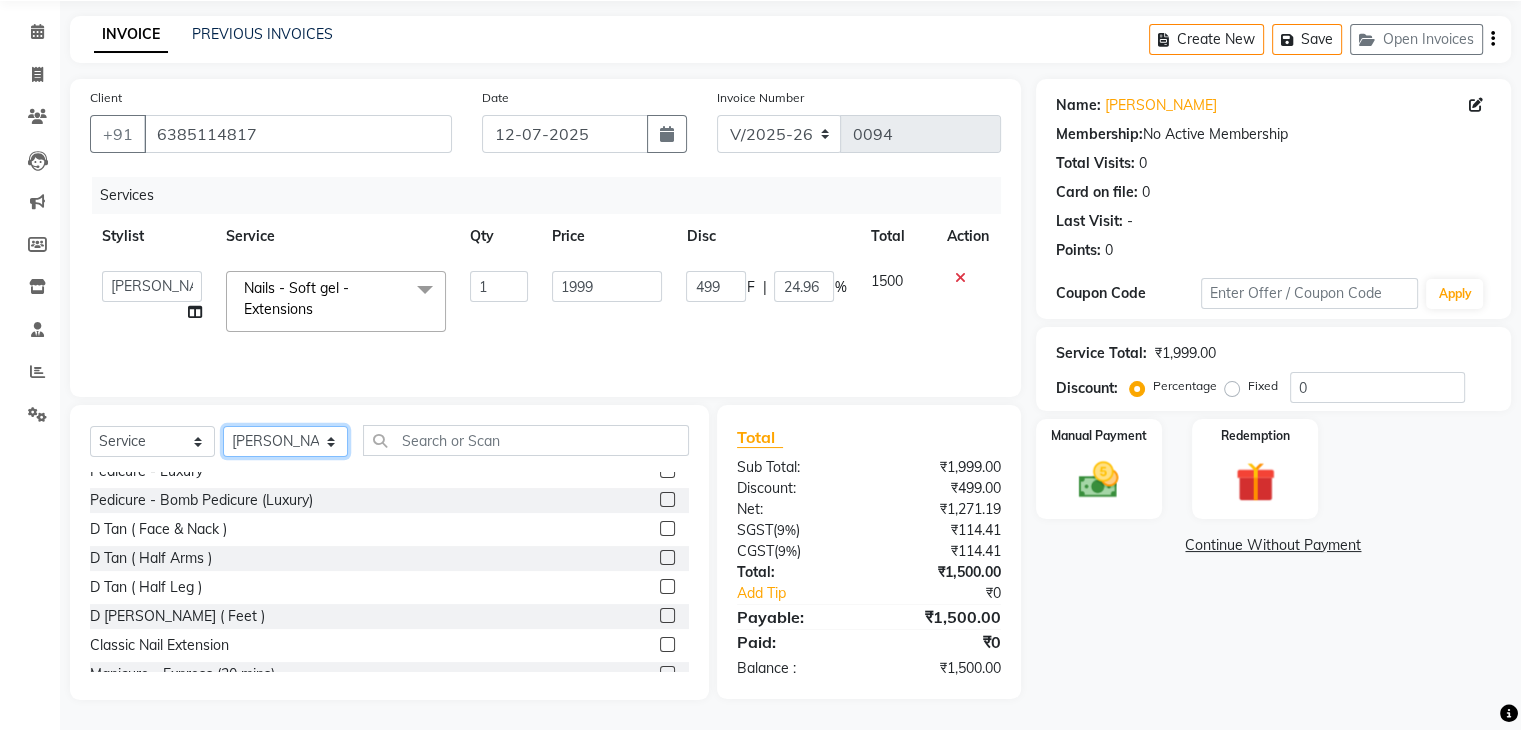click on "Select Stylist Boi [PERSON_NAME] [PERSON_NAME] [PERSON_NAME] [PERSON_NAME]" 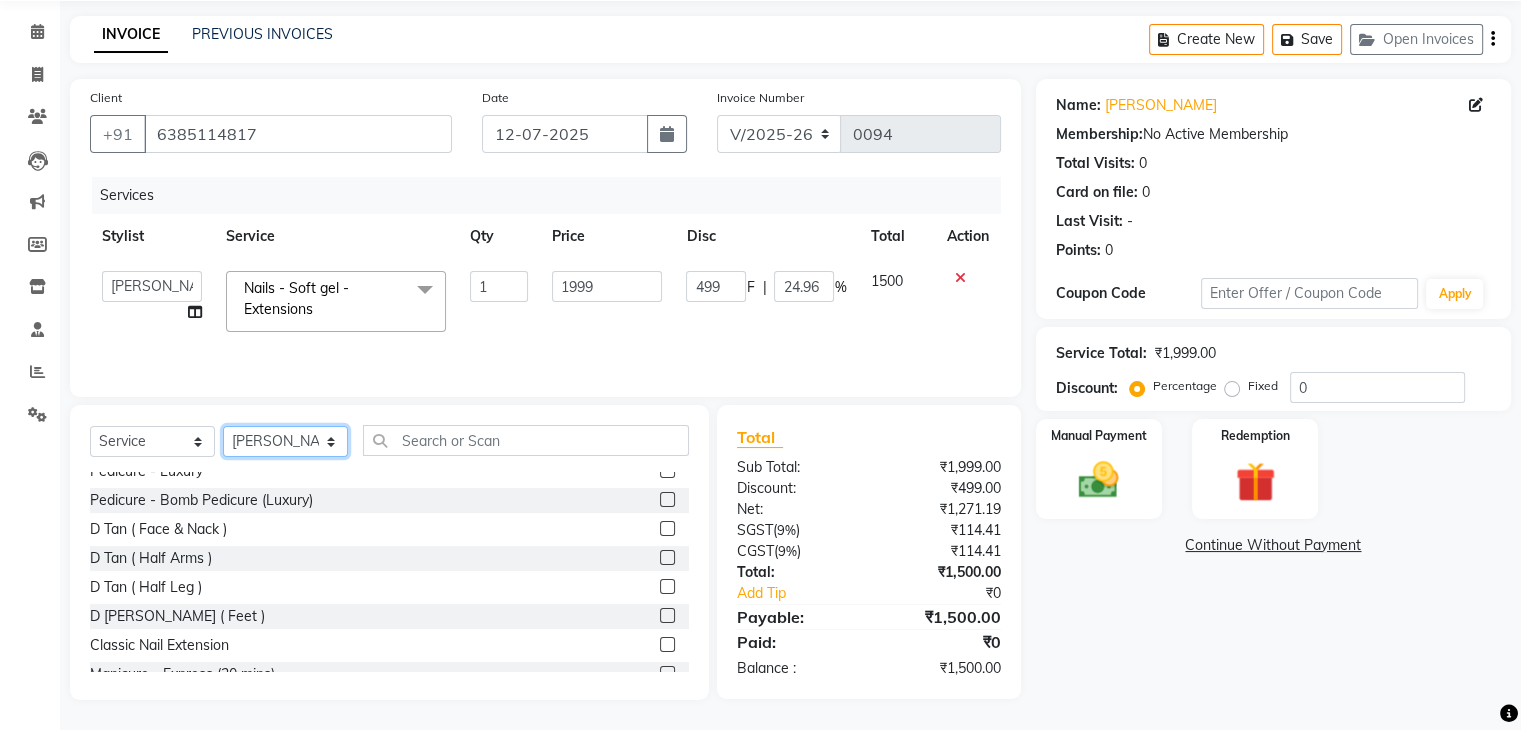 scroll, scrollTop: 0, scrollLeft: 0, axis: both 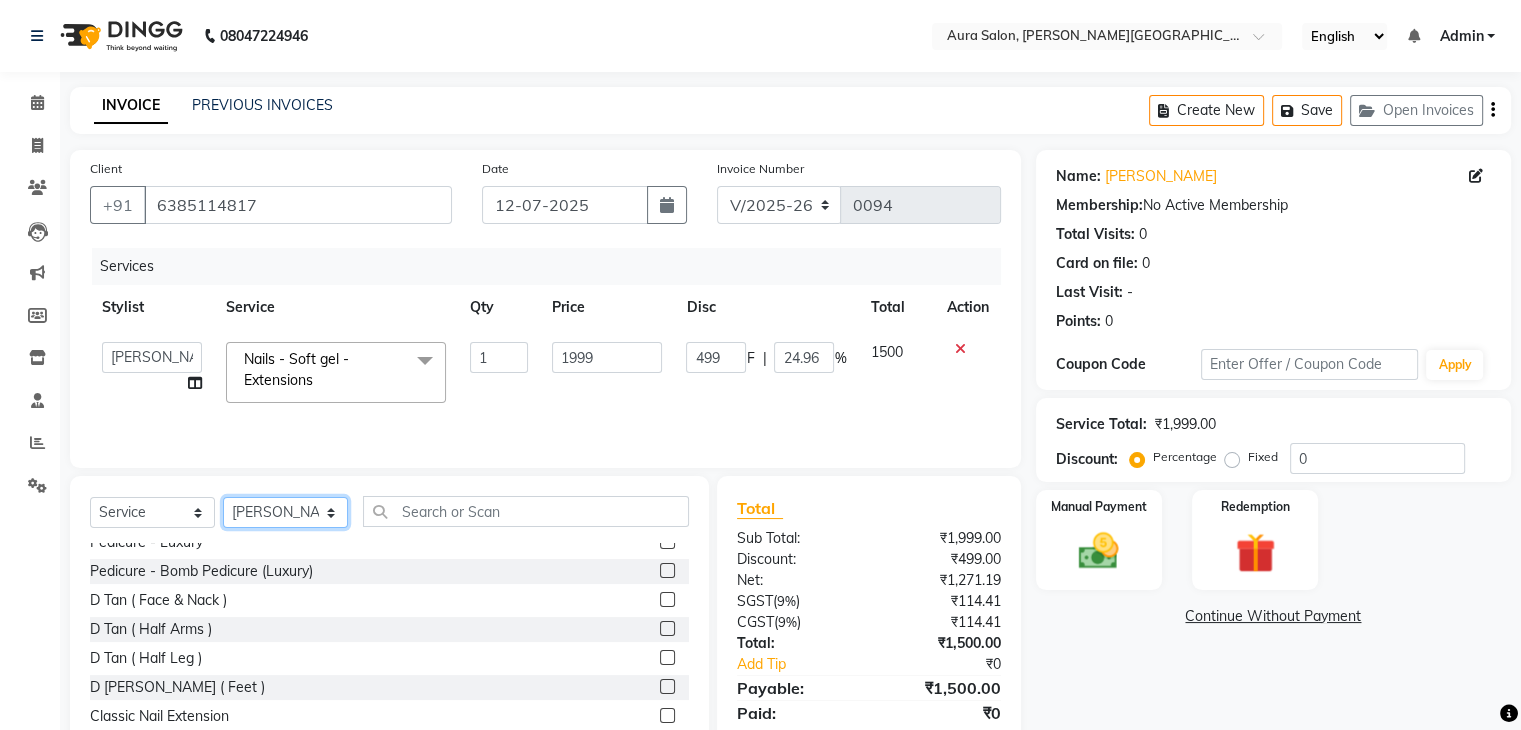 select on "66363" 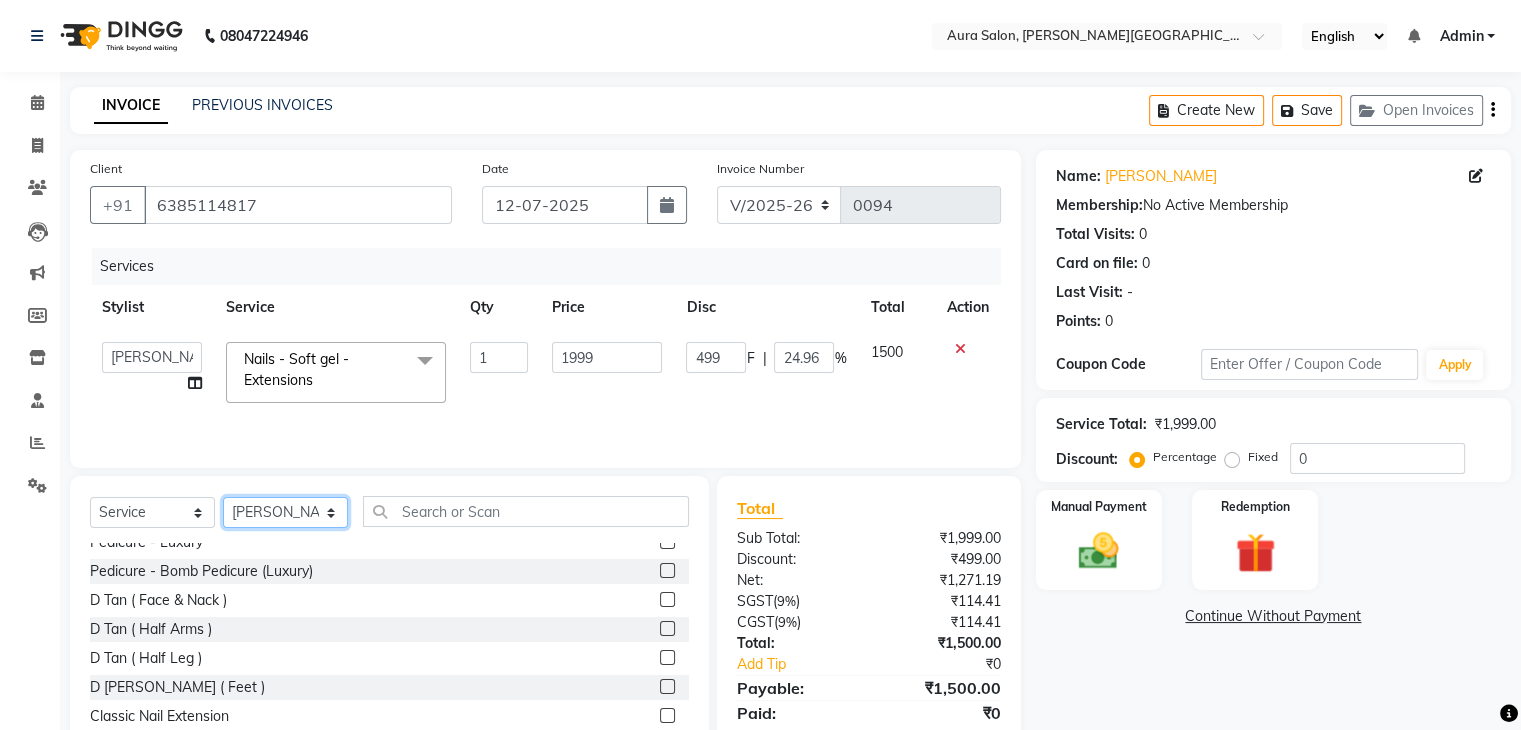 click on "Select Stylist Boi [PERSON_NAME] [PERSON_NAME] [PERSON_NAME] [PERSON_NAME]" 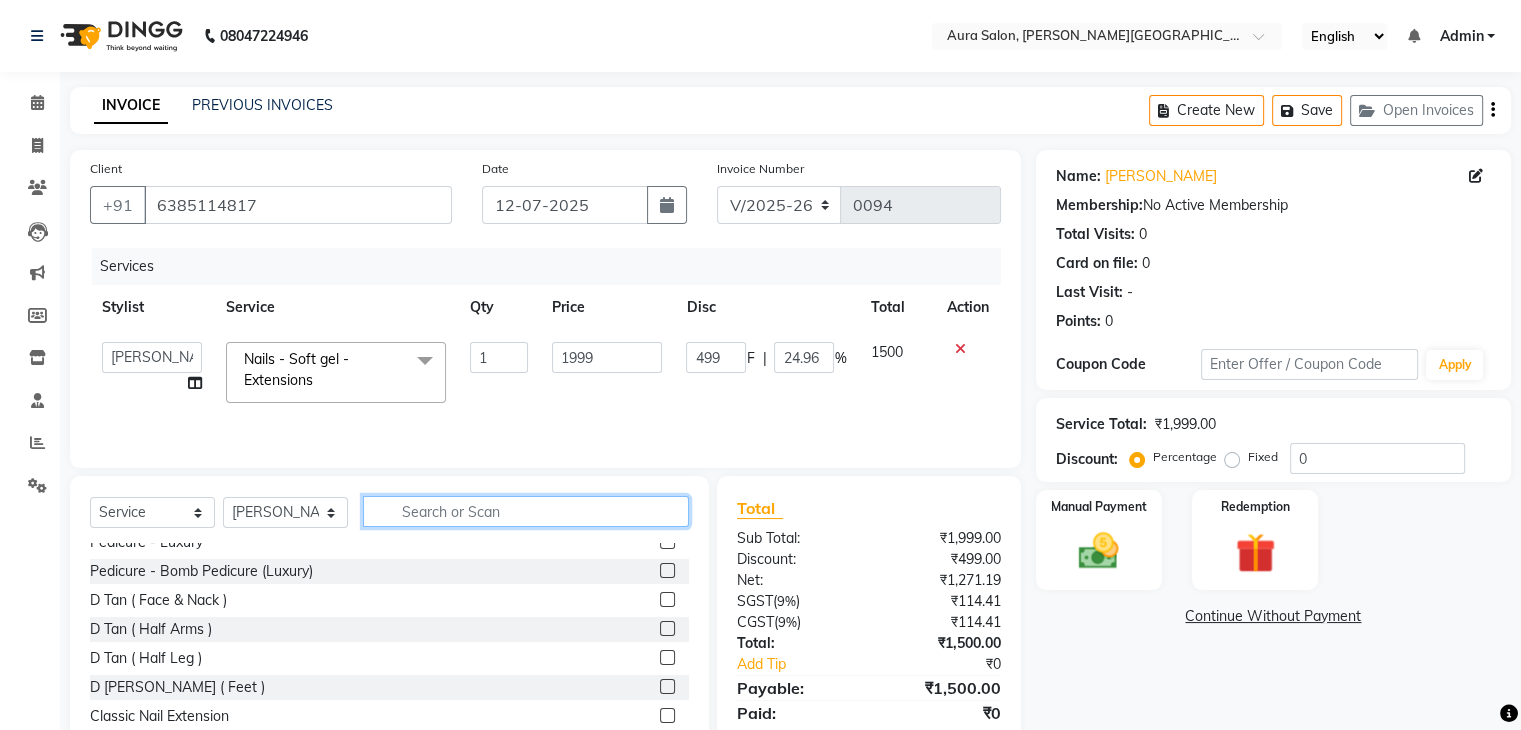 click 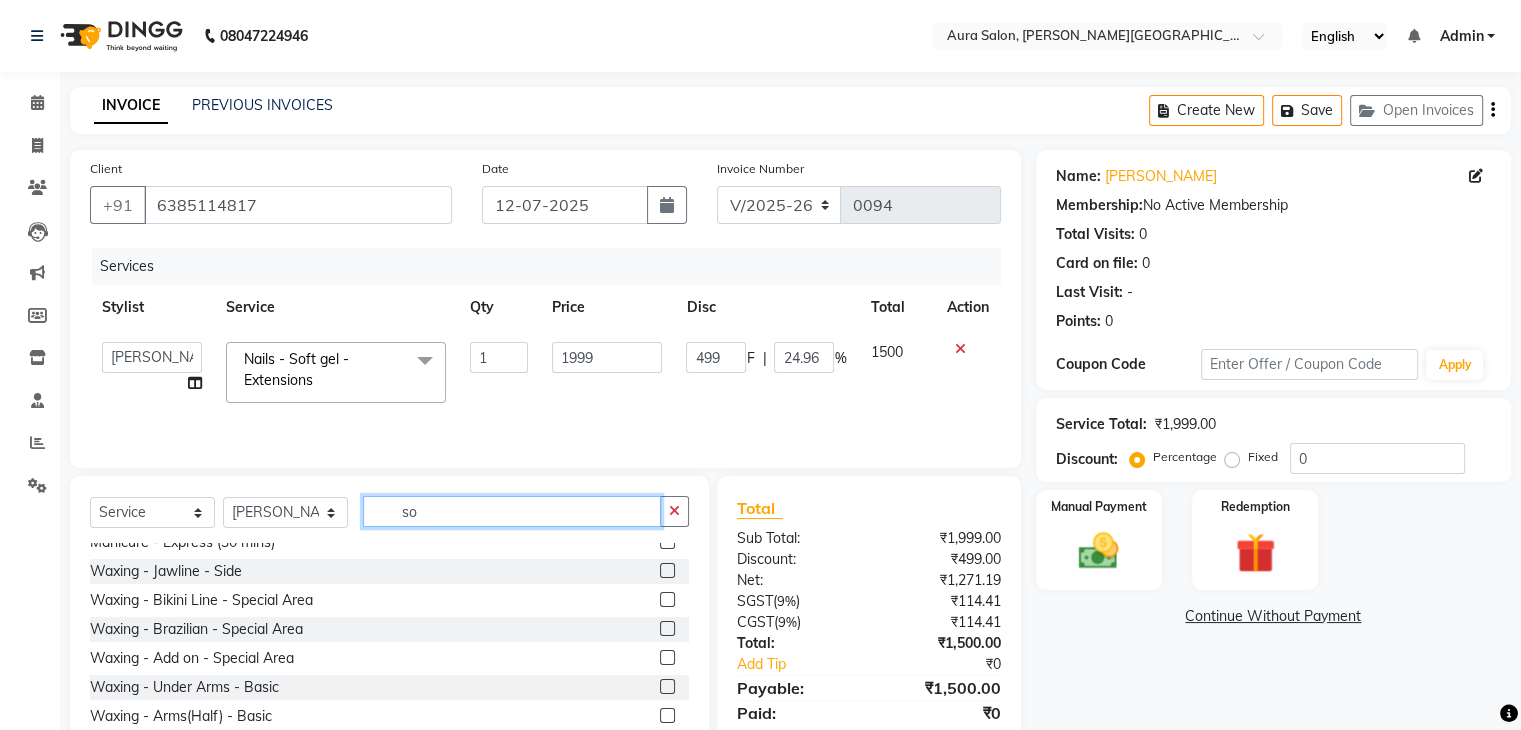 scroll, scrollTop: 0, scrollLeft: 0, axis: both 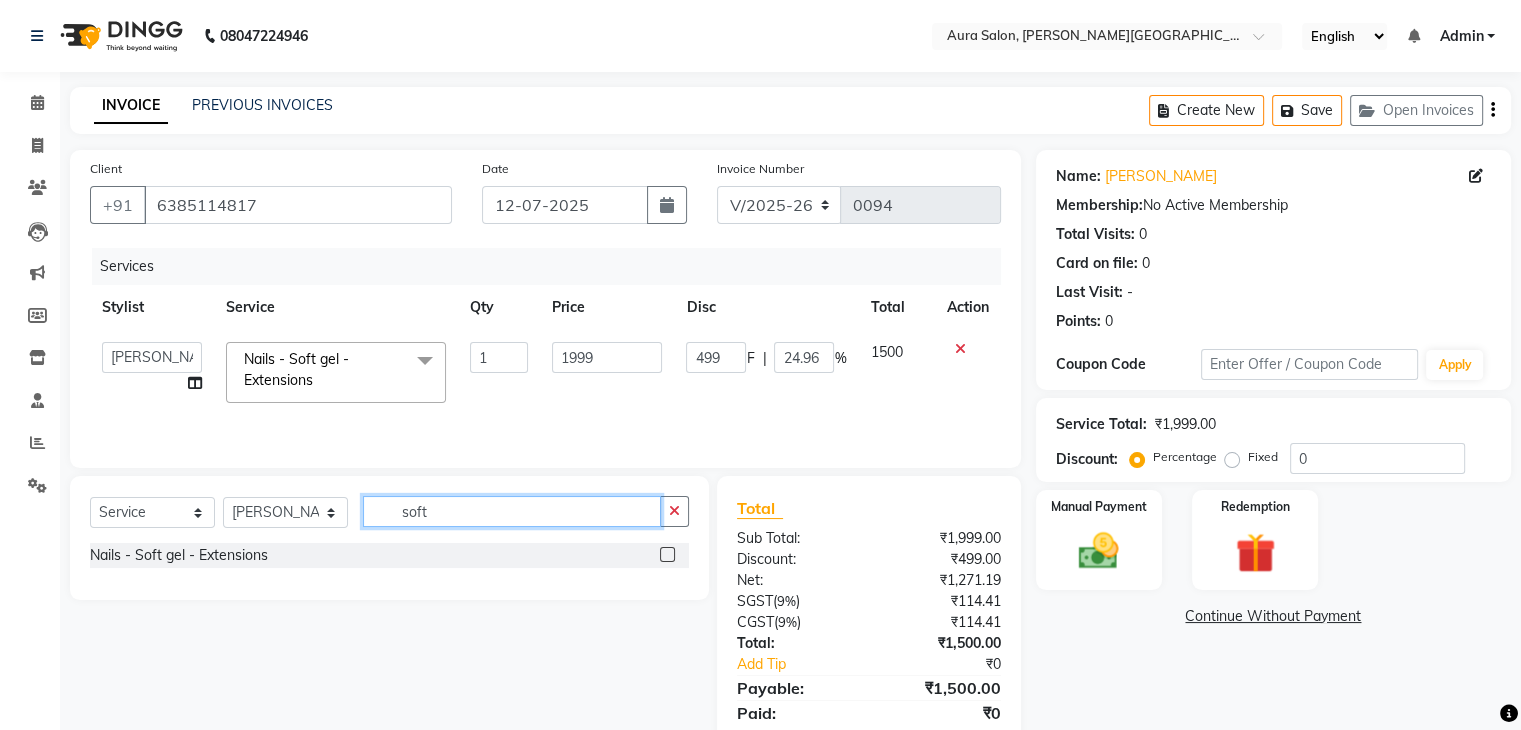 type on "soft" 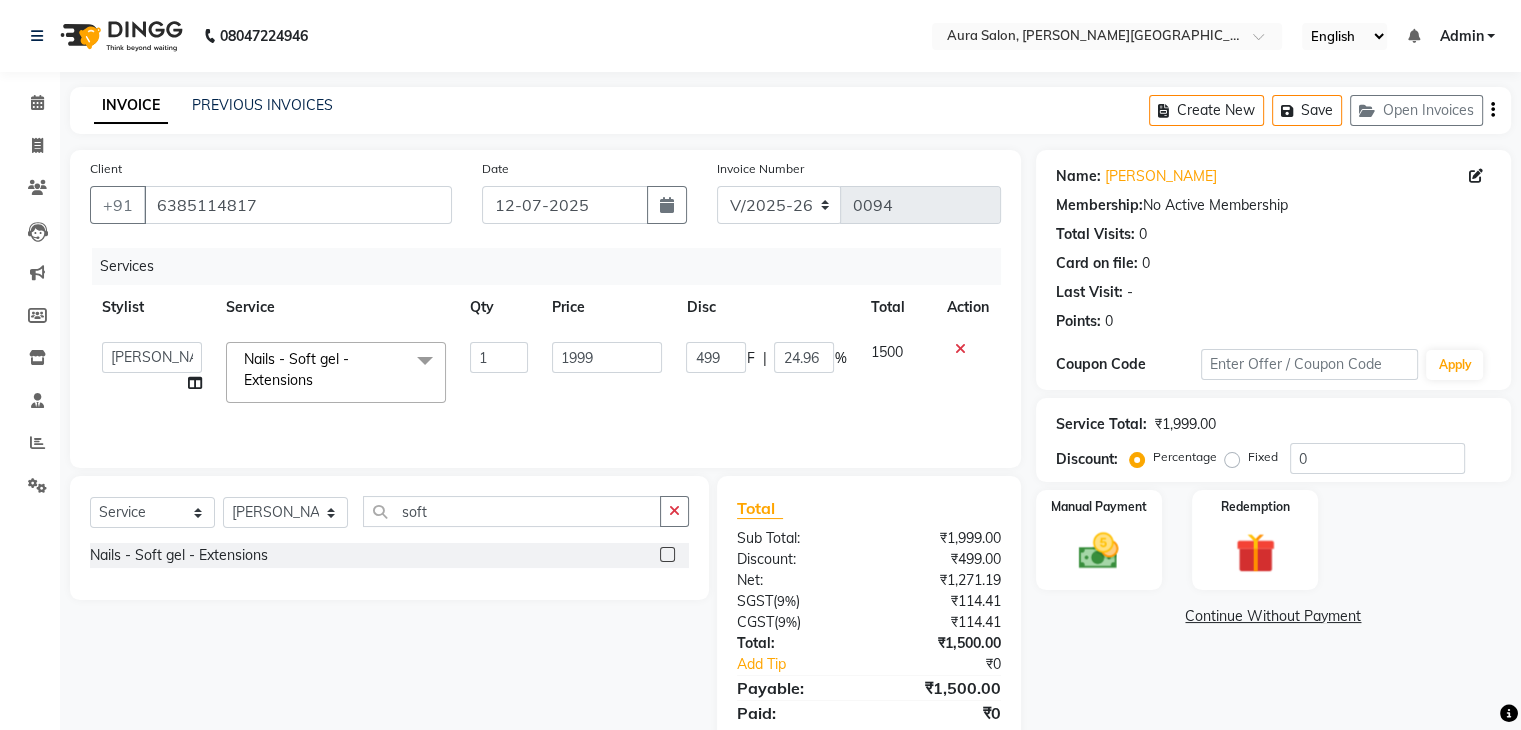 click 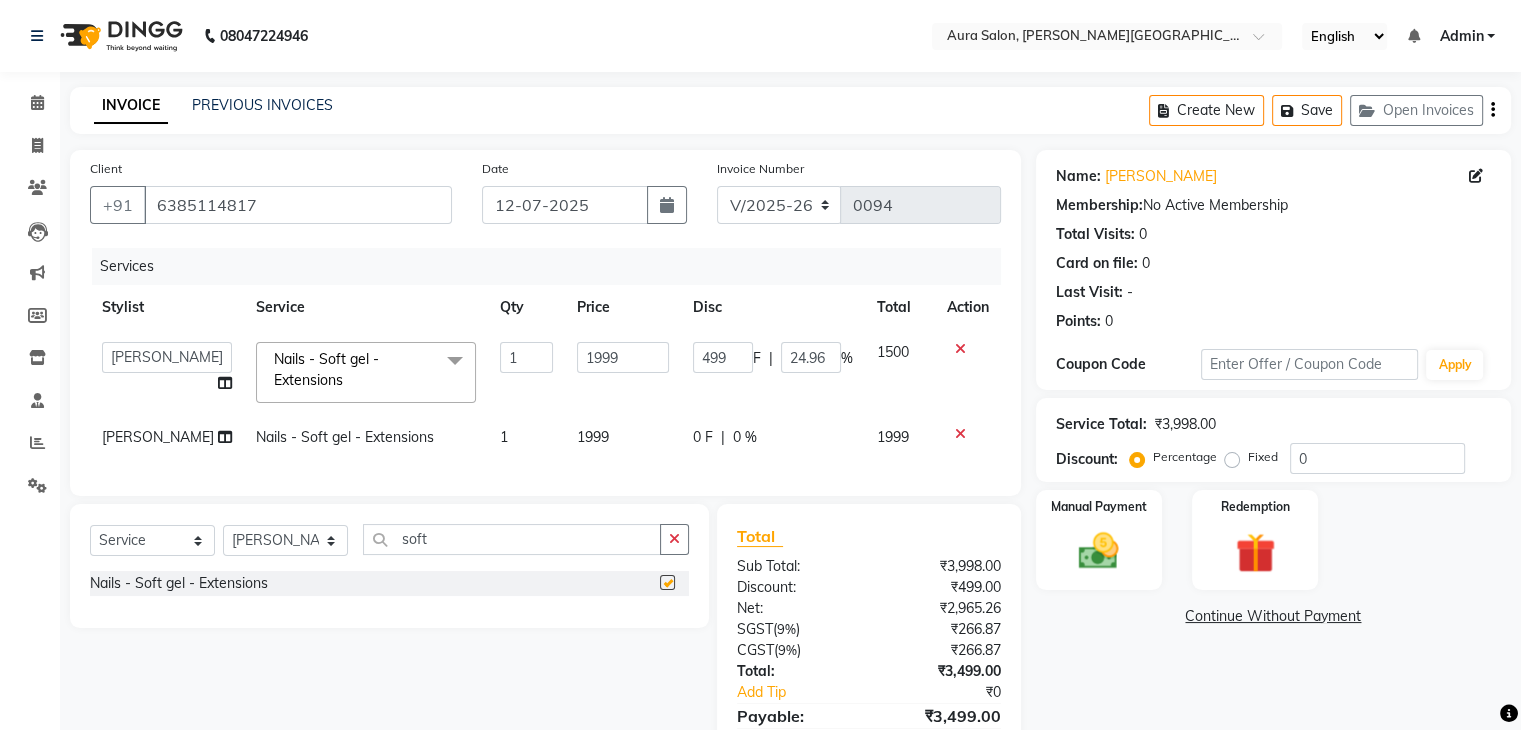 checkbox on "false" 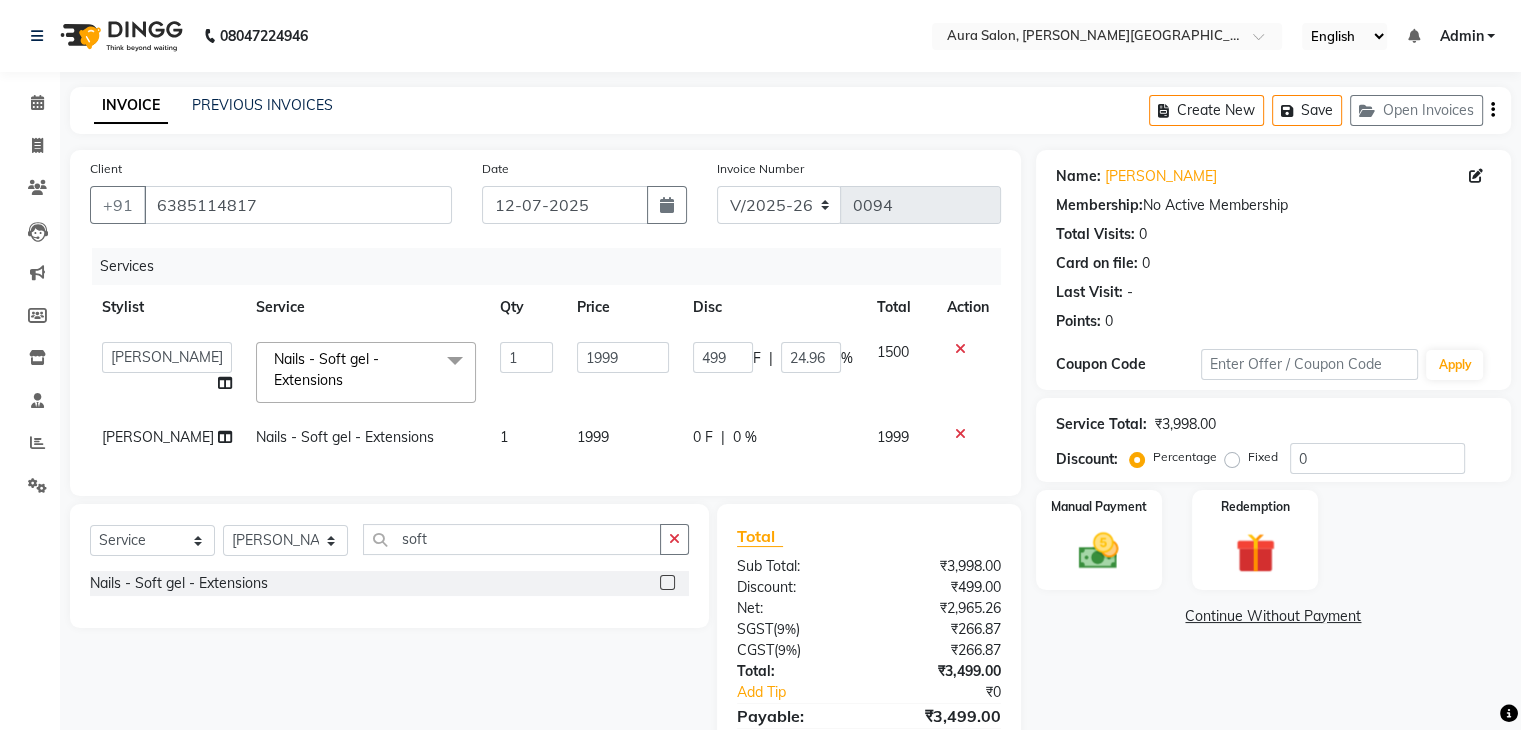 click 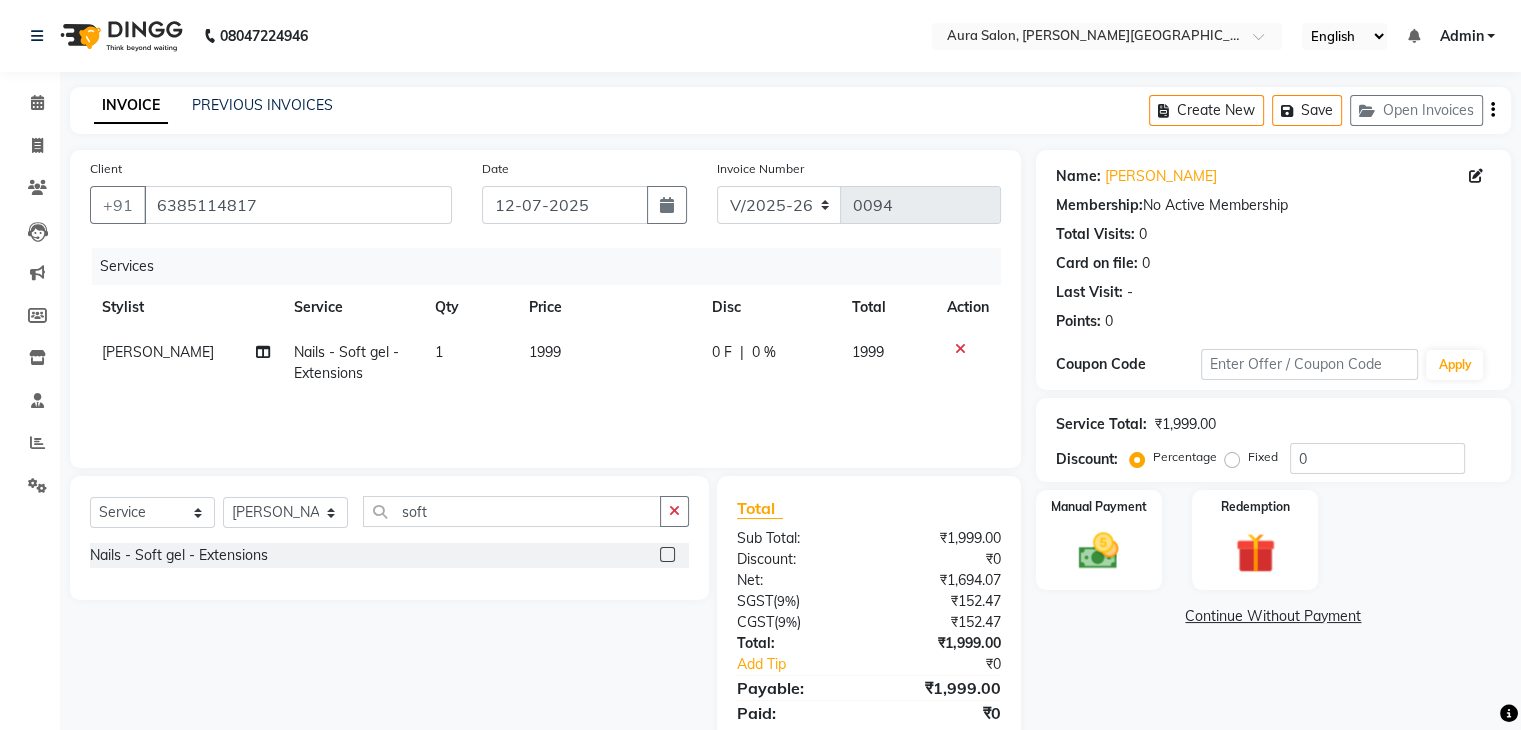 click on "0 F" 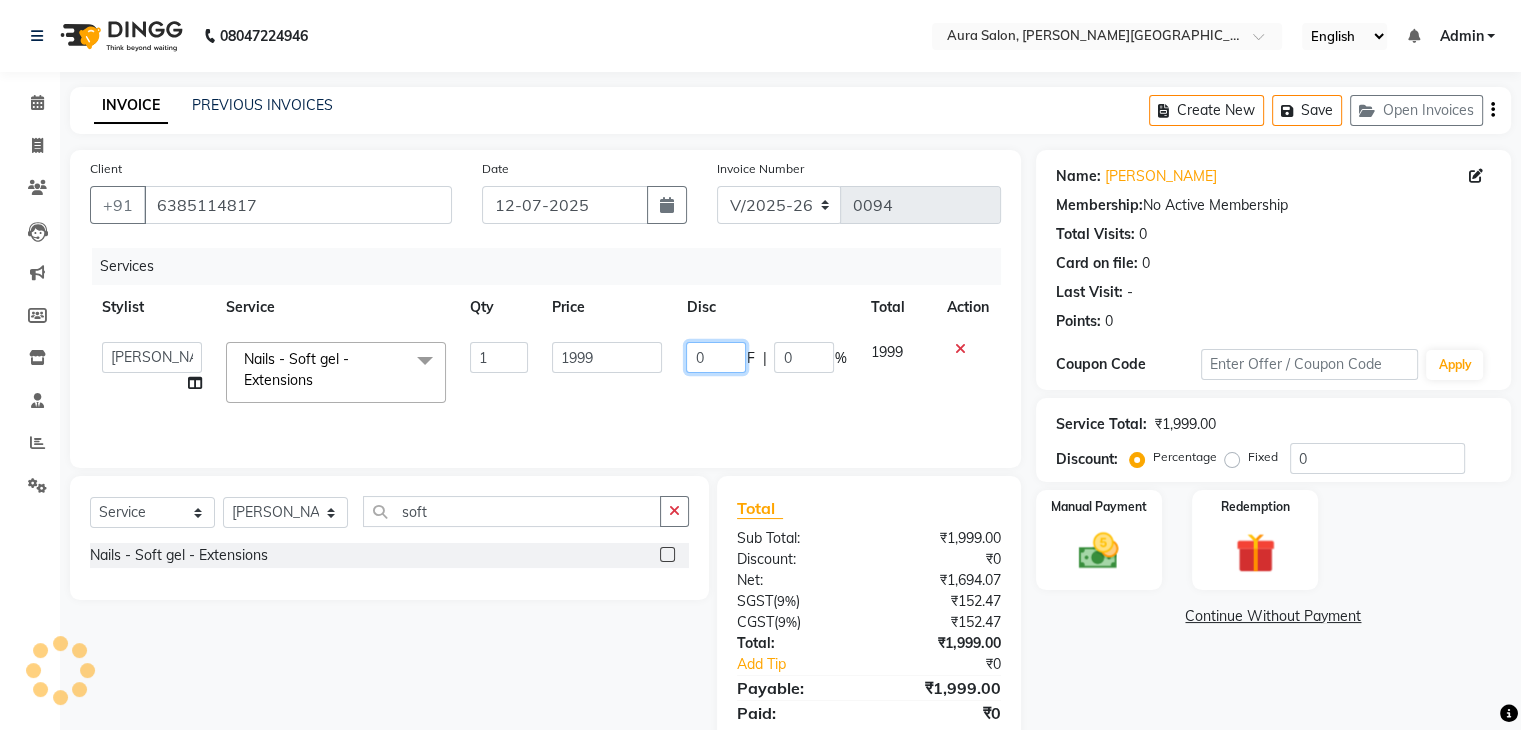 click on "0" 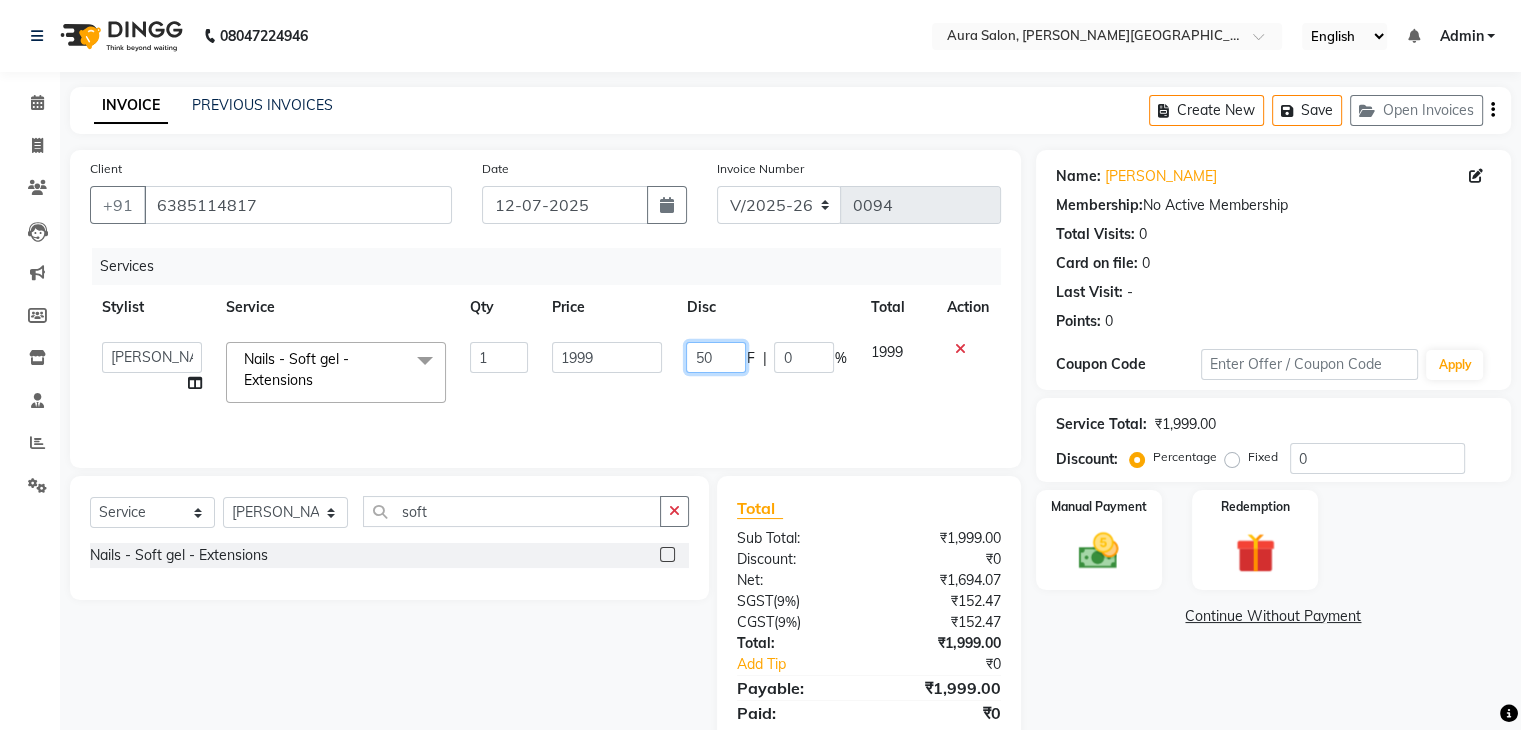 type on "500" 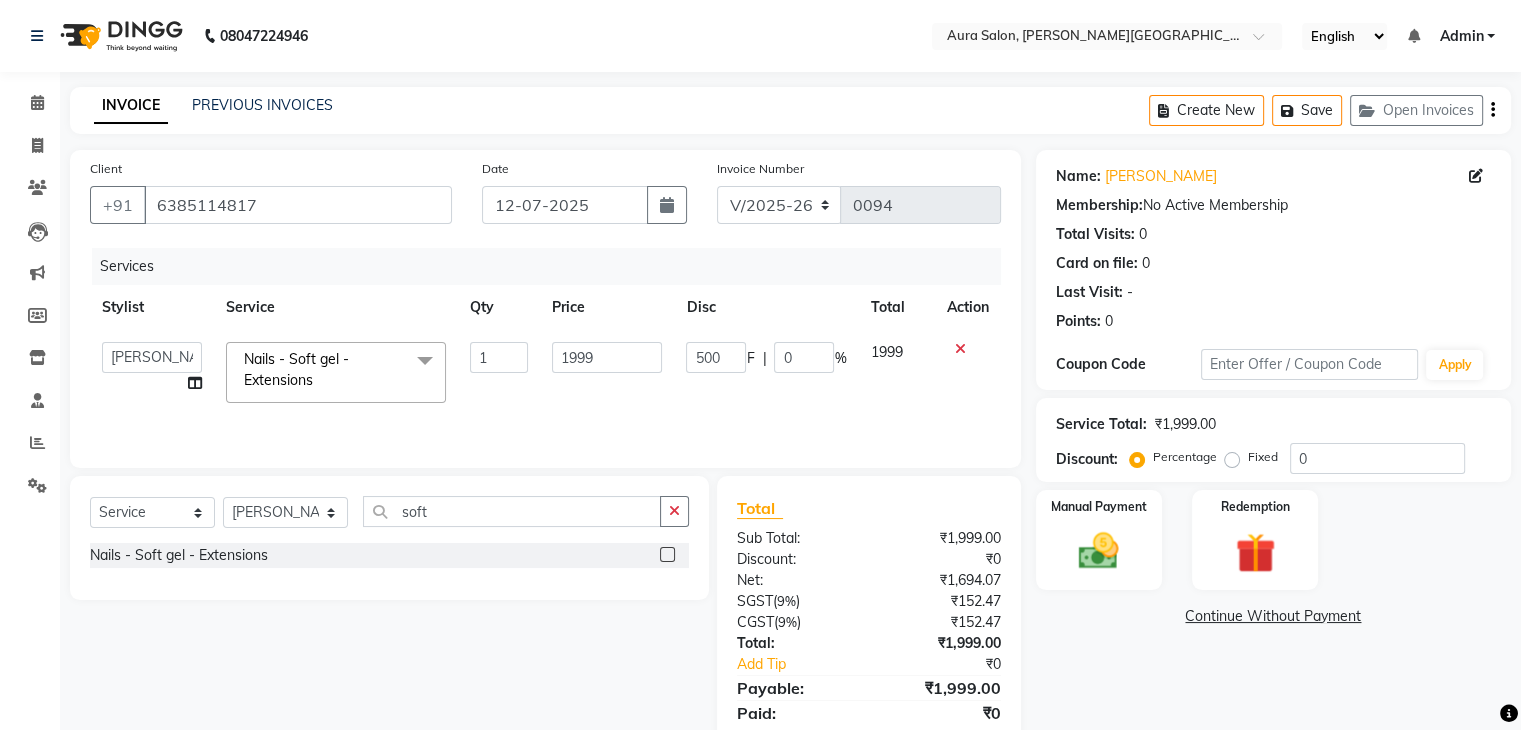 click on "Disc" 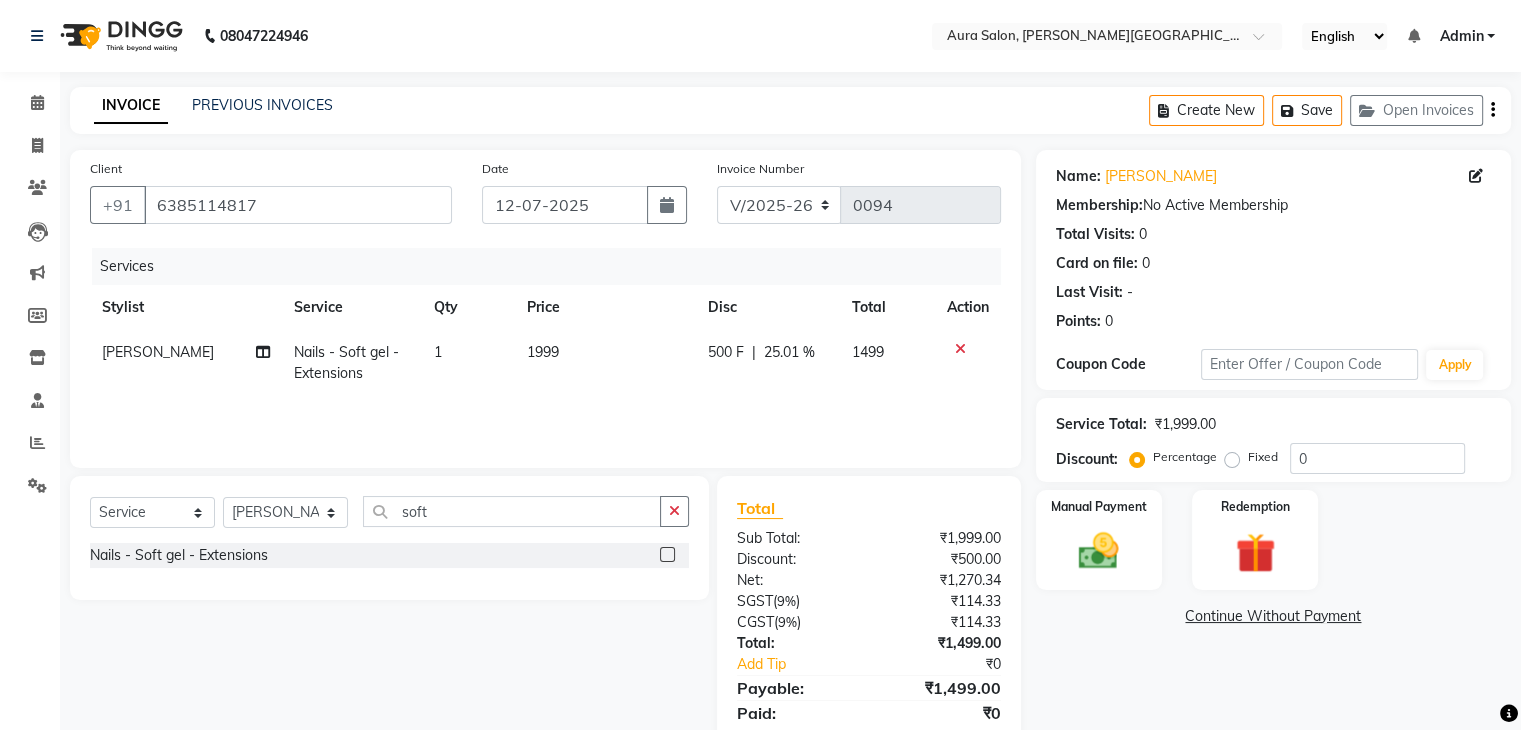 scroll, scrollTop: 71, scrollLeft: 0, axis: vertical 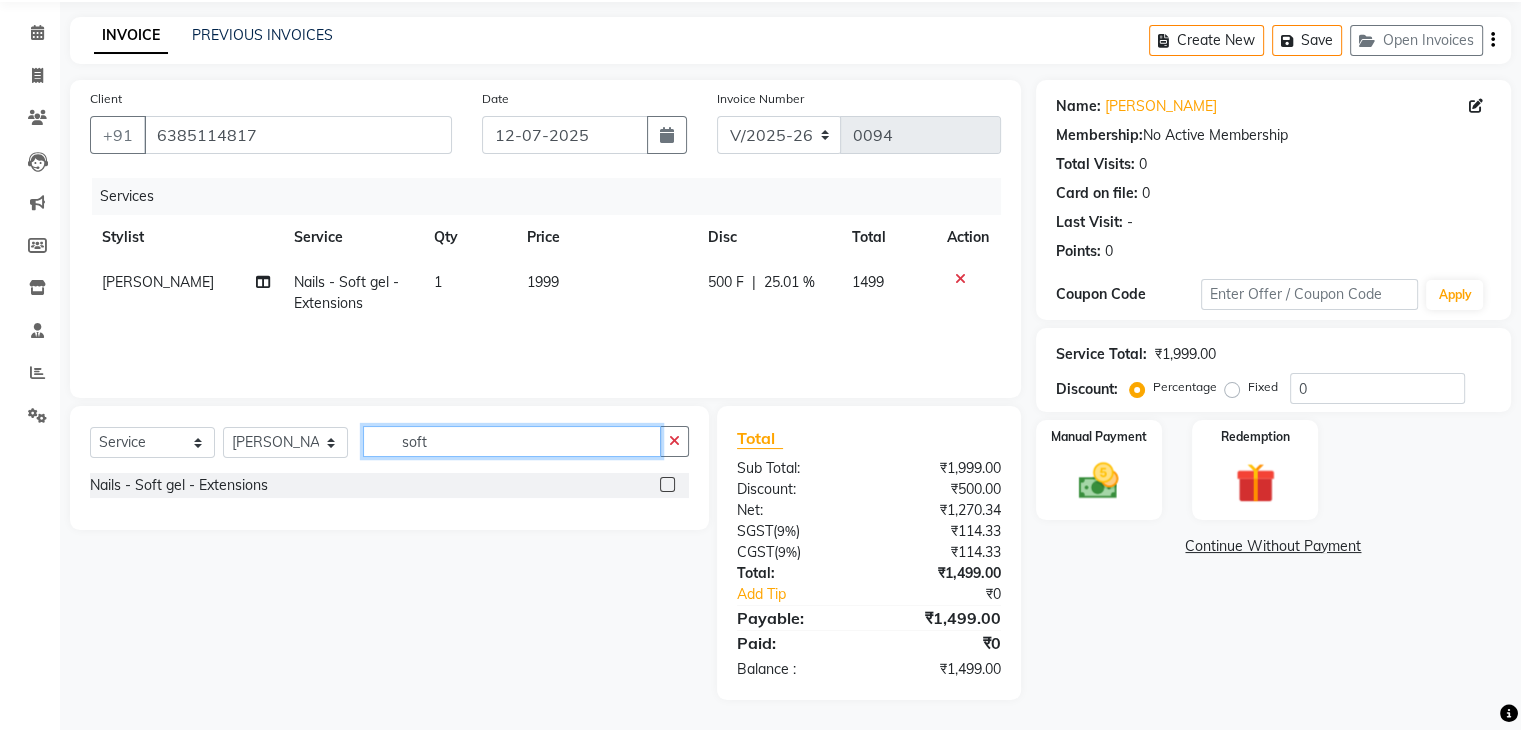click on "soft" 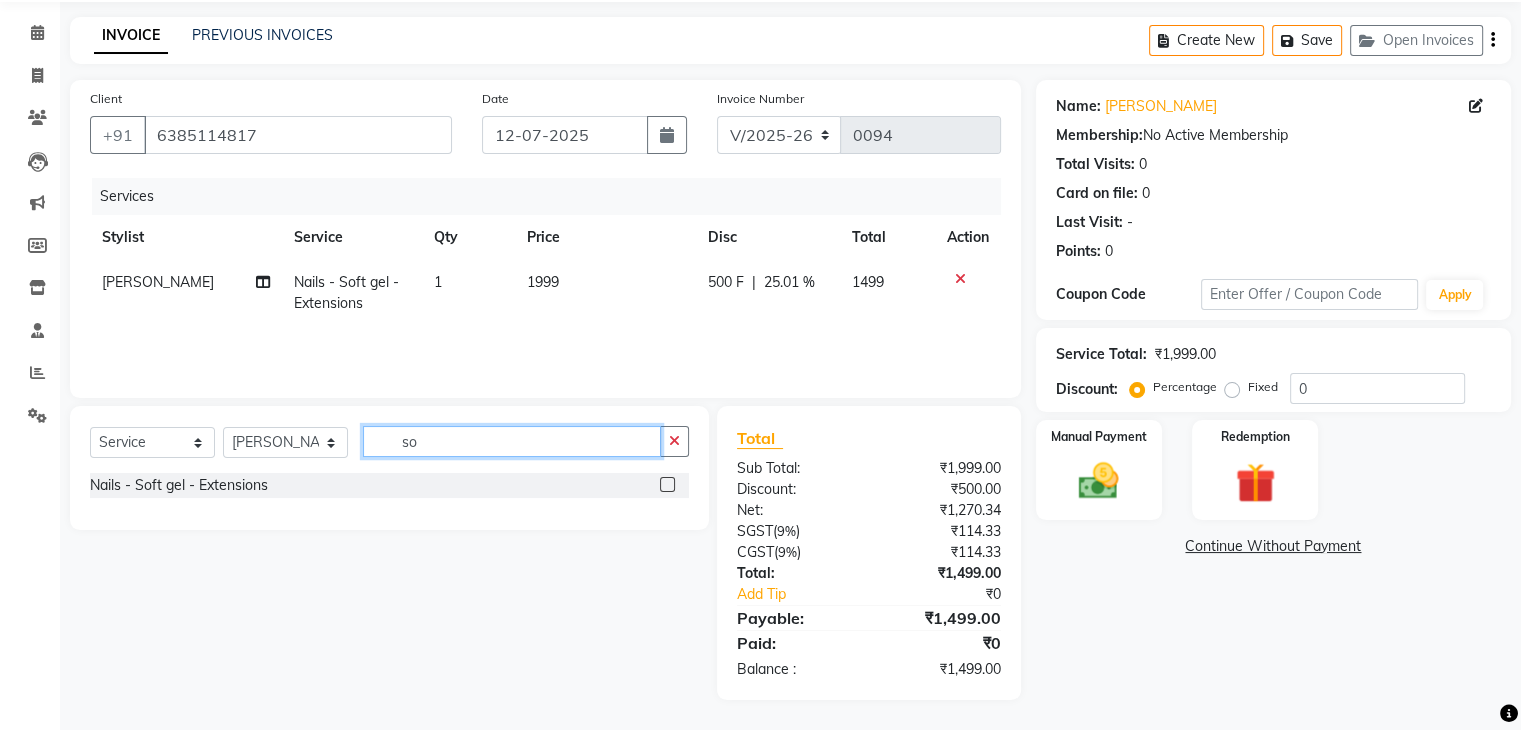 type on "s" 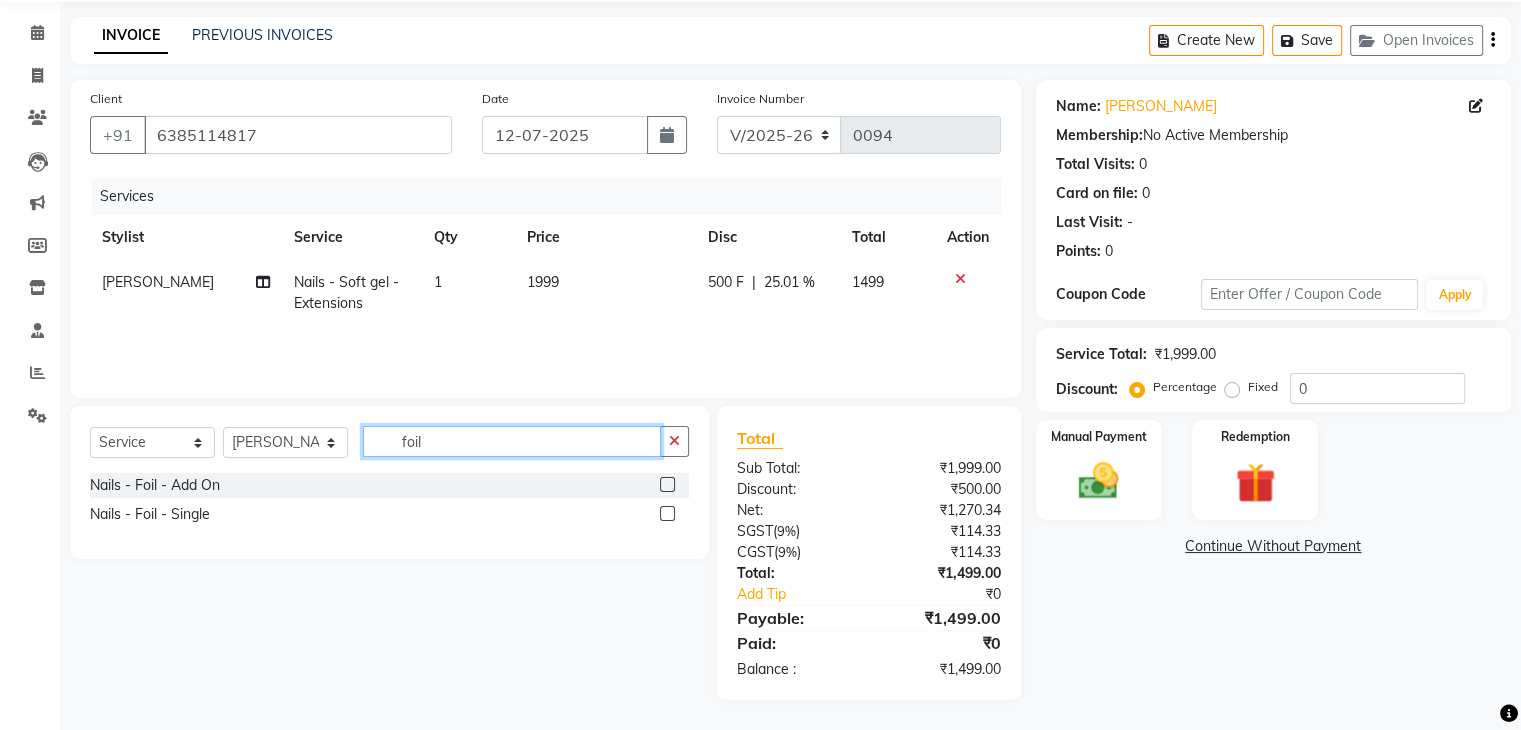 type on "foil" 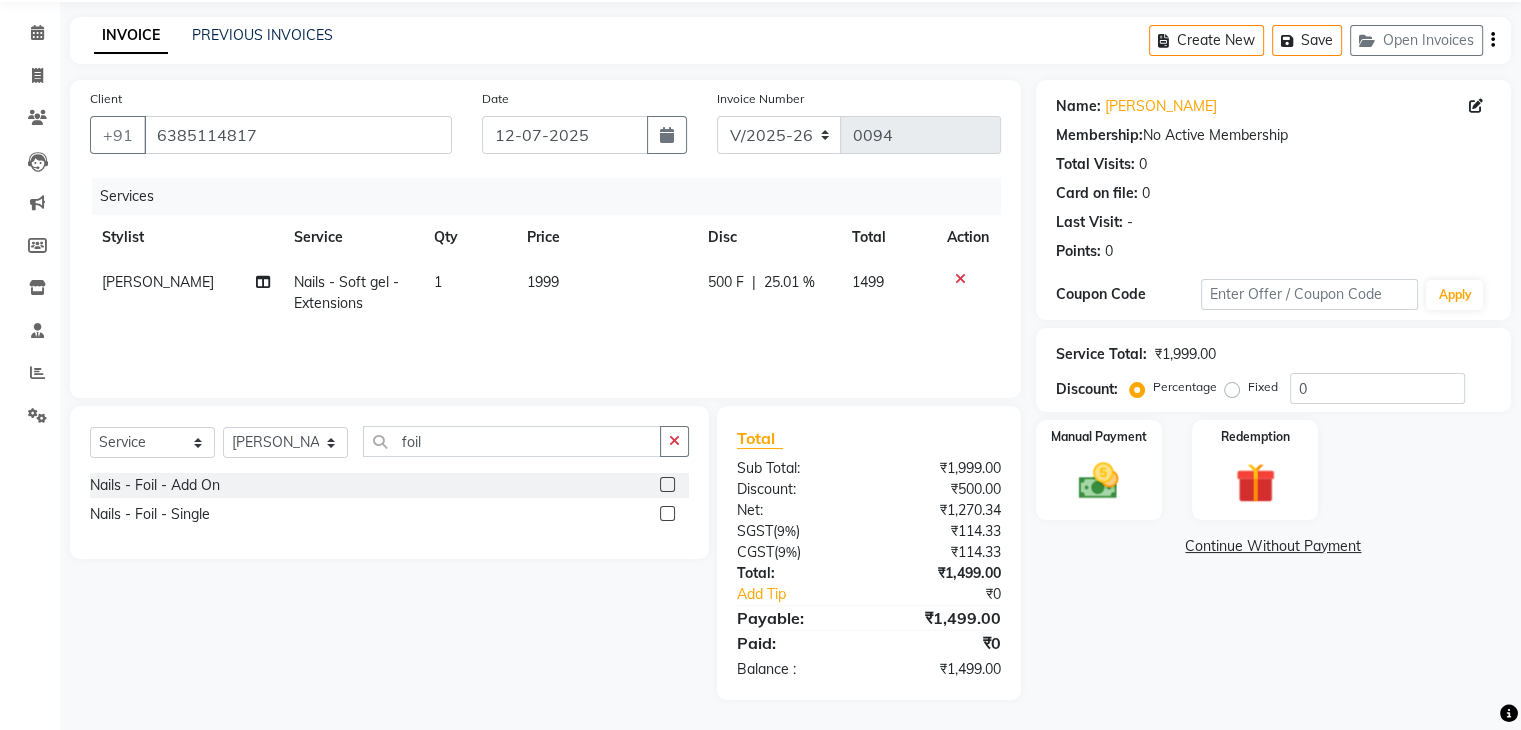 click 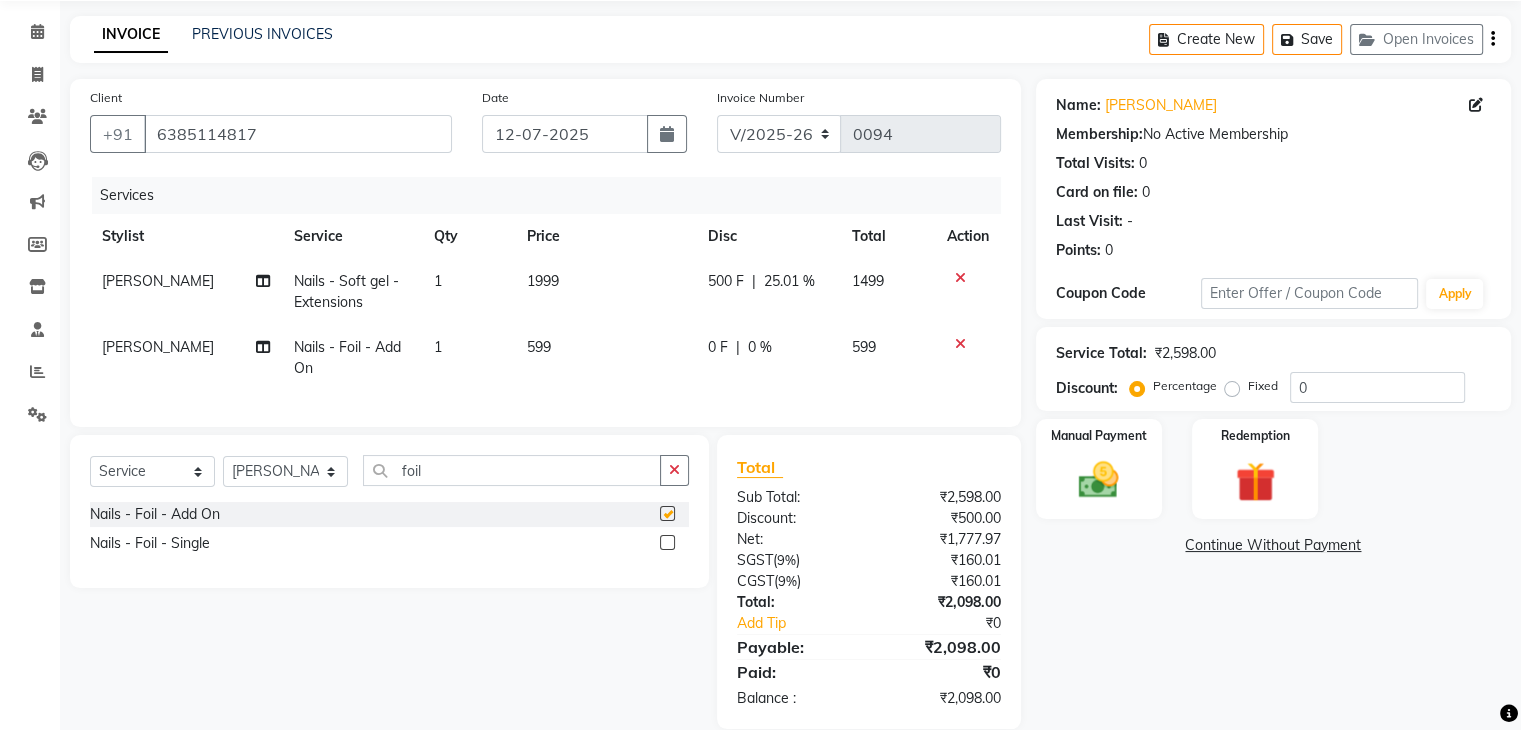 checkbox on "false" 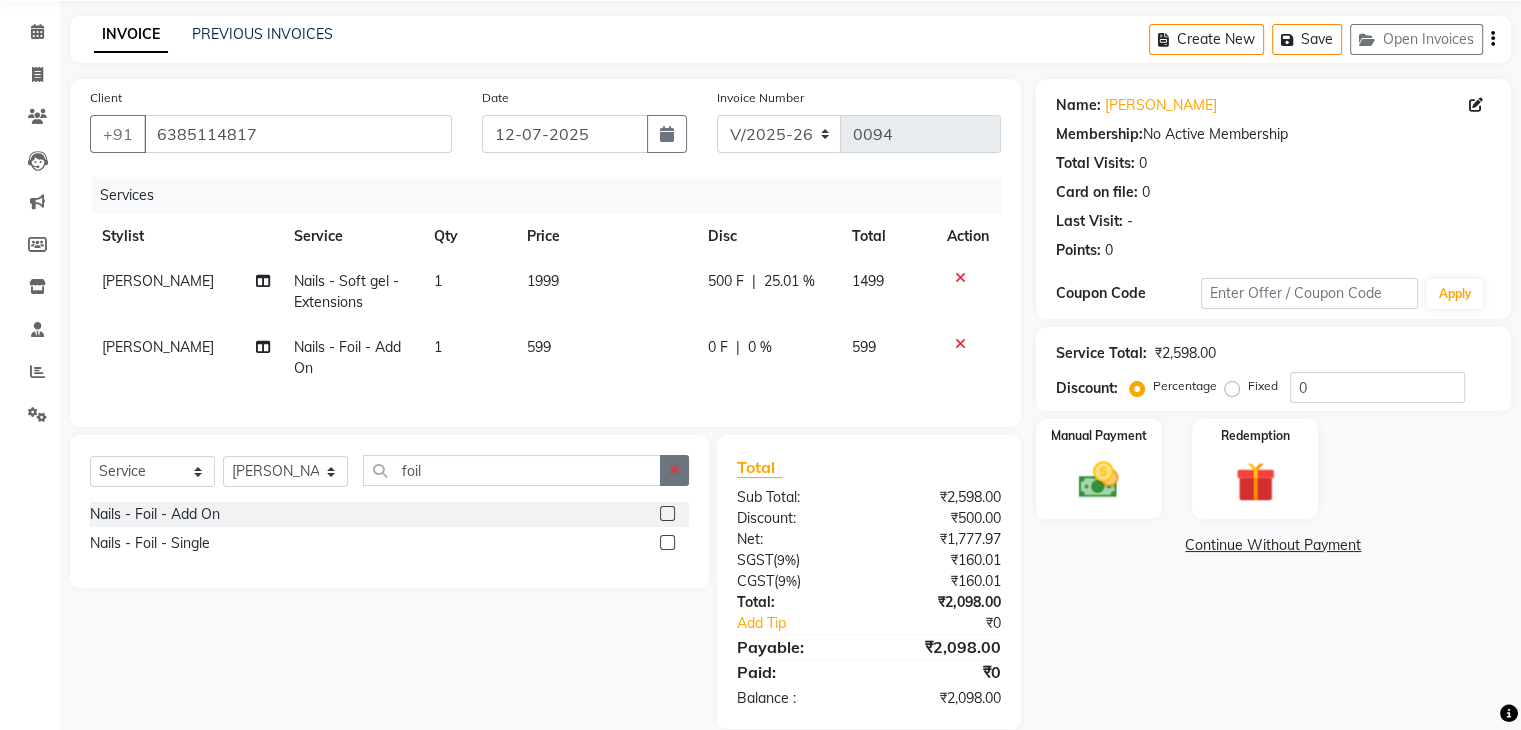 click 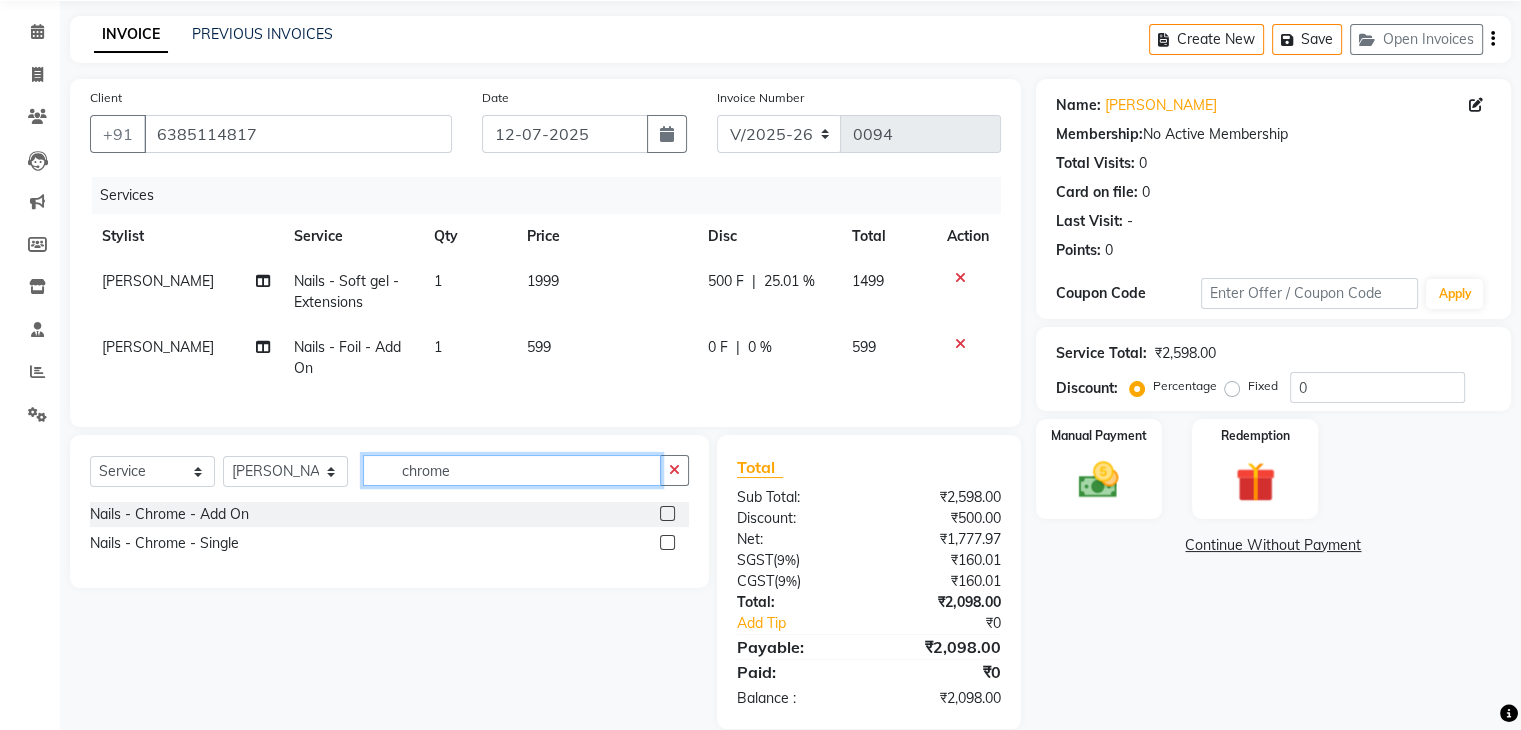type on "chrome" 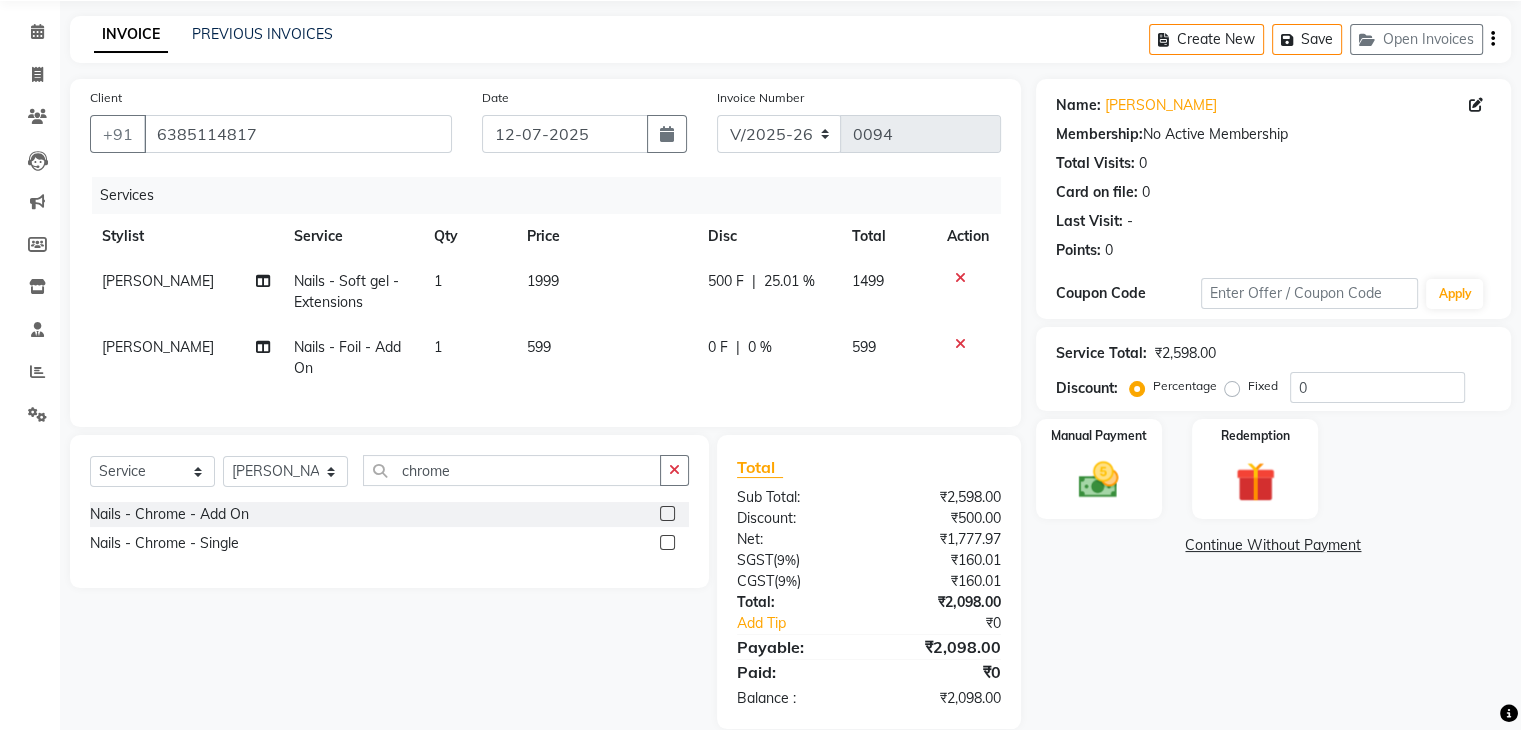 click 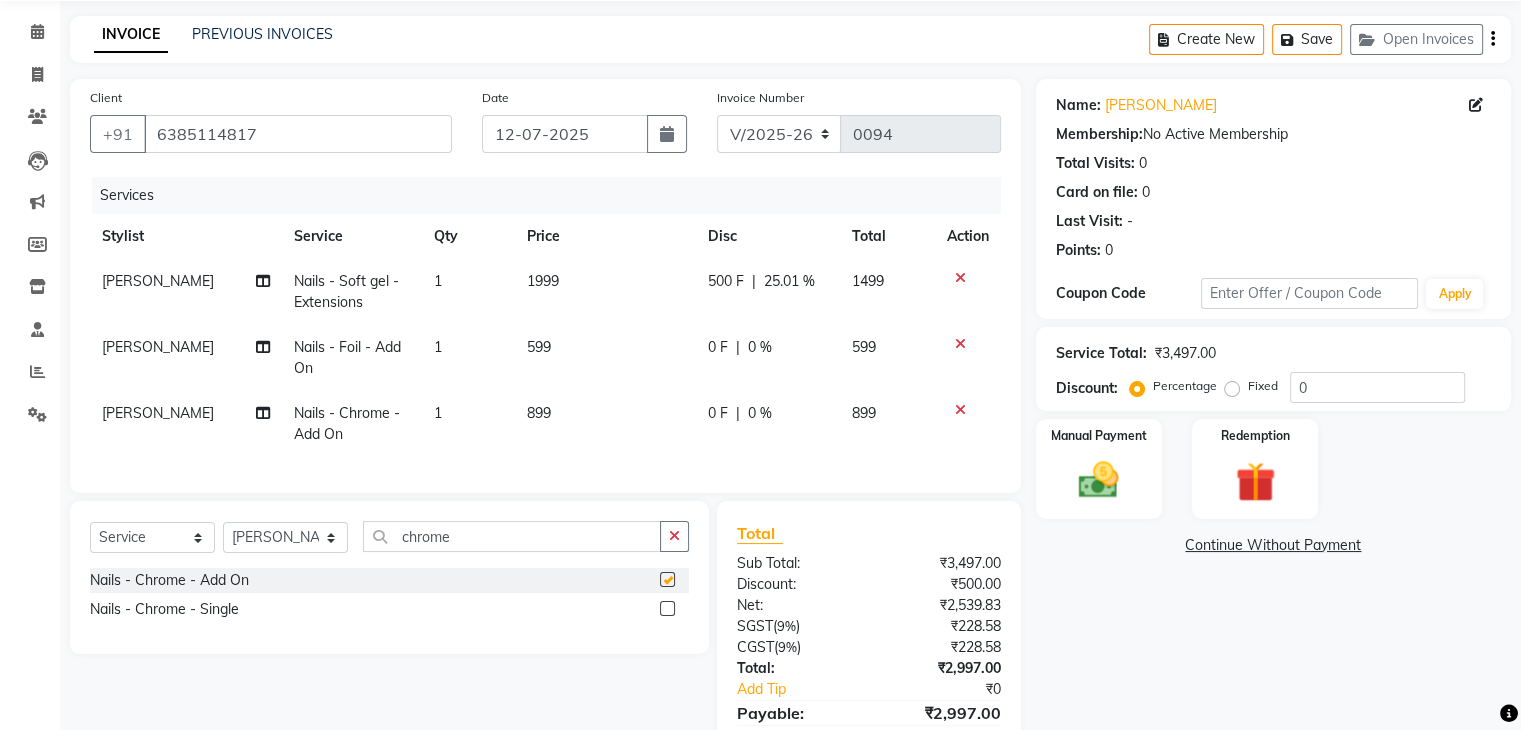 checkbox on "false" 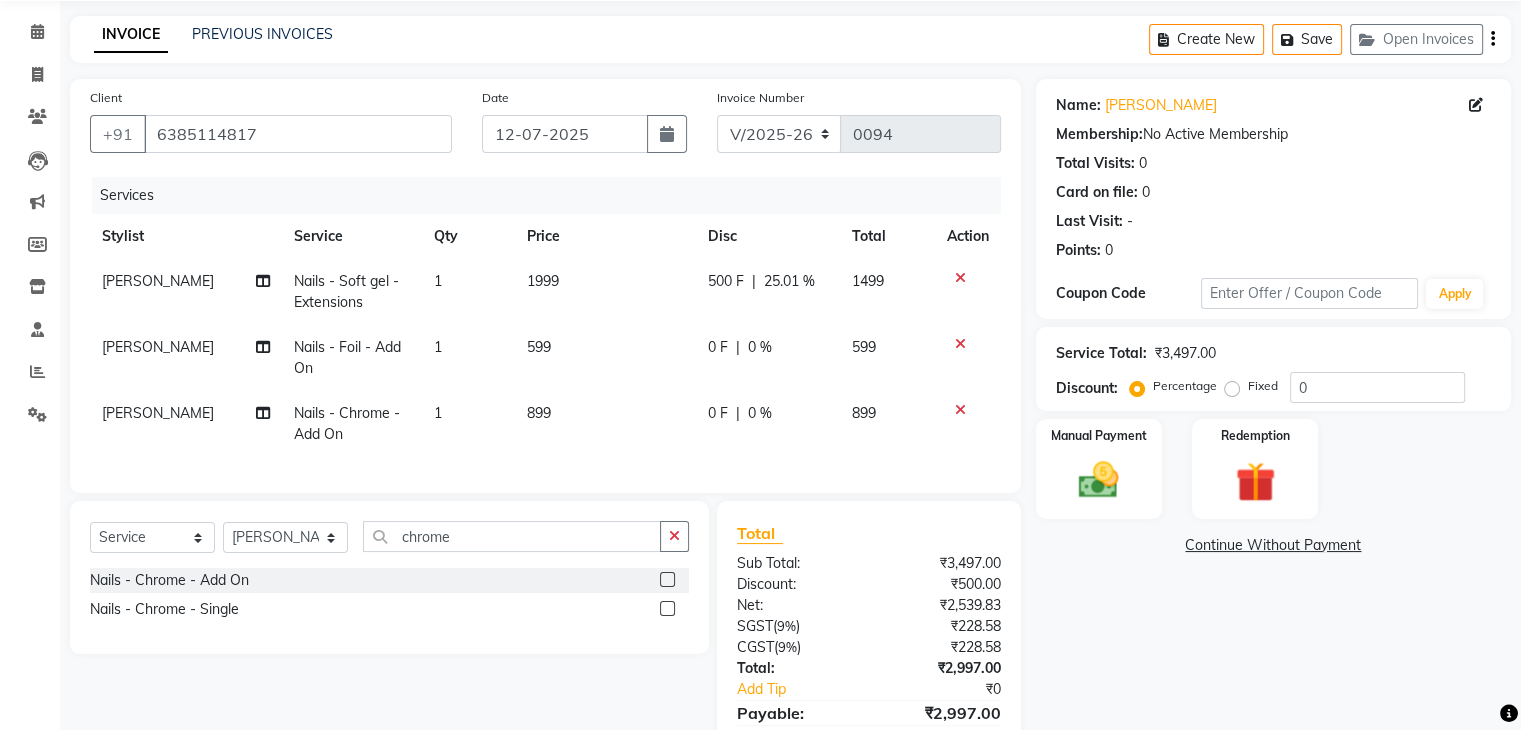 scroll, scrollTop: 171, scrollLeft: 0, axis: vertical 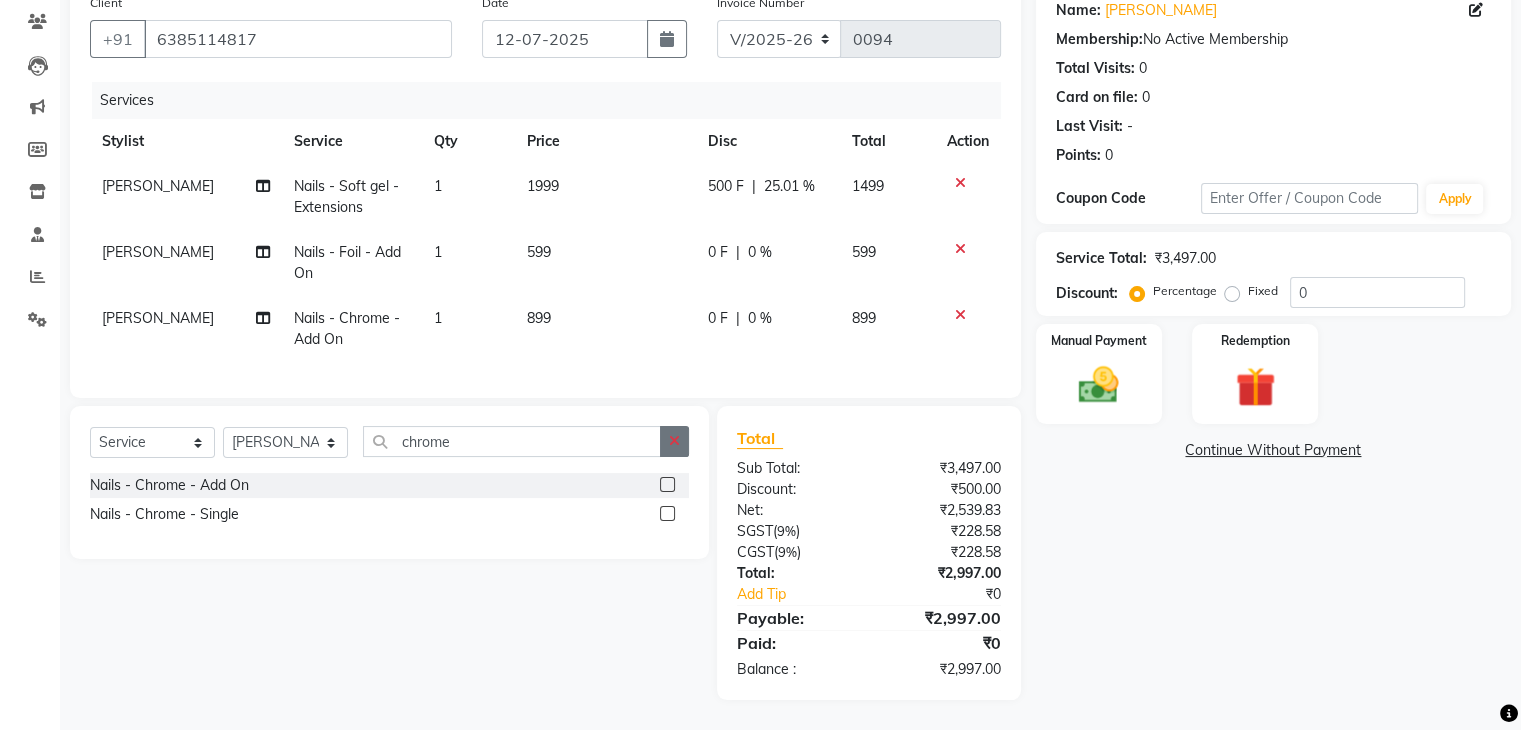 click 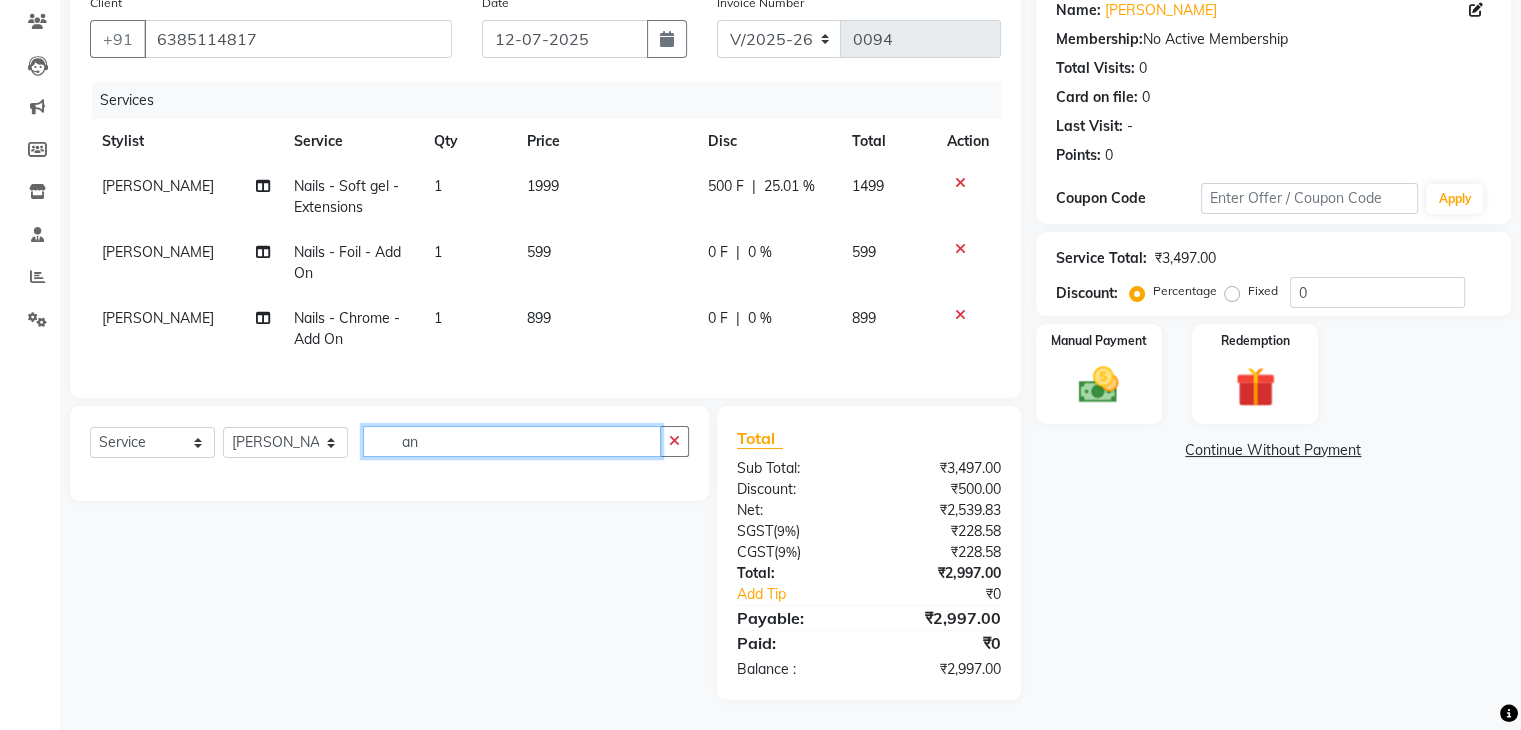 type on "a" 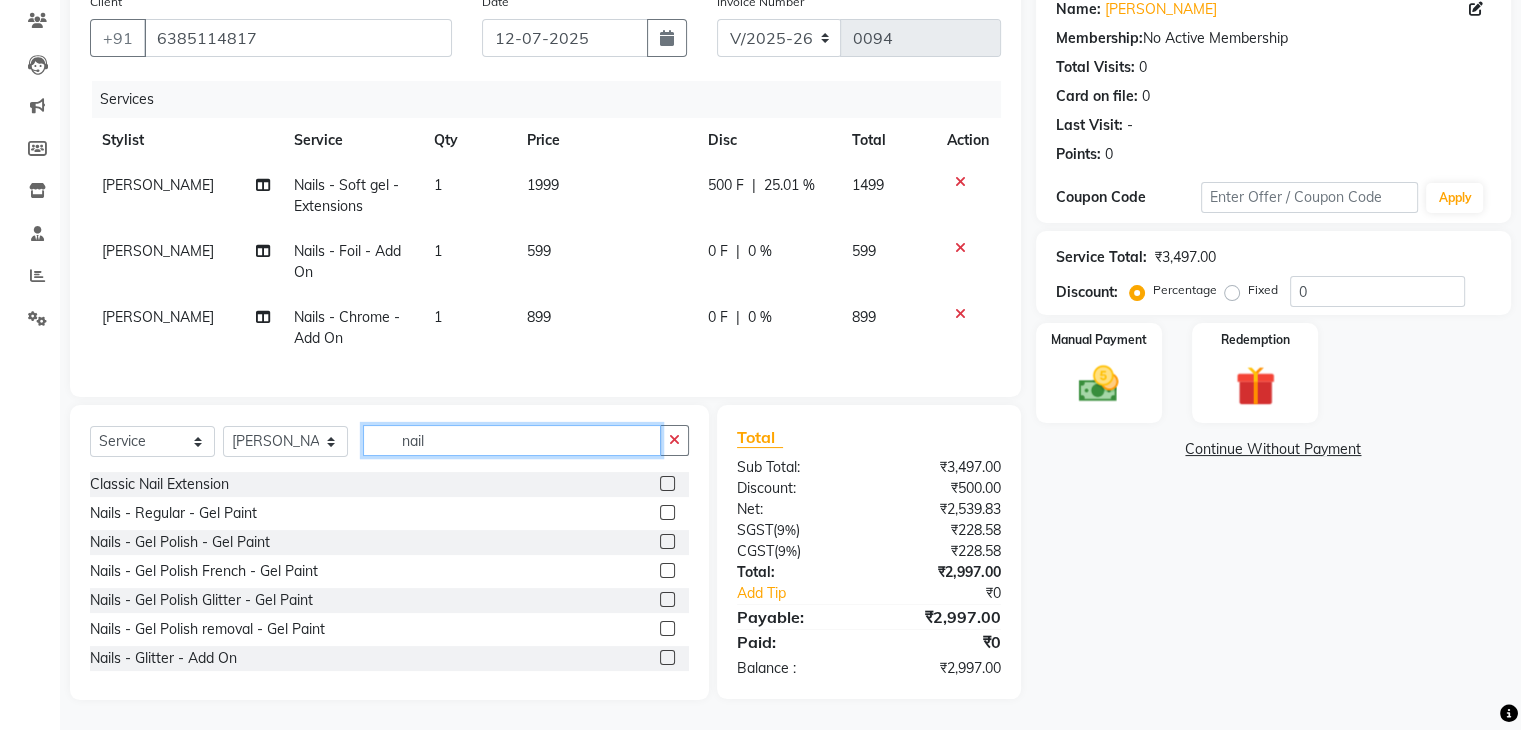 type on "nail" 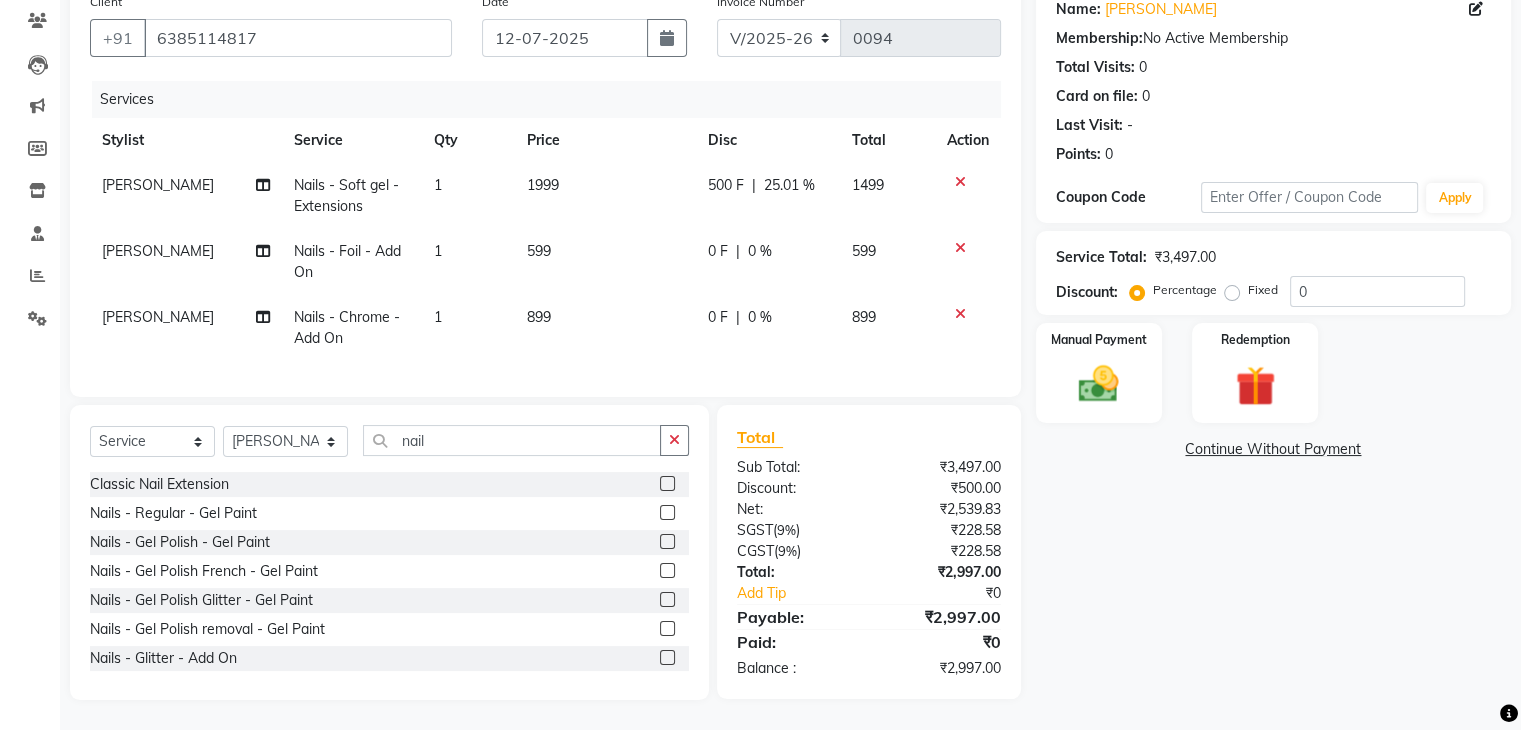 click 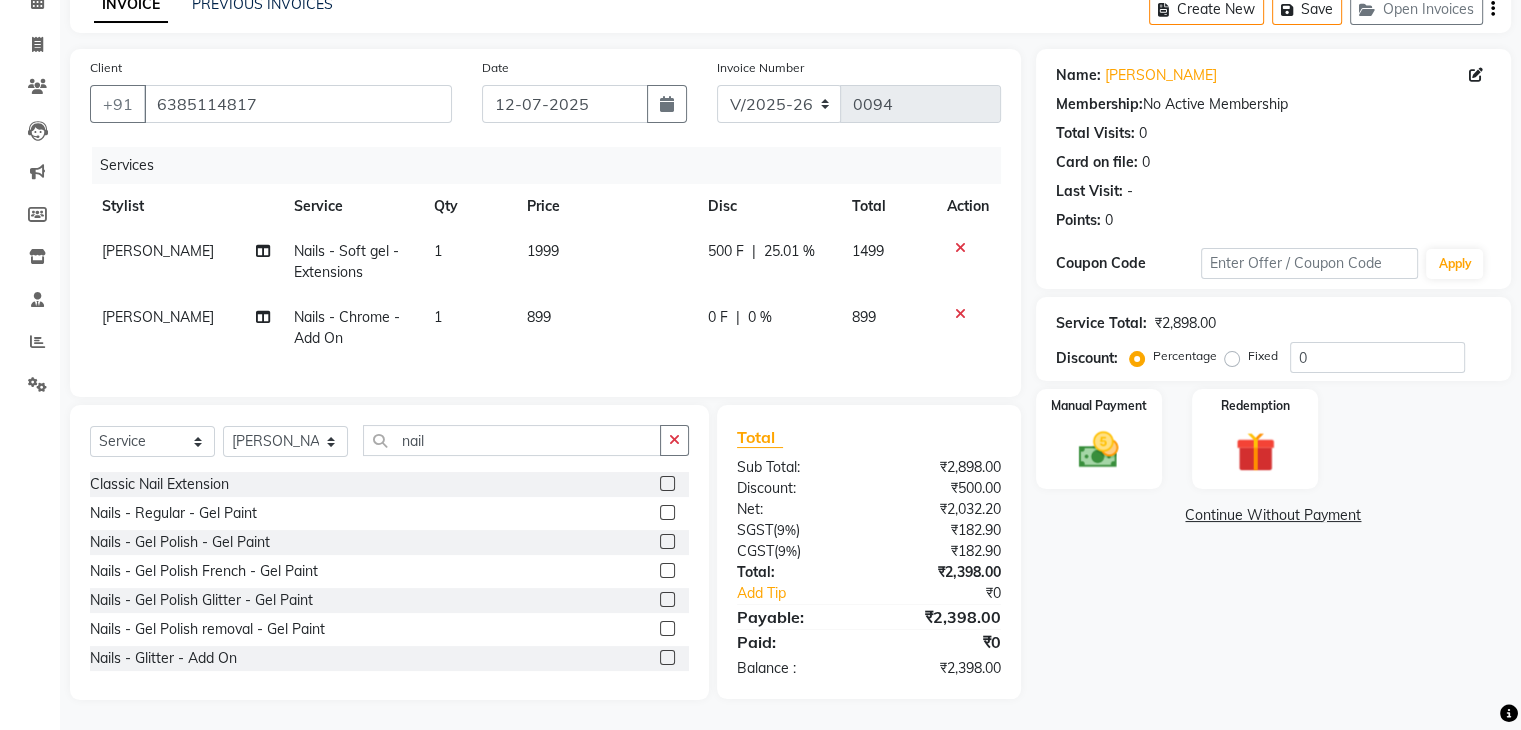 scroll, scrollTop: 117, scrollLeft: 0, axis: vertical 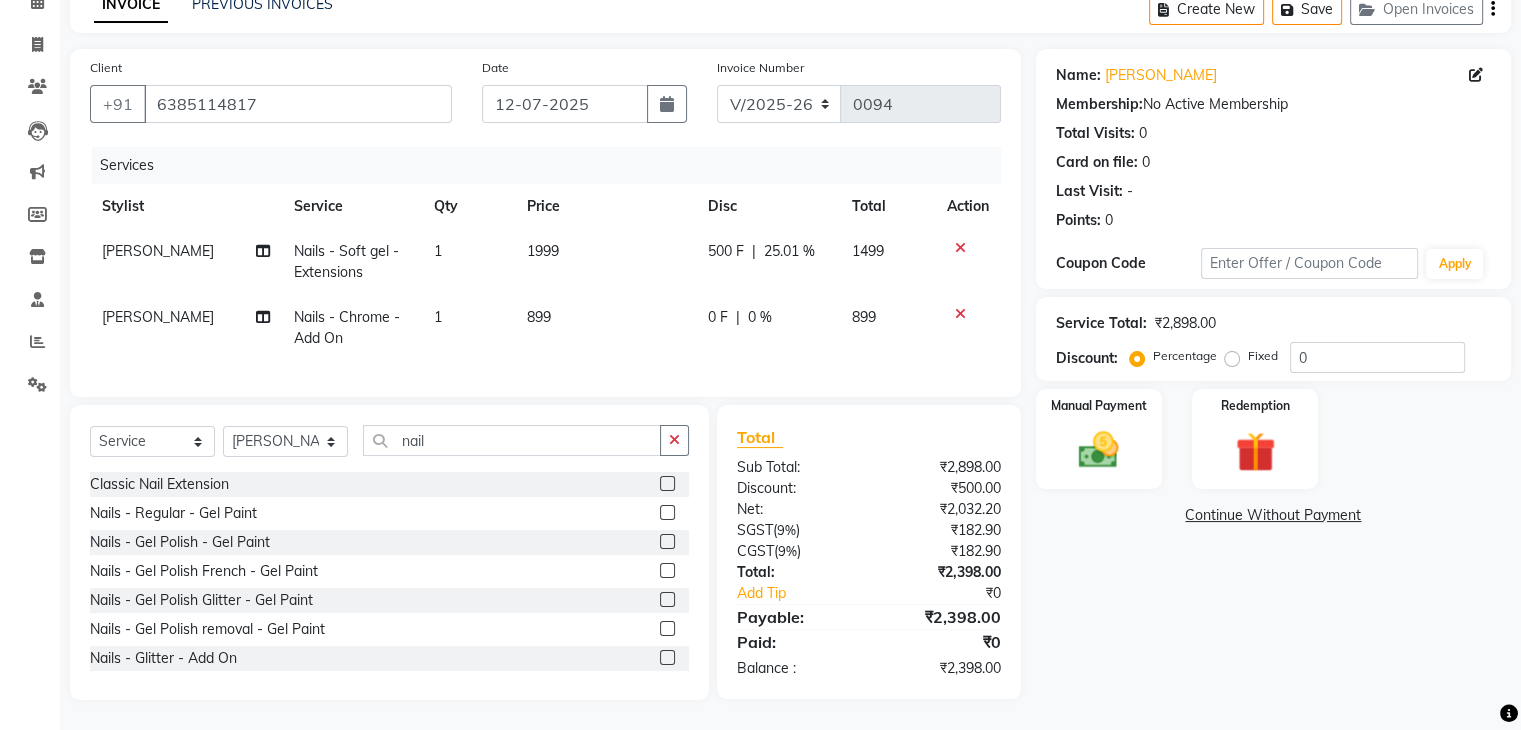 click on "899" 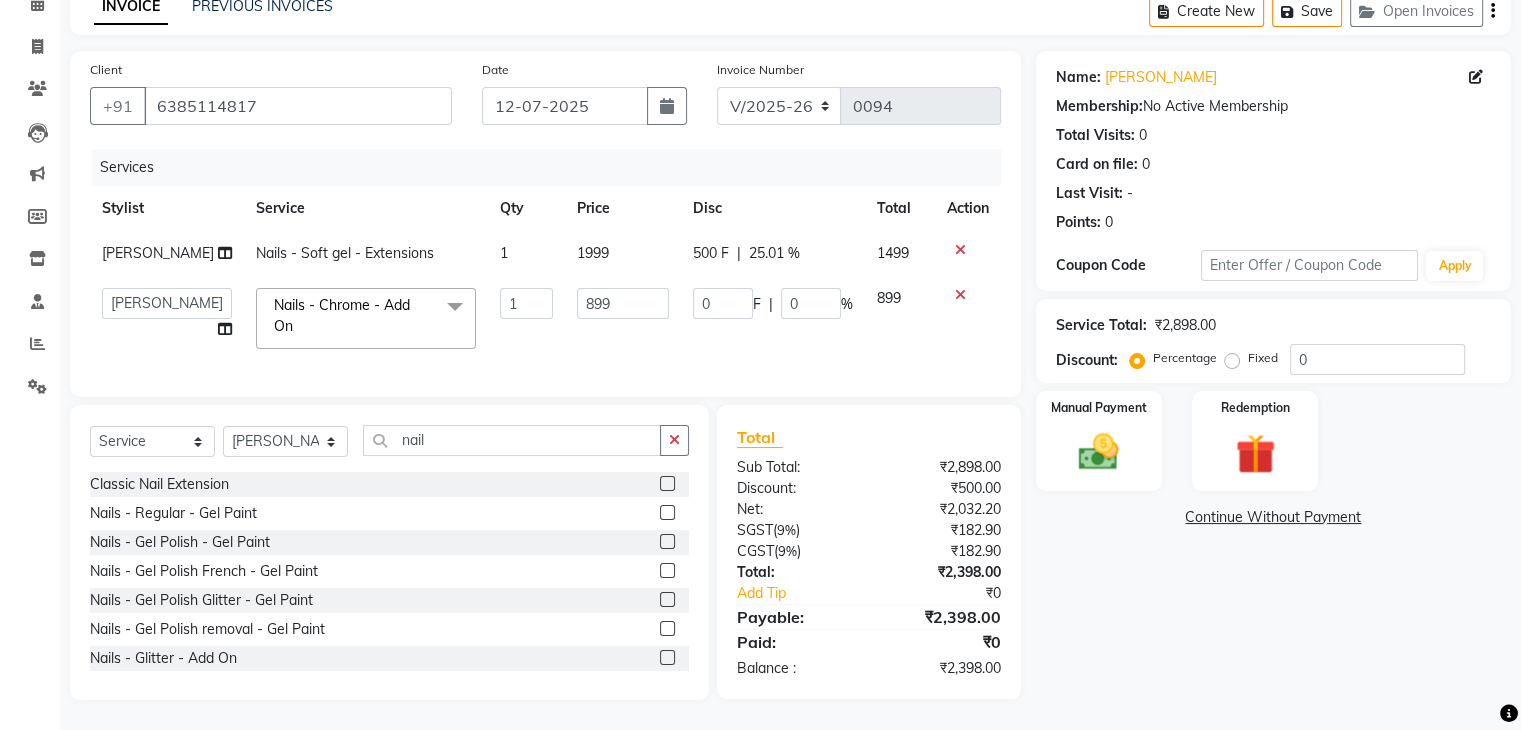 scroll, scrollTop: 115, scrollLeft: 0, axis: vertical 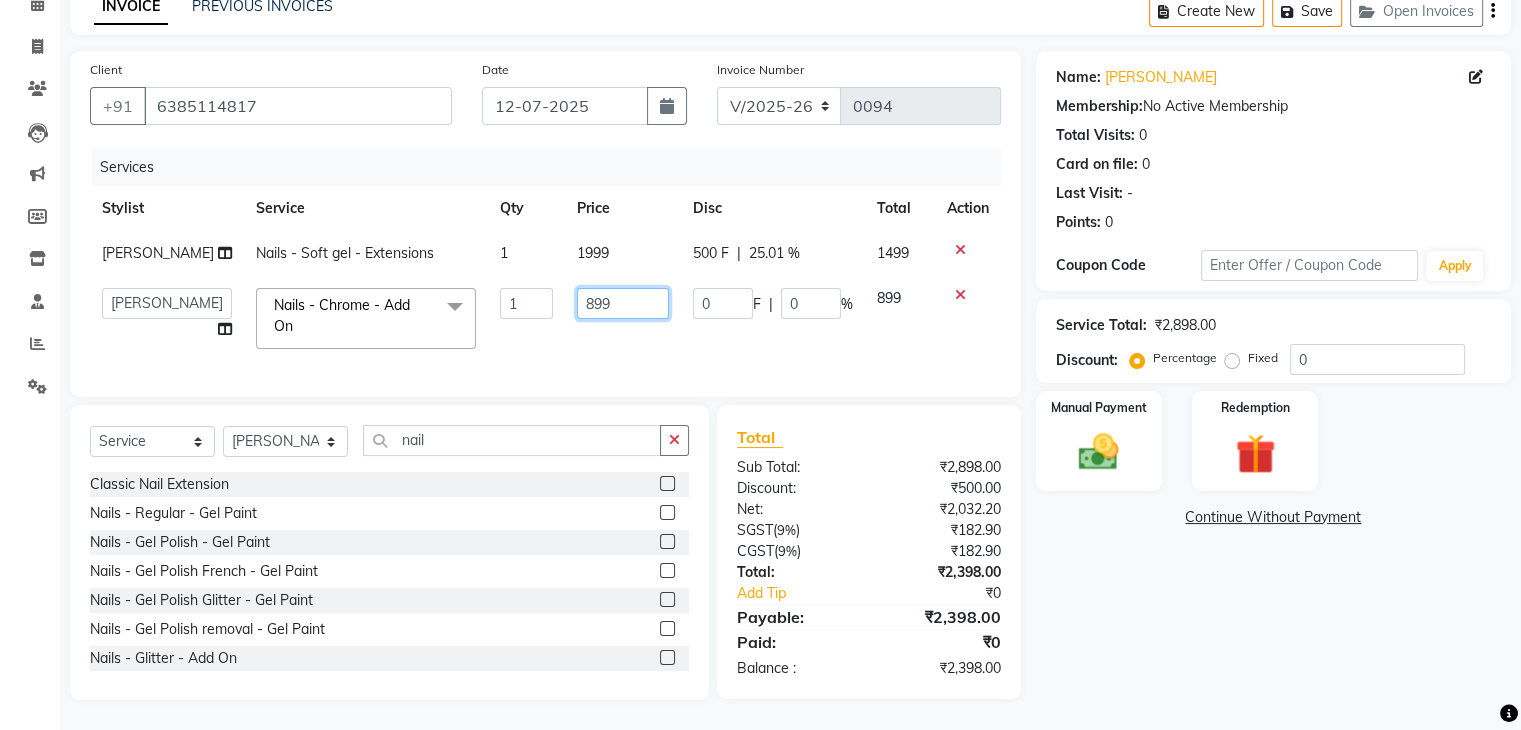 click on "899" 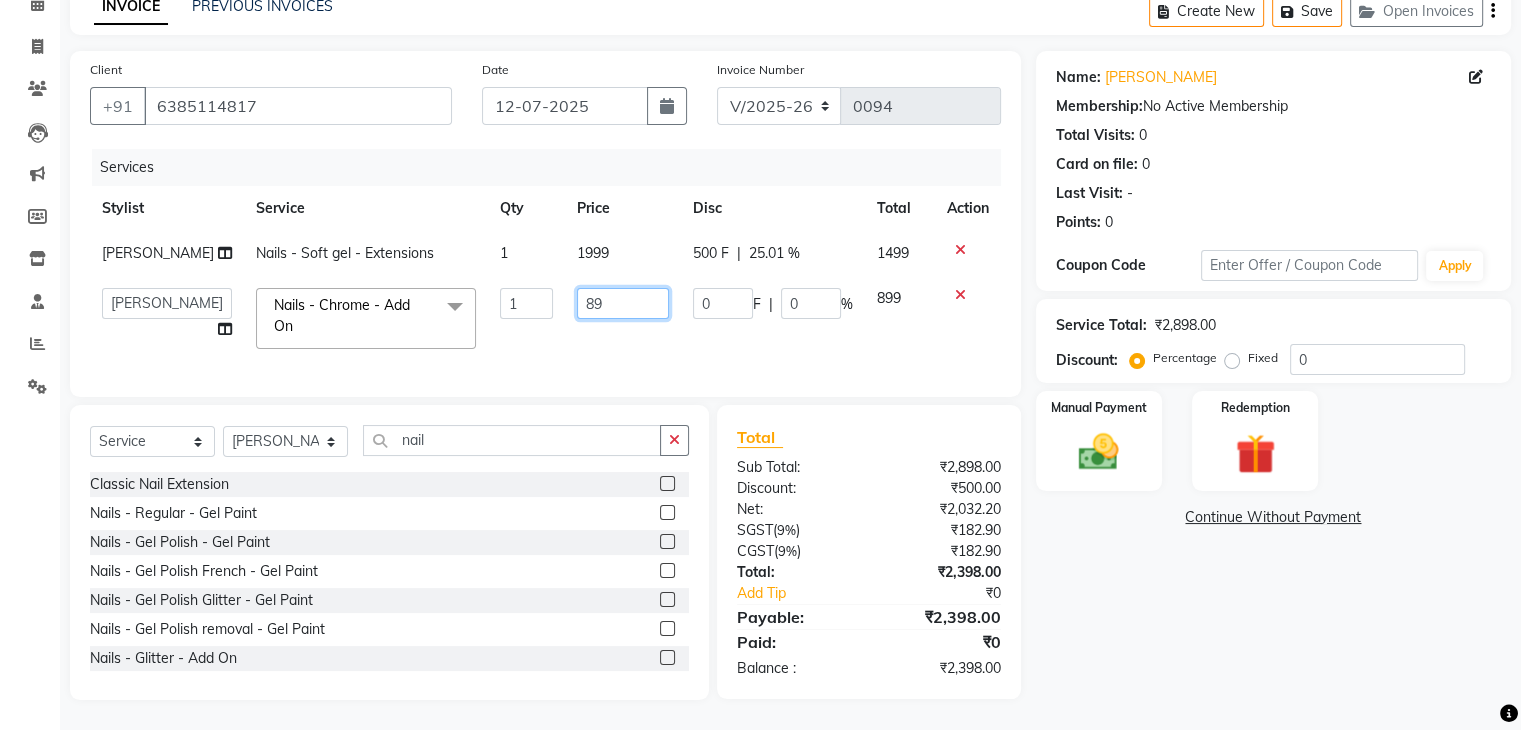 type on "8" 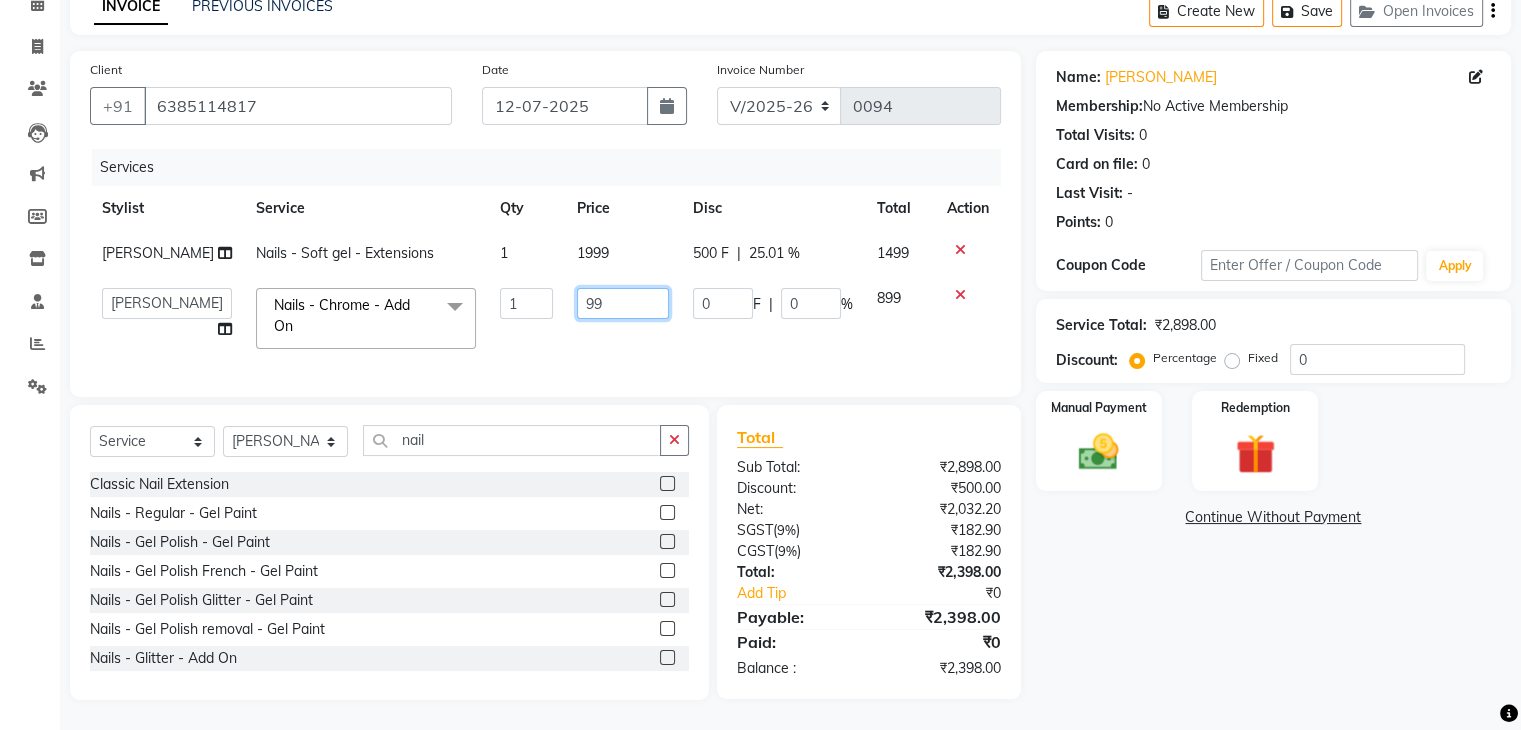 type on "999" 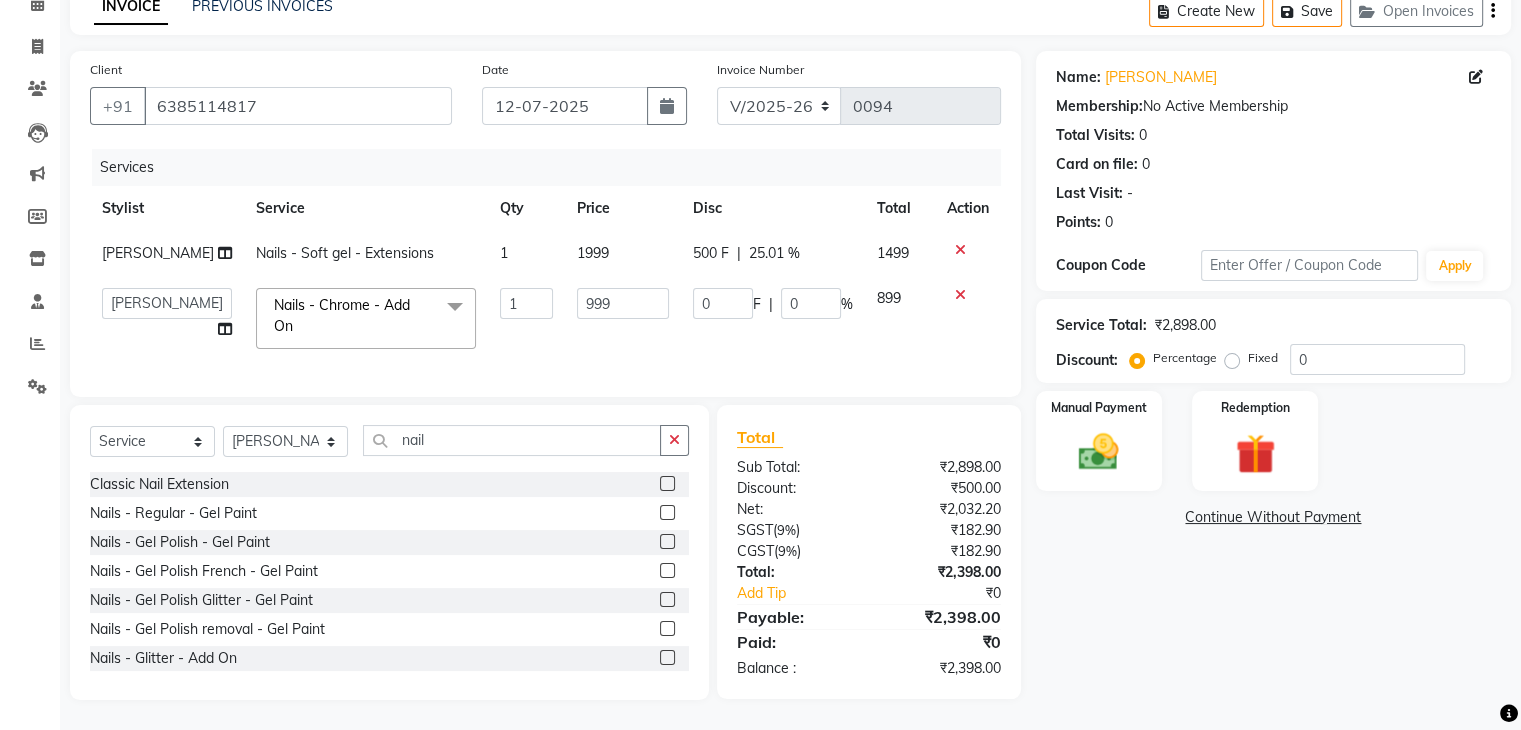 click on "999" 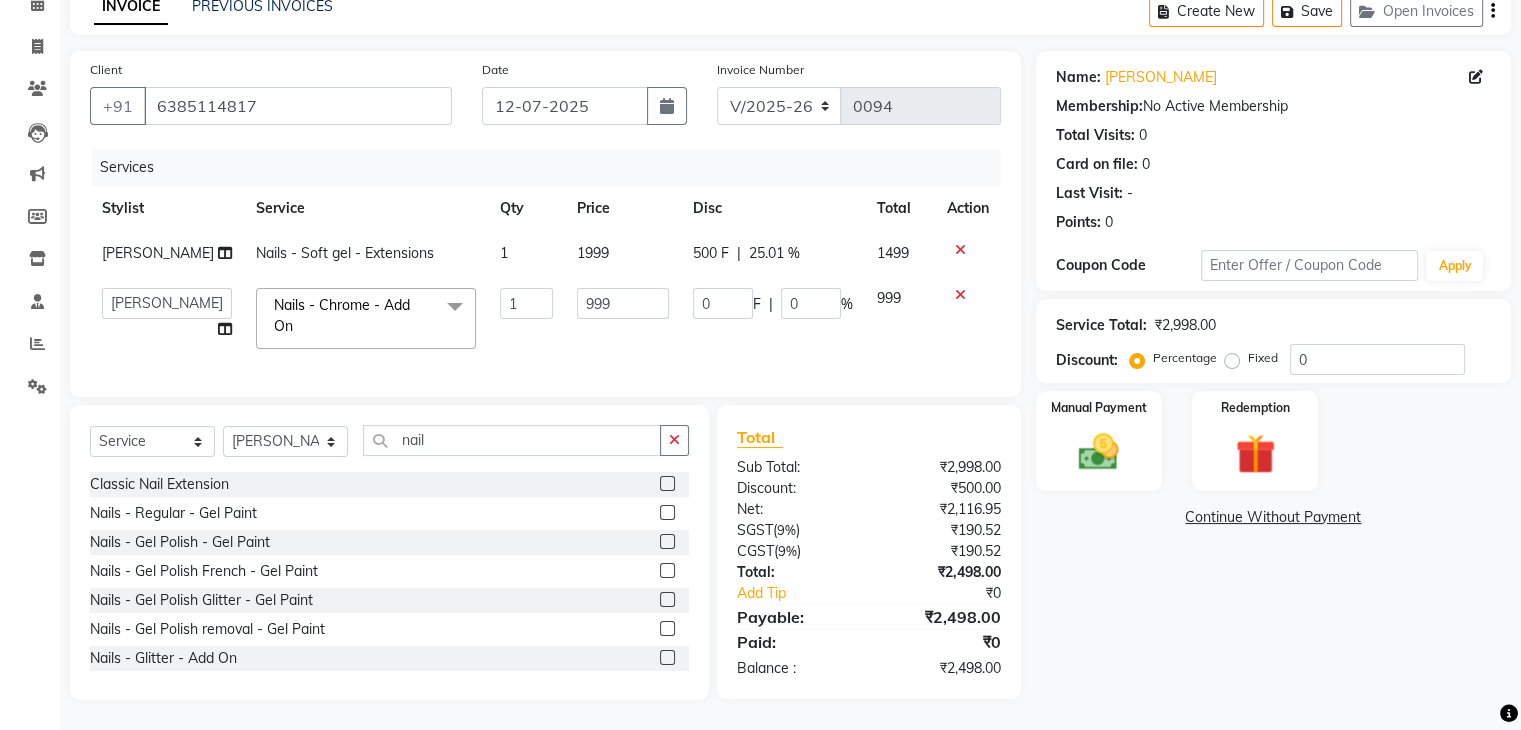 click on "999" 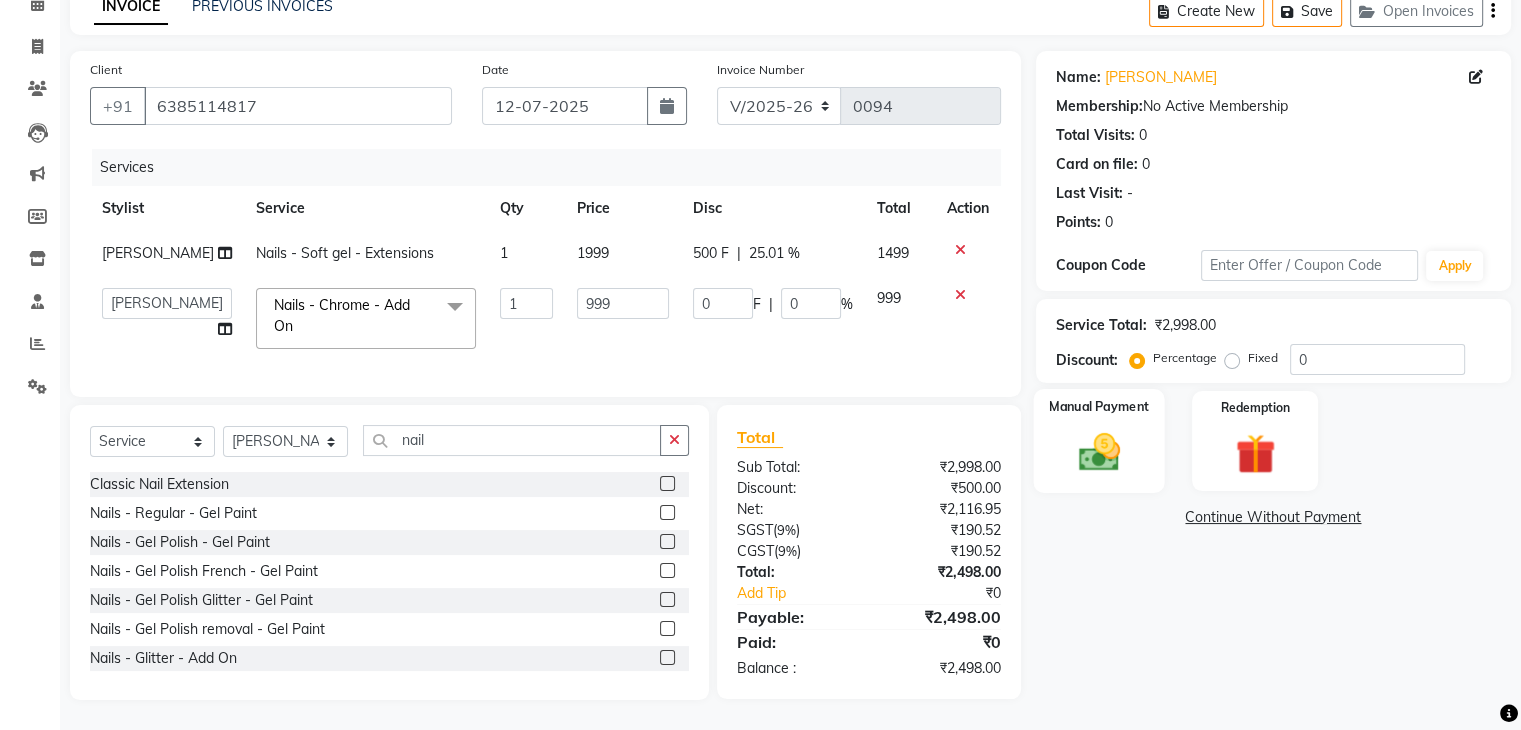 click 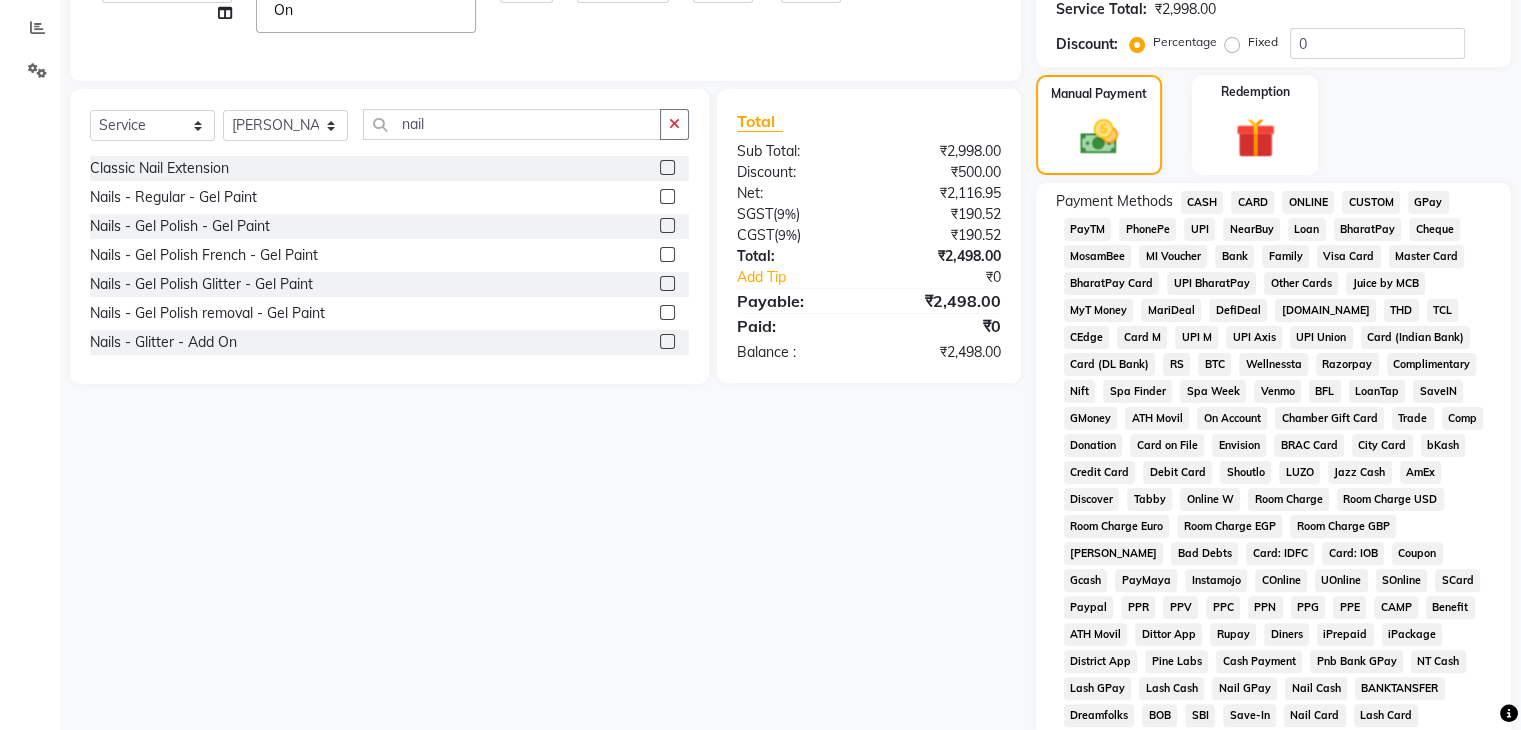 scroll, scrollTop: 315, scrollLeft: 0, axis: vertical 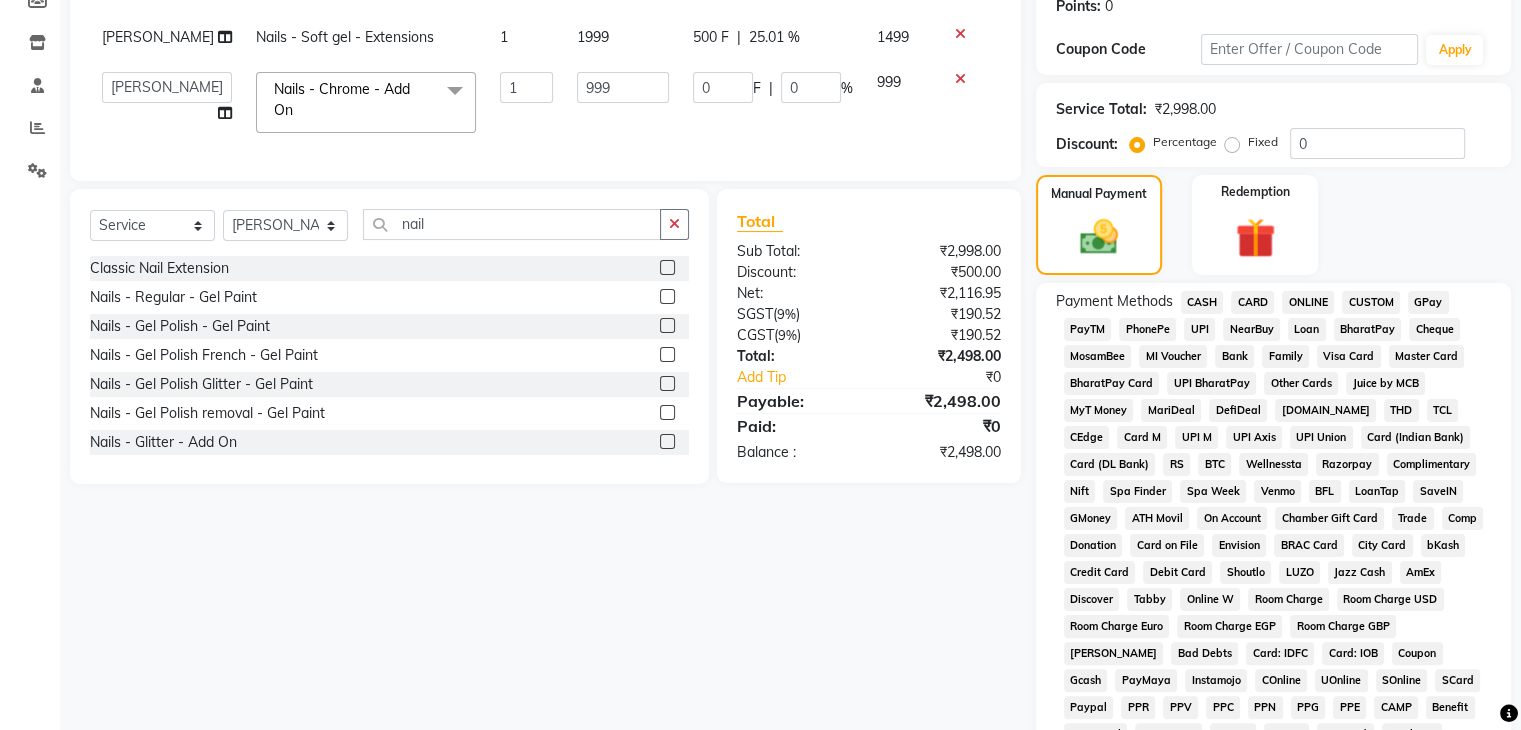 click on "GPay" 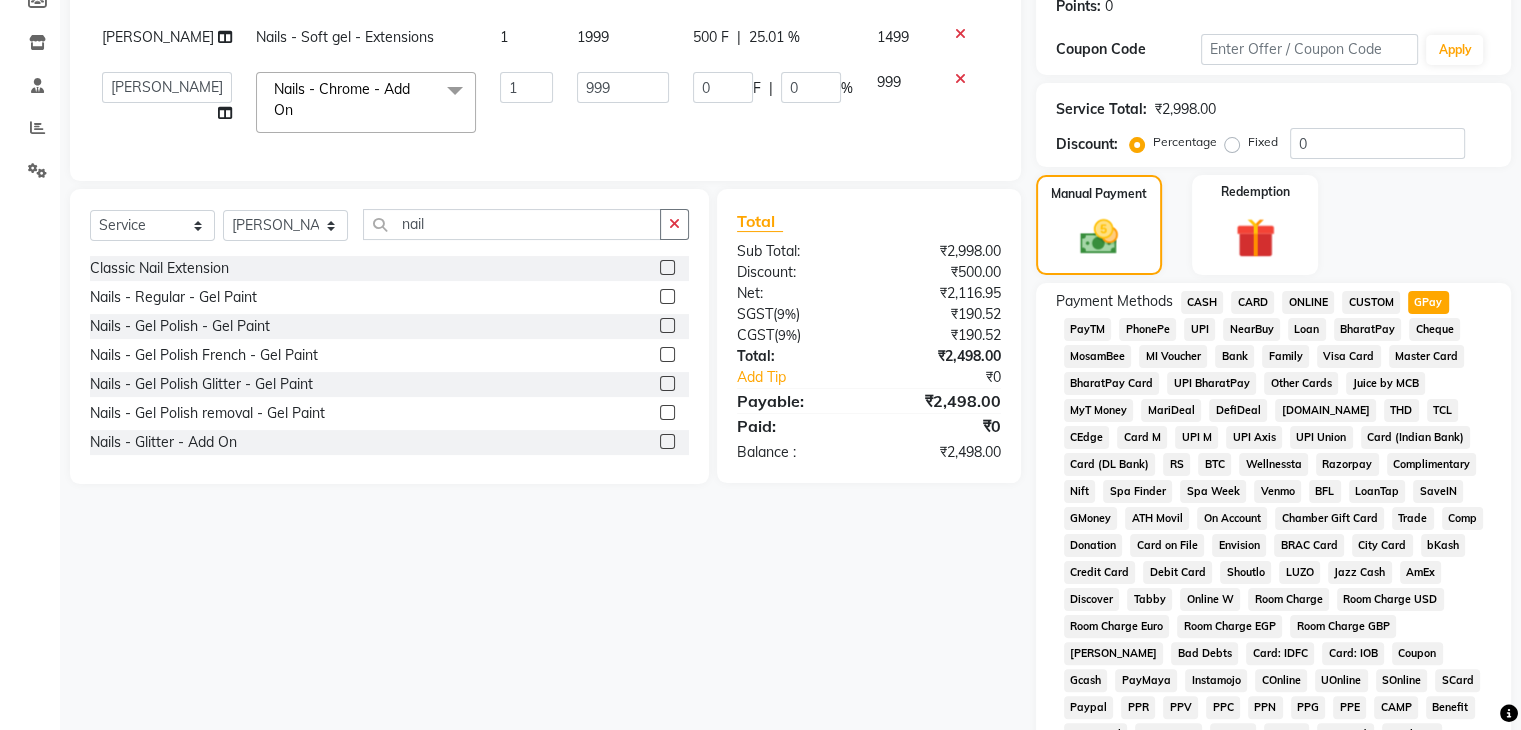 click on "Add Payment" 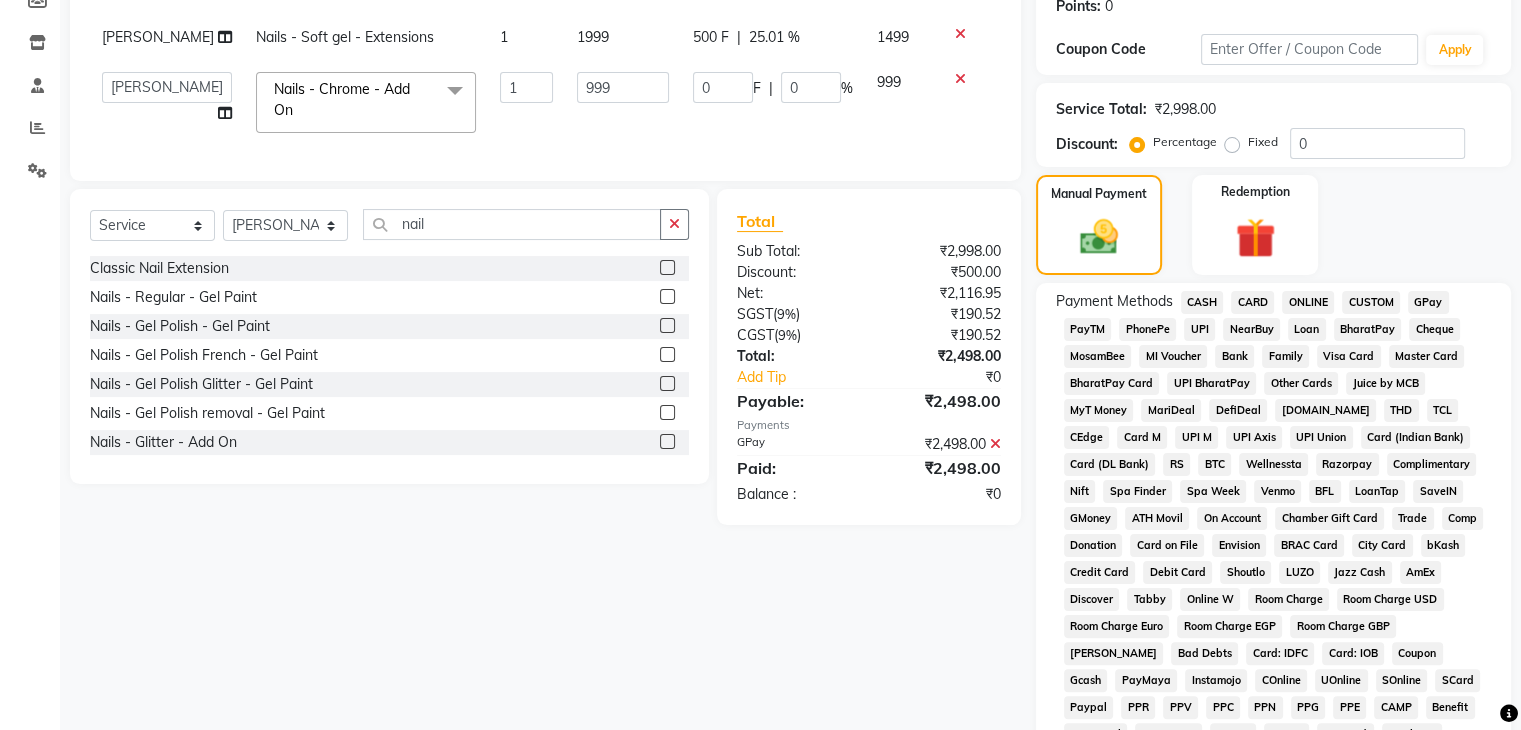 scroll, scrollTop: 693, scrollLeft: 0, axis: vertical 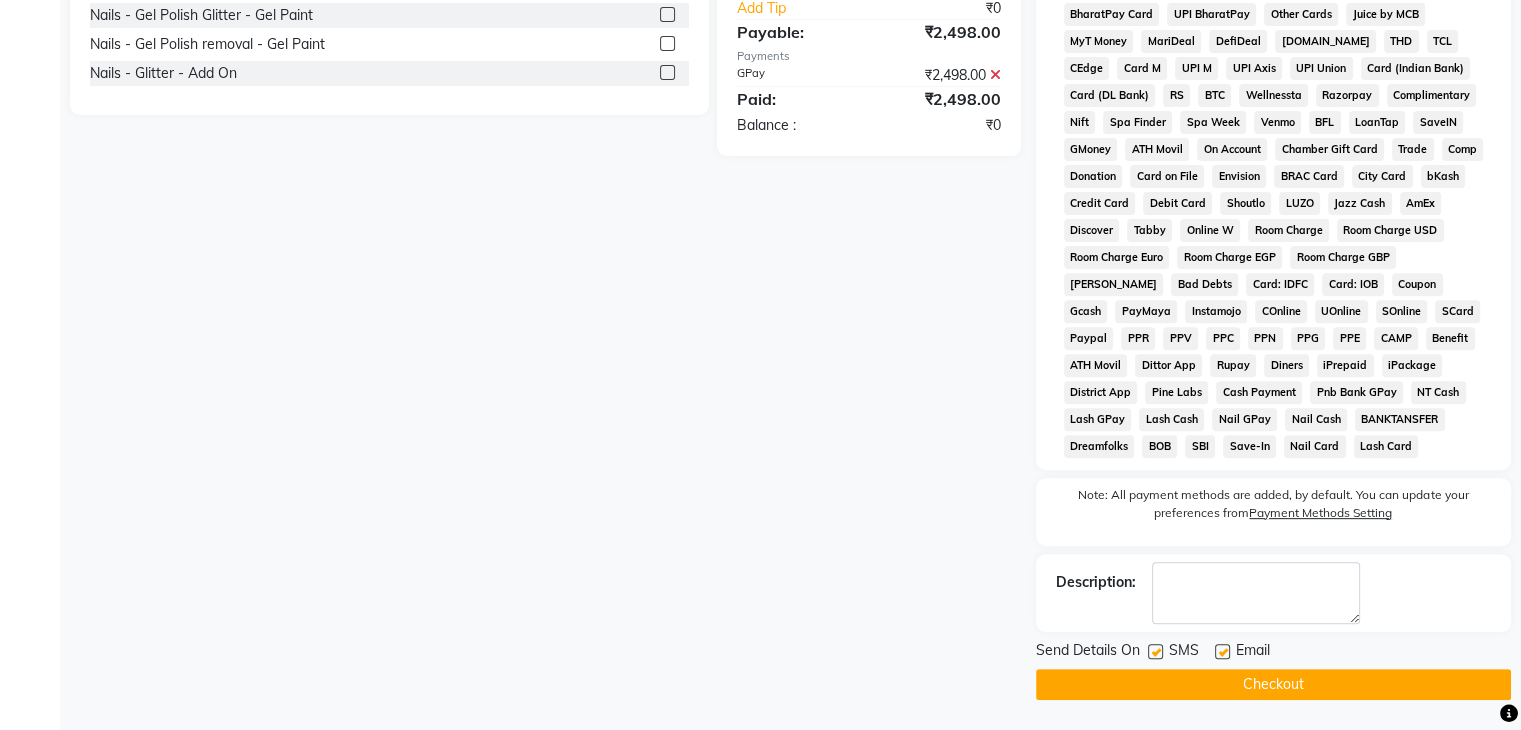 click on "Checkout" 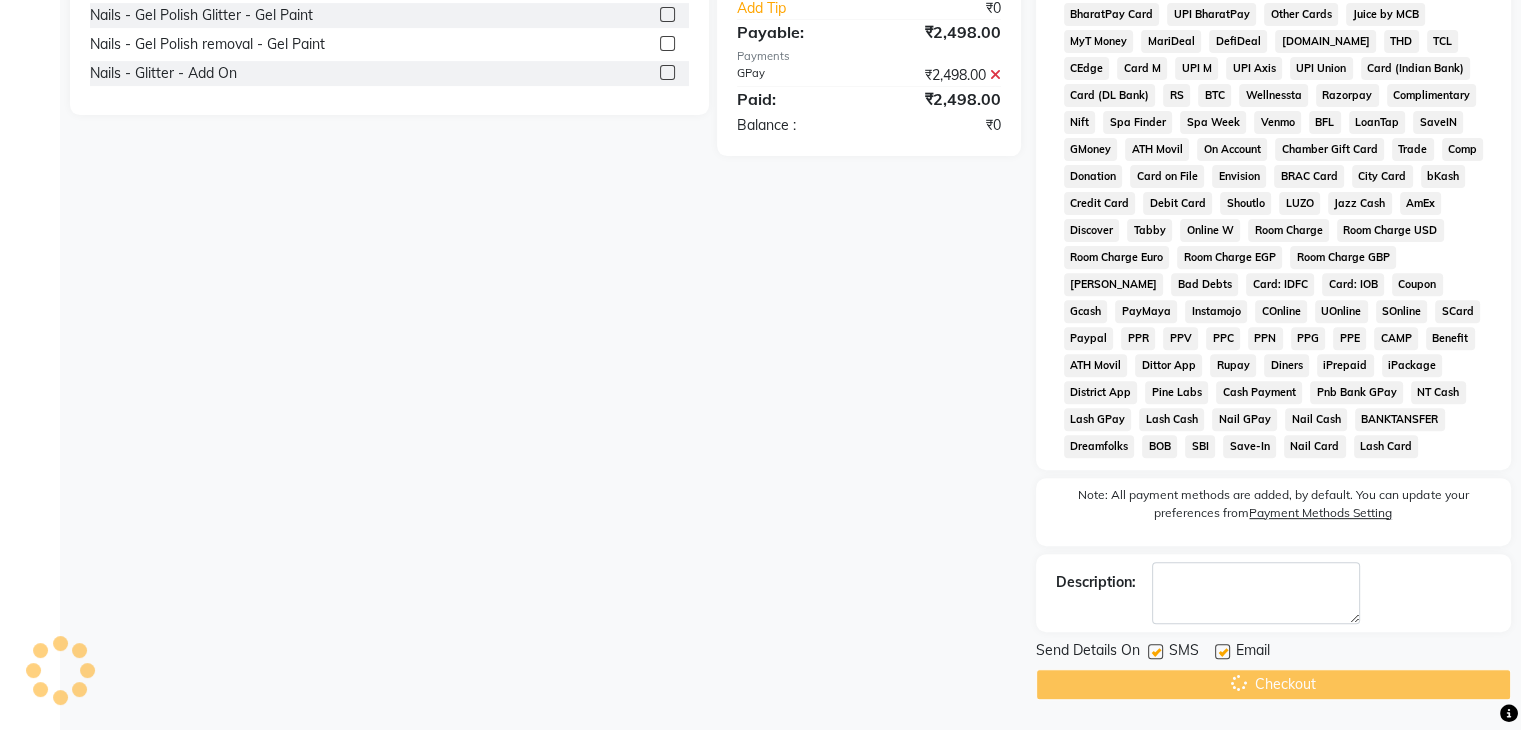 scroll, scrollTop: 699, scrollLeft: 0, axis: vertical 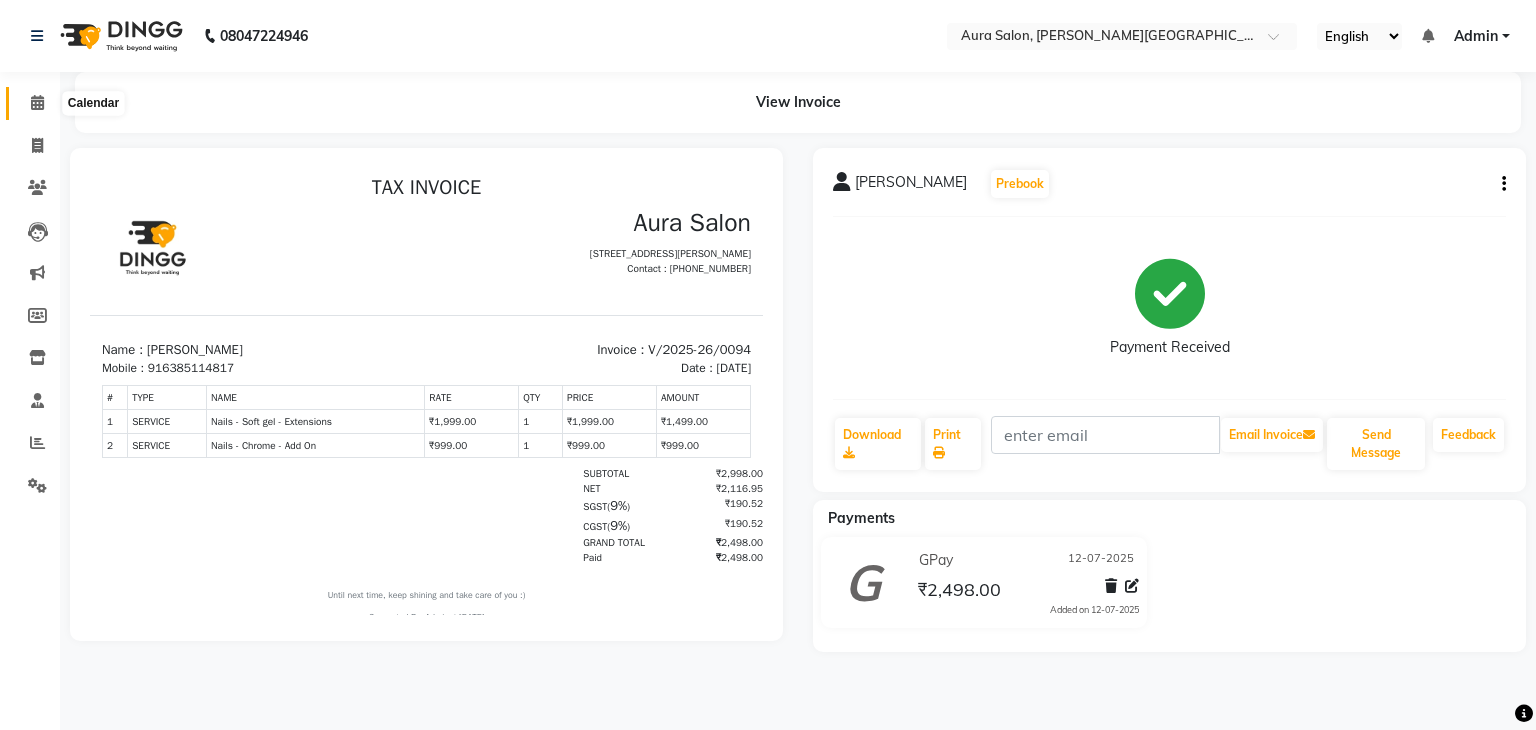 click 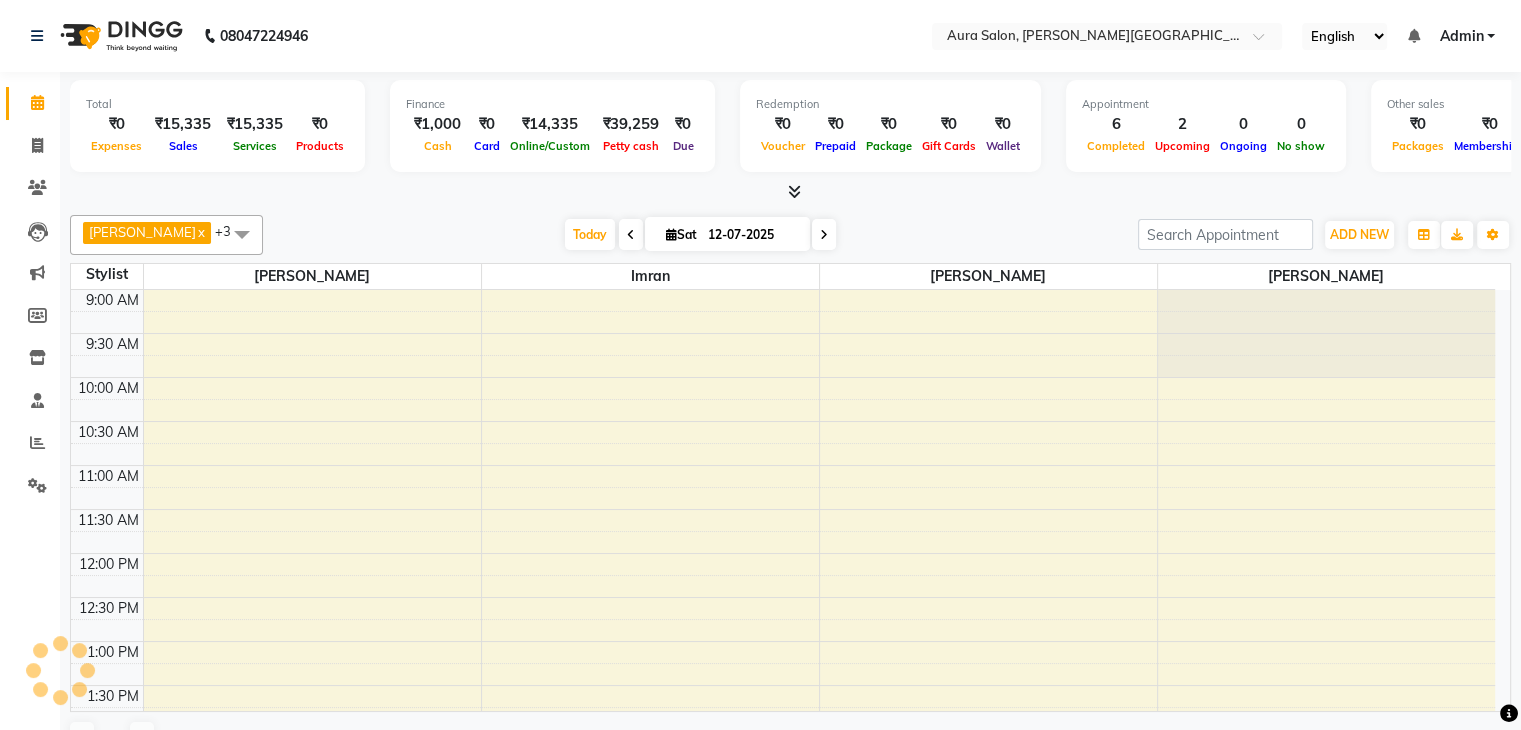 scroll, scrollTop: 0, scrollLeft: 0, axis: both 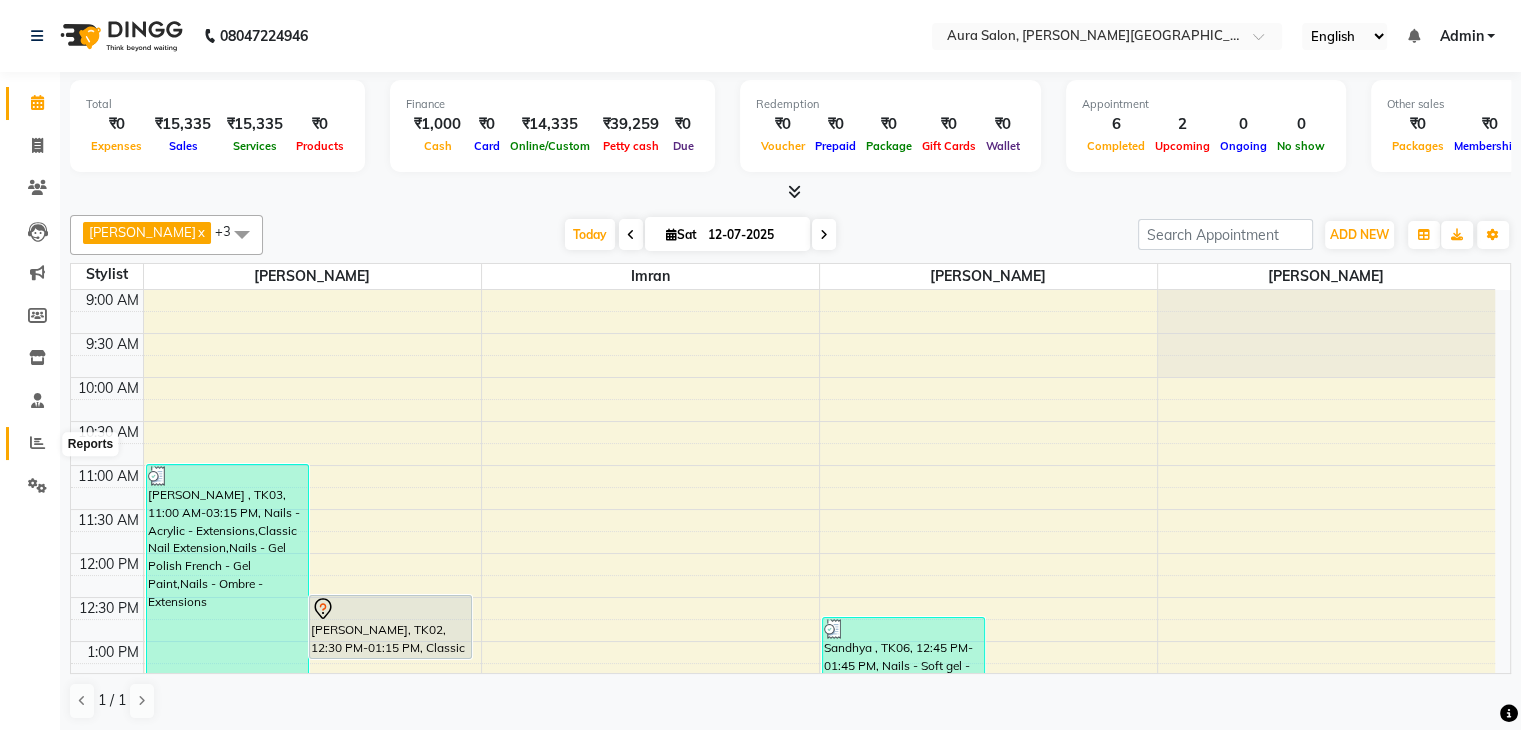 click 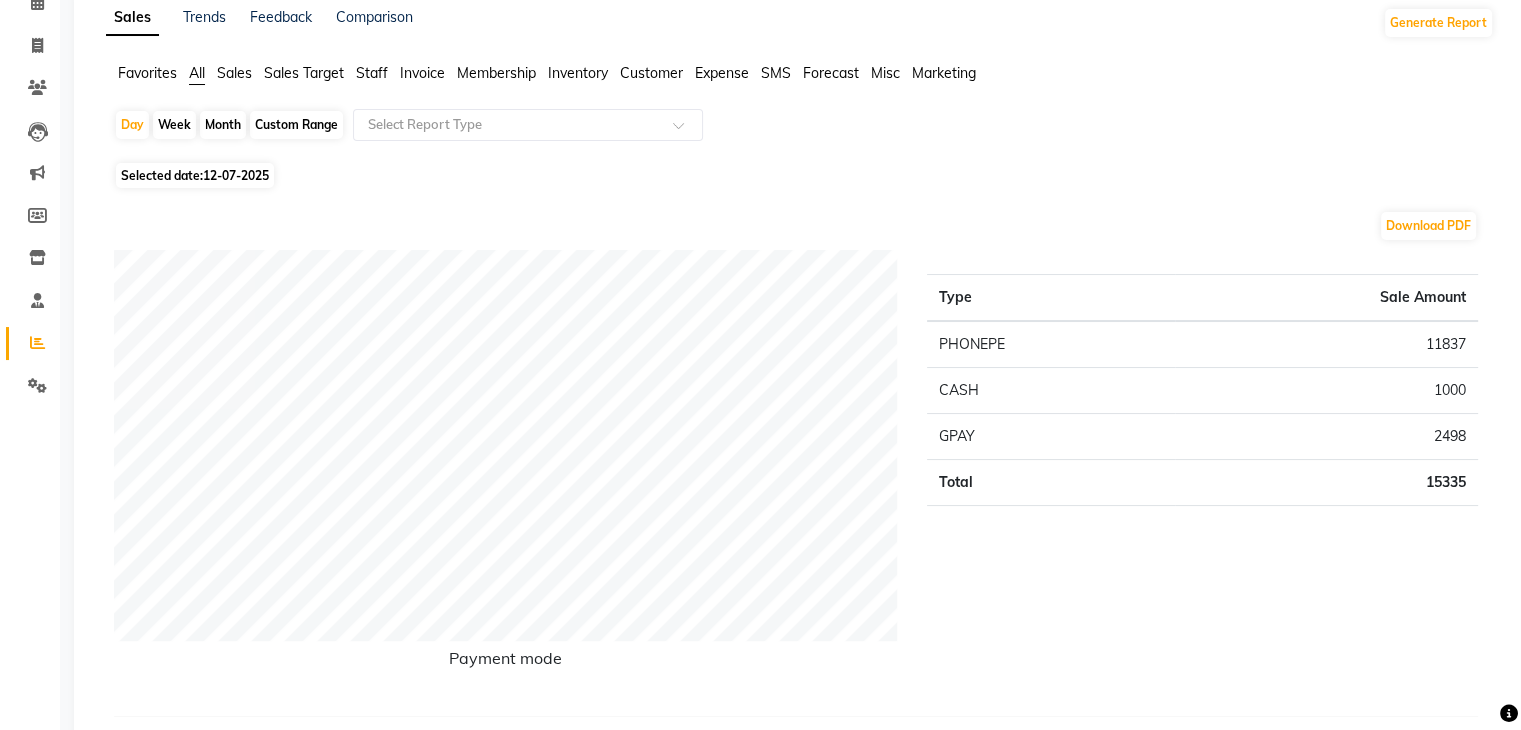scroll, scrollTop: 0, scrollLeft: 0, axis: both 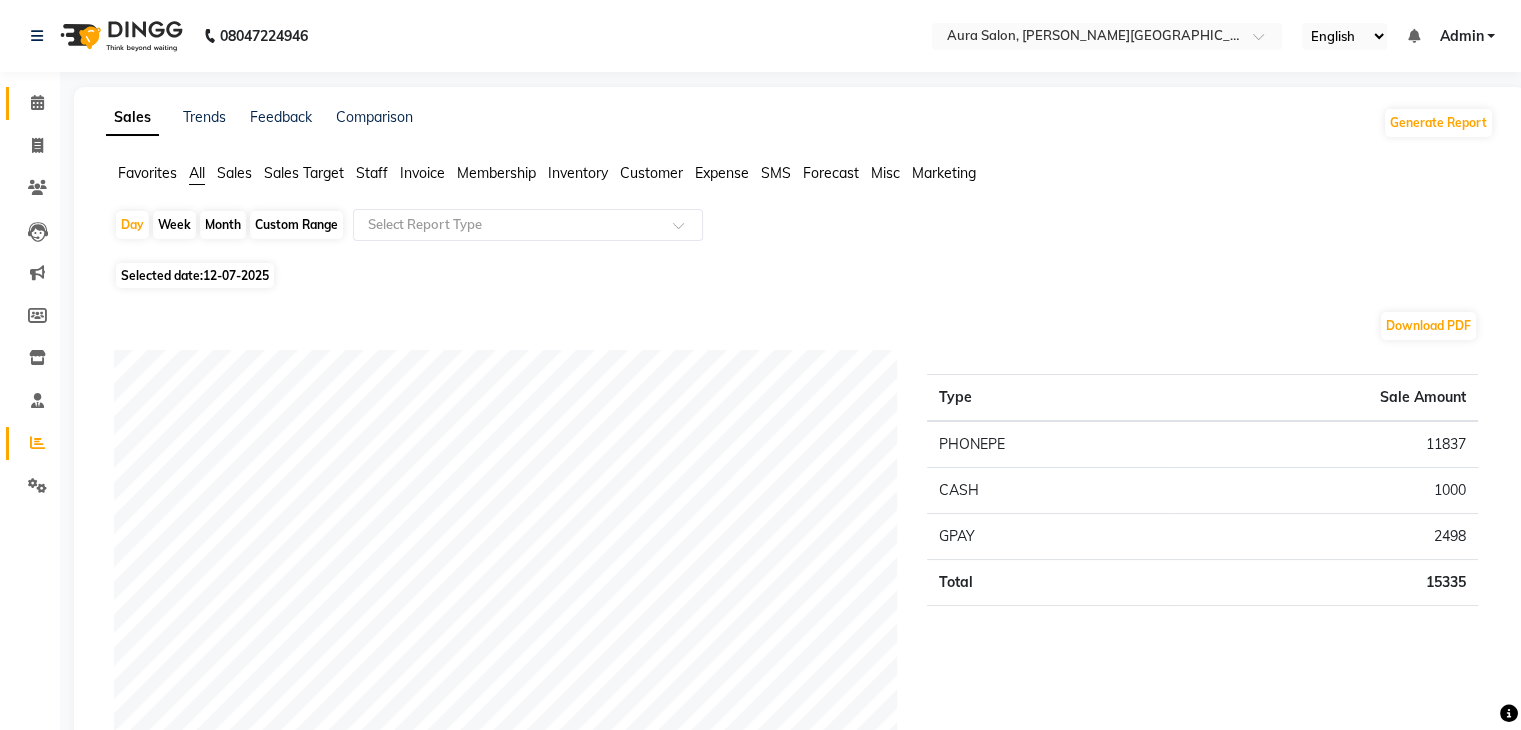 click on "Calendar" 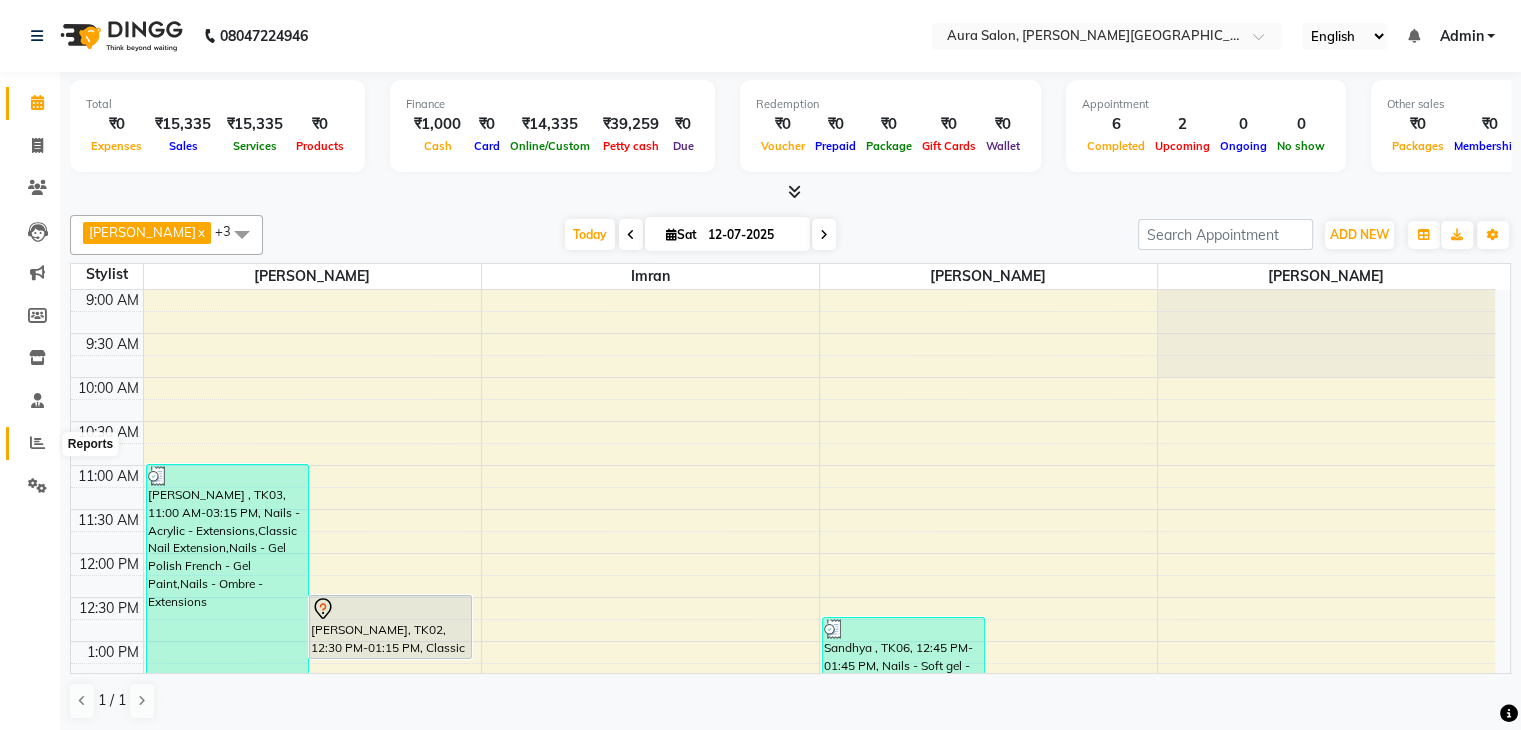 click 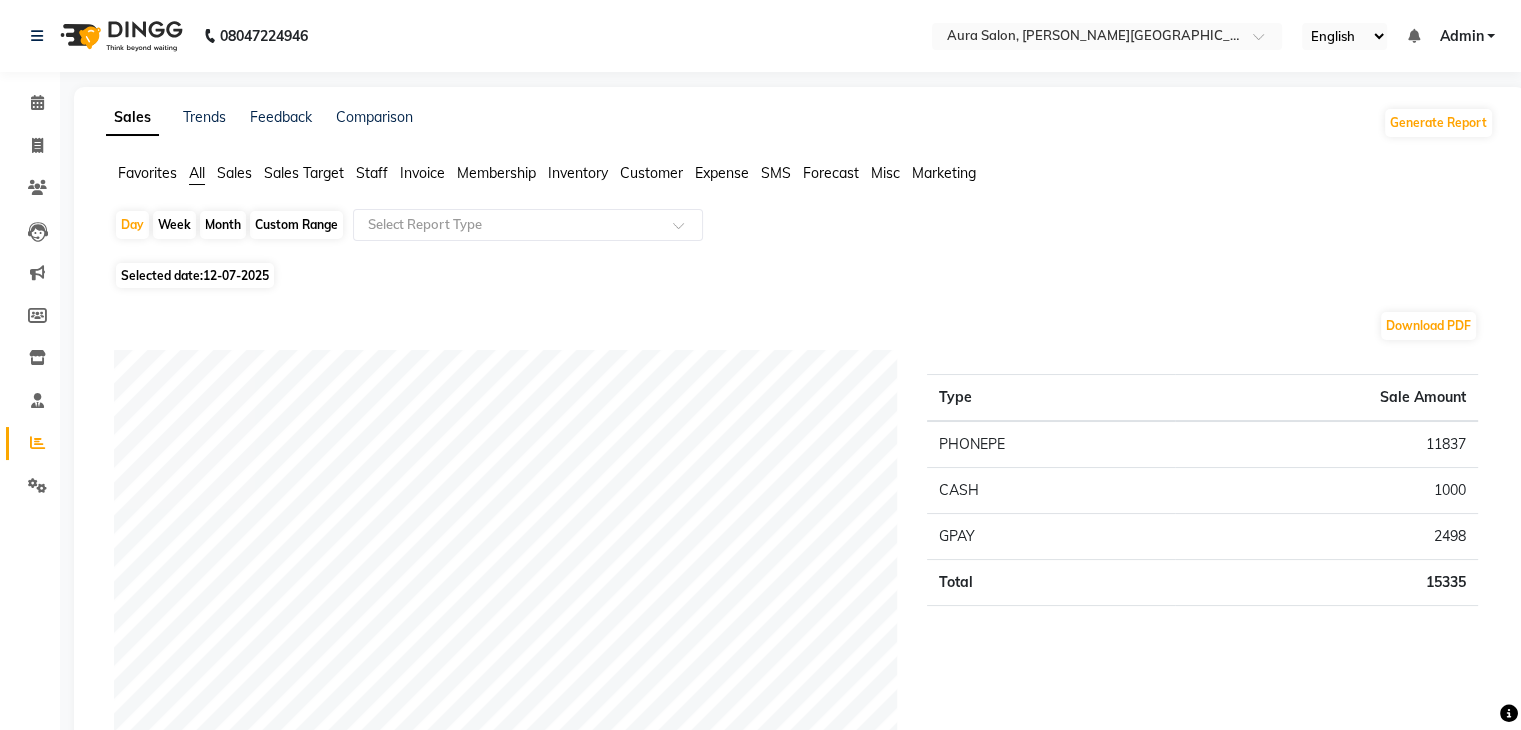 click on "Sales" 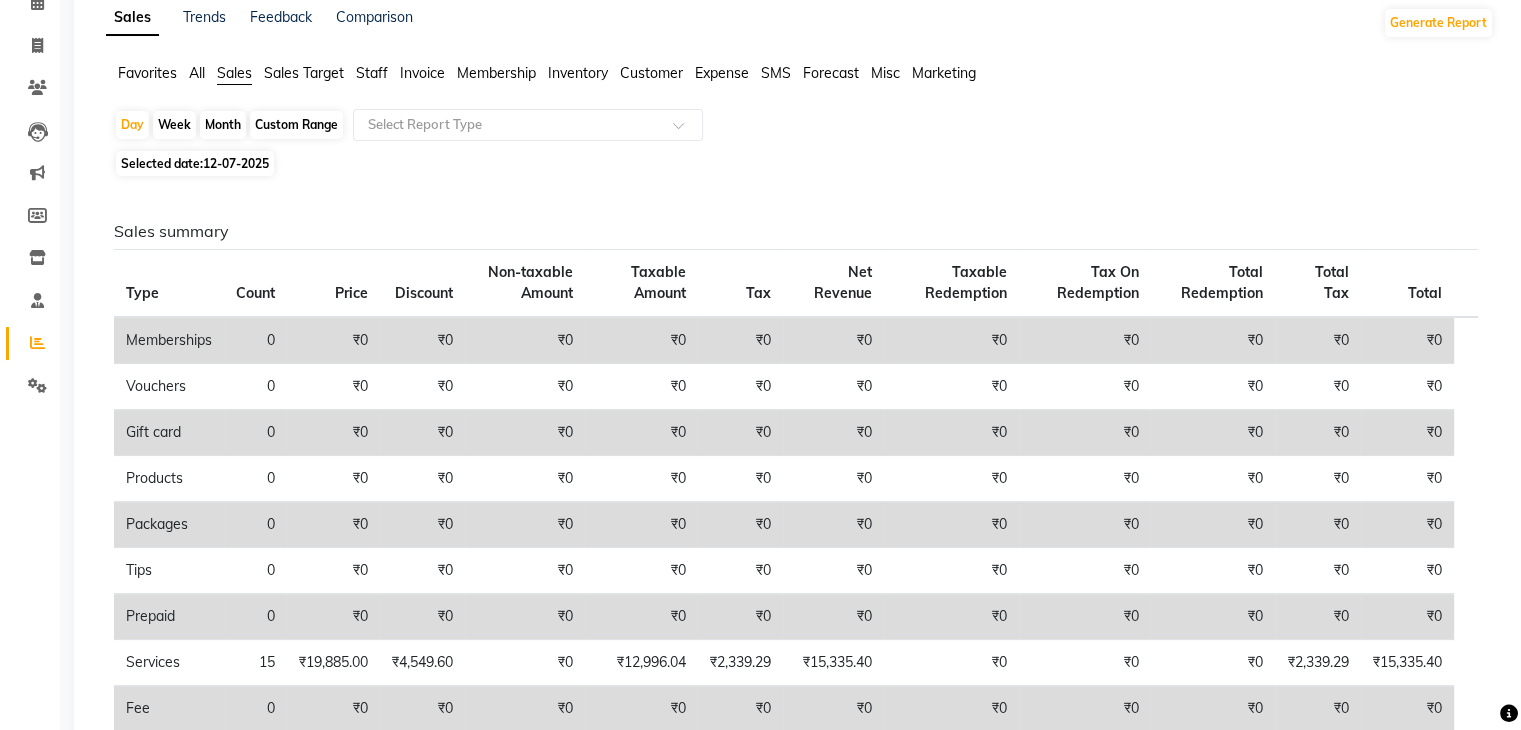 scroll, scrollTop: 0, scrollLeft: 0, axis: both 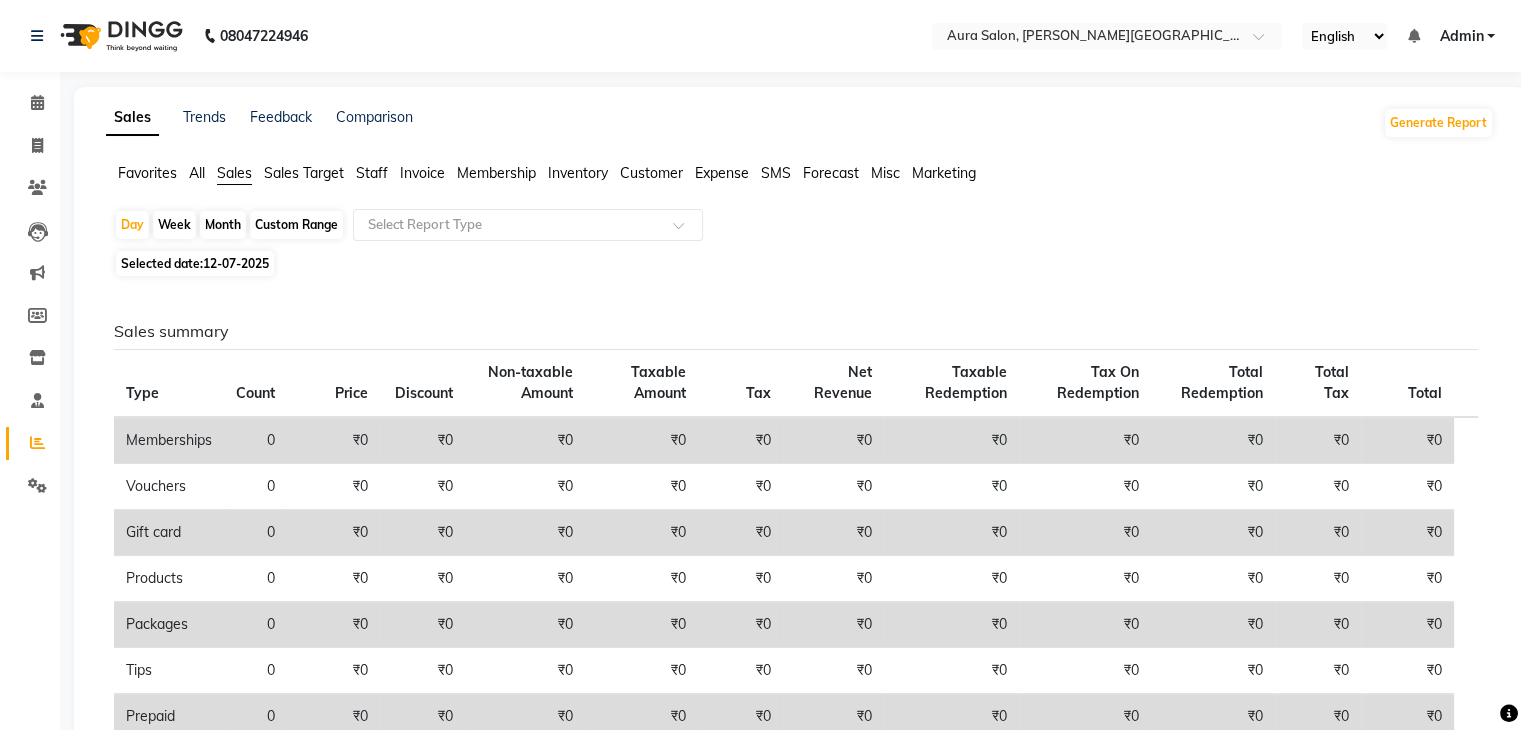 click on "Staff" 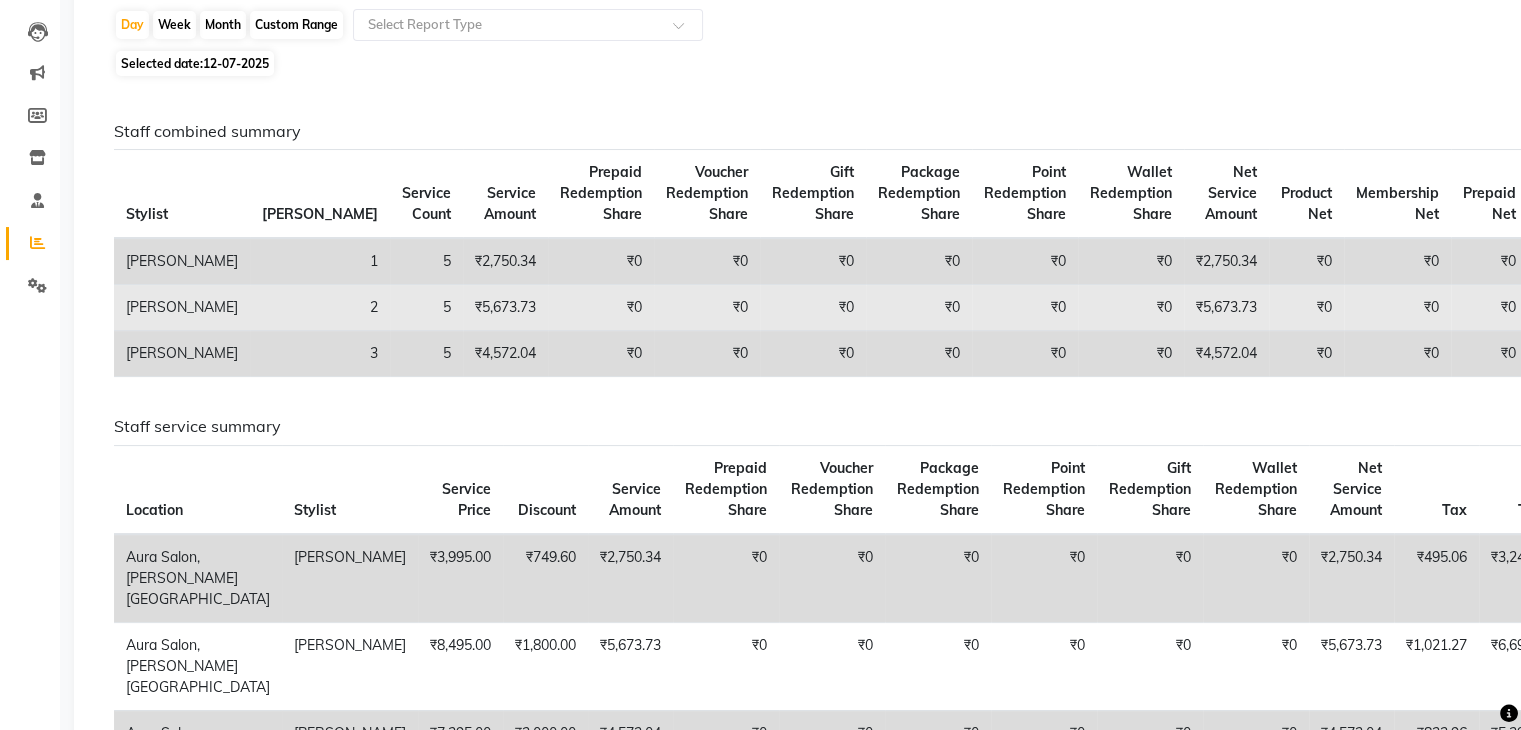 scroll, scrollTop: 0, scrollLeft: 0, axis: both 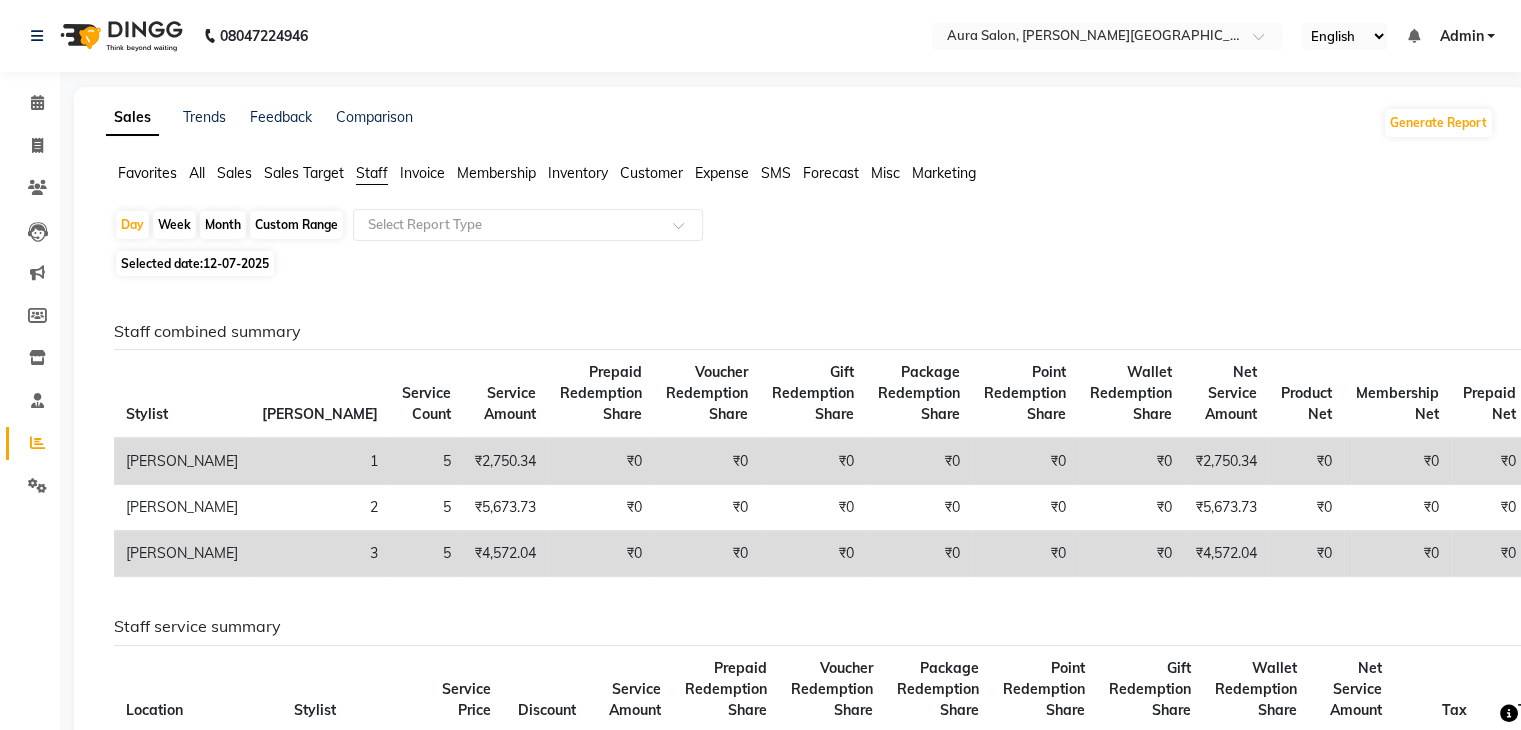 click on "12-07-2025" 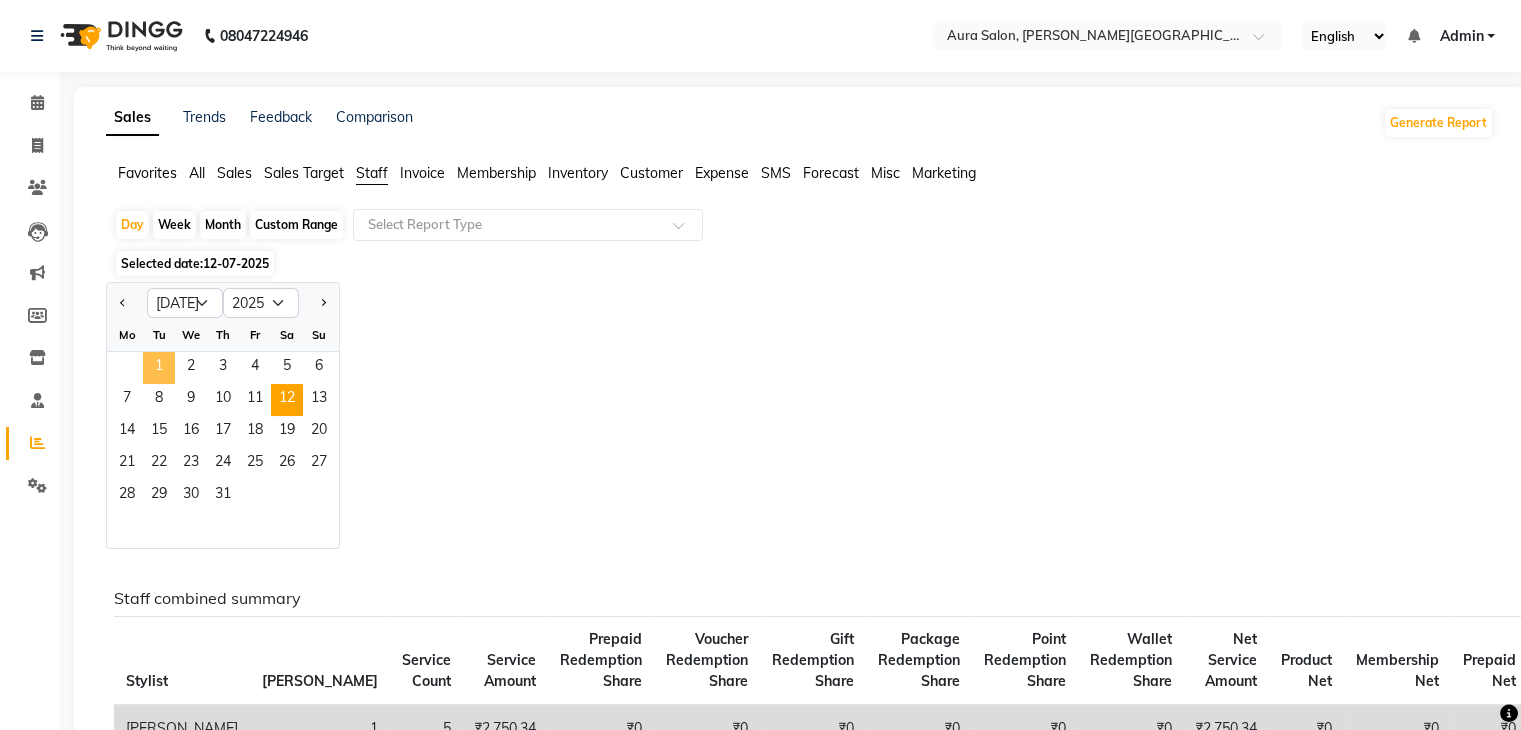 click on "1" 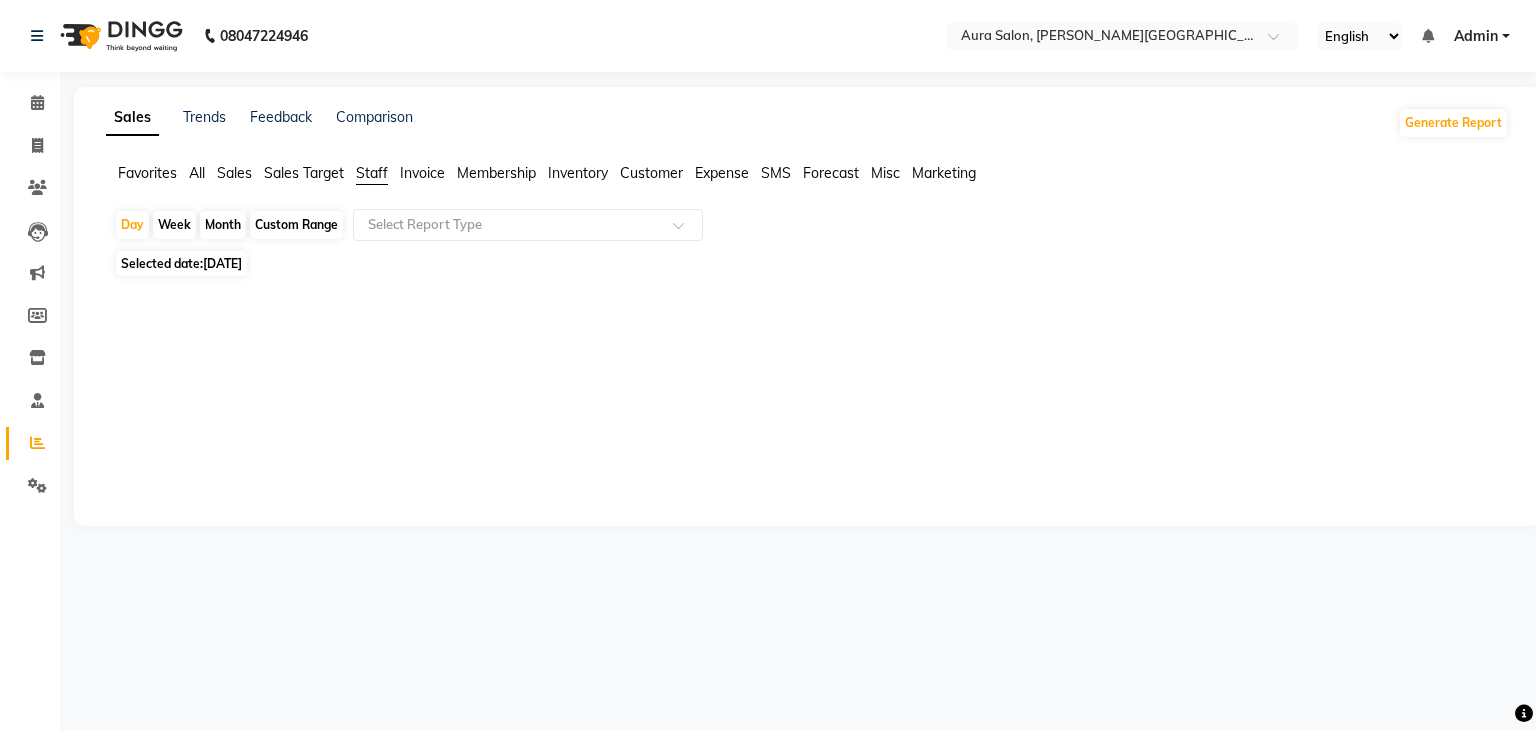 click on "Month" 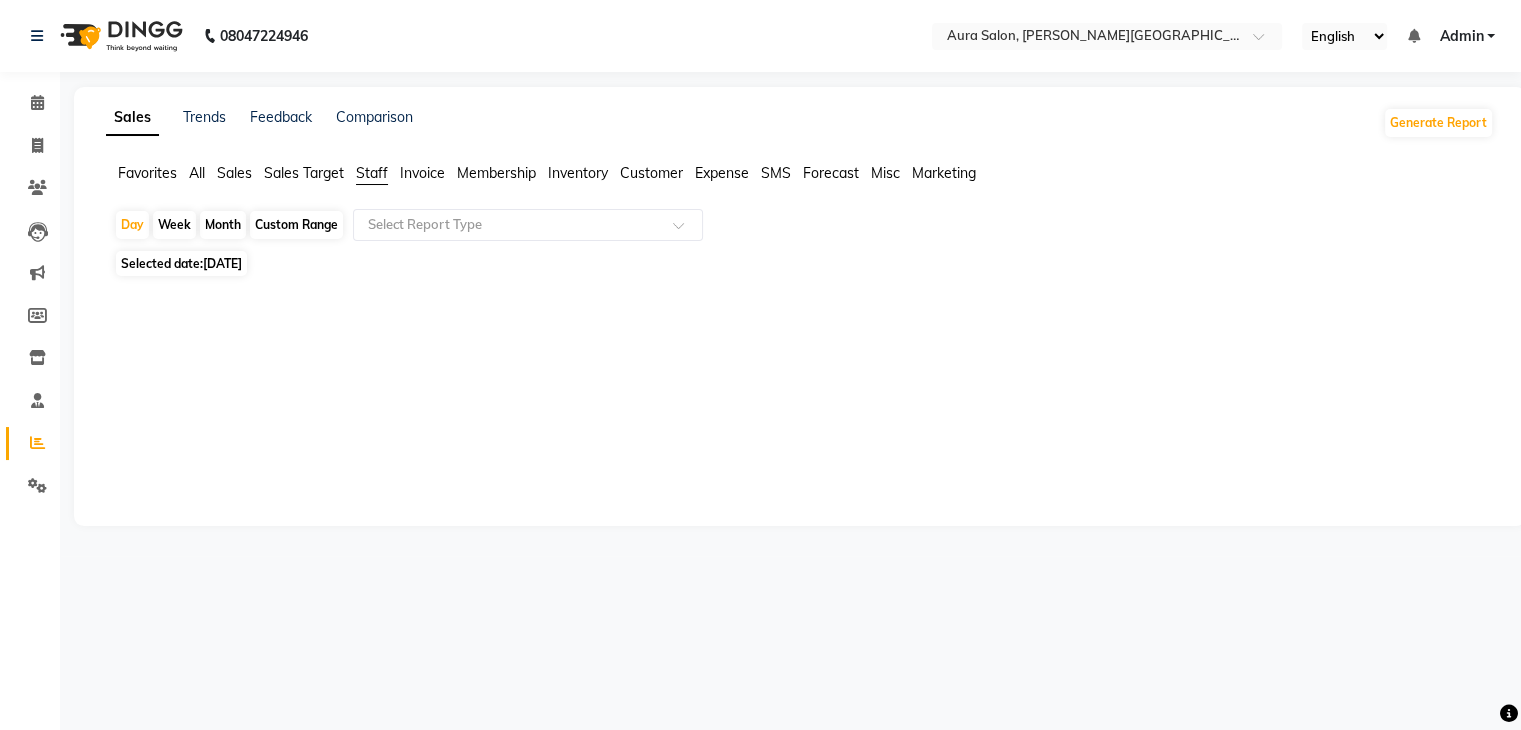 select on "7" 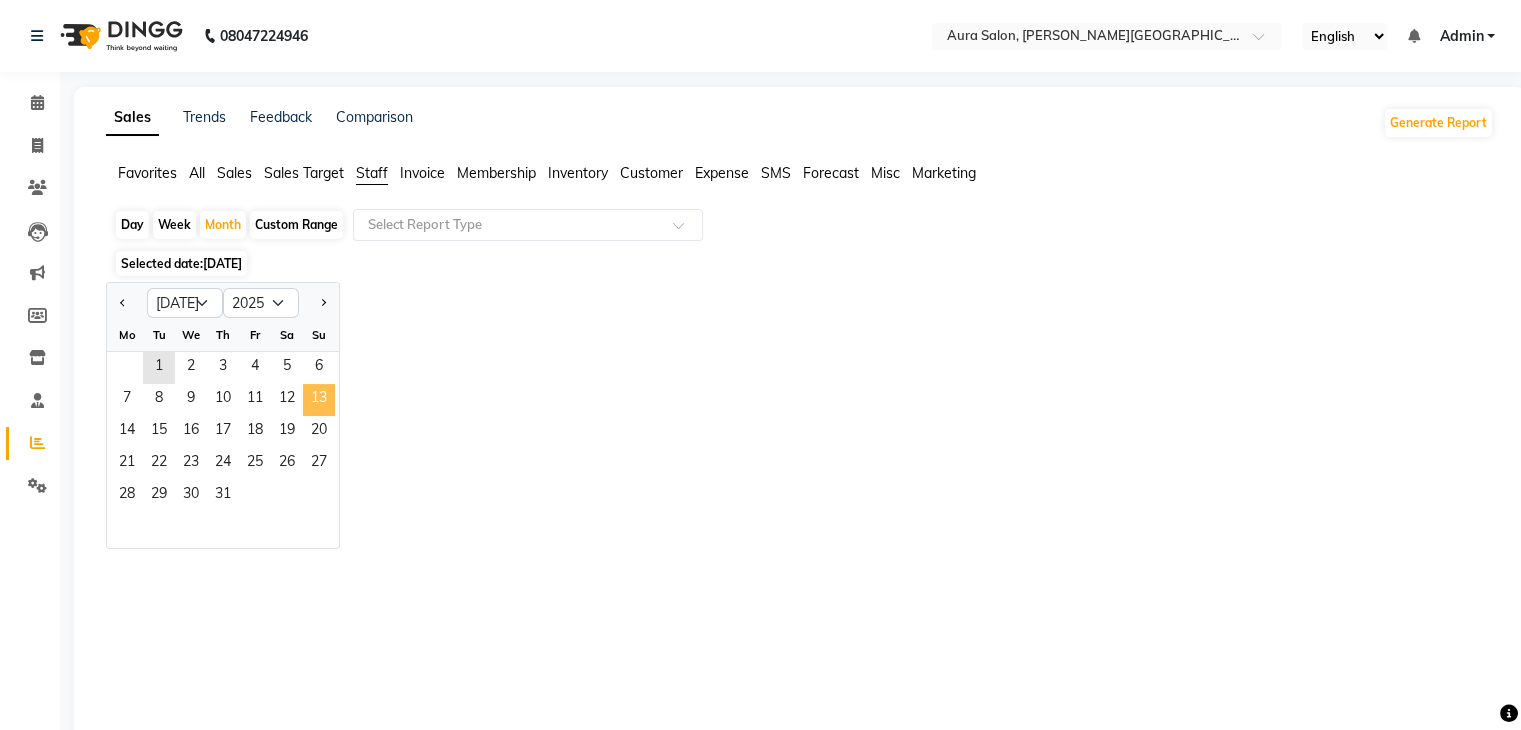 click on "13" 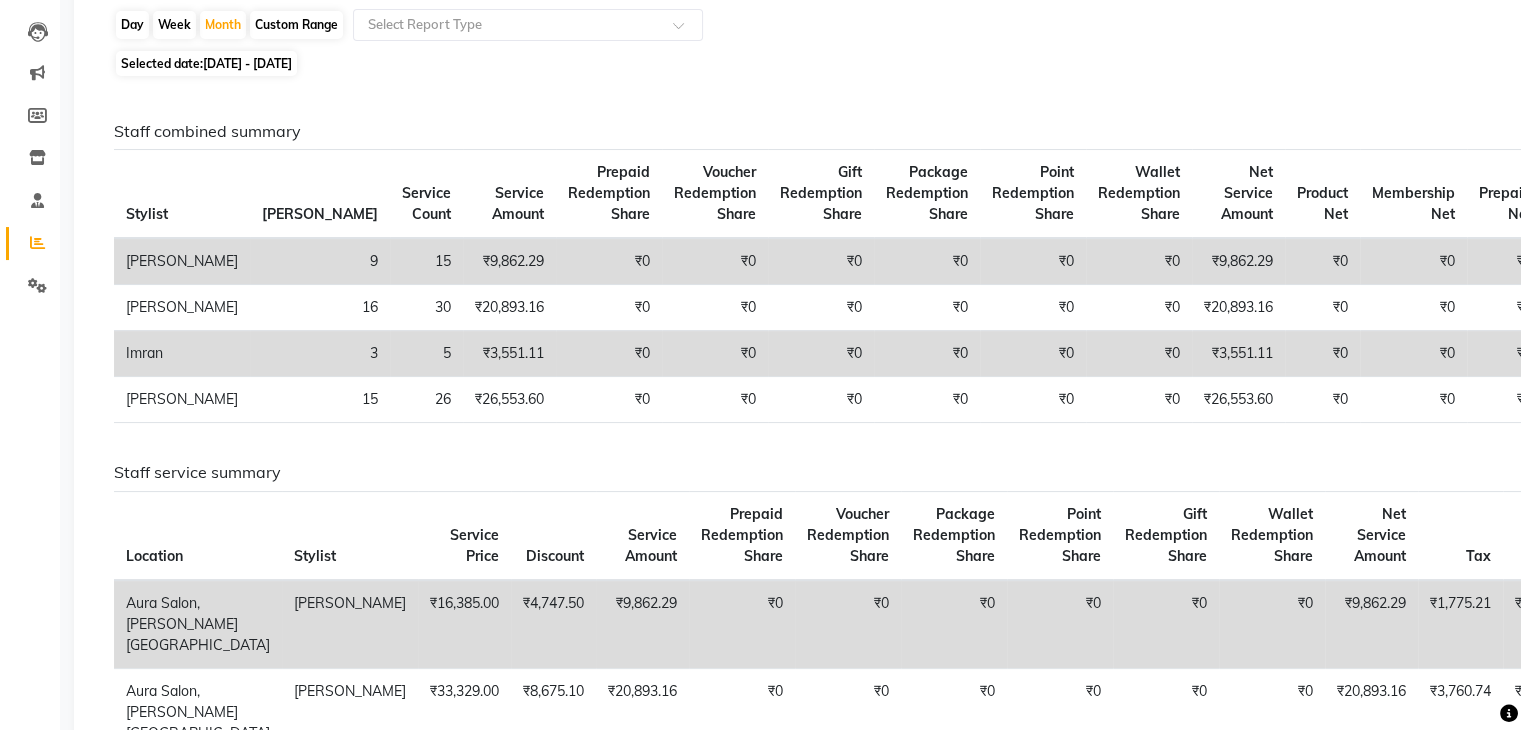 scroll, scrollTop: 0, scrollLeft: 0, axis: both 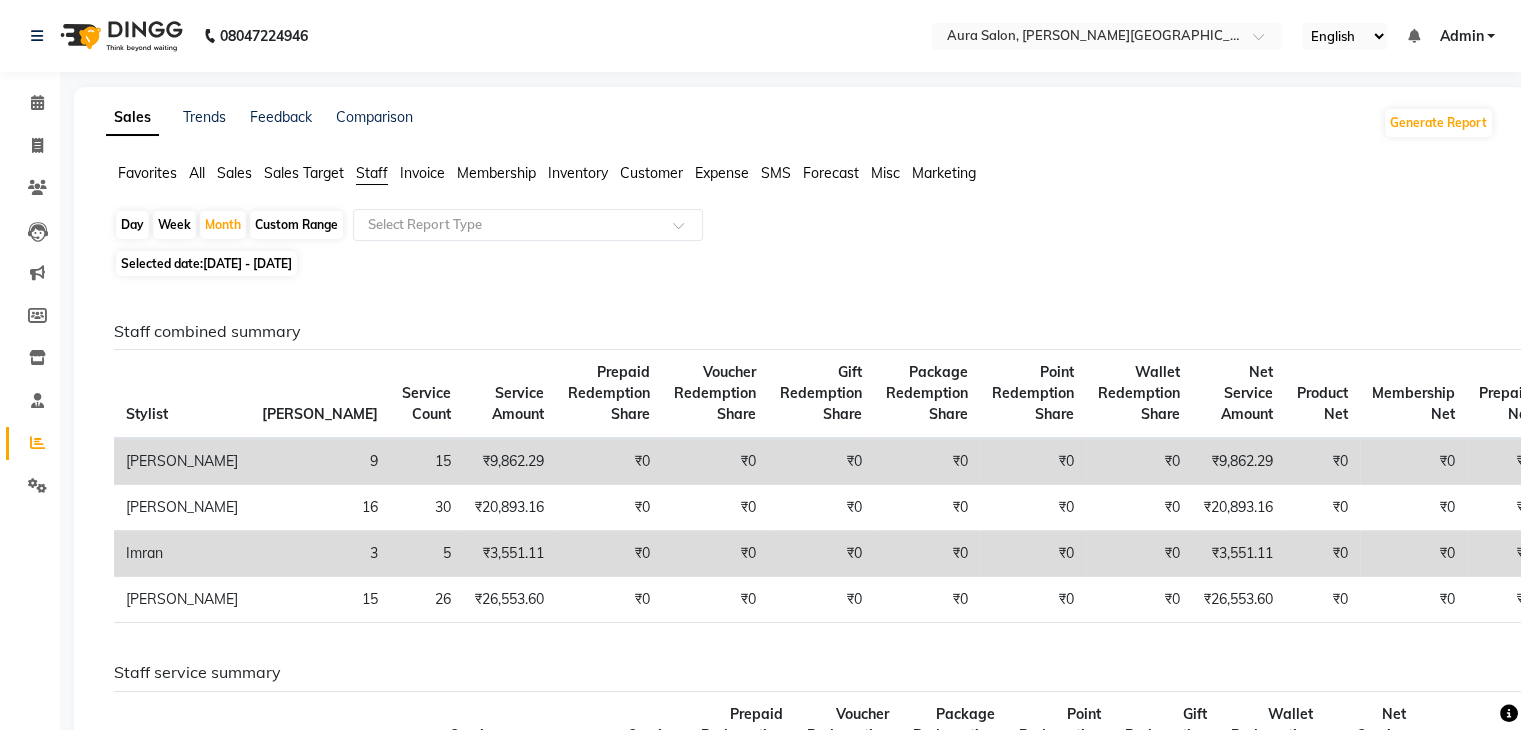 click on "Invoice" 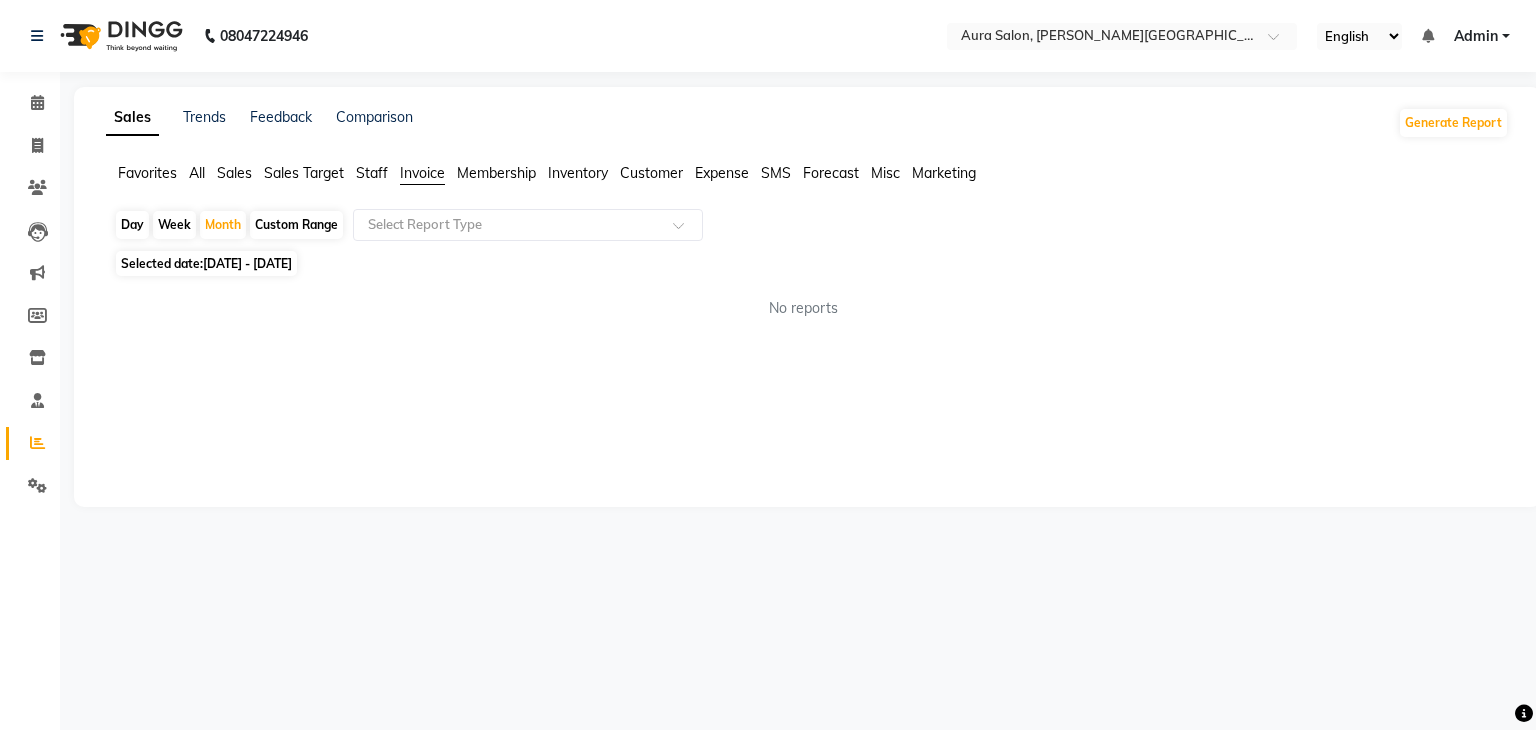 click on "Favorites All Sales Sales Target Staff Invoice Membership Inventory Customer Expense SMS Forecast Misc Marketing" 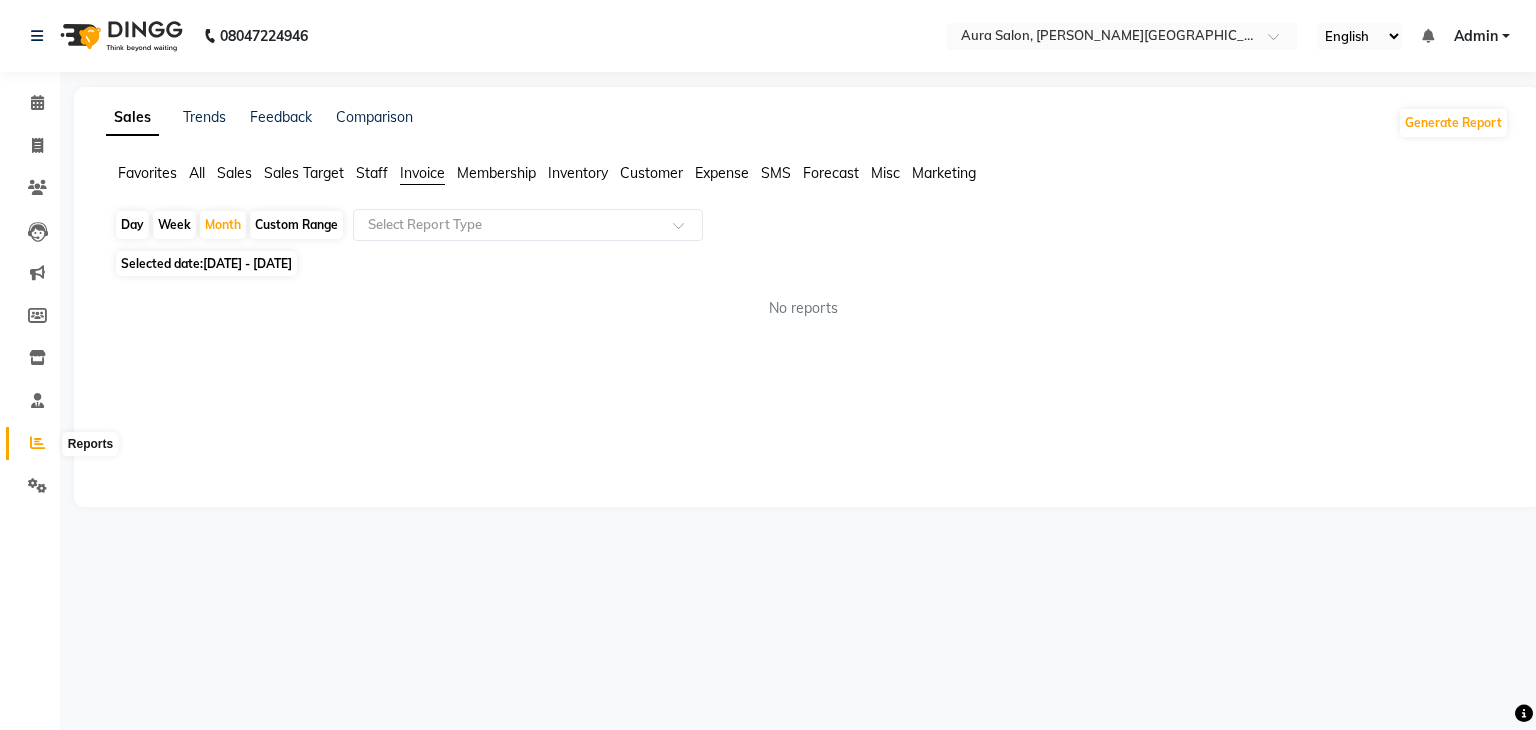 click 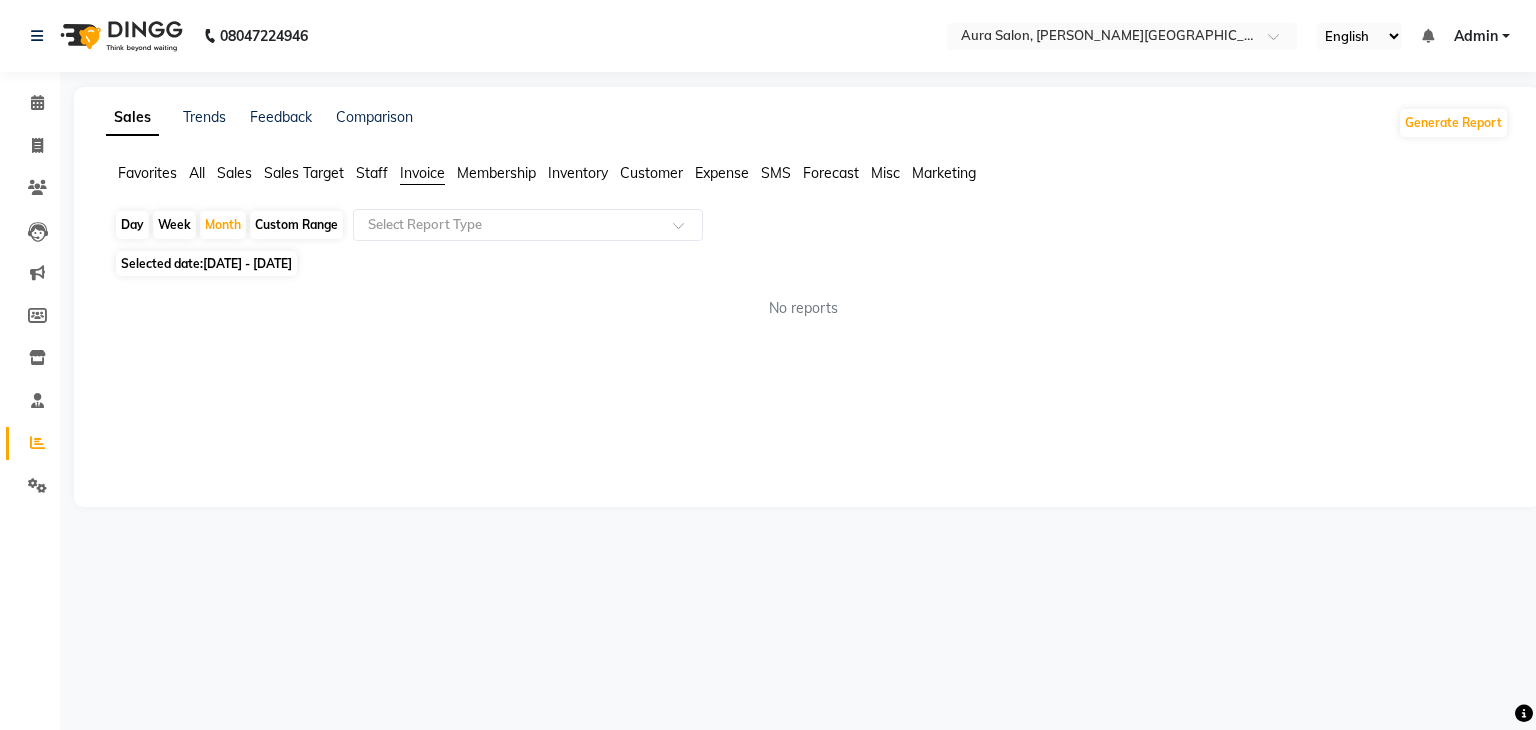 click 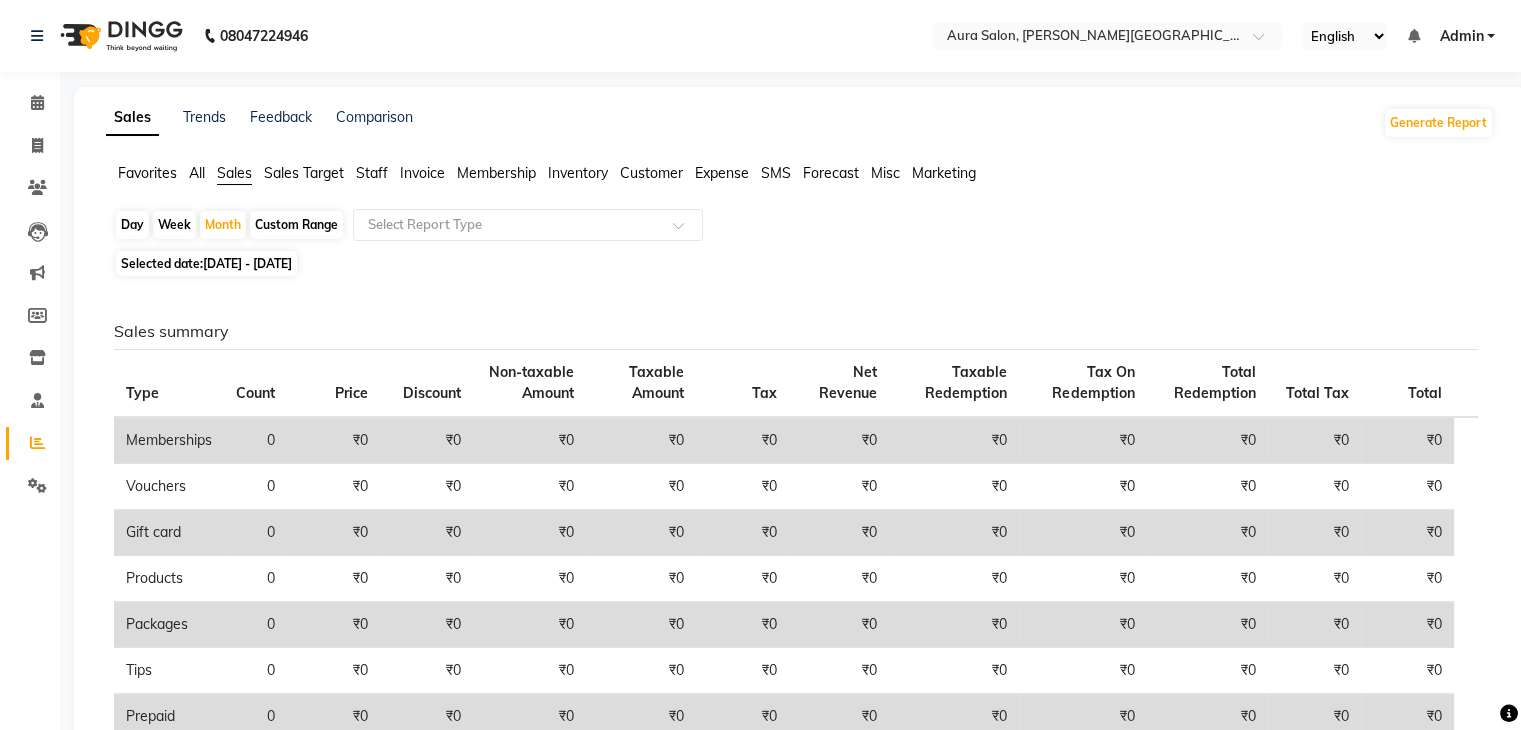 click on "Sales Target" 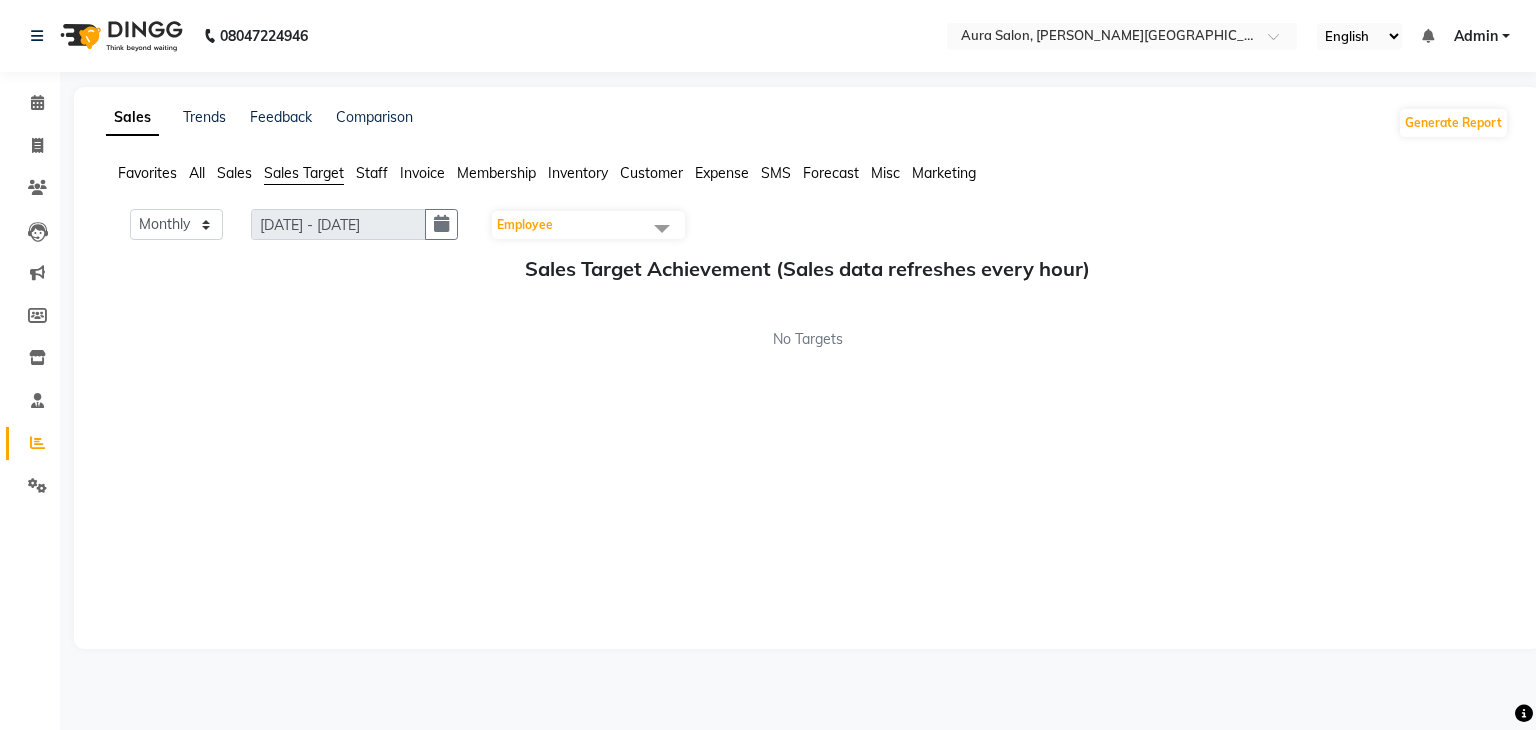 click on "Staff" 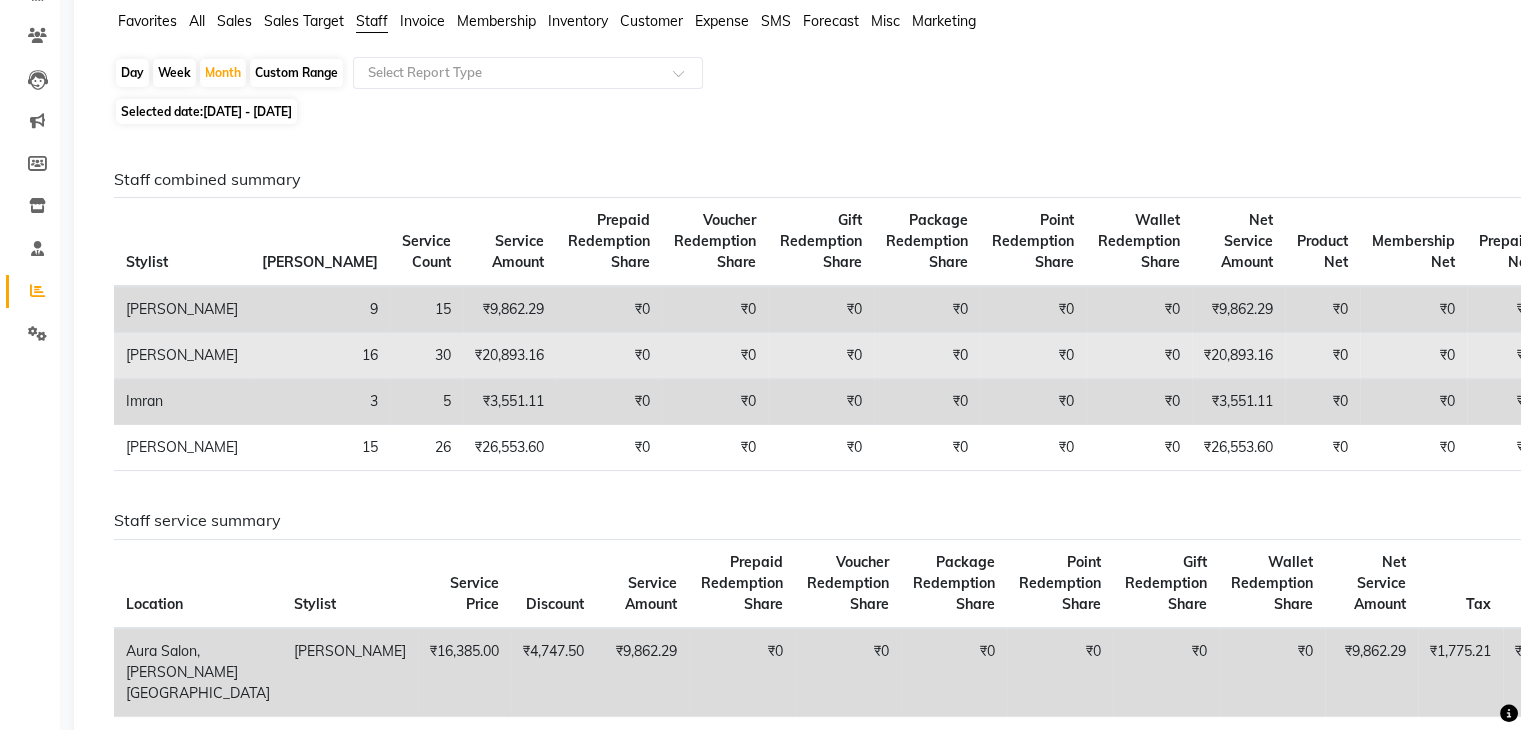 scroll, scrollTop: 0, scrollLeft: 0, axis: both 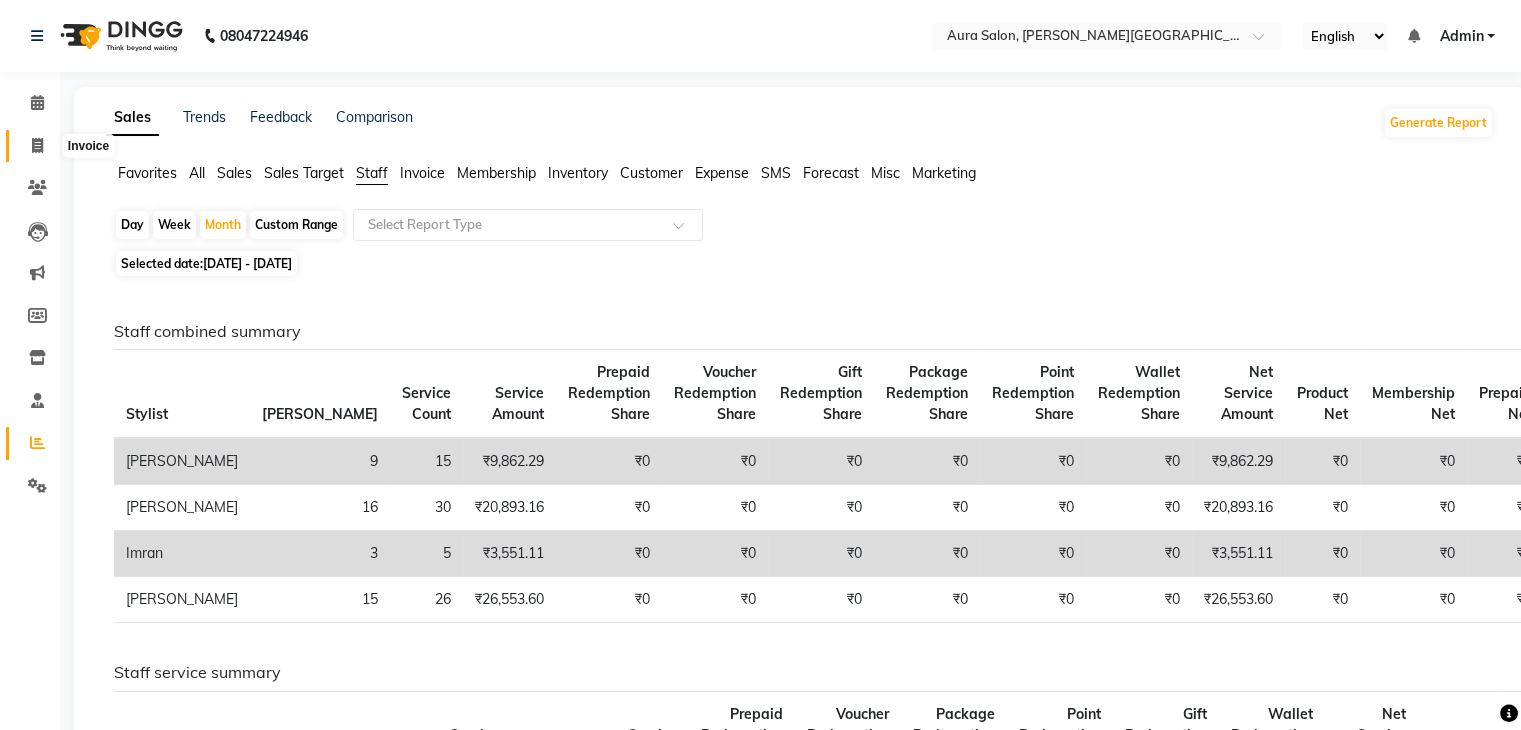 click 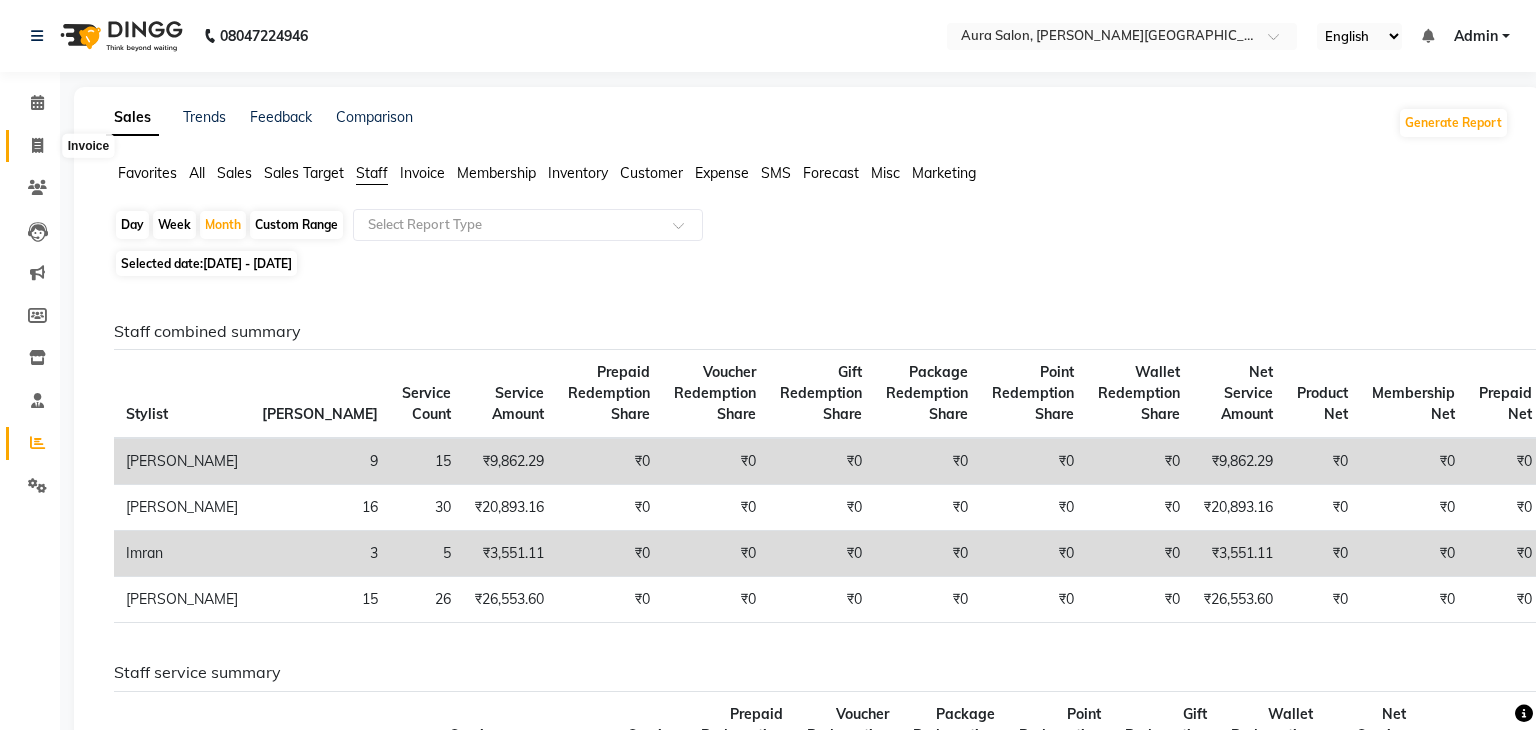 select on "7430" 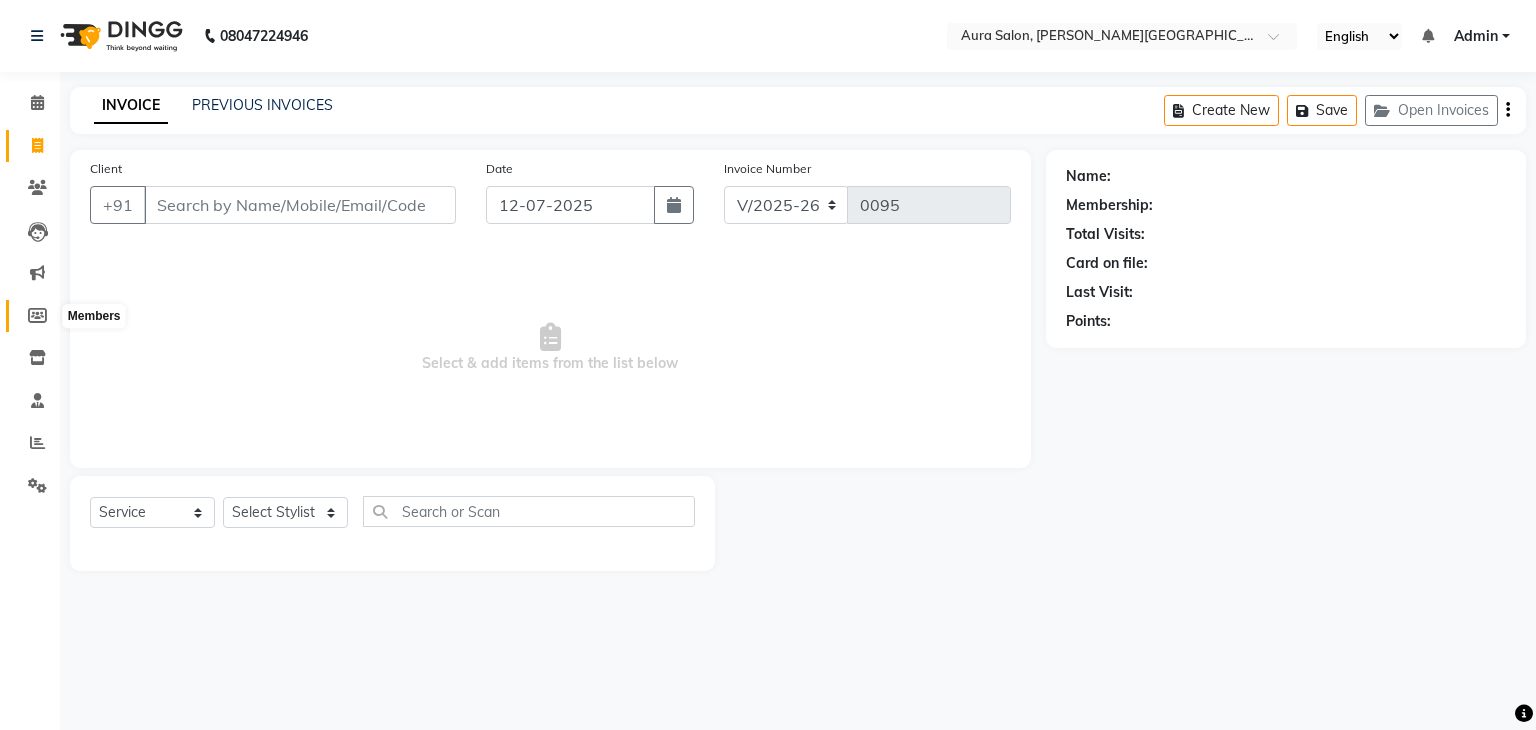 click 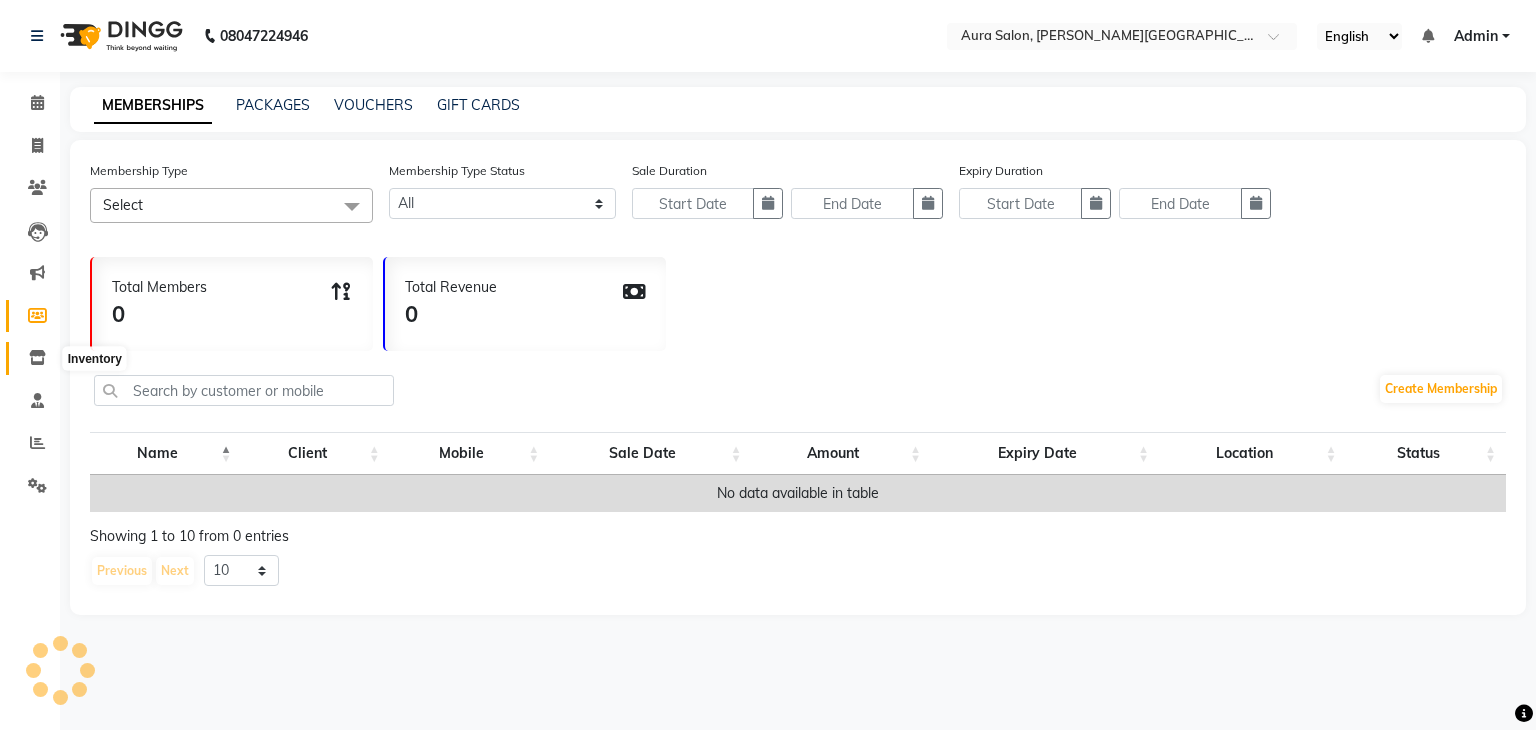 click 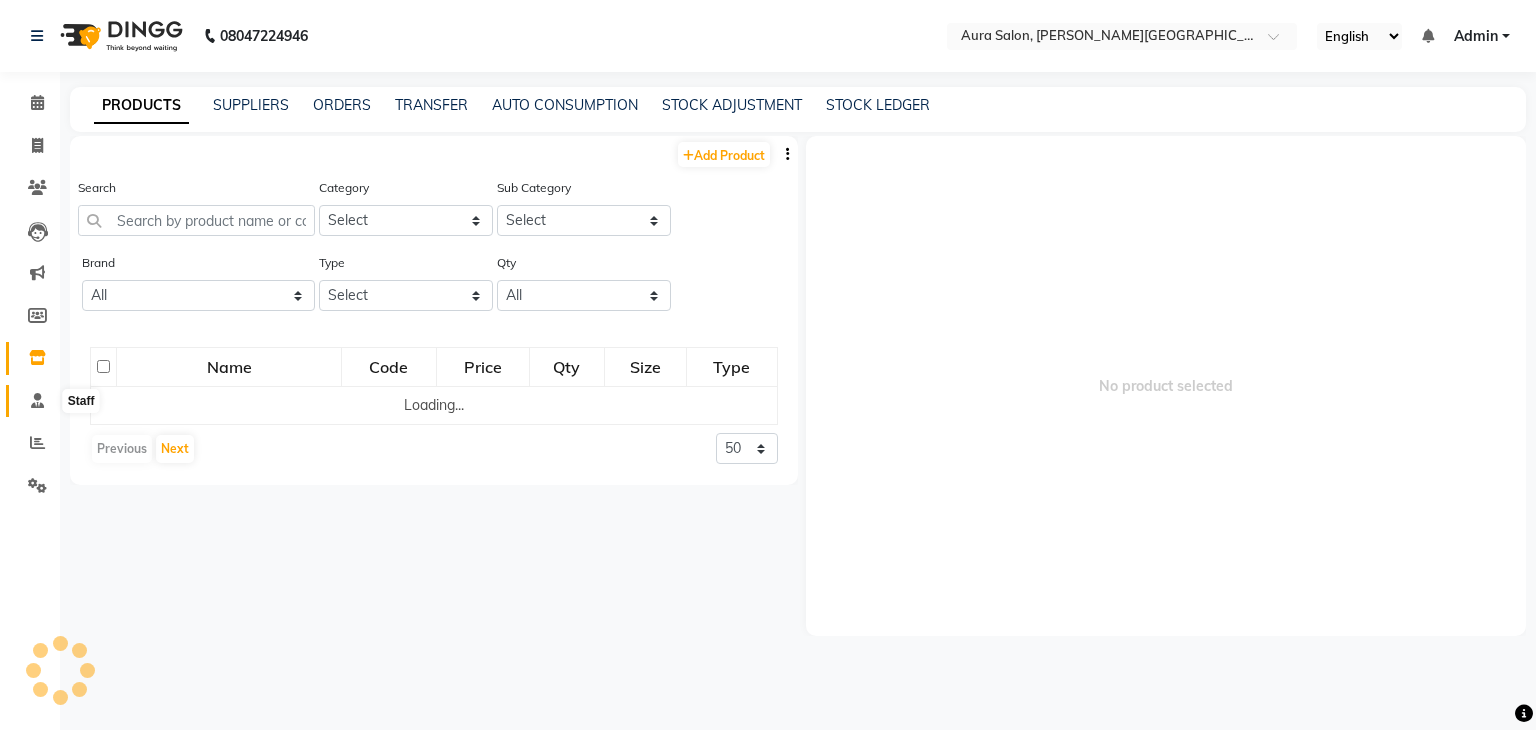 click 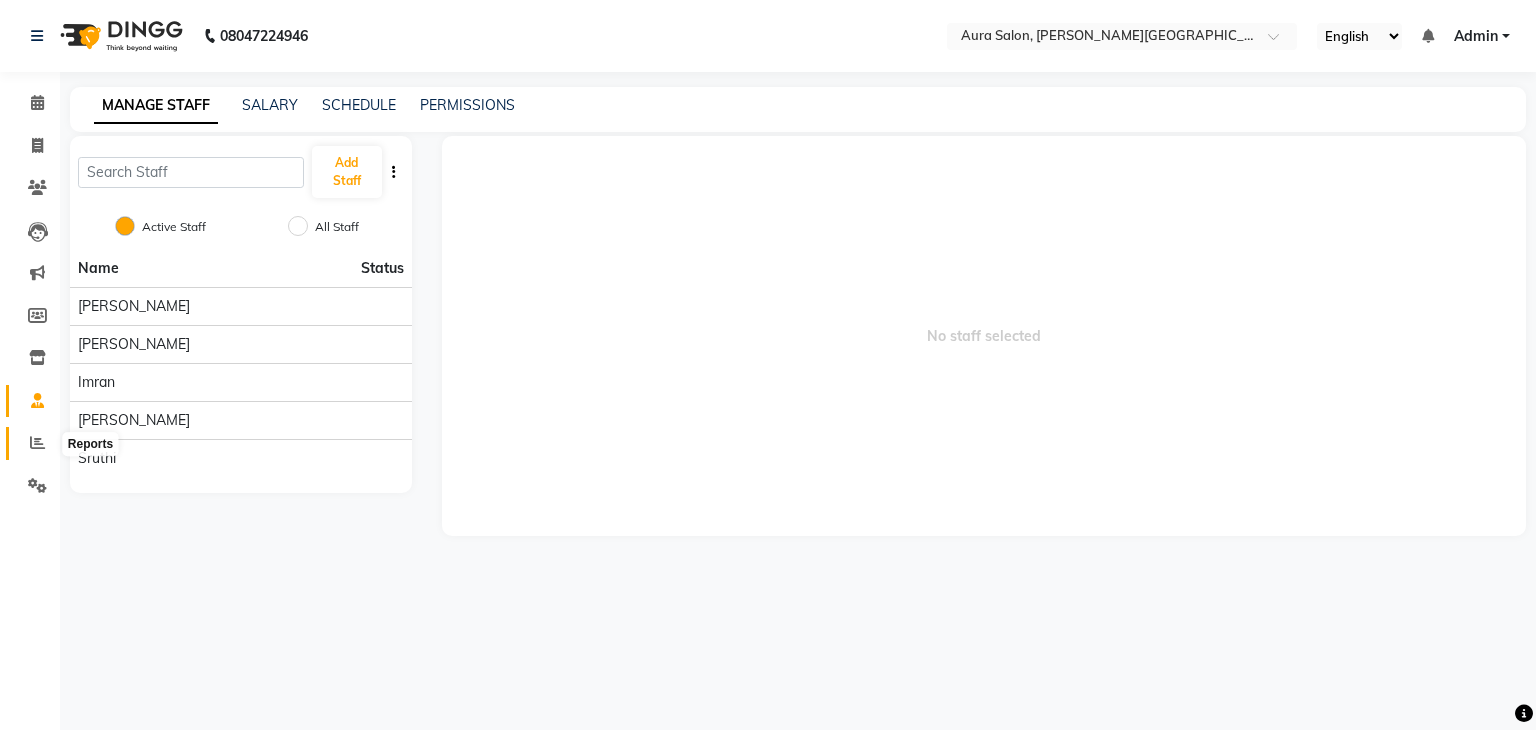 click 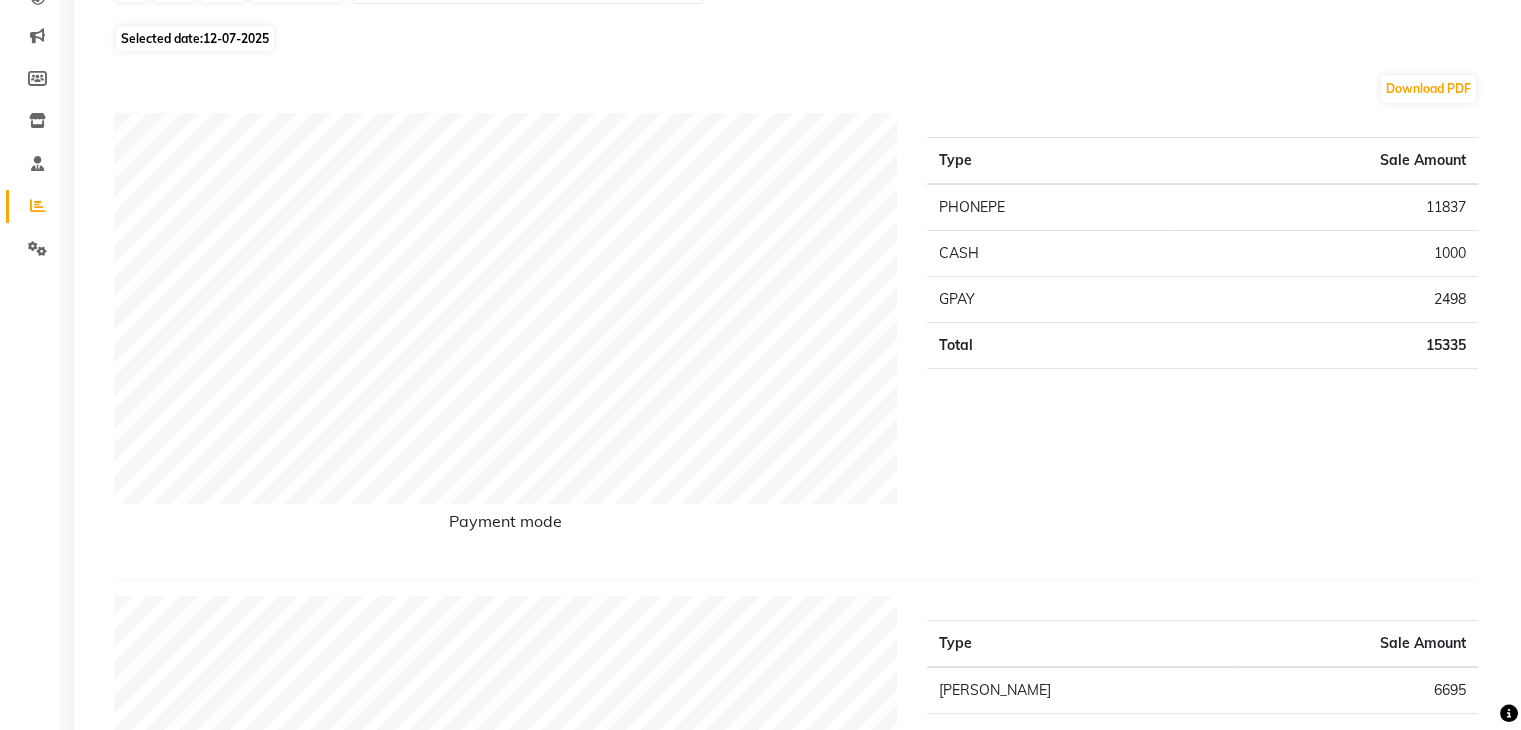 scroll, scrollTop: 0, scrollLeft: 0, axis: both 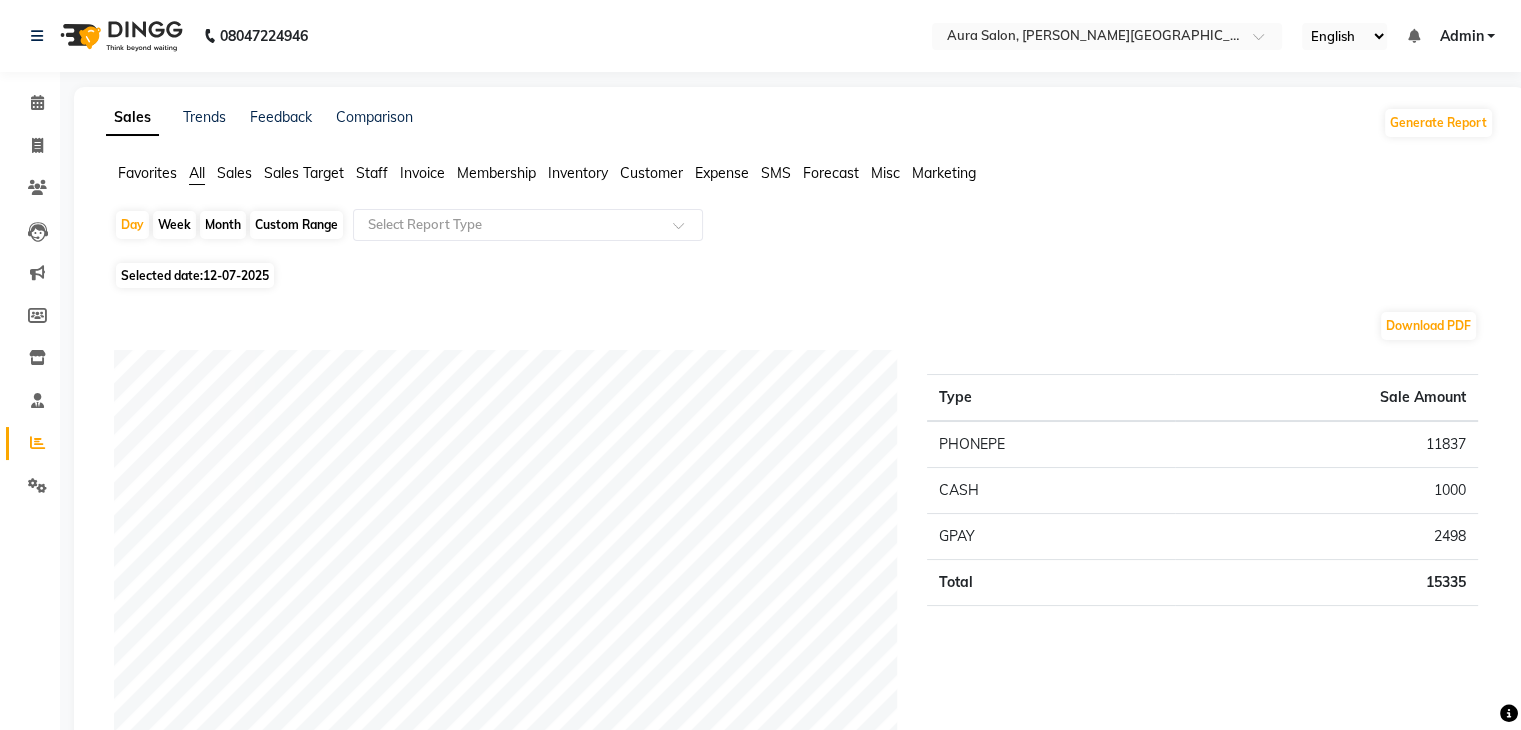click on "Month" 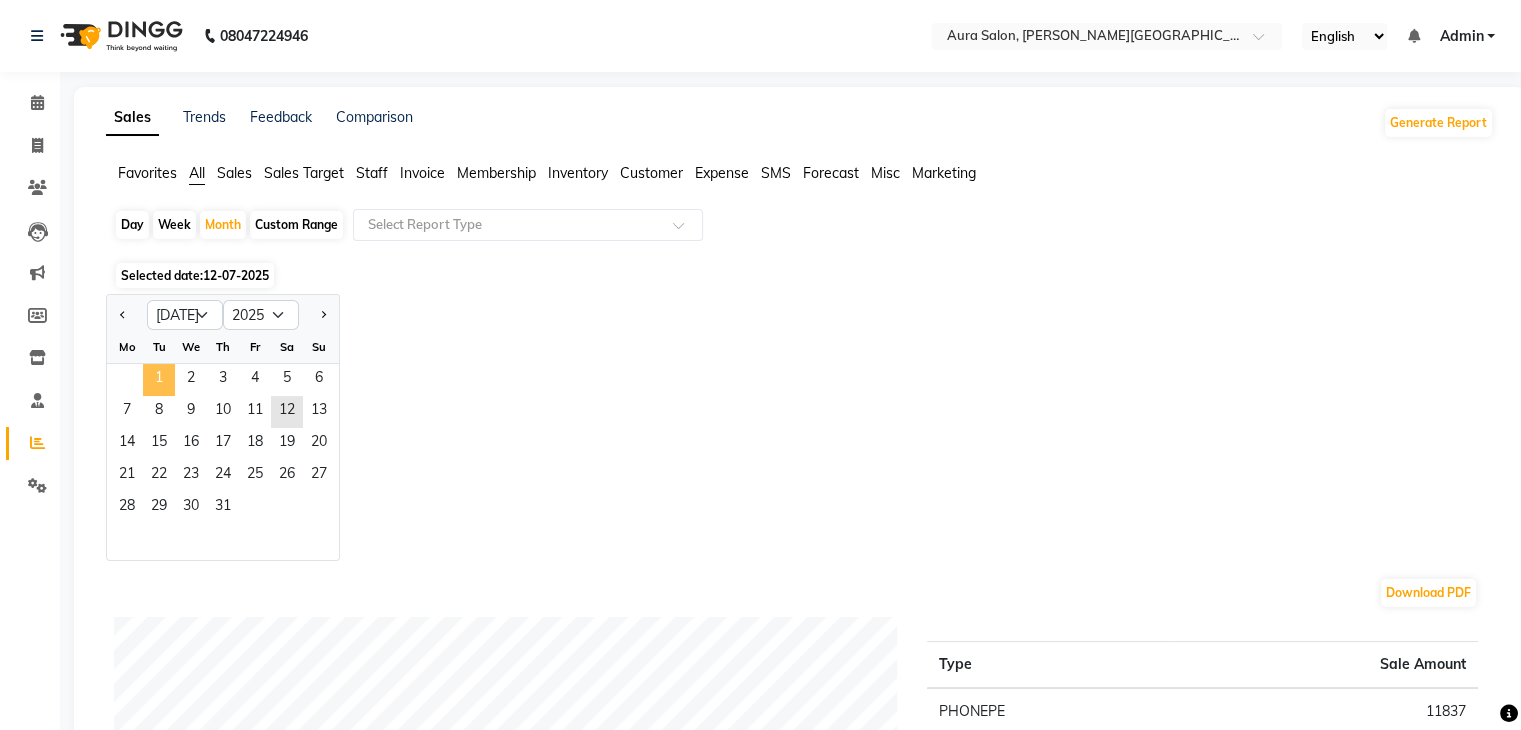 click on "1" 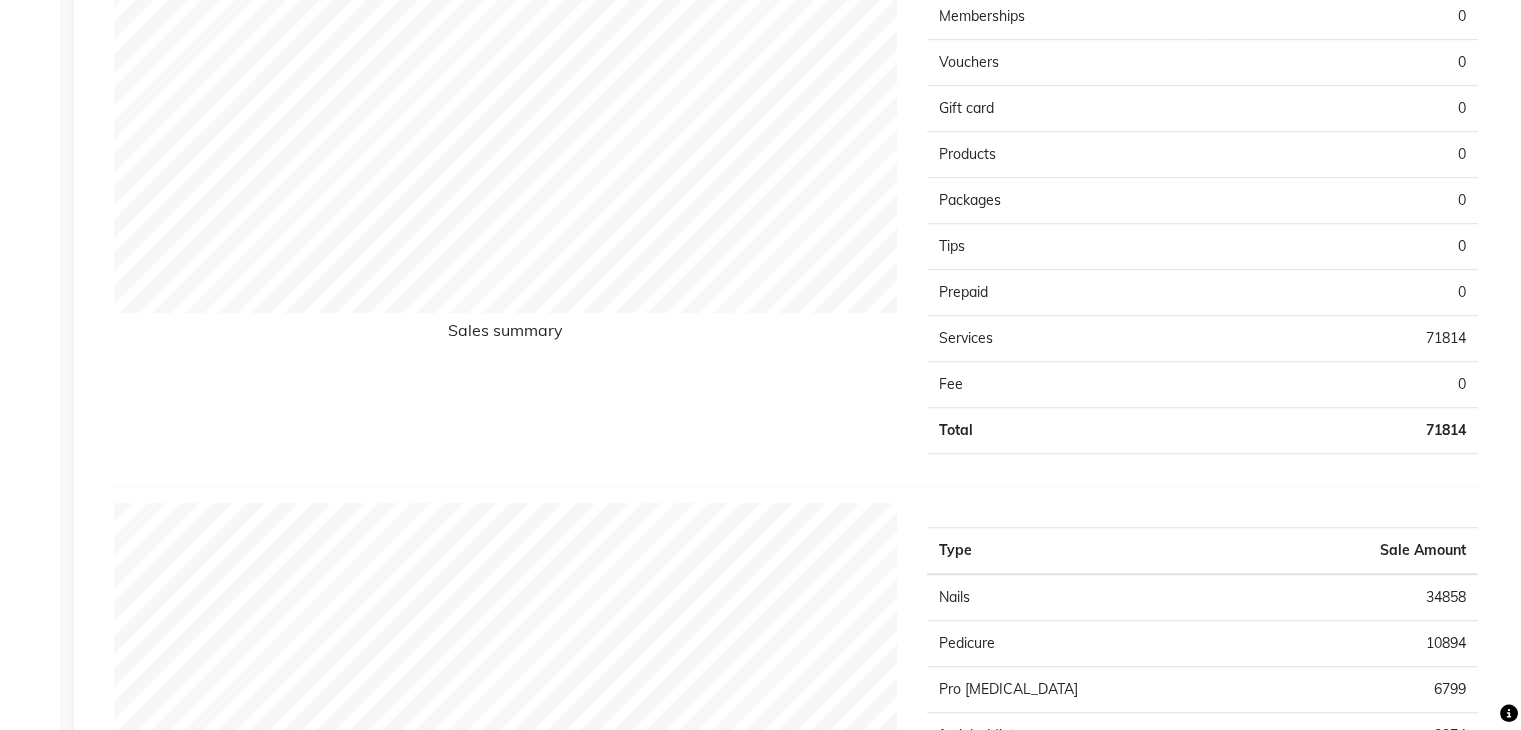 scroll, scrollTop: 1600, scrollLeft: 0, axis: vertical 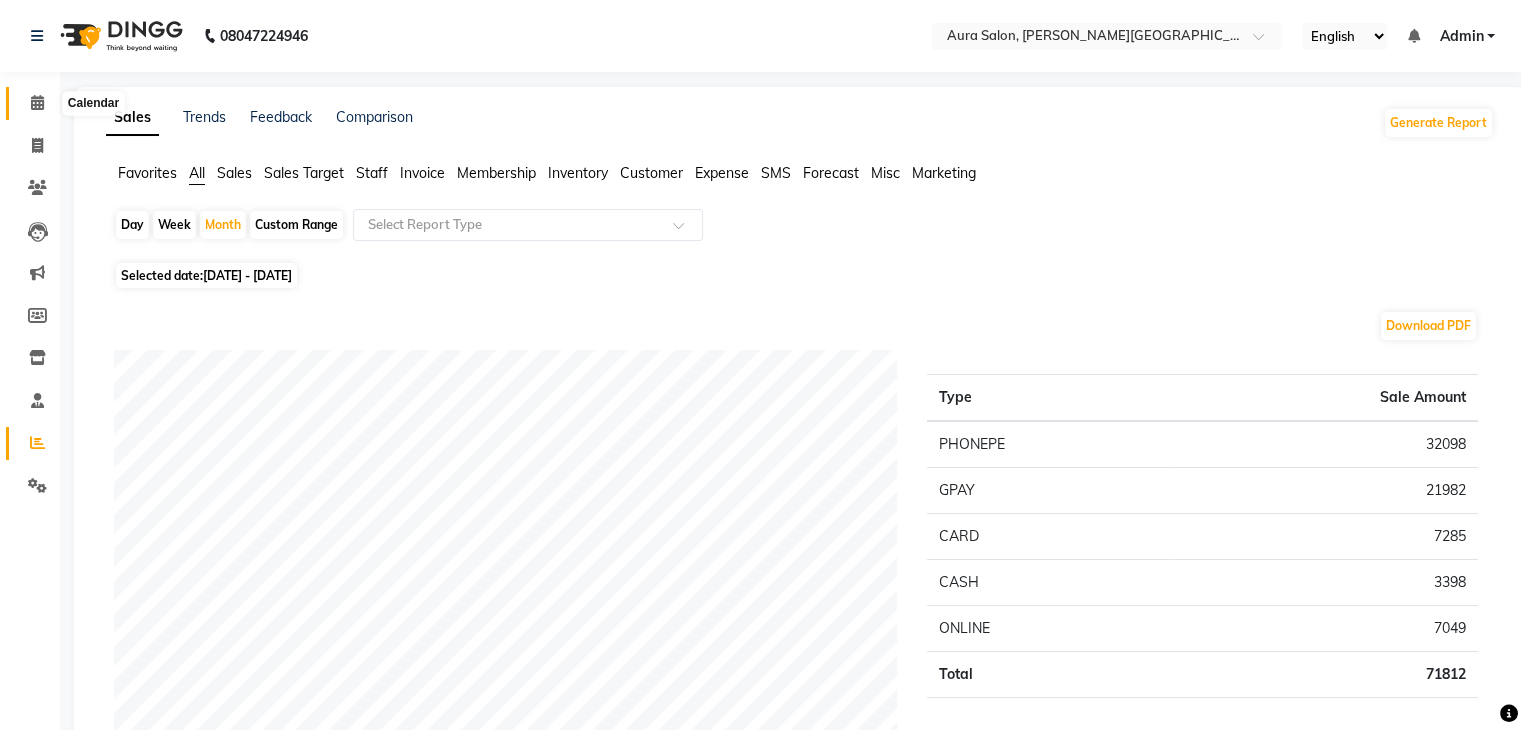 click 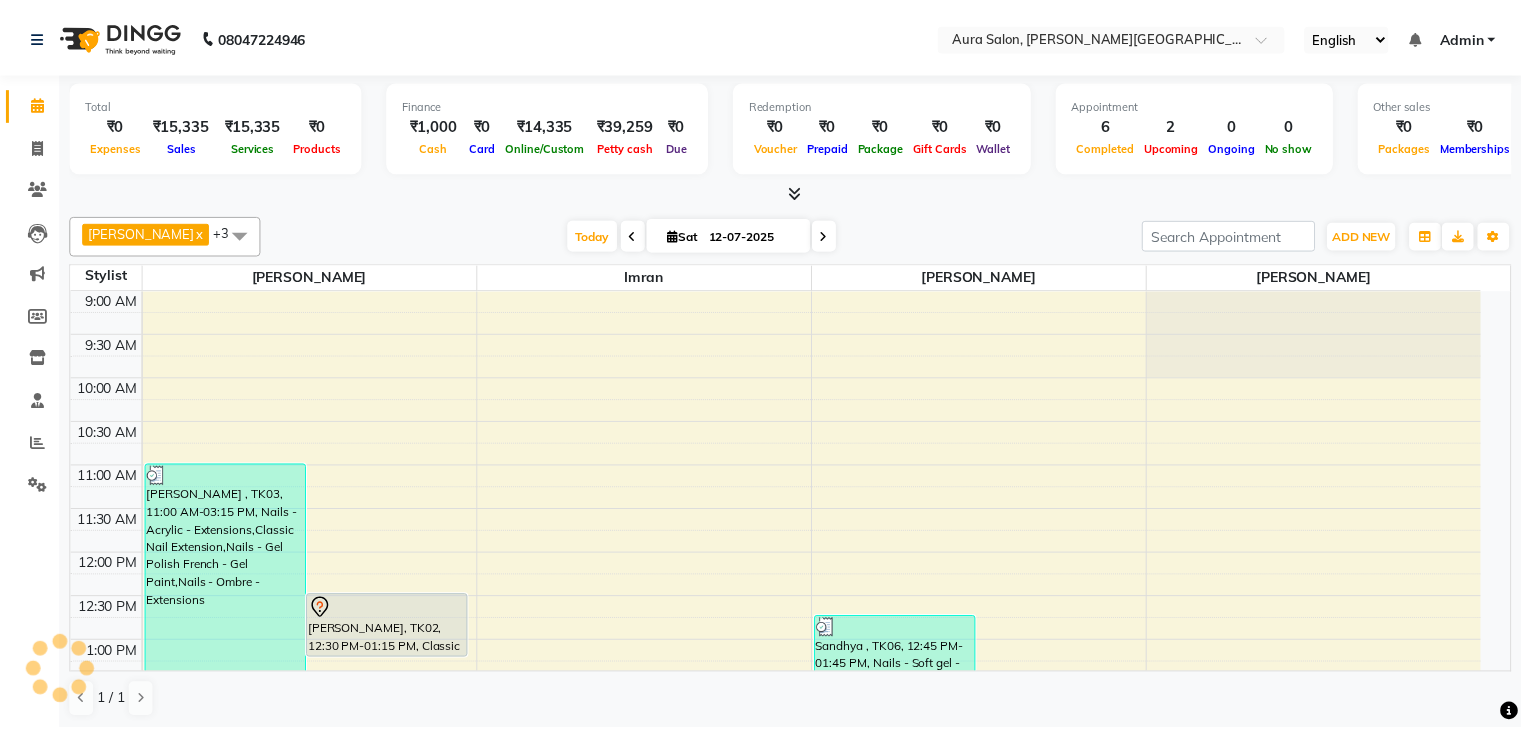 scroll, scrollTop: 0, scrollLeft: 0, axis: both 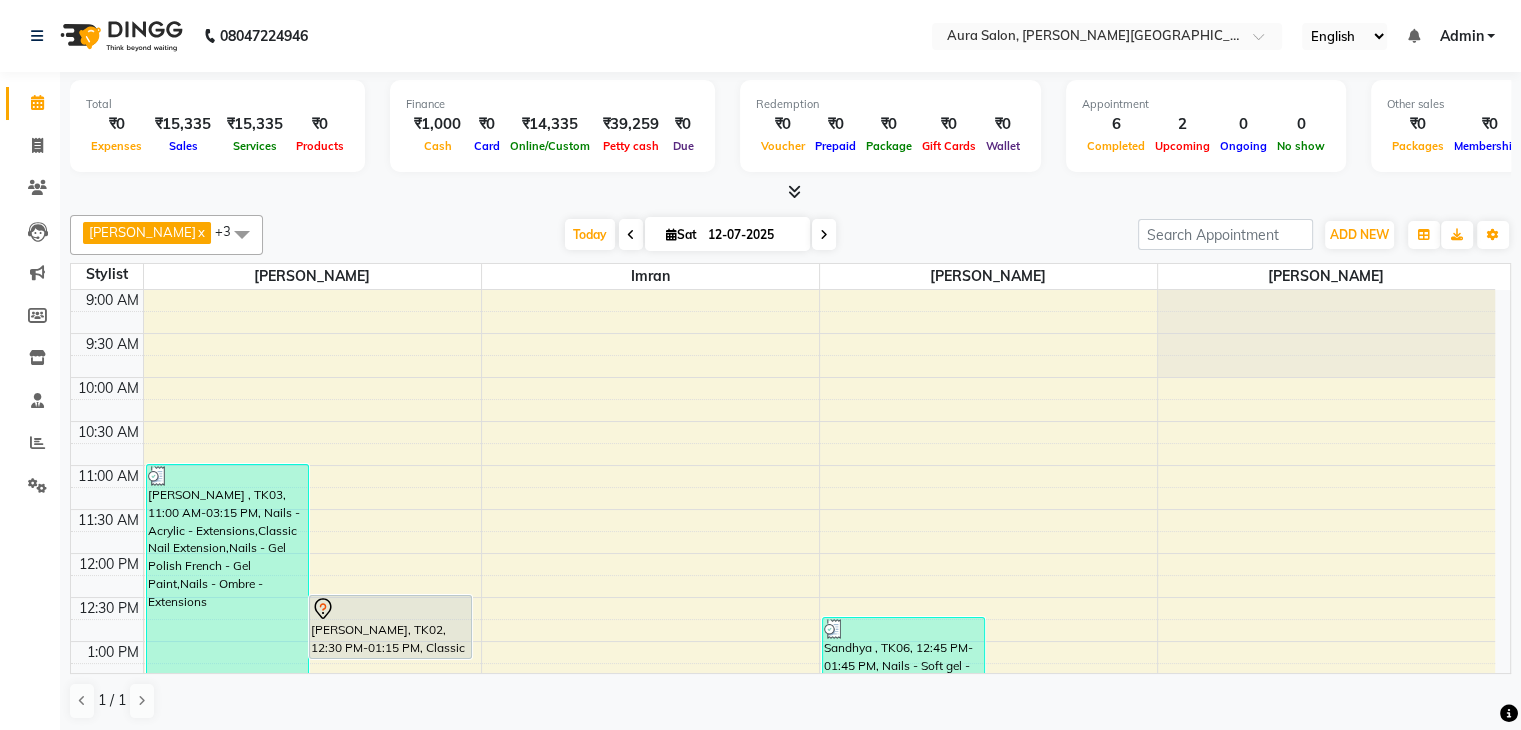 click at bounding box center [824, 234] 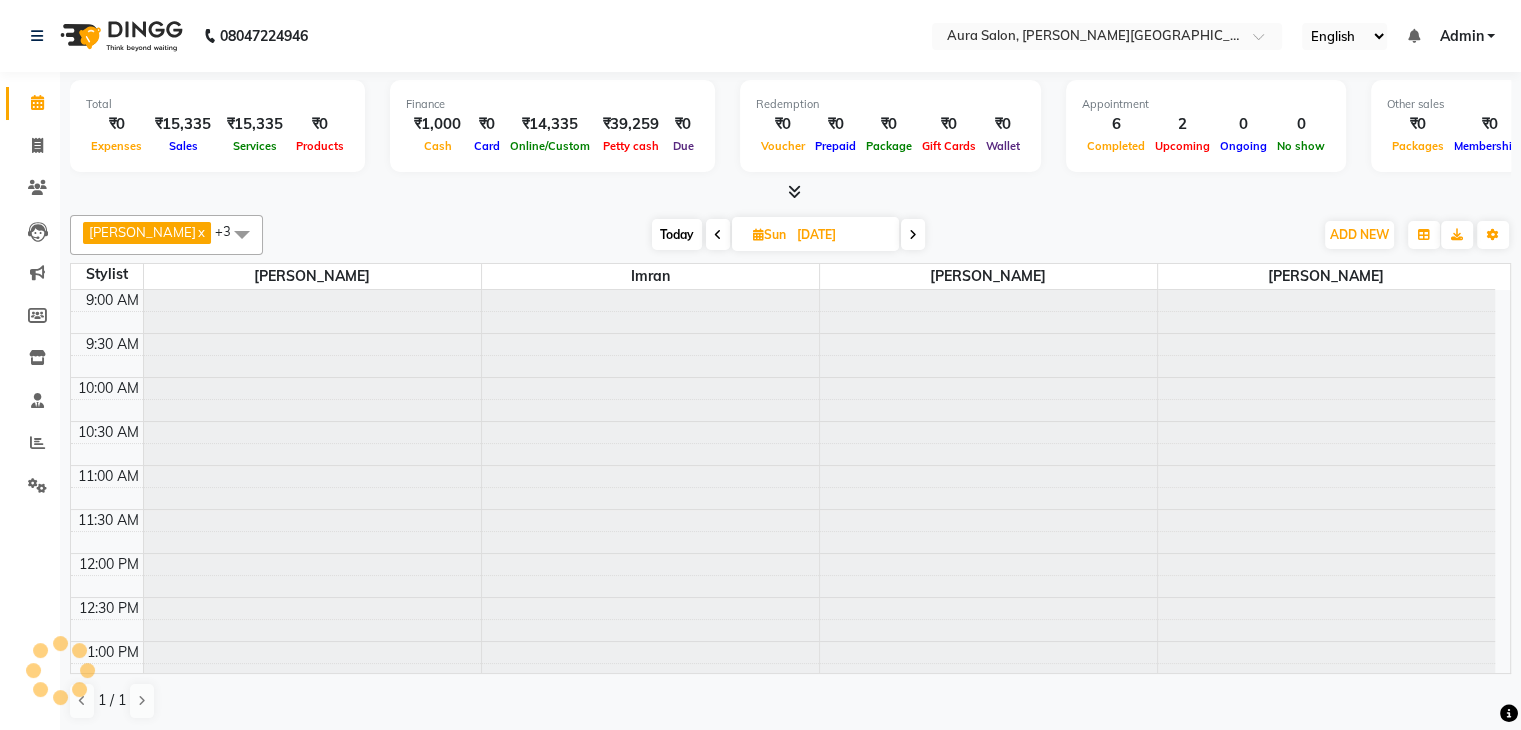 scroll, scrollTop: 488, scrollLeft: 0, axis: vertical 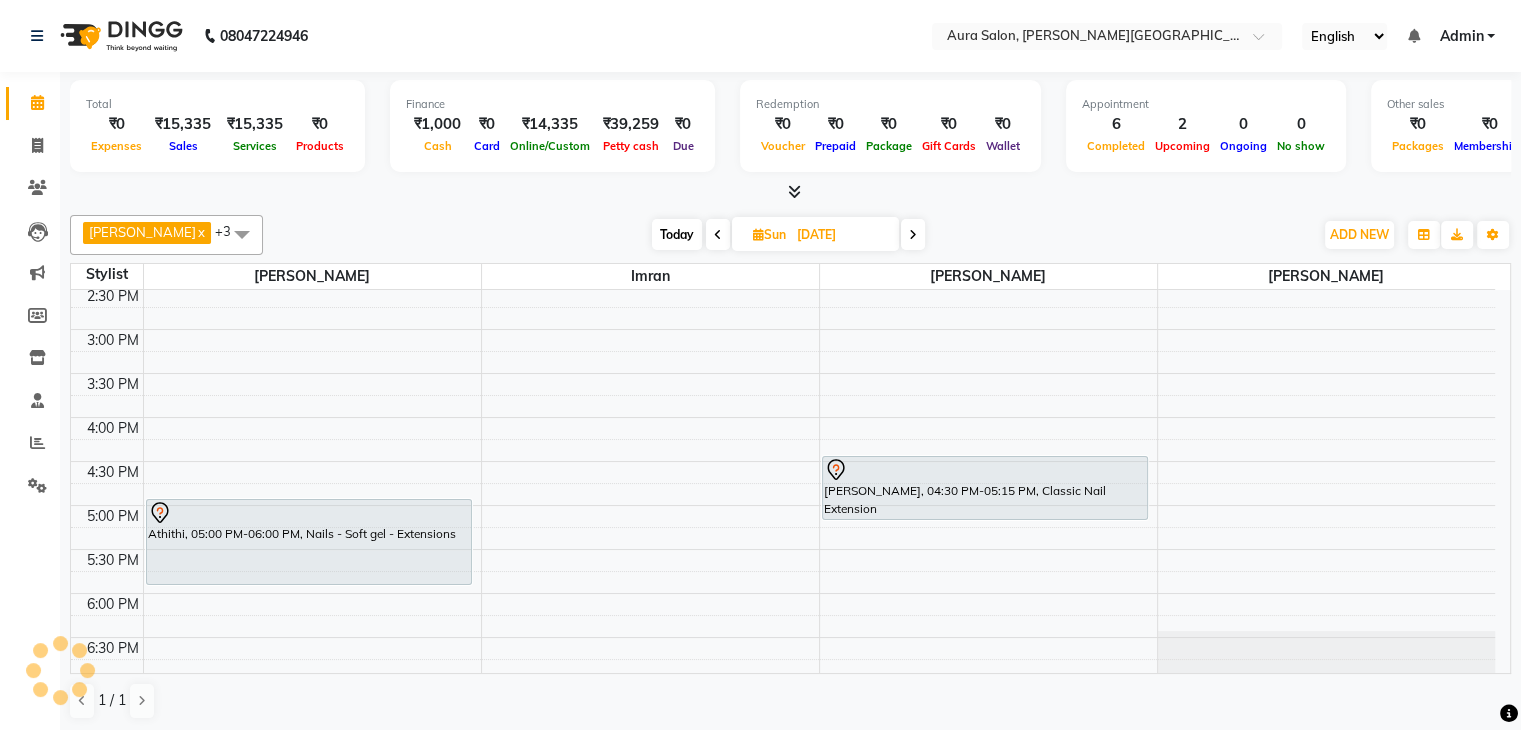 click at bounding box center [913, 234] 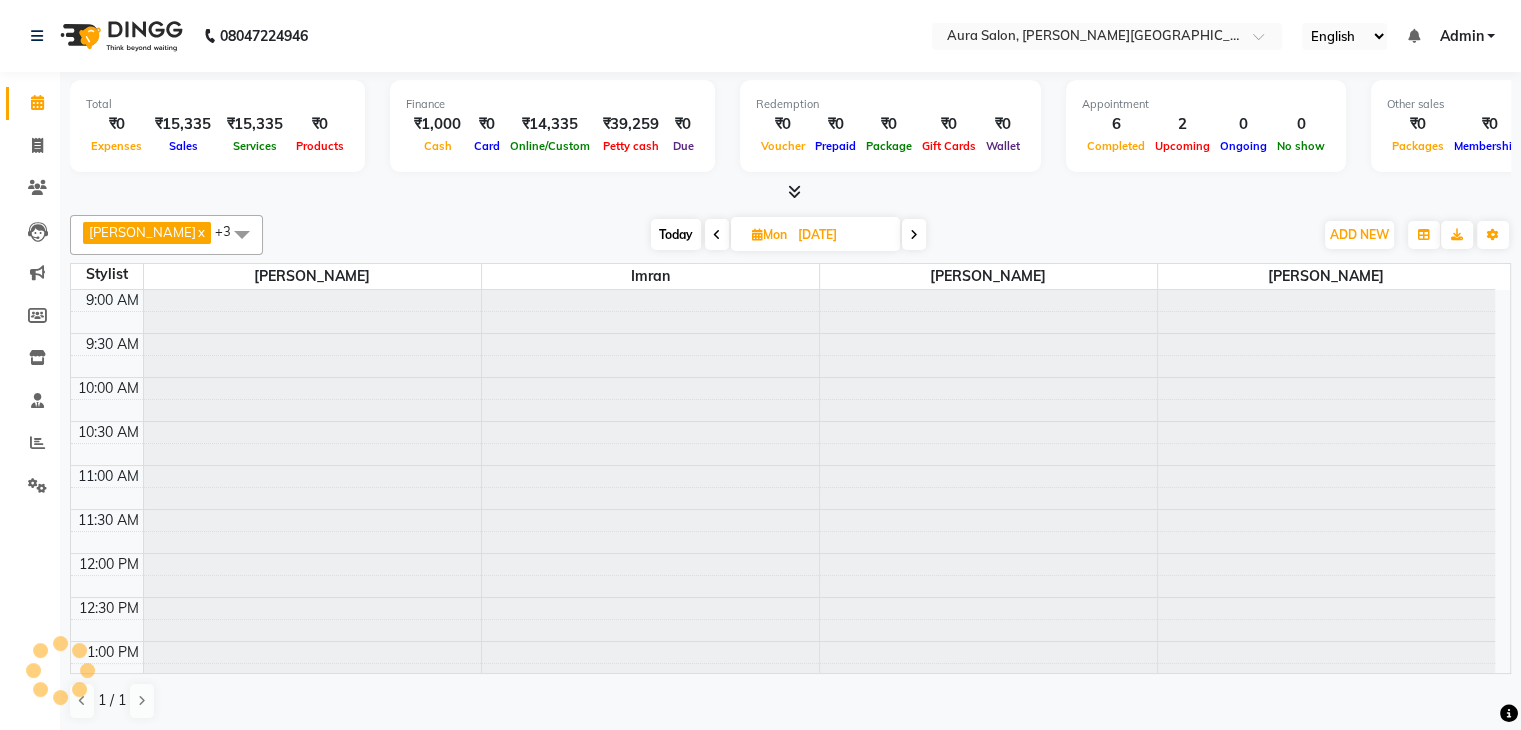 scroll, scrollTop: 663, scrollLeft: 0, axis: vertical 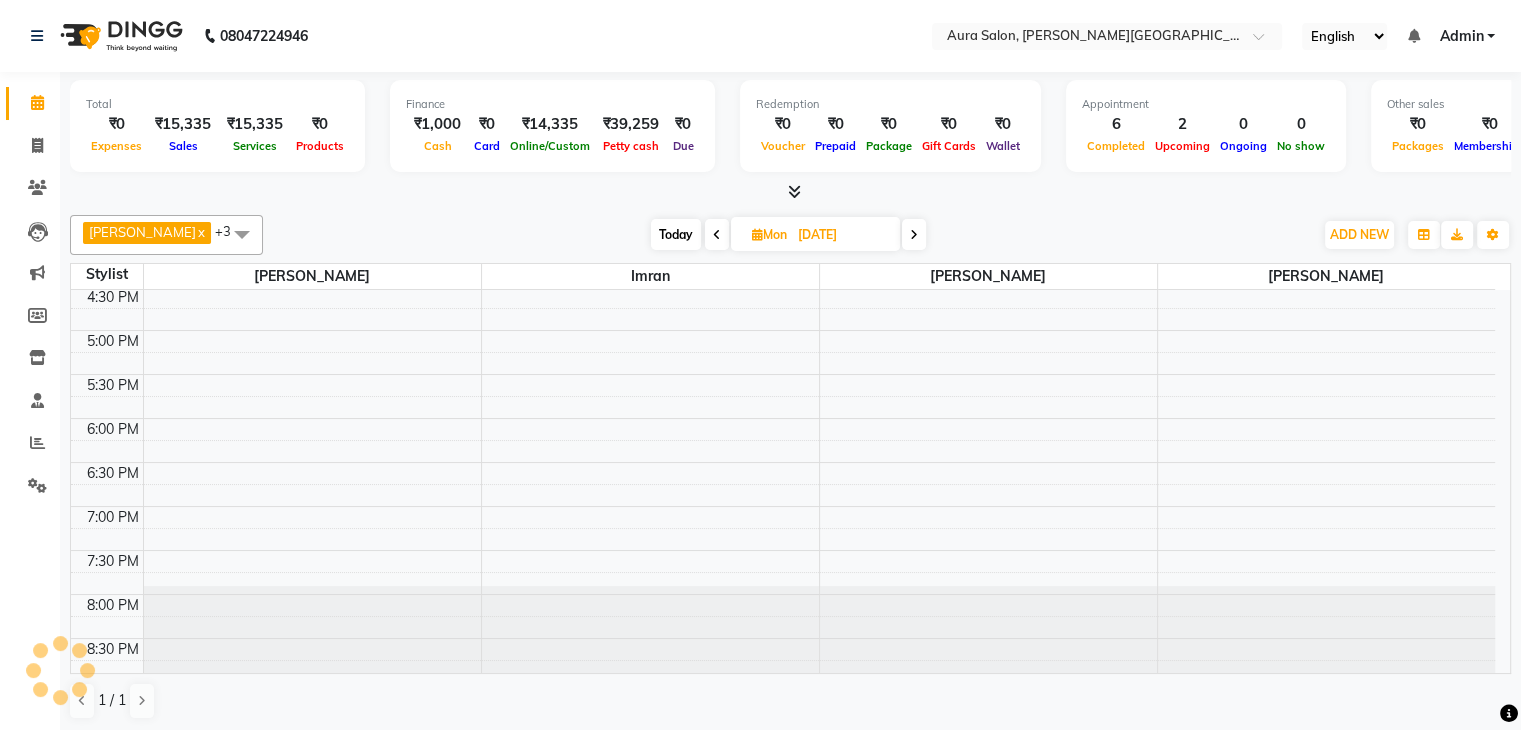 click at bounding box center (914, 235) 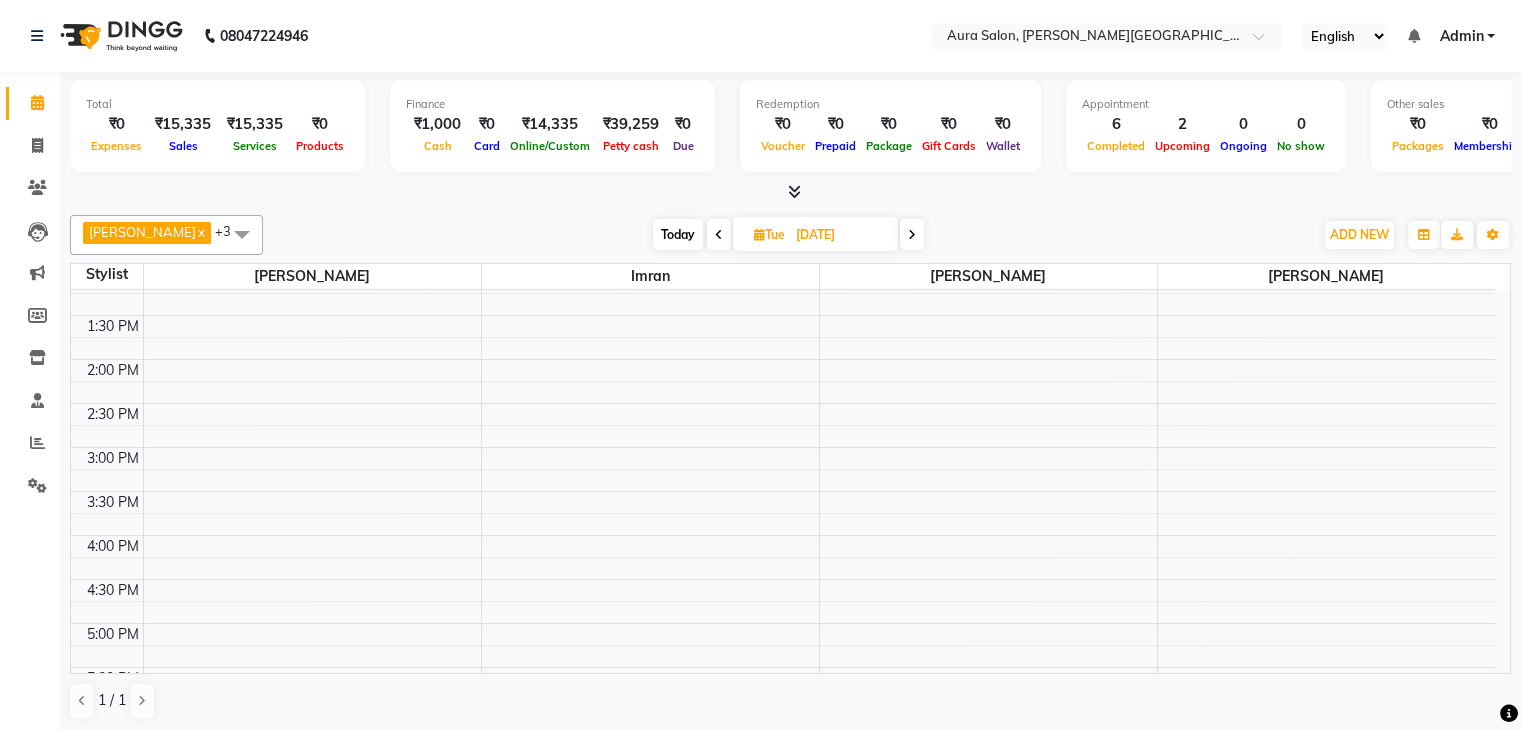 scroll, scrollTop: 382, scrollLeft: 0, axis: vertical 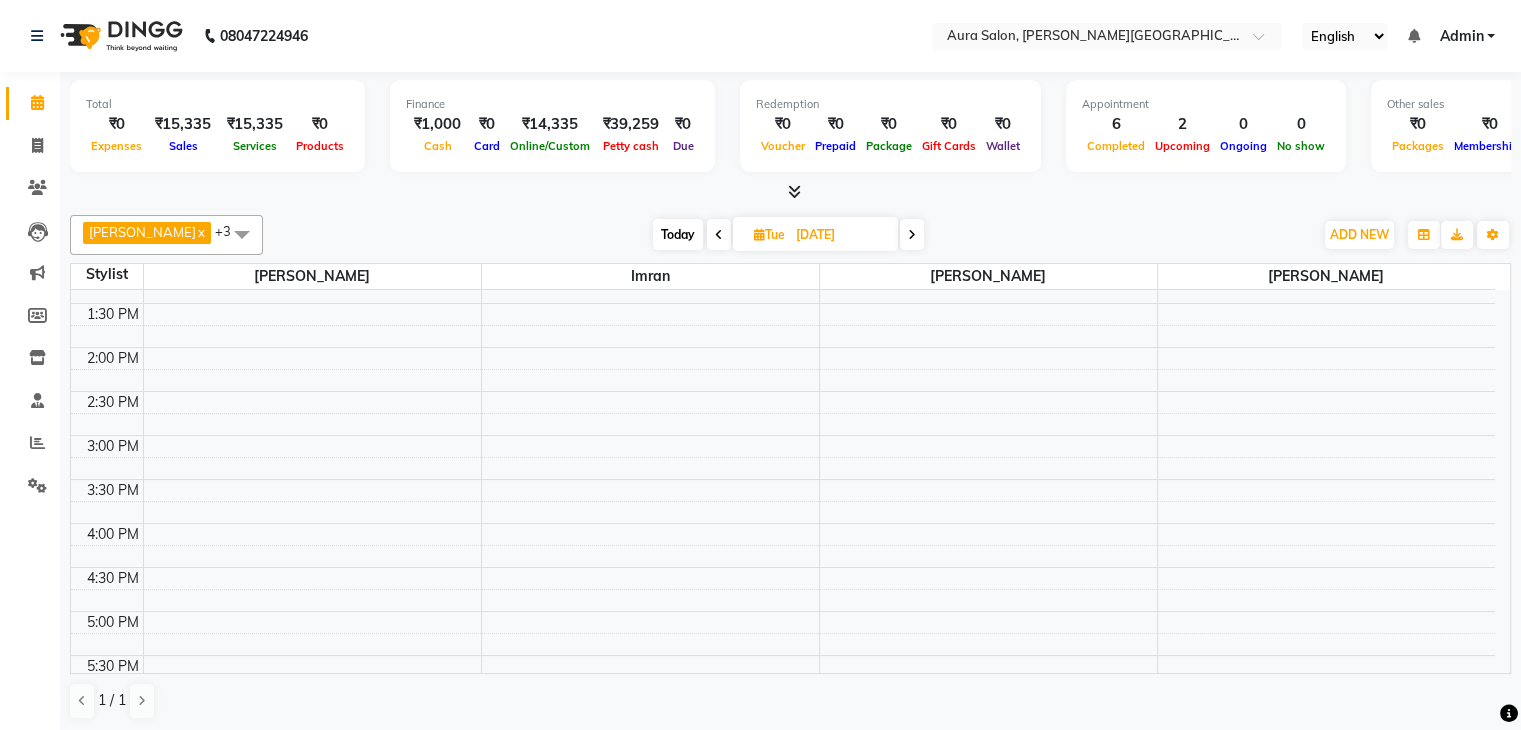 click on "9:00 AM 9:30 AM 10:00 AM 10:30 AM 11:00 AM 11:30 AM 12:00 PM 12:30 PM 1:00 PM 1:30 PM 2:00 PM 2:30 PM 3:00 PM 3:30 PM 4:00 PM 4:30 PM 5:00 PM 5:30 PM 6:00 PM 6:30 PM 7:00 PM 7:30 PM 8:00 PM 8:30 PM" at bounding box center (783, 435) 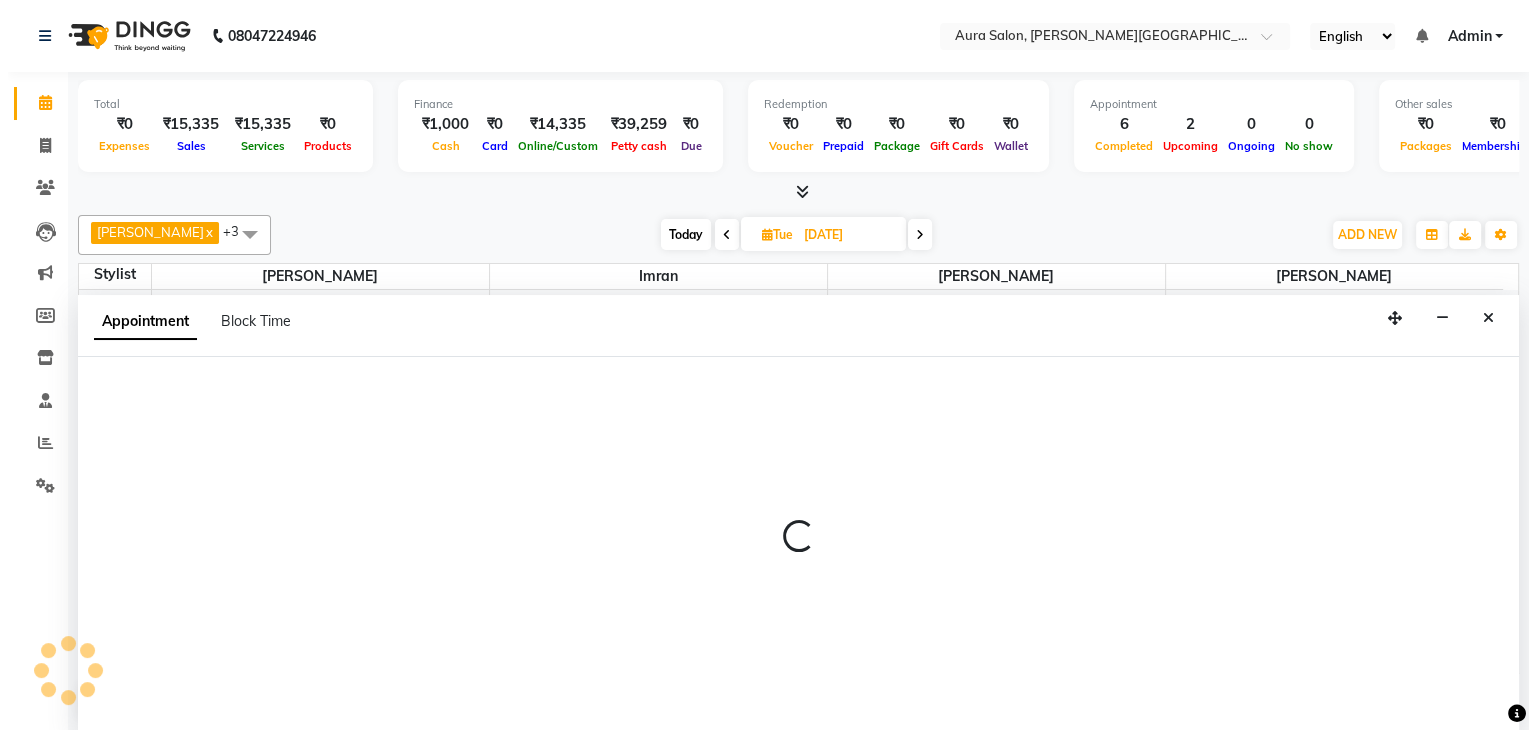 scroll, scrollTop: 1, scrollLeft: 0, axis: vertical 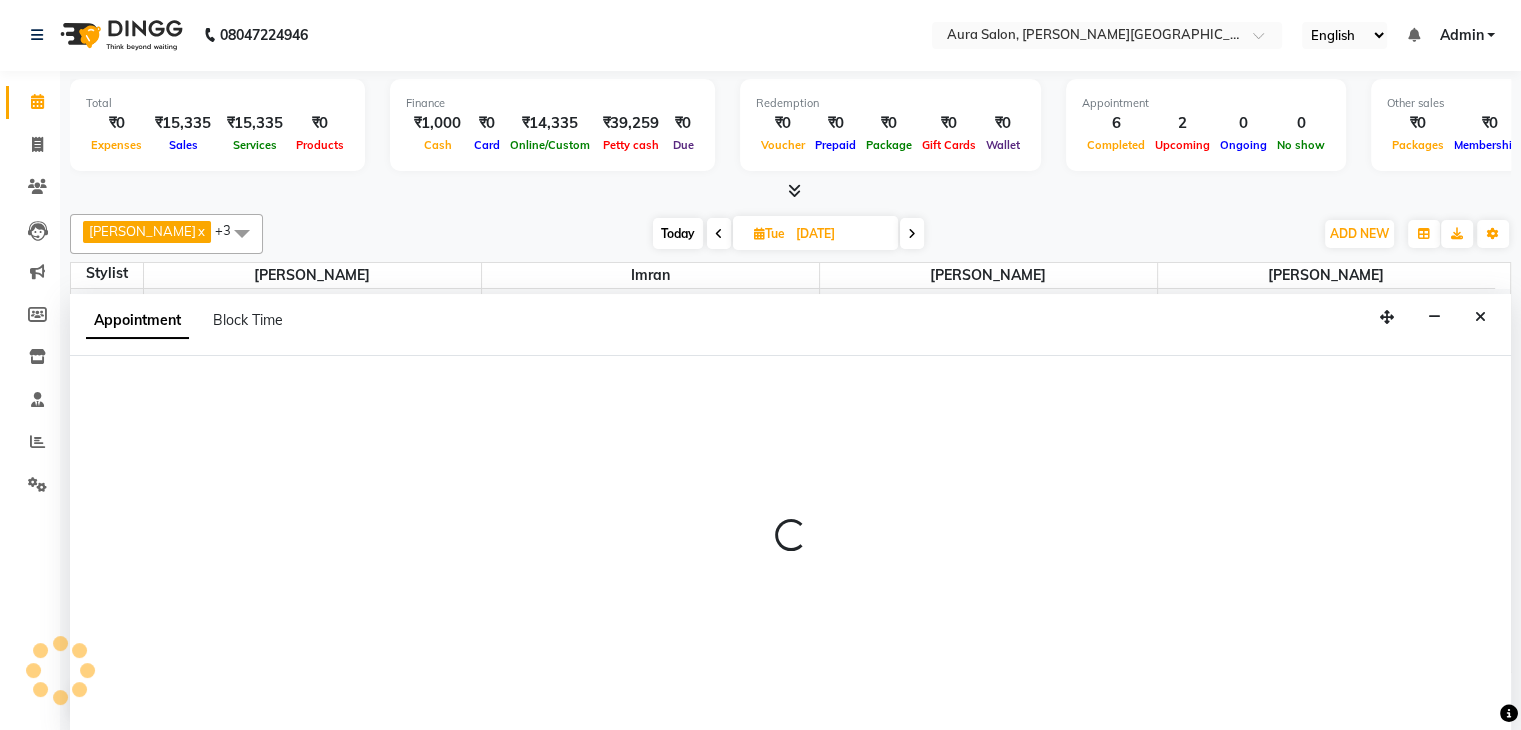 select on "66362" 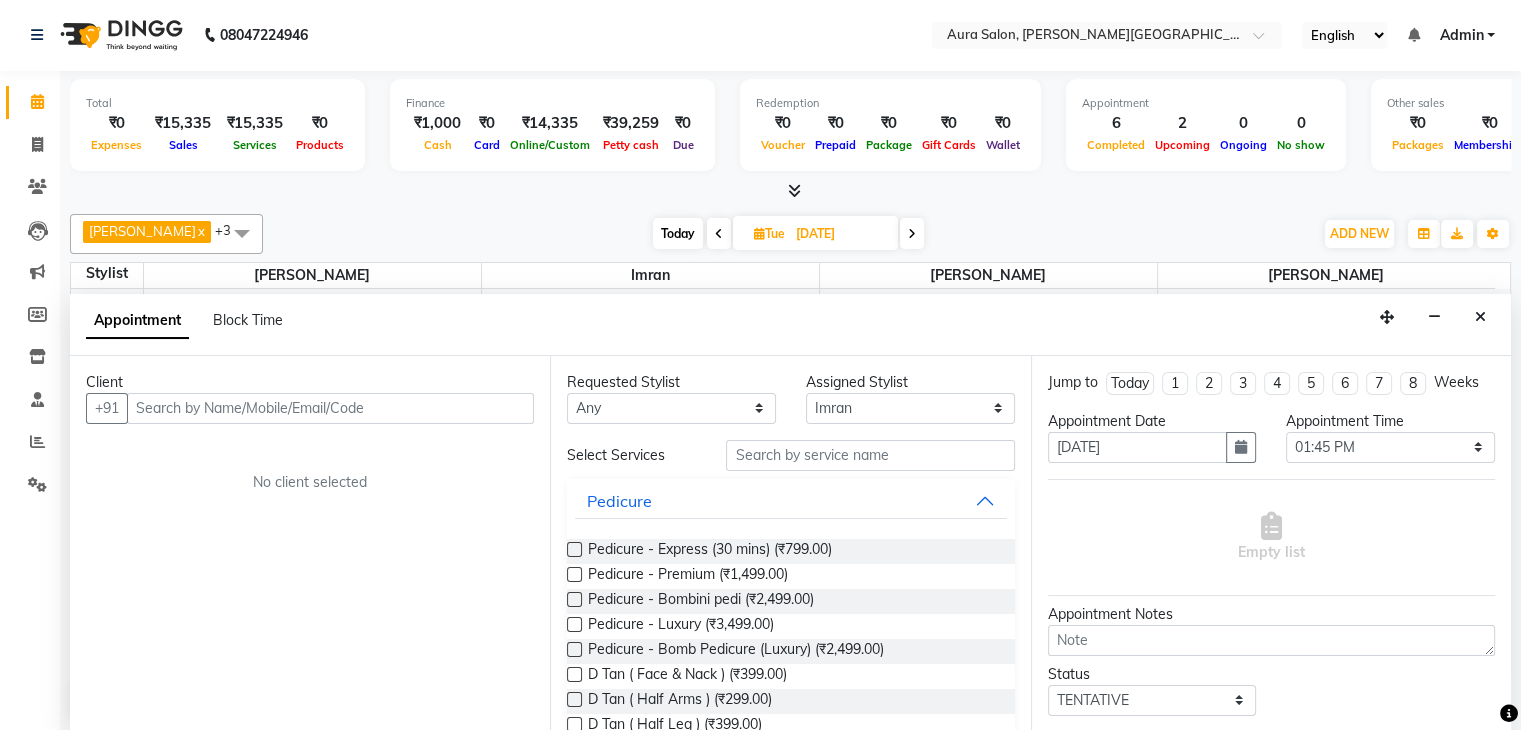 click at bounding box center (330, 408) 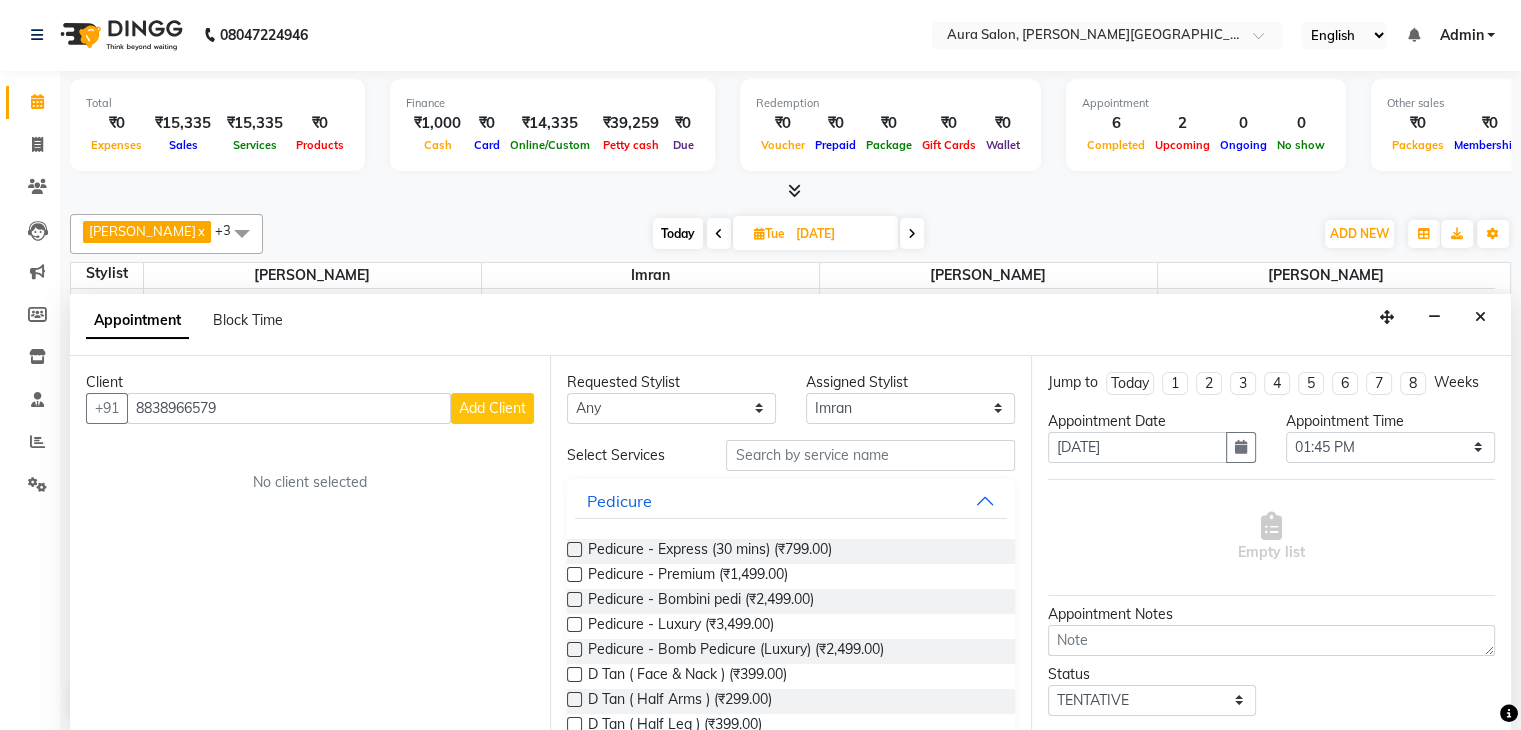type on "8838966579" 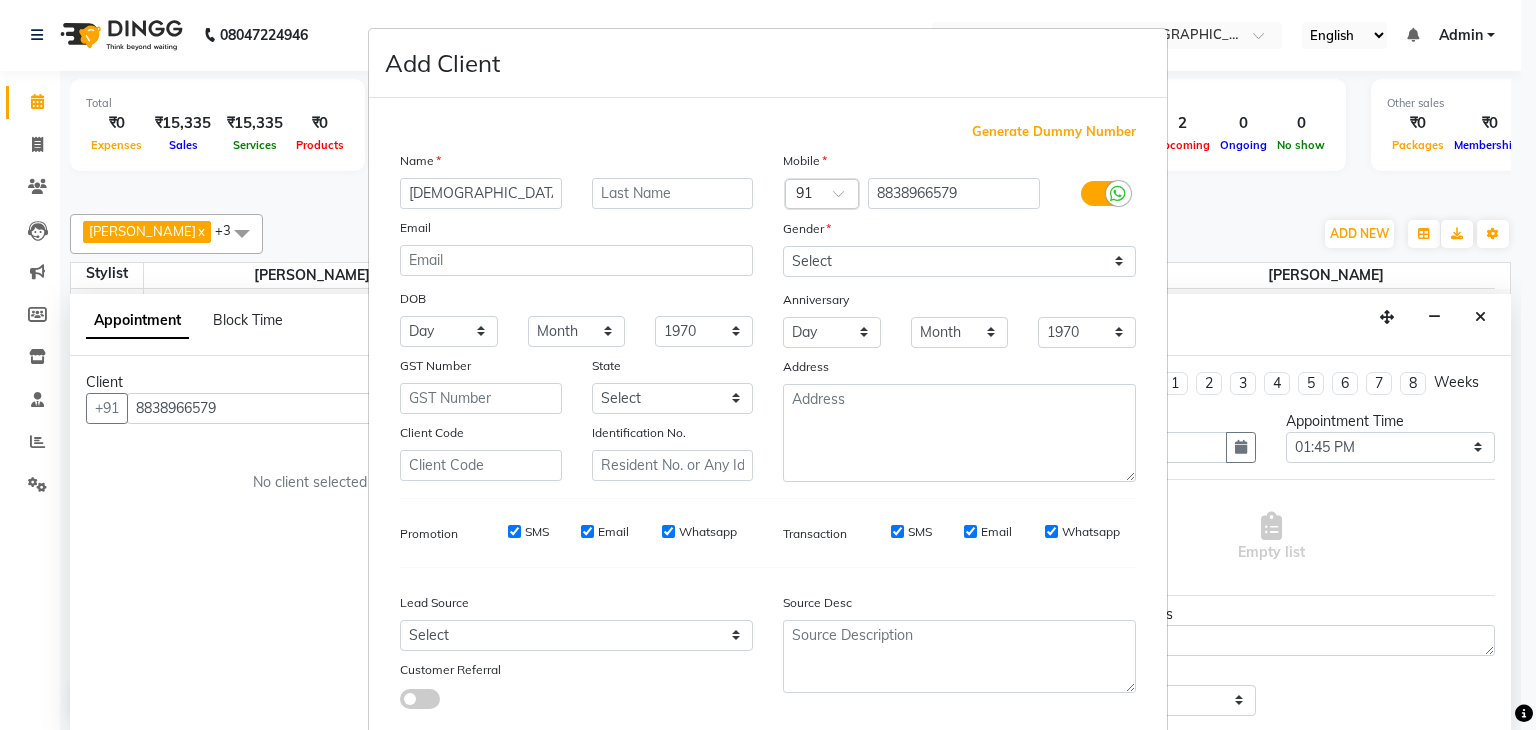 type on "[DEMOGRAPHIC_DATA]" 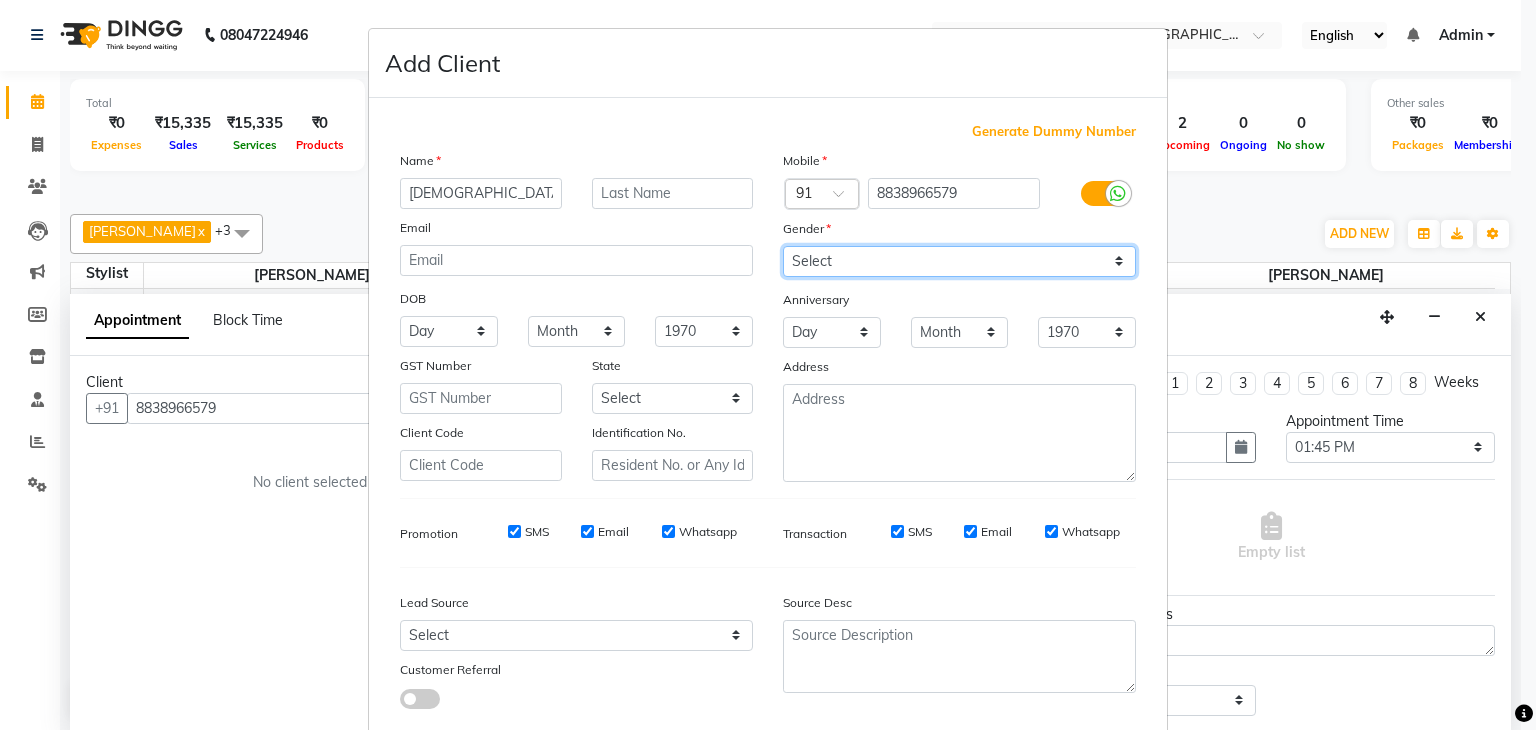 click on "Select [DEMOGRAPHIC_DATA] [DEMOGRAPHIC_DATA] Other Prefer Not To Say" at bounding box center [959, 261] 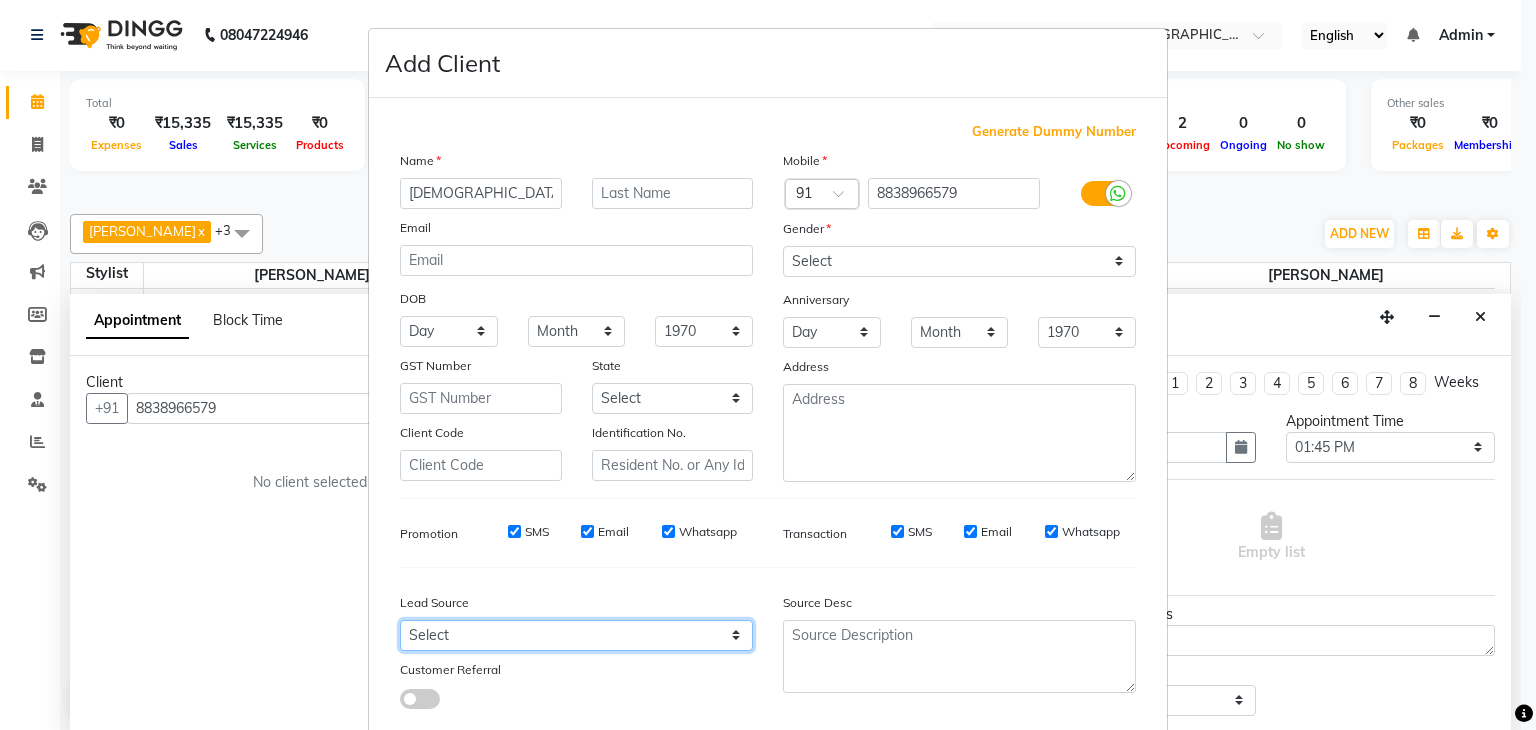 click on "Select Walk-in Referral Internet Friend Word of Mouth Advertisement Facebook JustDial Google Other" at bounding box center [576, 635] 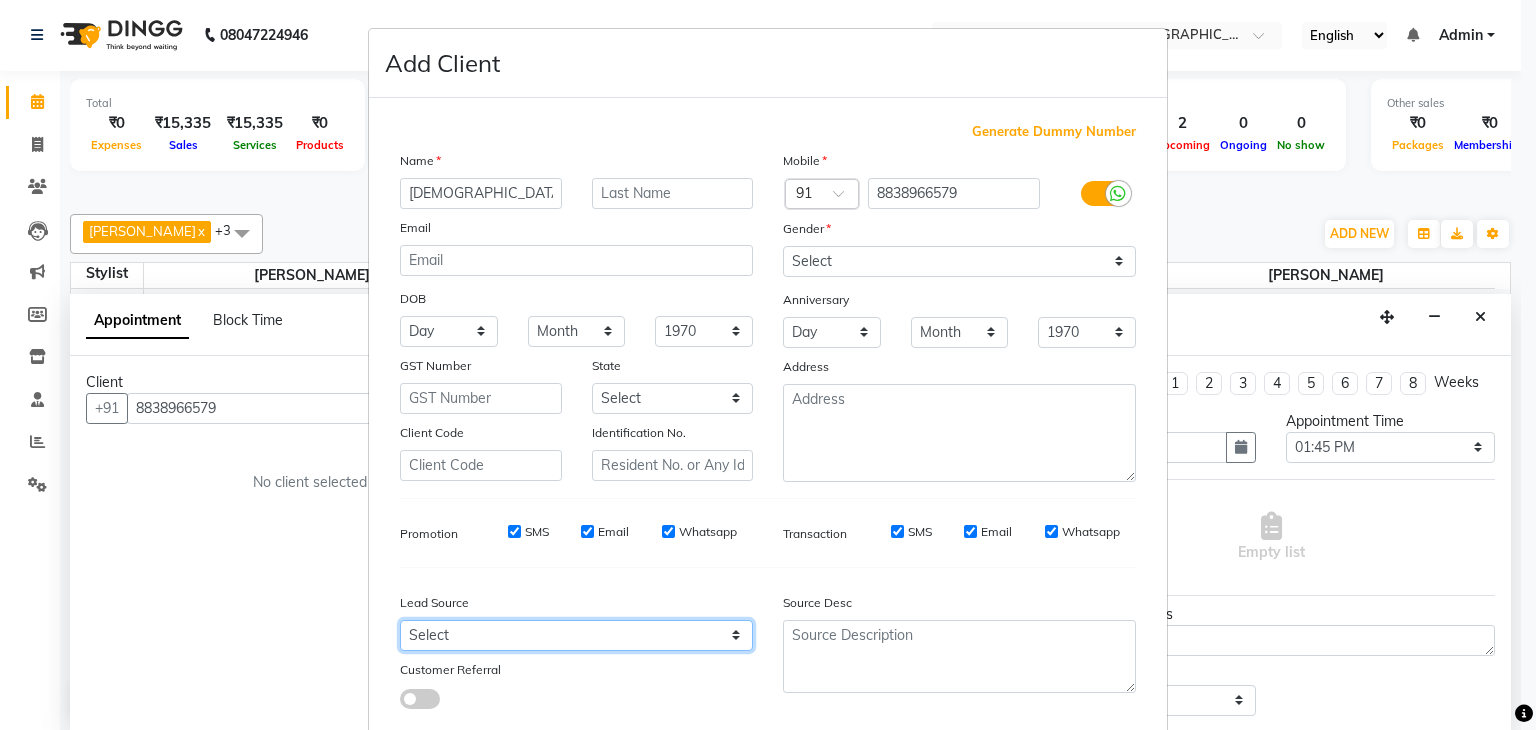 select on "50671" 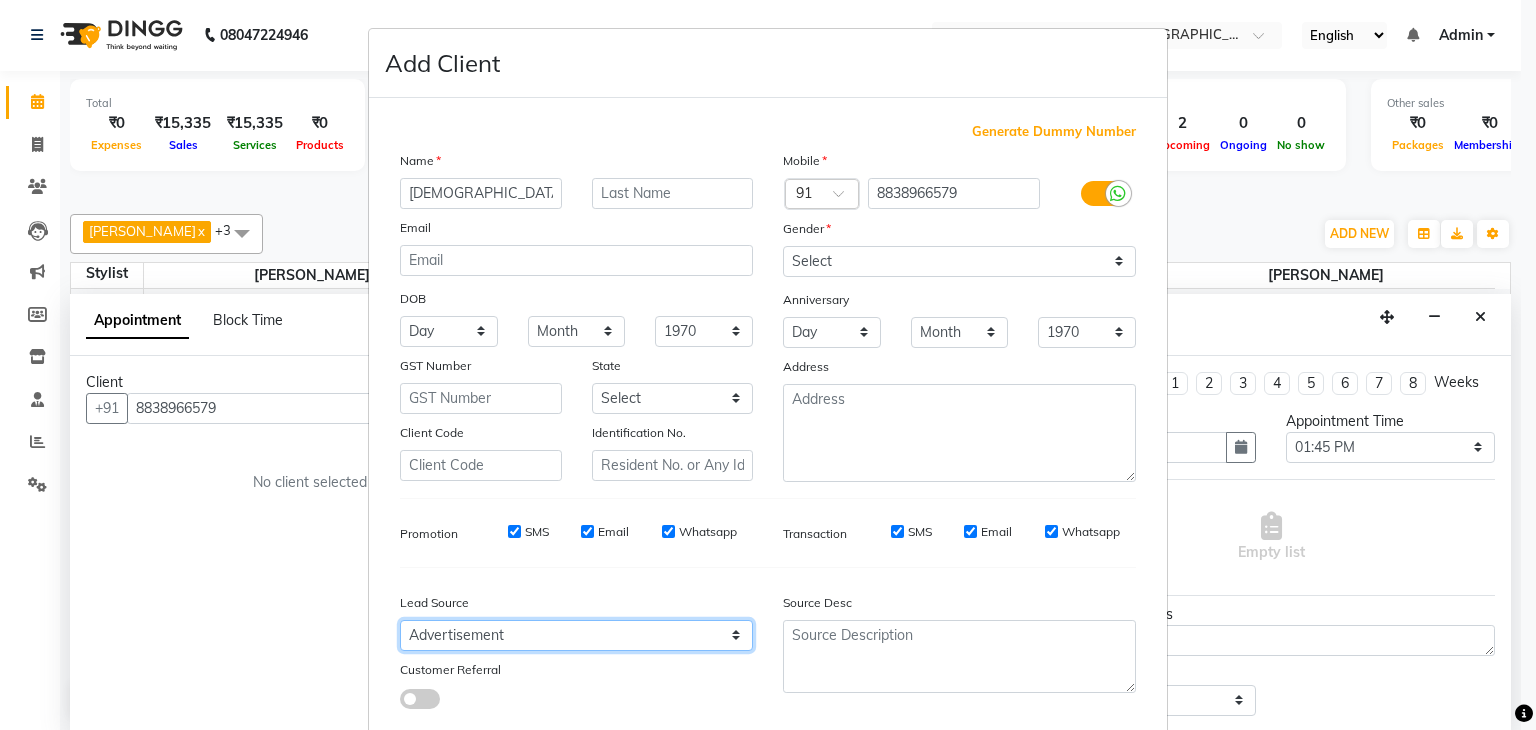 click on "Select Walk-in Referral Internet Friend Word of Mouth Advertisement Facebook JustDial Google Other" at bounding box center (576, 635) 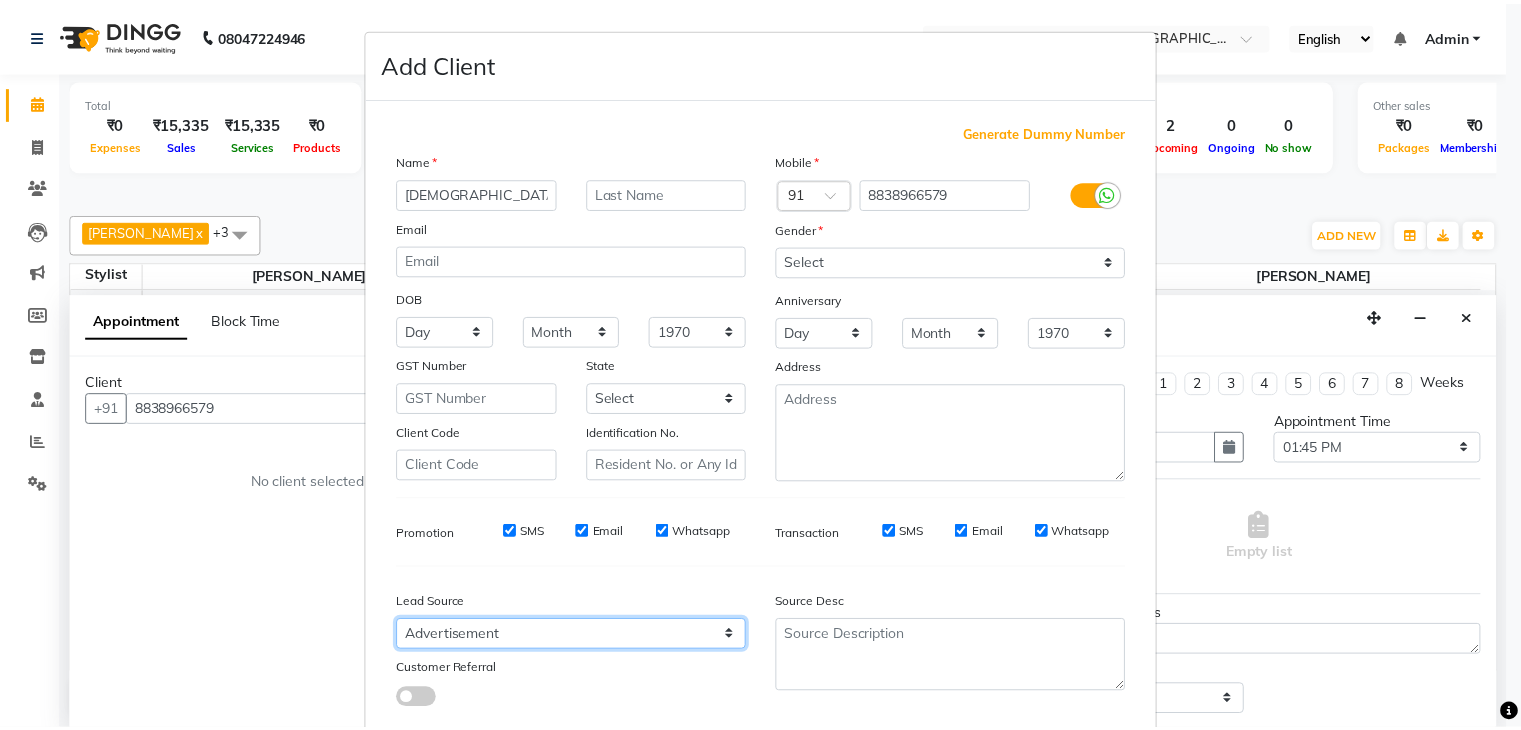 scroll, scrollTop: 127, scrollLeft: 0, axis: vertical 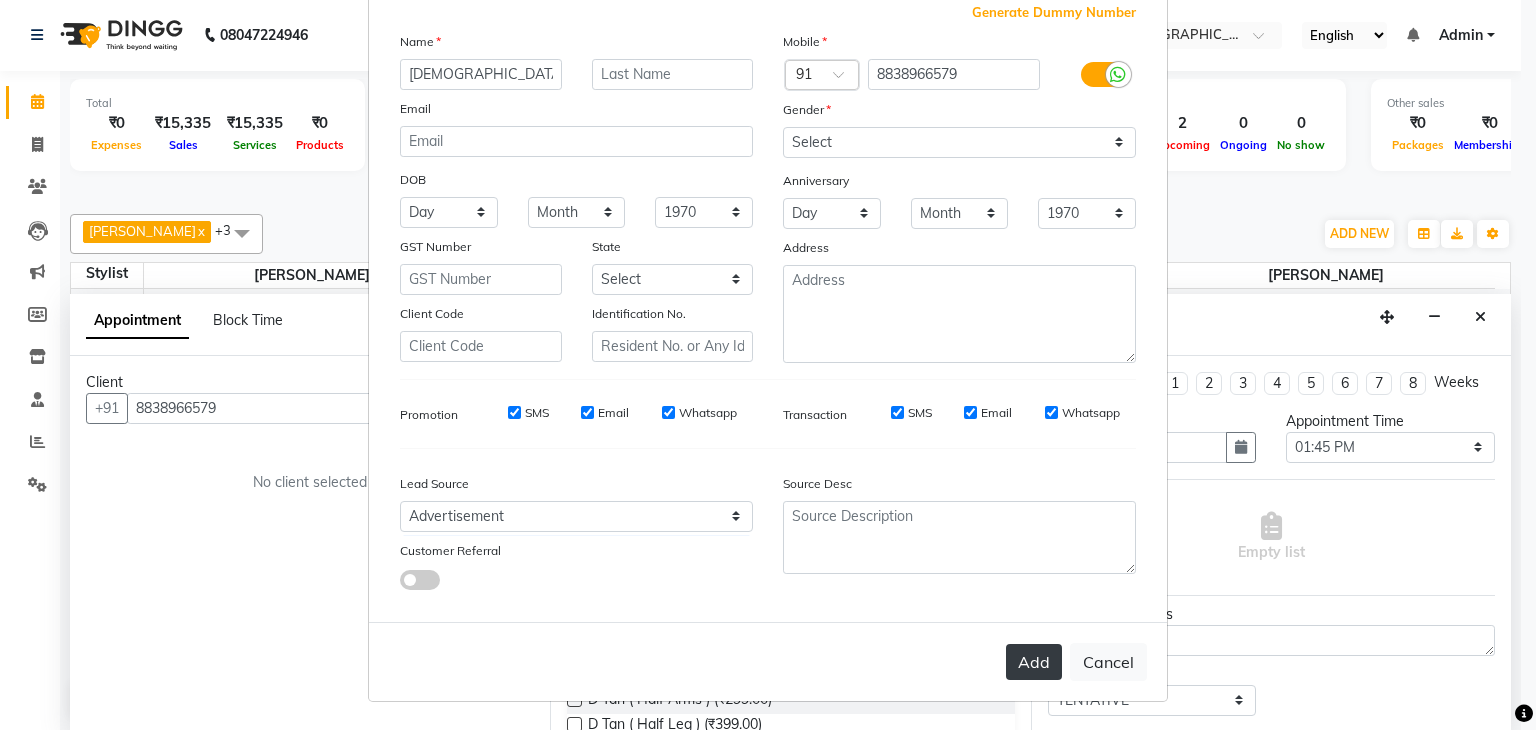 click on "Add" at bounding box center [1034, 662] 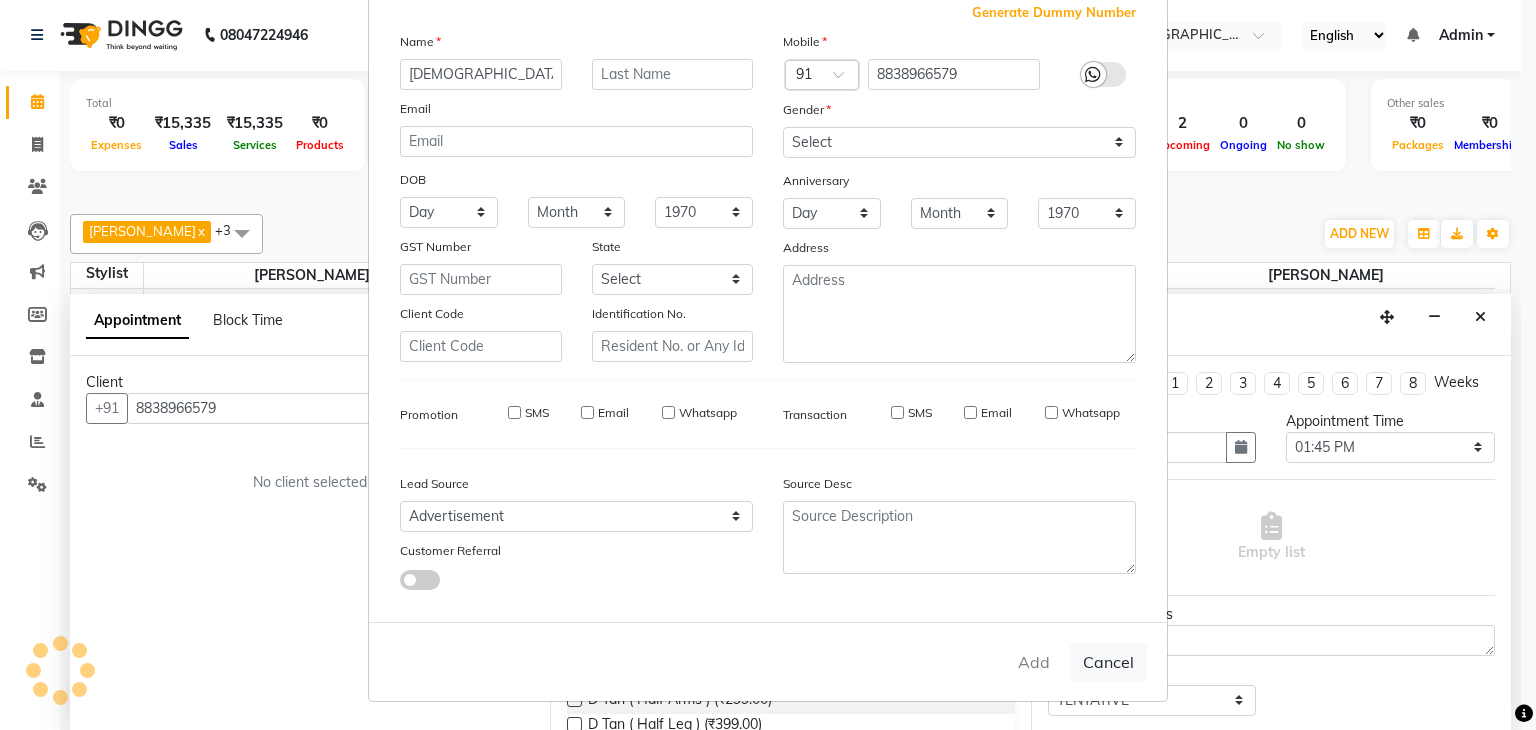 type 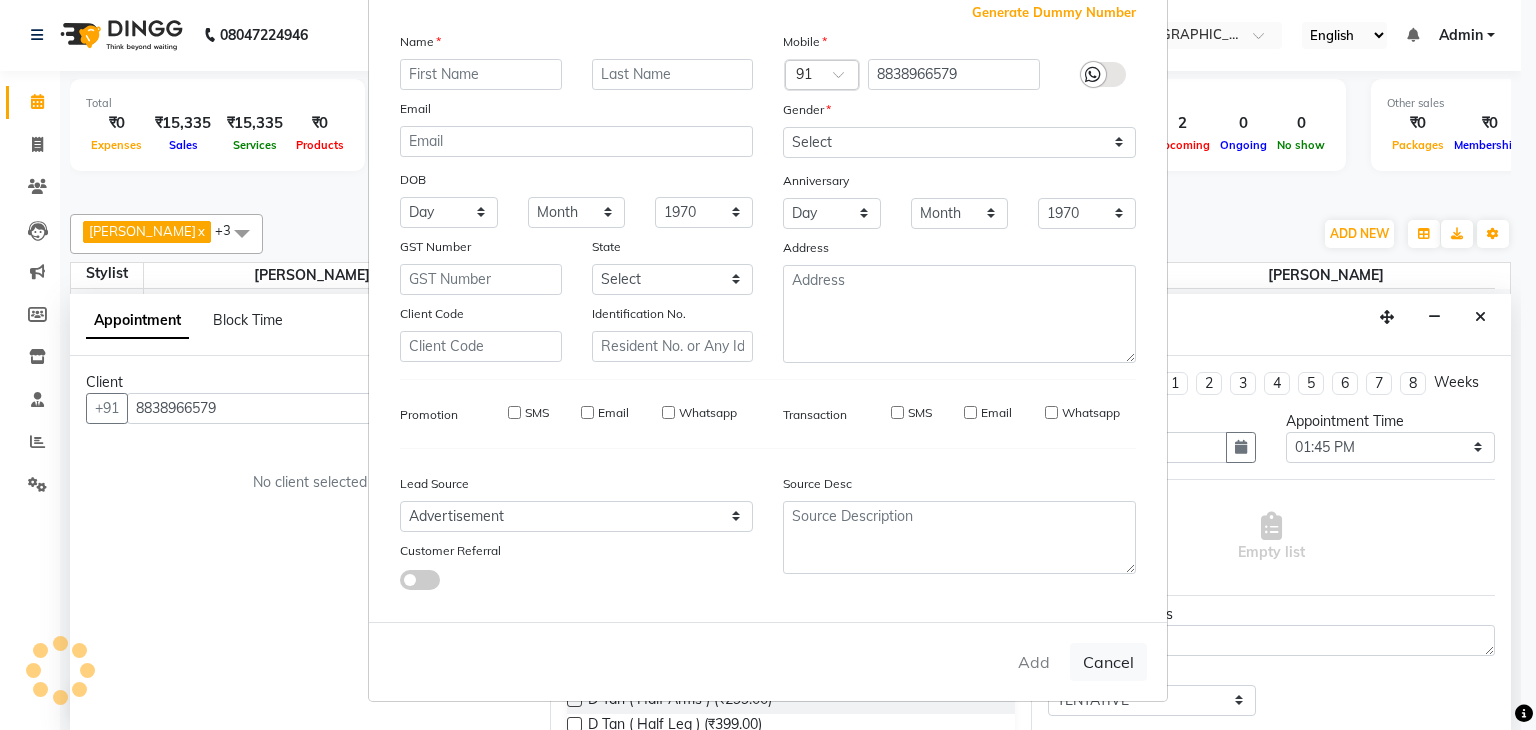 select 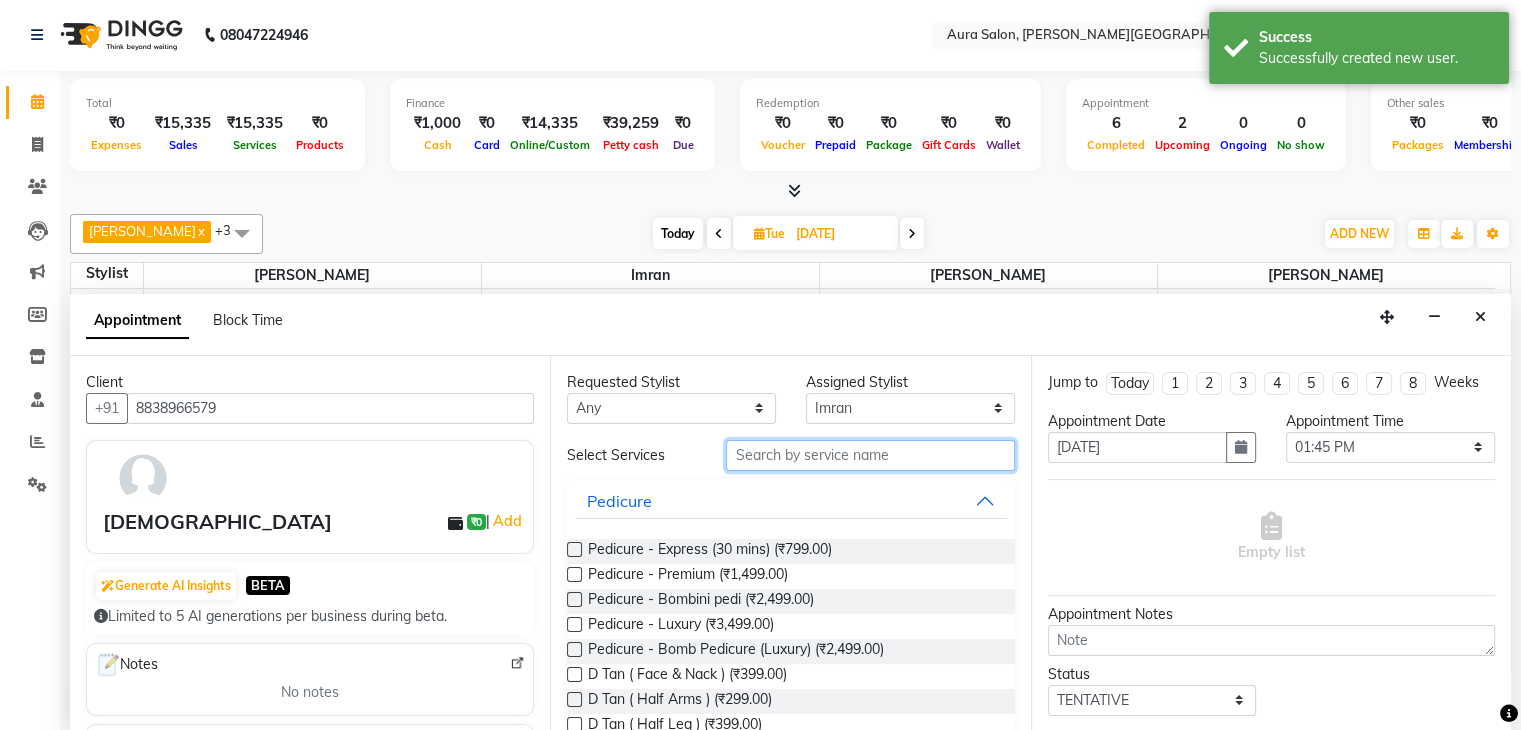 click at bounding box center (870, 455) 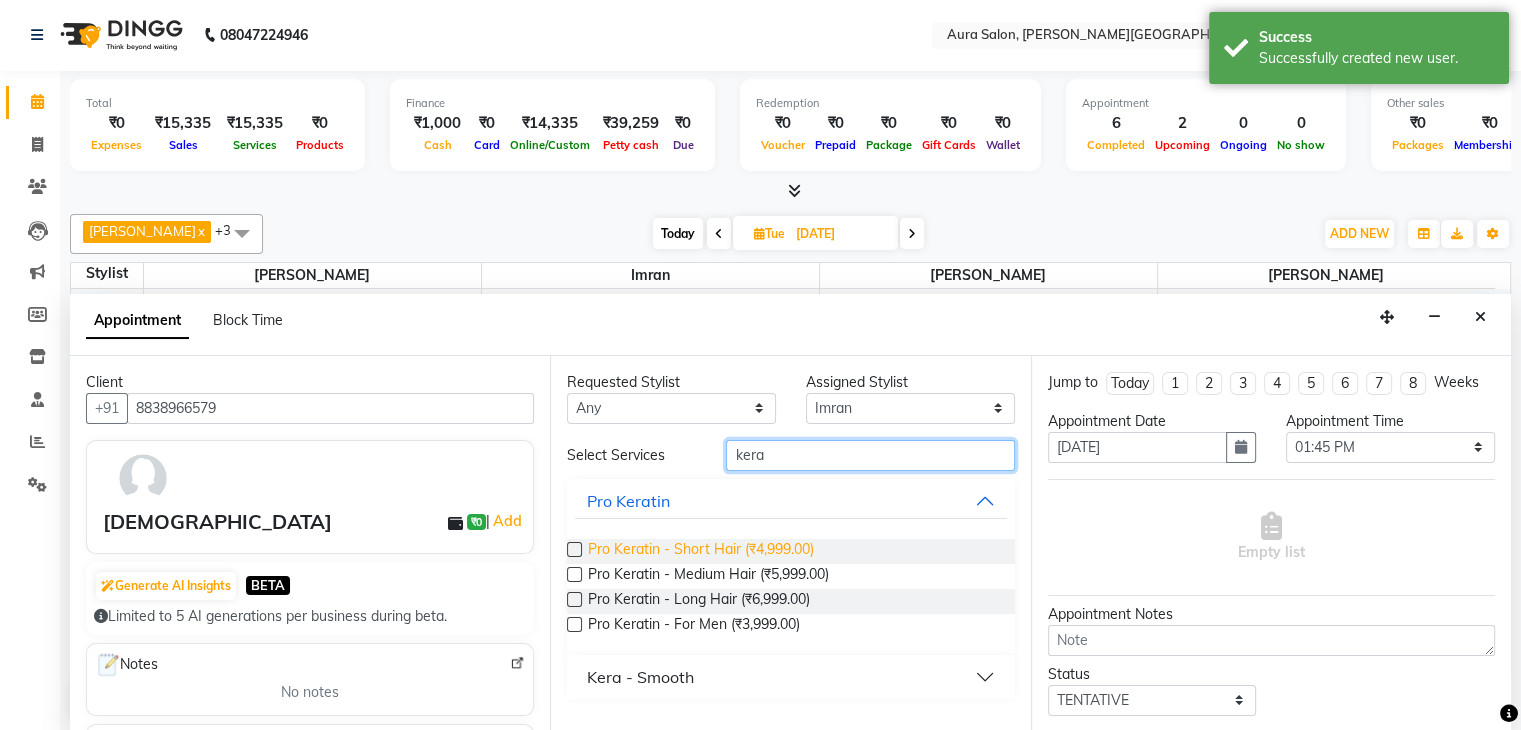 type on "kera" 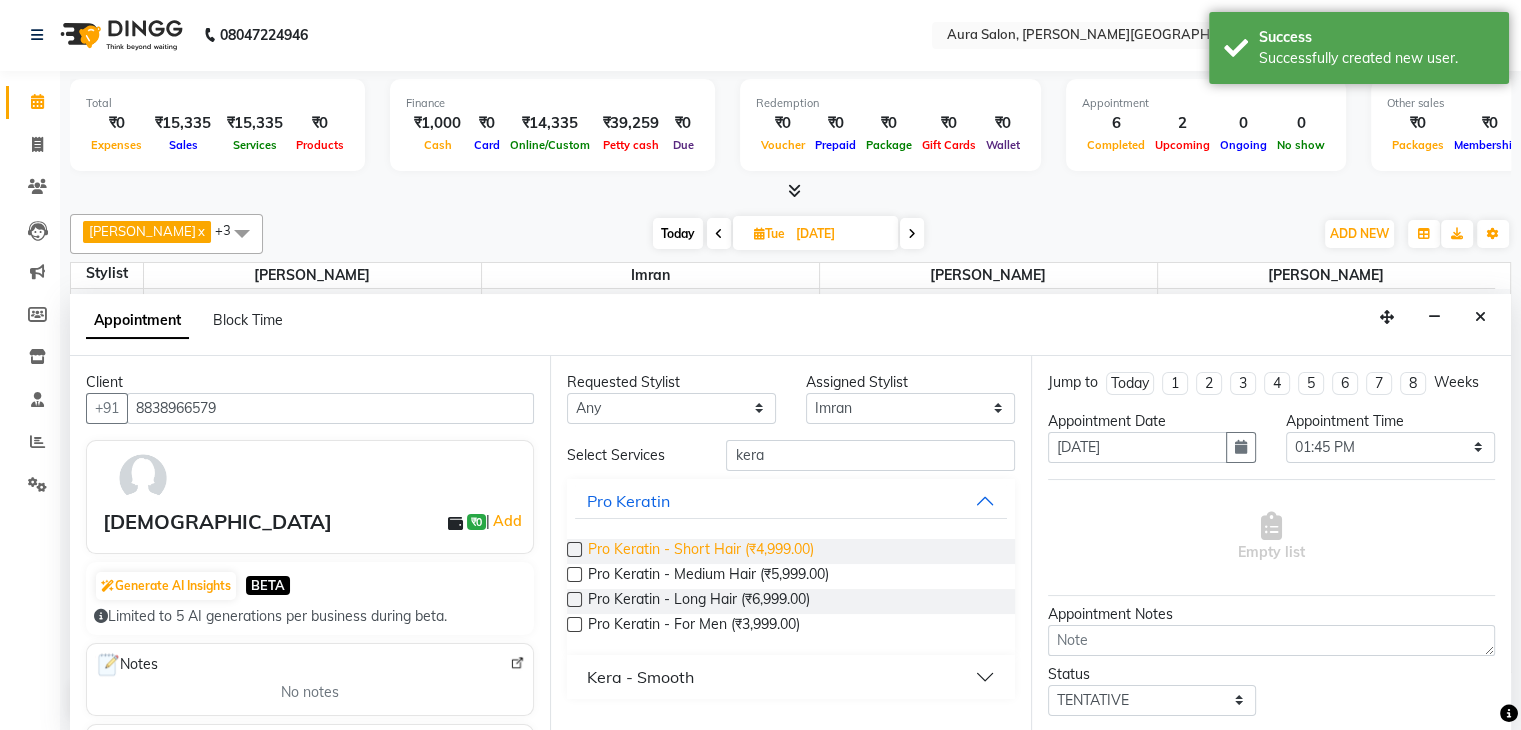 click on "Pro Keratin - Short Hair (₹4,999.00)" at bounding box center [701, 551] 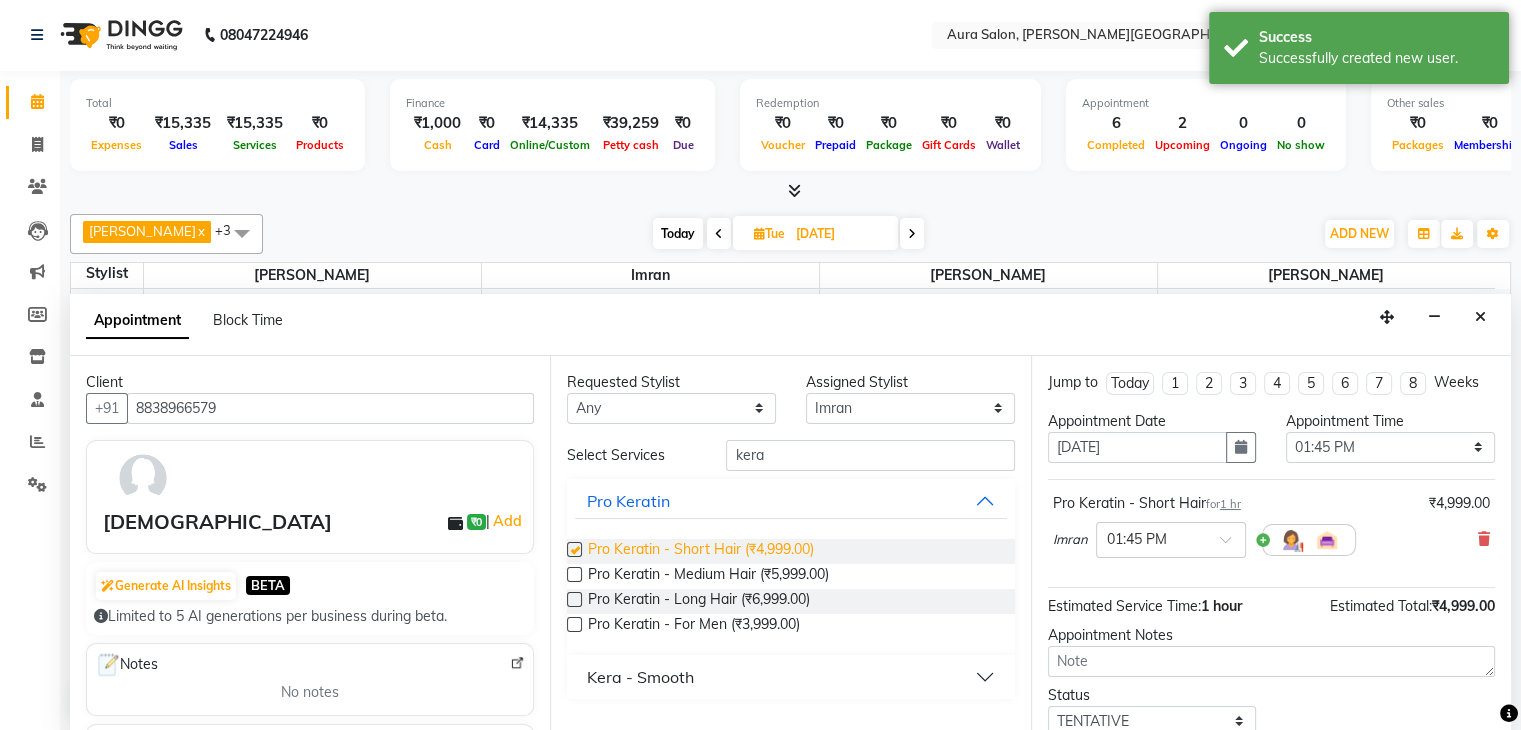 checkbox on "false" 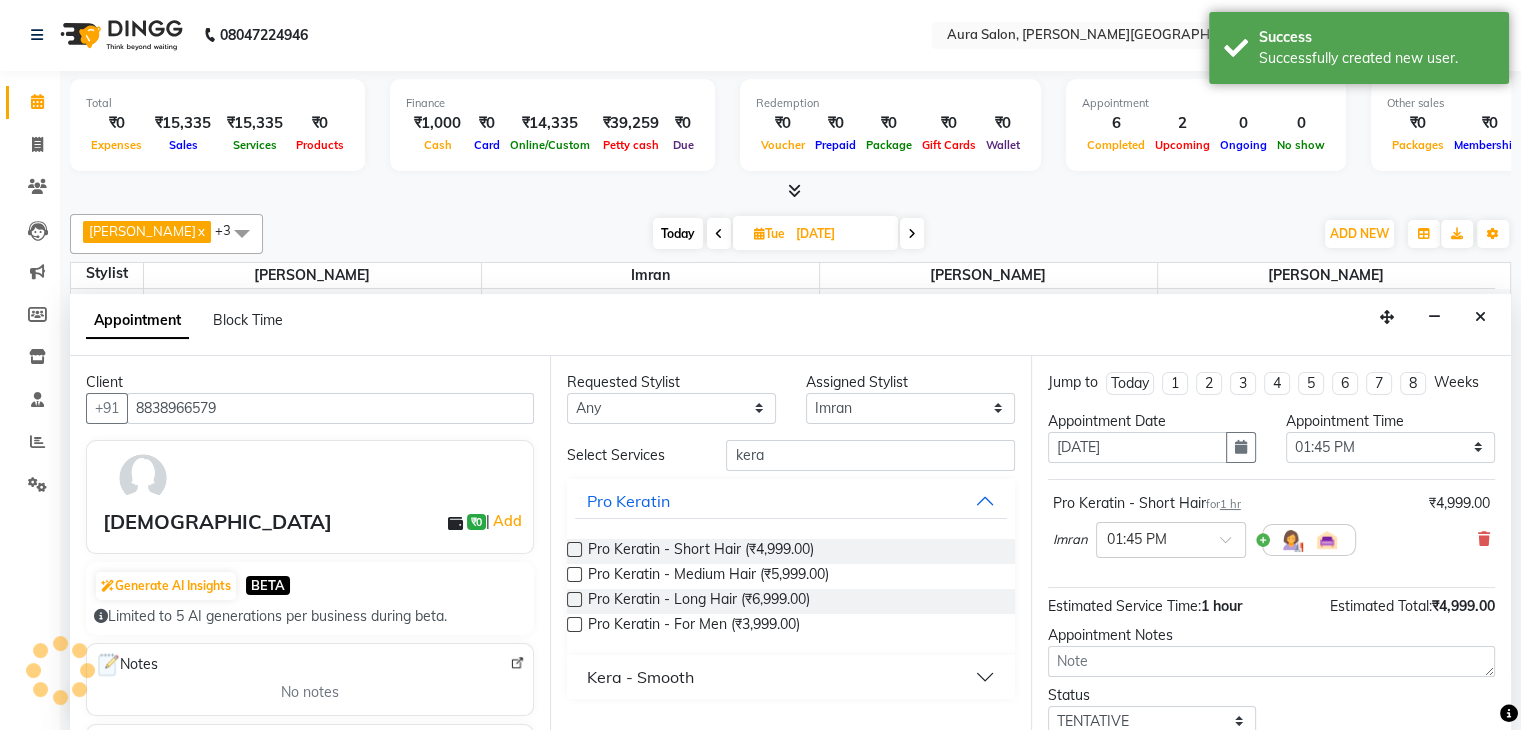 scroll, scrollTop: 130, scrollLeft: 0, axis: vertical 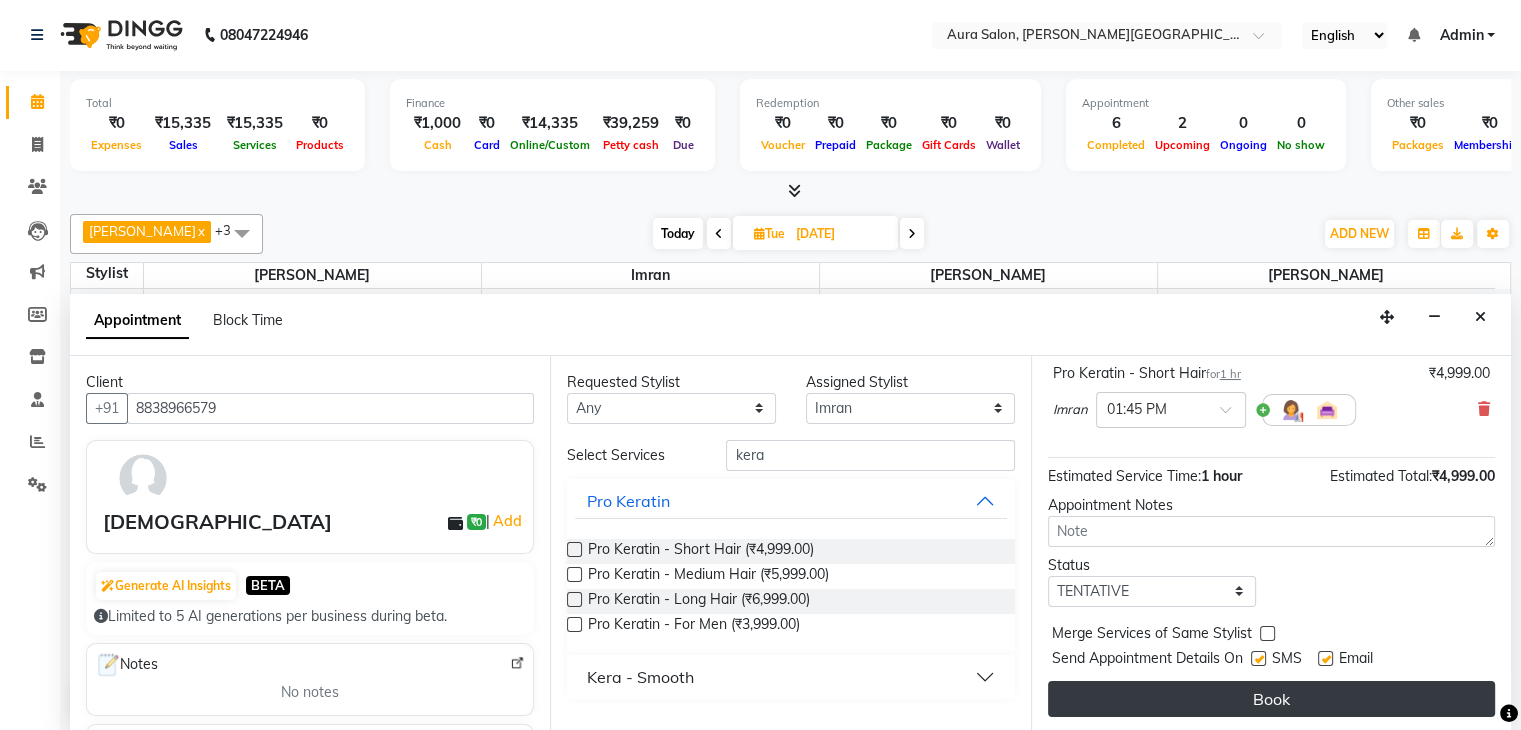 click on "Book" at bounding box center (1271, 699) 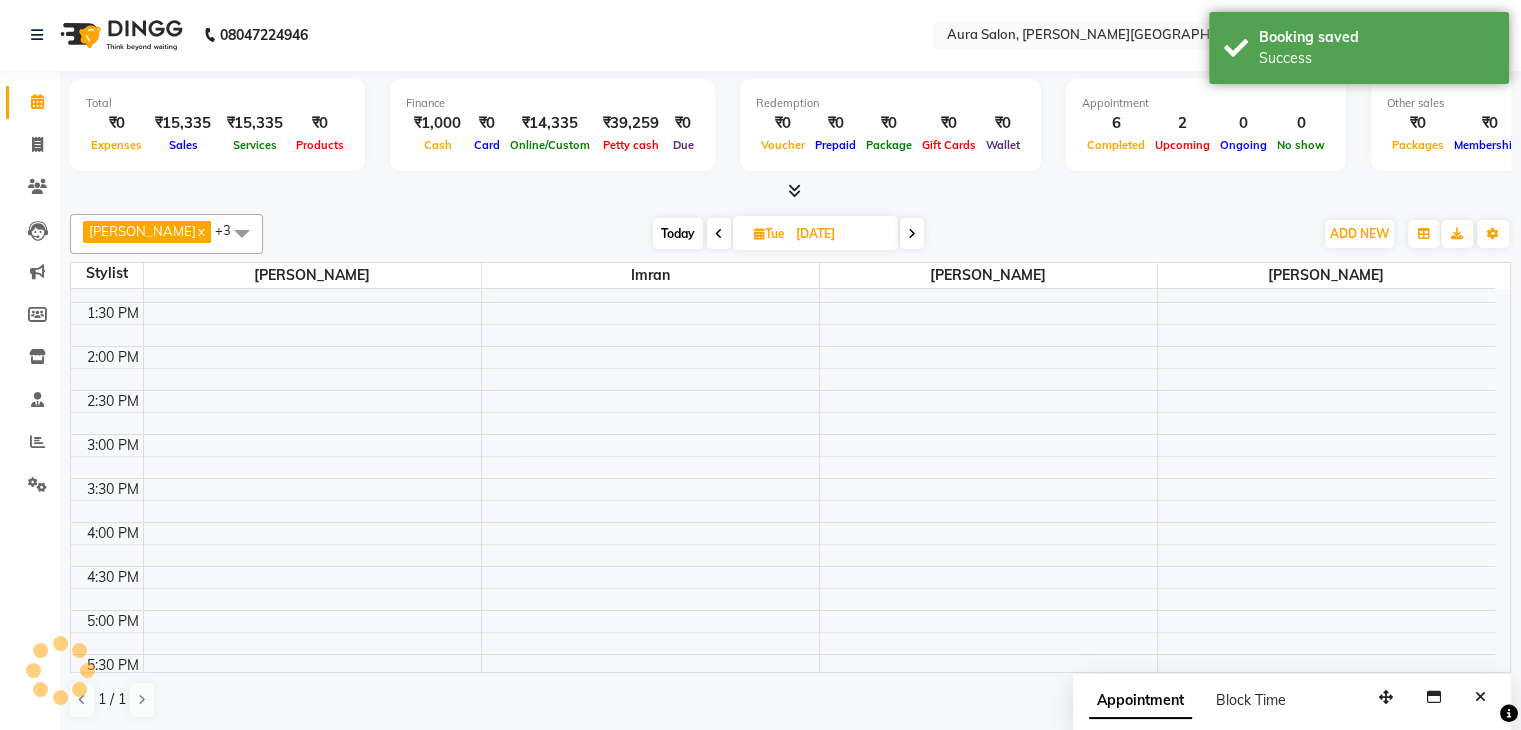 scroll, scrollTop: 0, scrollLeft: 0, axis: both 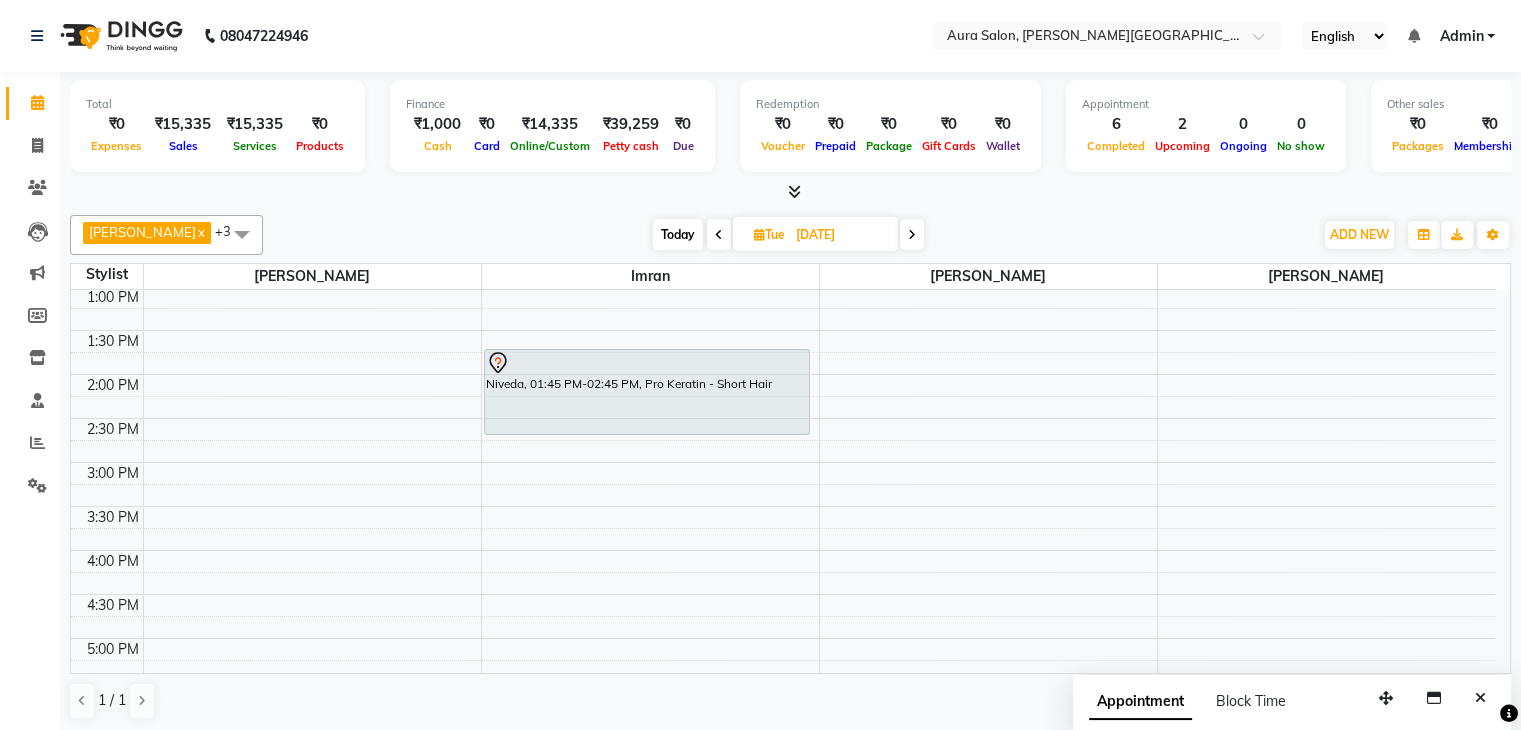 click at bounding box center (719, 235) 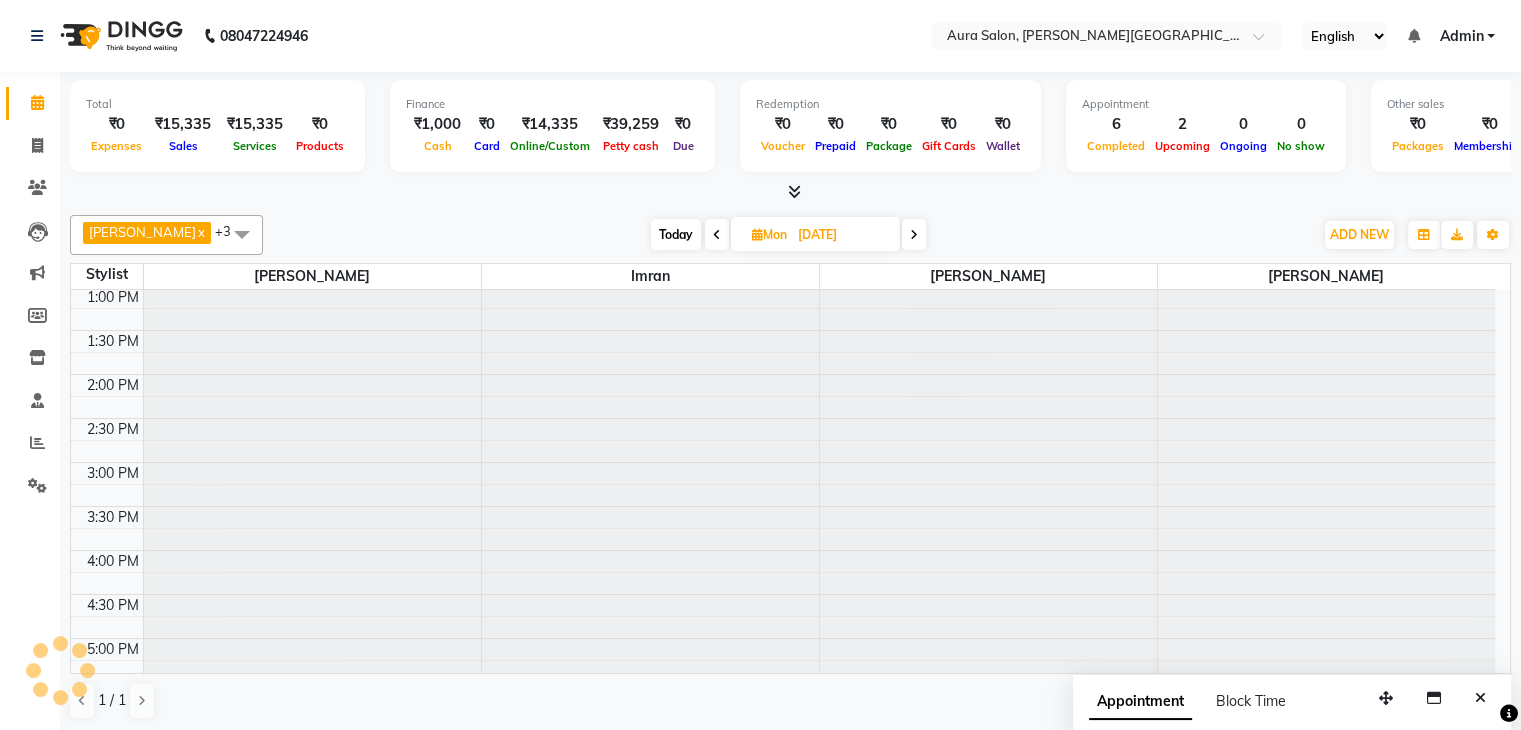 scroll, scrollTop: 0, scrollLeft: 0, axis: both 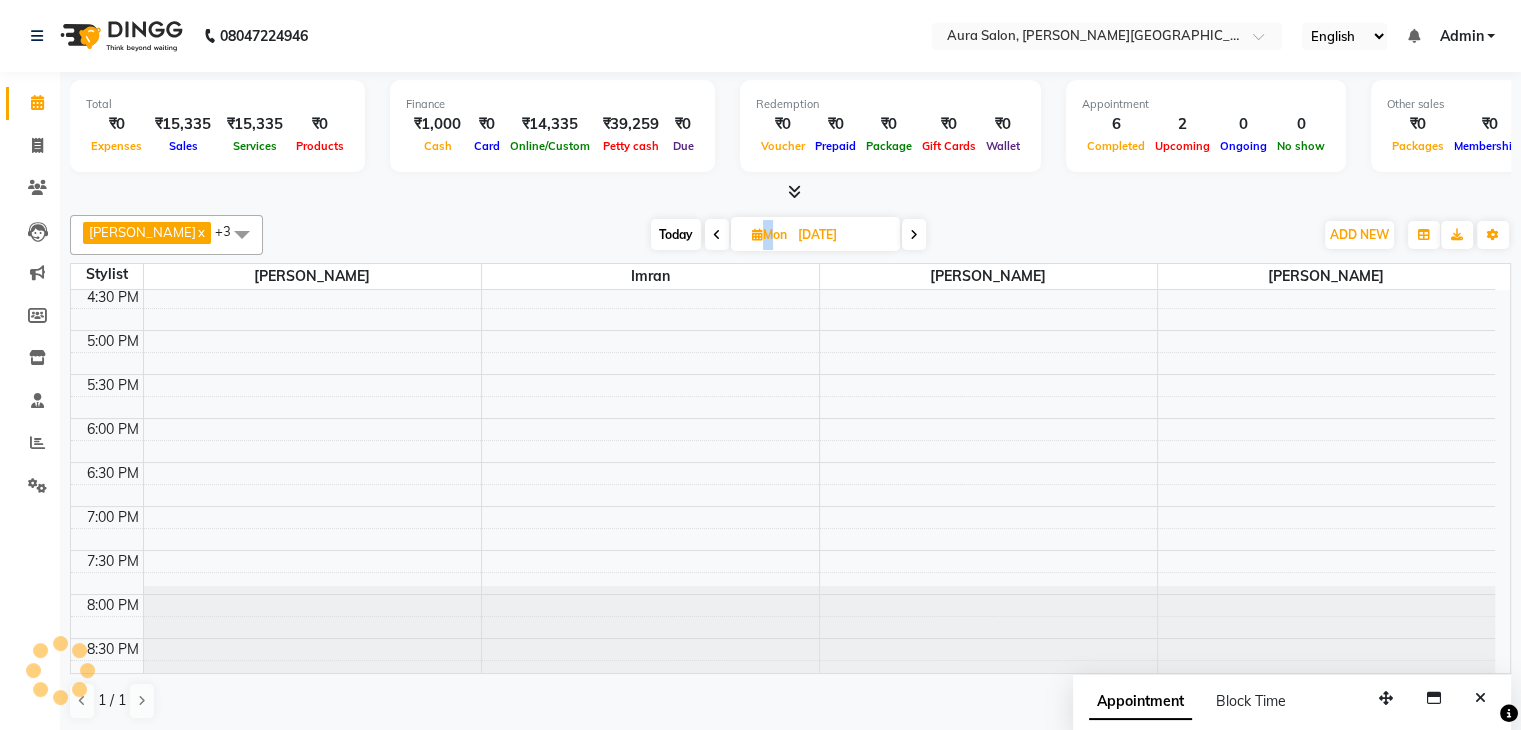 click at bounding box center [717, 234] 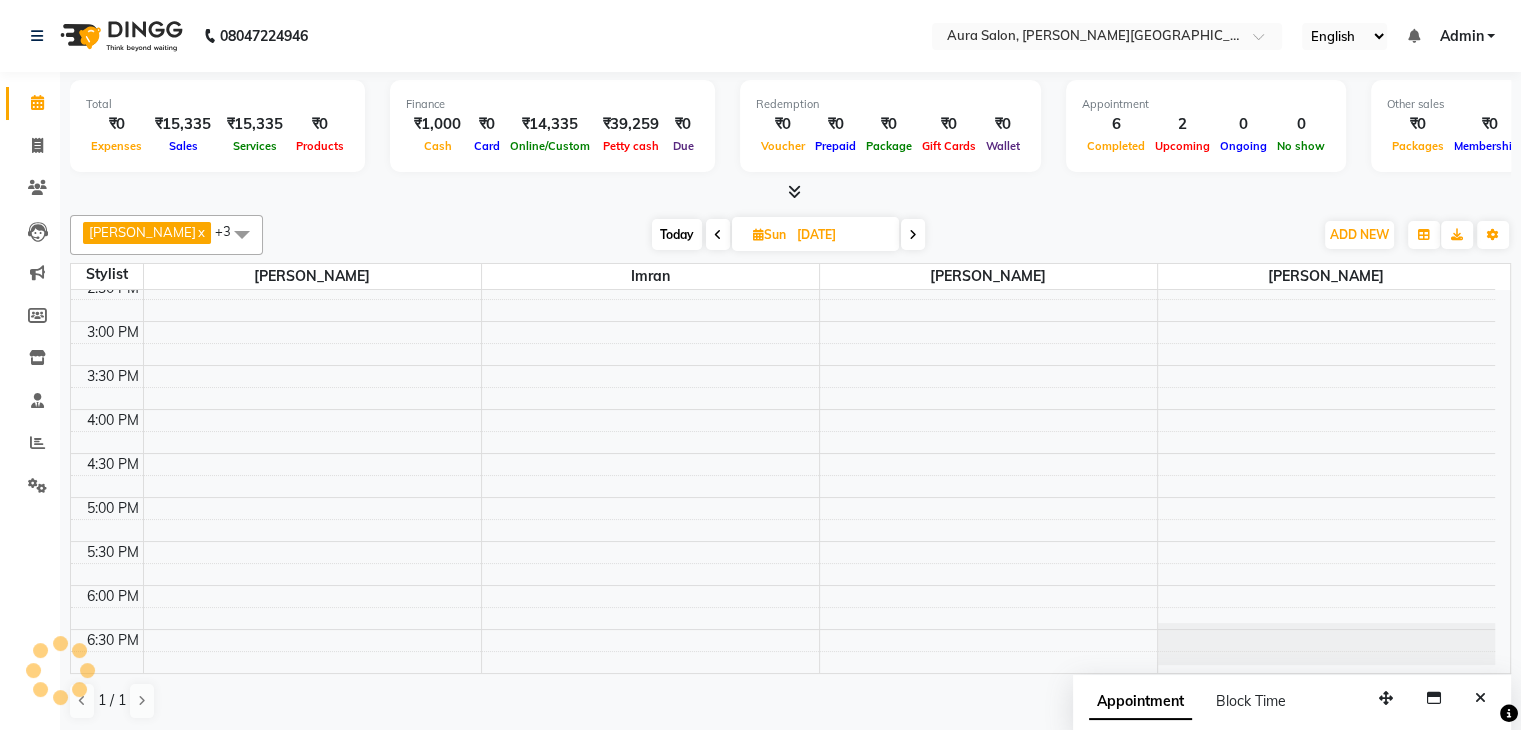scroll, scrollTop: 488, scrollLeft: 0, axis: vertical 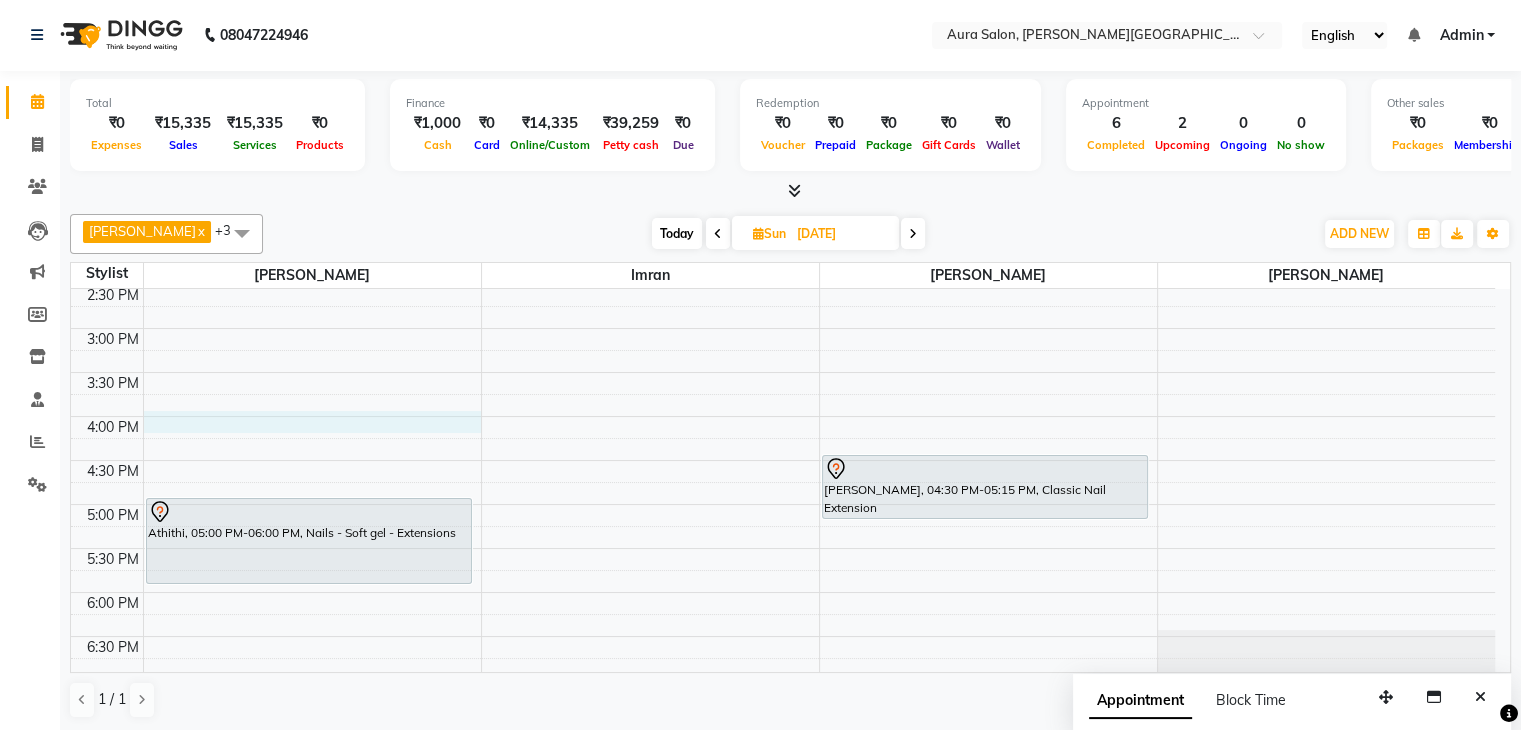 click on "9:00 AM 9:30 AM 10:00 AM 10:30 AM 11:00 AM 11:30 AM 12:00 PM 12:30 PM 1:00 PM 1:30 PM 2:00 PM 2:30 PM 3:00 PM 3:30 PM 4:00 PM 4:30 PM 5:00 PM 5:30 PM 6:00 PM 6:30 PM             Athithi, 12:30 PM-01:30 PM, Nails - Soft gel - Extensions             Athithi, 05:00 PM-06:00 PM, Nails - Soft gel - Extensions             [PERSON_NAME], 04:30 PM-05:15 PM, Classic Nail Extension" at bounding box center (783, 240) 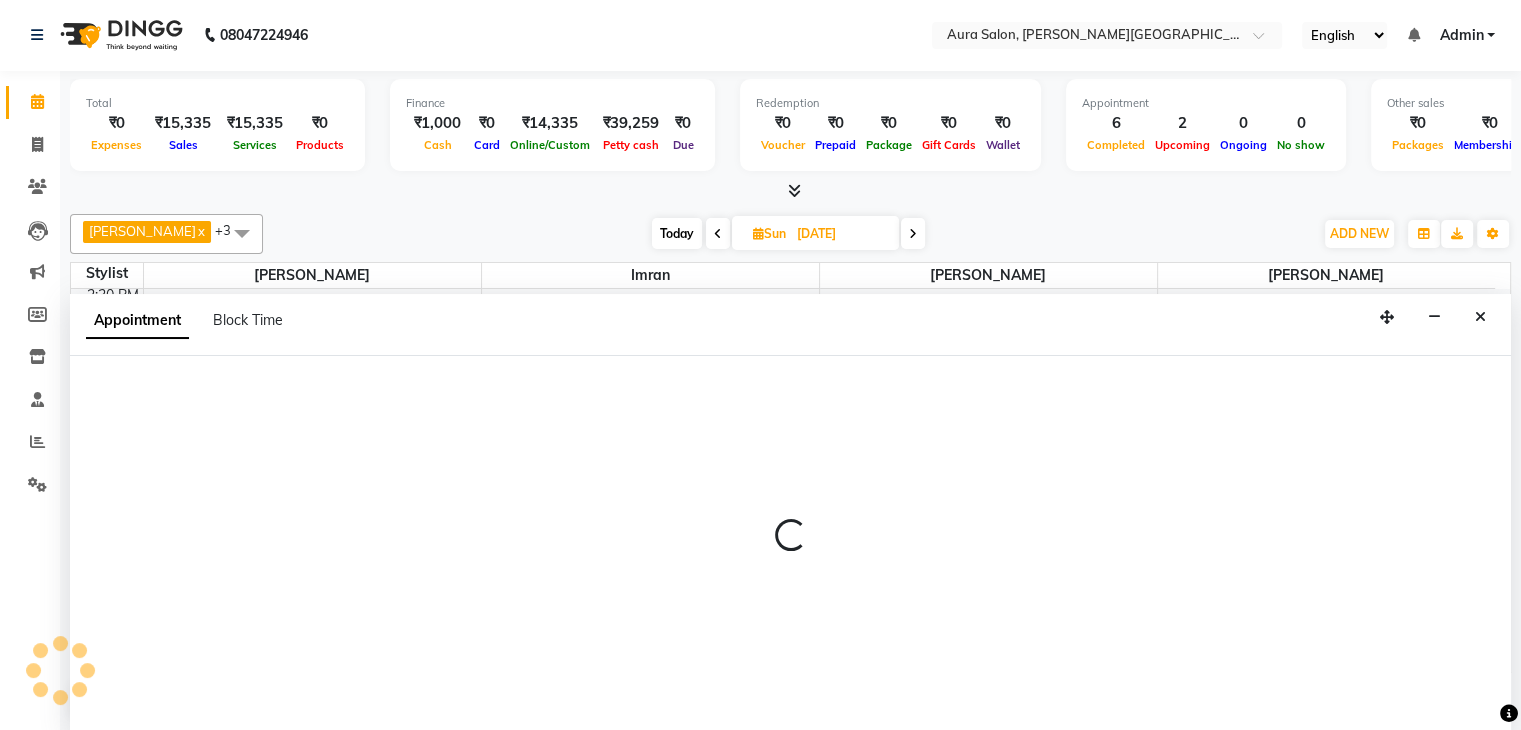 select on "66359" 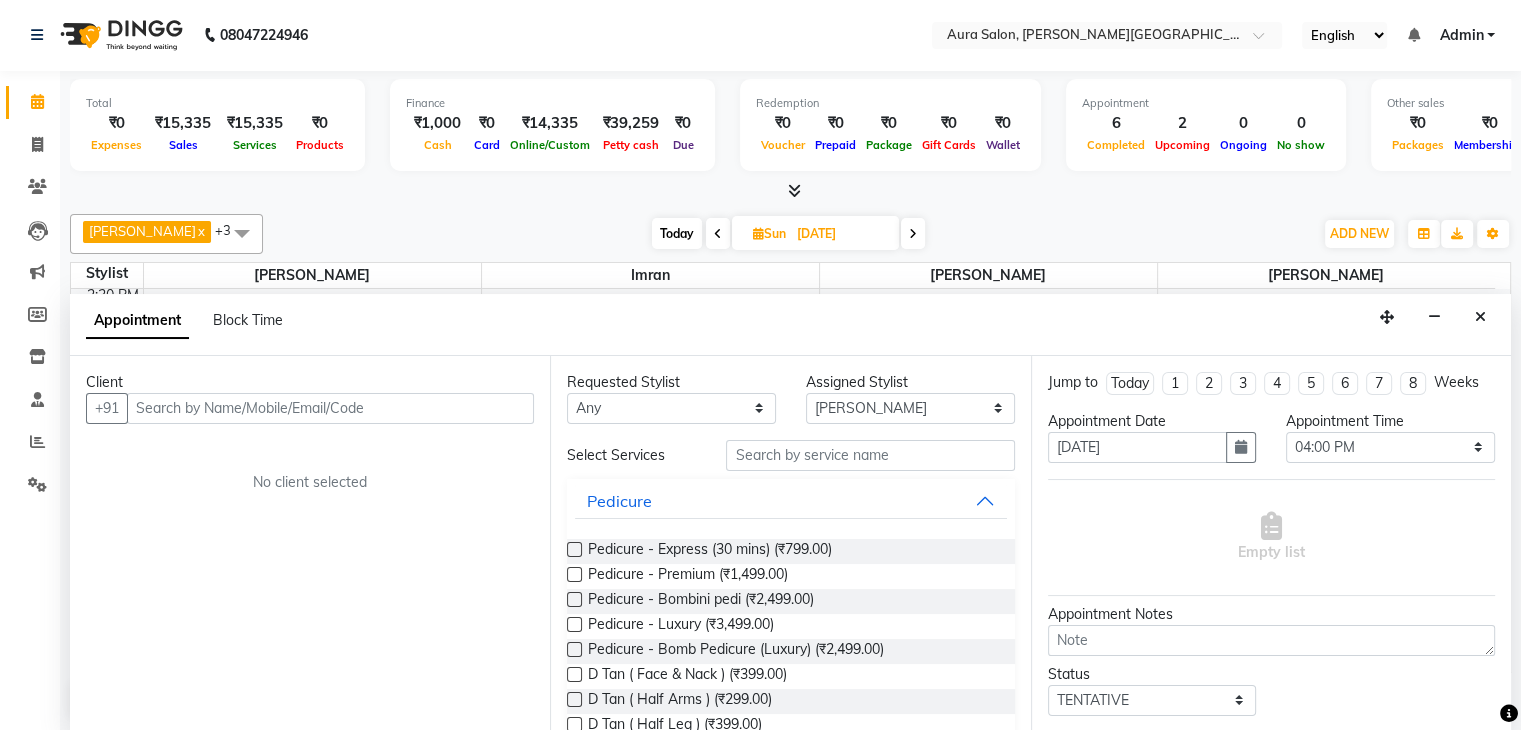 click on "Appointment Block Time" at bounding box center (790, 325) 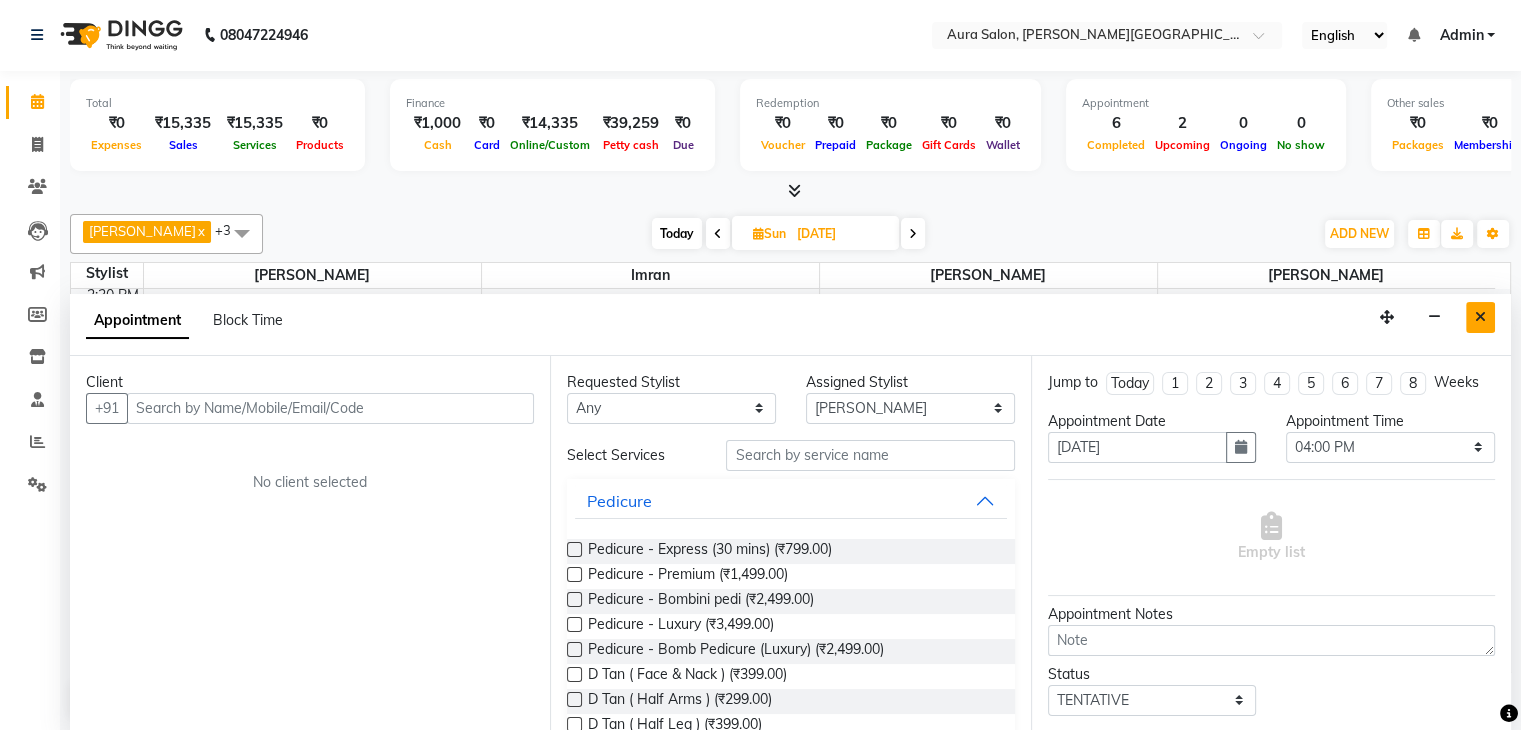 click at bounding box center (1480, 317) 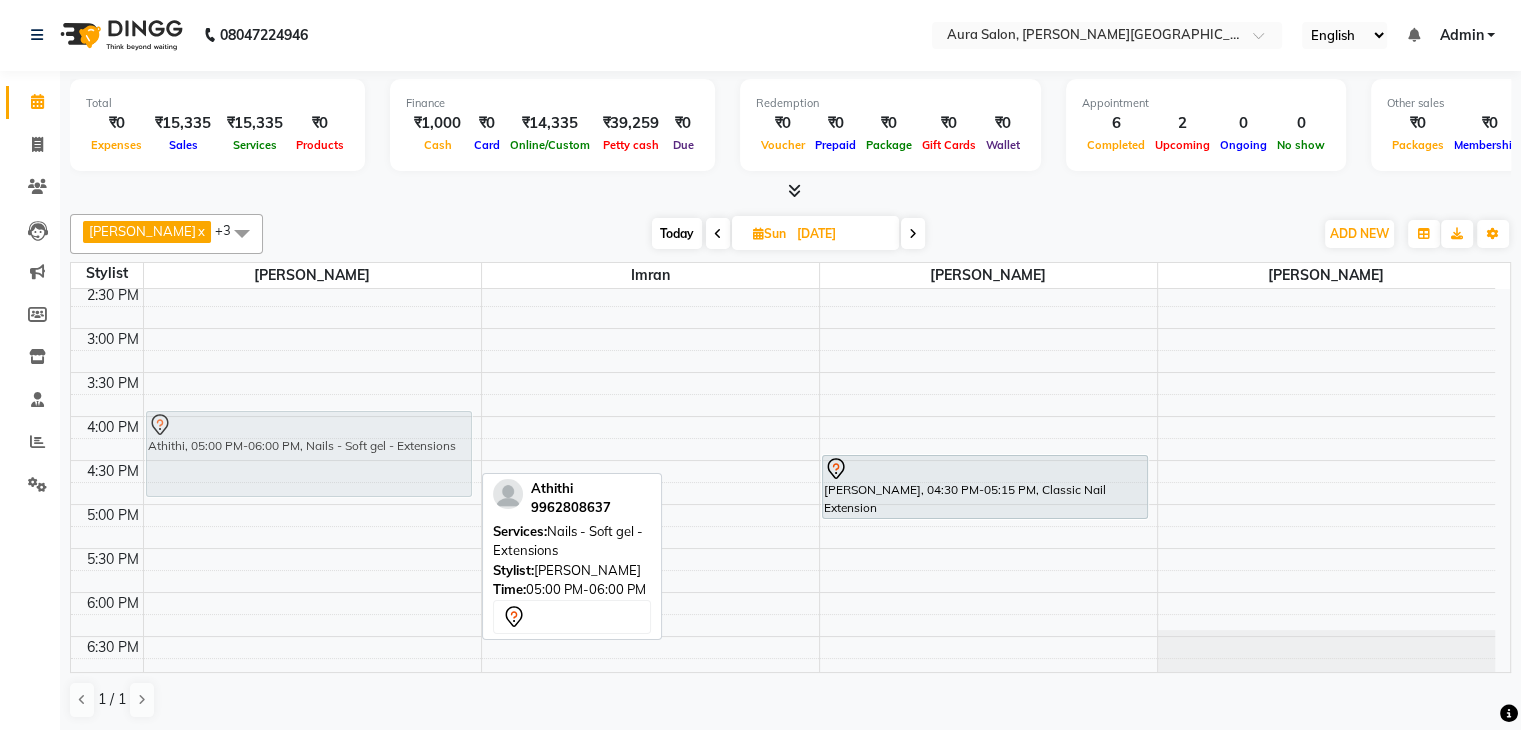 drag, startPoint x: 280, startPoint y: 551, endPoint x: 281, endPoint y: 462, distance: 89.005615 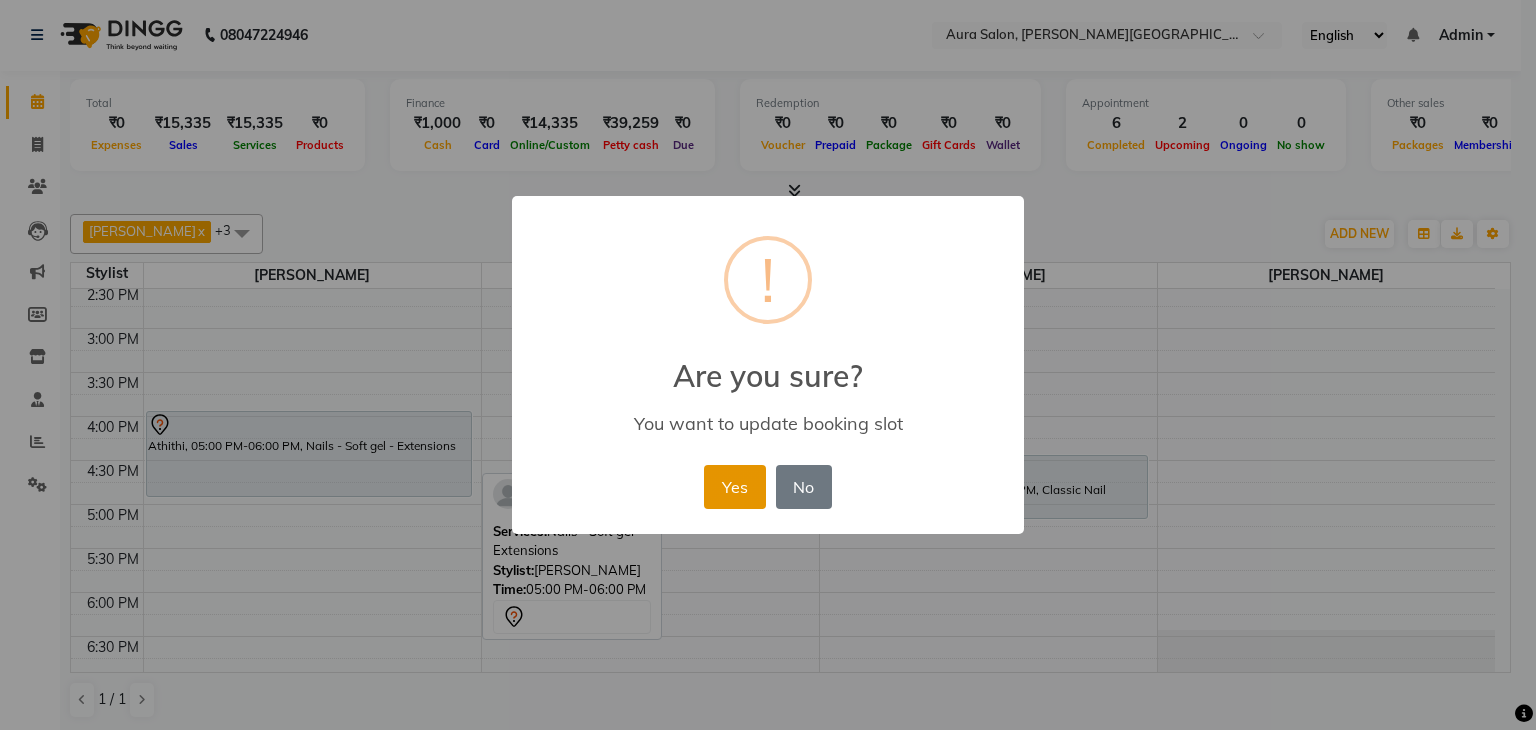 click on "Yes" at bounding box center [734, 487] 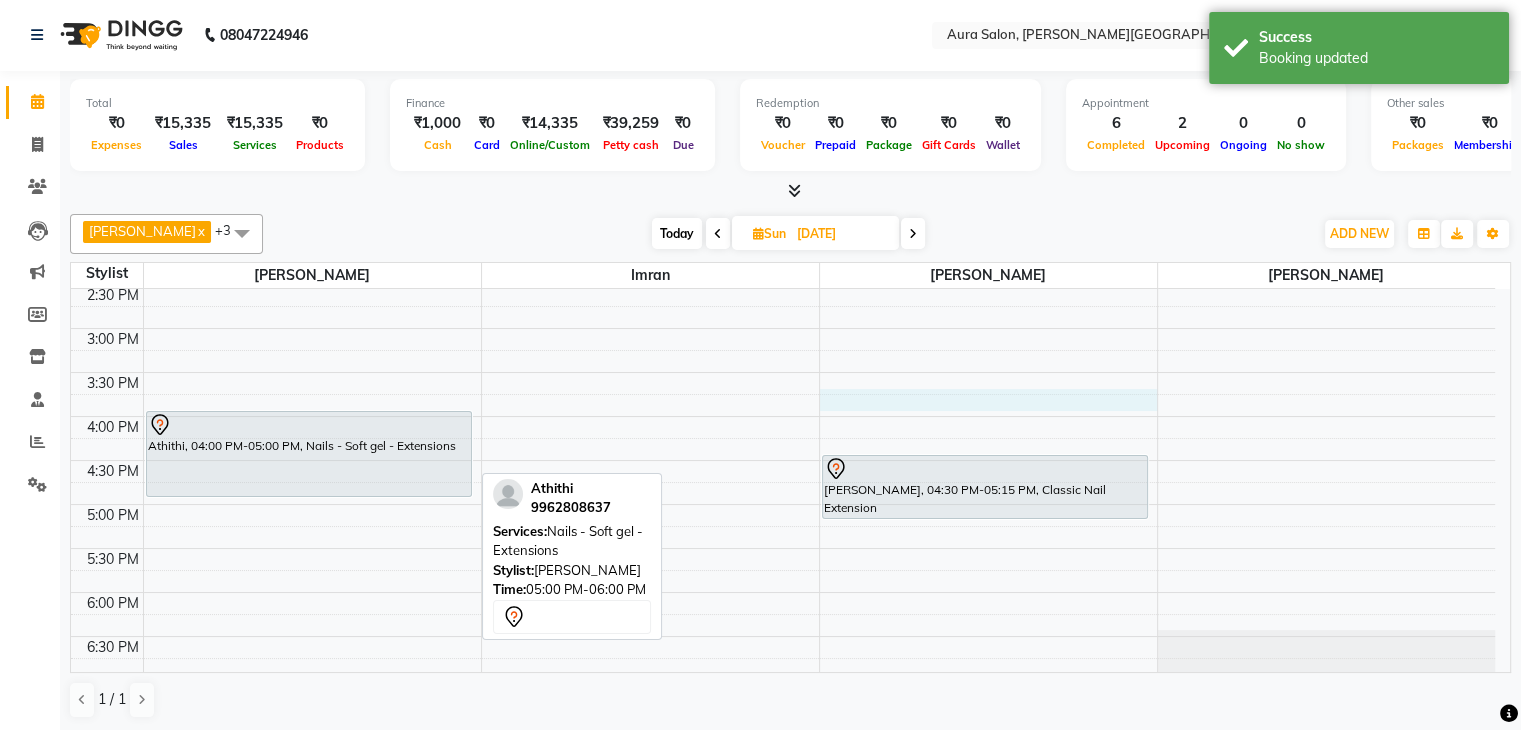 click on "9:00 AM 9:30 AM 10:00 AM 10:30 AM 11:00 AM 11:30 AM 12:00 PM 12:30 PM 1:00 PM 1:30 PM 2:00 PM 2:30 PM 3:00 PM 3:30 PM 4:00 PM 4:30 PM 5:00 PM 5:30 PM 6:00 PM 6:30 PM             Athithi, 12:30 PM-01:30 PM, Nails - Soft gel - Extensions             Athithi, 04:00 PM-05:00 PM, Nails - Soft gel - Extensions             [PERSON_NAME], 04:30 PM-05:15 PM, Classic Nail Extension" at bounding box center [783, 240] 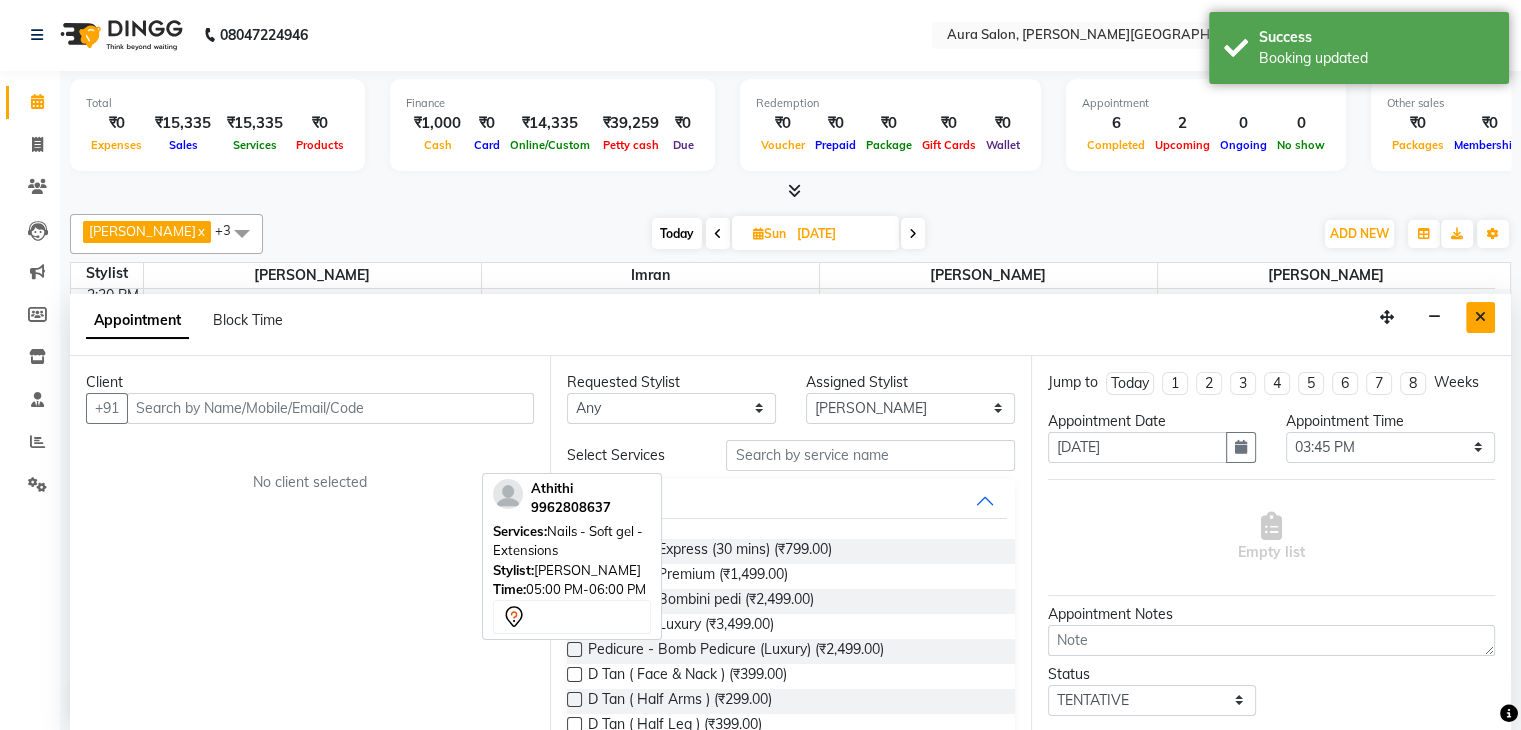 click at bounding box center (1480, 317) 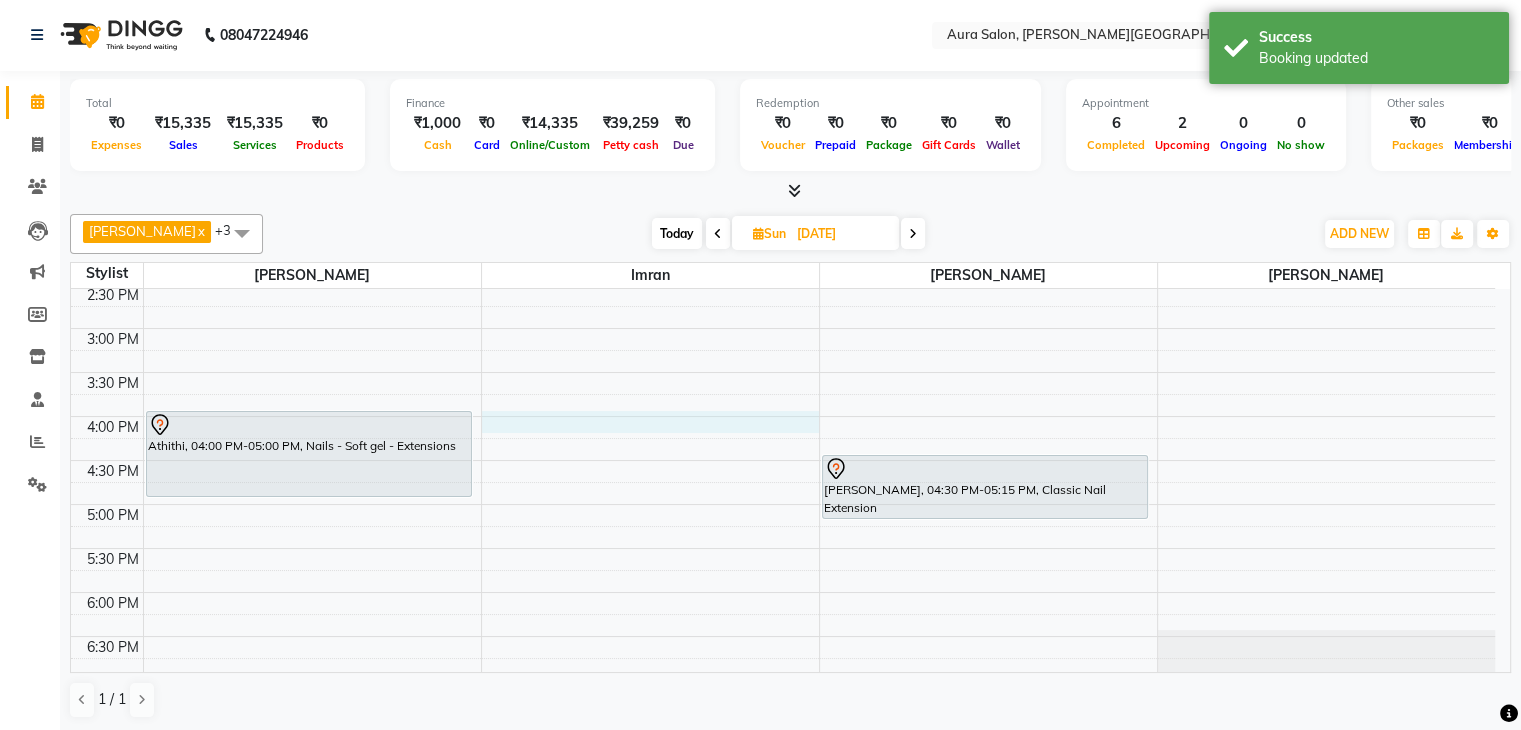 click on "9:00 AM 9:30 AM 10:00 AM 10:30 AM 11:00 AM 11:30 AM 12:00 PM 12:30 PM 1:00 PM 1:30 PM 2:00 PM 2:30 PM 3:00 PM 3:30 PM 4:00 PM 4:30 PM 5:00 PM 5:30 PM 6:00 PM 6:30 PM             Athithi, 12:30 PM-01:30 PM, Nails - Soft gel - Extensions             Athithi, 04:00 PM-05:00 PM, Nails - Soft gel - Extensions             [PERSON_NAME], 04:30 PM-05:15 PM, Classic Nail Extension" at bounding box center [783, 240] 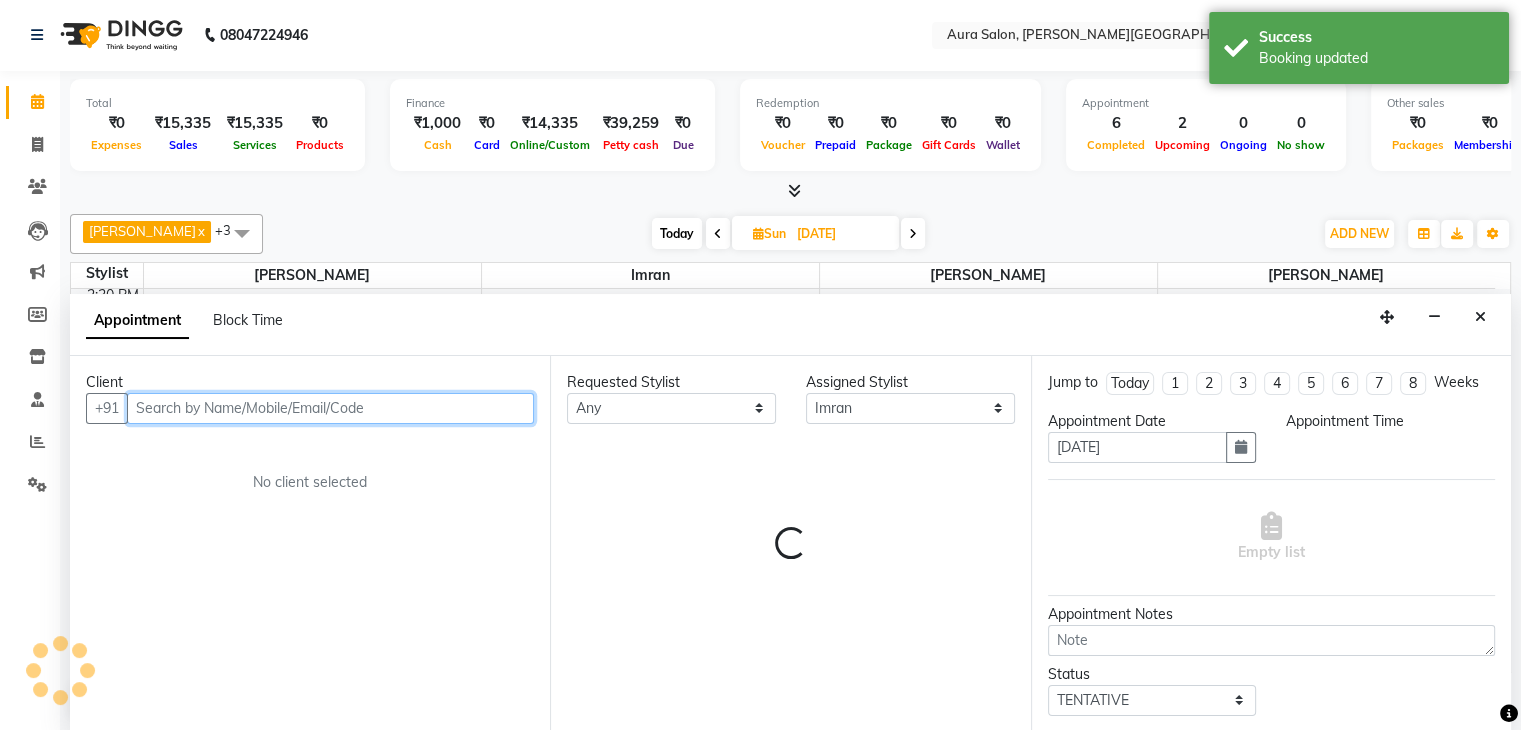 select on "960" 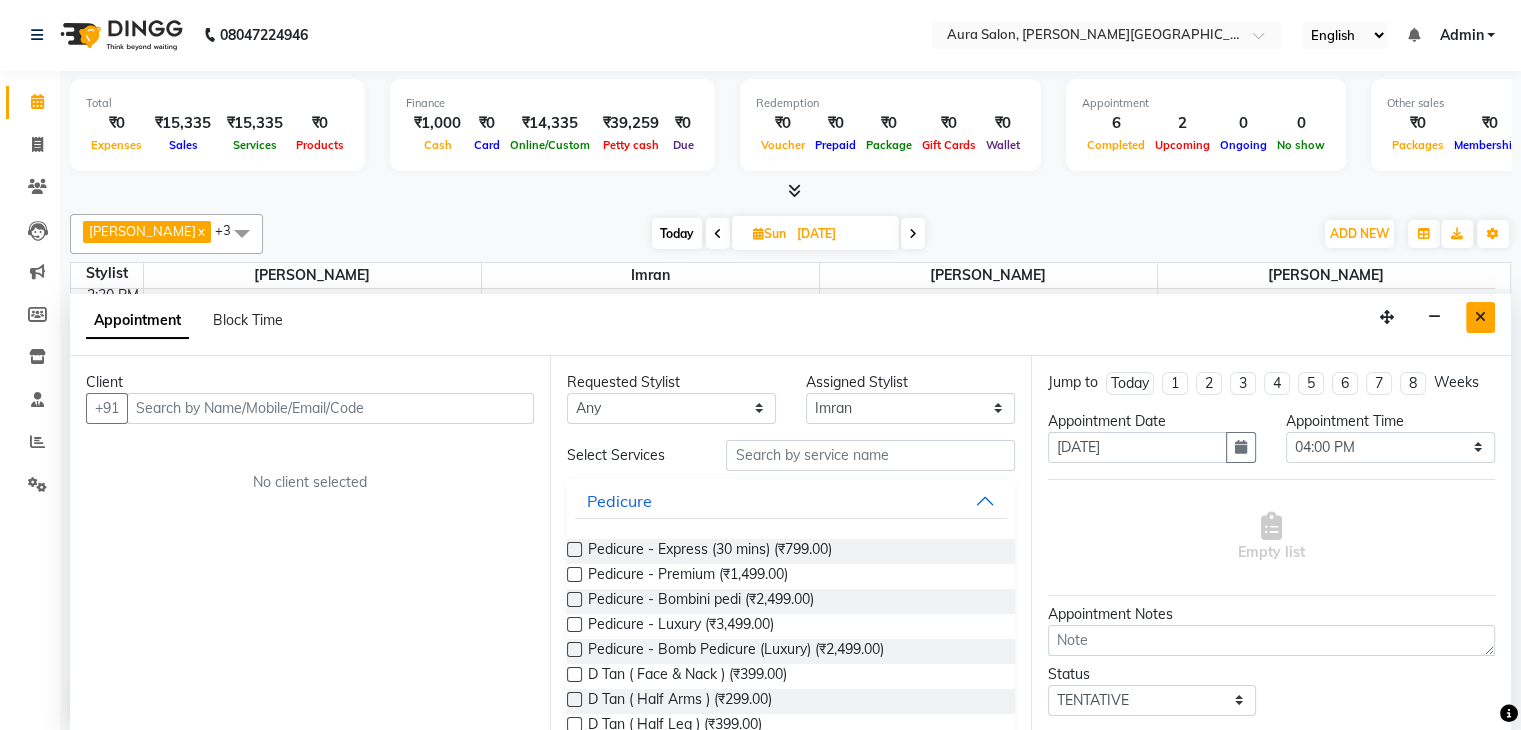 click at bounding box center (1480, 317) 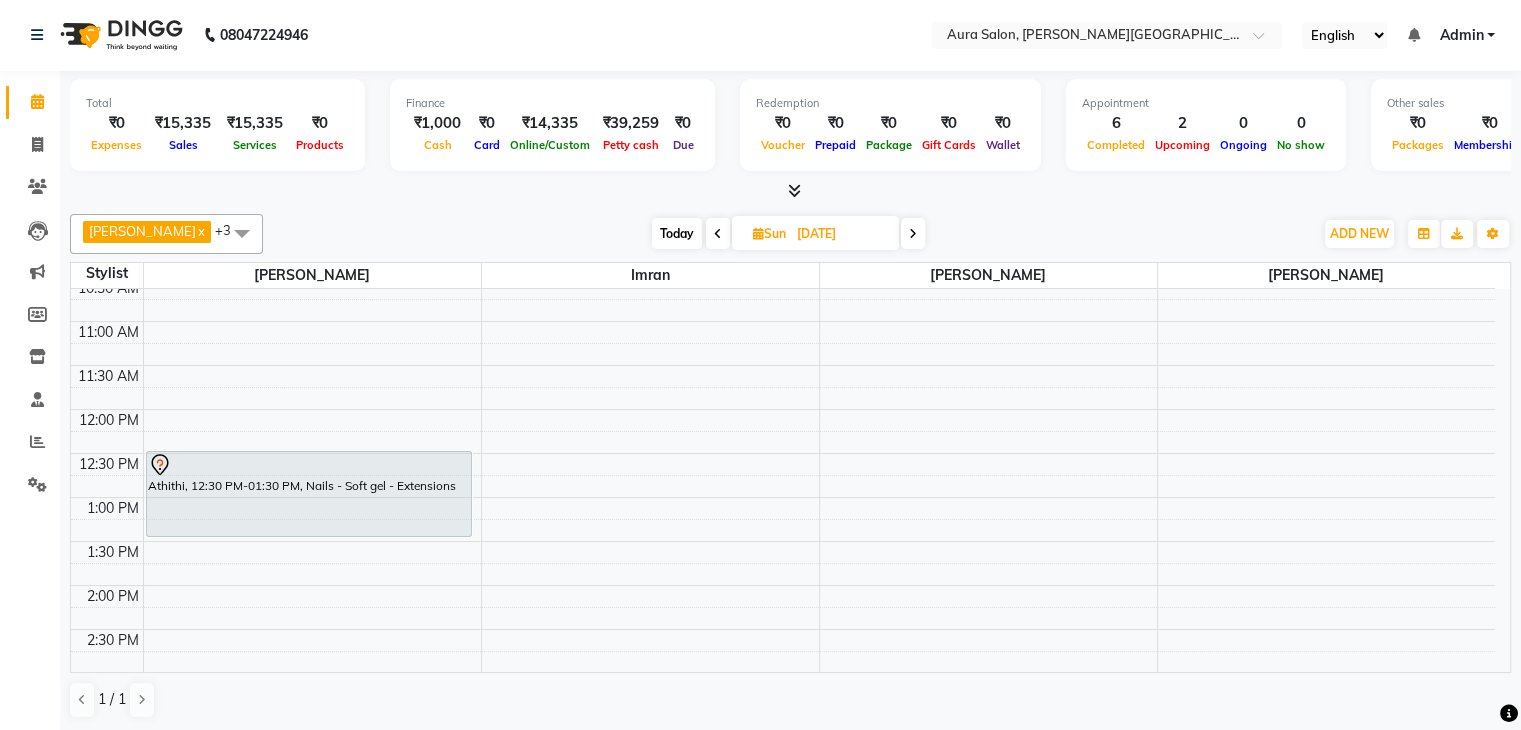 scroll, scrollTop: 136, scrollLeft: 0, axis: vertical 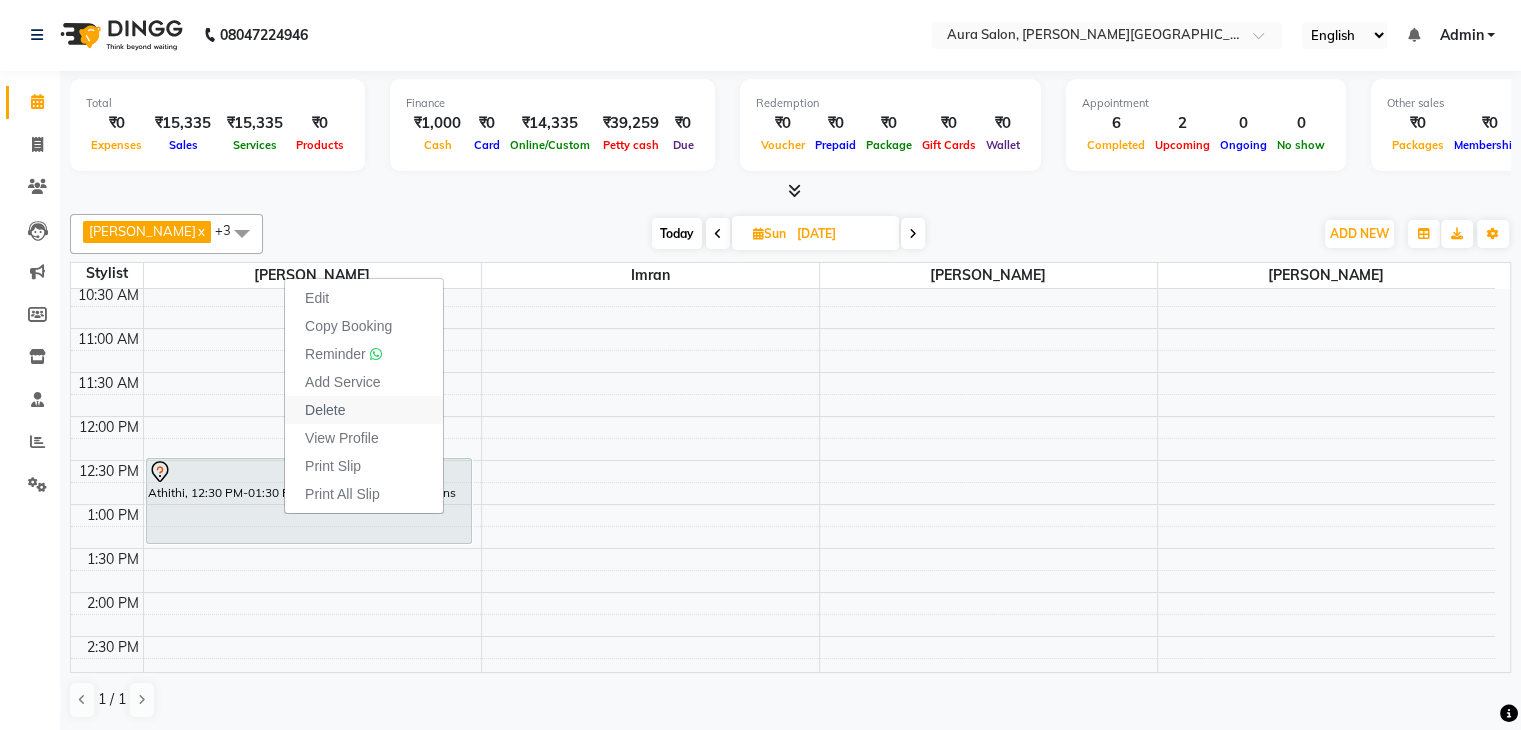 click on "Delete" at bounding box center [364, 410] 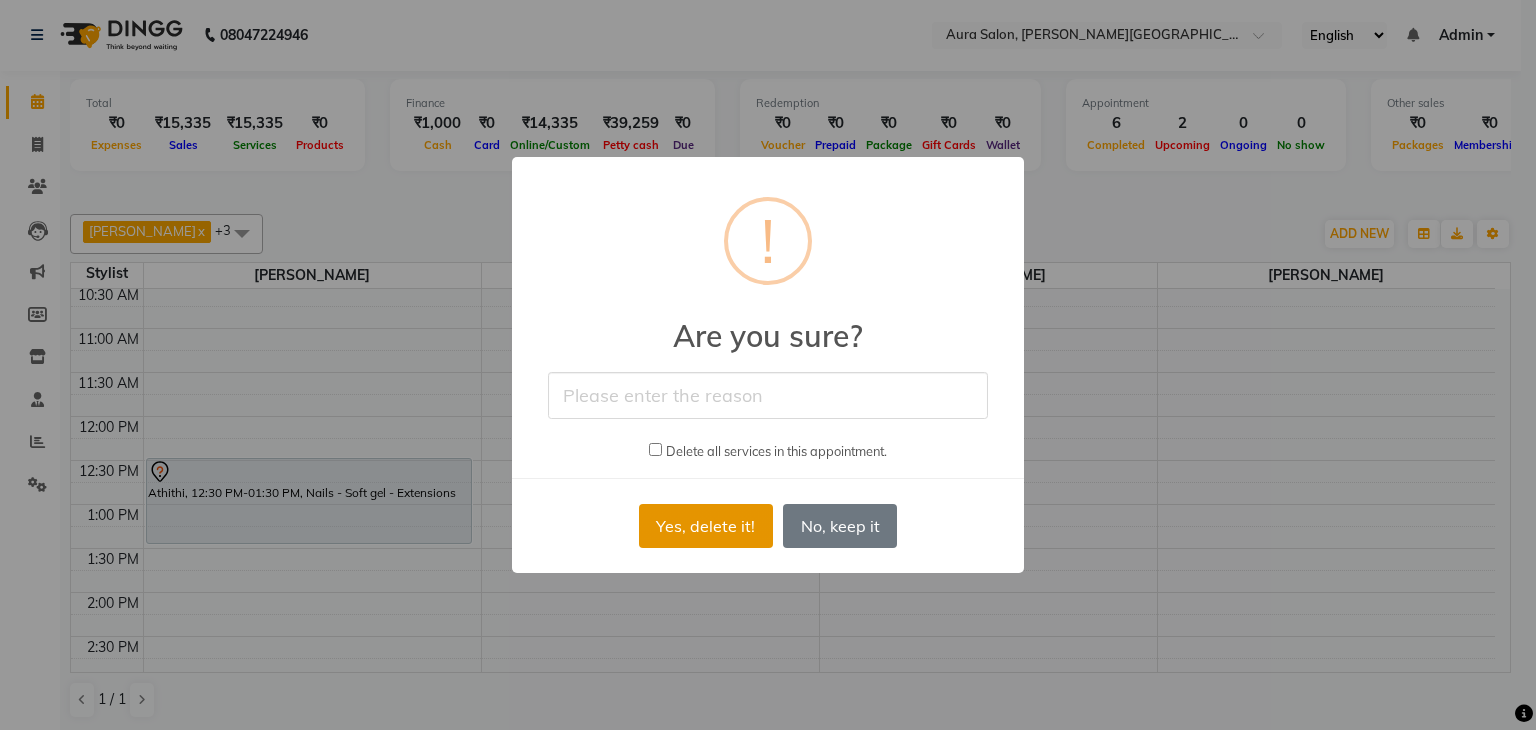 click on "Yes, delete it!" at bounding box center [706, 526] 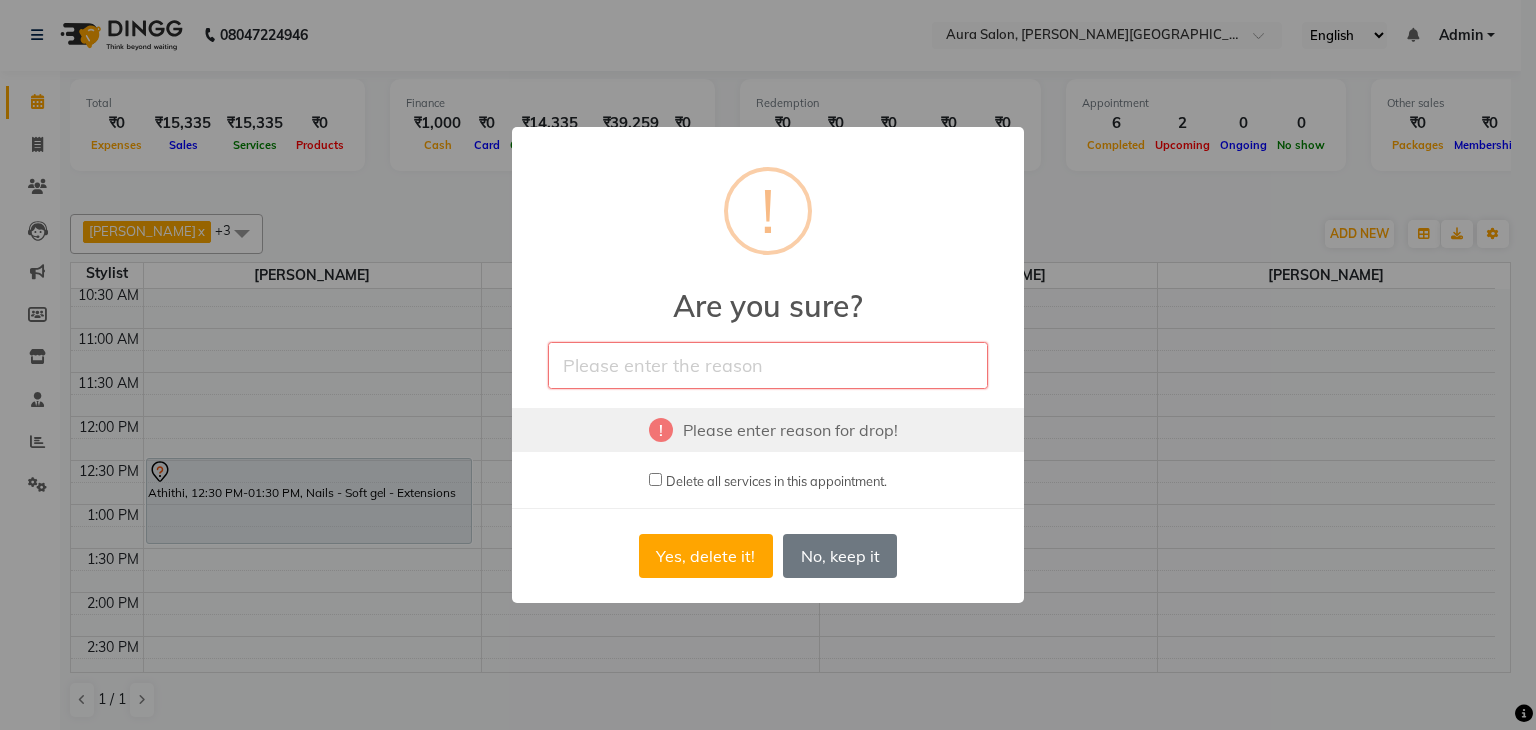 click at bounding box center (768, 365) 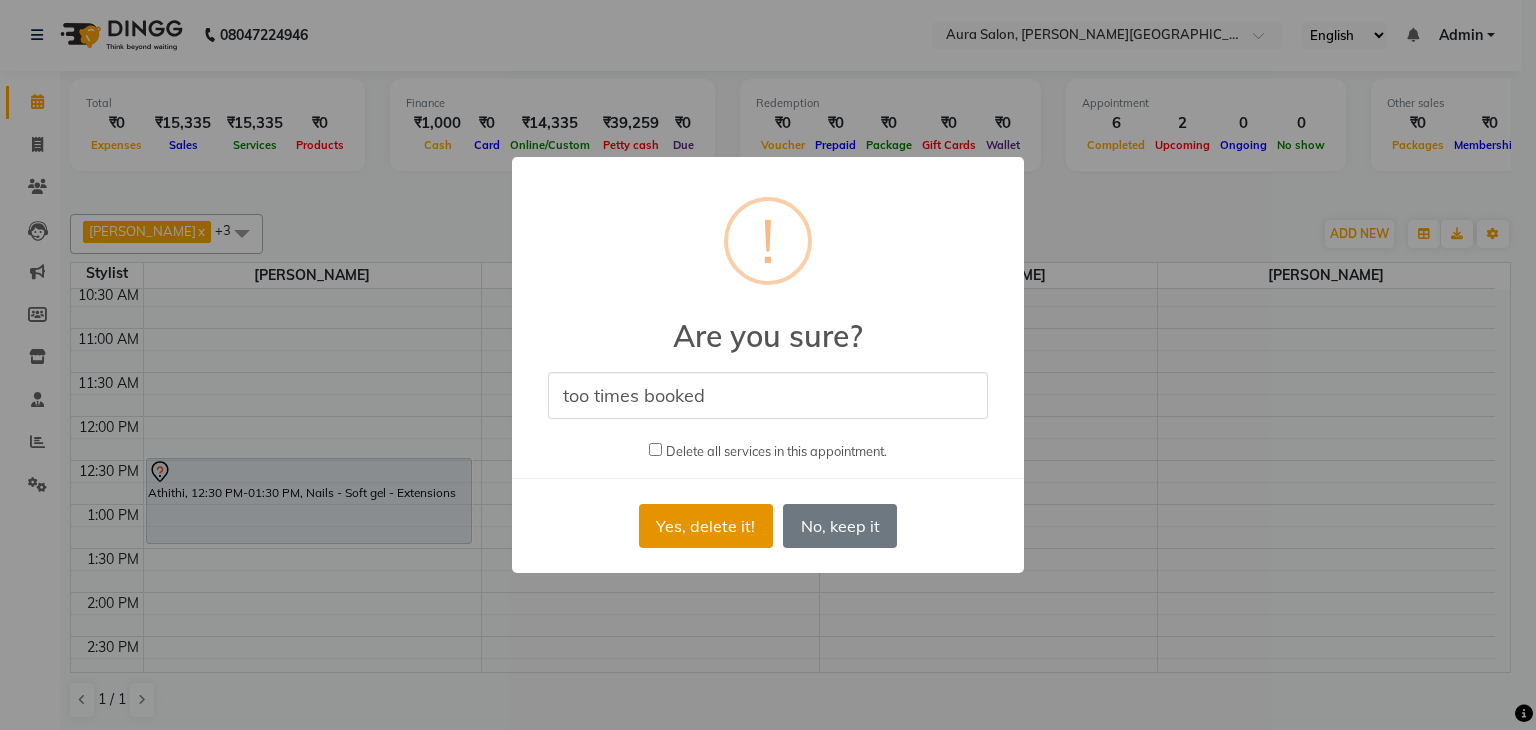 click on "Yes, delete it!" at bounding box center [706, 526] 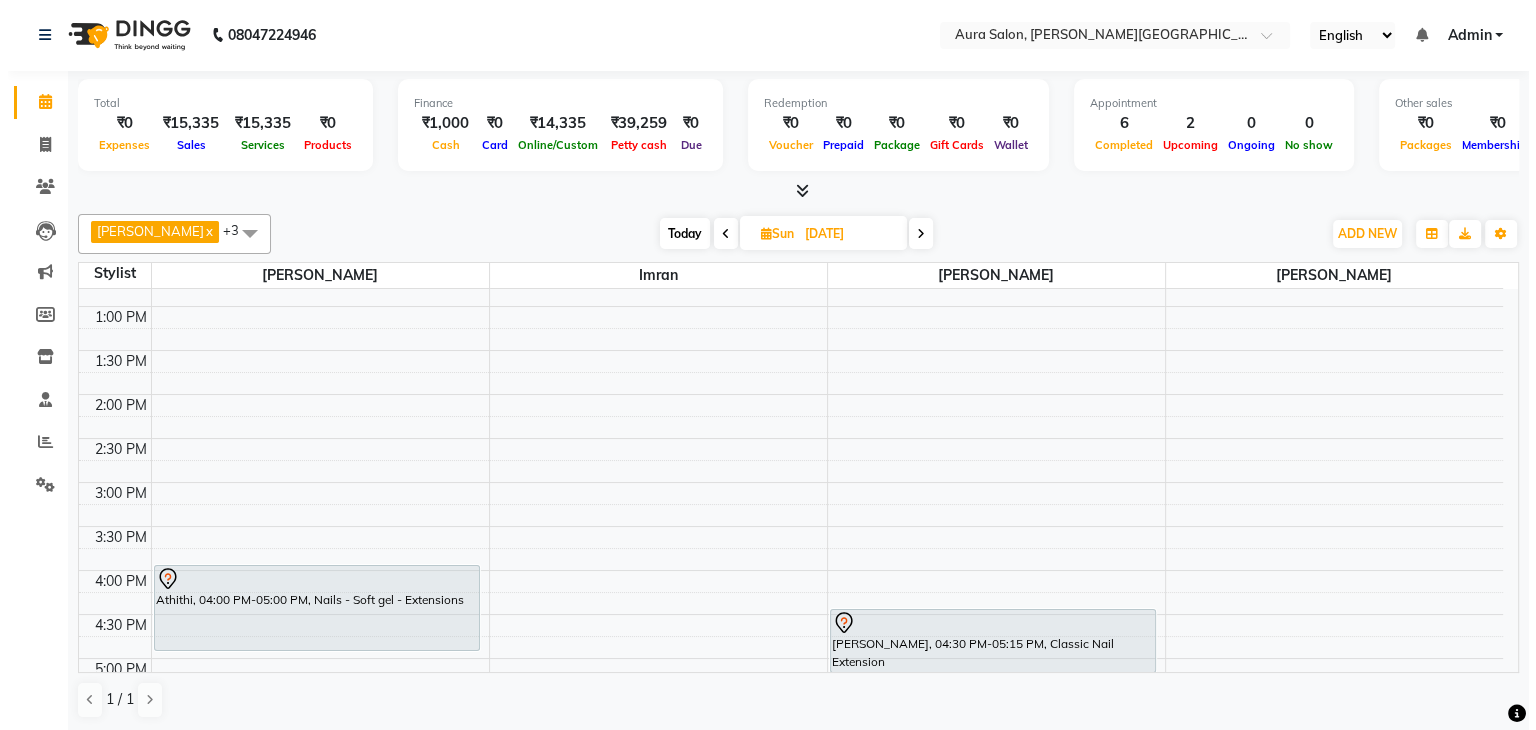 scroll, scrollTop: 288, scrollLeft: 0, axis: vertical 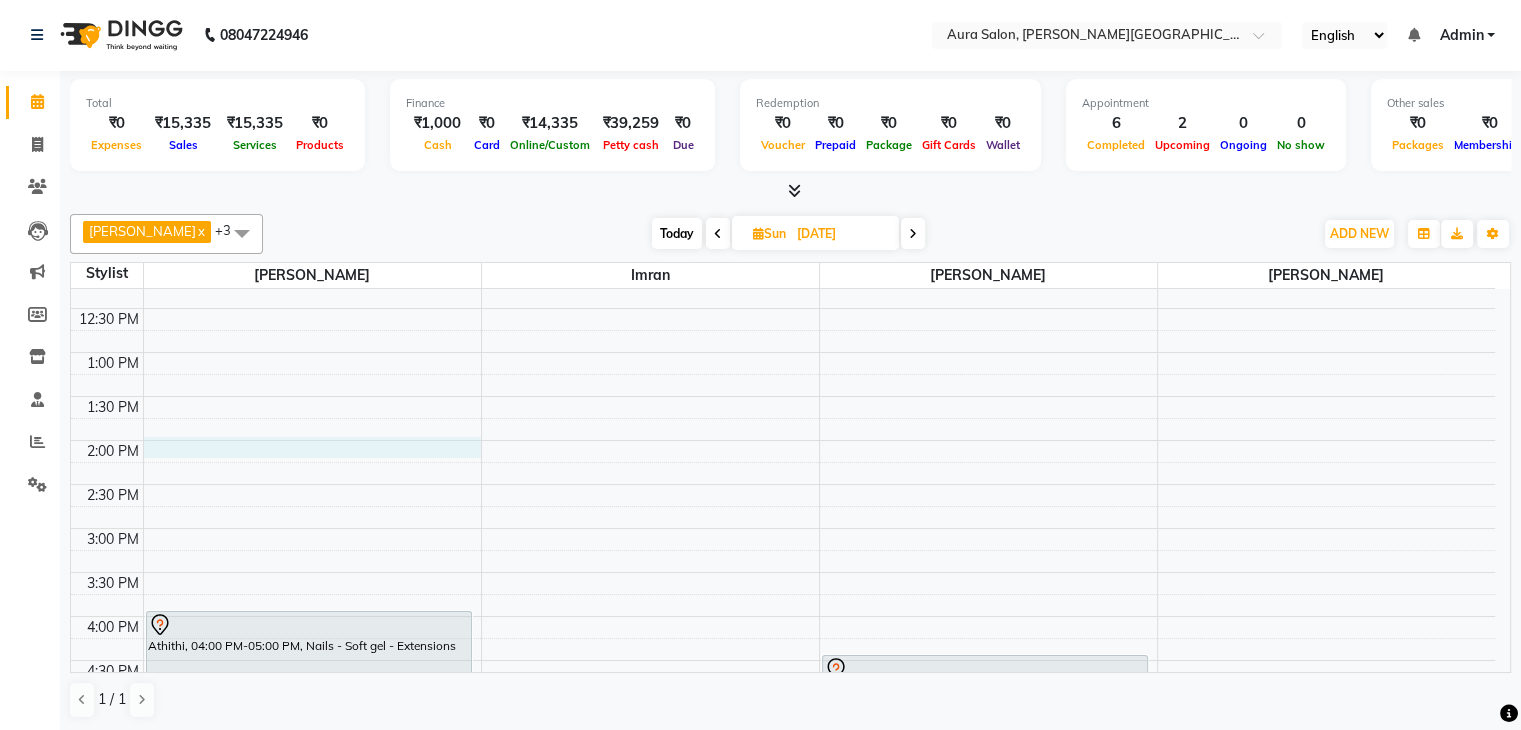 click on "9:00 AM 9:30 AM 10:00 AM 10:30 AM 11:00 AM 11:30 AM 12:00 PM 12:30 PM 1:00 PM 1:30 PM 2:00 PM 2:30 PM 3:00 PM 3:30 PM 4:00 PM 4:30 PM 5:00 PM 5:30 PM 6:00 PM 6:30 PM             Athithi, 04:00 PM-05:00 PM, Nails - Soft gel - Extensions             [PERSON_NAME], 04:30 PM-05:15 PM, Classic Nail Extension" at bounding box center [783, 440] 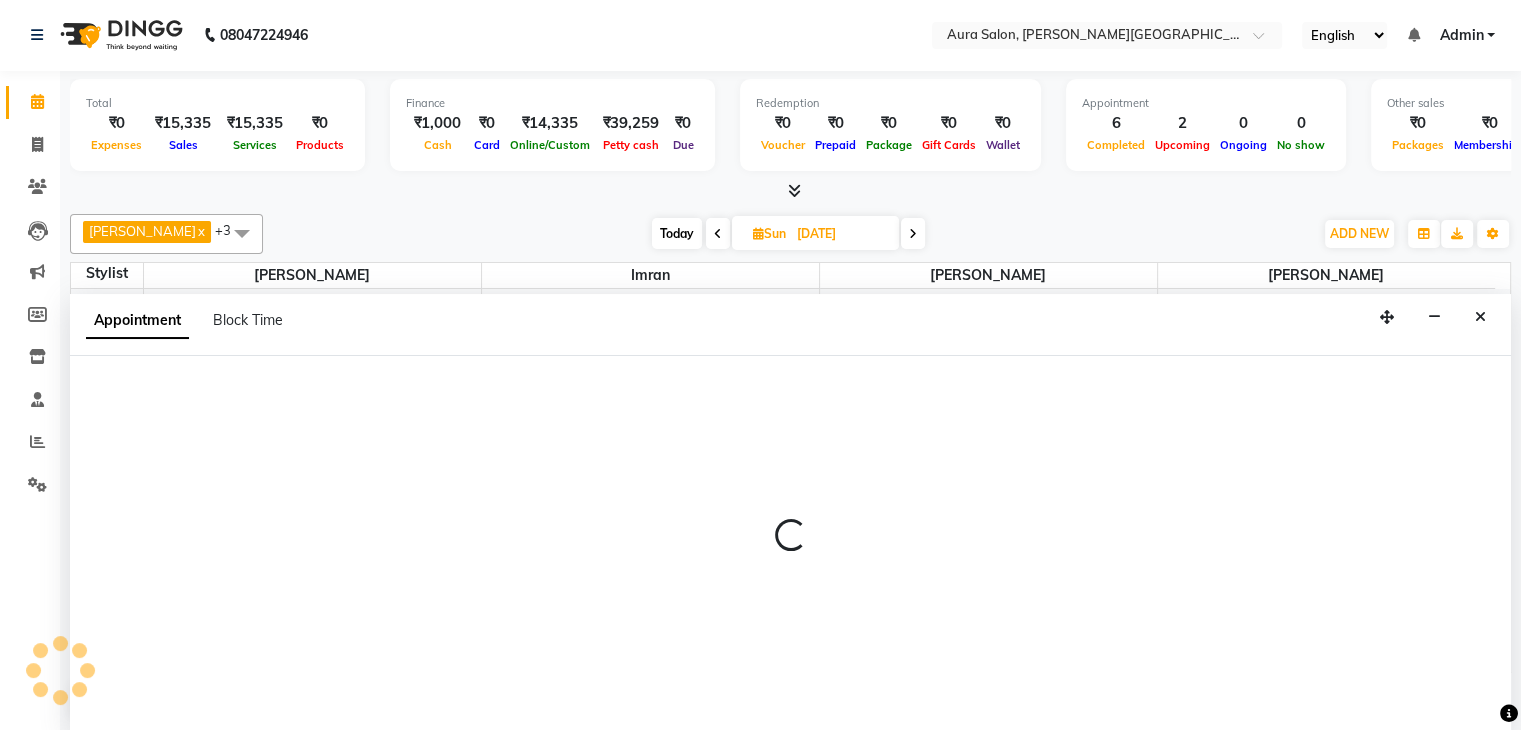 select on "66359" 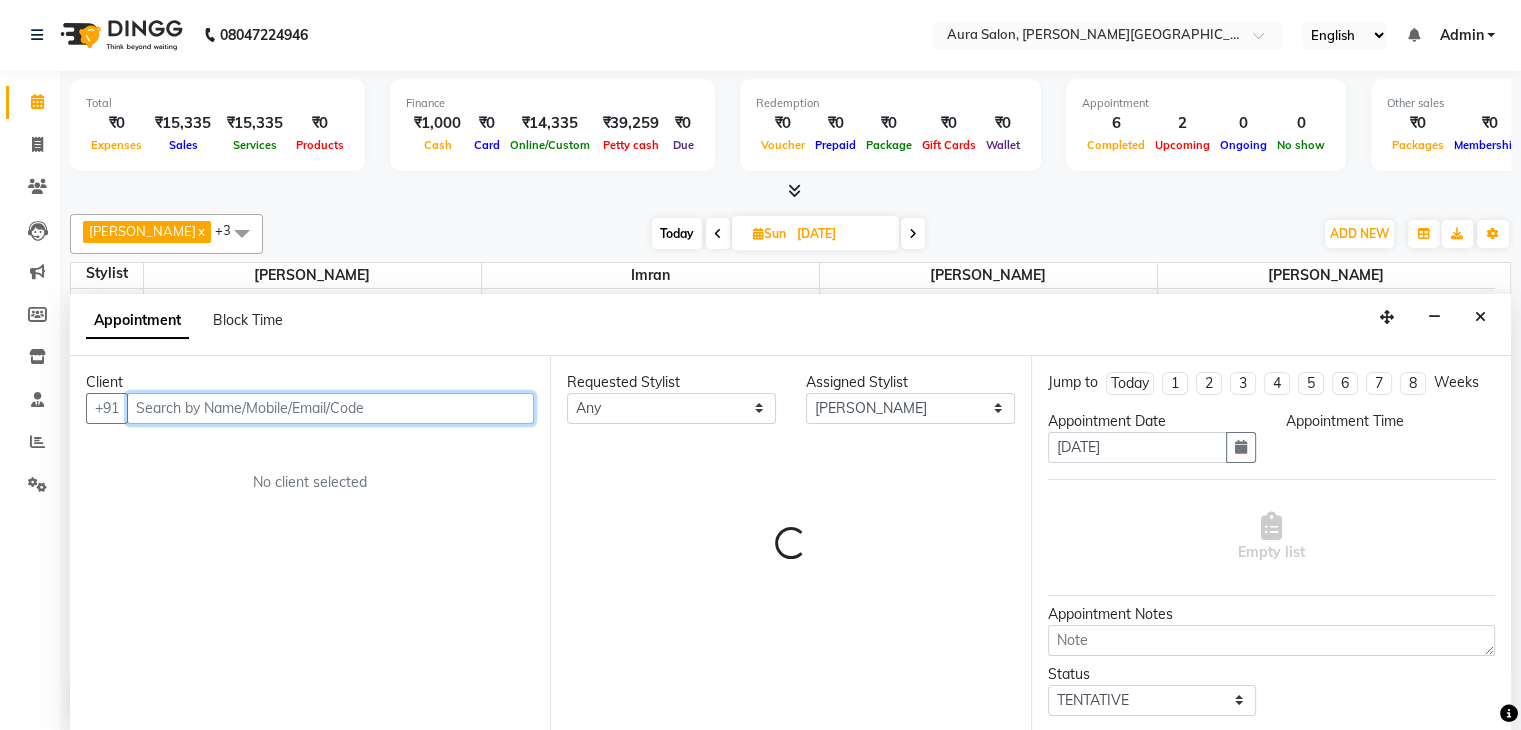 select on "840" 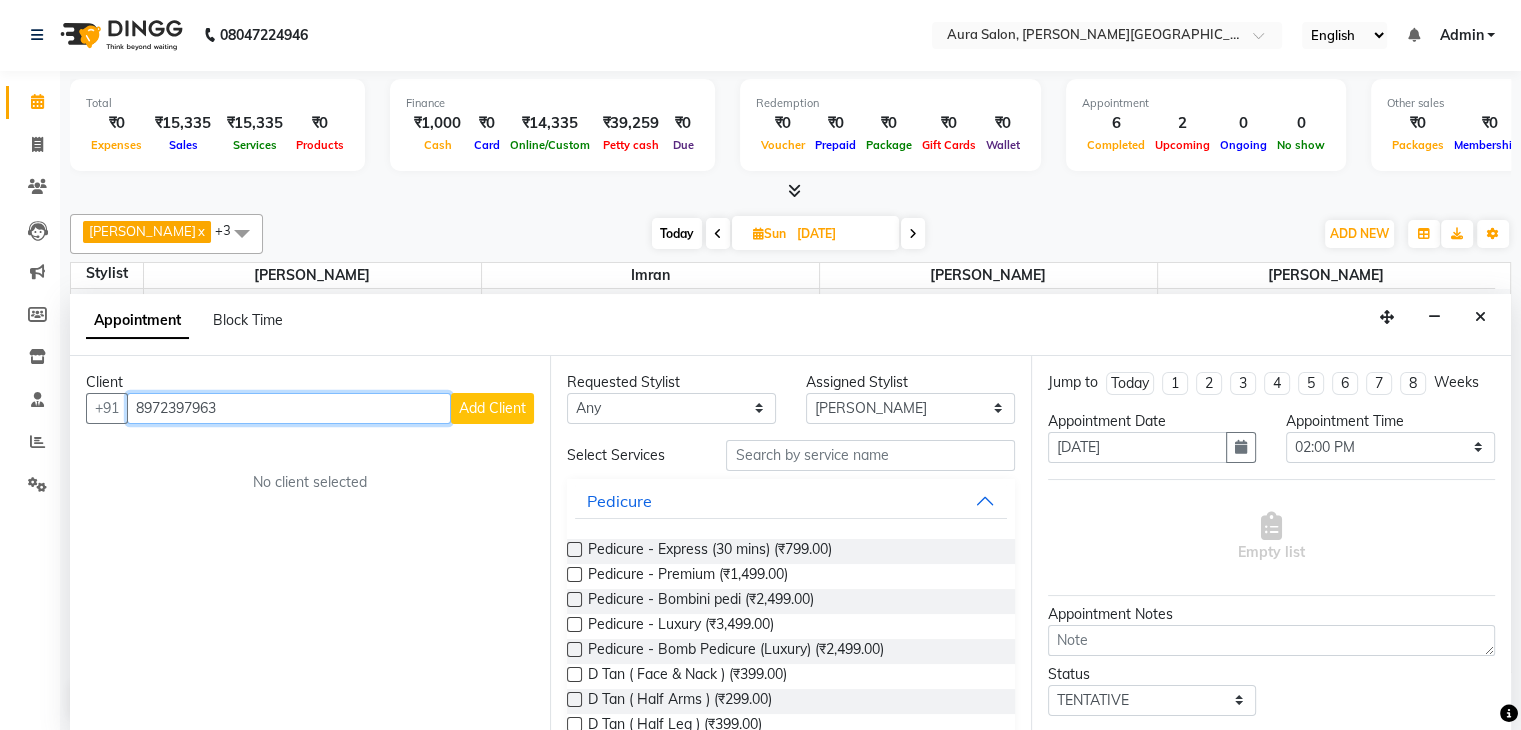 type on "8972397963" 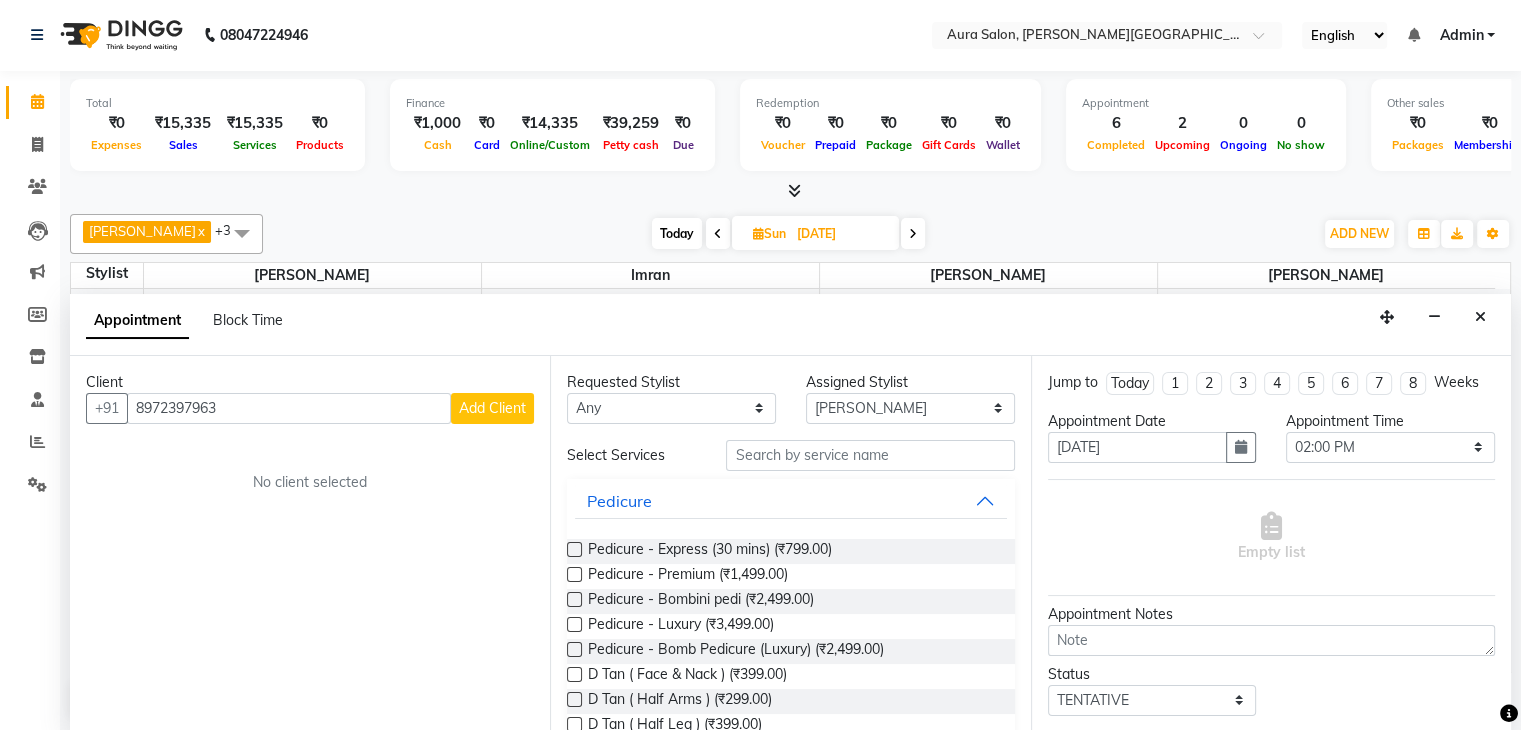 click on "Add Client" at bounding box center (492, 408) 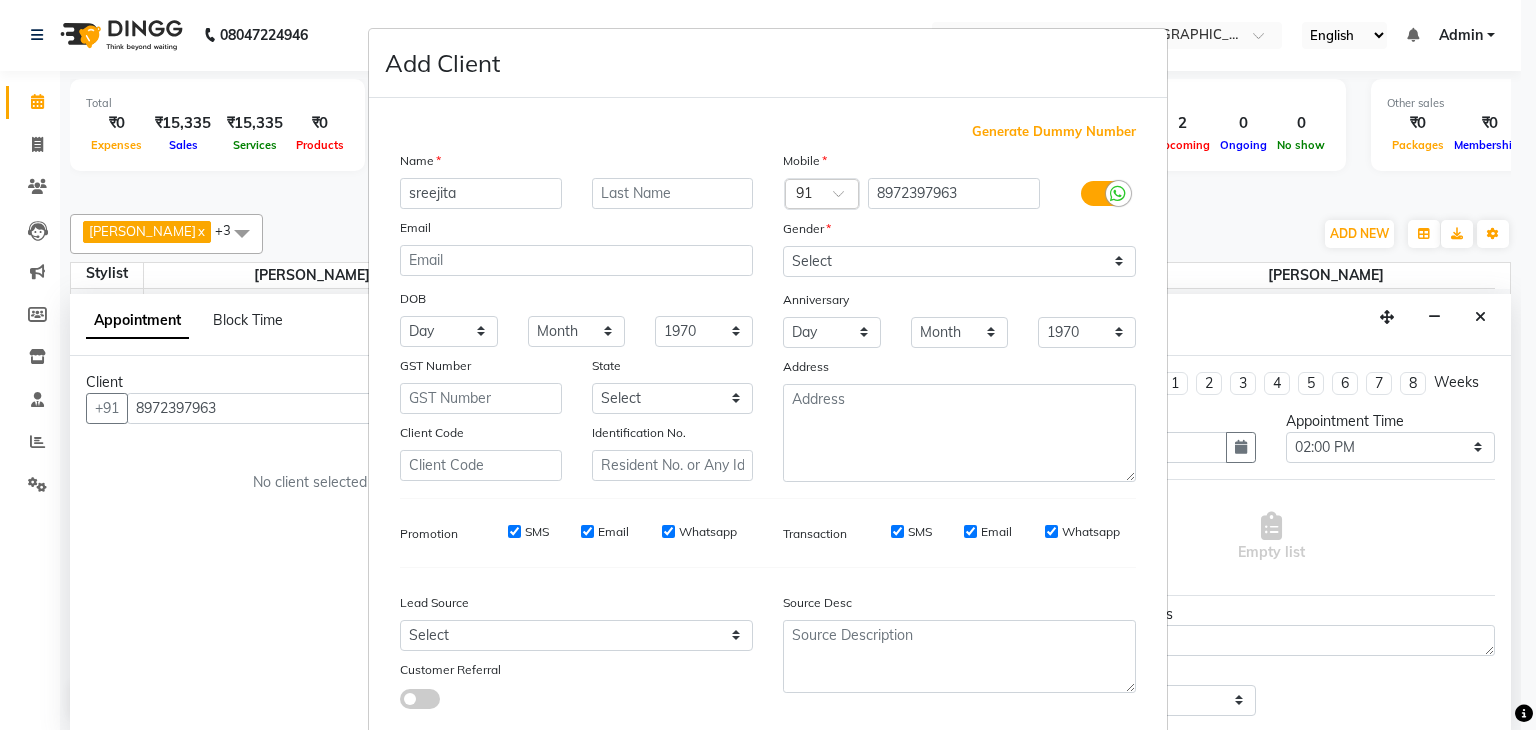 click on "sreejita" at bounding box center [481, 193] 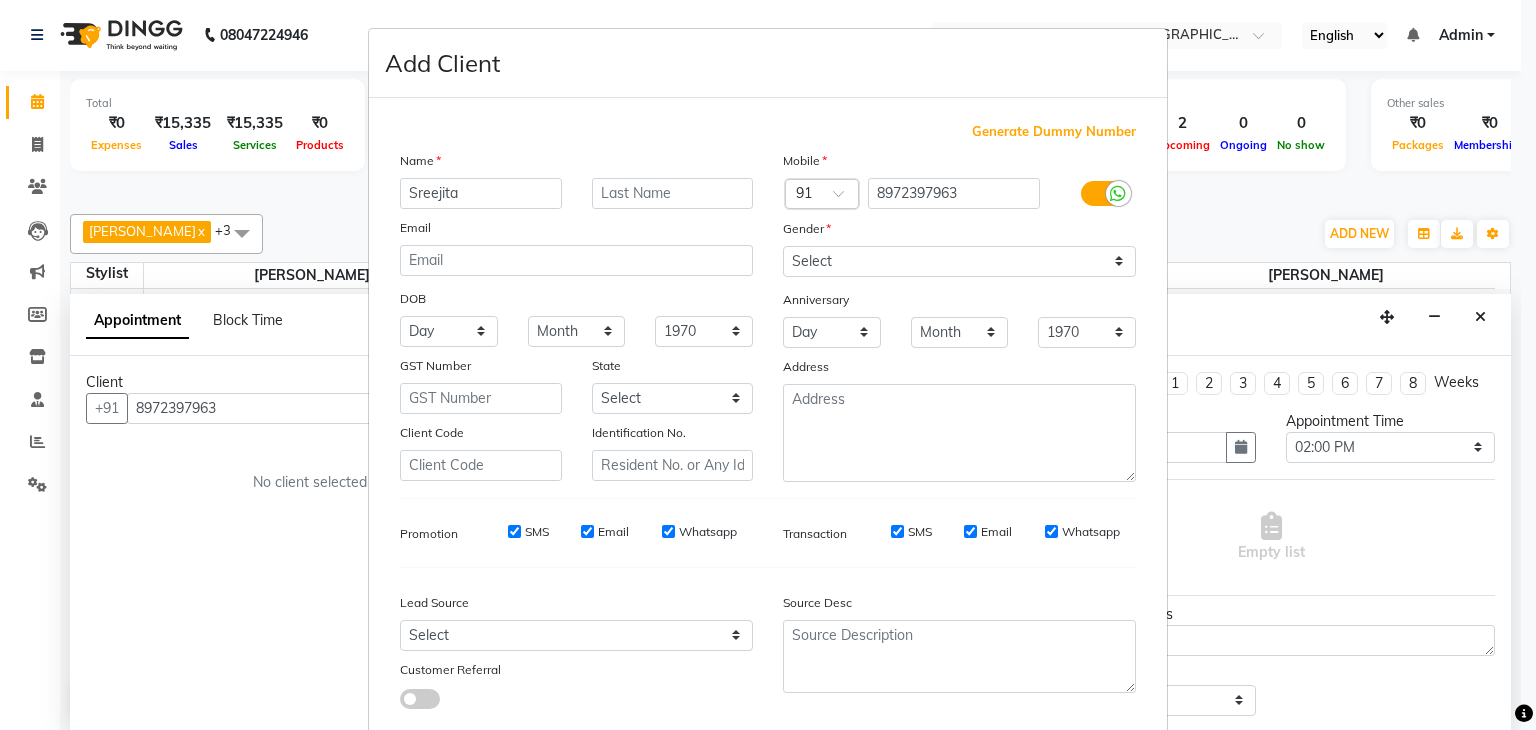type on "Sreejita" 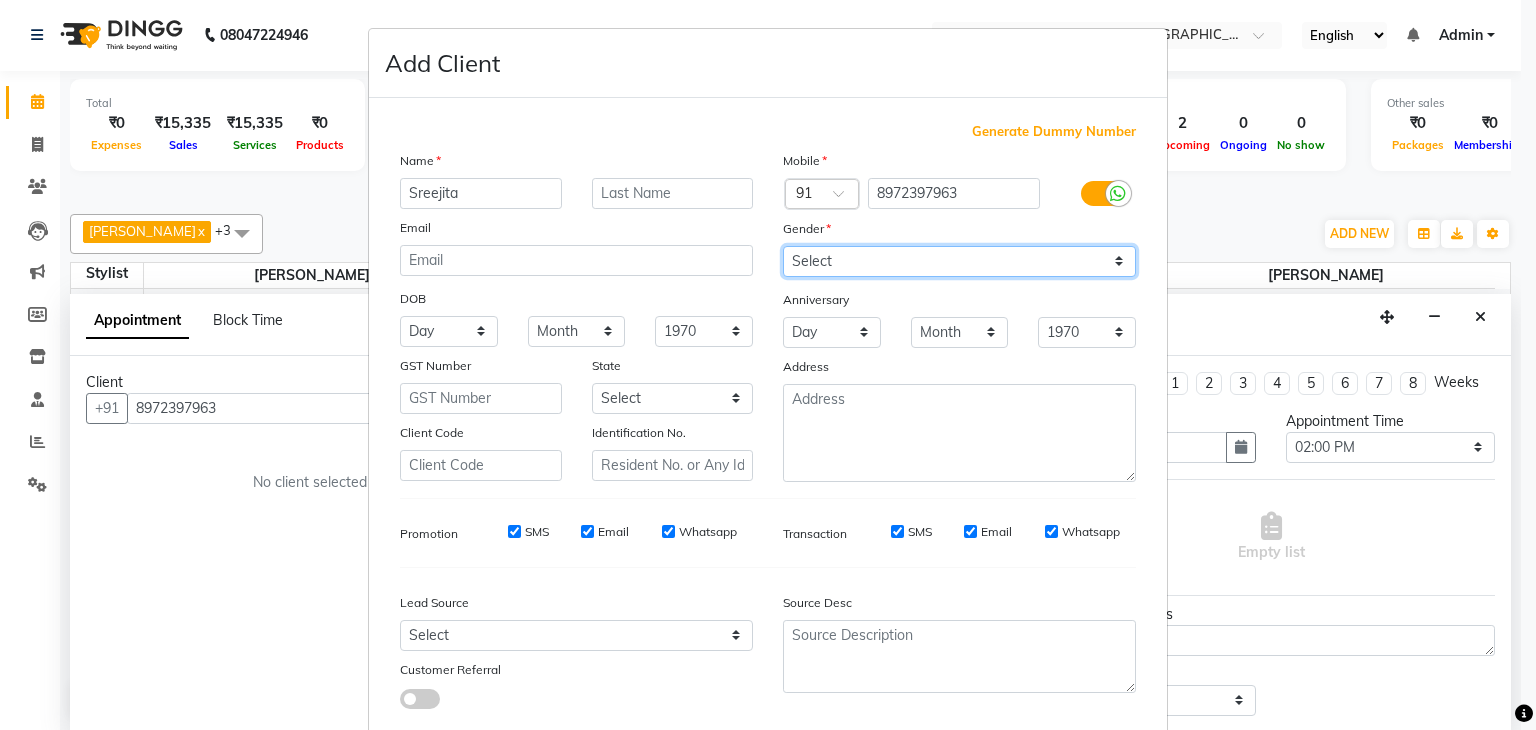 click on "Select [DEMOGRAPHIC_DATA] [DEMOGRAPHIC_DATA] Other Prefer Not To Say" at bounding box center (959, 261) 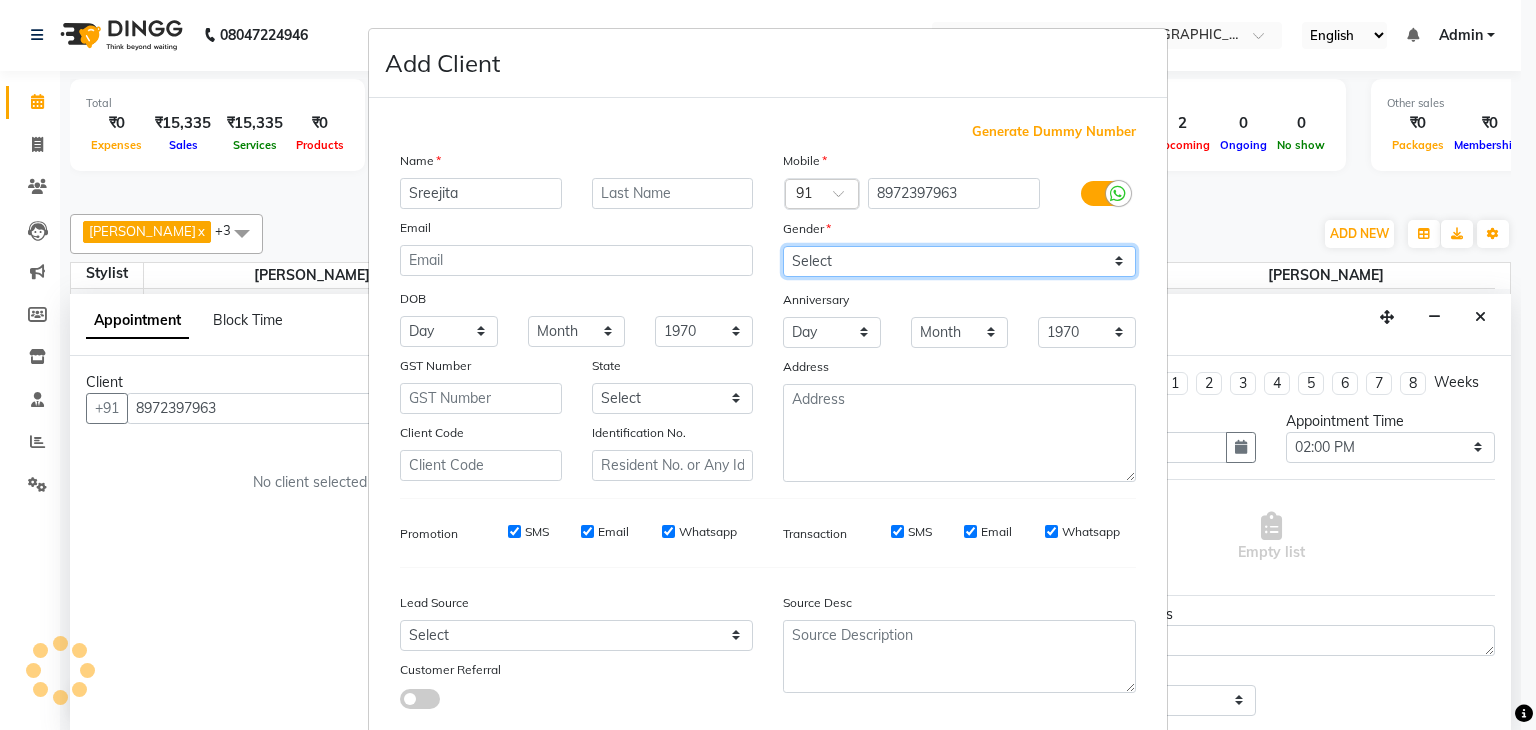 select on "[DEMOGRAPHIC_DATA]" 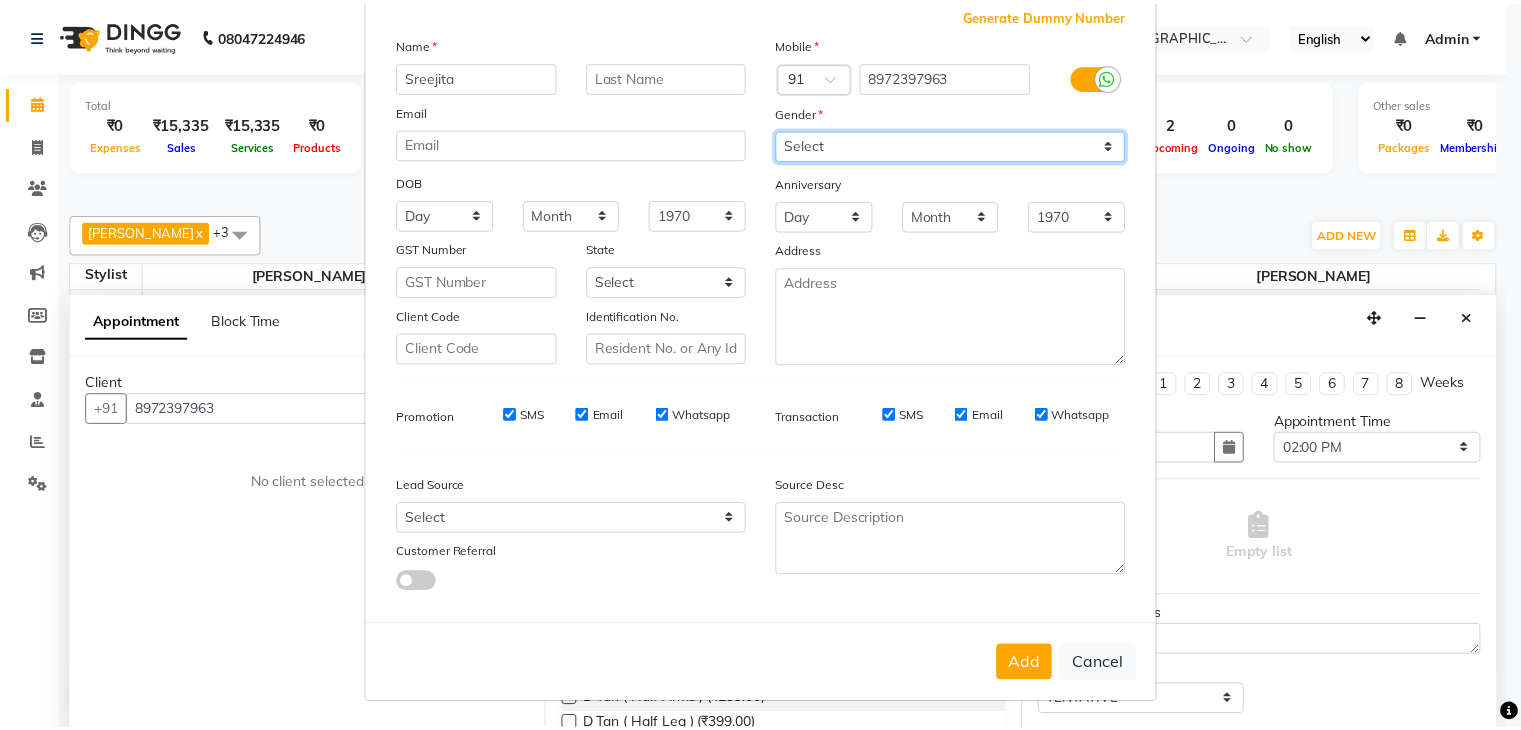 scroll, scrollTop: 127, scrollLeft: 0, axis: vertical 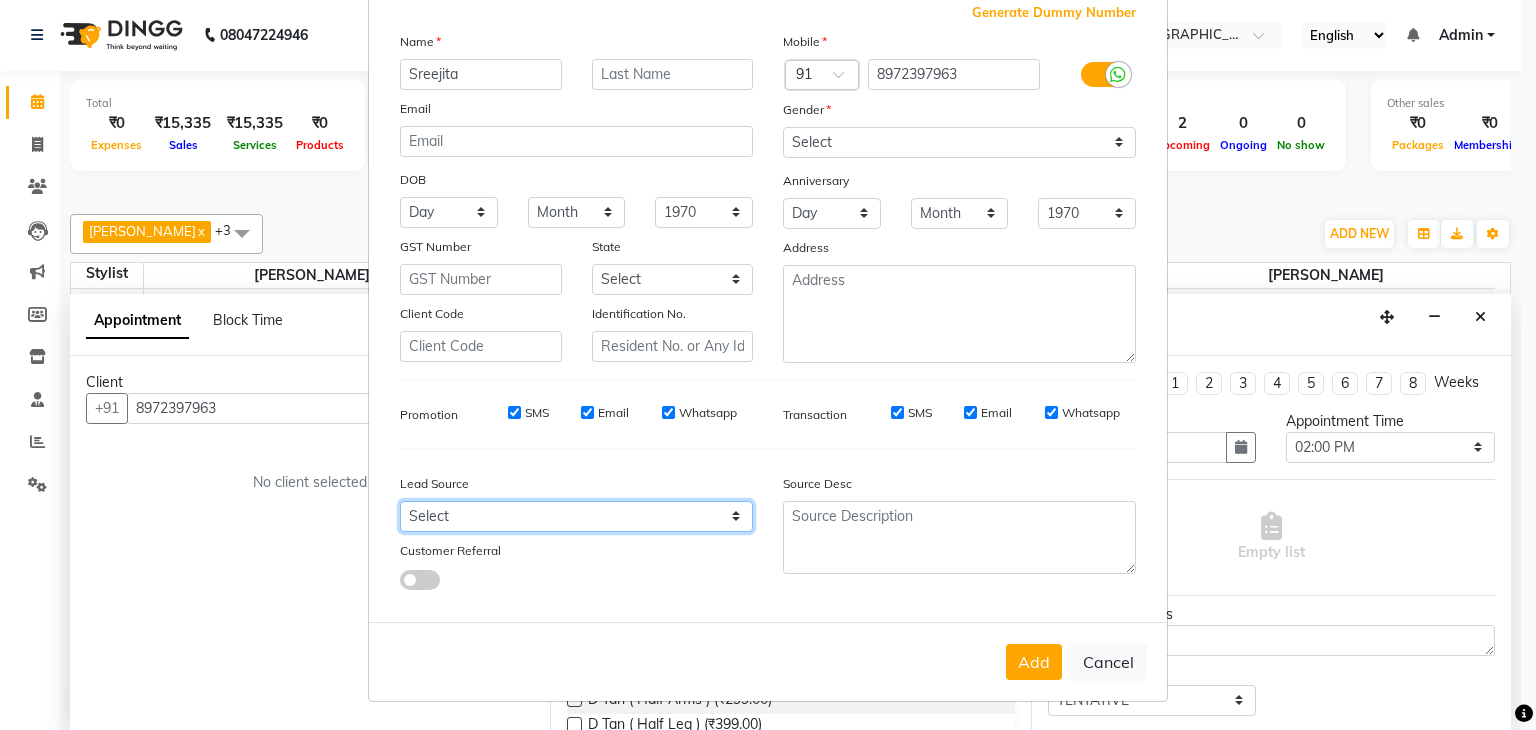 click on "Select Walk-in Referral Internet Friend Word of Mouth Advertisement Facebook JustDial Google Other" at bounding box center (576, 516) 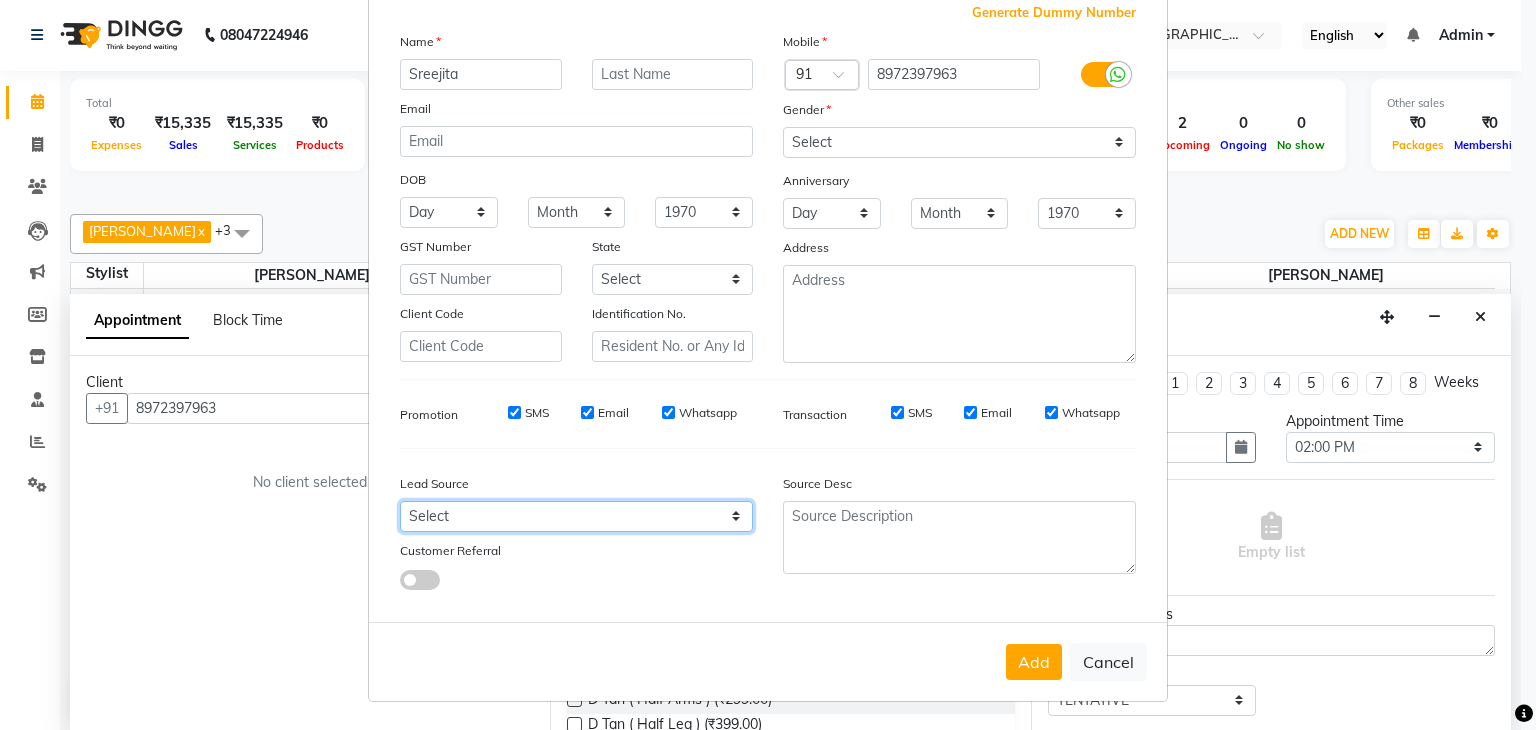 select on "50668" 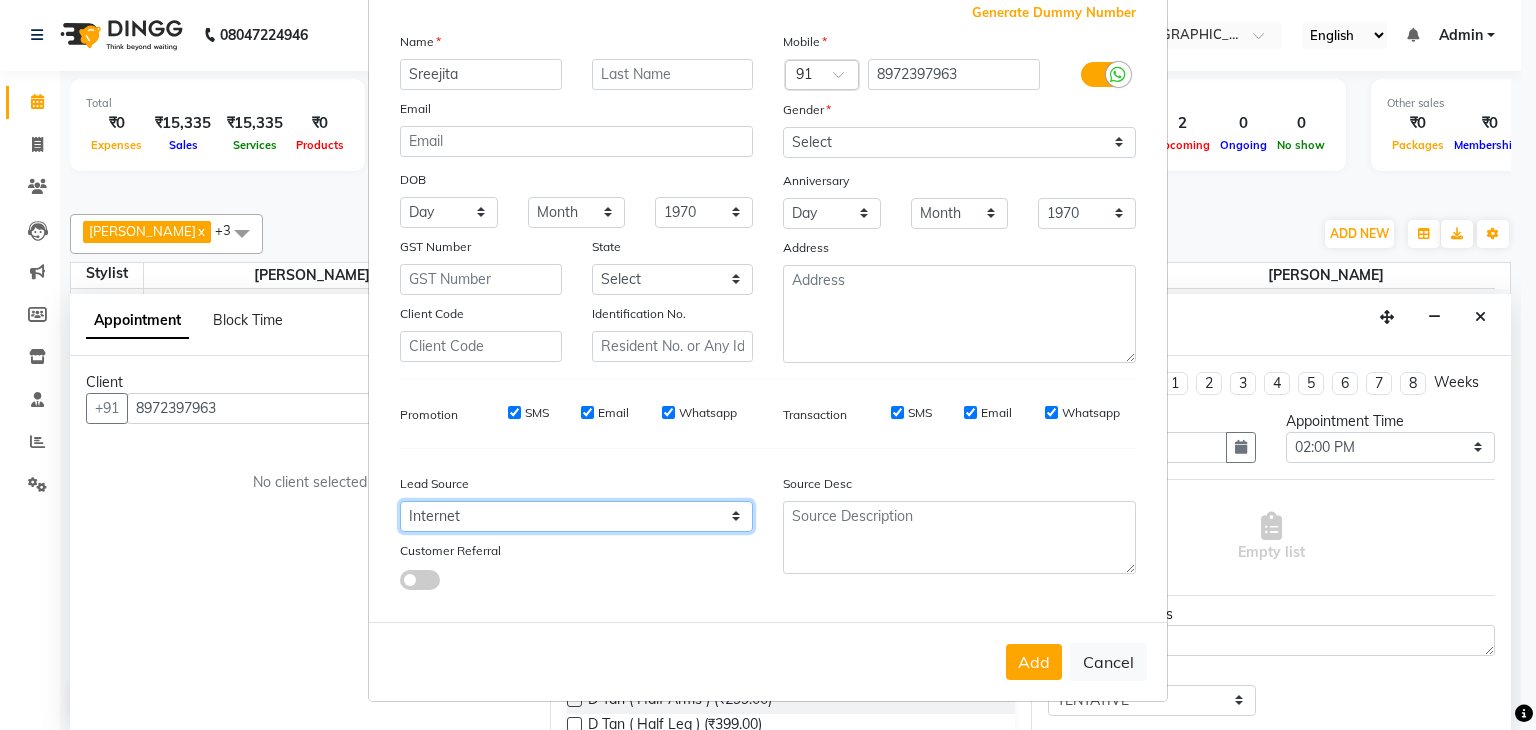 click on "Select Walk-in Referral Internet Friend Word of Mouth Advertisement Facebook JustDial Google Other" at bounding box center (576, 516) 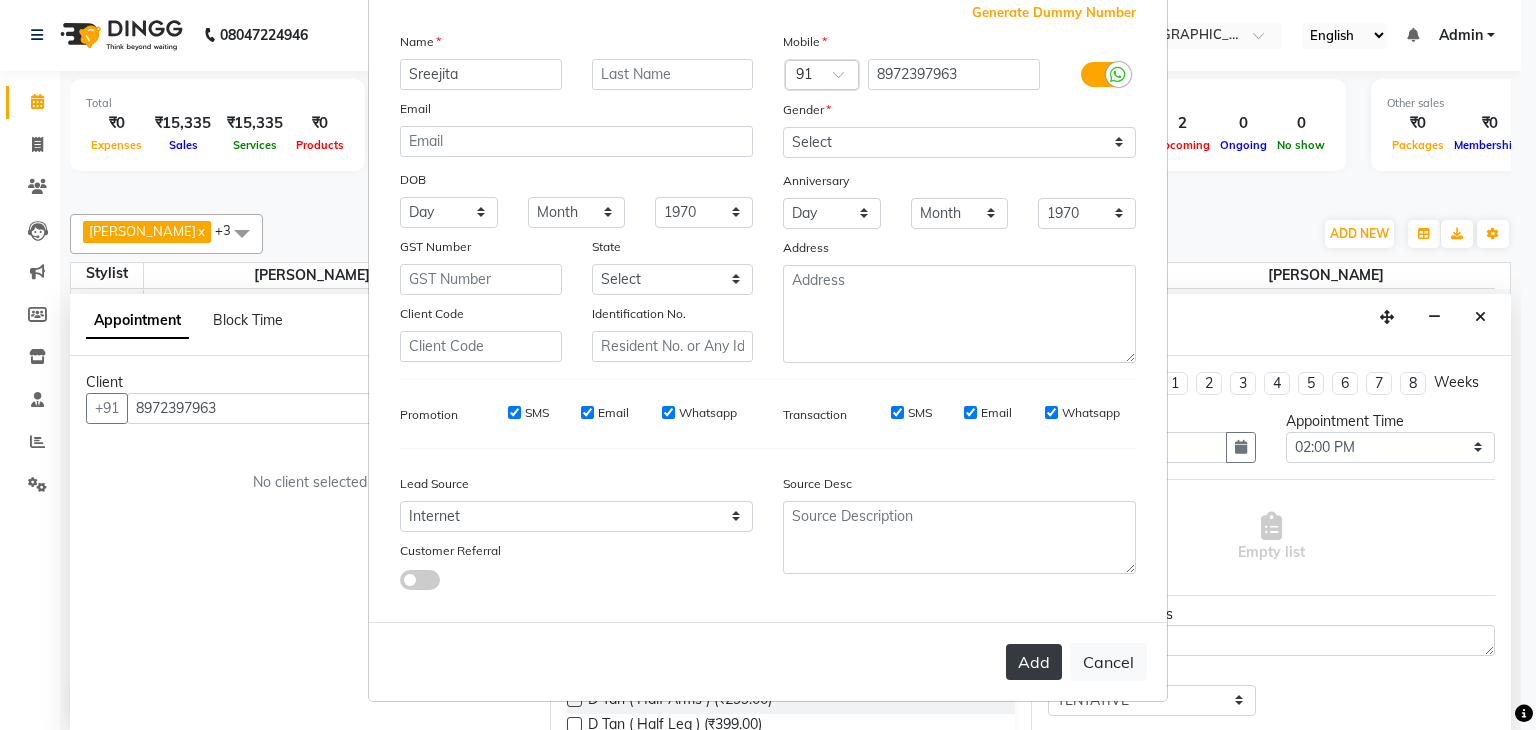 click on "Add" at bounding box center [1034, 662] 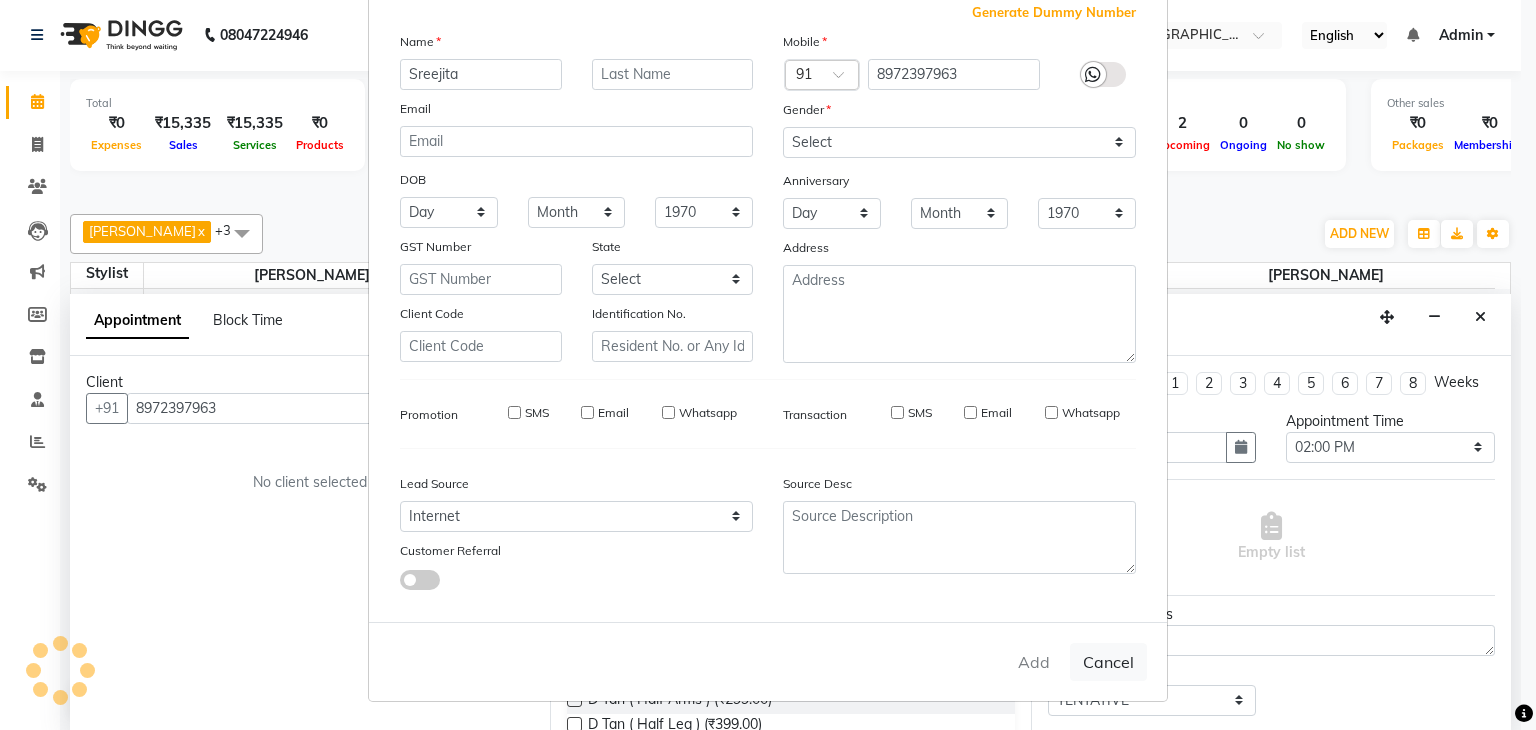 type 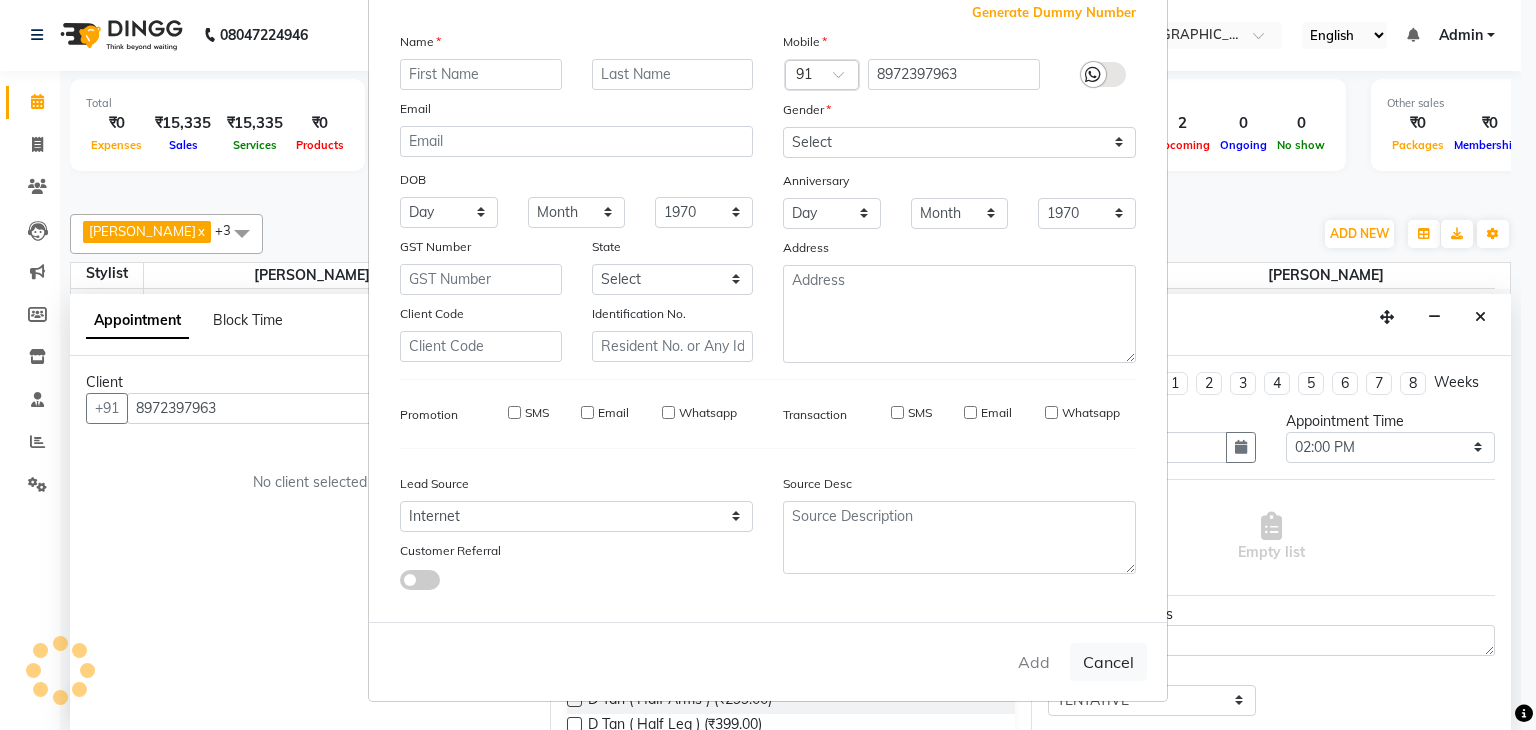 select 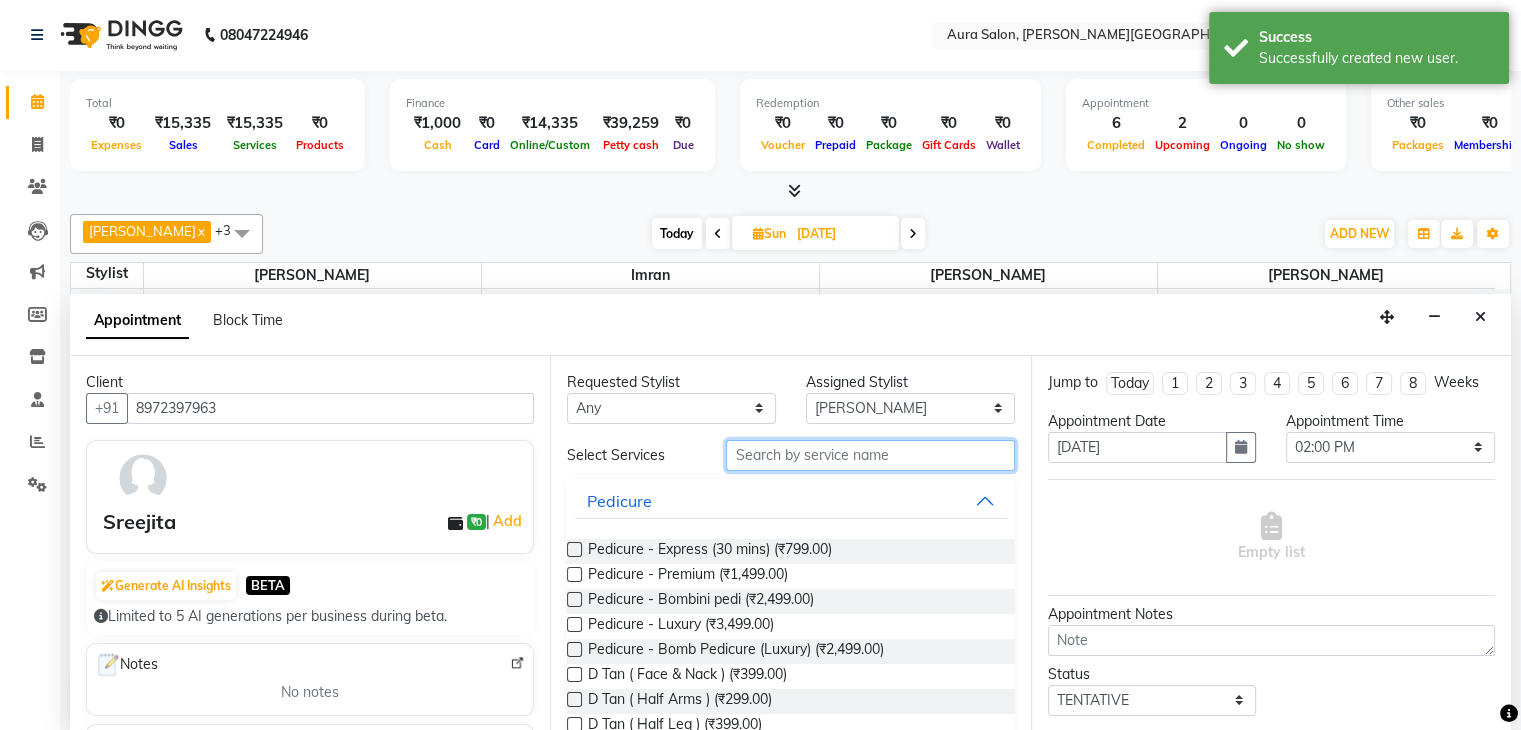 click at bounding box center [870, 455] 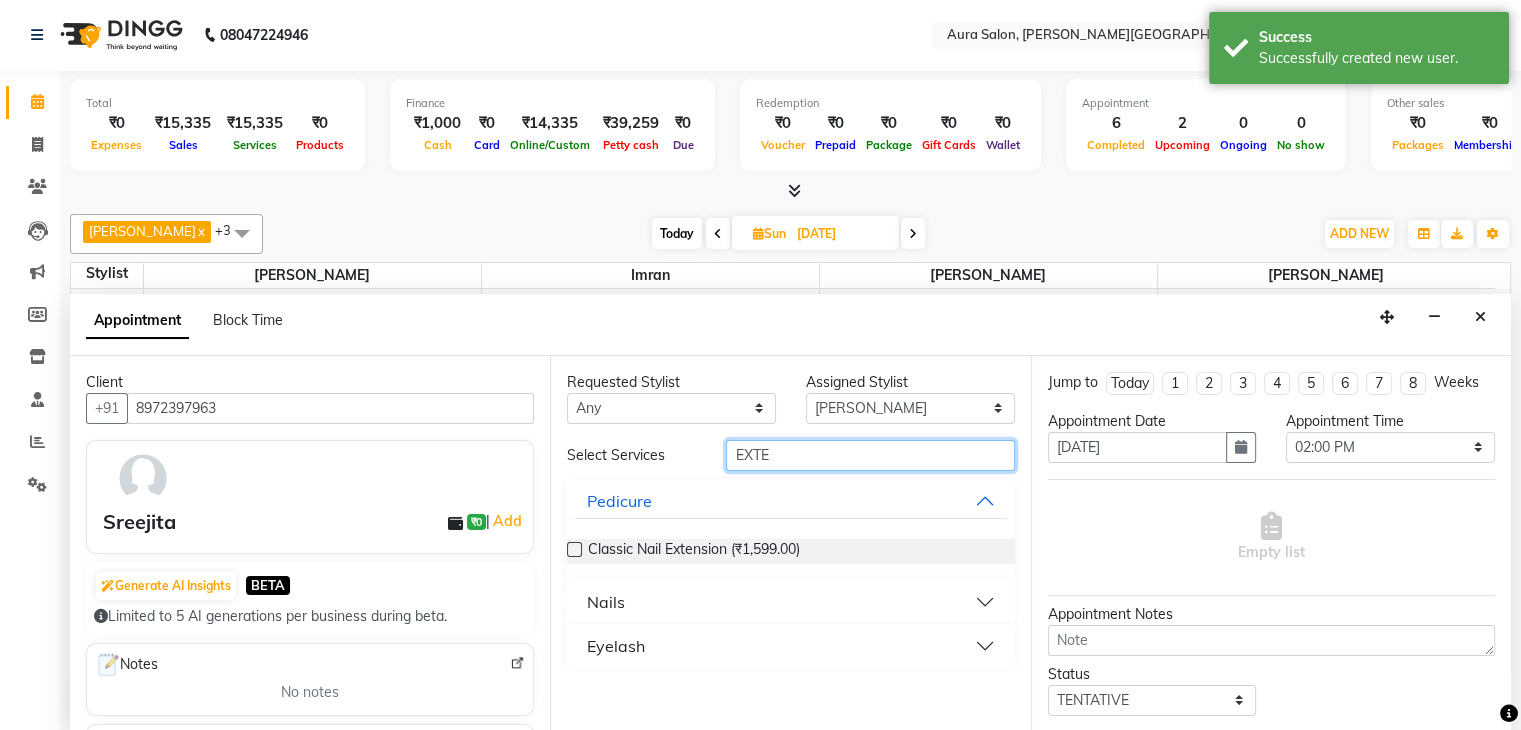 type on "EXTE" 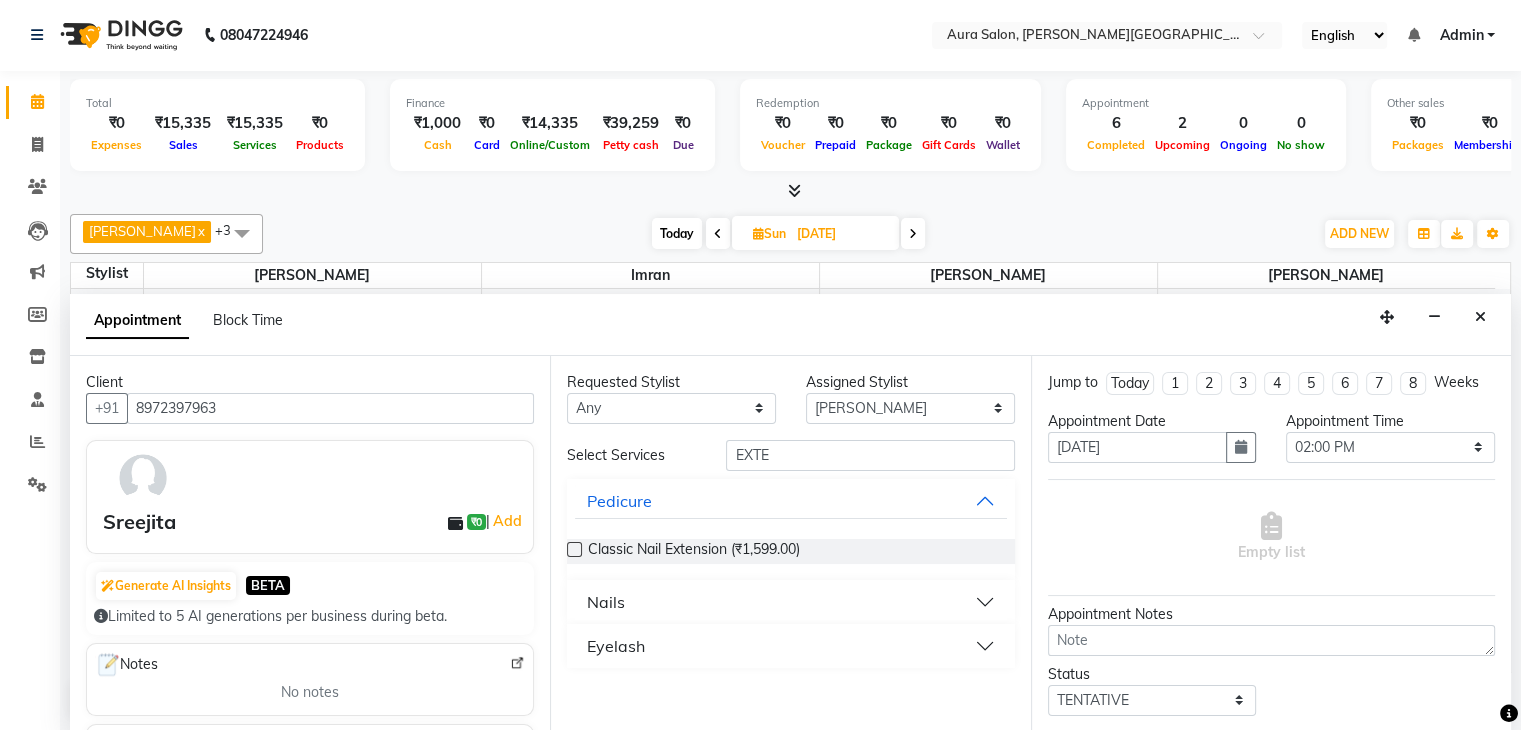 click at bounding box center [574, 549] 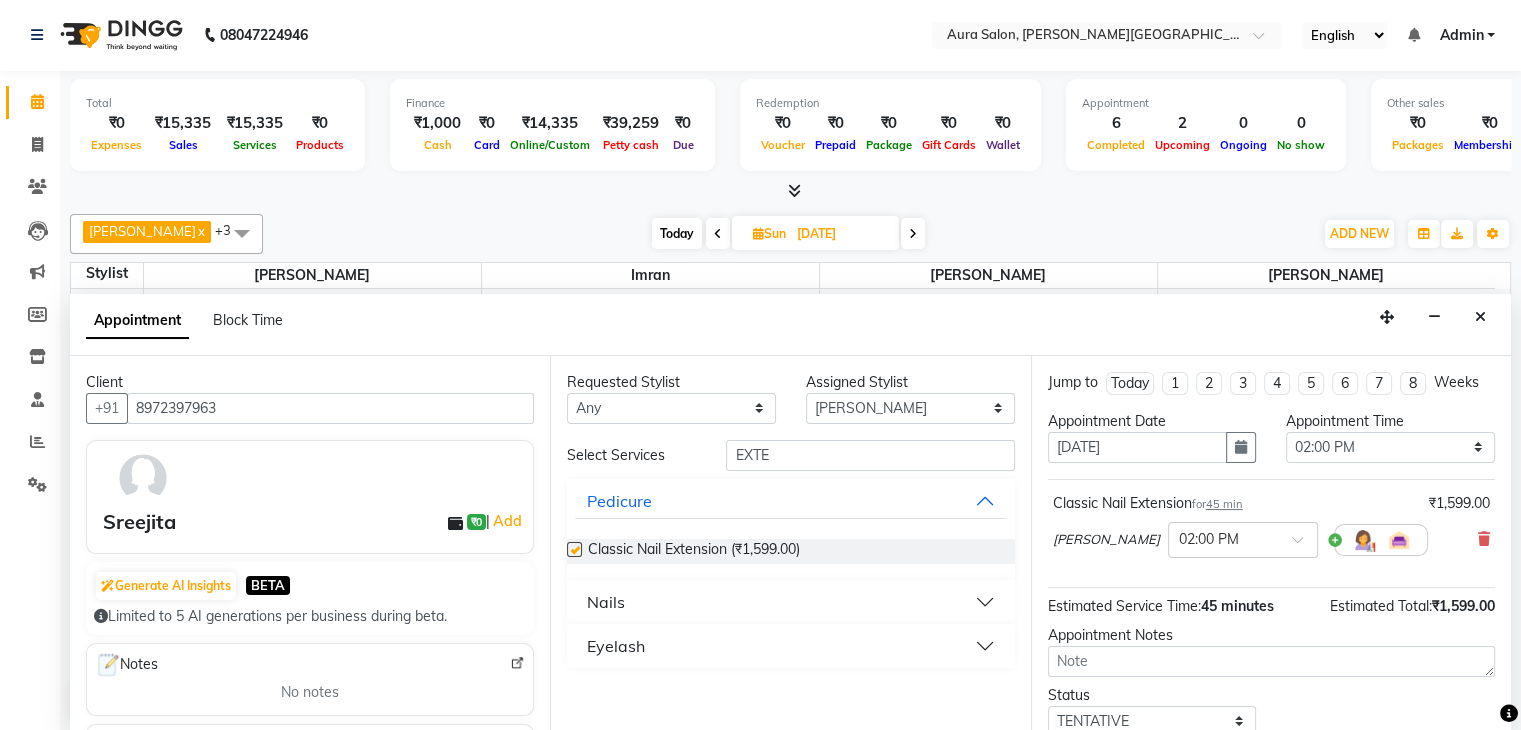 checkbox on "false" 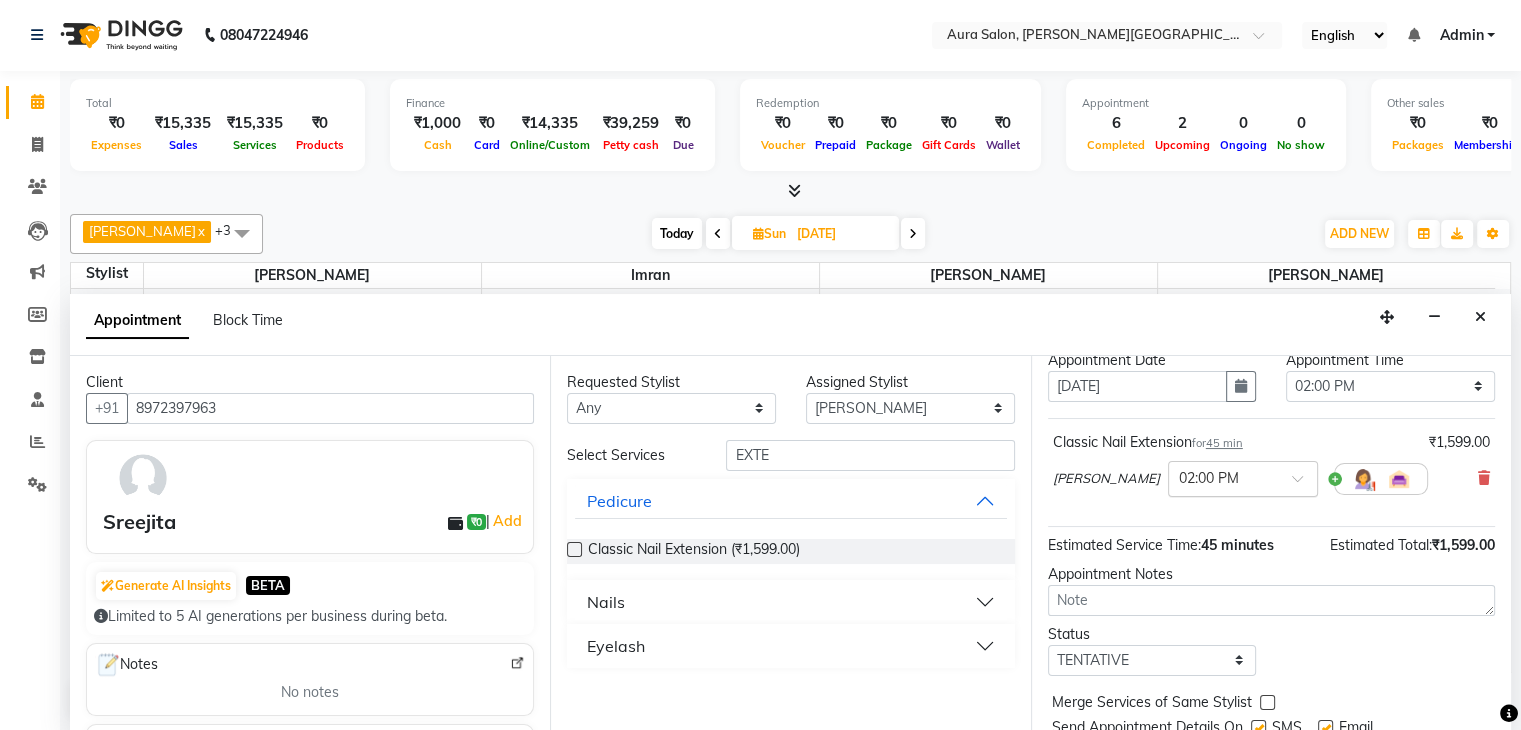 scroll, scrollTop: 130, scrollLeft: 0, axis: vertical 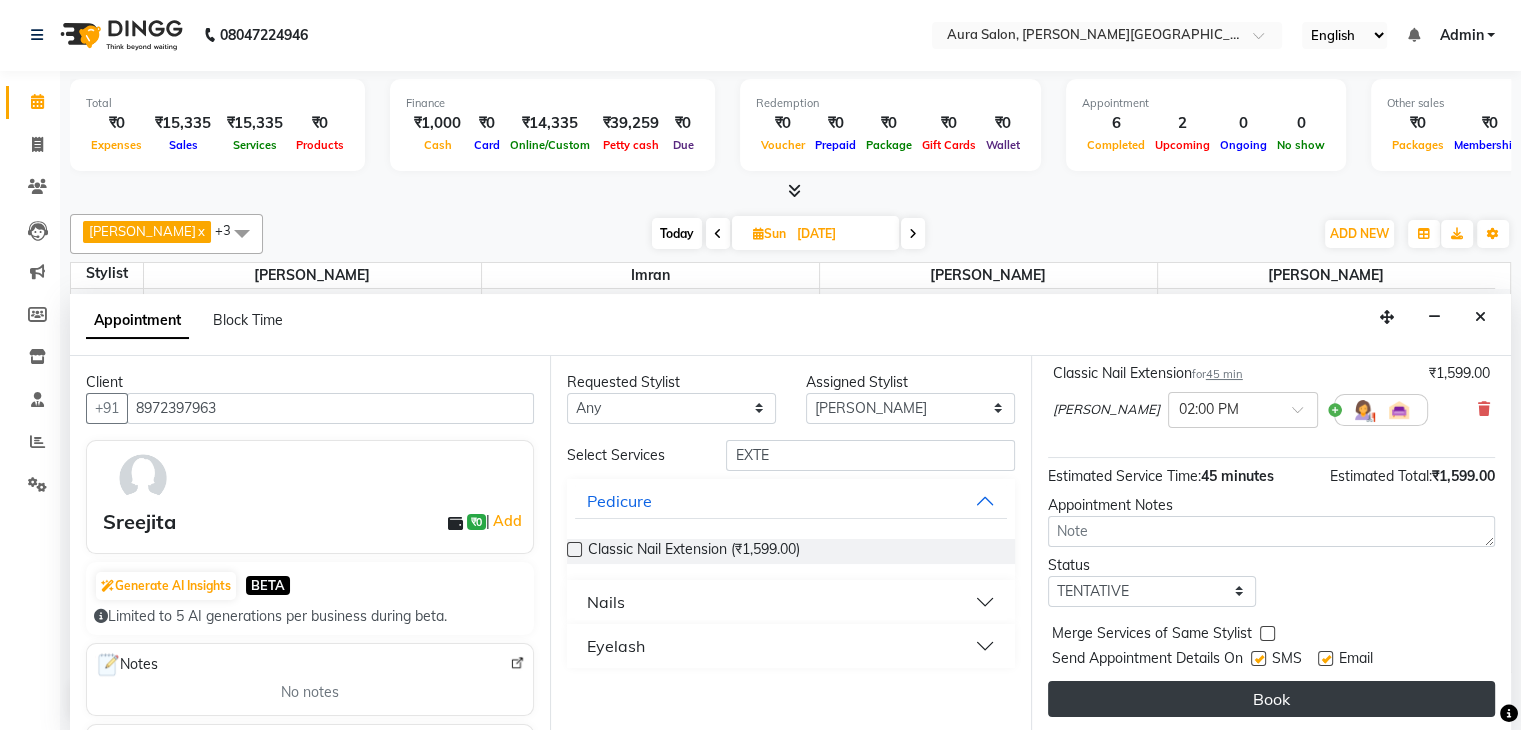 click on "Book" at bounding box center (1271, 699) 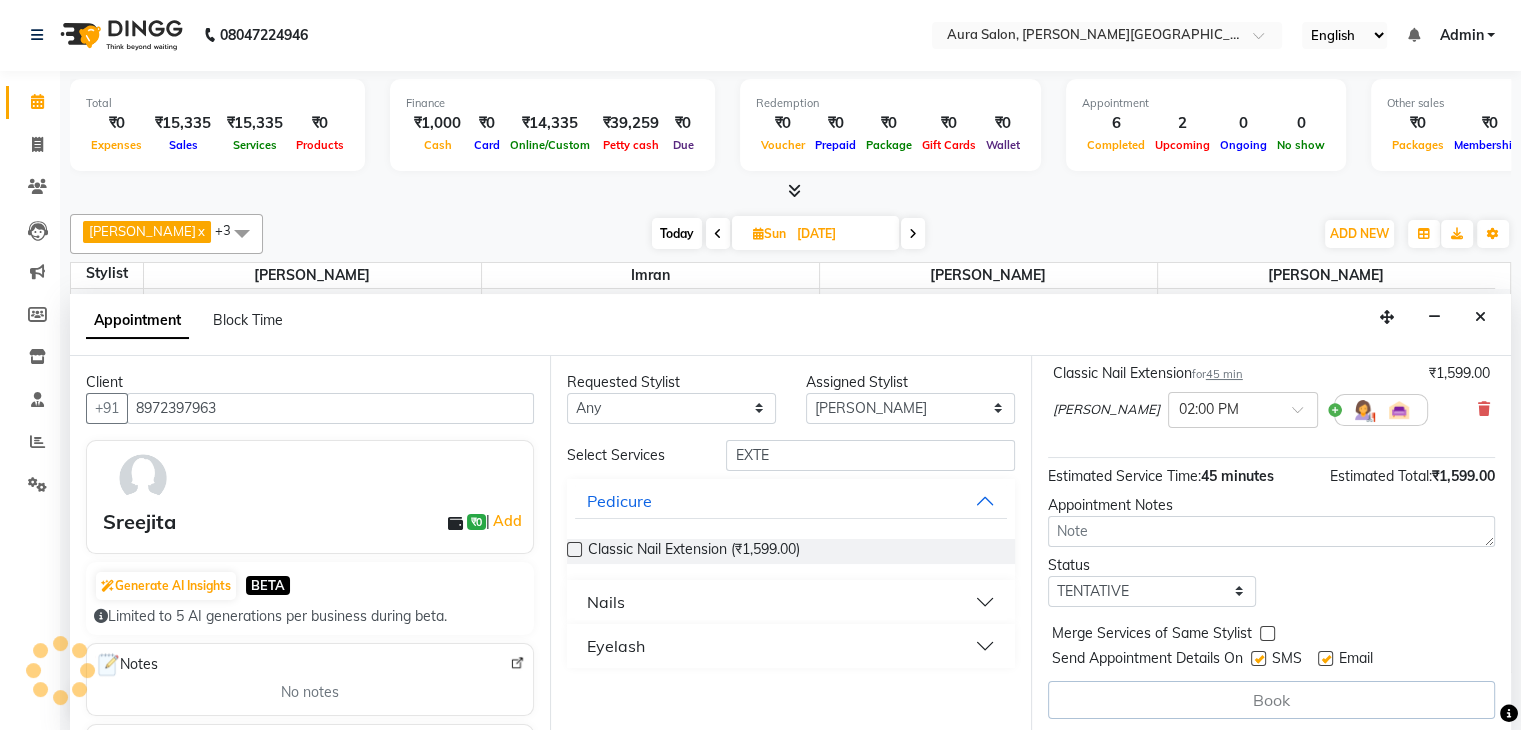 scroll, scrollTop: 0, scrollLeft: 0, axis: both 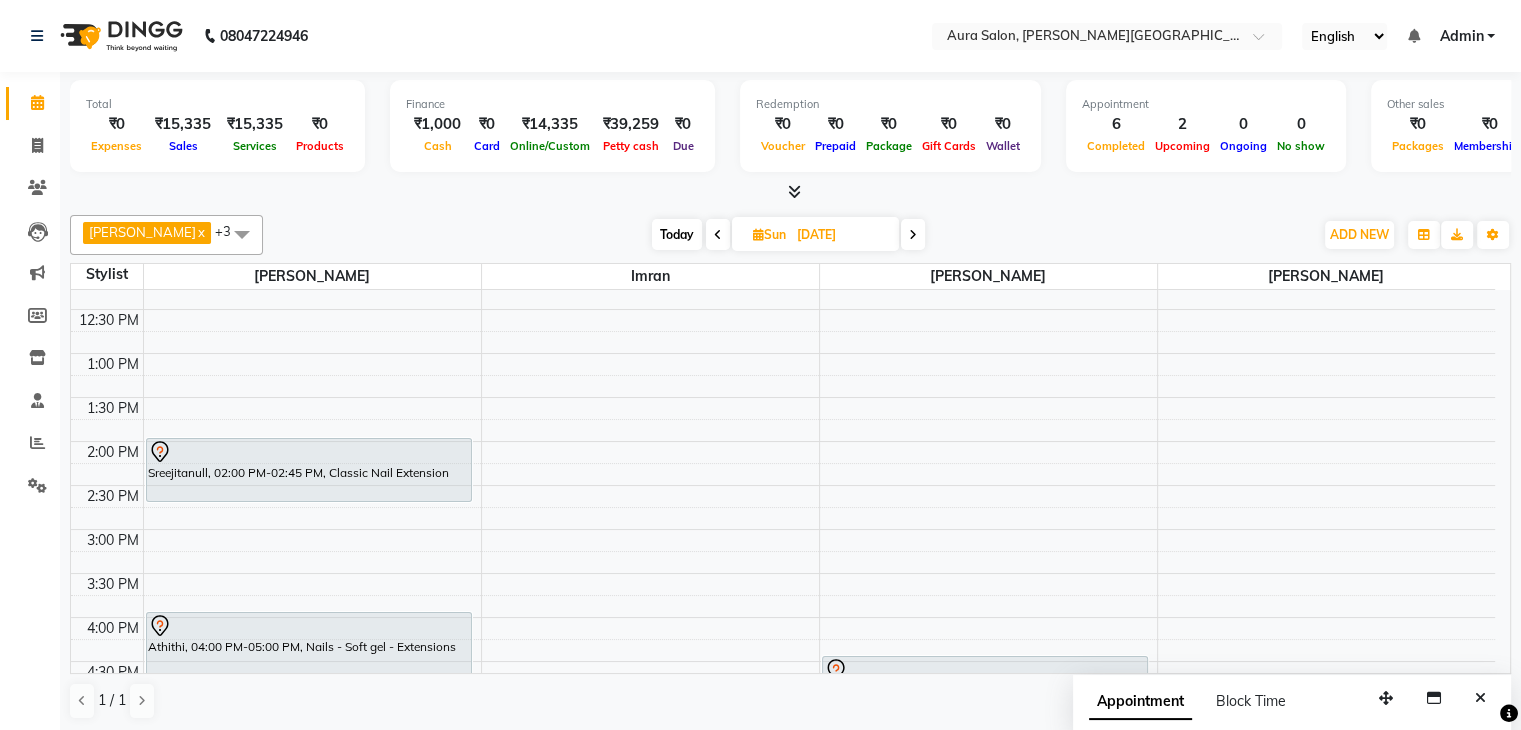 click on "[DATE]" at bounding box center [841, 235] 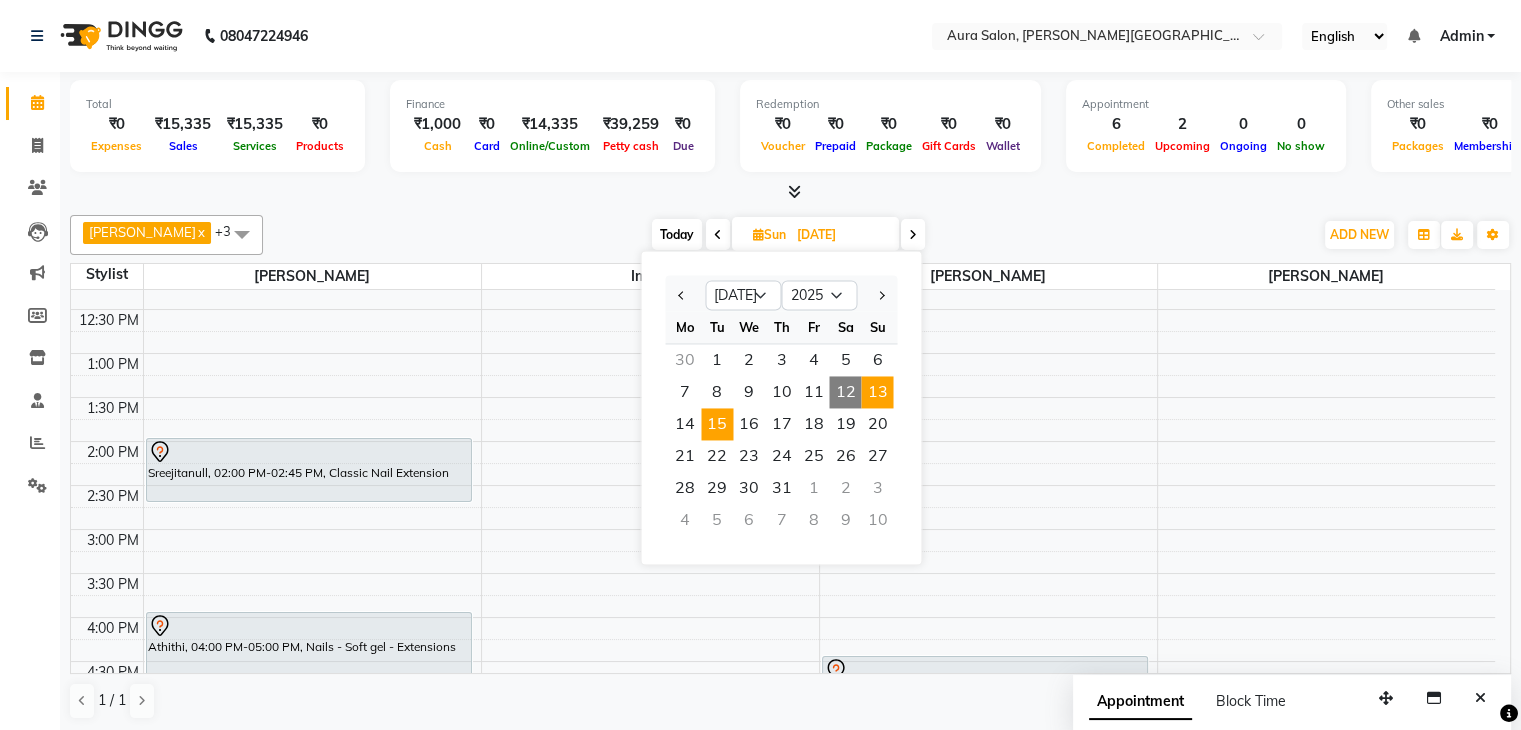 click on "15" at bounding box center [717, 424] 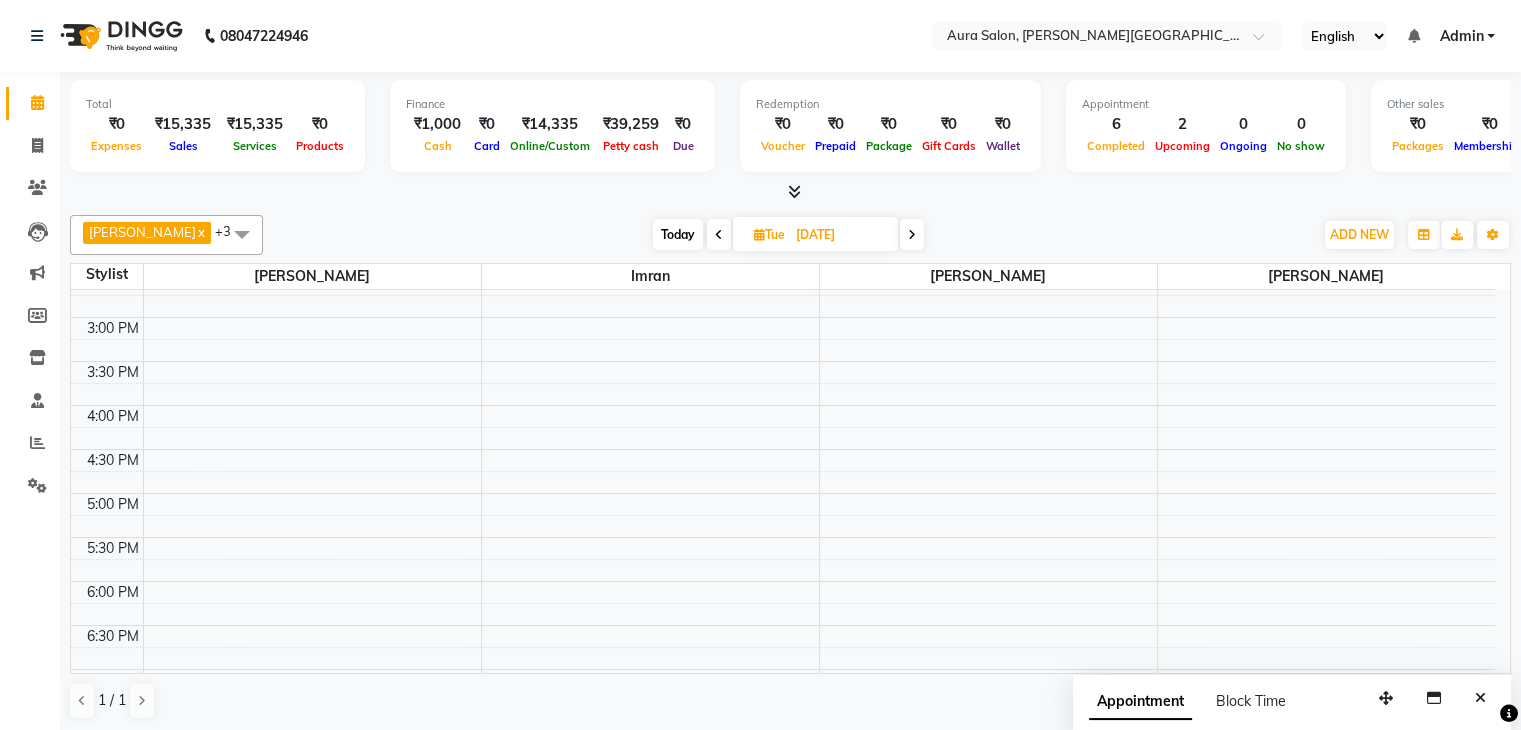 scroll, scrollTop: 300, scrollLeft: 0, axis: vertical 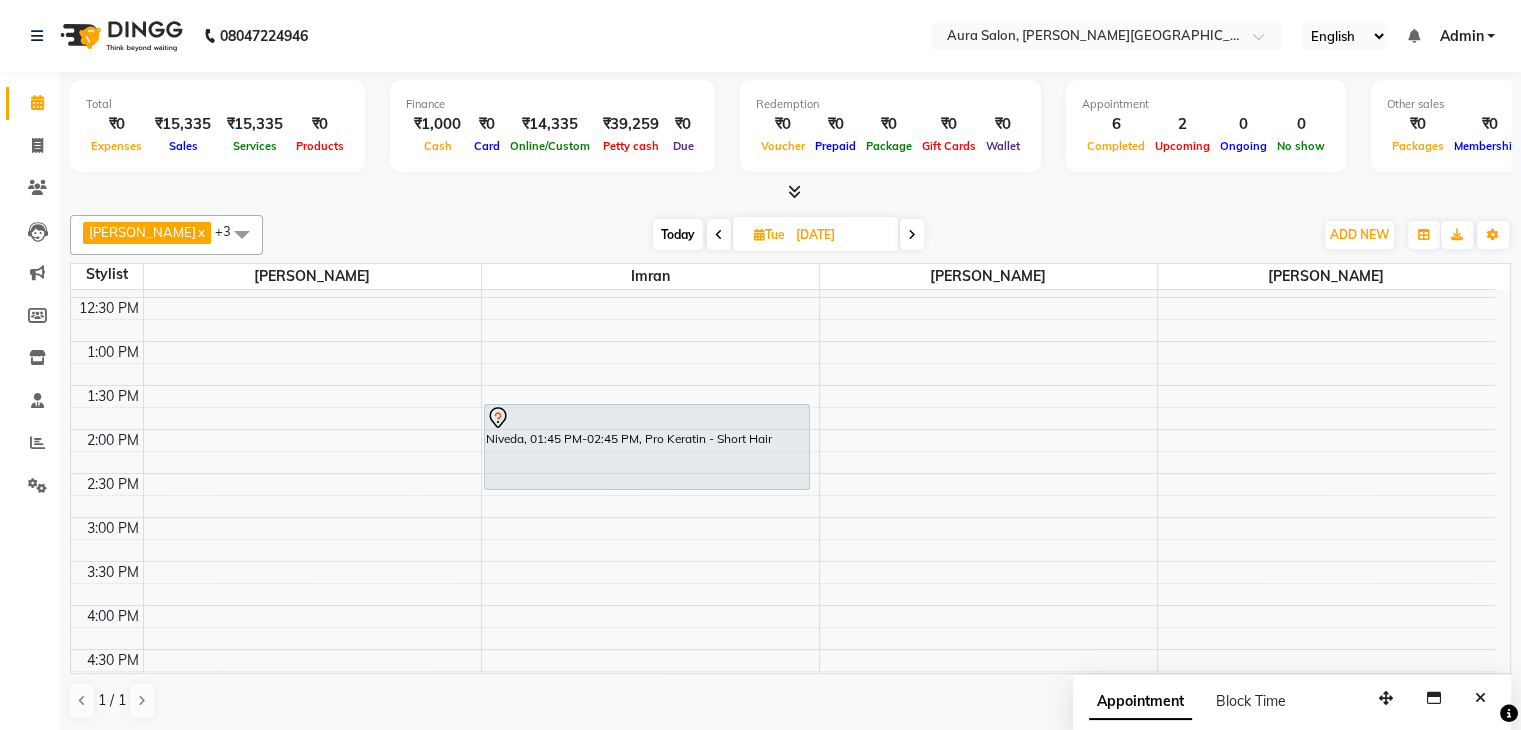 click on "Tue" at bounding box center [769, 234] 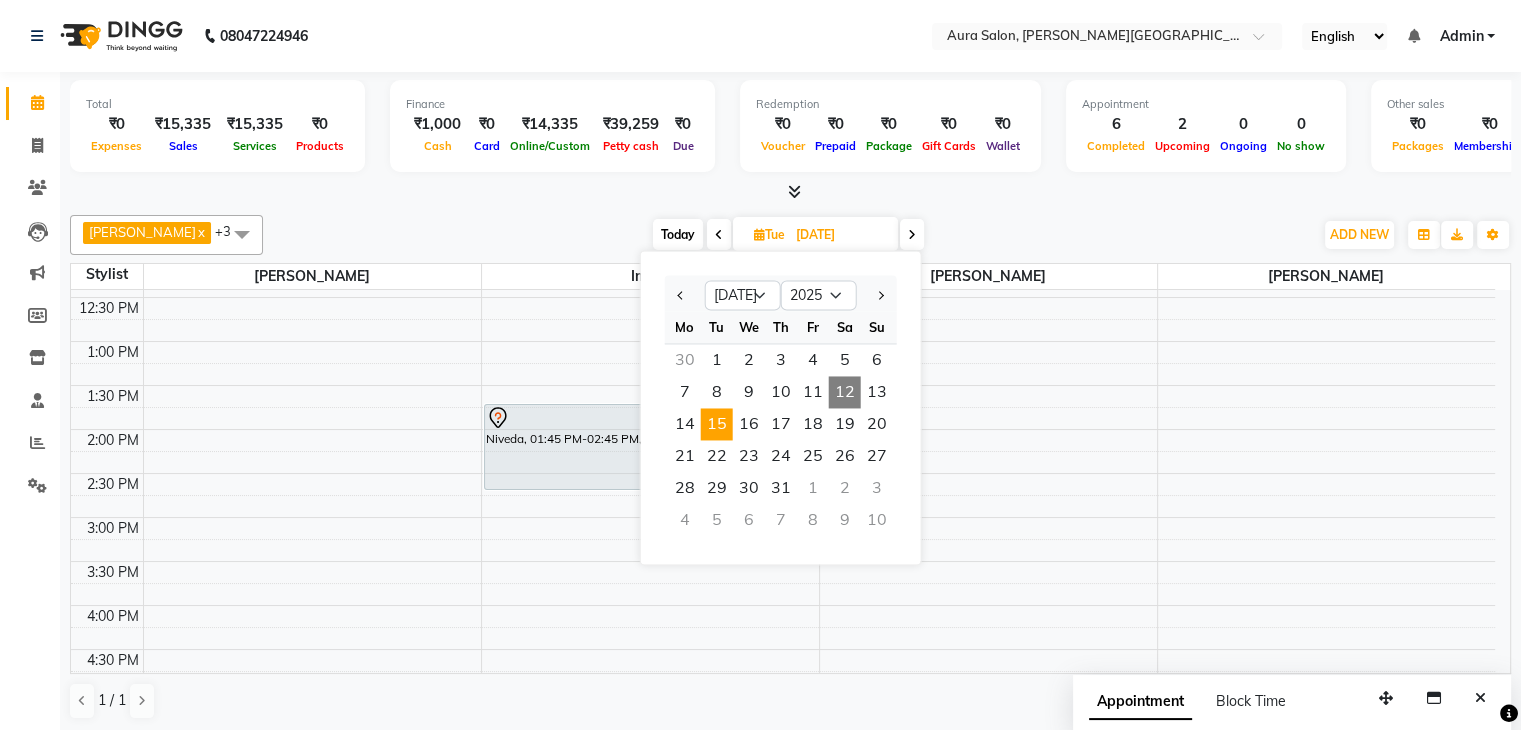 click on "12" at bounding box center [845, 392] 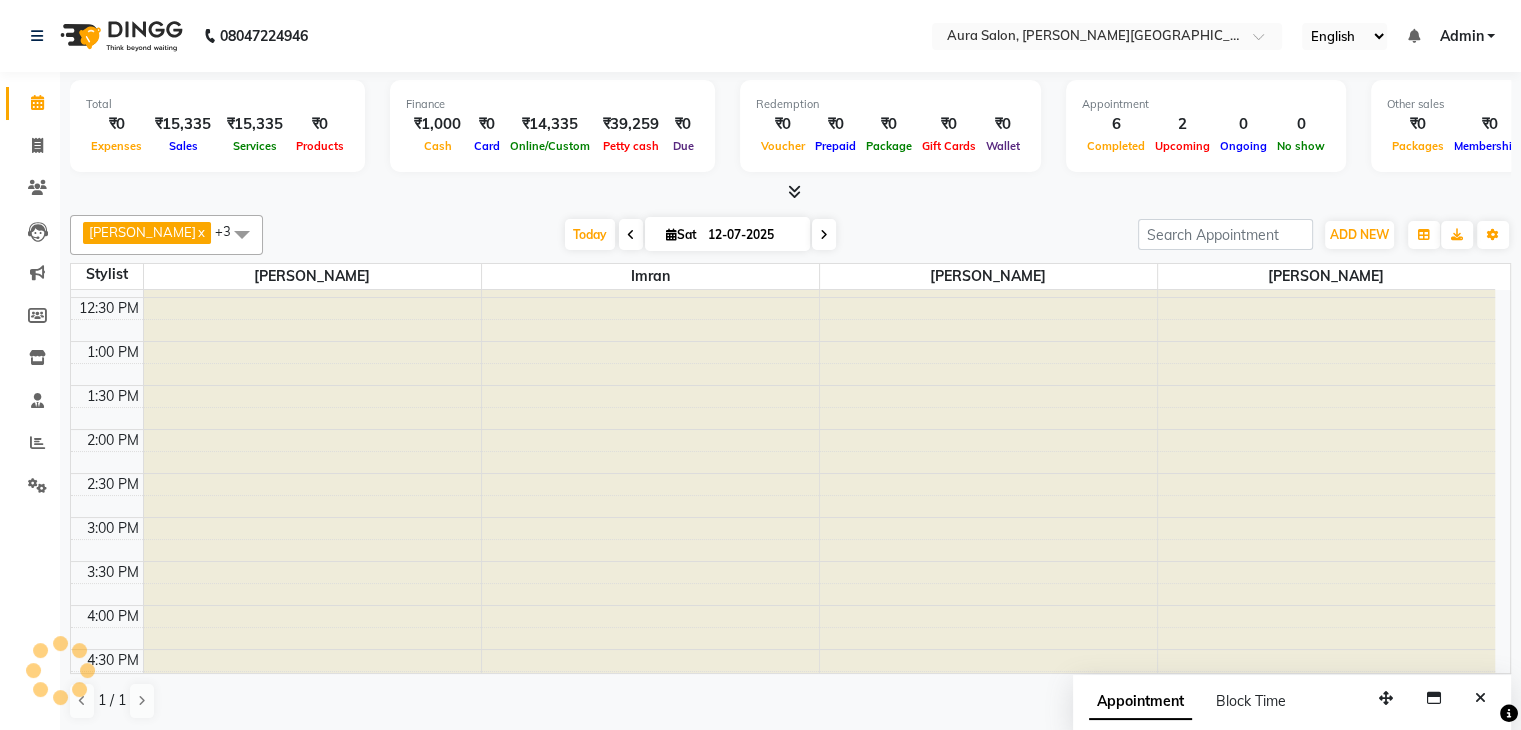 scroll, scrollTop: 488, scrollLeft: 0, axis: vertical 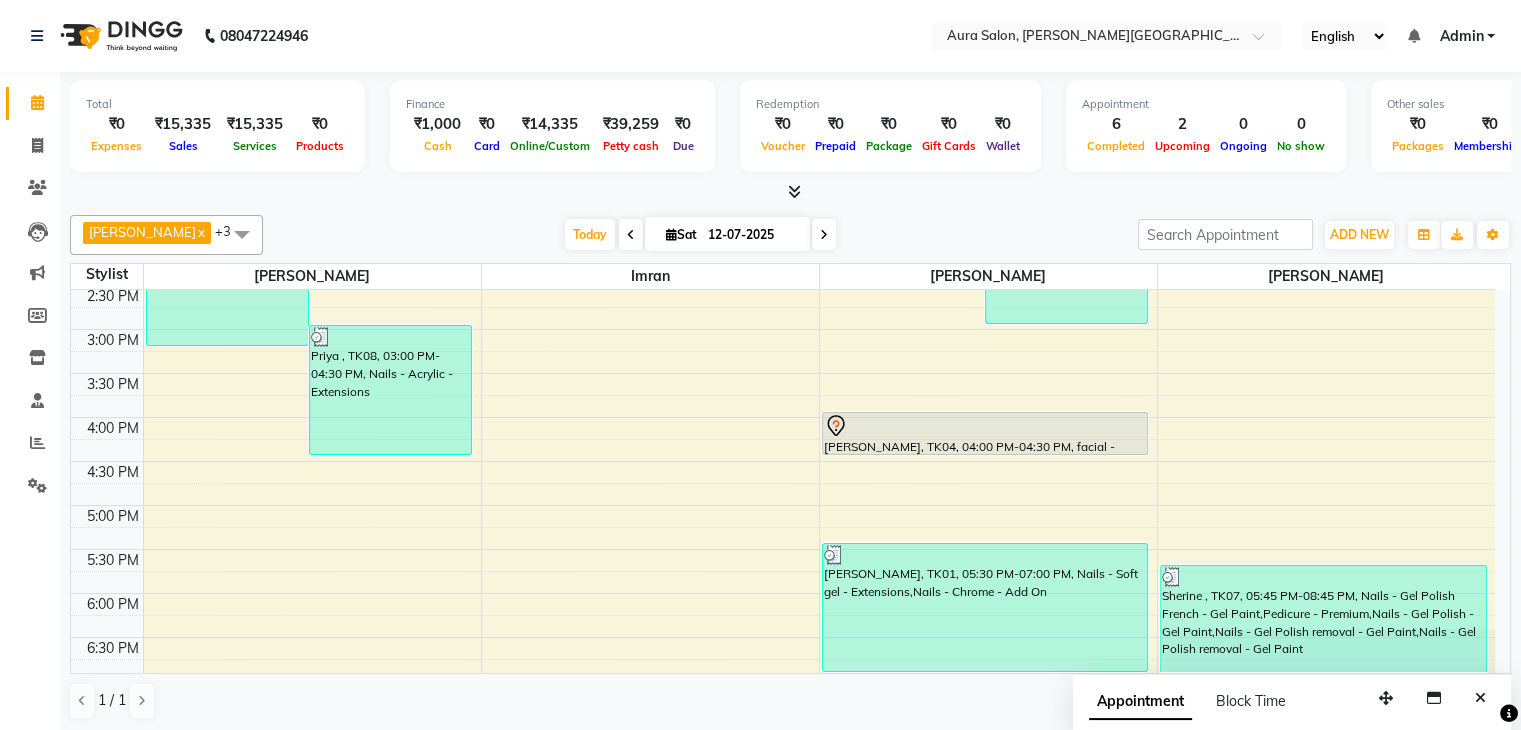 click on "Sat" at bounding box center [681, 234] 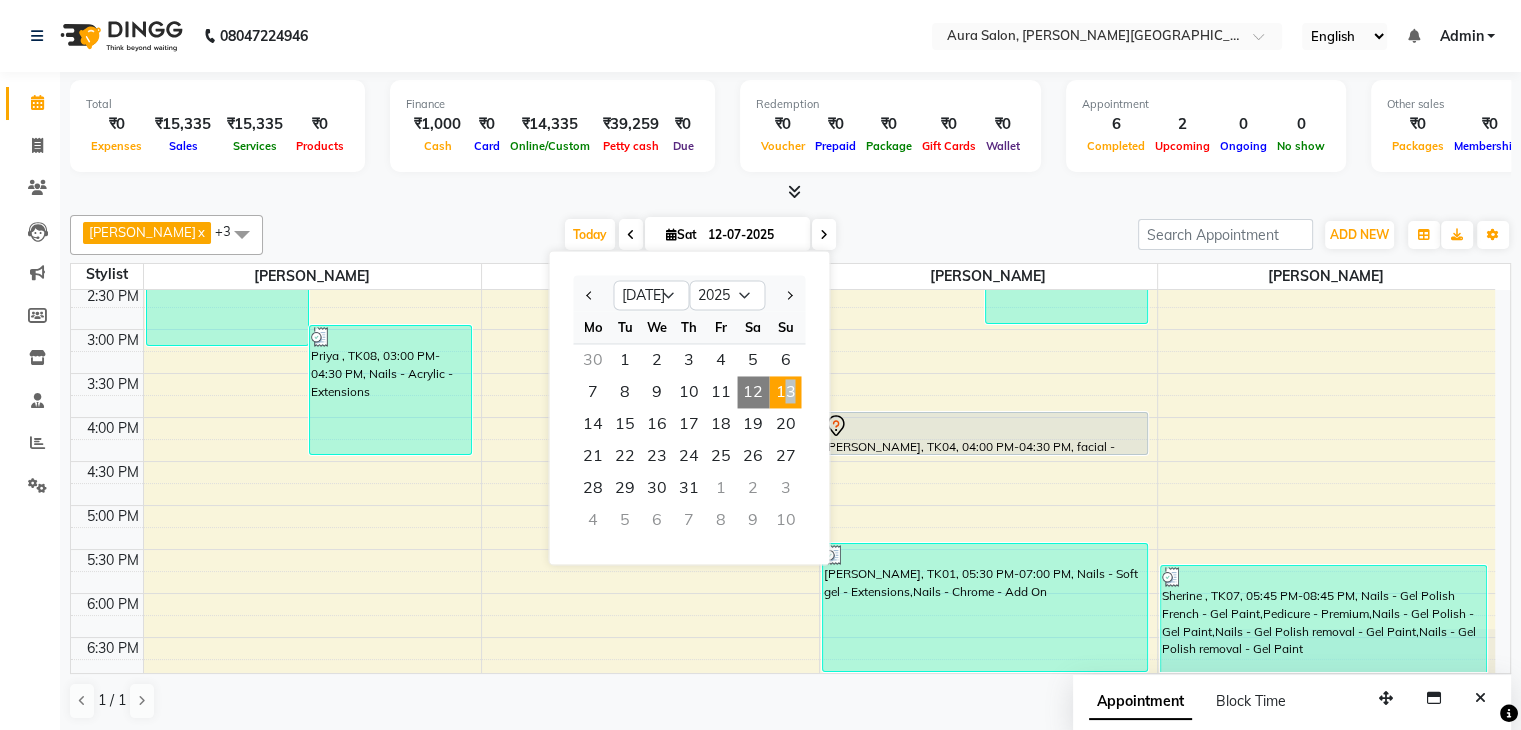 click on "13" at bounding box center (785, 392) 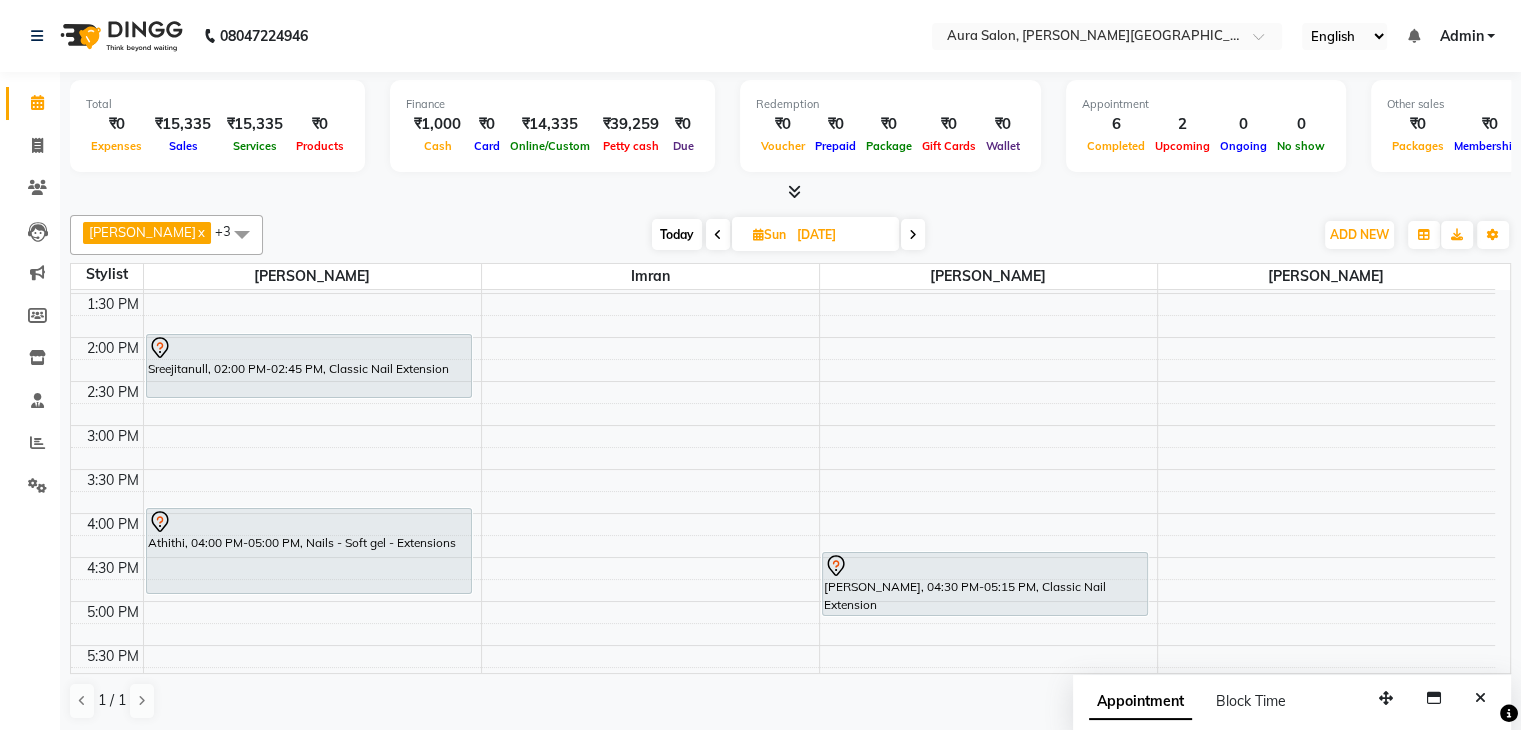 scroll, scrollTop: 388, scrollLeft: 0, axis: vertical 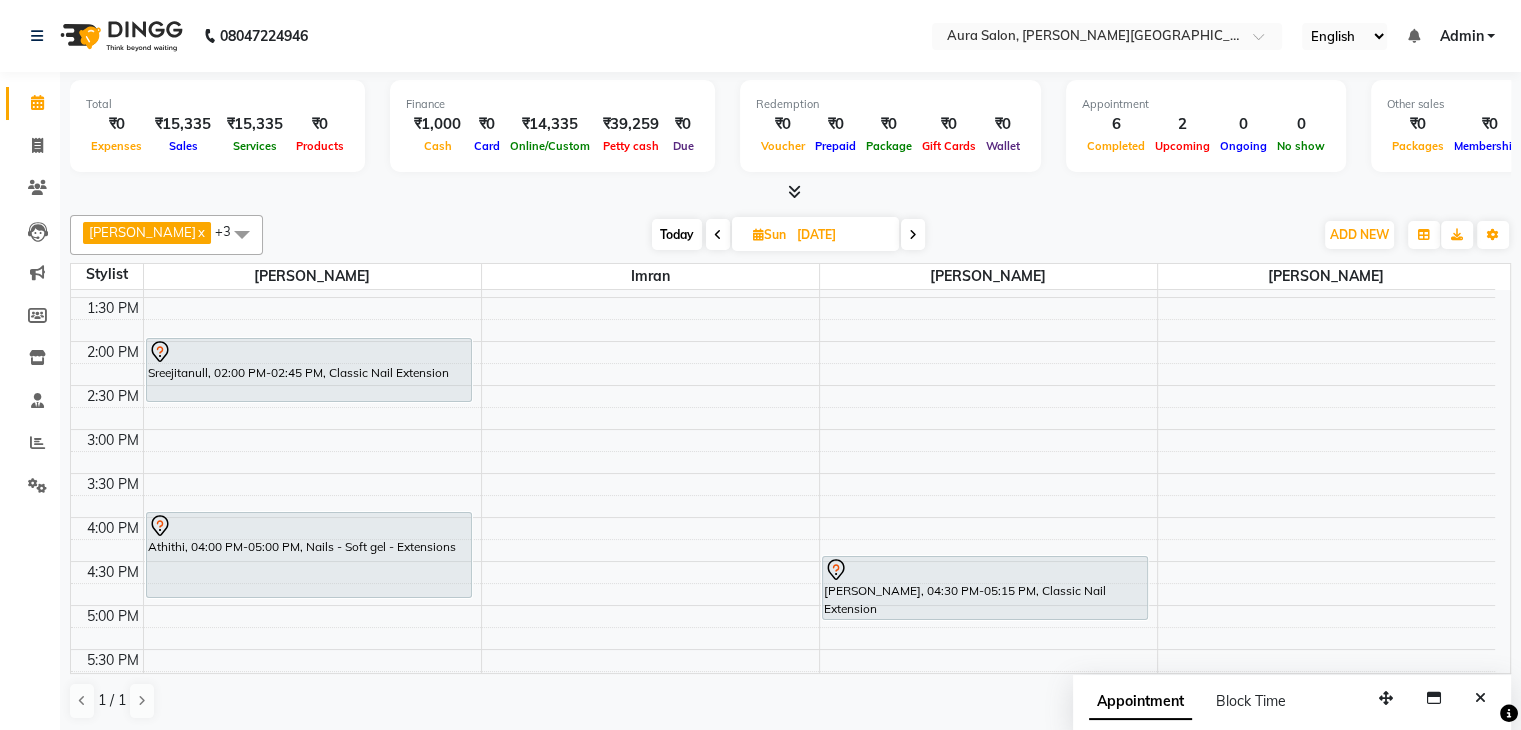 click on "[DATE]" at bounding box center [841, 235] 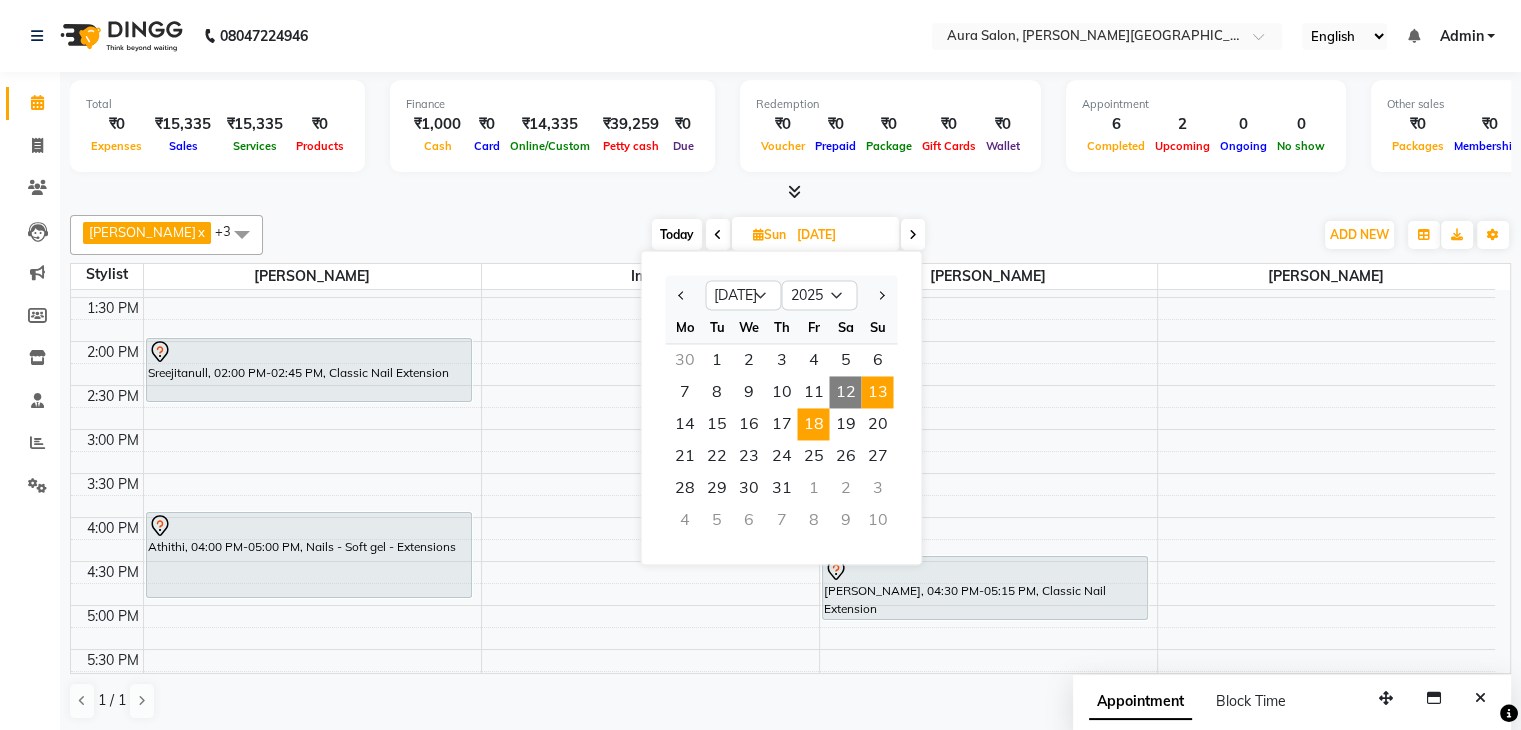 click on "18" at bounding box center [813, 424] 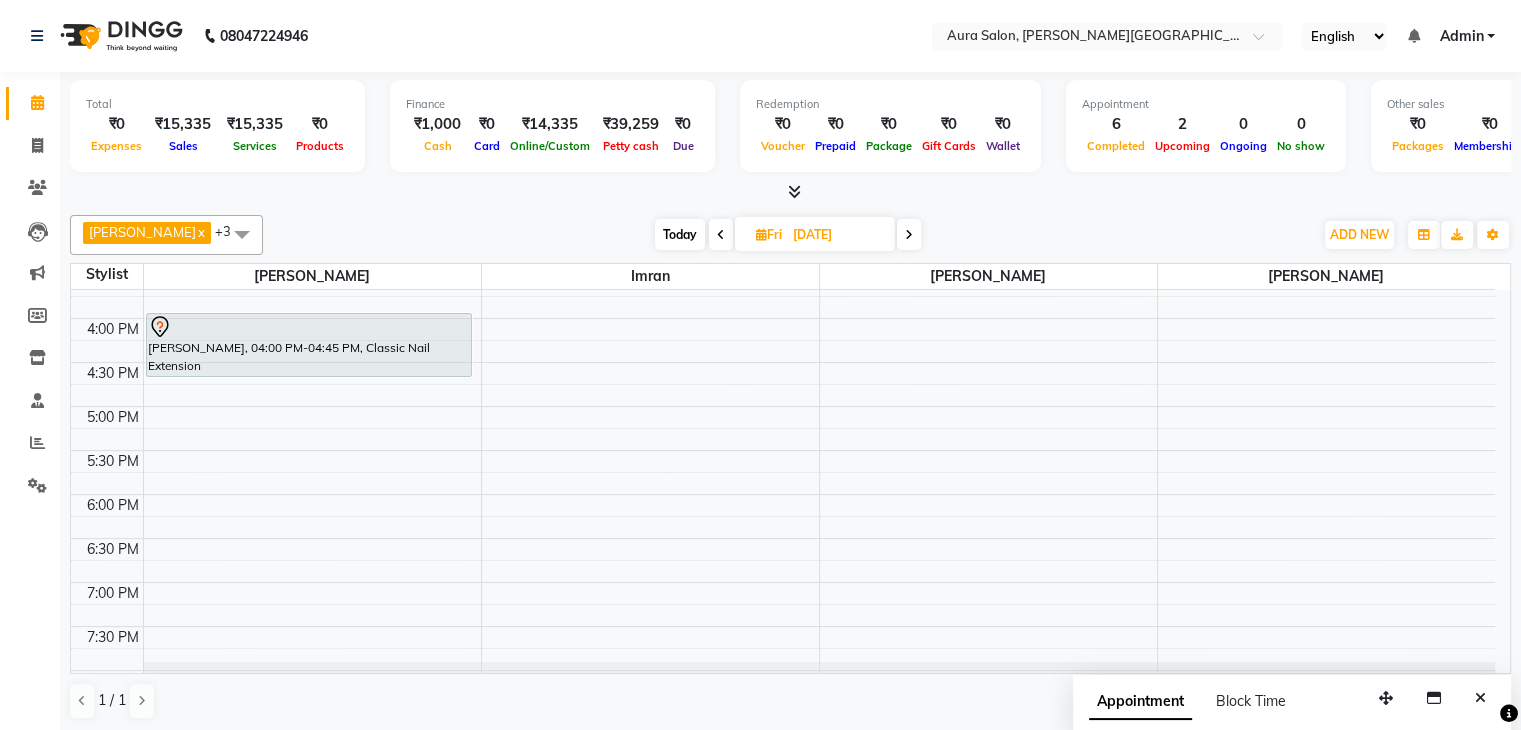 scroll, scrollTop: 463, scrollLeft: 0, axis: vertical 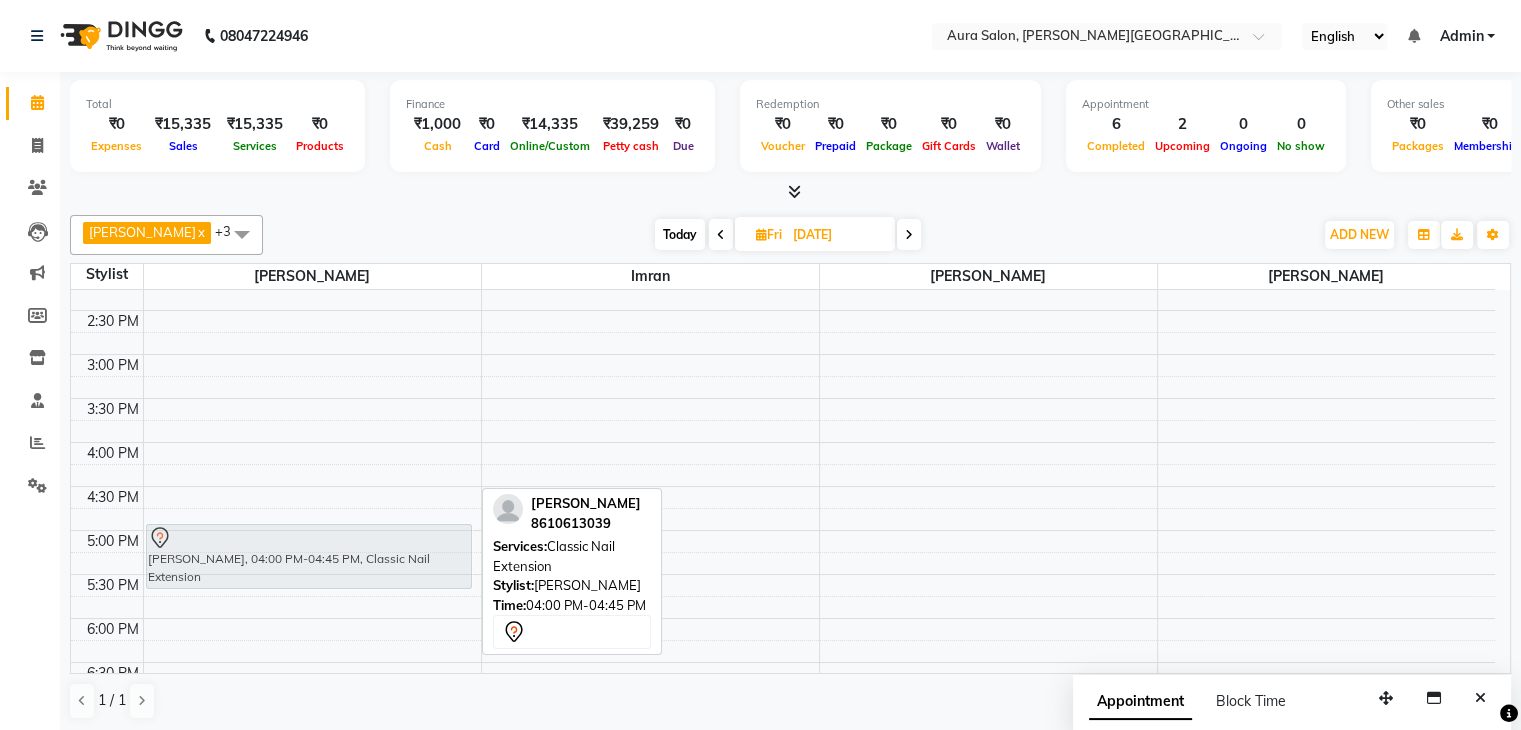 drag, startPoint x: 192, startPoint y: 463, endPoint x: 185, endPoint y: 540, distance: 77.31753 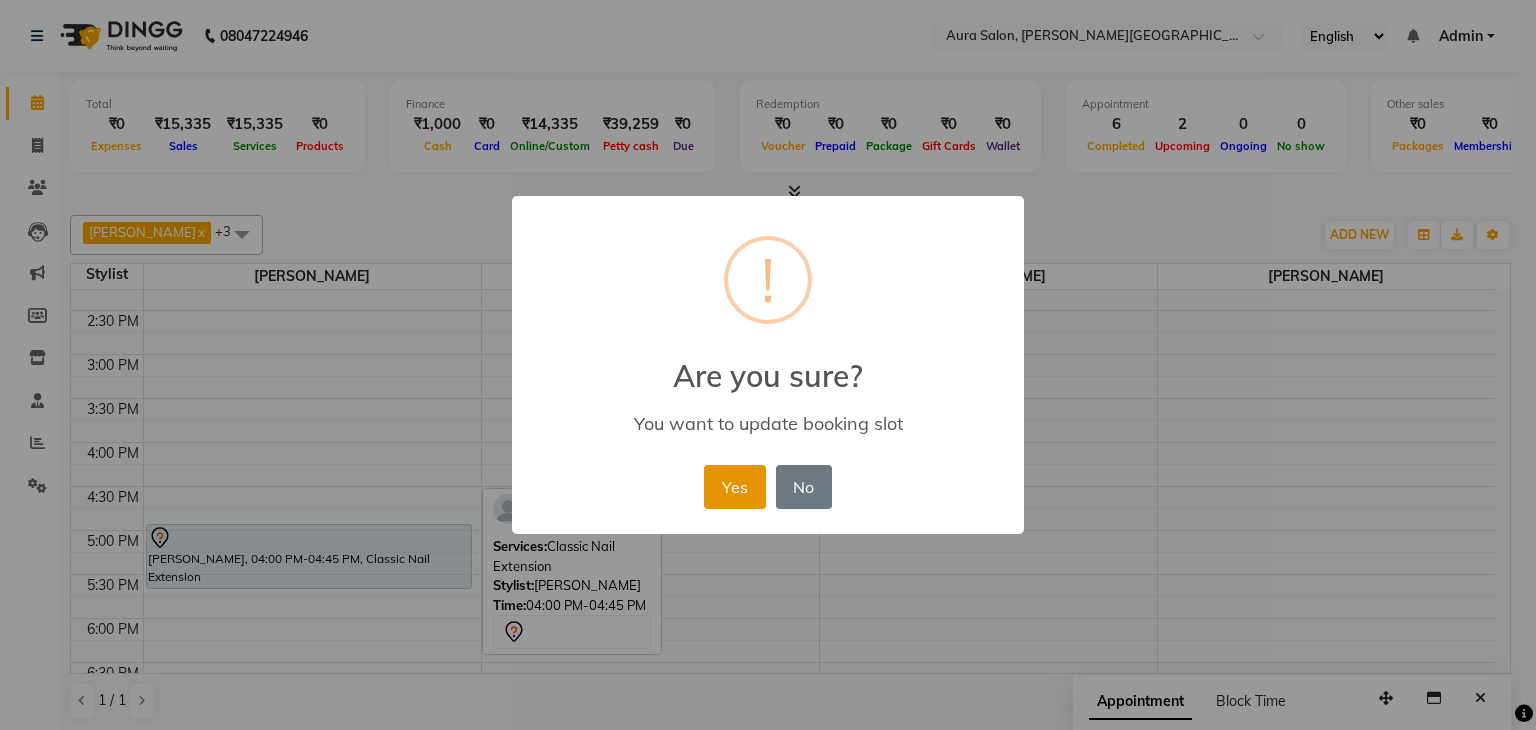 click on "Yes" at bounding box center (734, 487) 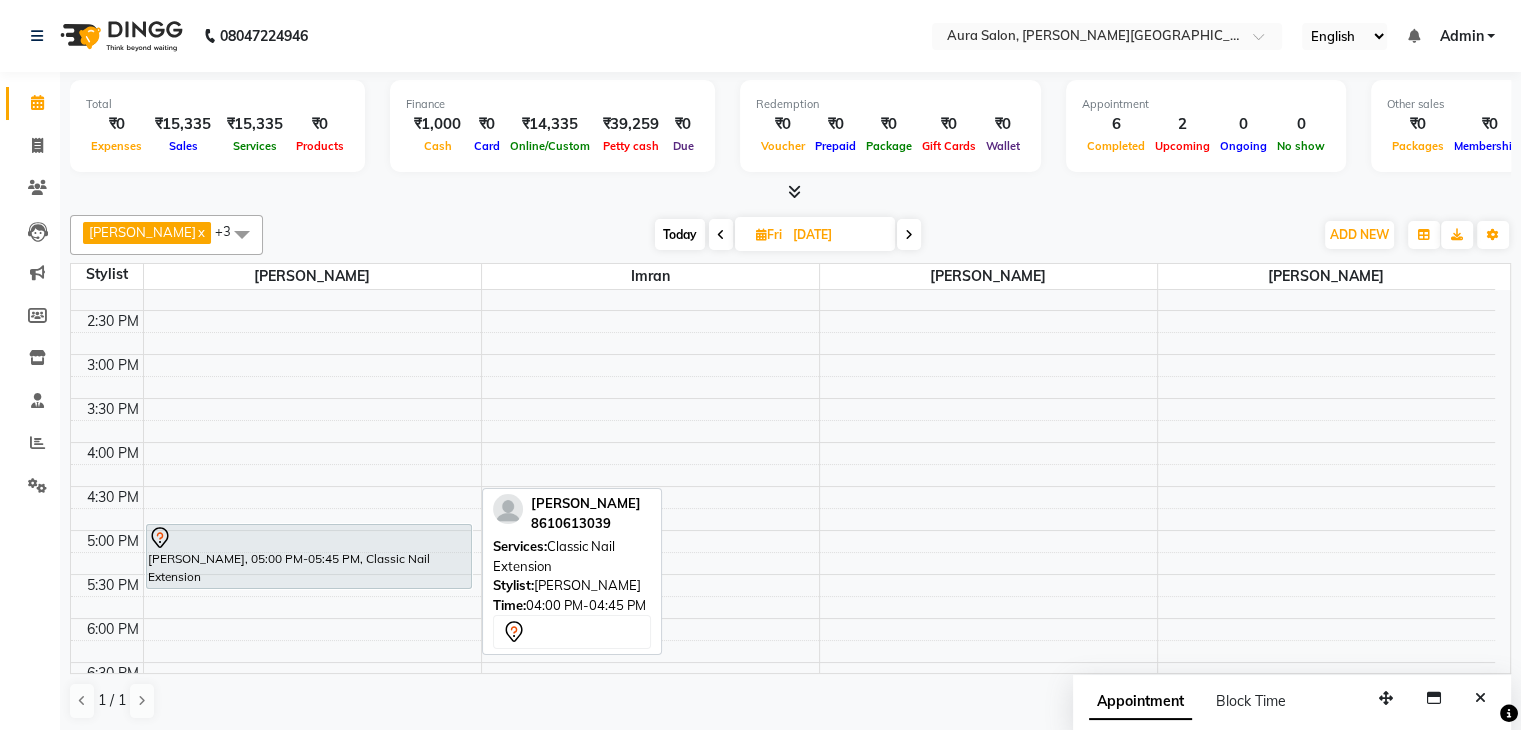 click on "Fri" at bounding box center (769, 234) 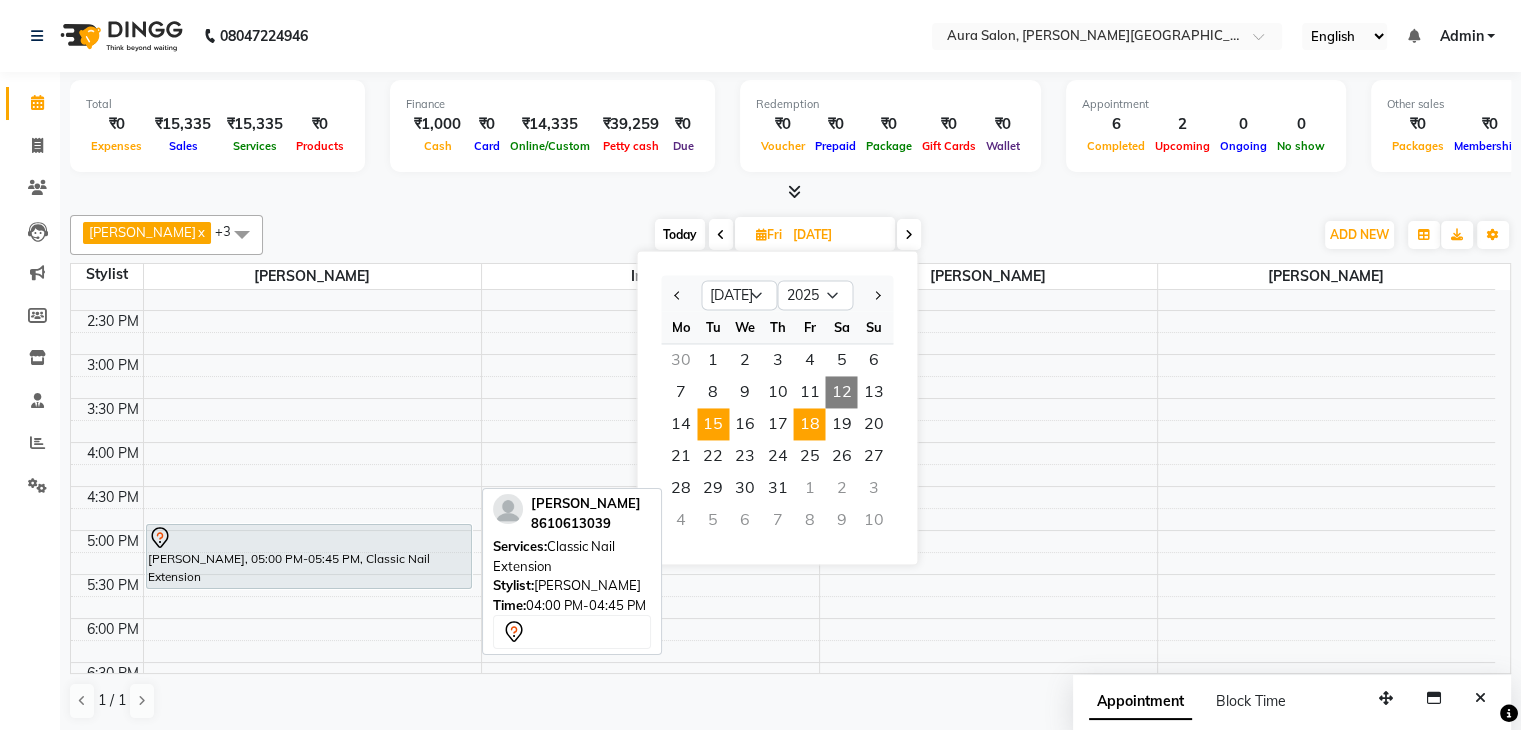 click on "15" at bounding box center (713, 424) 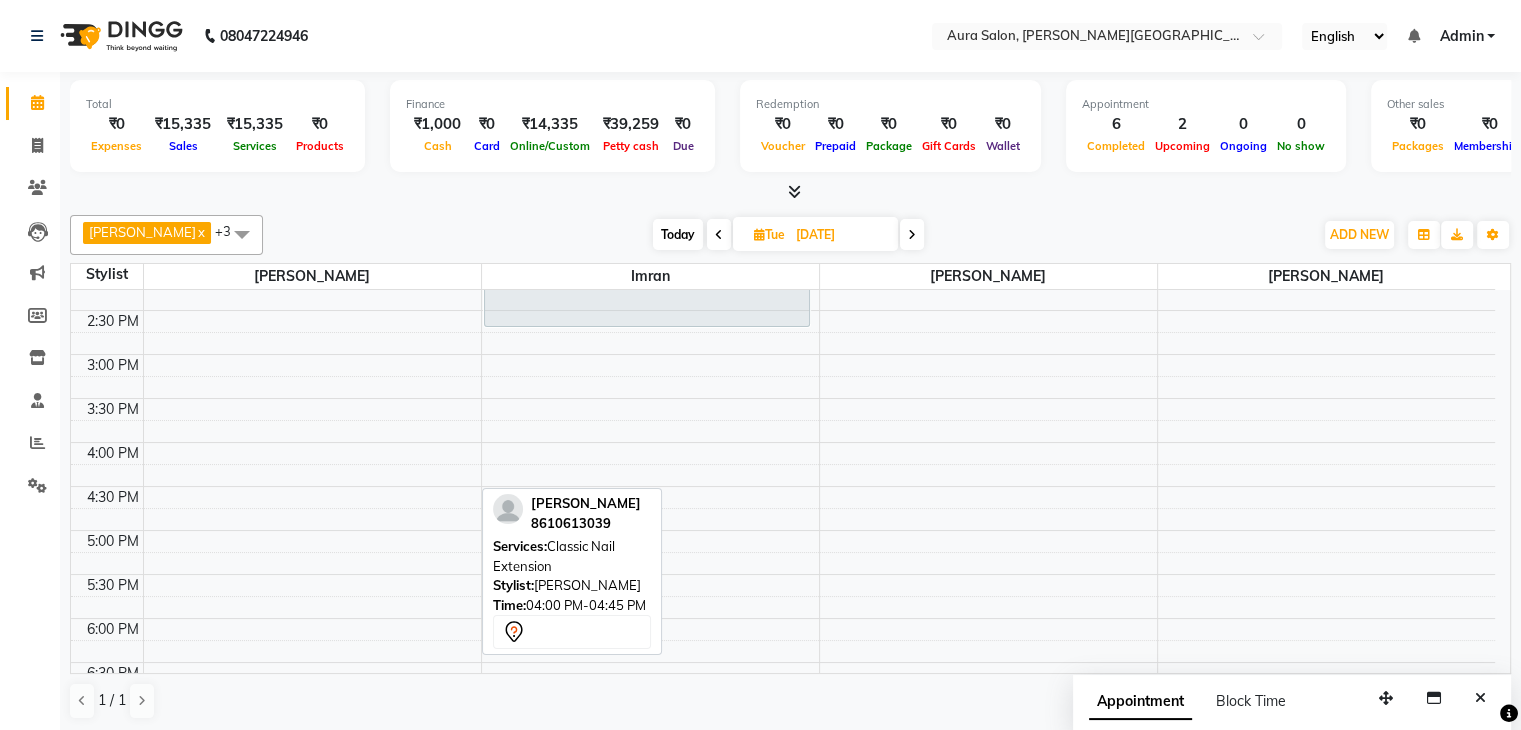 scroll, scrollTop: 363, scrollLeft: 0, axis: vertical 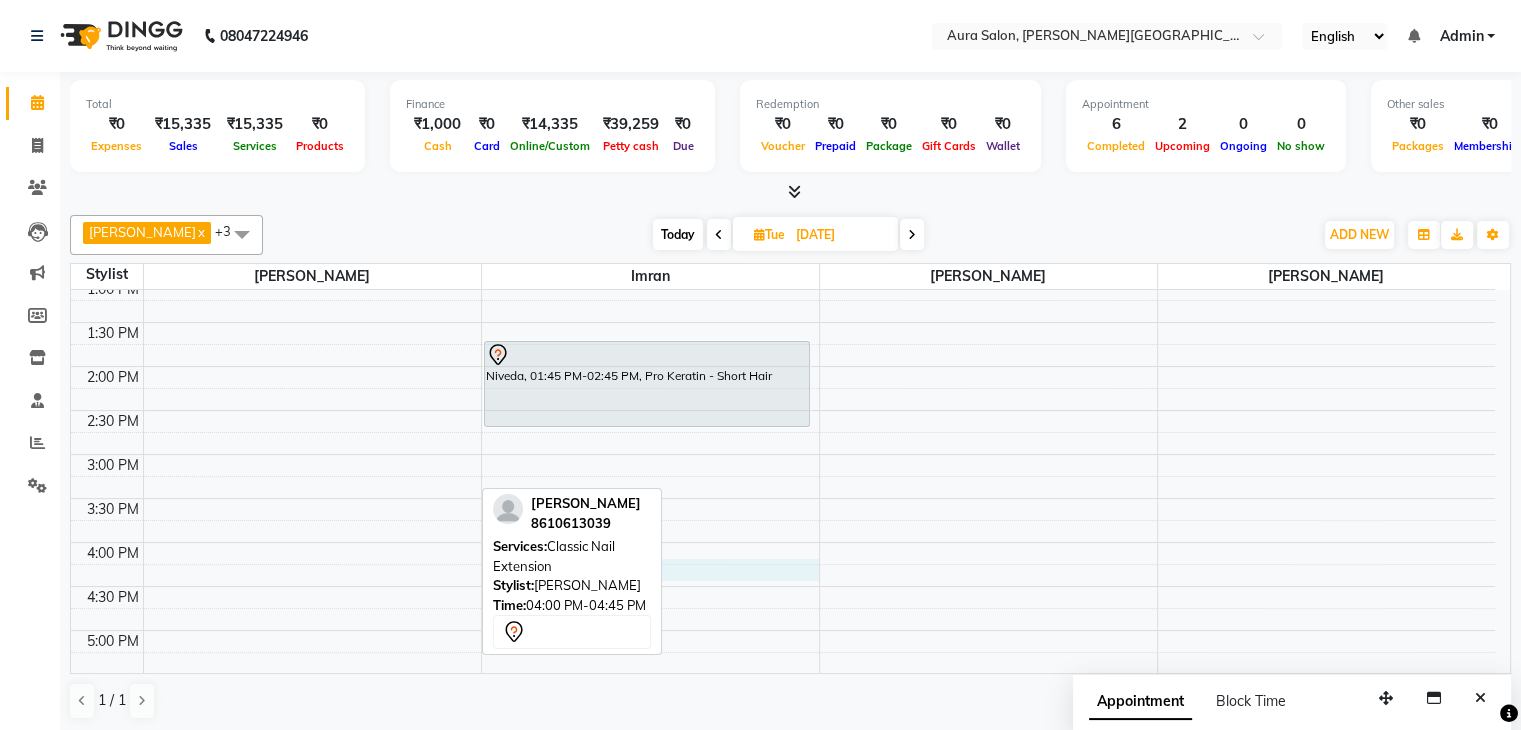 click on "9:00 AM 9:30 AM 10:00 AM 10:30 AM 11:00 AM 11:30 AM 12:00 PM 12:30 PM 1:00 PM 1:30 PM 2:00 PM 2:30 PM 3:00 PM 3:30 PM 4:00 PM 4:30 PM 5:00 PM 5:30 PM 6:00 PM 6:30 PM 7:00 PM 7:30 PM 8:00 PM 8:30 PM             [PERSON_NAME], 01:45 PM-02:45 PM, Pro Keratin - Short Hair" at bounding box center (783, 454) 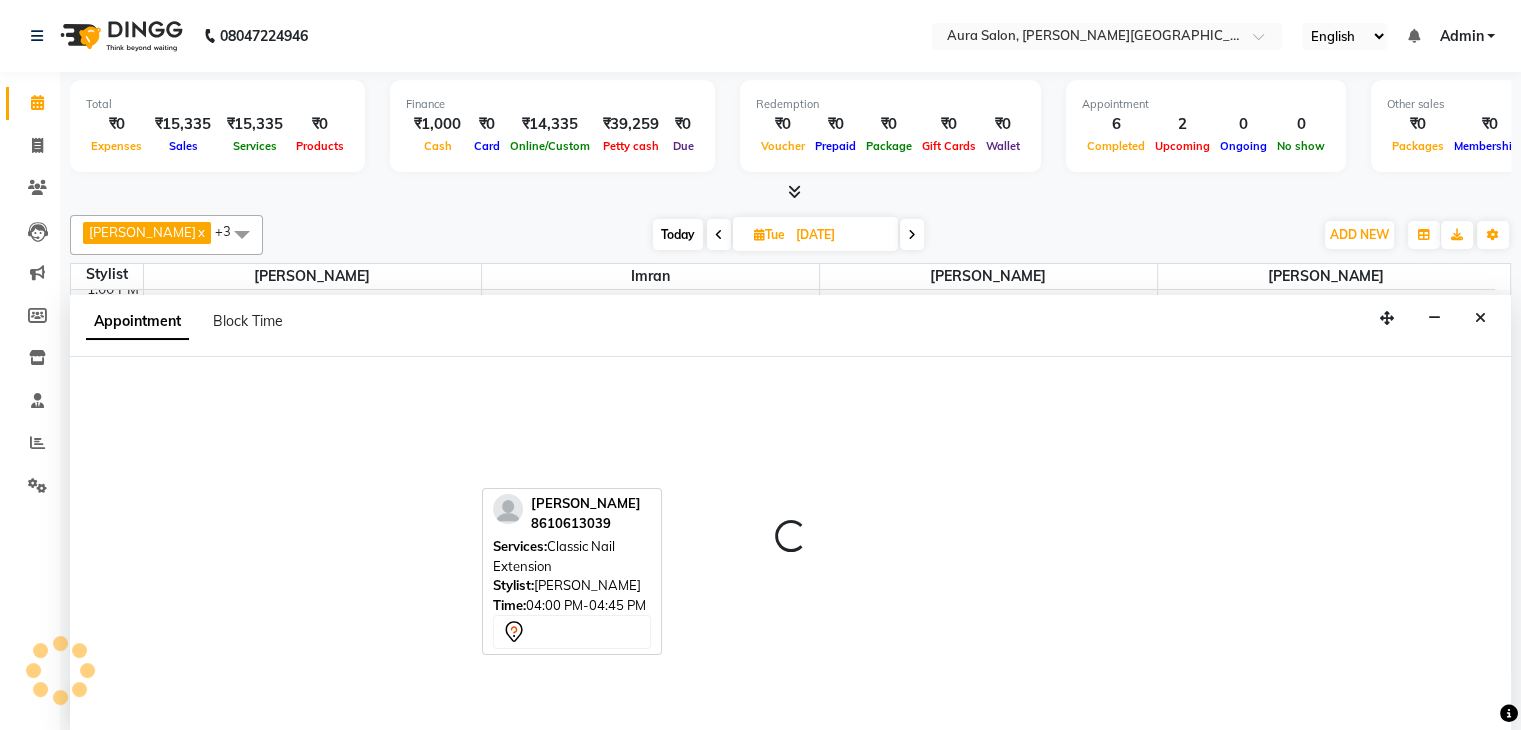 select on "66362" 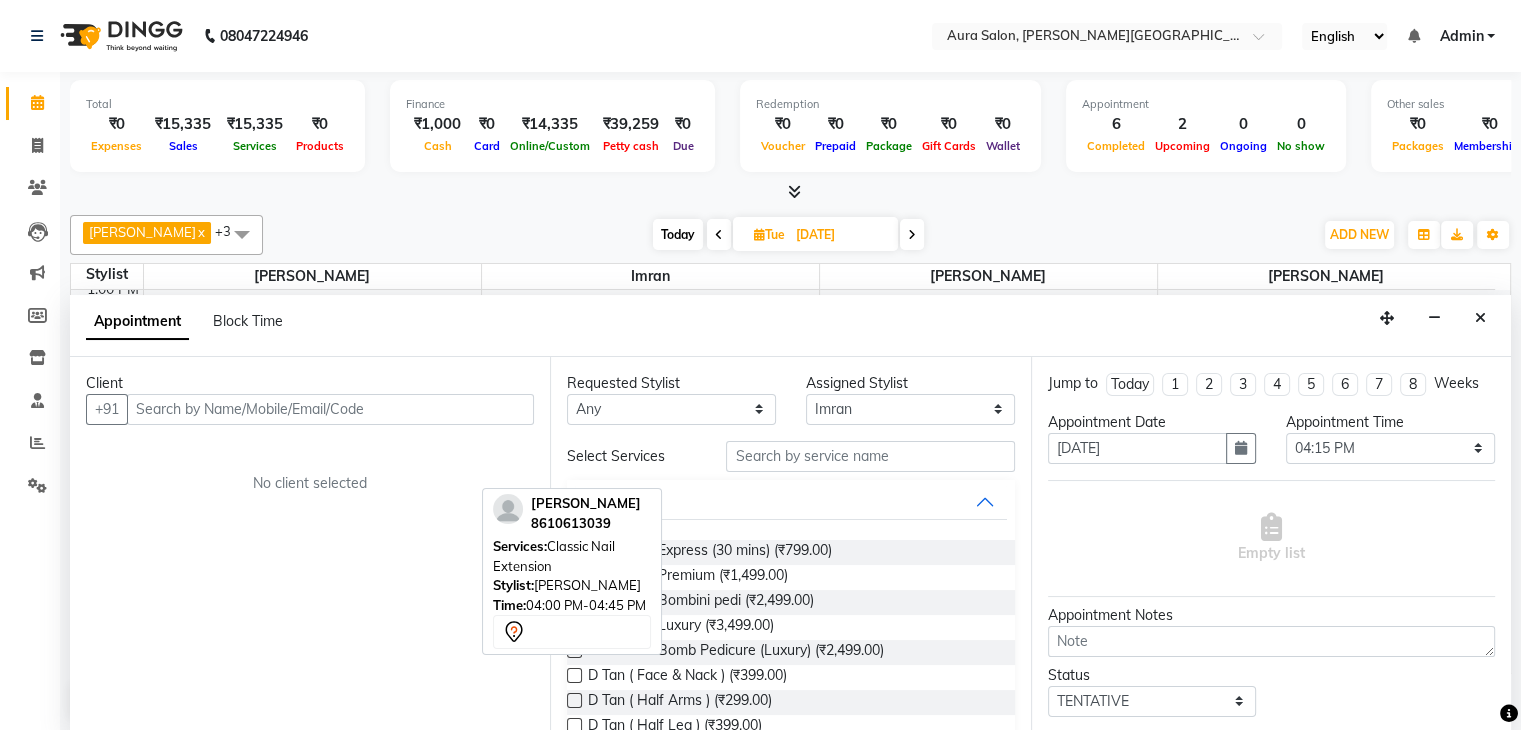 scroll, scrollTop: 1, scrollLeft: 0, axis: vertical 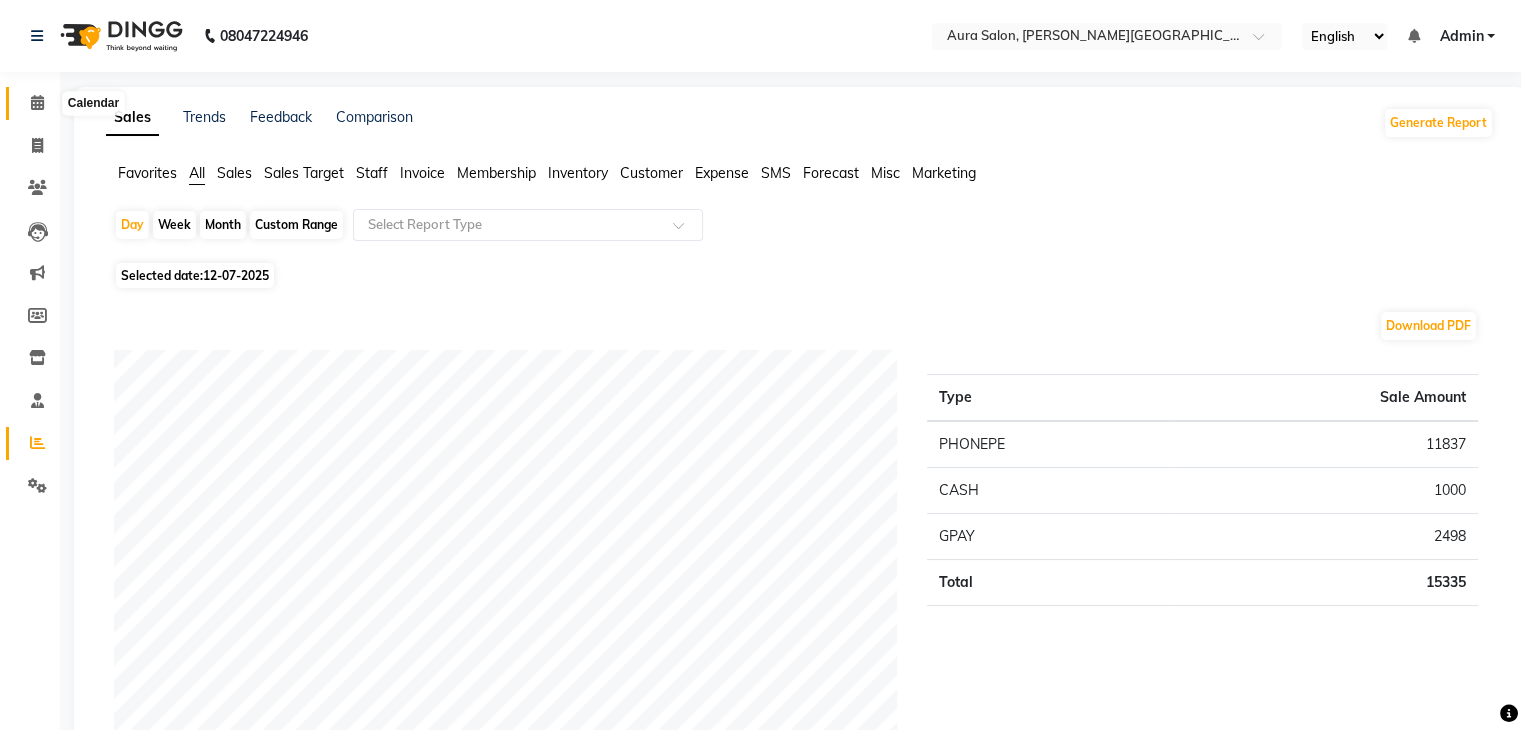 click 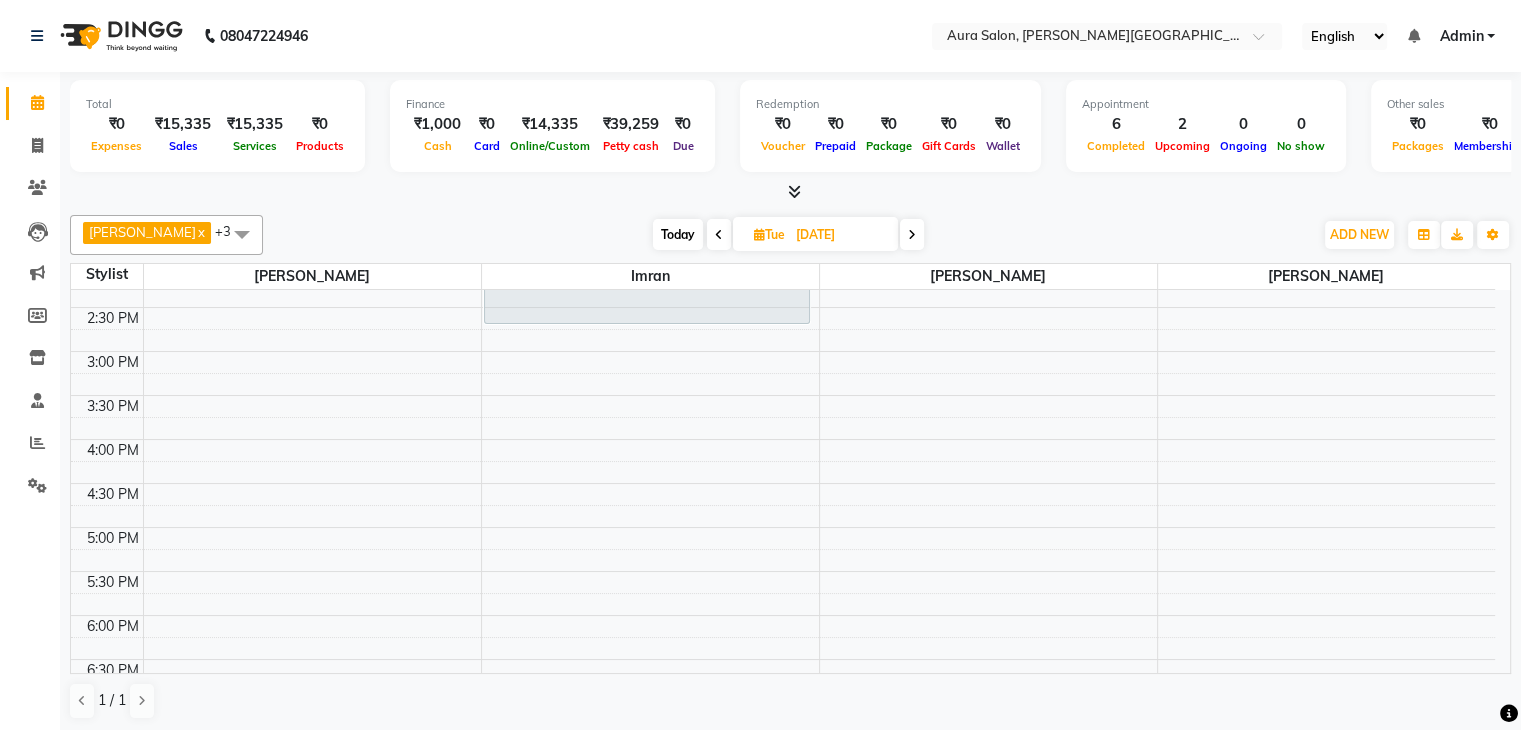 scroll, scrollTop: 462, scrollLeft: 0, axis: vertical 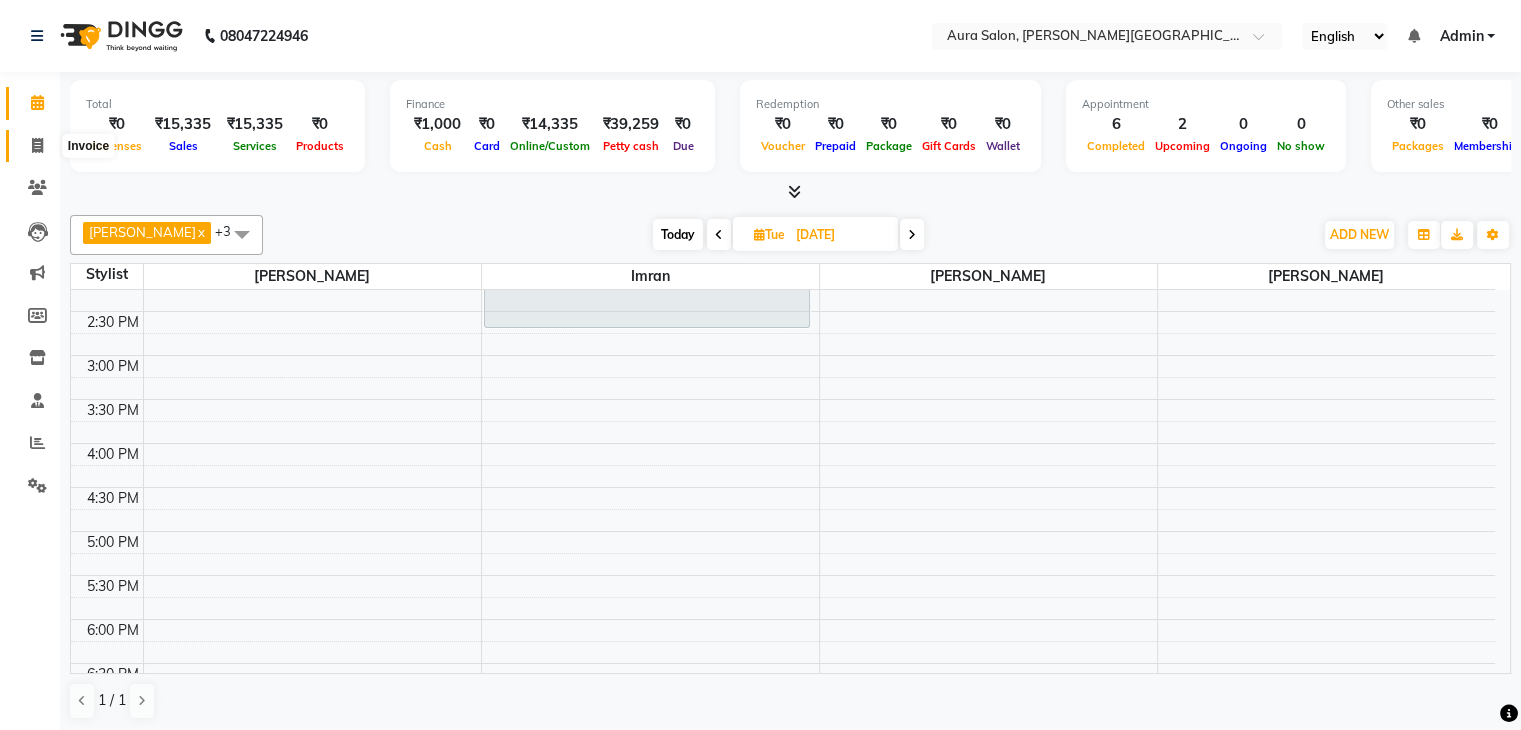 click 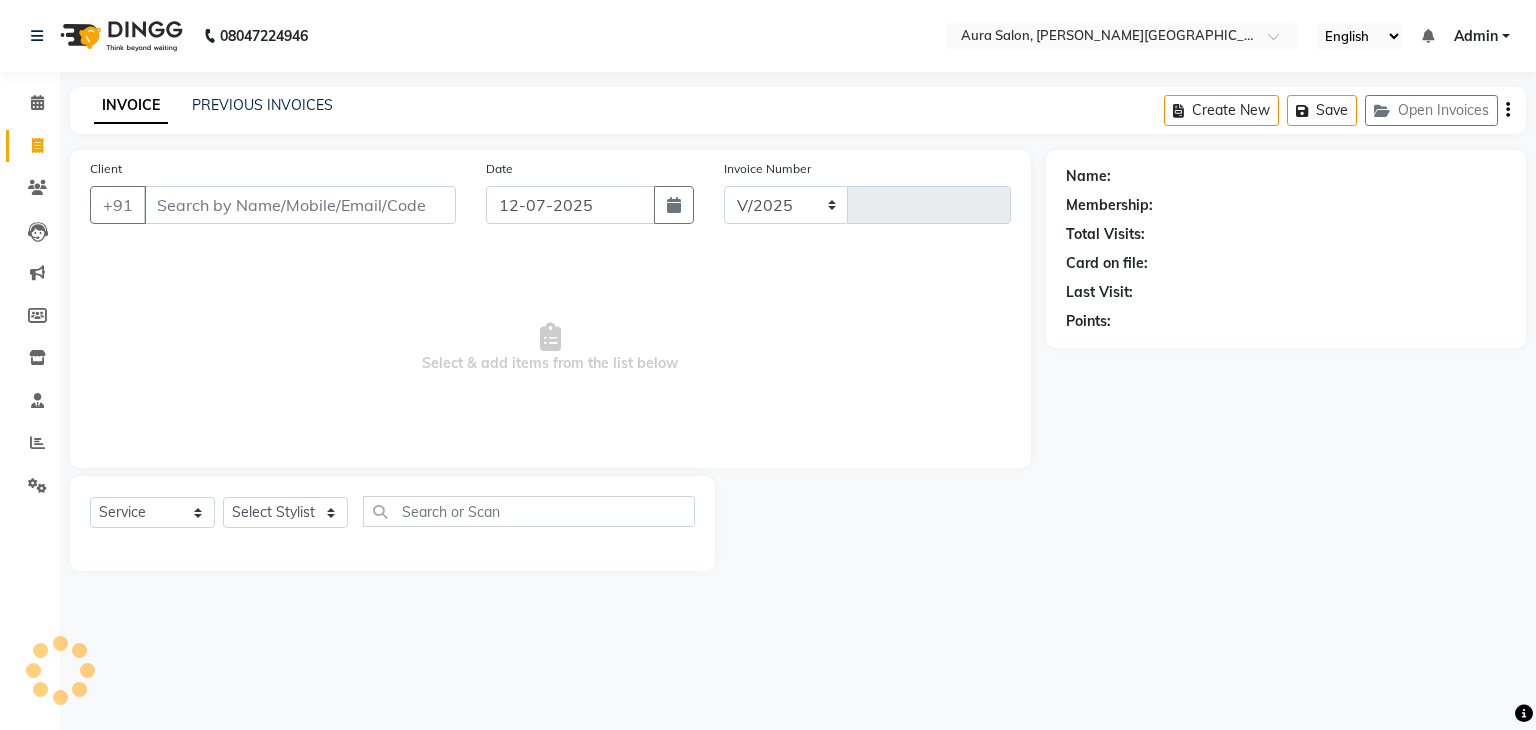 select on "7430" 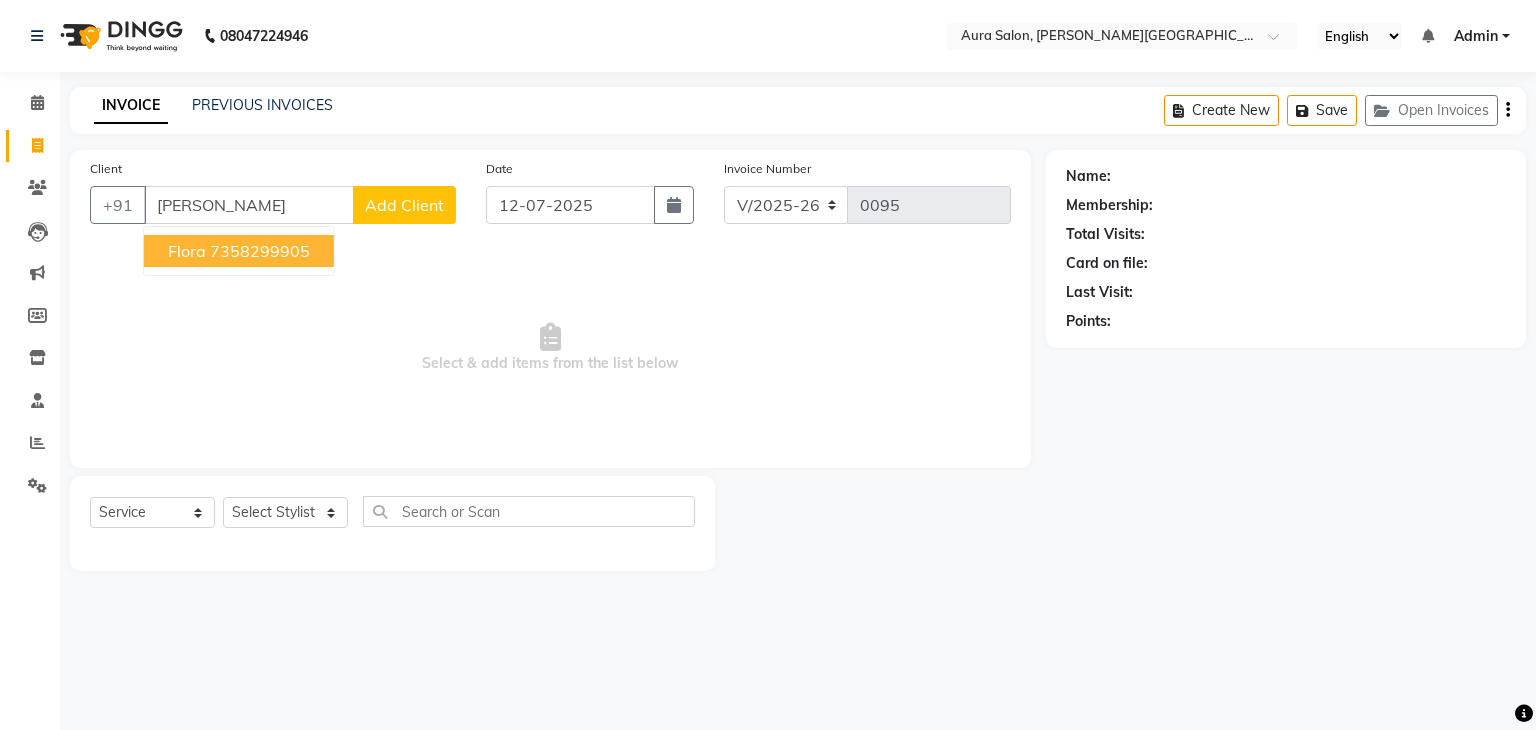 click on "7358299905" at bounding box center [260, 251] 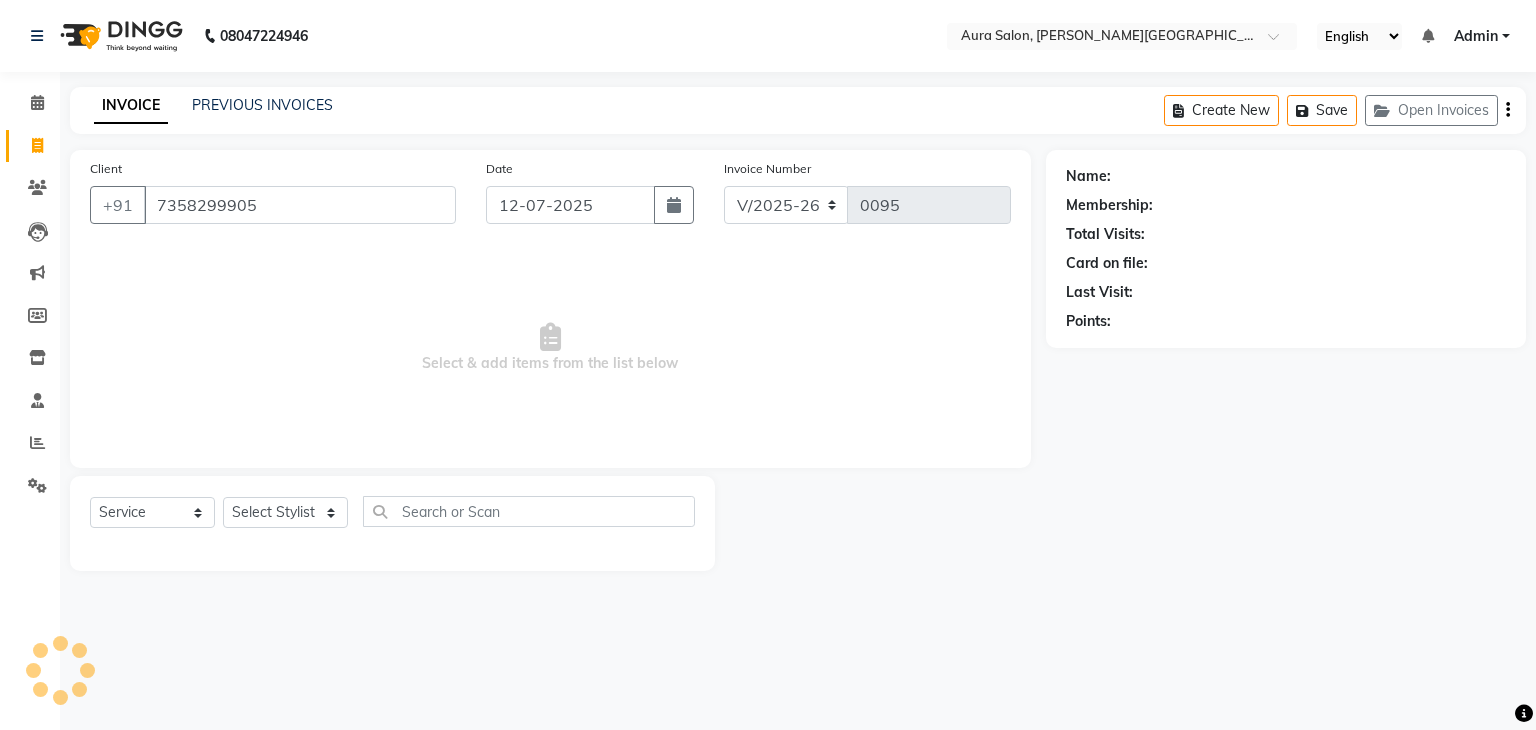 type on "7358299905" 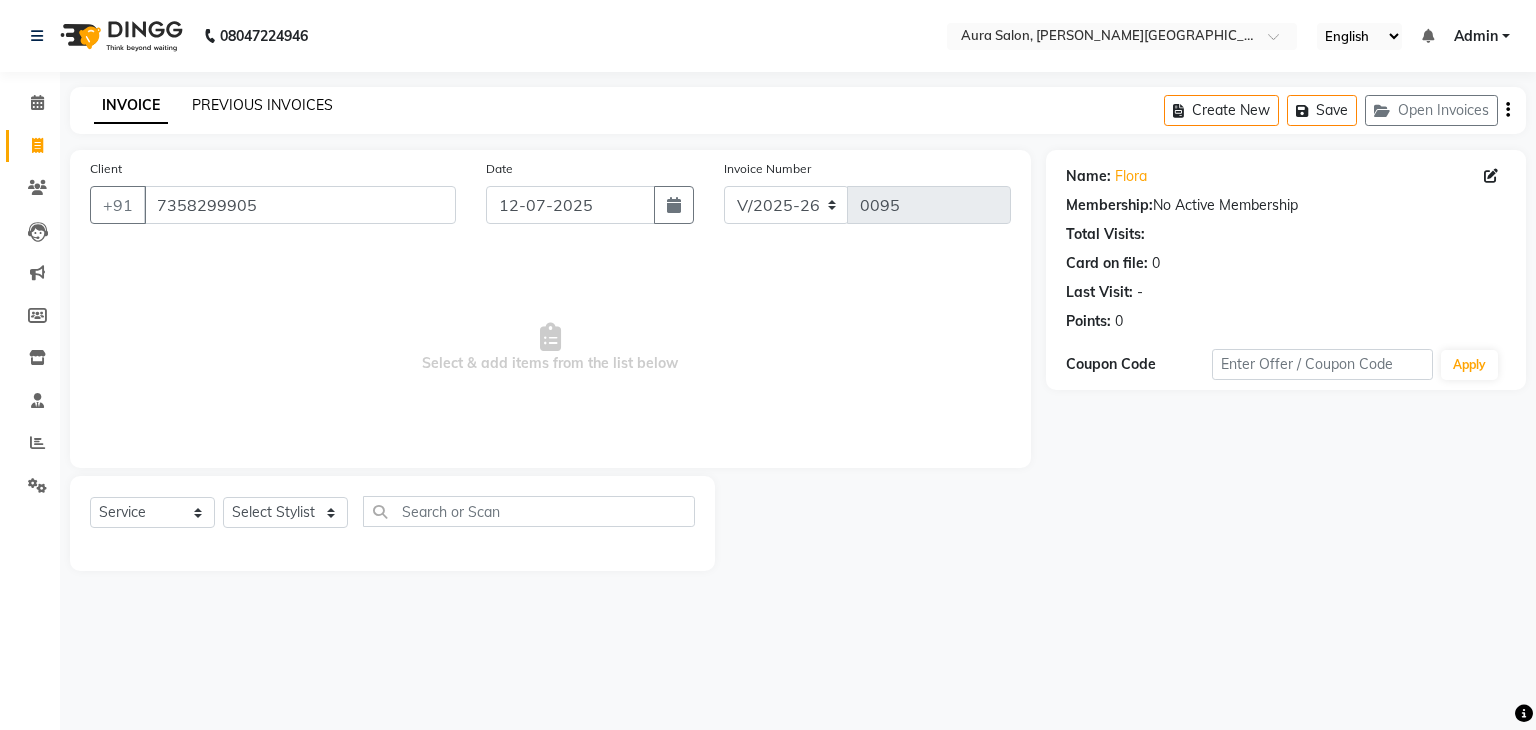 click on "PREVIOUS INVOICES" 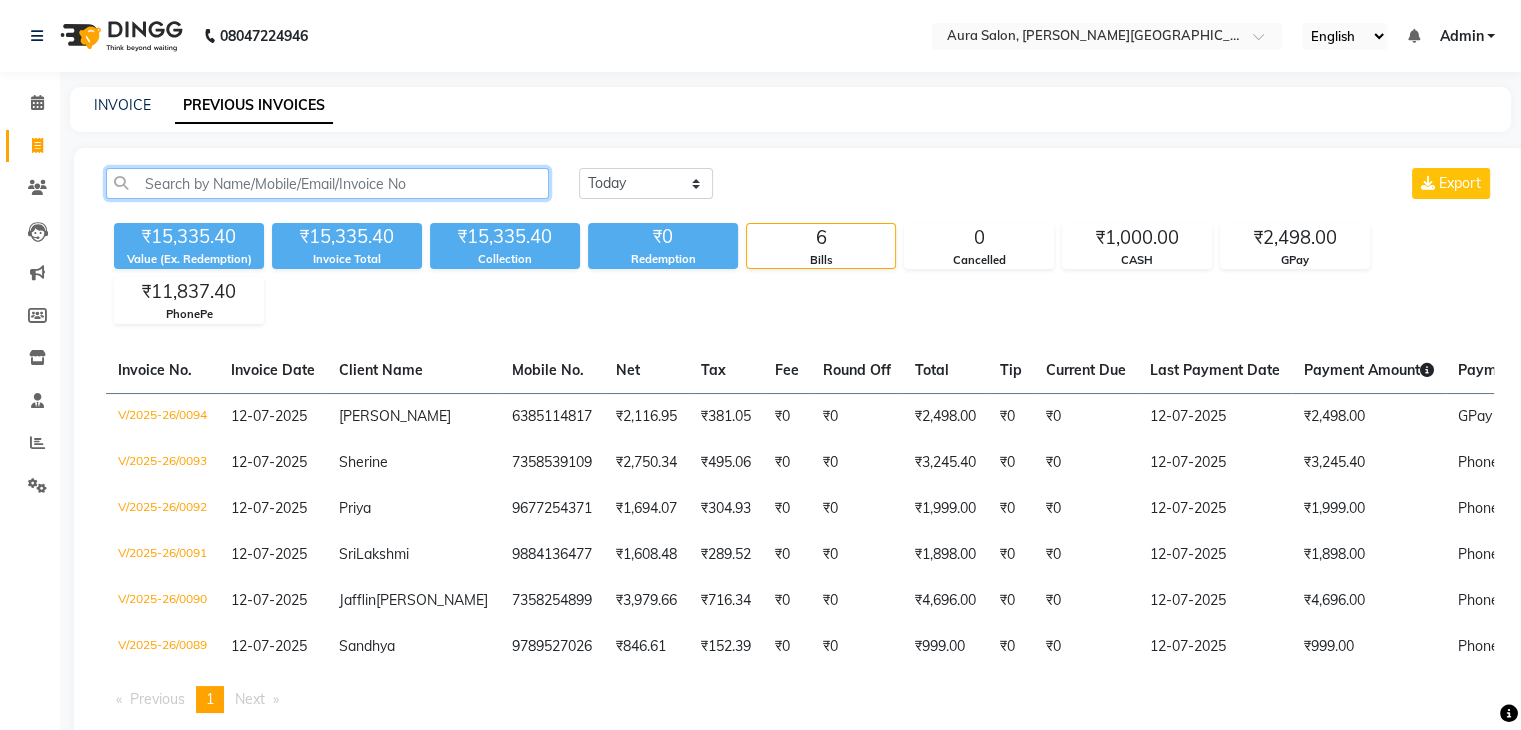 click 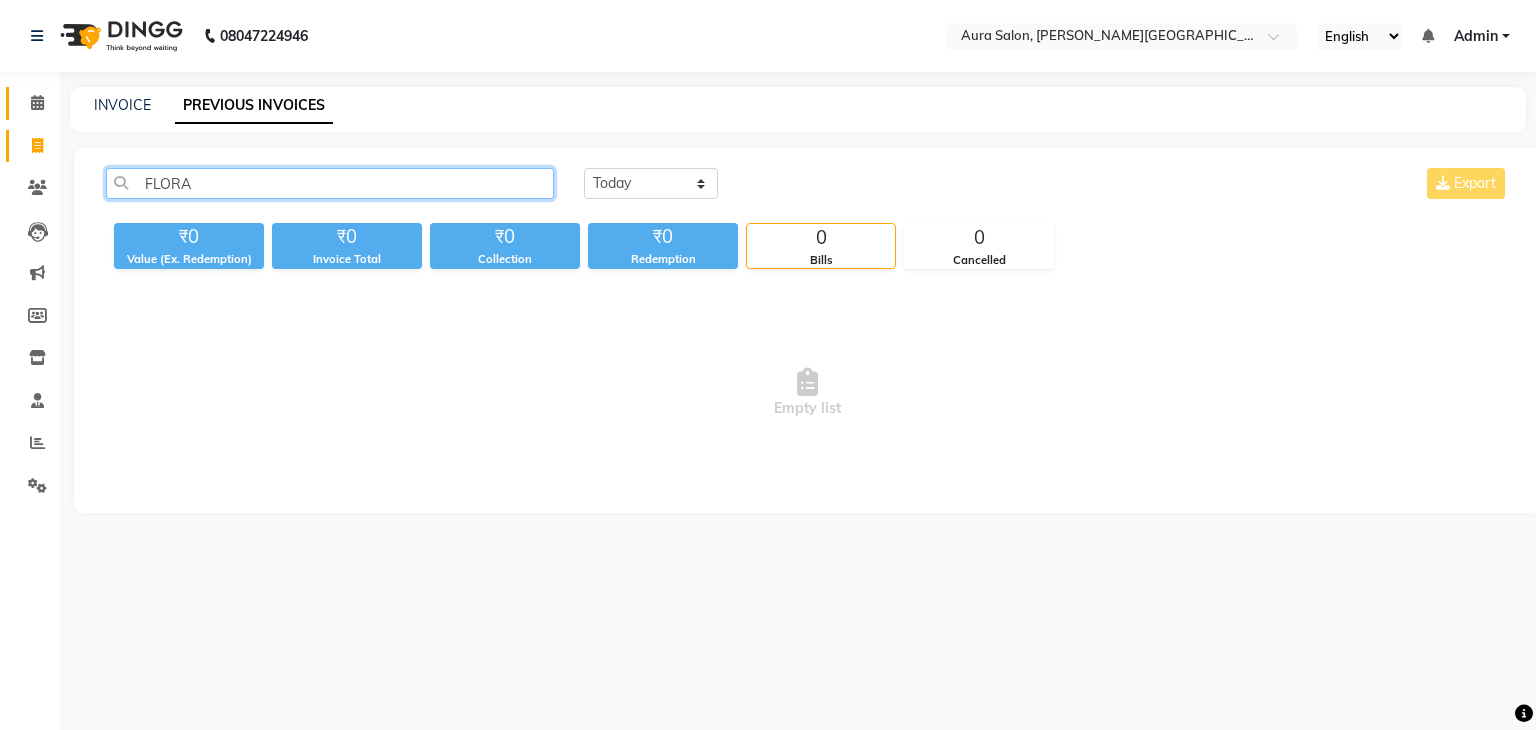 type on "FLORA" 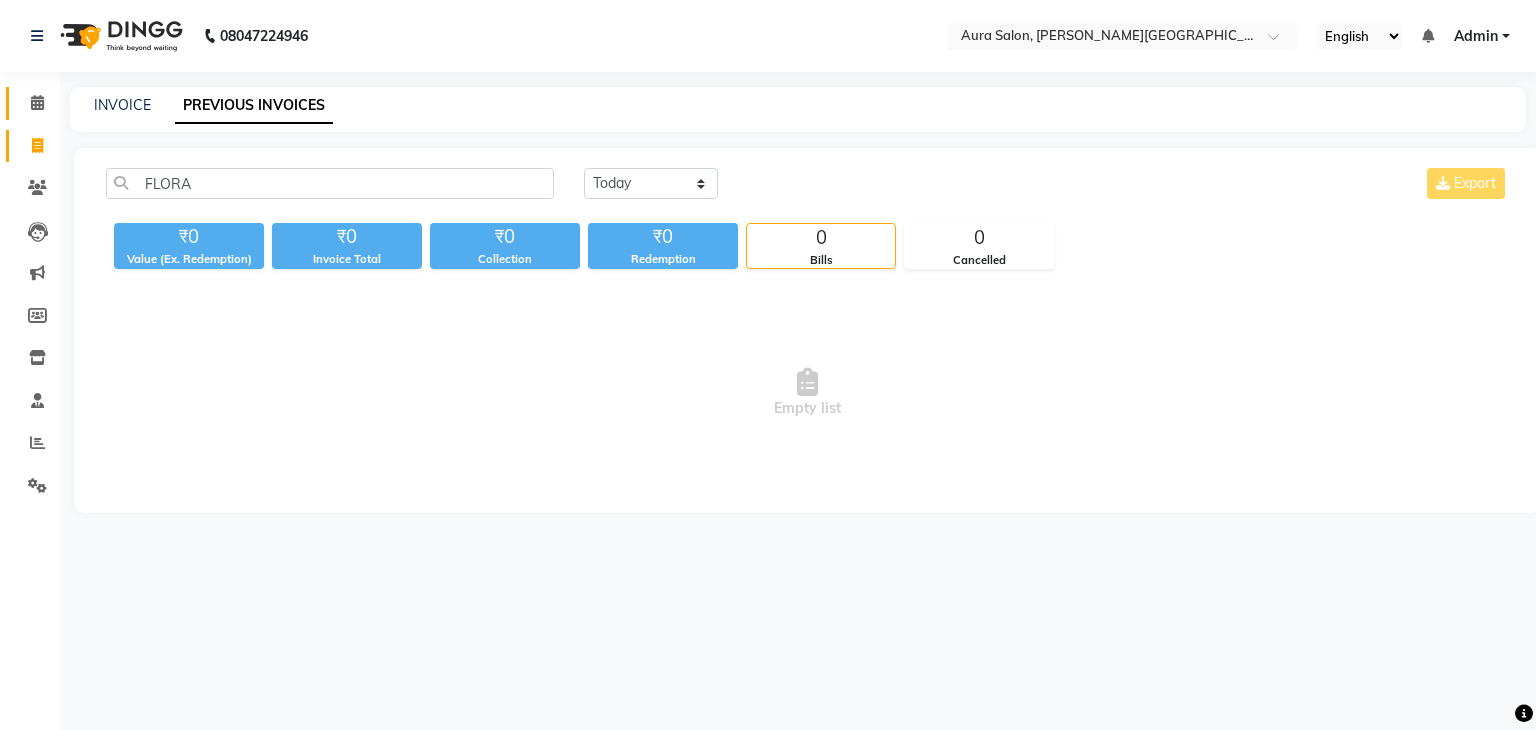 click on "Calendar" 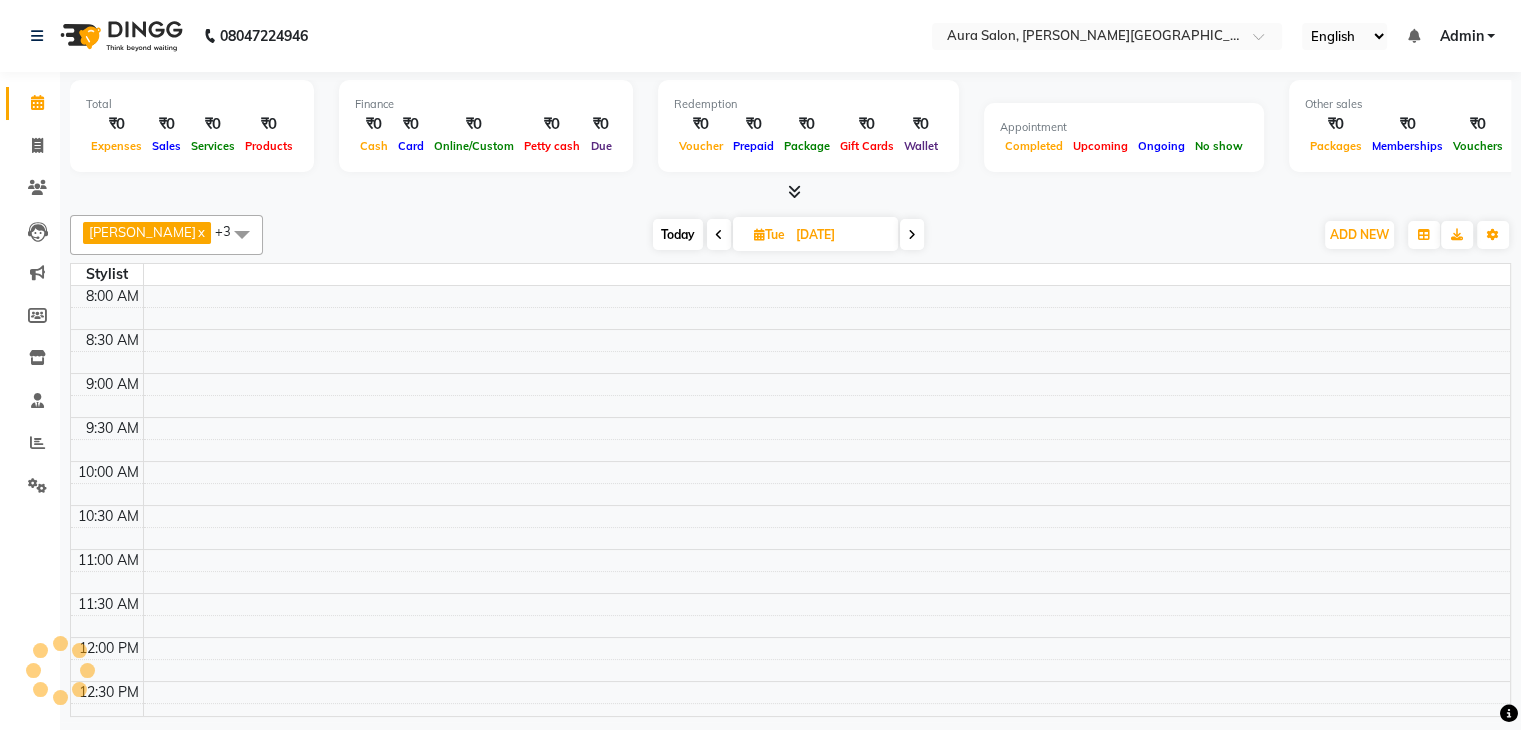 scroll, scrollTop: 0, scrollLeft: 0, axis: both 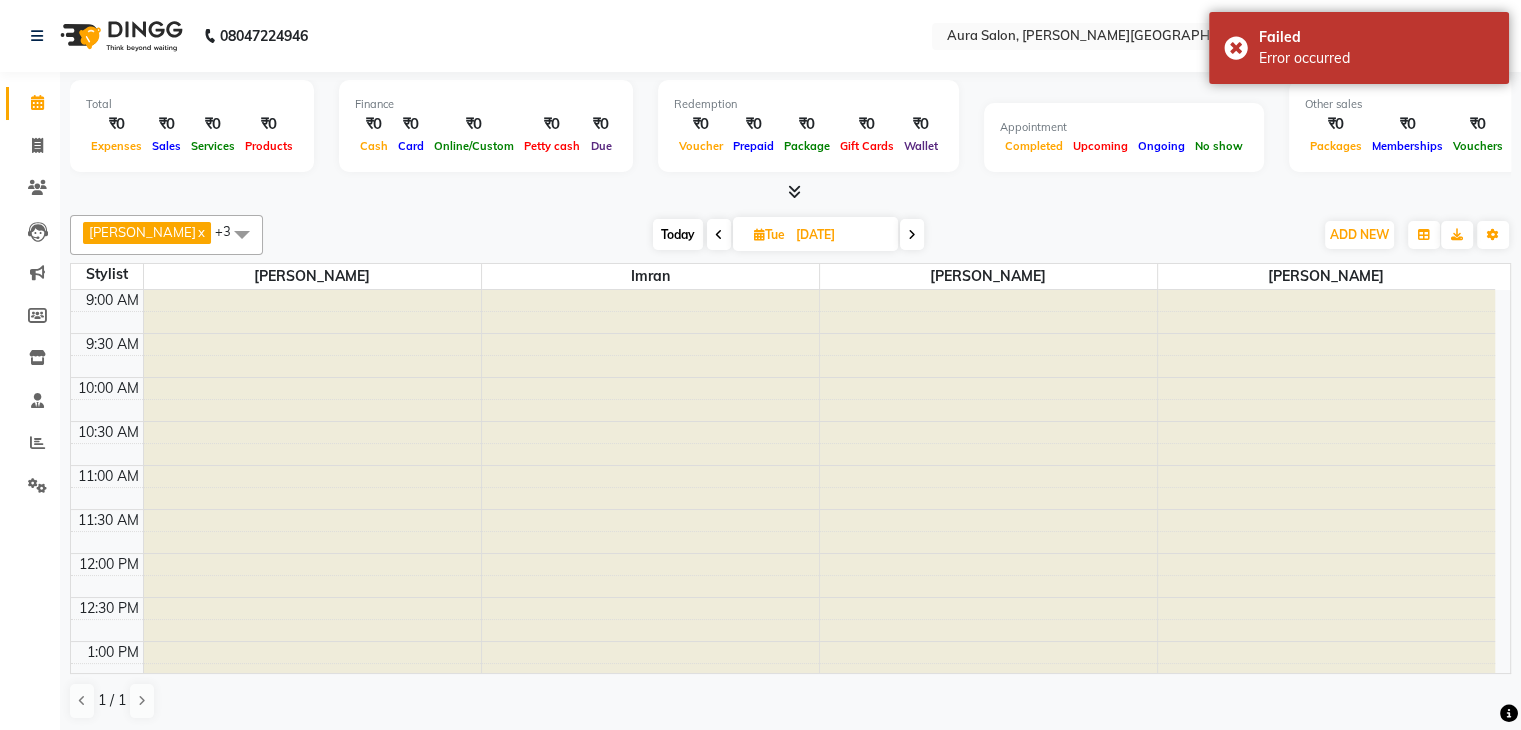 click on "Tue" at bounding box center (769, 234) 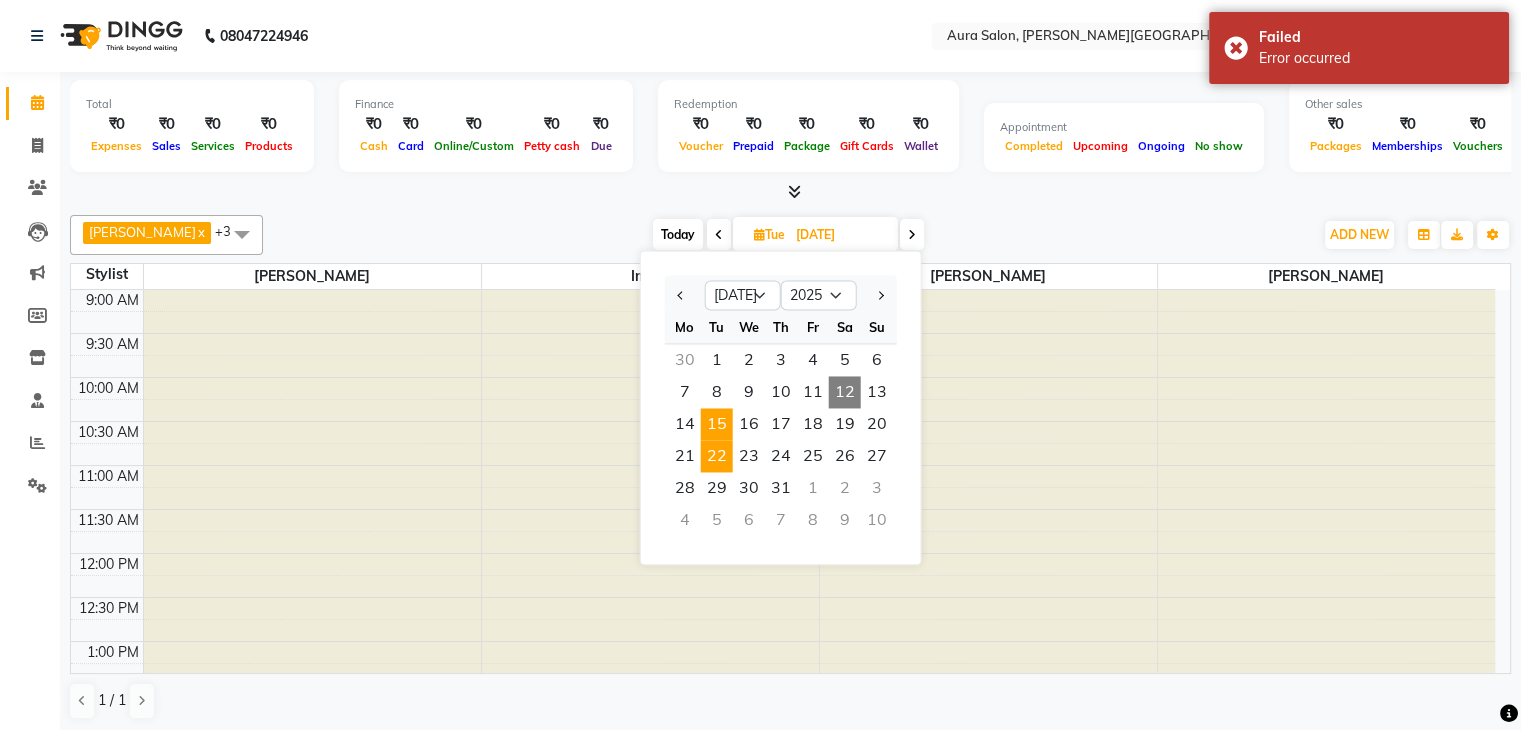 click on "22" at bounding box center [717, 456] 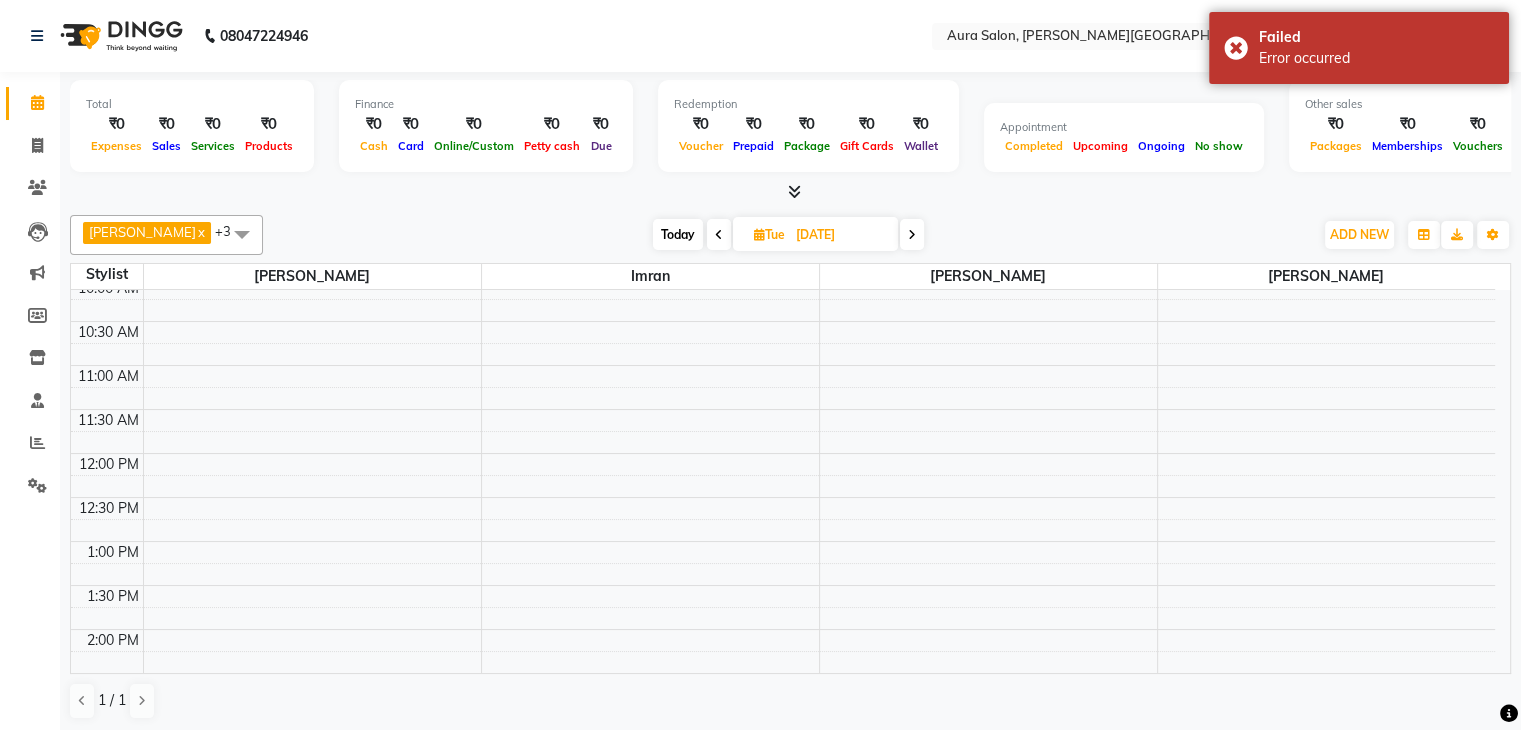 scroll, scrollTop: 300, scrollLeft: 0, axis: vertical 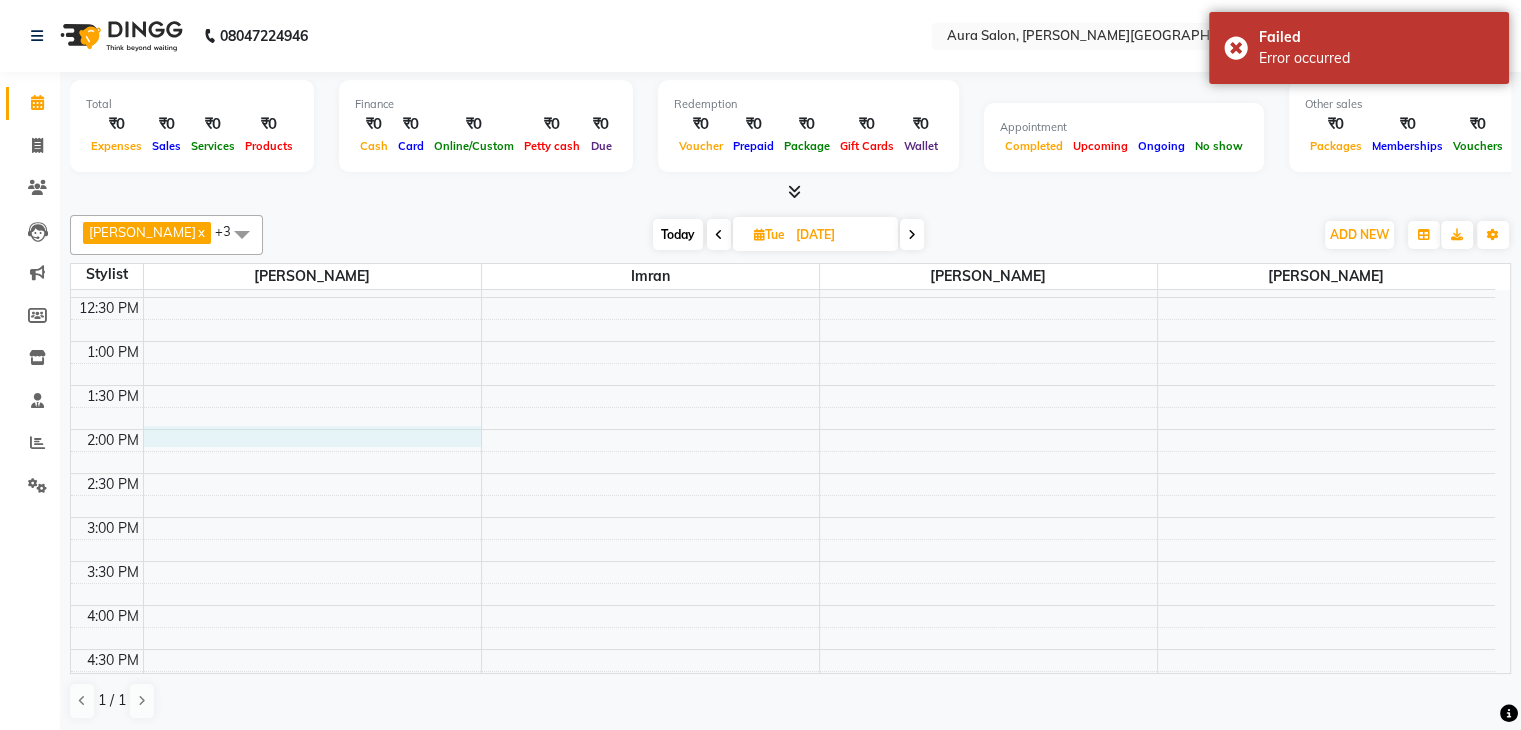 click on "9:00 AM 9:30 AM 10:00 AM 10:30 AM 11:00 AM 11:30 AM 12:00 PM 12:30 PM 1:00 PM 1:30 PM 2:00 PM 2:30 PM 3:00 PM 3:30 PM 4:00 PM 4:30 PM 5:00 PM 5:30 PM 6:00 PM 6:30 PM 7:00 PM 7:30 PM 8:00 PM 8:30 PM" at bounding box center [783, 517] 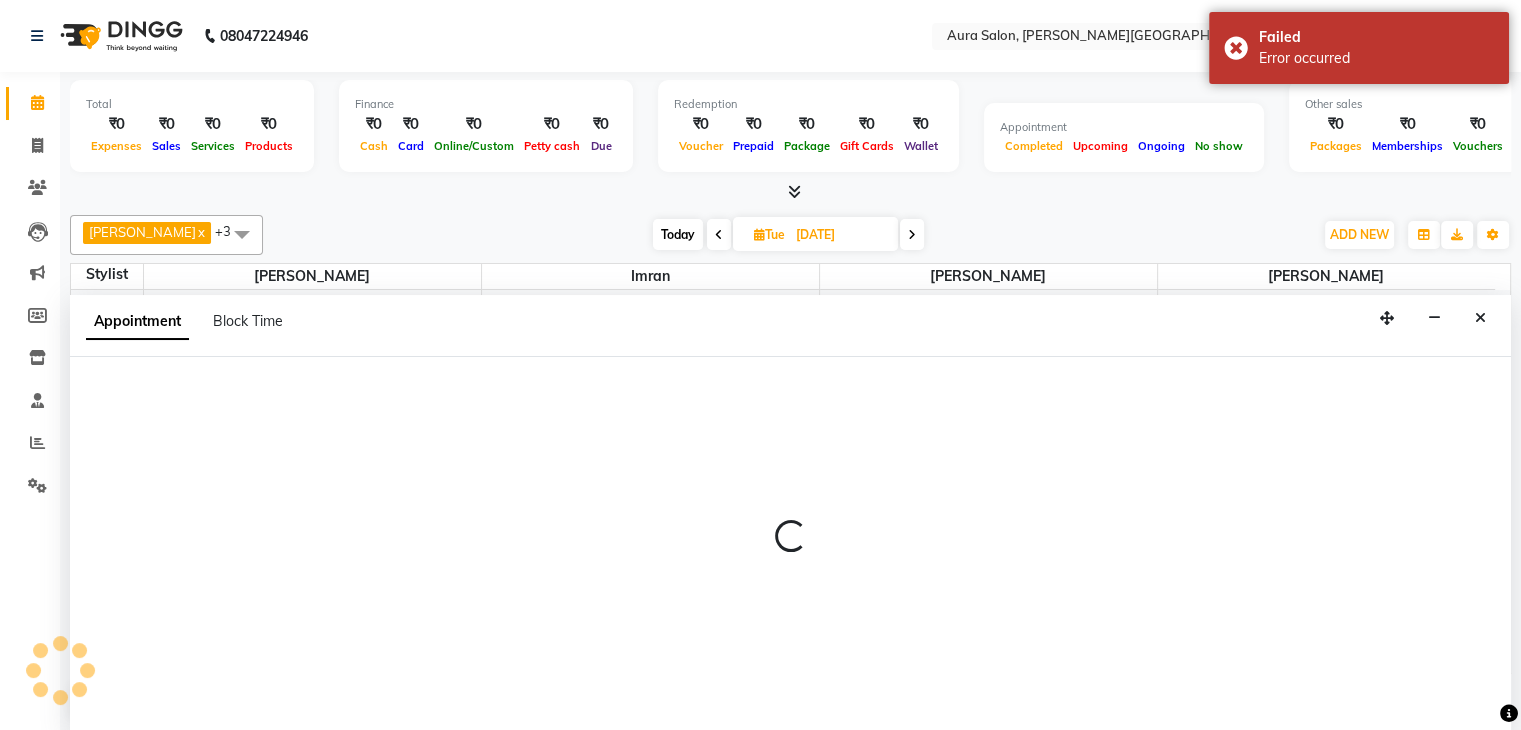 select on "66359" 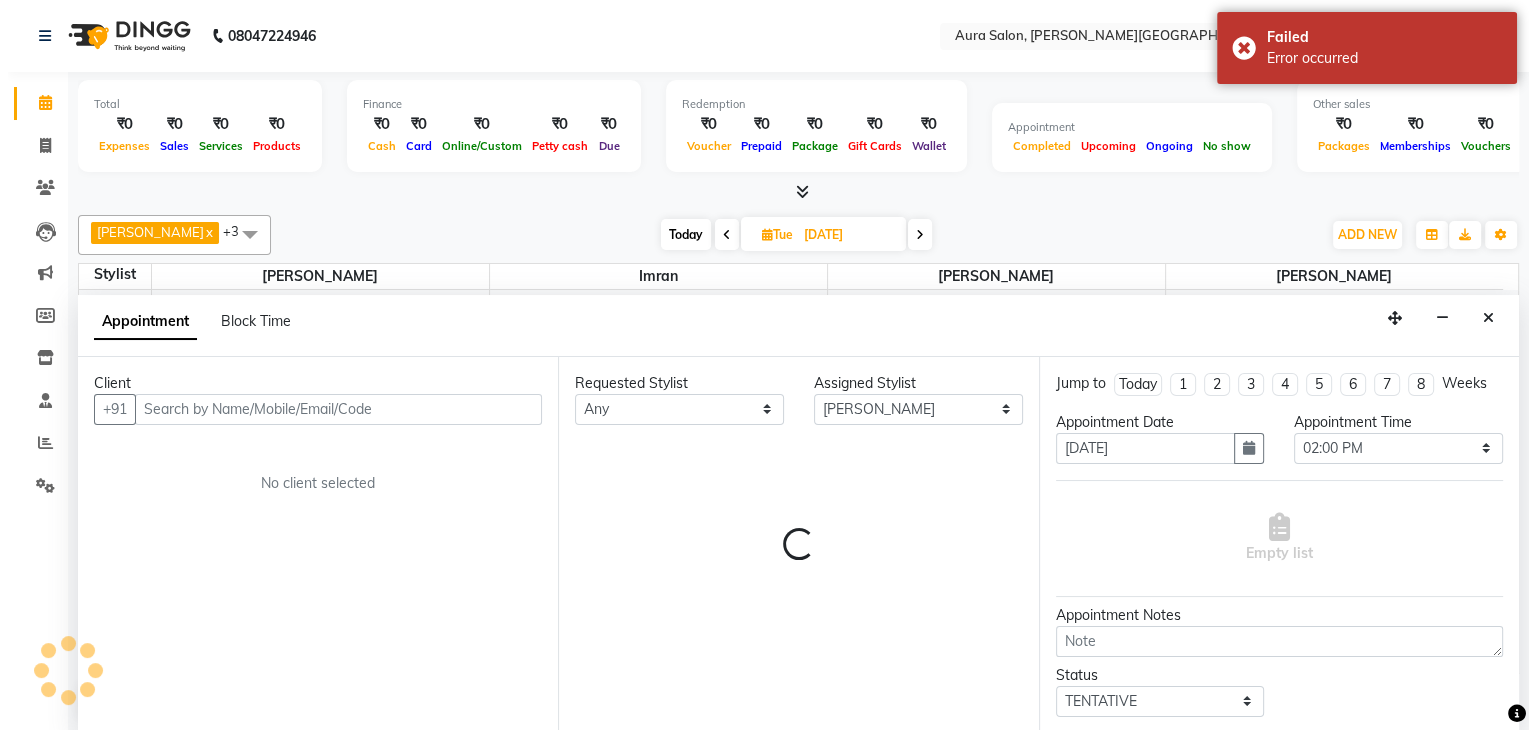 scroll, scrollTop: 1, scrollLeft: 0, axis: vertical 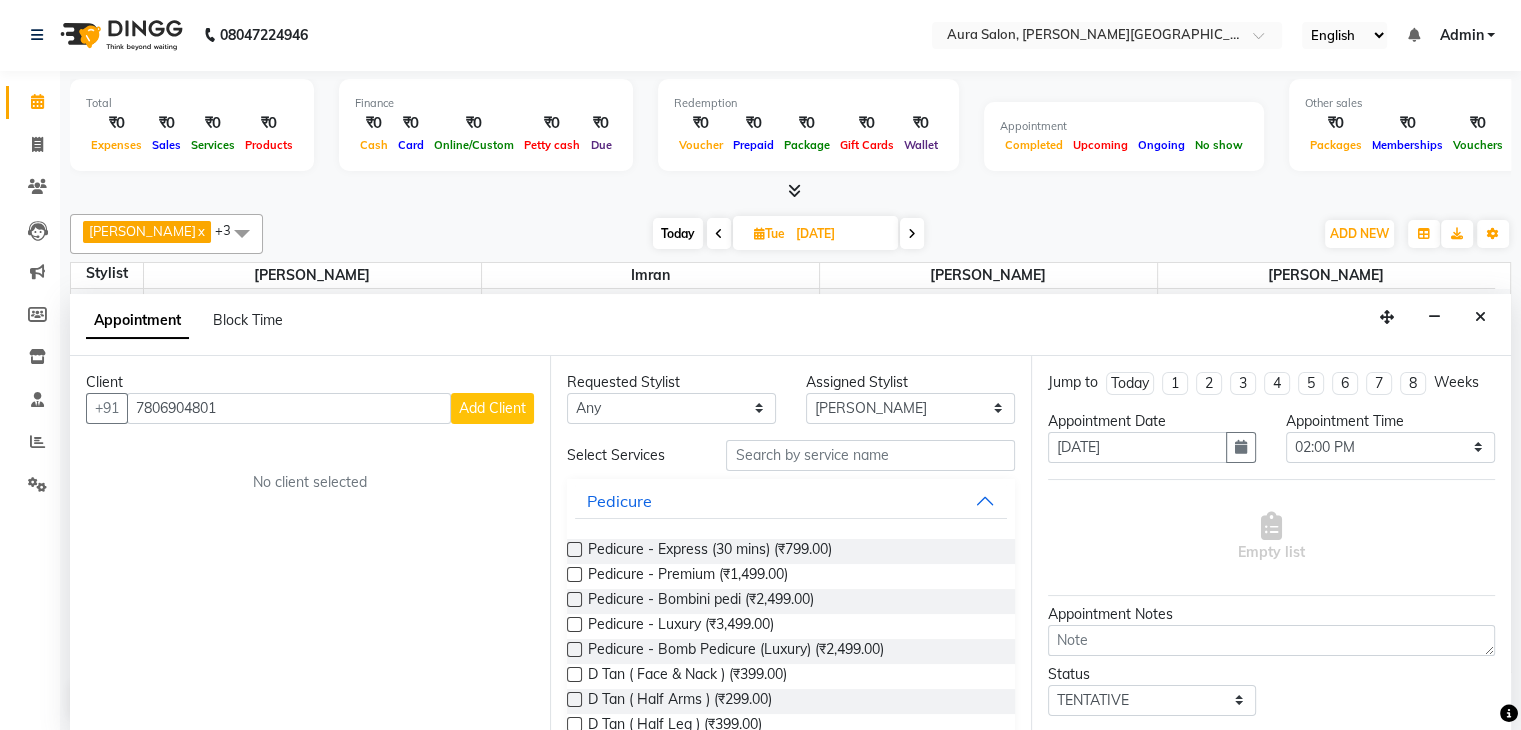 type on "7806904801" 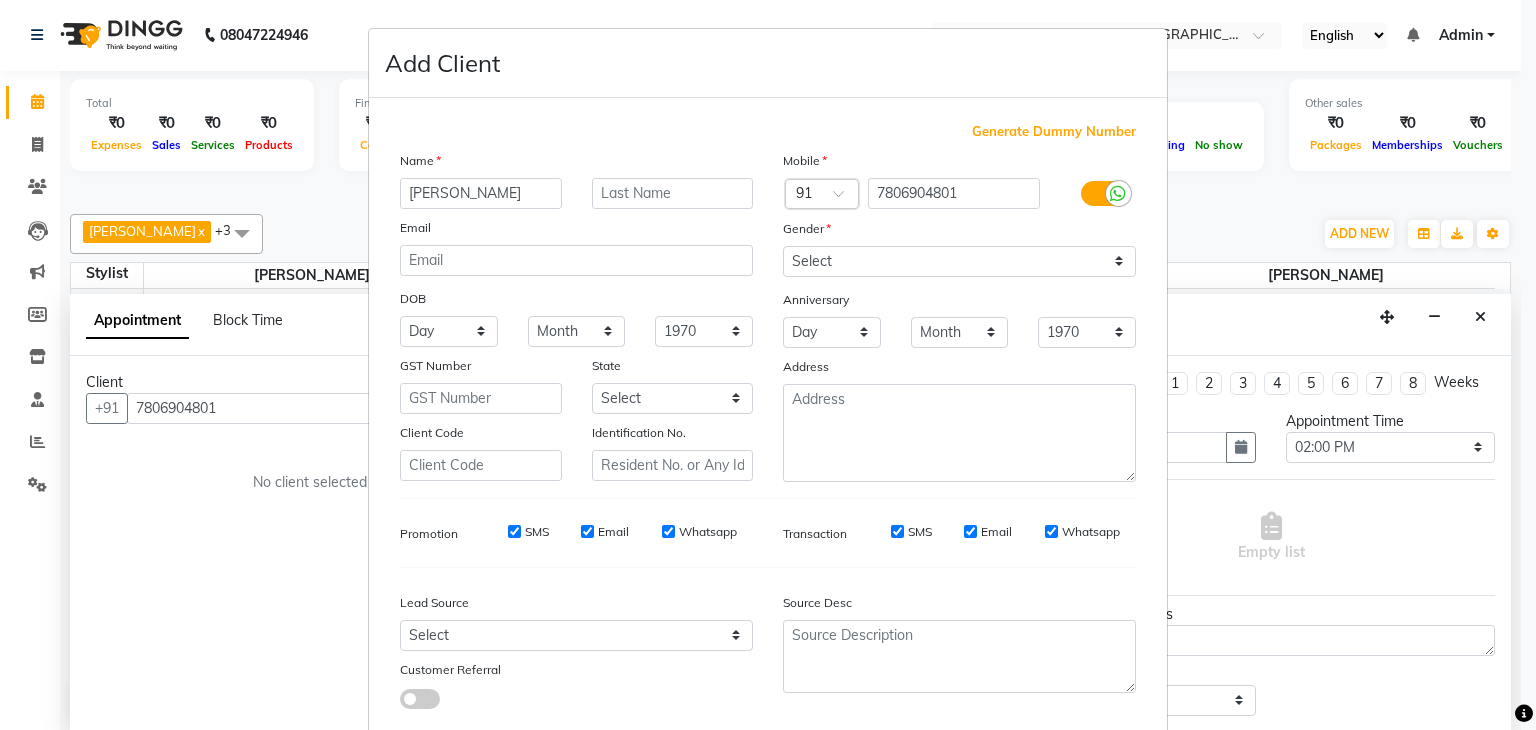 type on "[PERSON_NAME]" 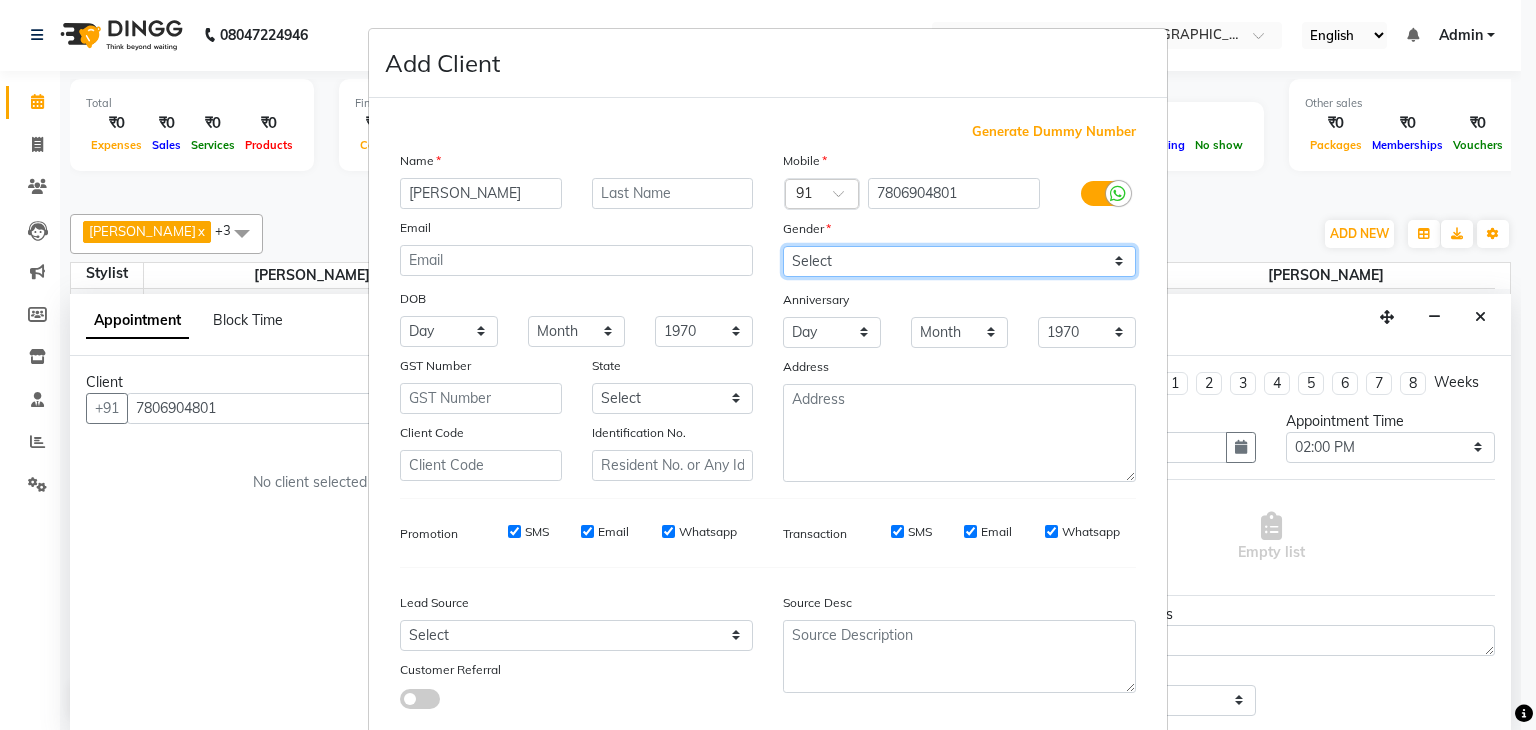 click on "Select [DEMOGRAPHIC_DATA] [DEMOGRAPHIC_DATA] Other Prefer Not To Say" at bounding box center (959, 261) 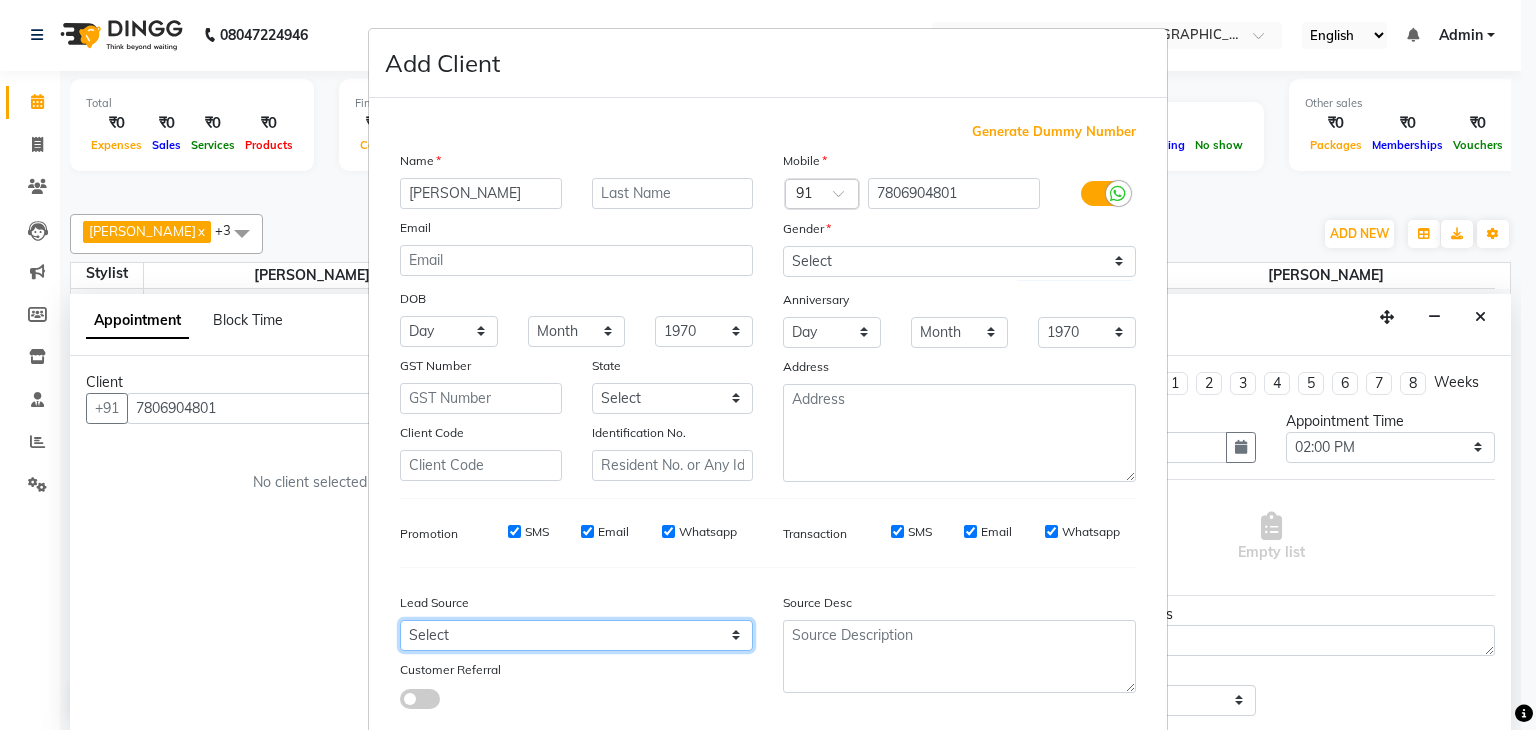 click on "Select Walk-in Referral Internet Friend Word of Mouth Advertisement Facebook JustDial Google Other" at bounding box center [576, 635] 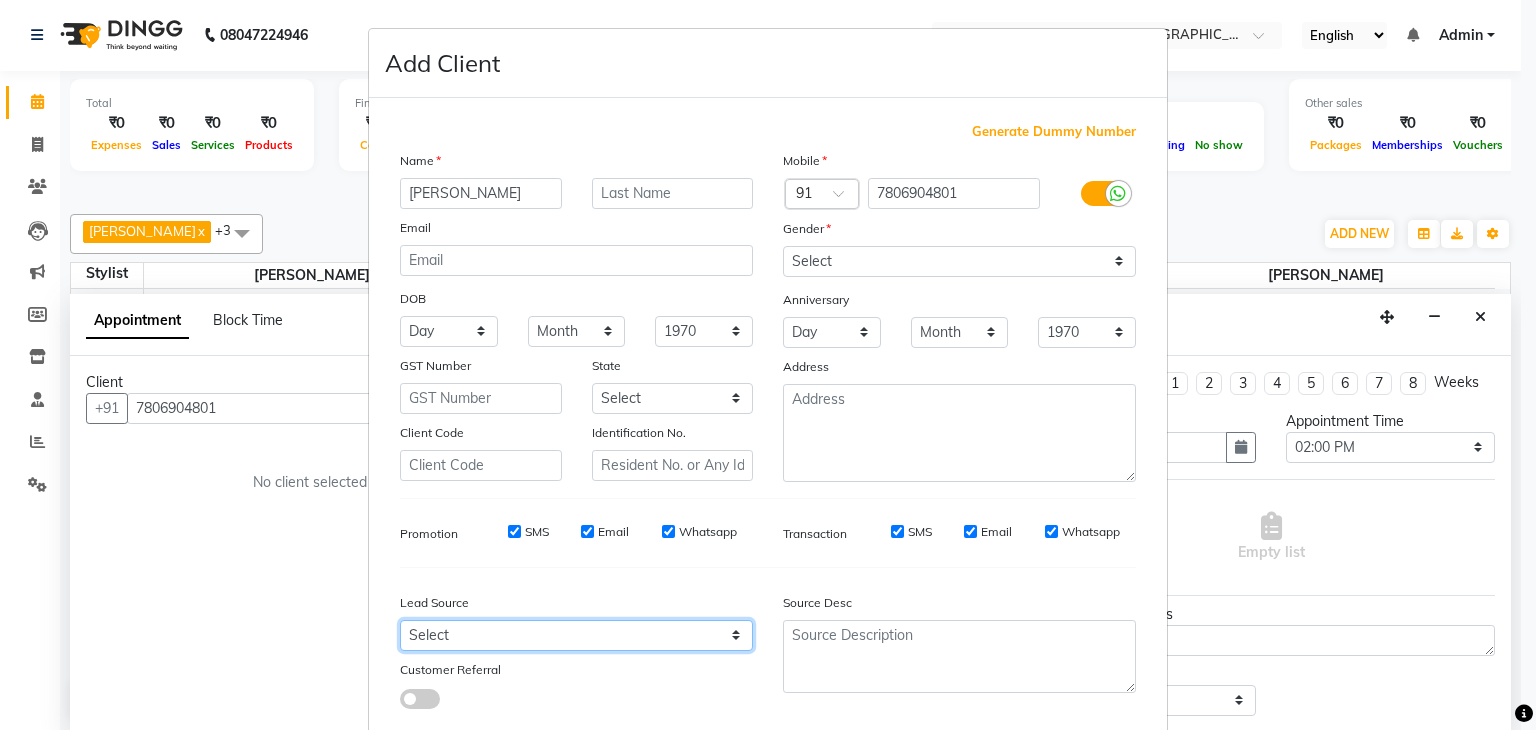 select on "50668" 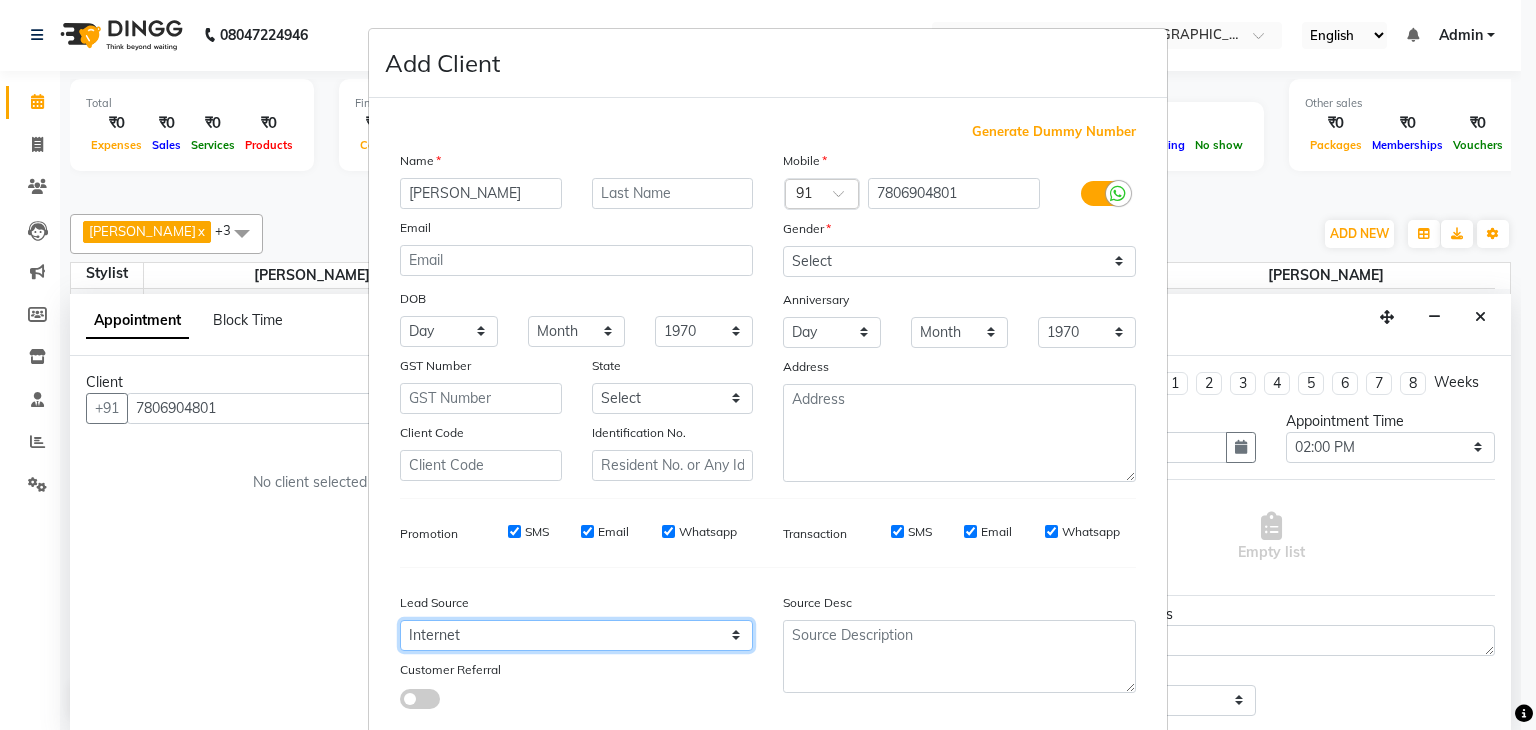 click on "Select Walk-in Referral Internet Friend Word of Mouth Advertisement Facebook JustDial Google Other" at bounding box center [576, 635] 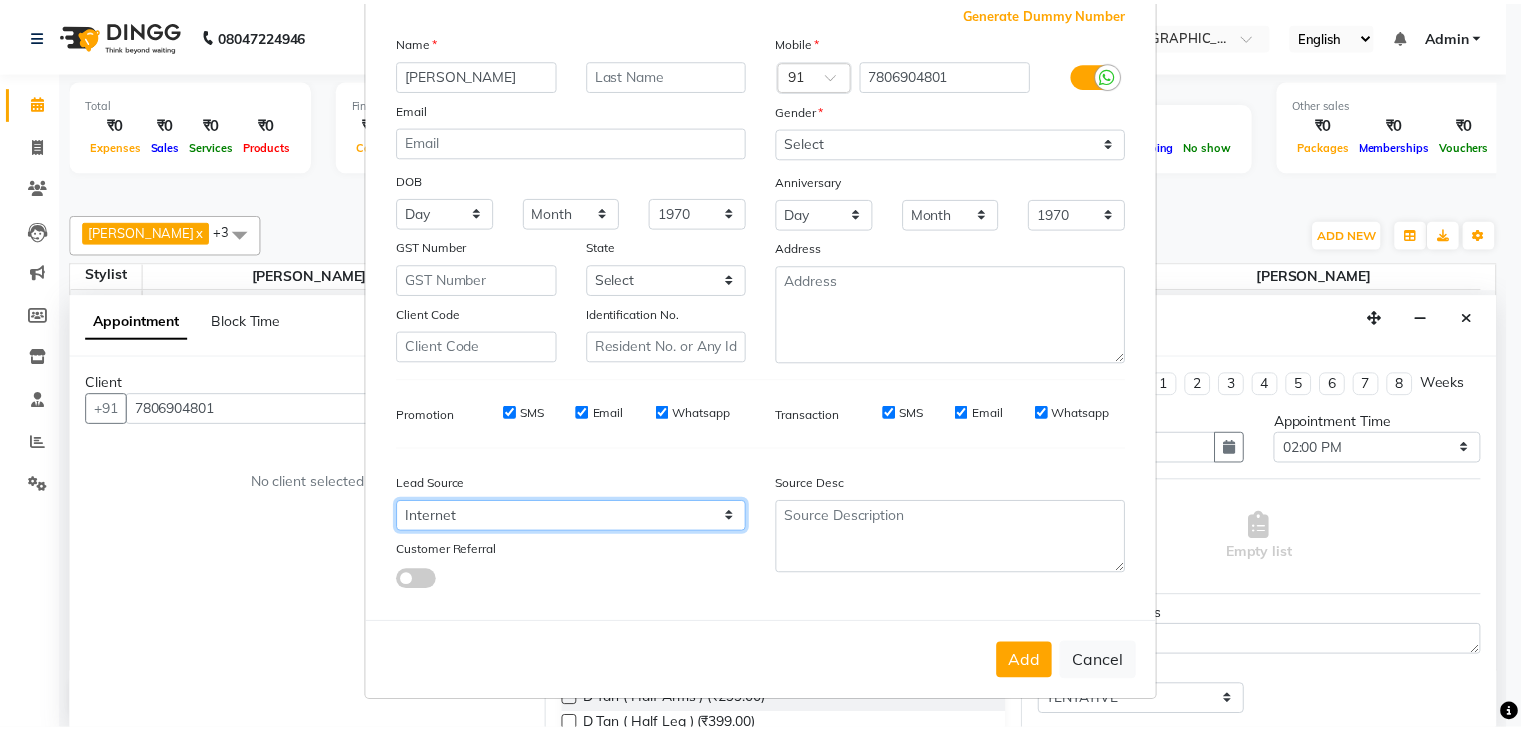 scroll, scrollTop: 127, scrollLeft: 0, axis: vertical 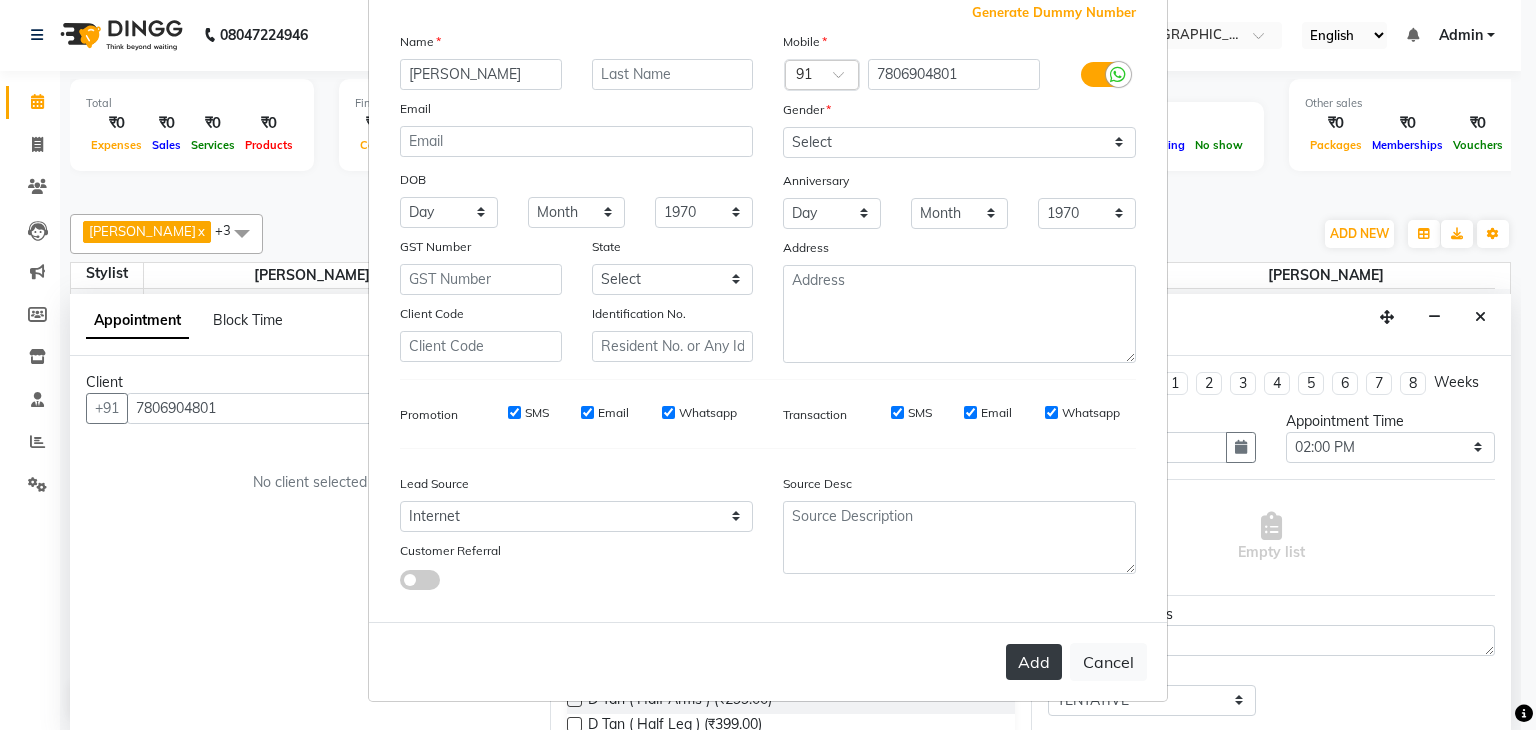 click on "Add" at bounding box center [1034, 662] 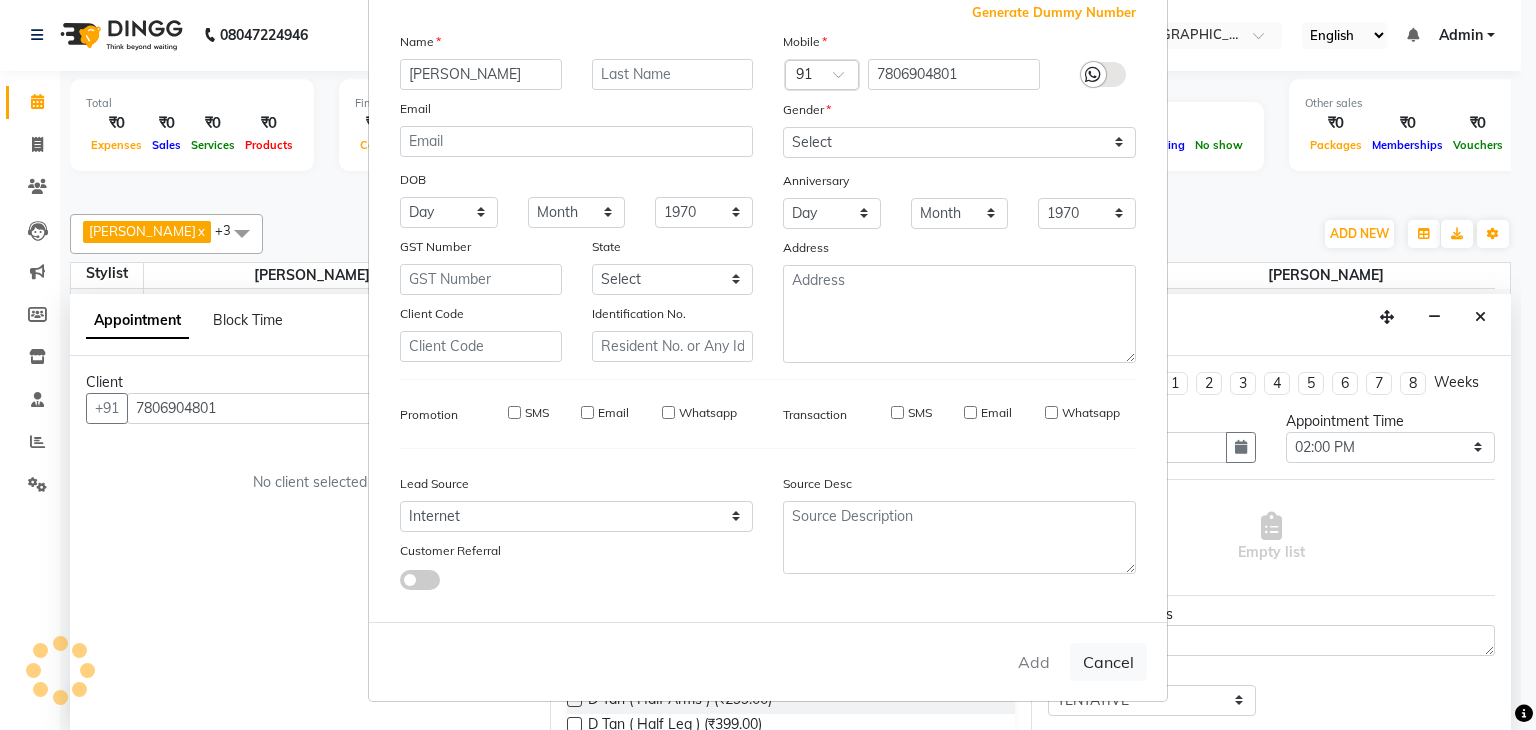 type 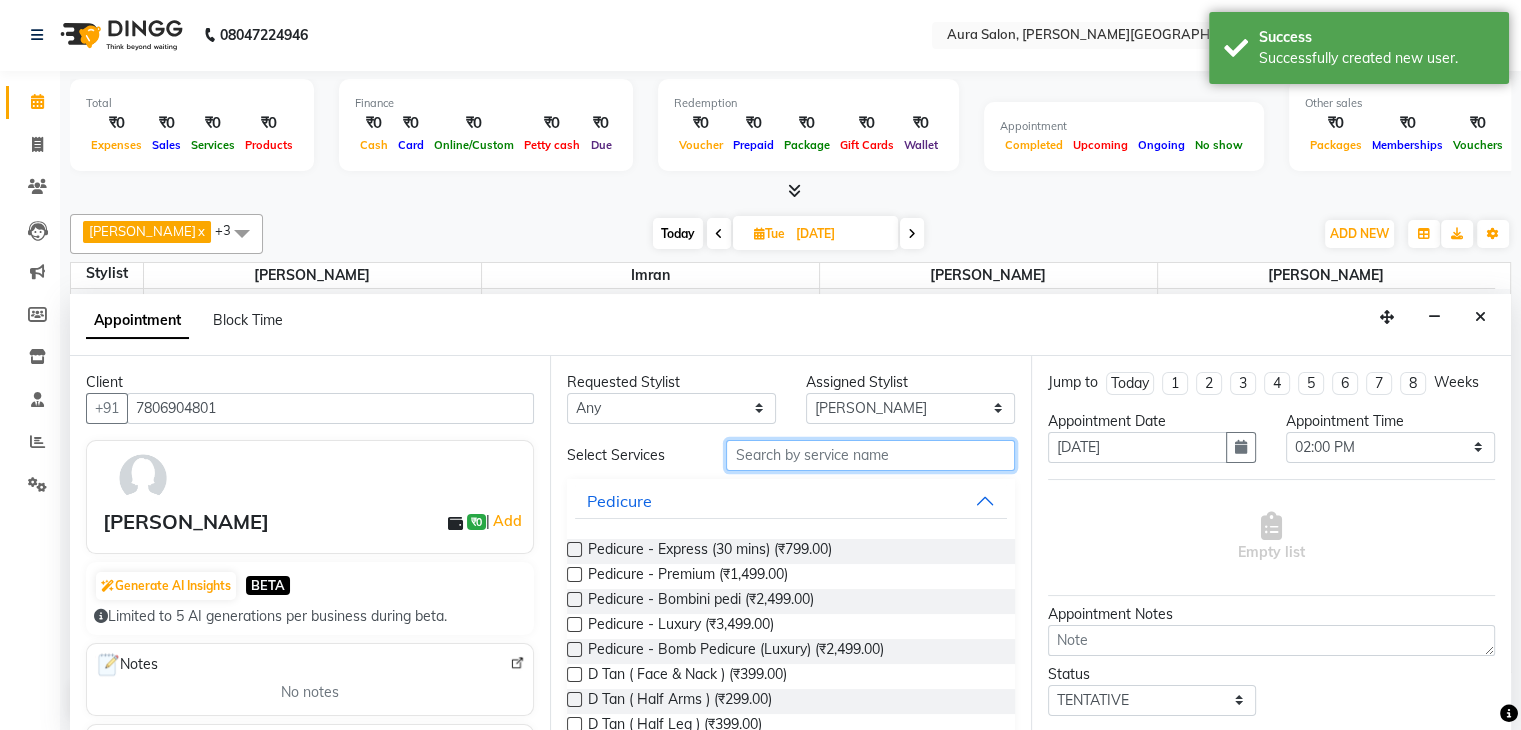 click at bounding box center (870, 455) 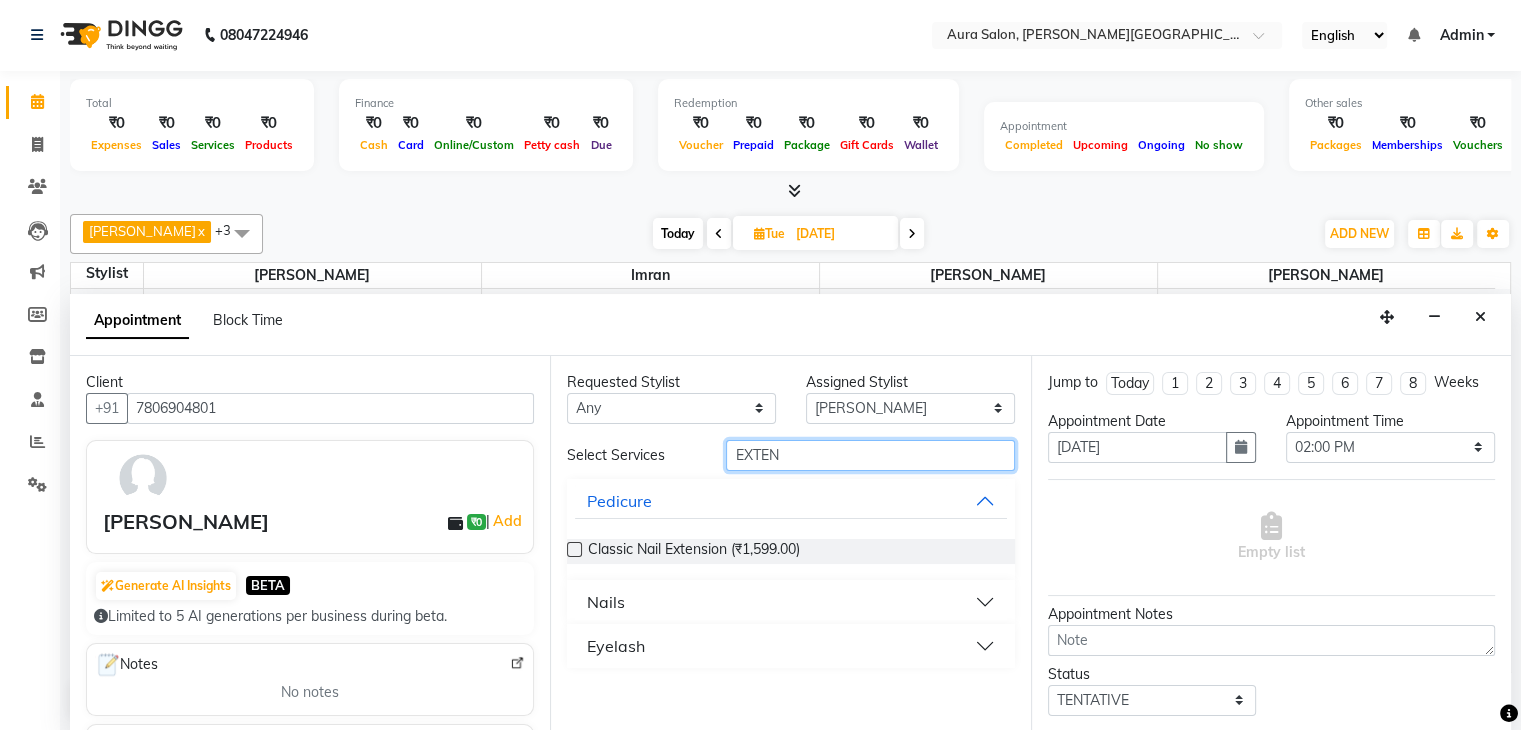 type on "EXTEN" 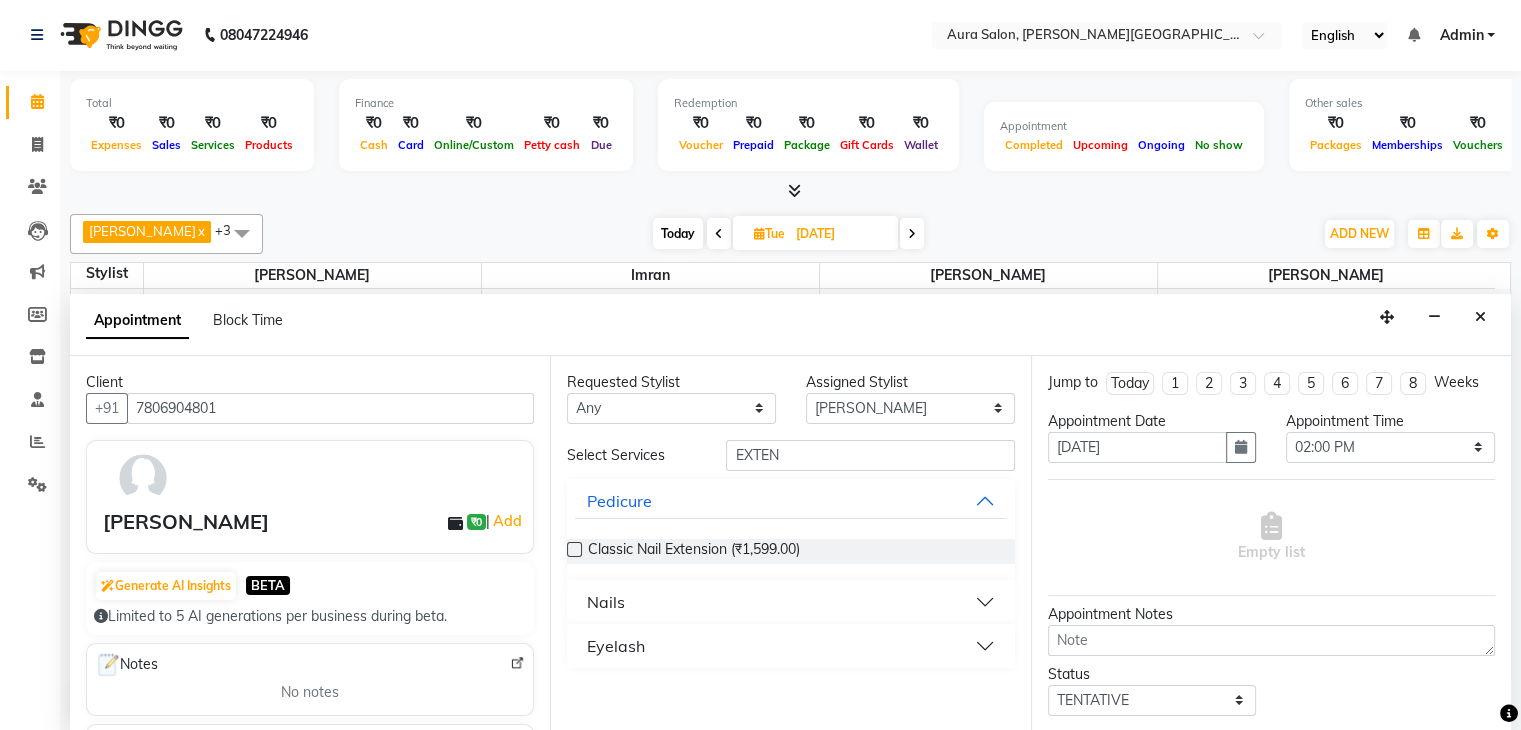 click at bounding box center [574, 549] 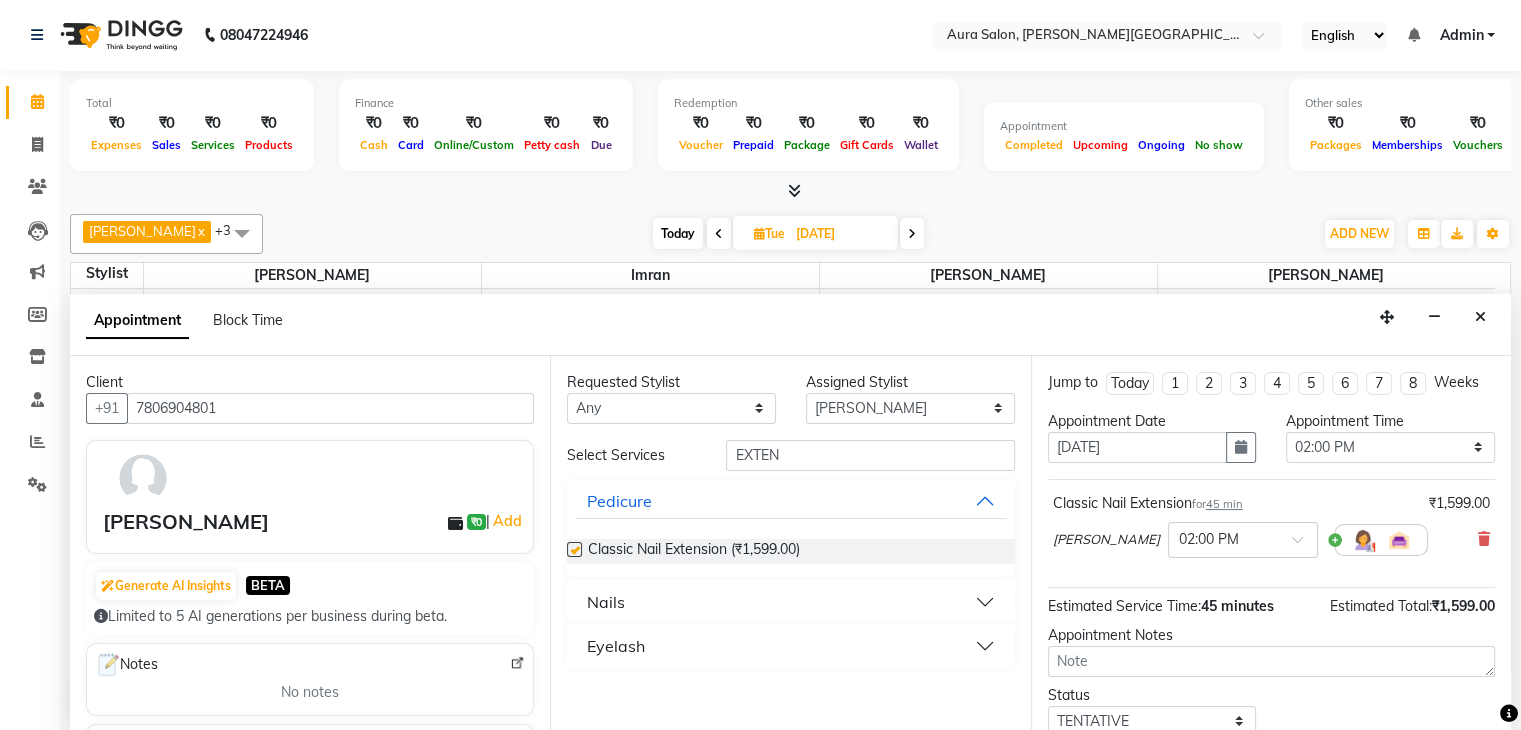 checkbox on "false" 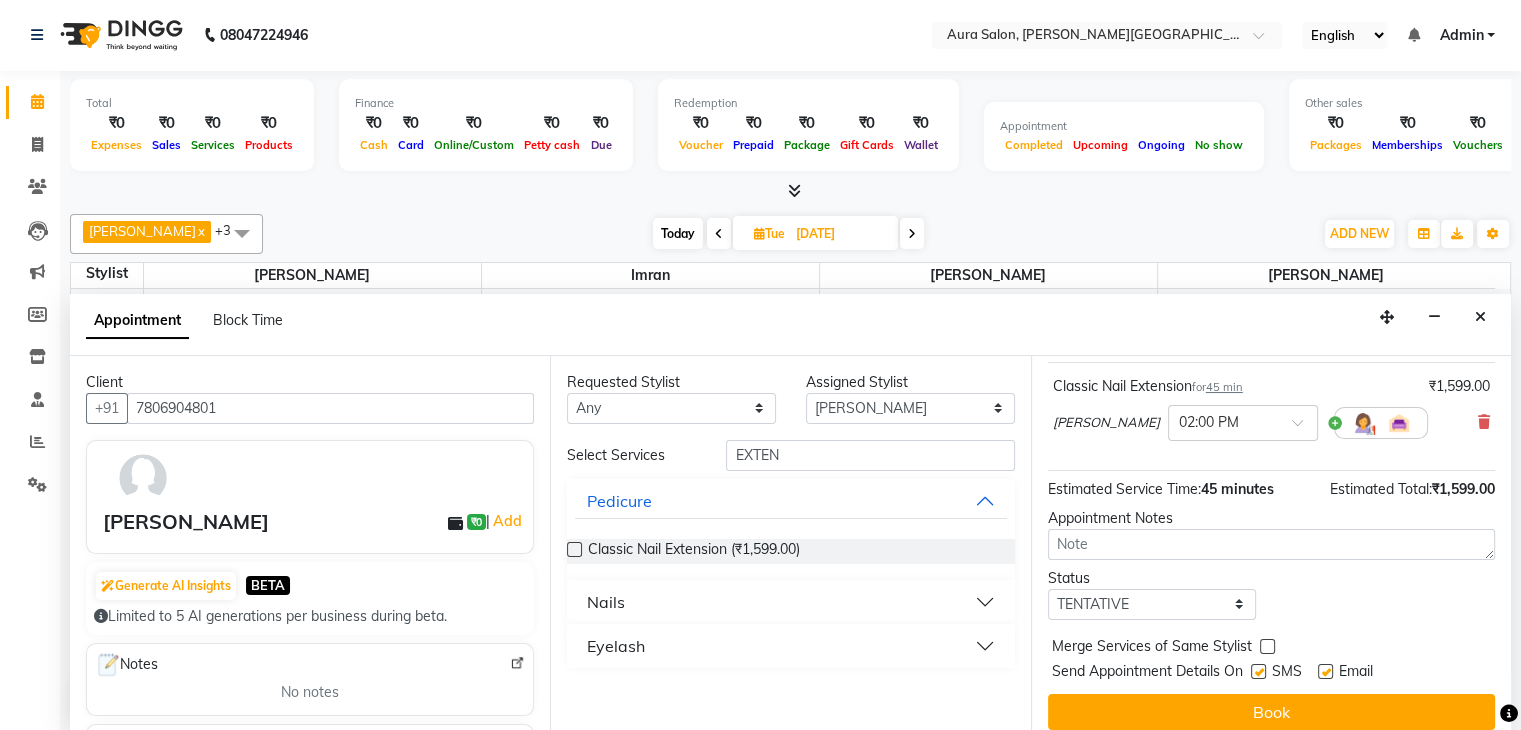 scroll, scrollTop: 130, scrollLeft: 0, axis: vertical 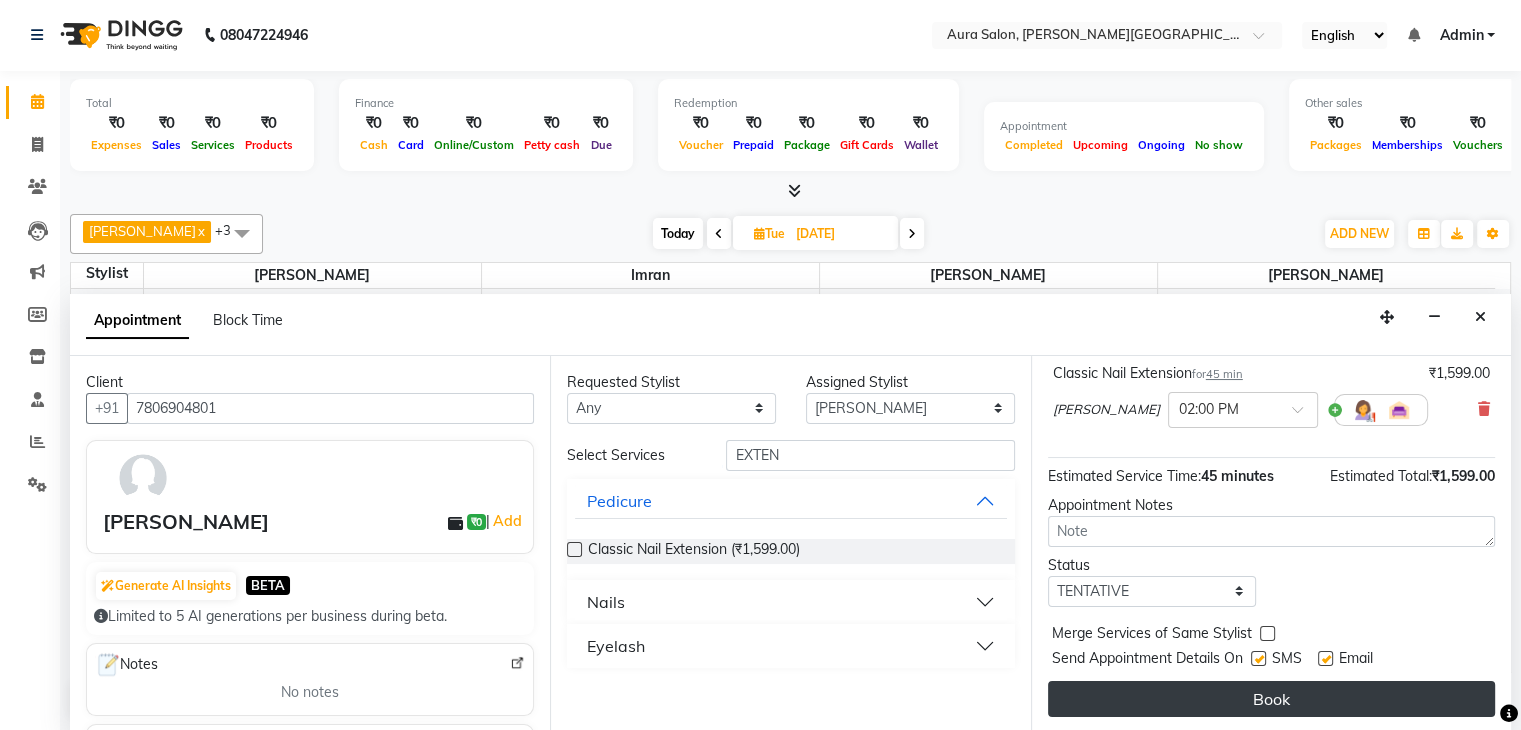 click on "Book" at bounding box center [1271, 699] 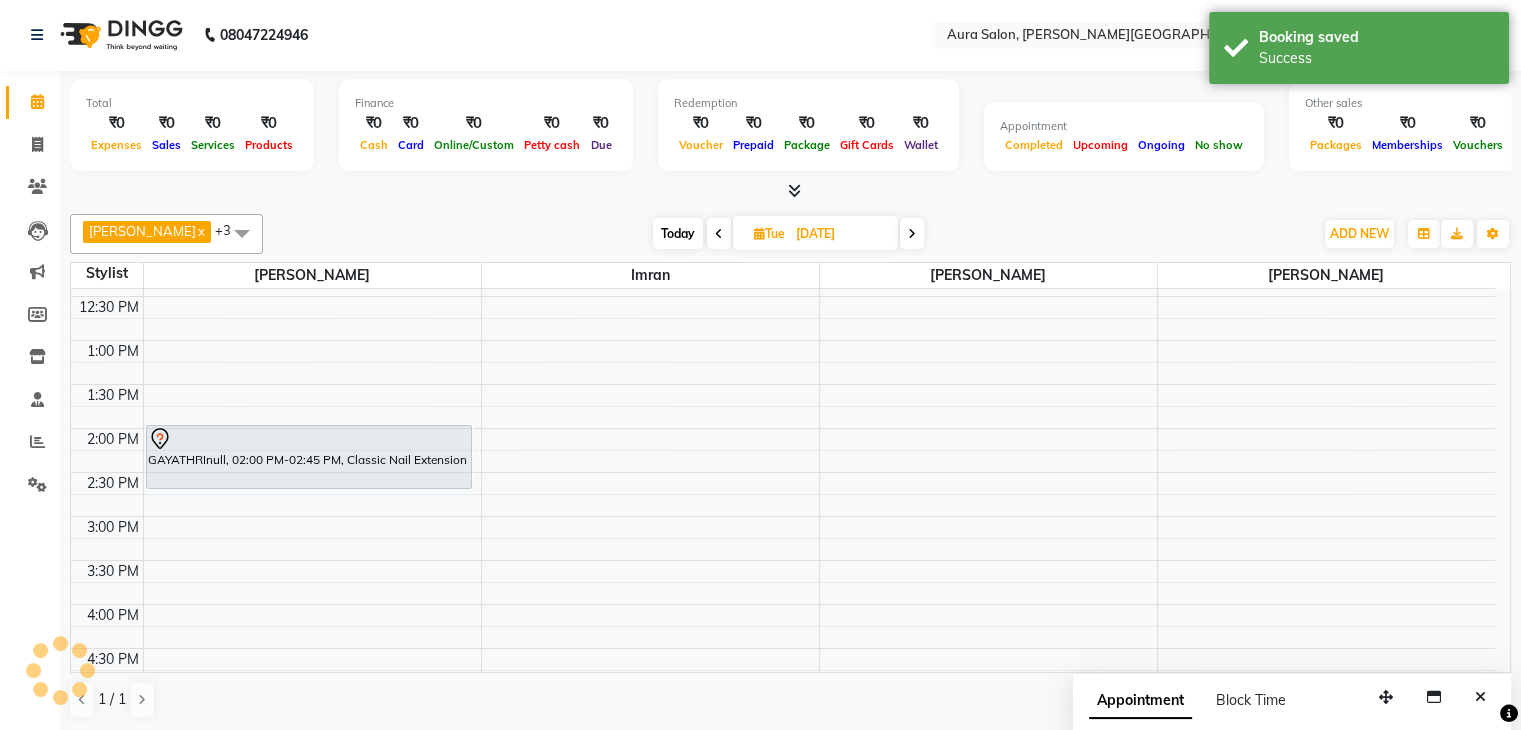 scroll, scrollTop: 0, scrollLeft: 0, axis: both 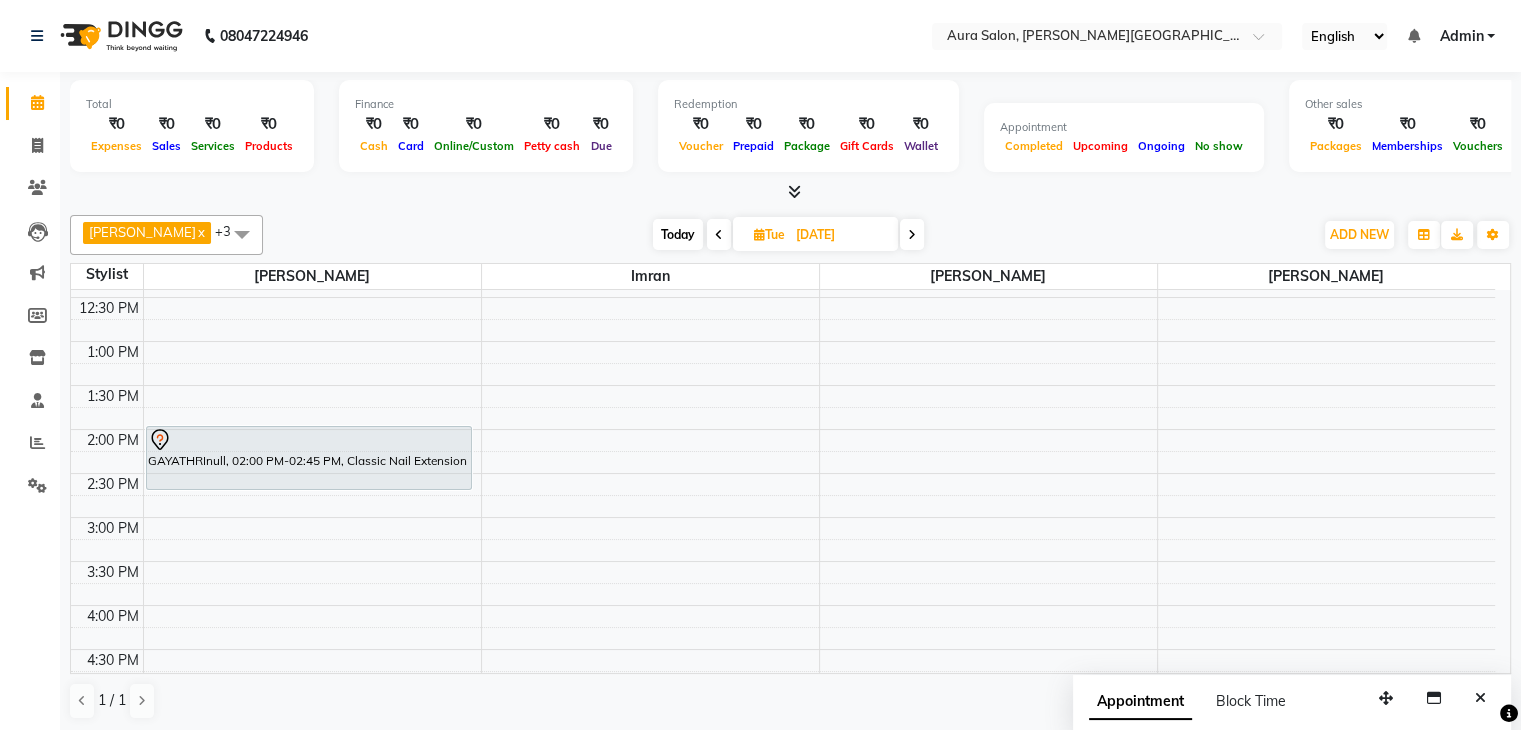 click at bounding box center (759, 234) 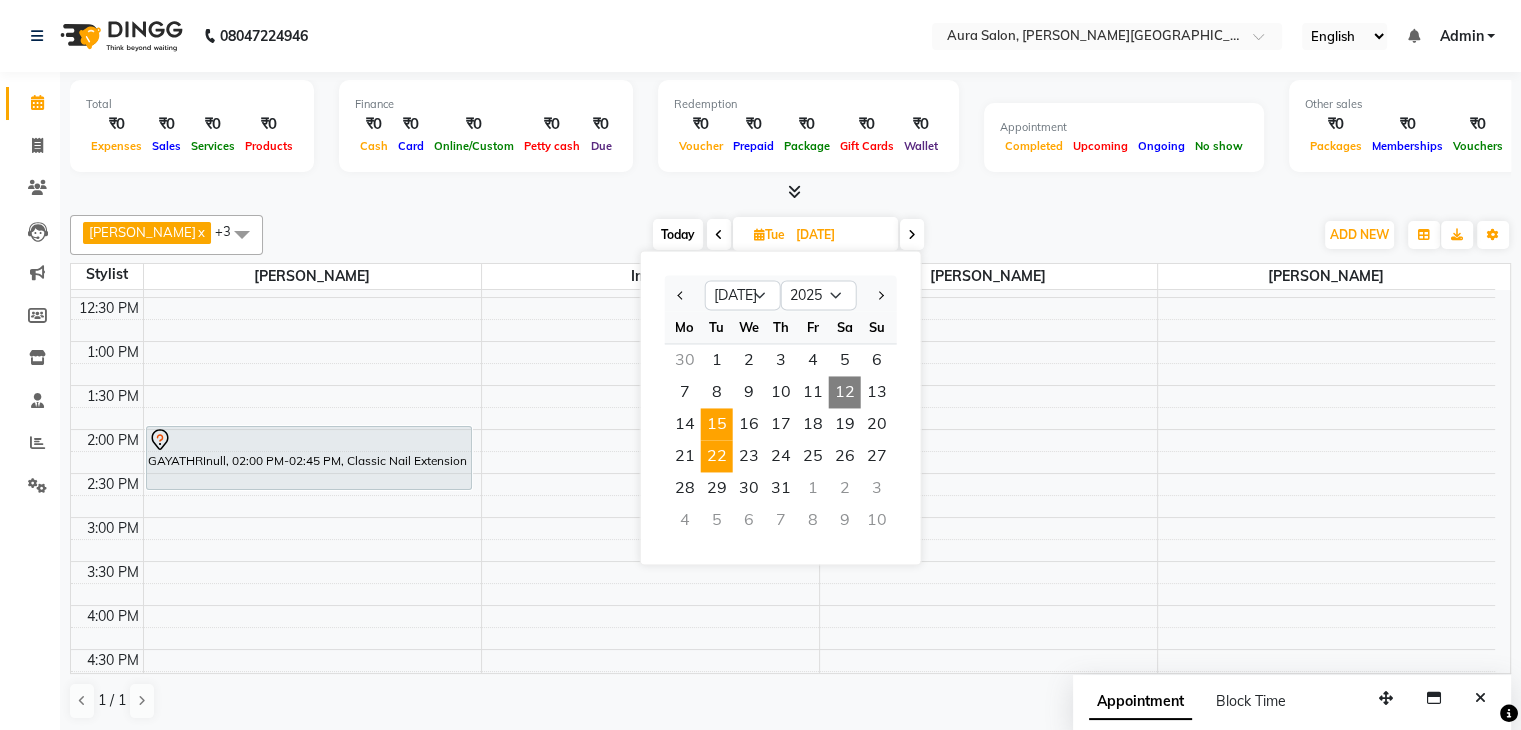 click on "15" at bounding box center [717, 424] 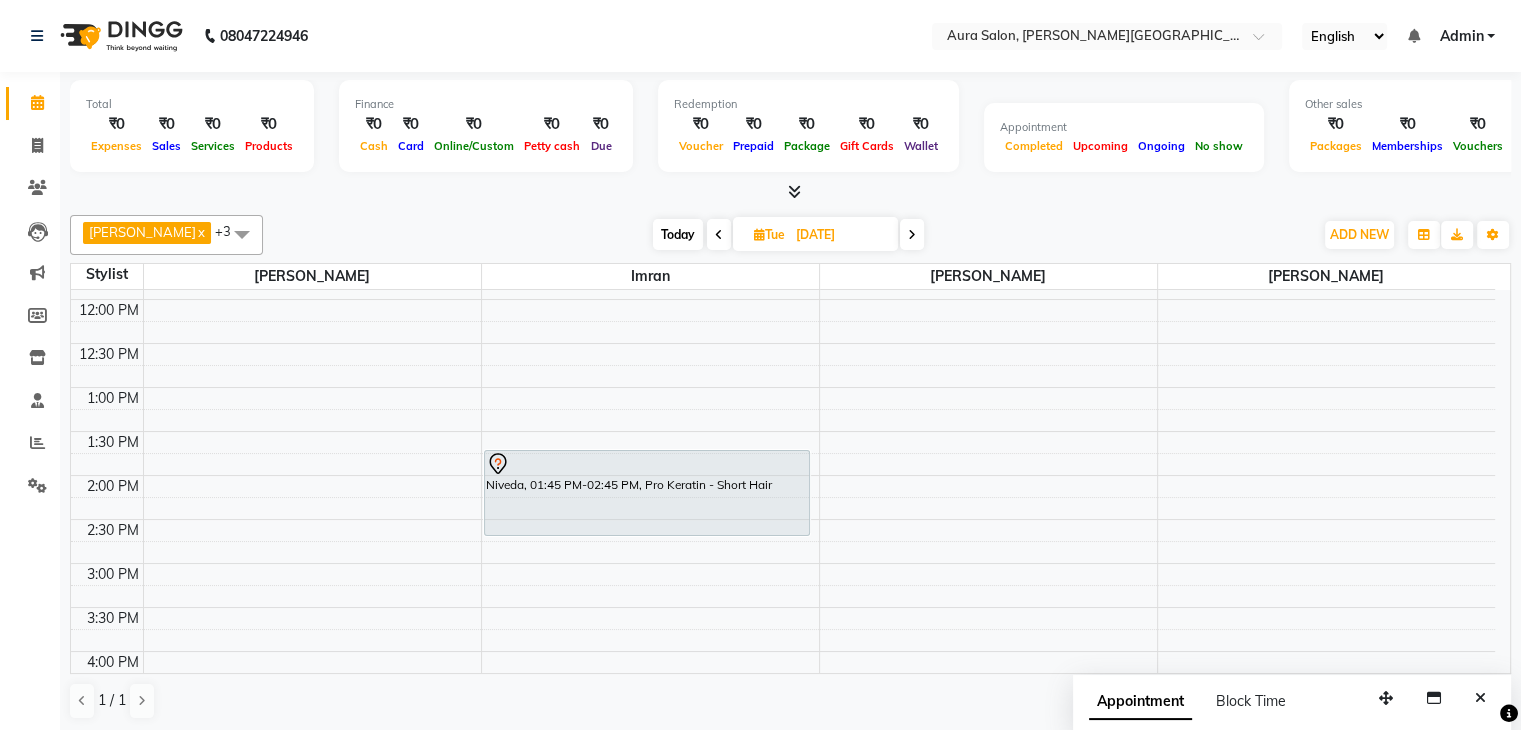 scroll, scrollTop: 300, scrollLeft: 0, axis: vertical 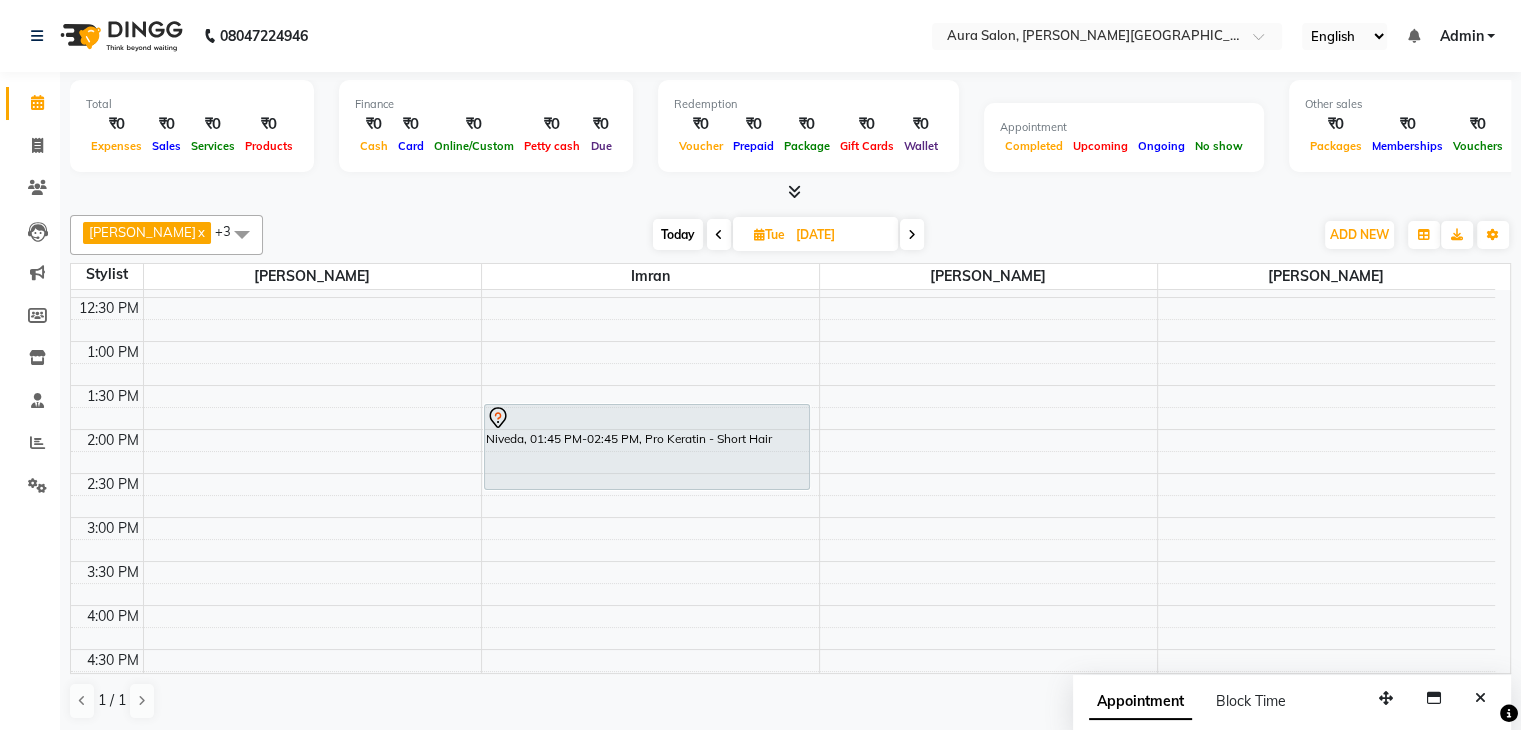 click on "9:00 AM 9:30 AM 10:00 AM 10:30 AM 11:00 AM 11:30 AM 12:00 PM 12:30 PM 1:00 PM 1:30 PM 2:00 PM 2:30 PM 3:00 PM 3:30 PM 4:00 PM 4:30 PM 5:00 PM 5:30 PM 6:00 PM 6:30 PM 7:00 PM 7:30 PM 8:00 PM 8:30 PM             [PERSON_NAME], 01:45 PM-02:45 PM, Pro Keratin - Short Hair" at bounding box center (783, 517) 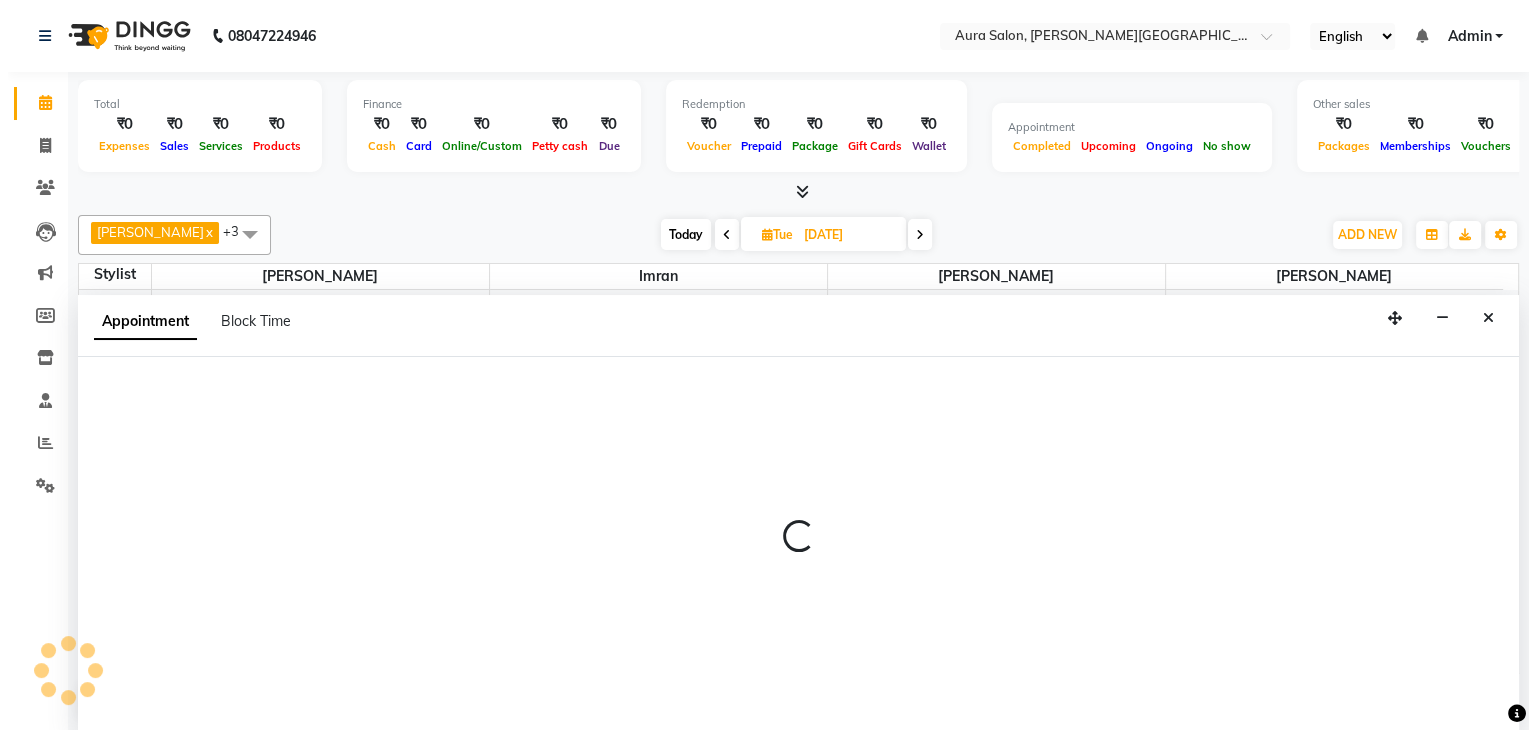 scroll, scrollTop: 1, scrollLeft: 0, axis: vertical 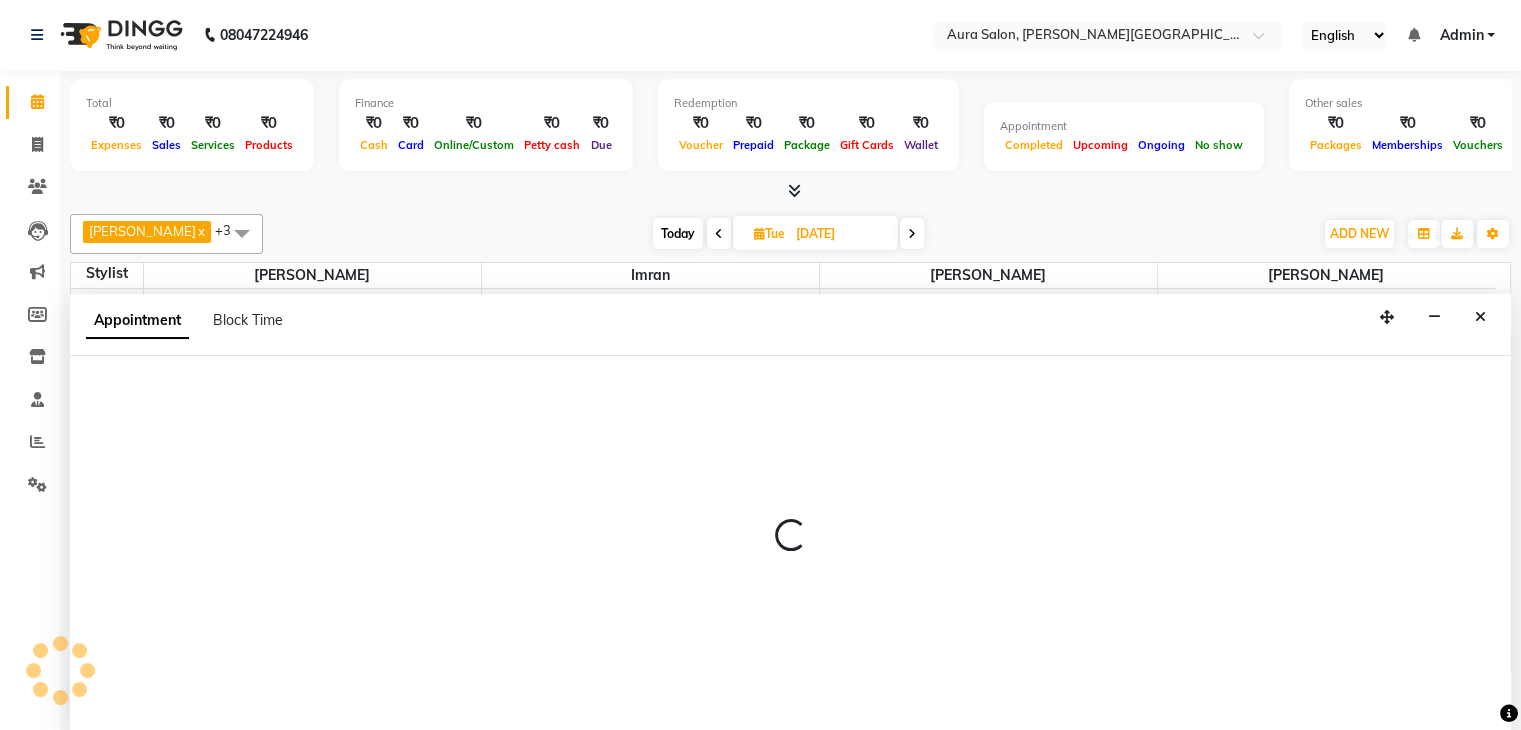 select on "66359" 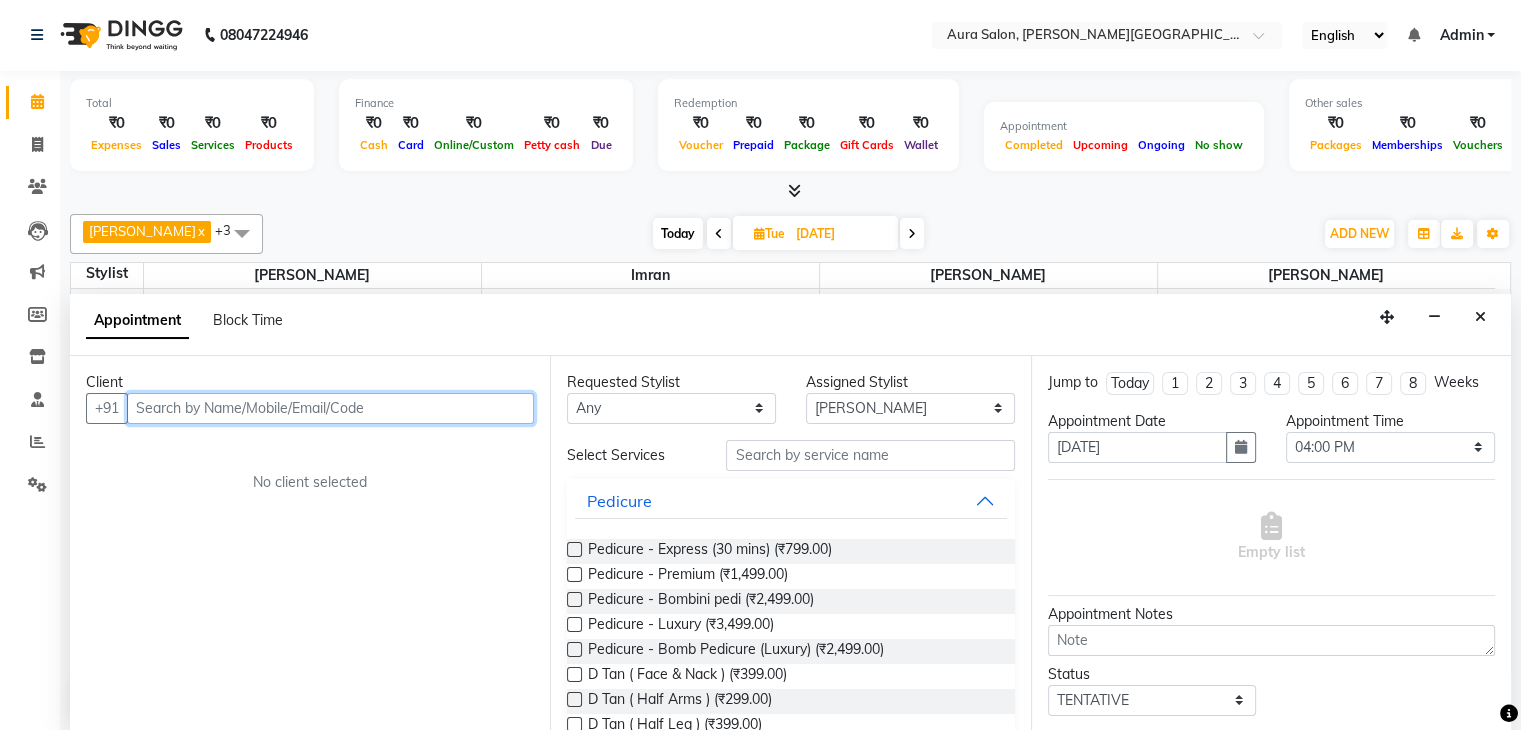 click at bounding box center [330, 408] 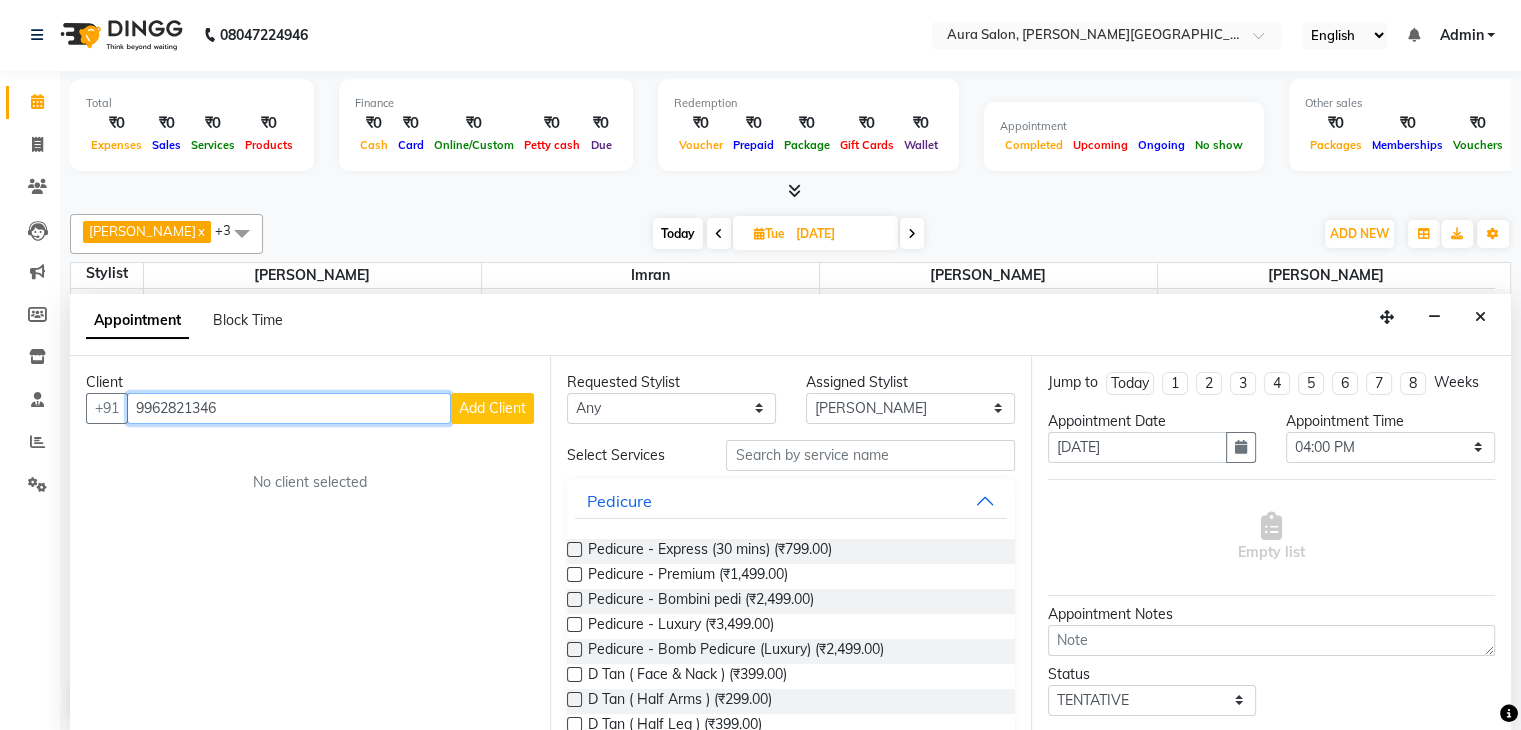 type on "9962821346" 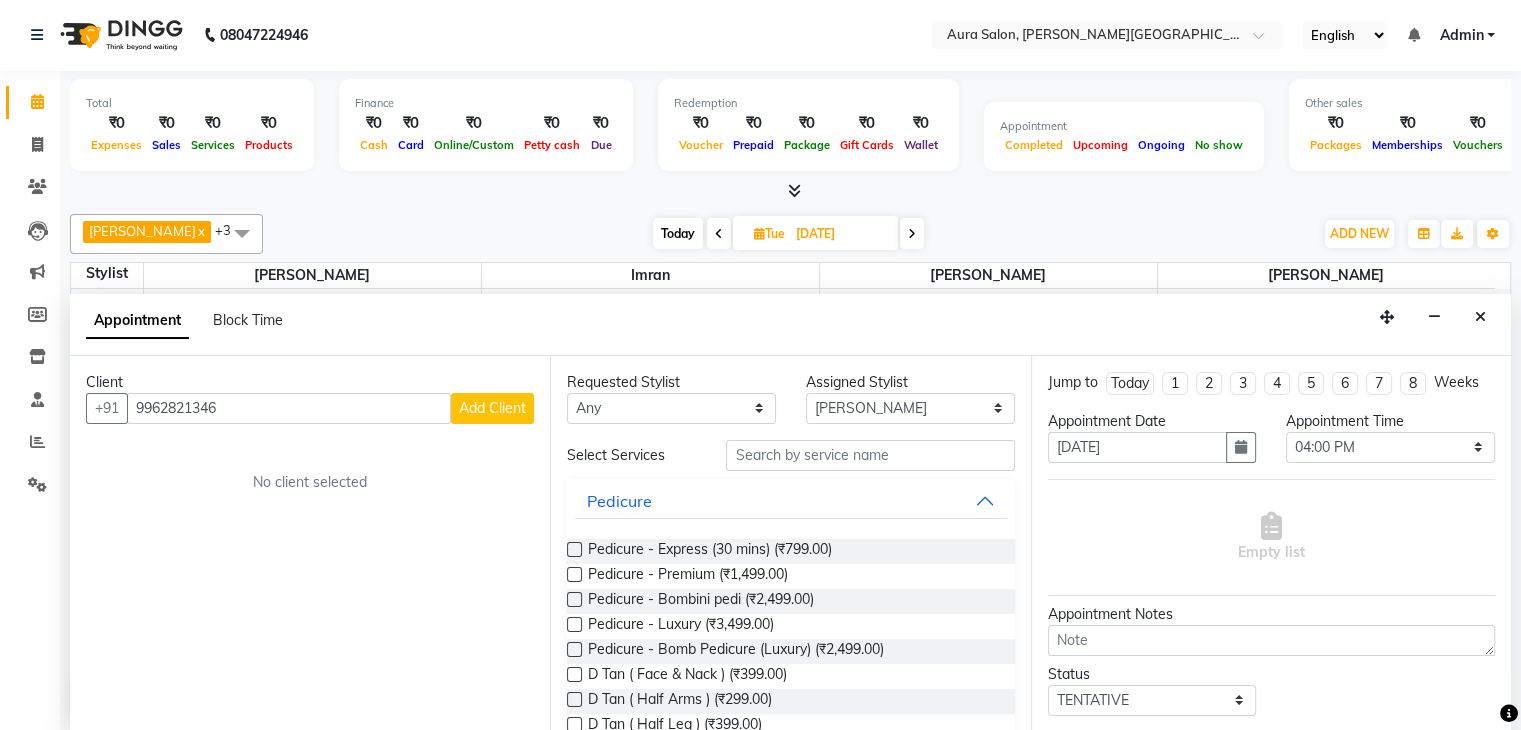click on "Add Client" at bounding box center [492, 408] 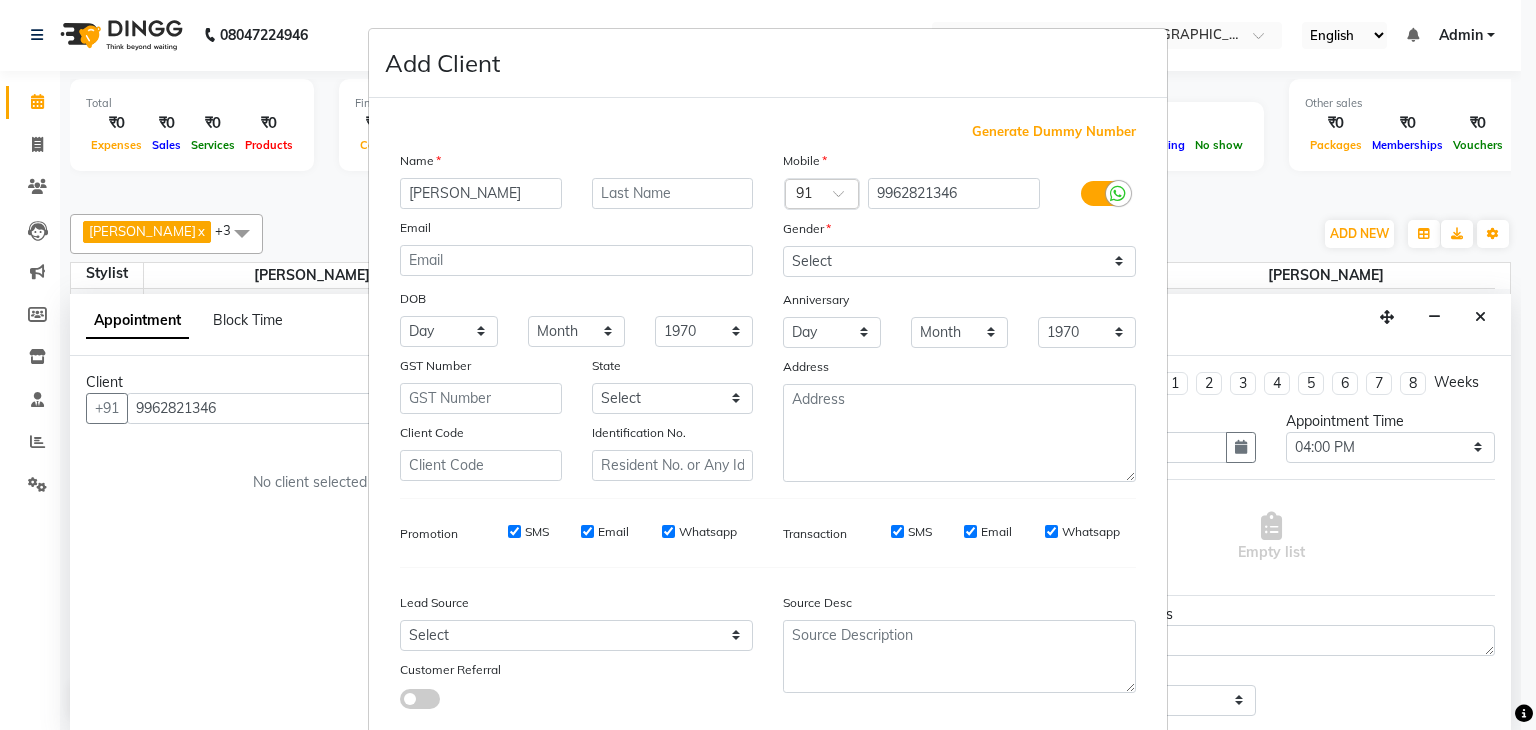 type on "[PERSON_NAME]" 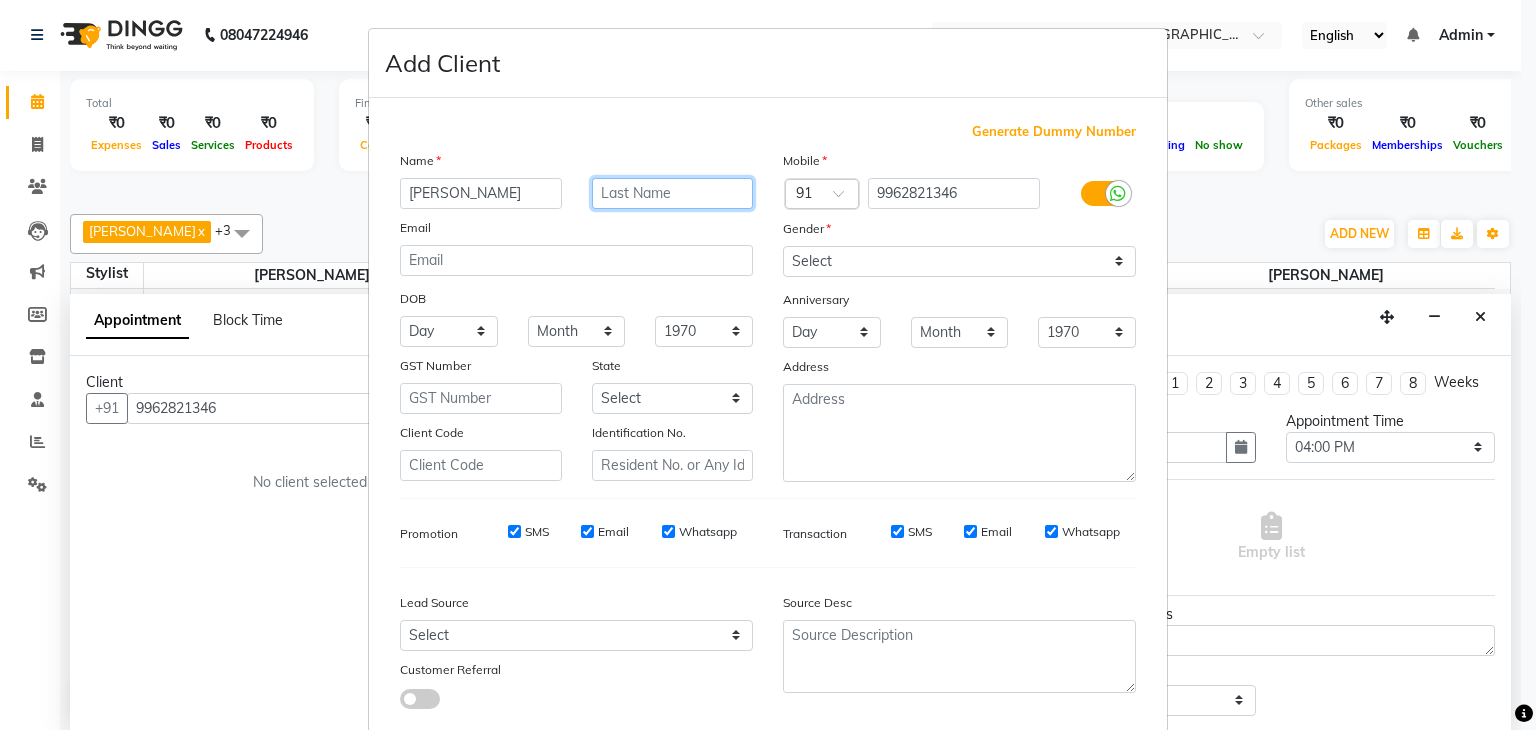 click at bounding box center [673, 193] 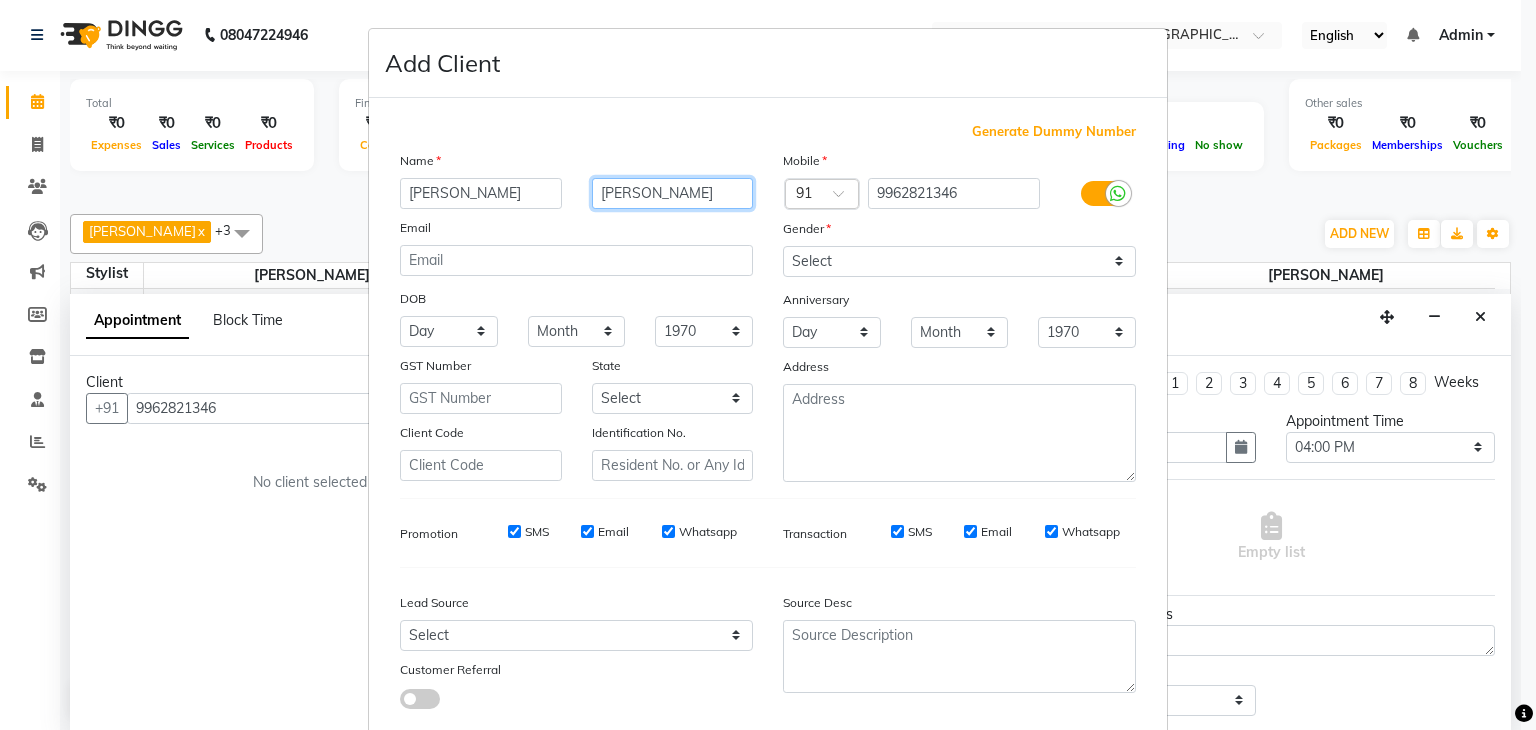 type on "[PERSON_NAME]" 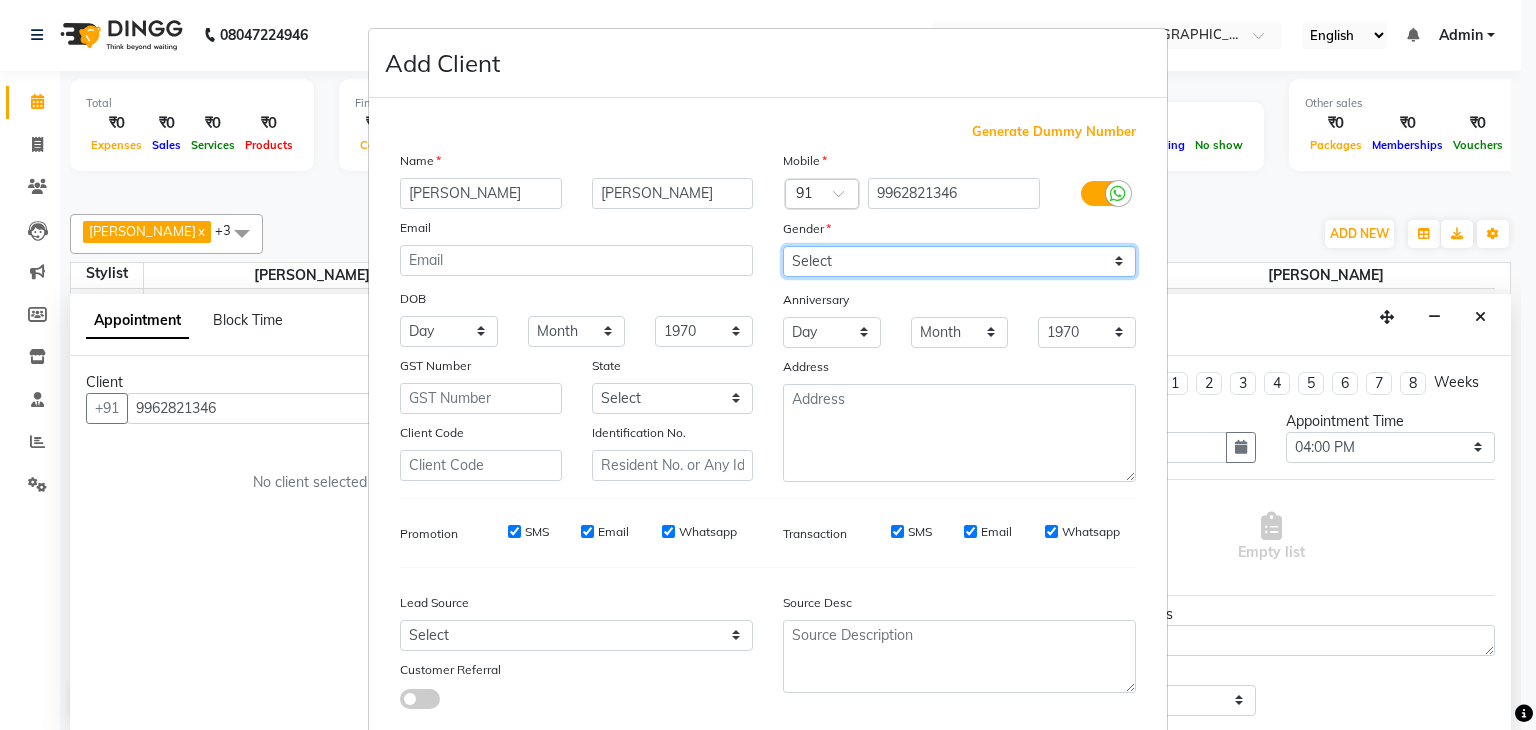 click on "Select [DEMOGRAPHIC_DATA] [DEMOGRAPHIC_DATA] Other Prefer Not To Say" at bounding box center [959, 261] 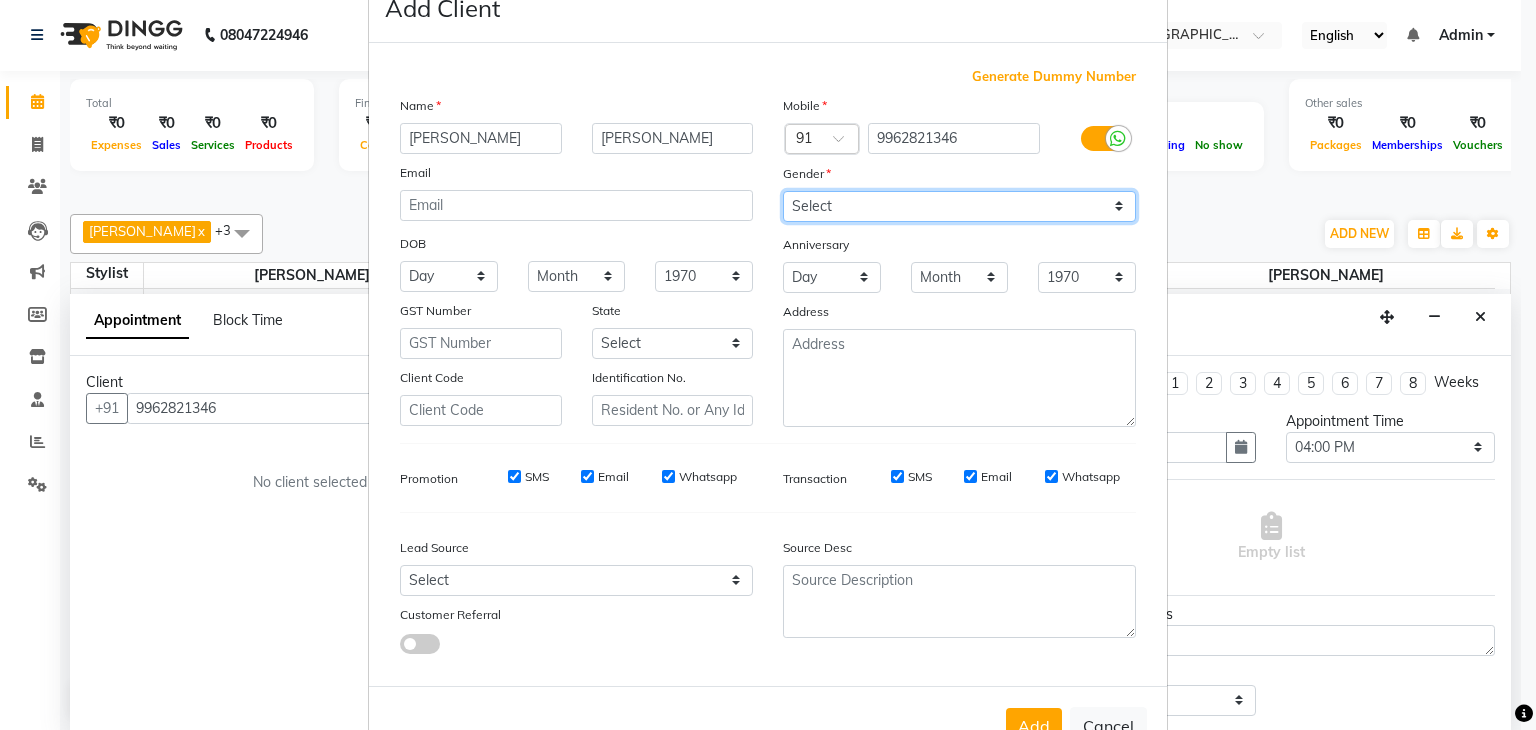 scroll, scrollTop: 100, scrollLeft: 0, axis: vertical 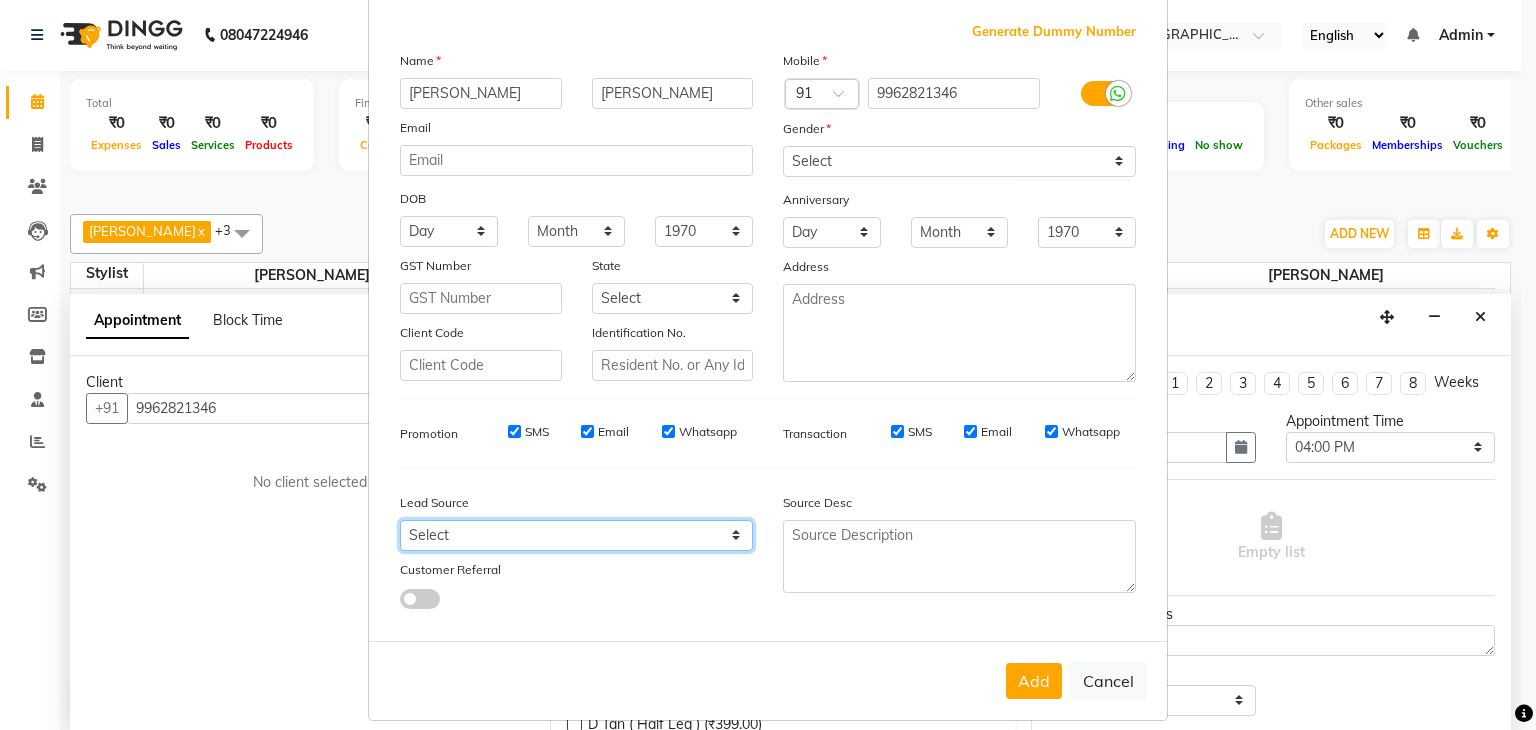 click on "Select Walk-in Referral Internet Friend Word of Mouth Advertisement Facebook JustDial Google Other" at bounding box center [576, 535] 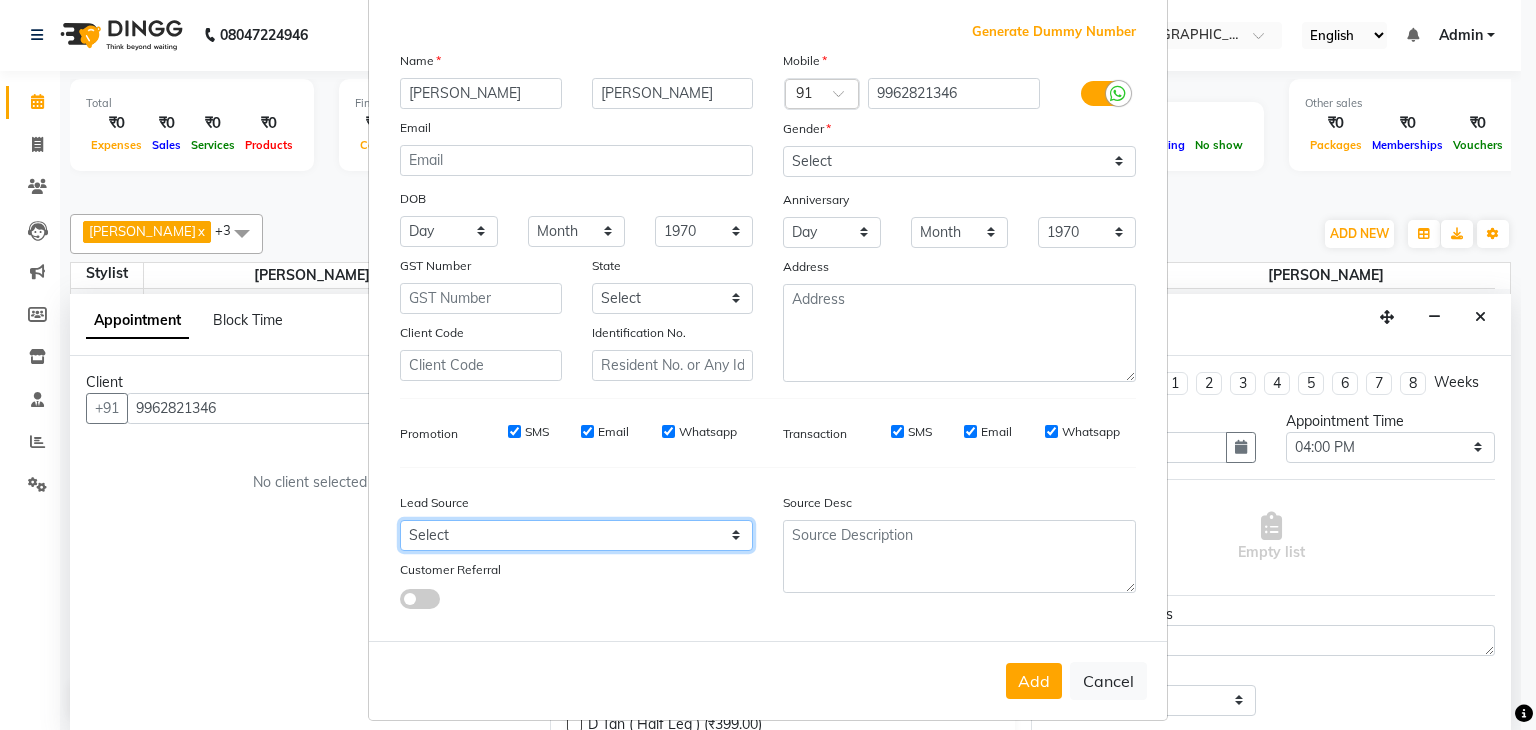 select on "50668" 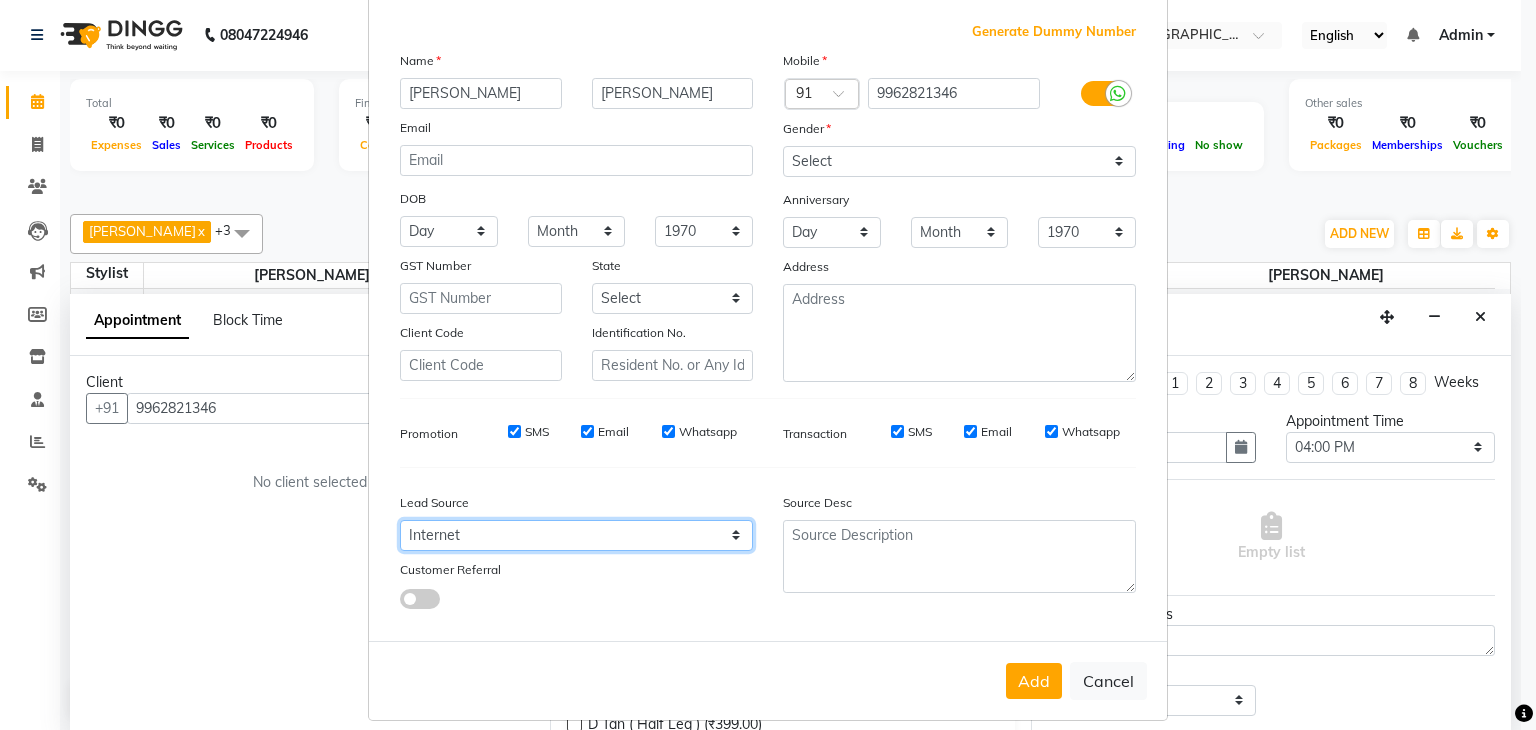 click on "Select Walk-in Referral Internet Friend Word of Mouth Advertisement Facebook JustDial Google Other" at bounding box center [576, 535] 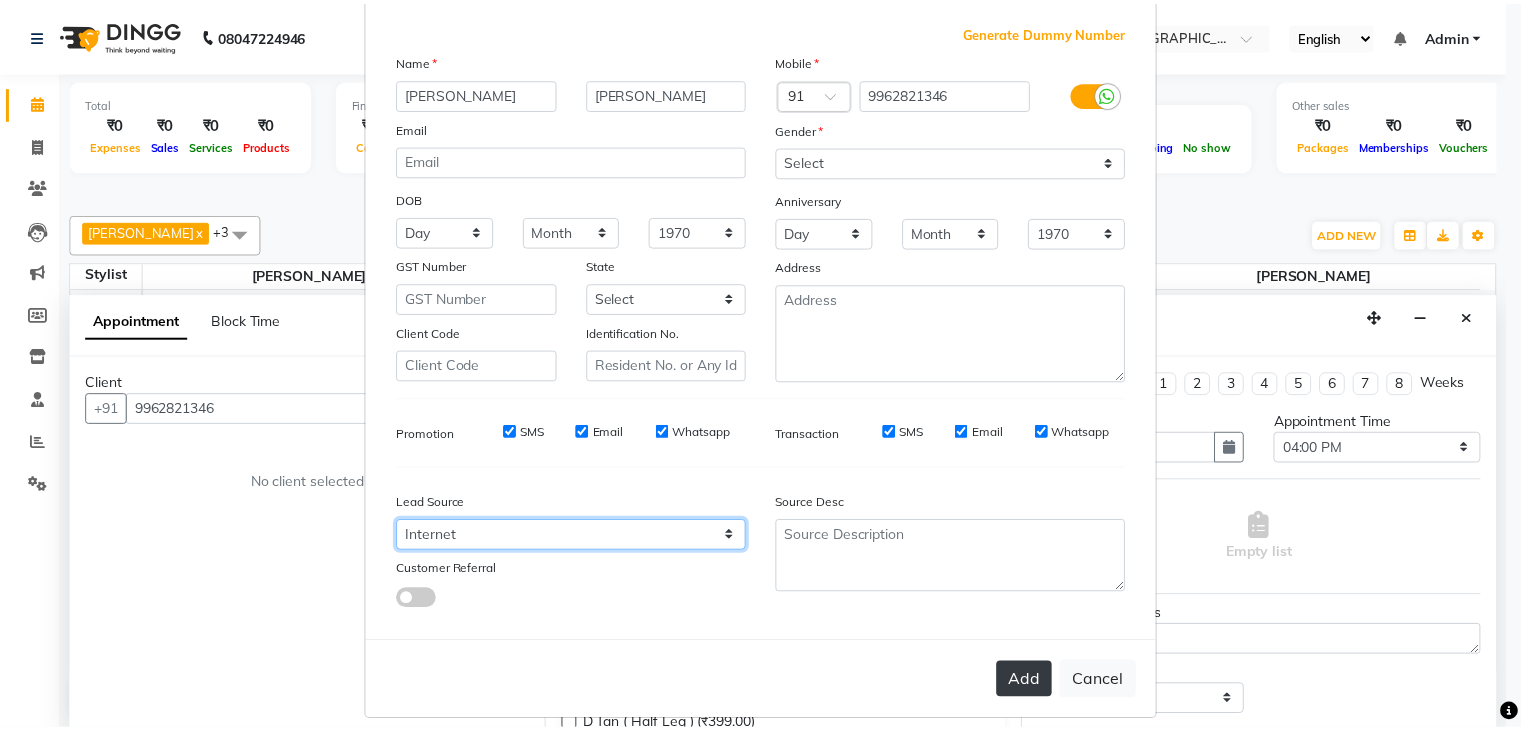 scroll, scrollTop: 127, scrollLeft: 0, axis: vertical 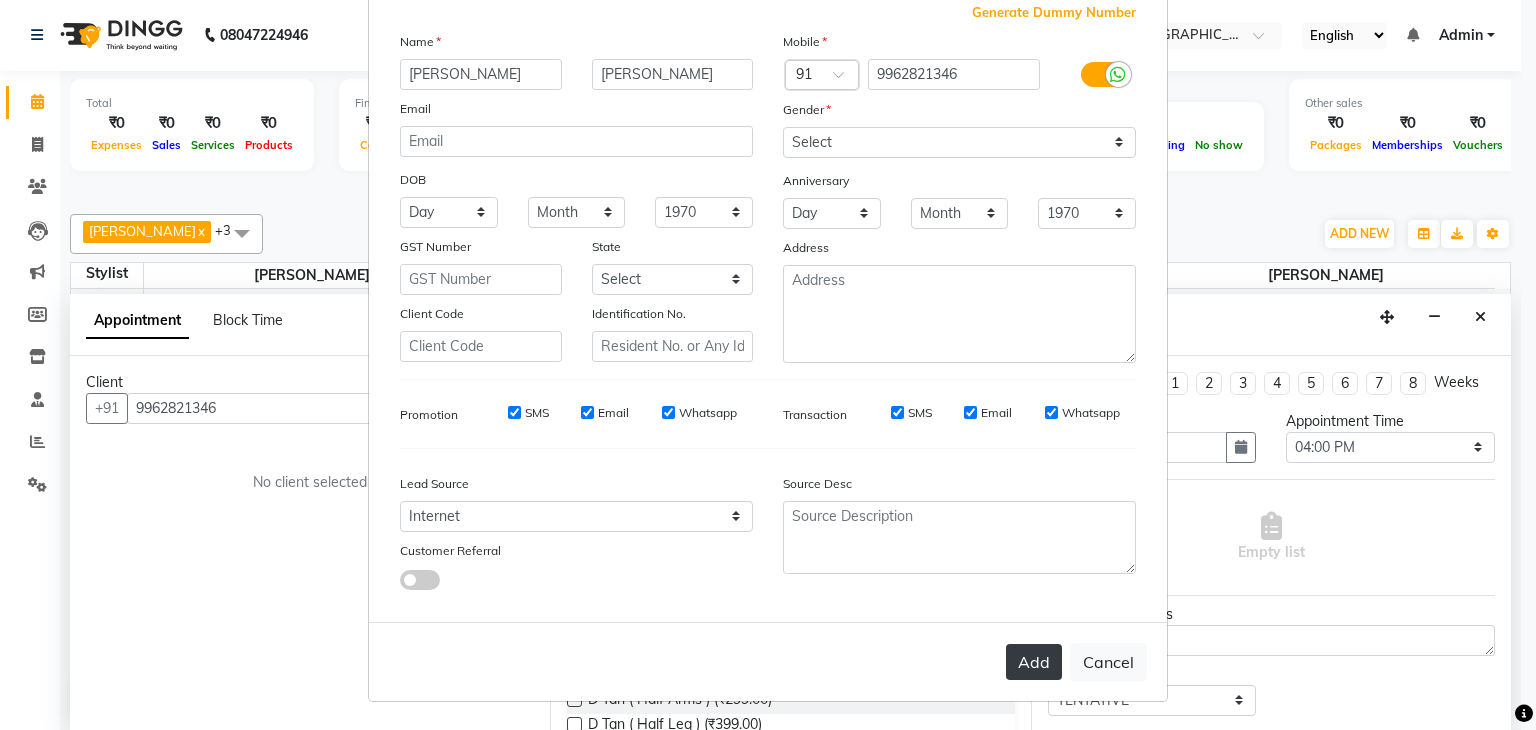 click on "Add" at bounding box center (1034, 662) 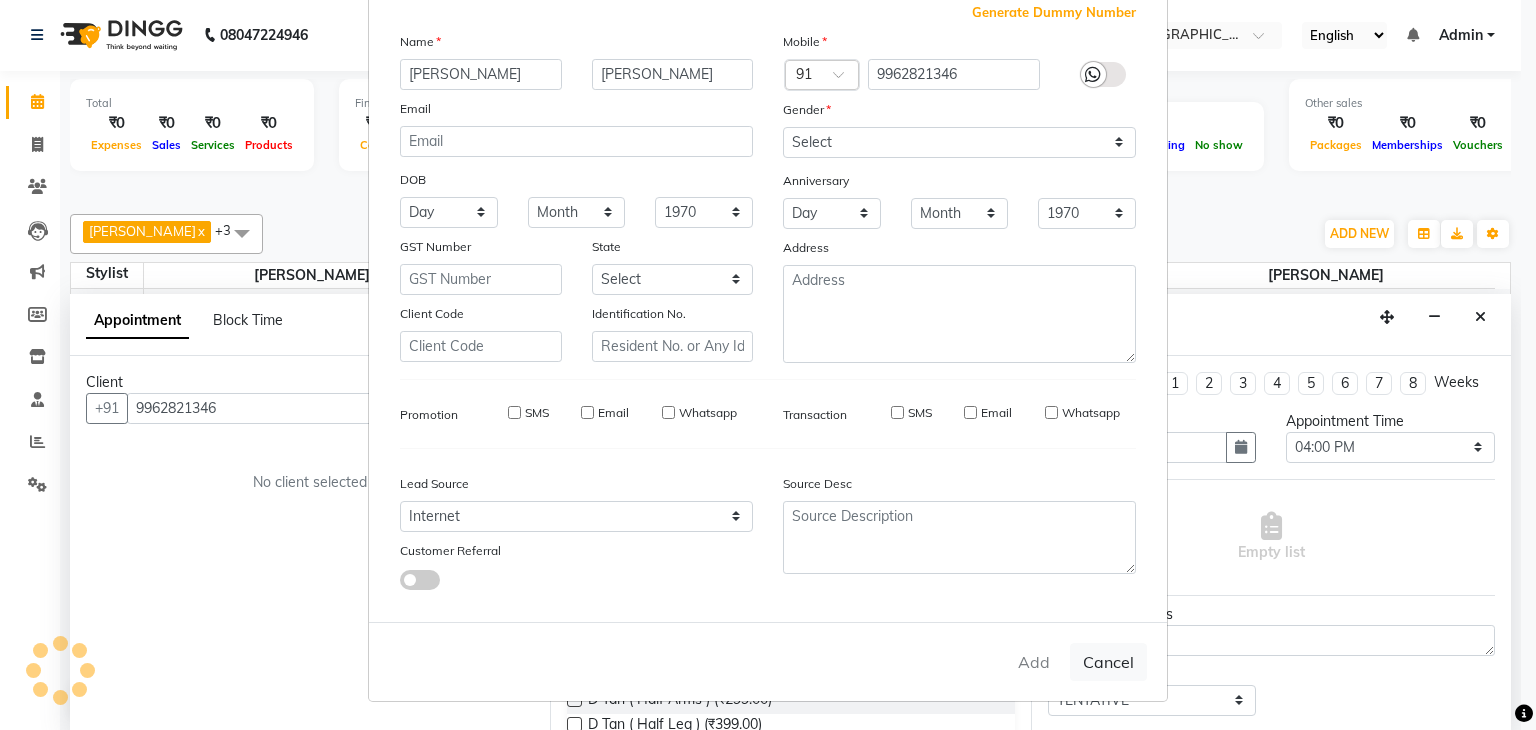 type 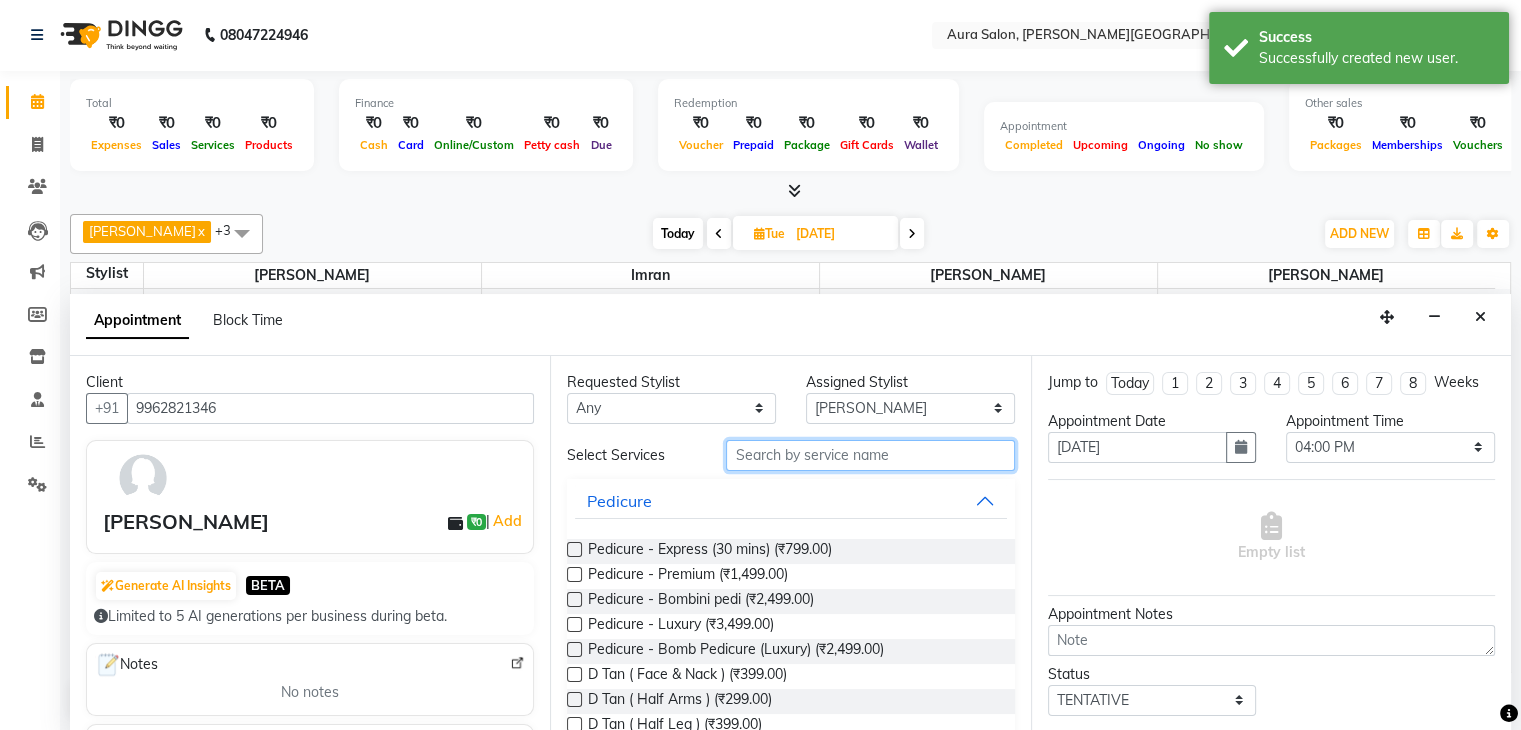 click at bounding box center (870, 455) 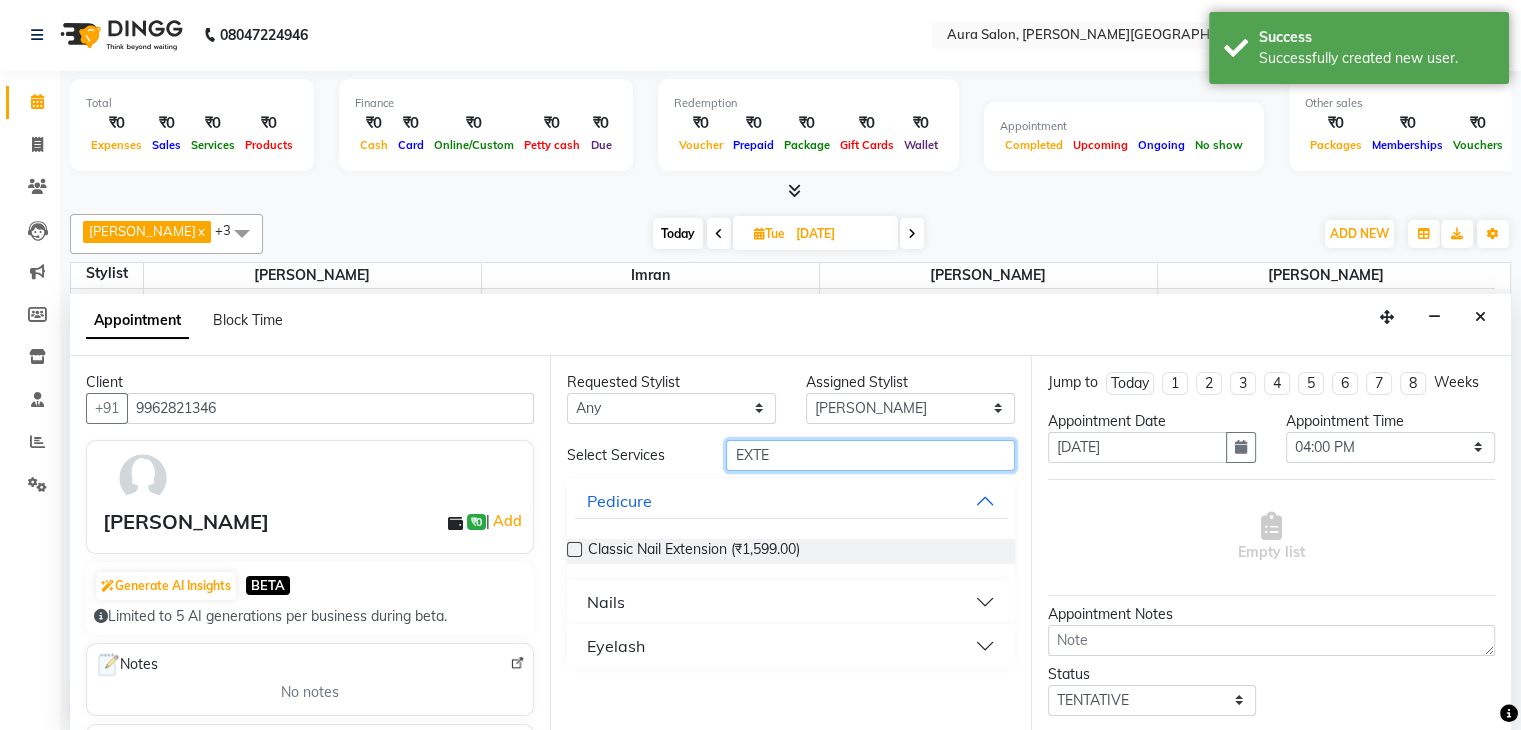 type on "EXTE" 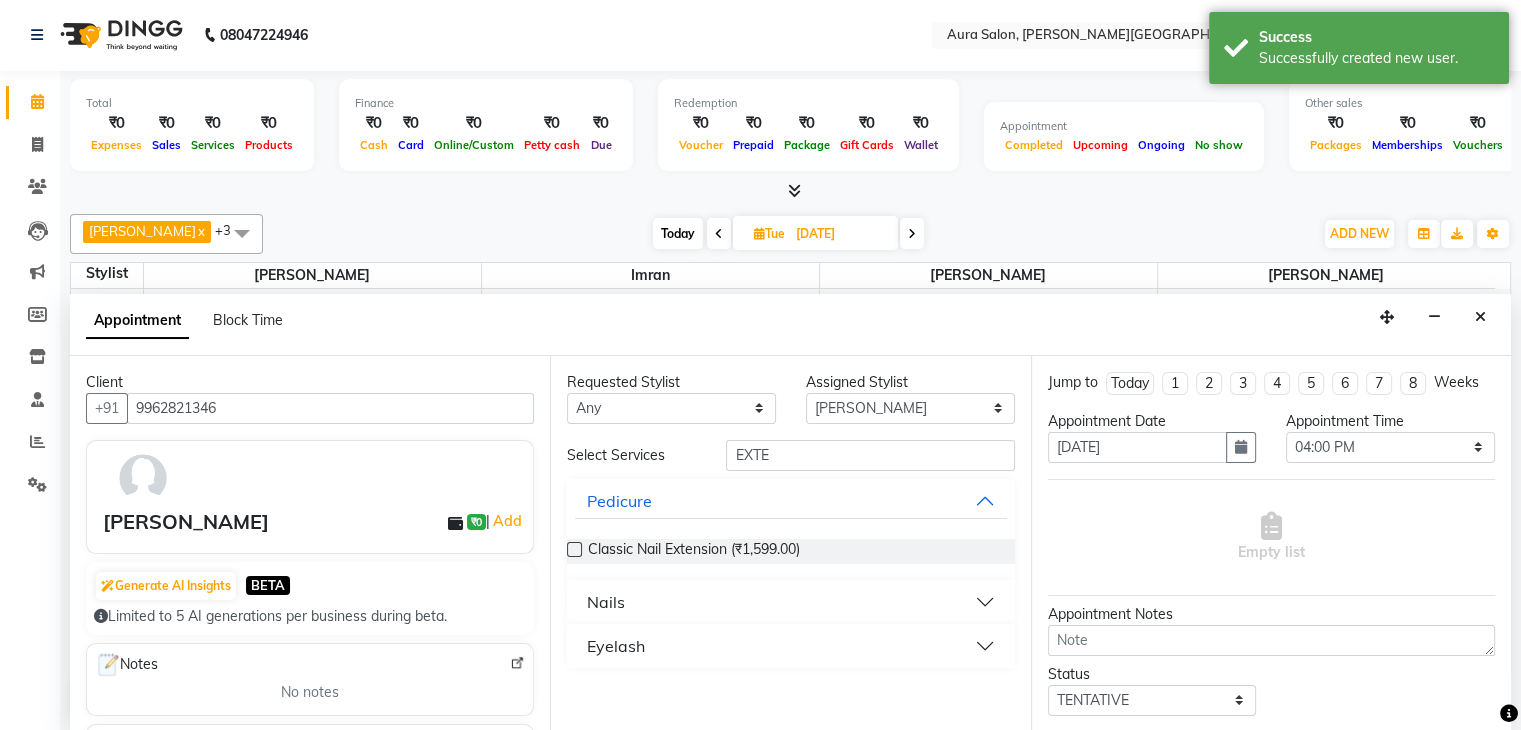 click at bounding box center [574, 549] 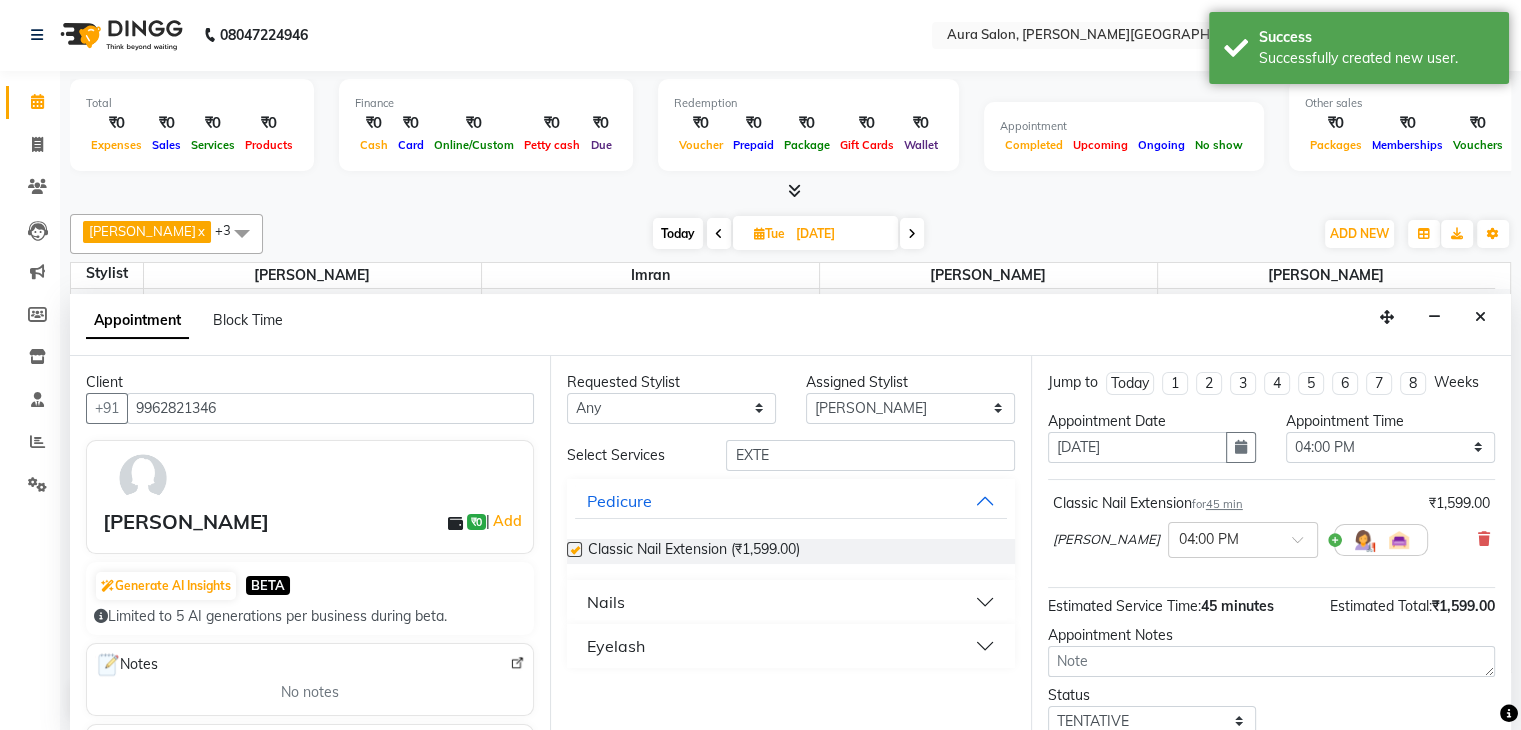 checkbox on "false" 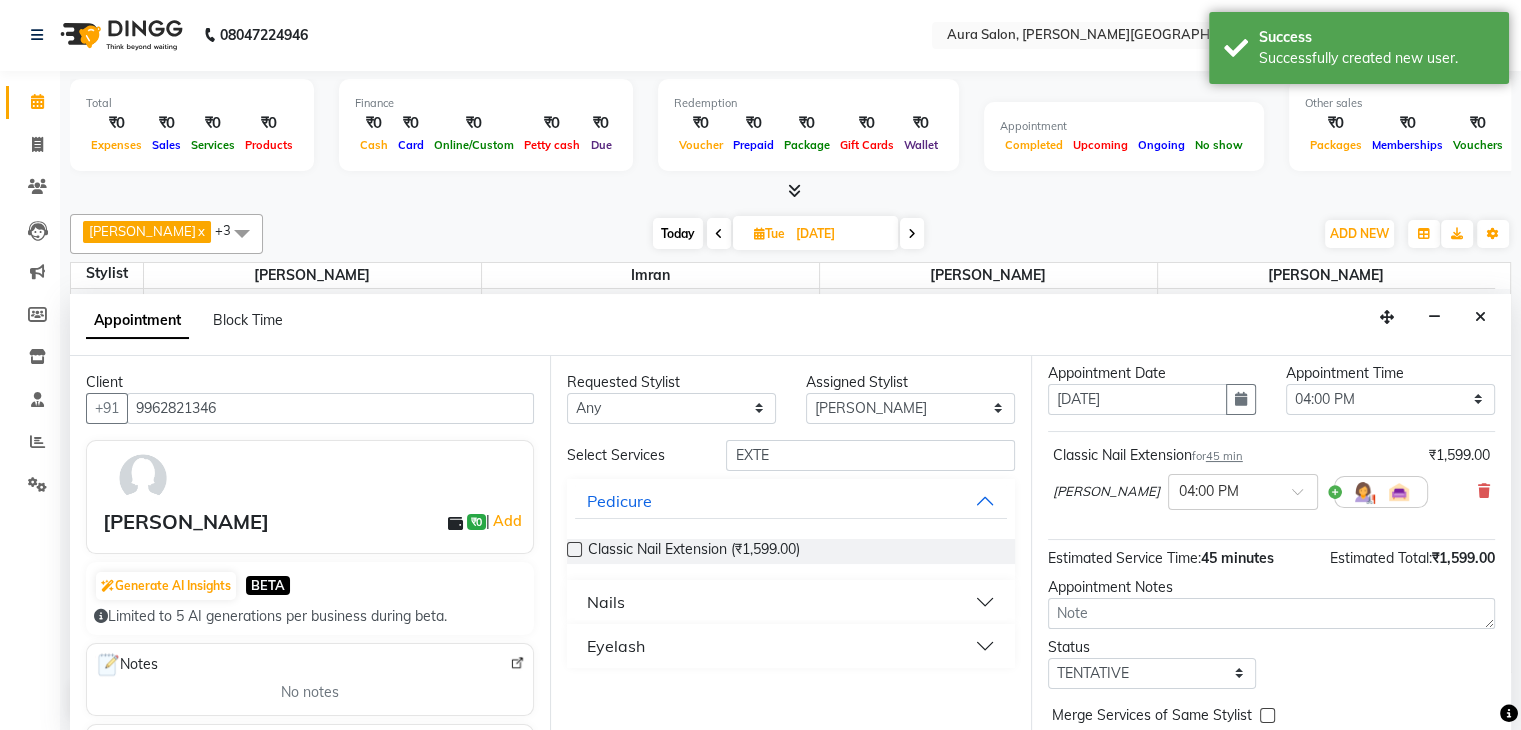 scroll, scrollTop: 130, scrollLeft: 0, axis: vertical 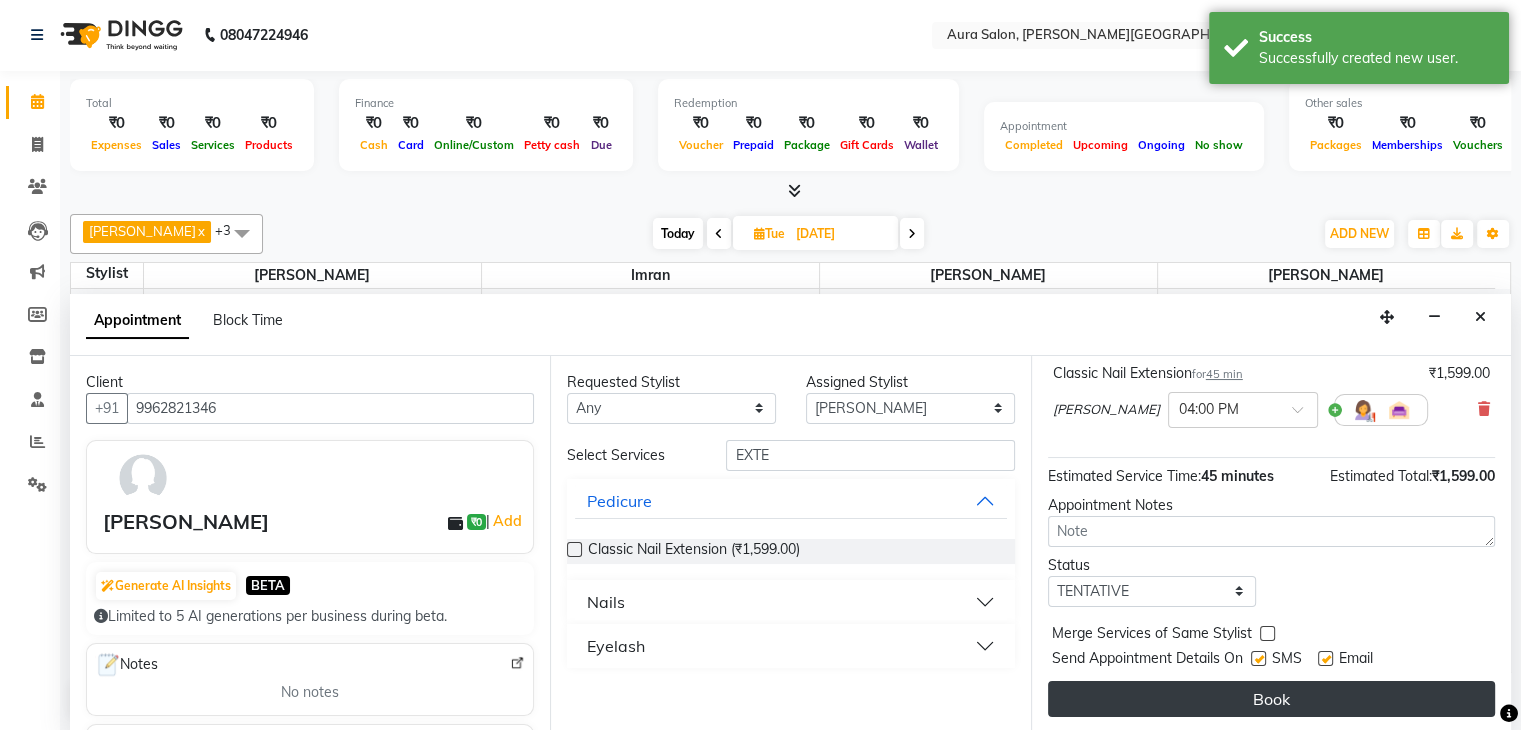 click on "Book" at bounding box center (1271, 699) 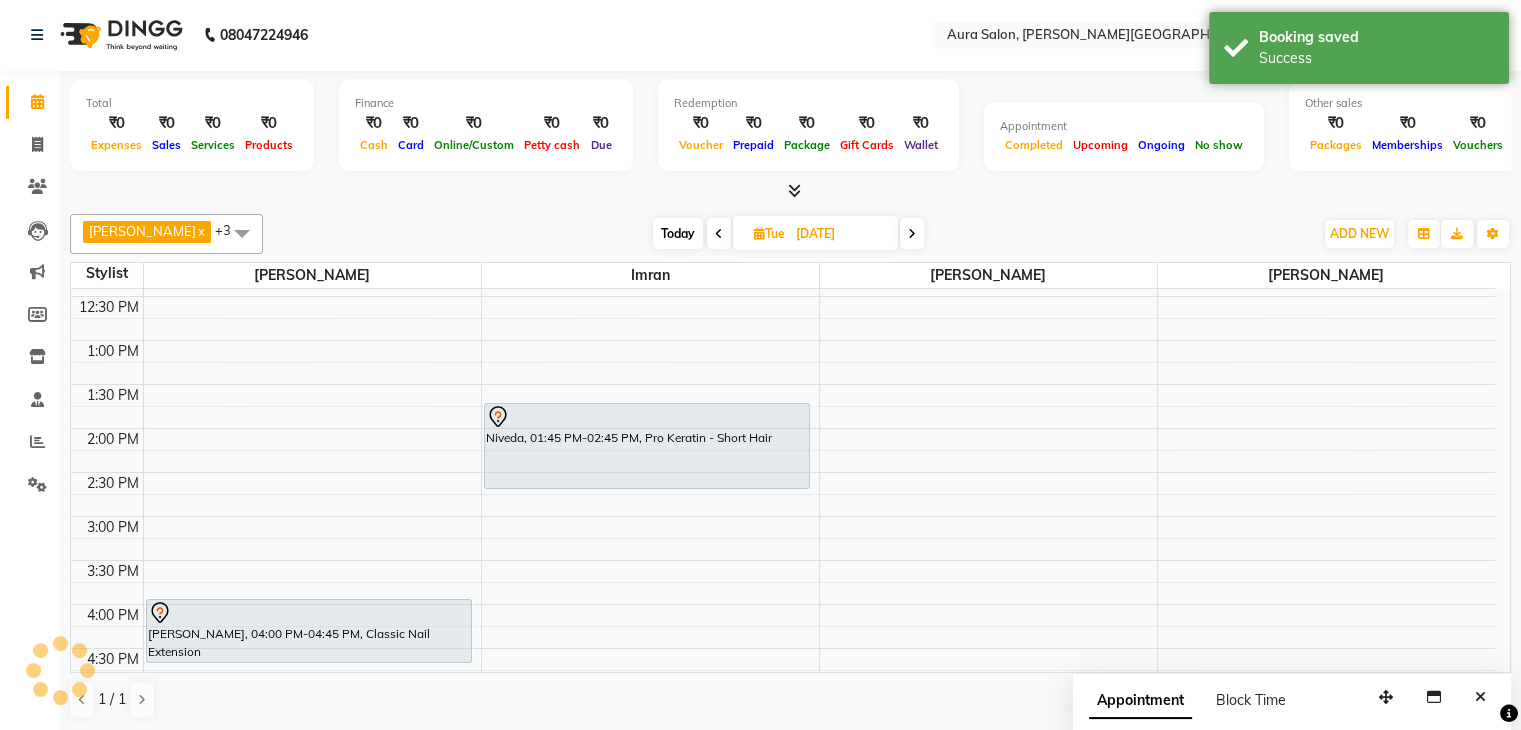 scroll, scrollTop: 0, scrollLeft: 0, axis: both 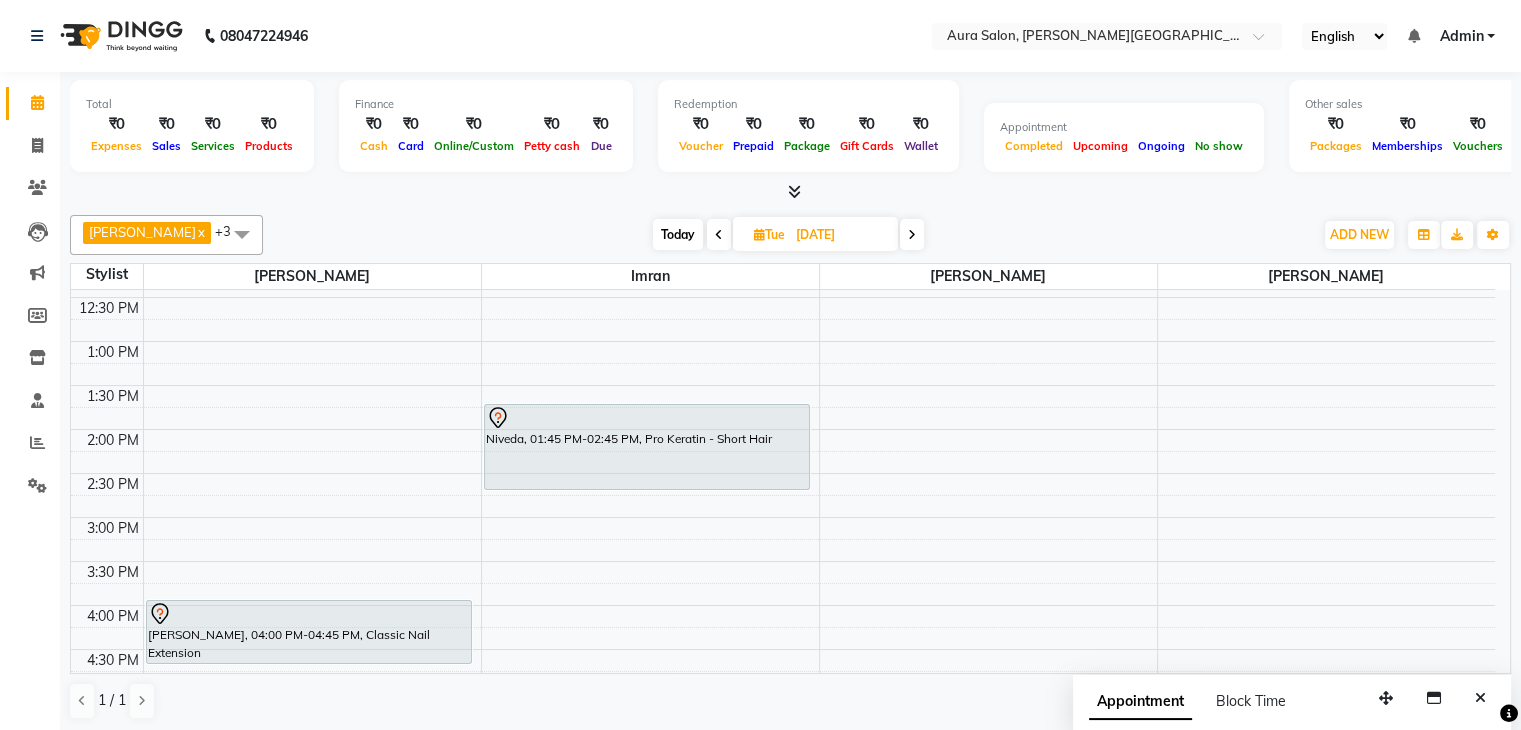 click on "[DATE]" at bounding box center (815, 234) 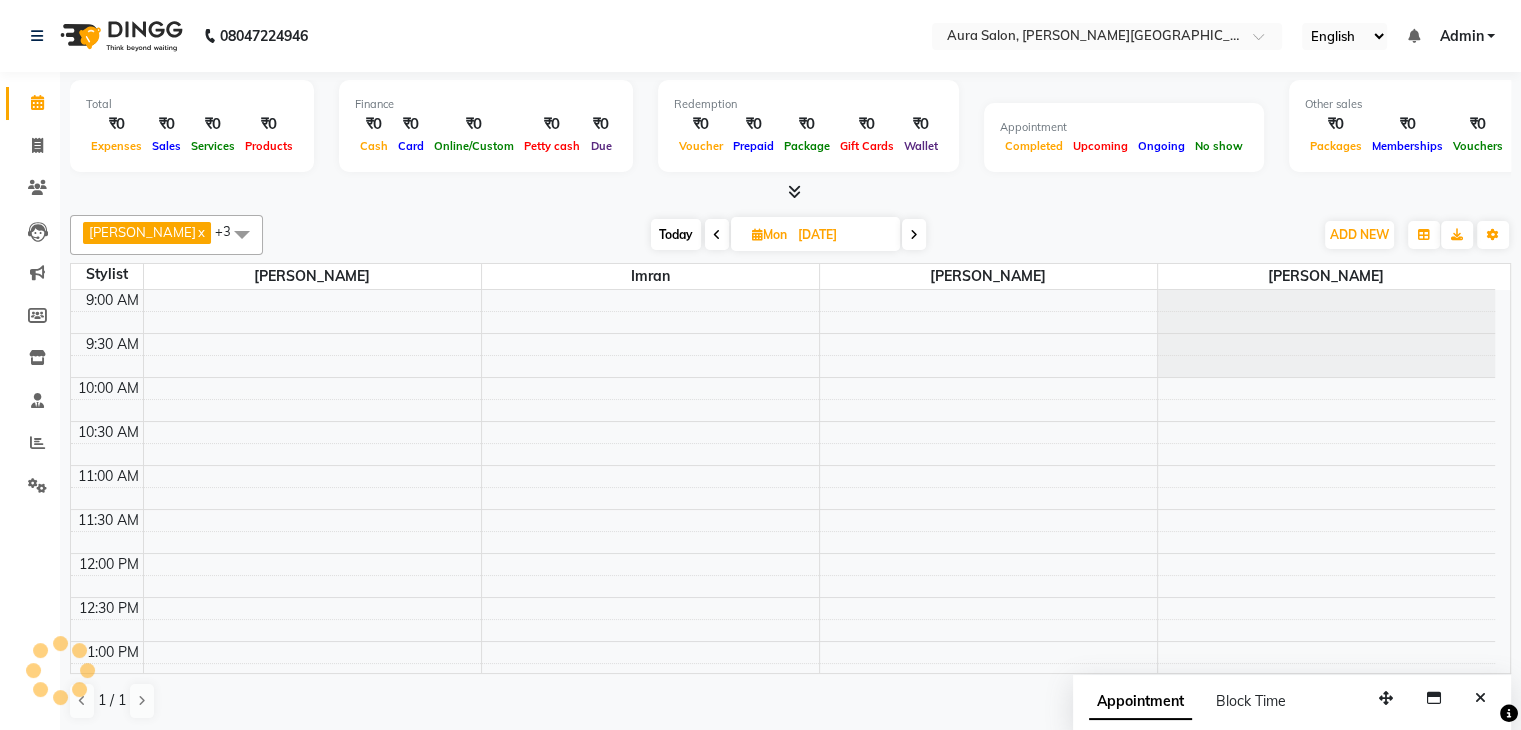 scroll, scrollTop: 663, scrollLeft: 0, axis: vertical 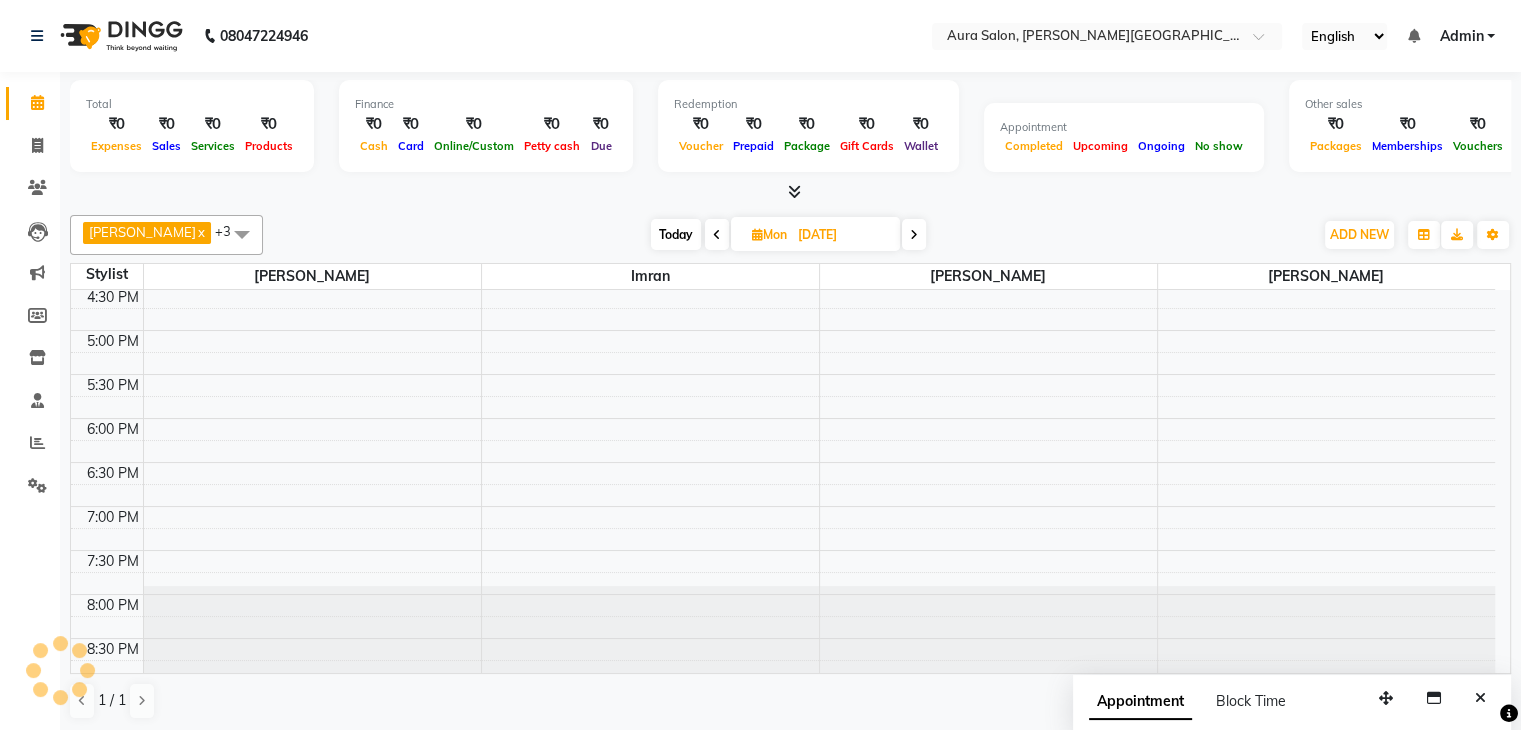 click at bounding box center [717, 234] 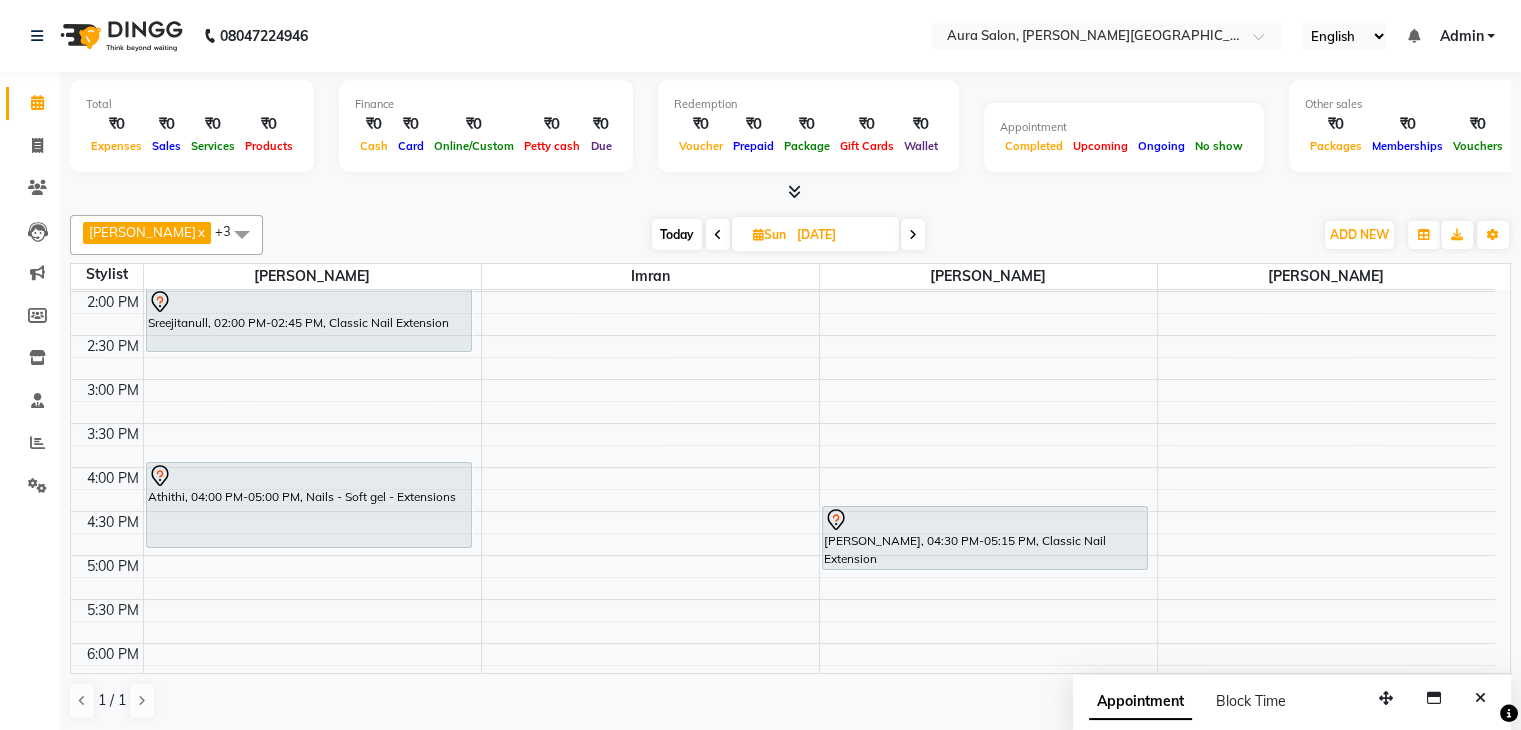 scroll, scrollTop: 488, scrollLeft: 0, axis: vertical 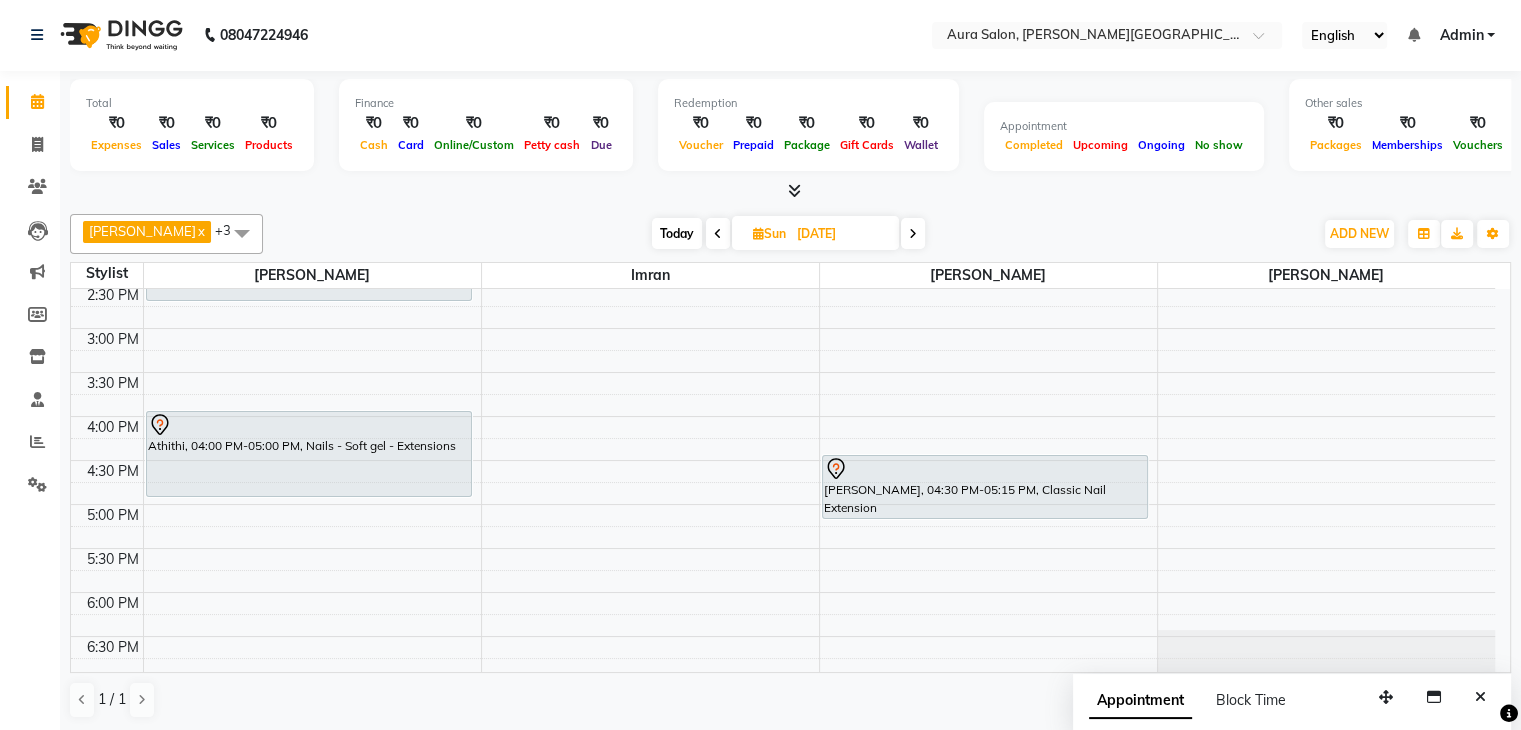click on "9:00 AM 9:30 AM 10:00 AM 10:30 AM 11:00 AM 11:30 AM 12:00 PM 12:30 PM 1:00 PM 1:30 PM 2:00 PM 2:30 PM 3:00 PM 3:30 PM 4:00 PM 4:30 PM 5:00 PM 5:30 PM 6:00 PM 6:30 PM             Sreejitanull, 02:00 PM-02:45 PM, Classic Nail Extension             Athithi, 04:00 PM-05:00 PM, Nails - Soft gel - Extensions             [PERSON_NAME], 04:30 PM-05:15 PM, Classic Nail Extension" at bounding box center [783, 240] 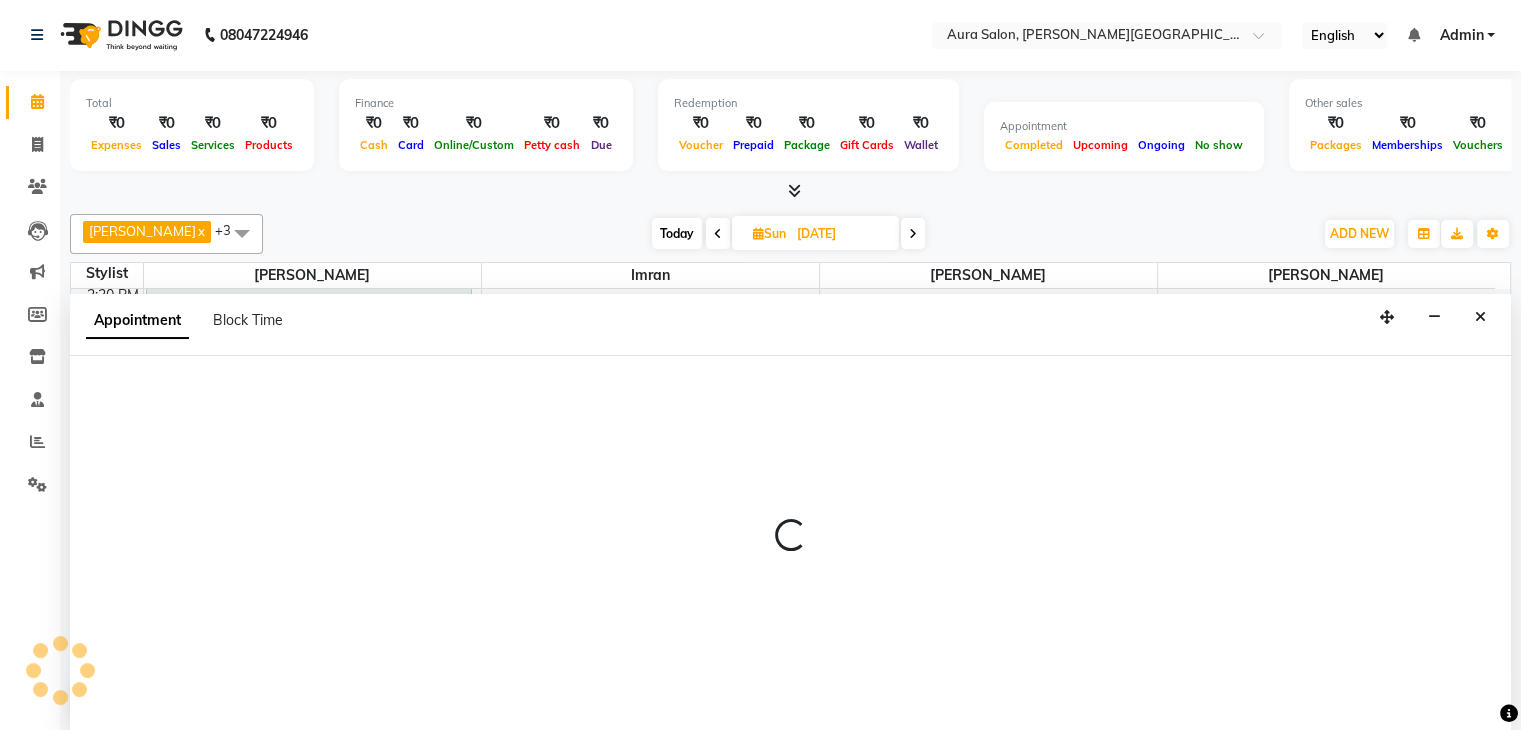 select on "66363" 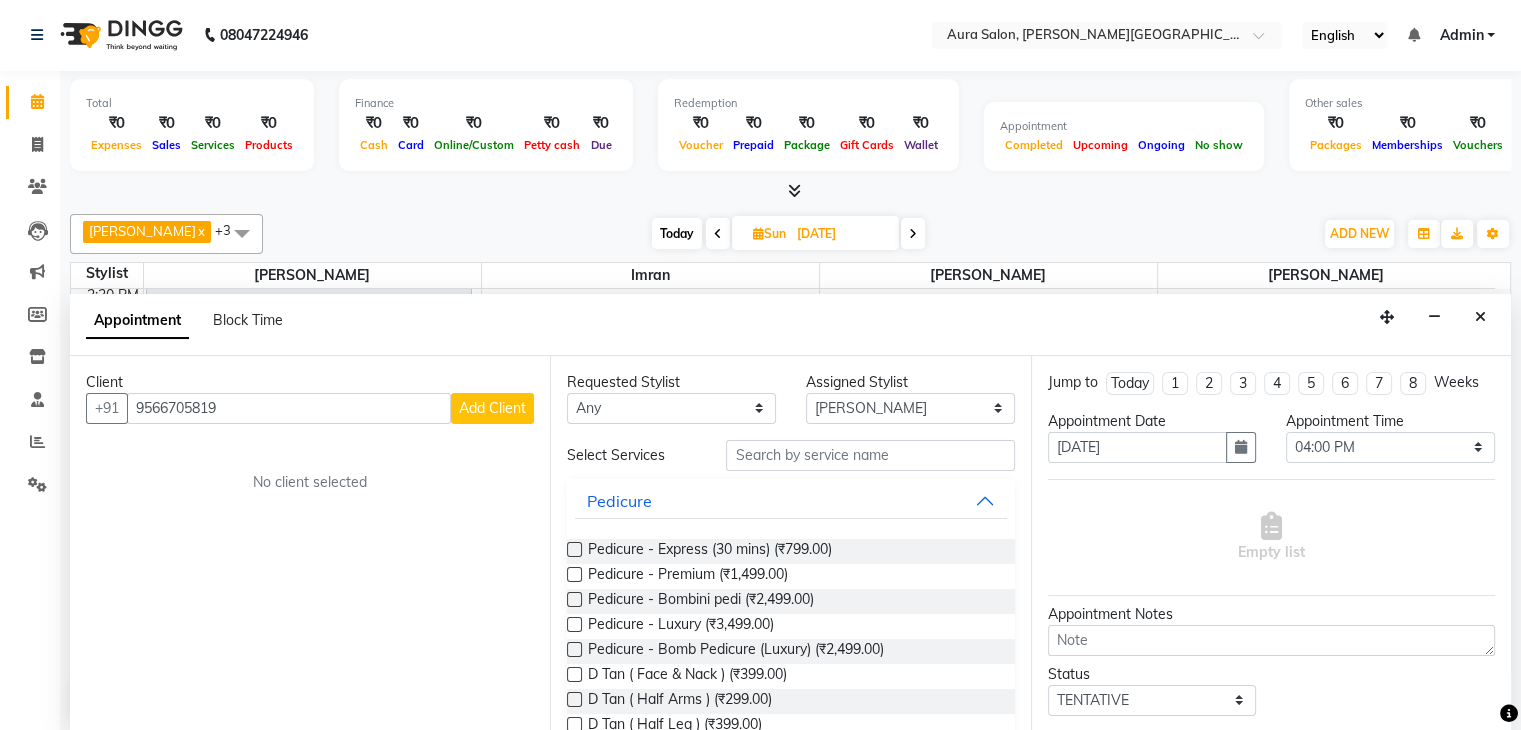 type on "9566705819" 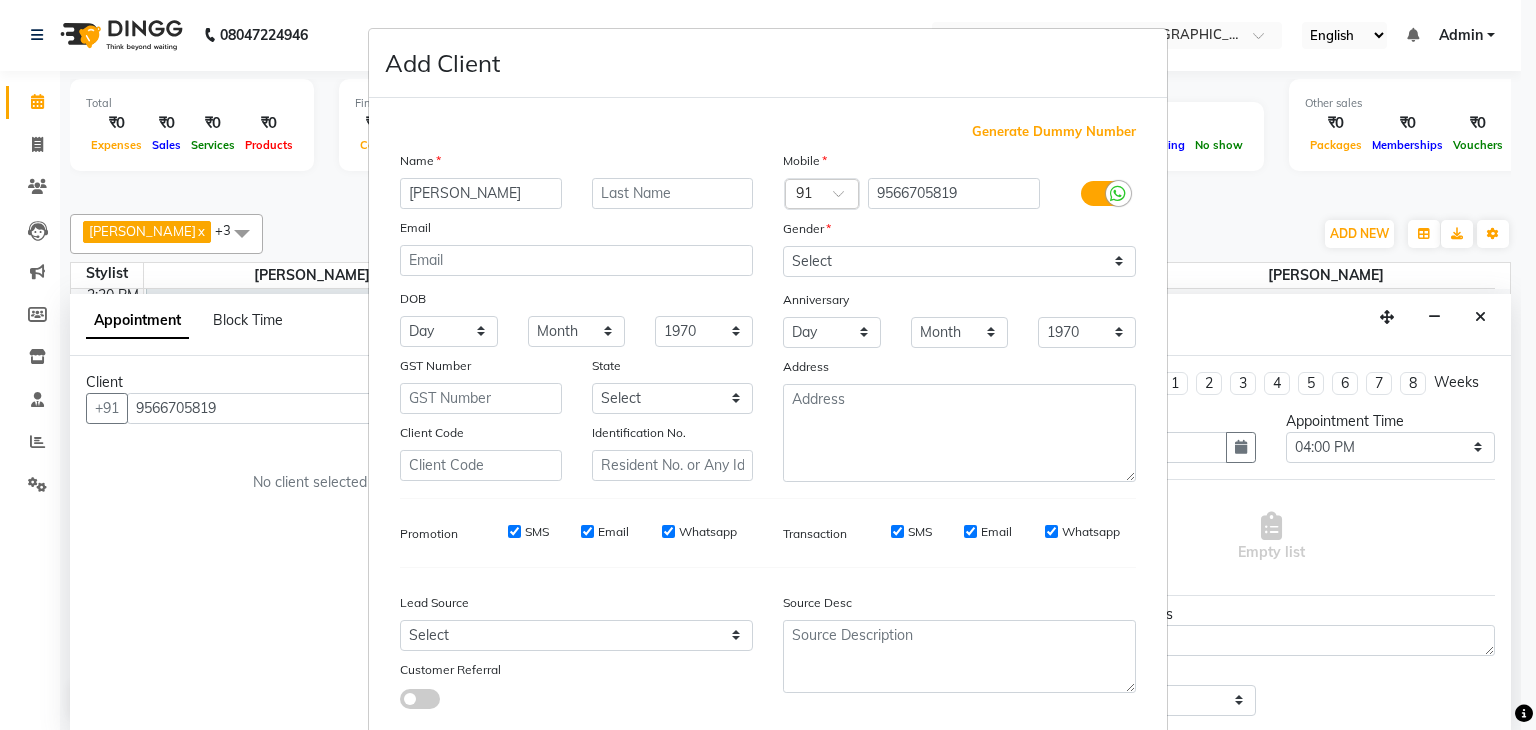 type on "[PERSON_NAME]" 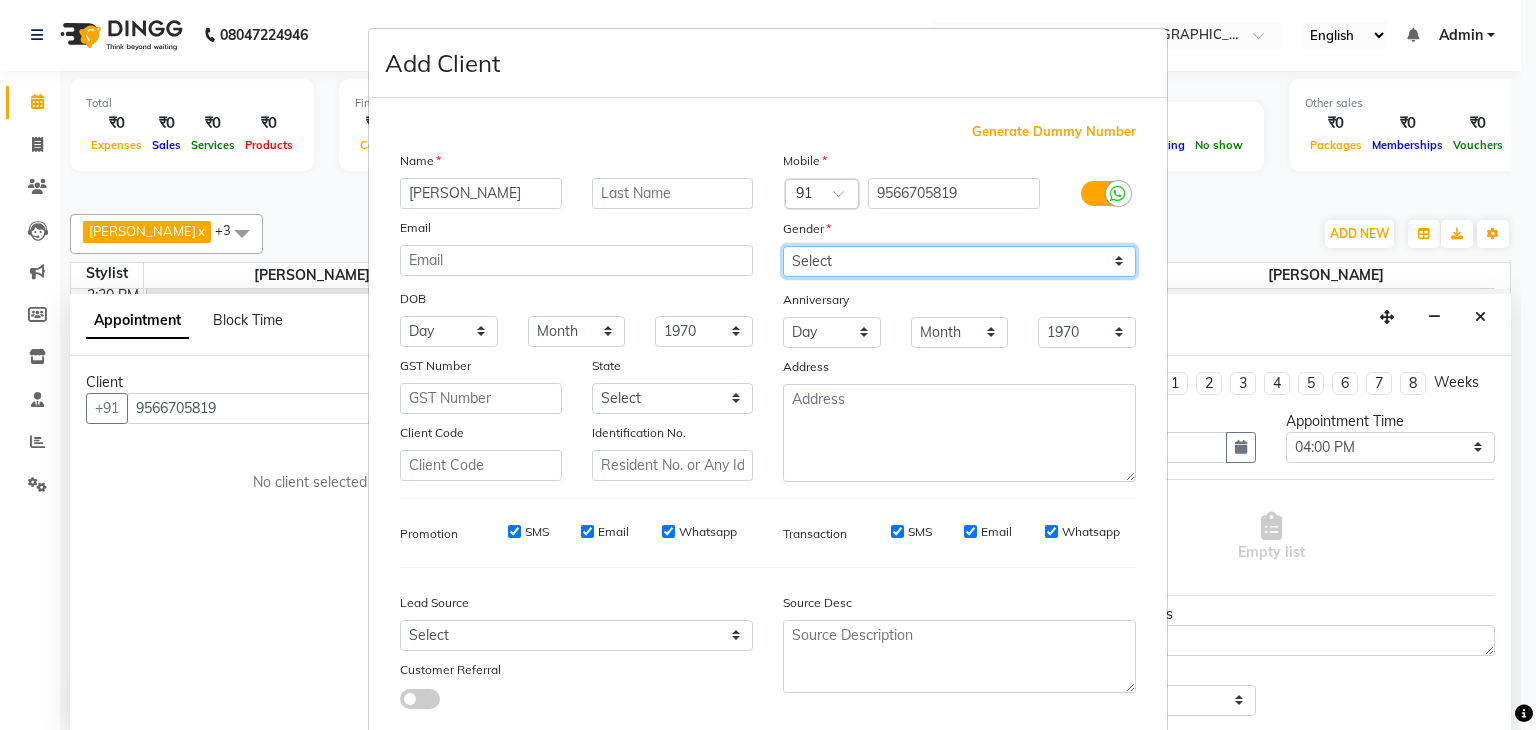 click on "Select [DEMOGRAPHIC_DATA] [DEMOGRAPHIC_DATA] Other Prefer Not To Say" at bounding box center (959, 261) 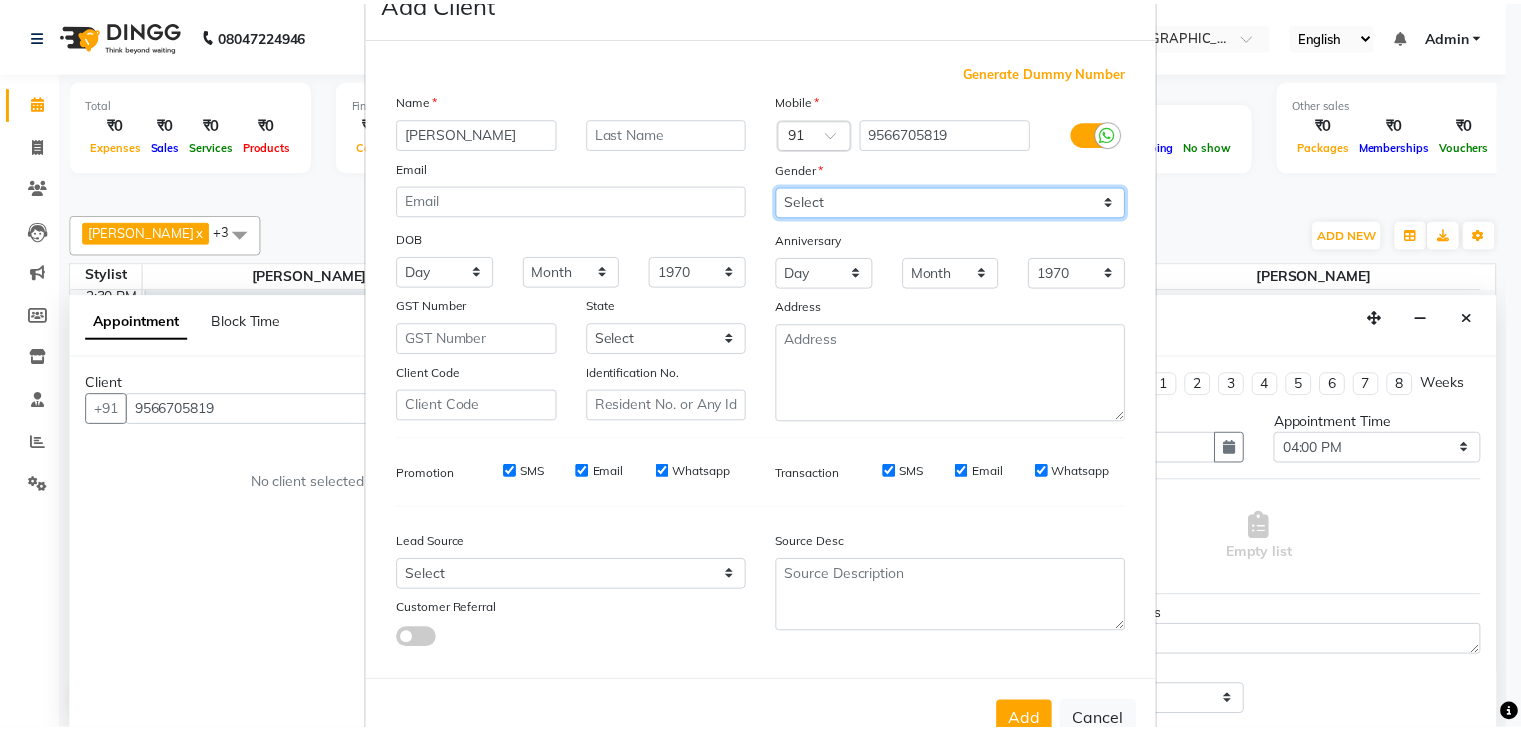scroll, scrollTop: 127, scrollLeft: 0, axis: vertical 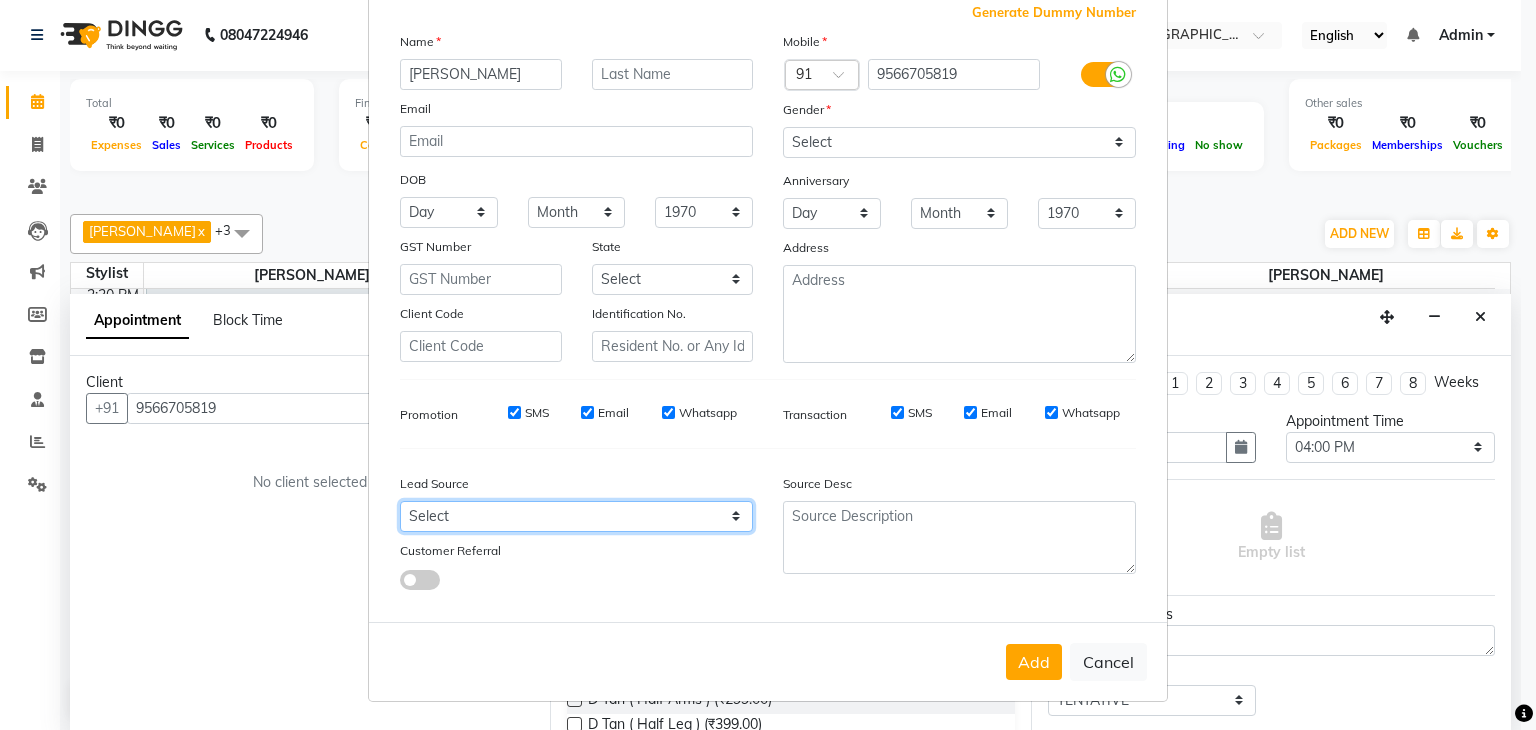 click on "Select Walk-in Referral Internet Friend Word of Mouth Advertisement Facebook JustDial Google Other" at bounding box center (576, 516) 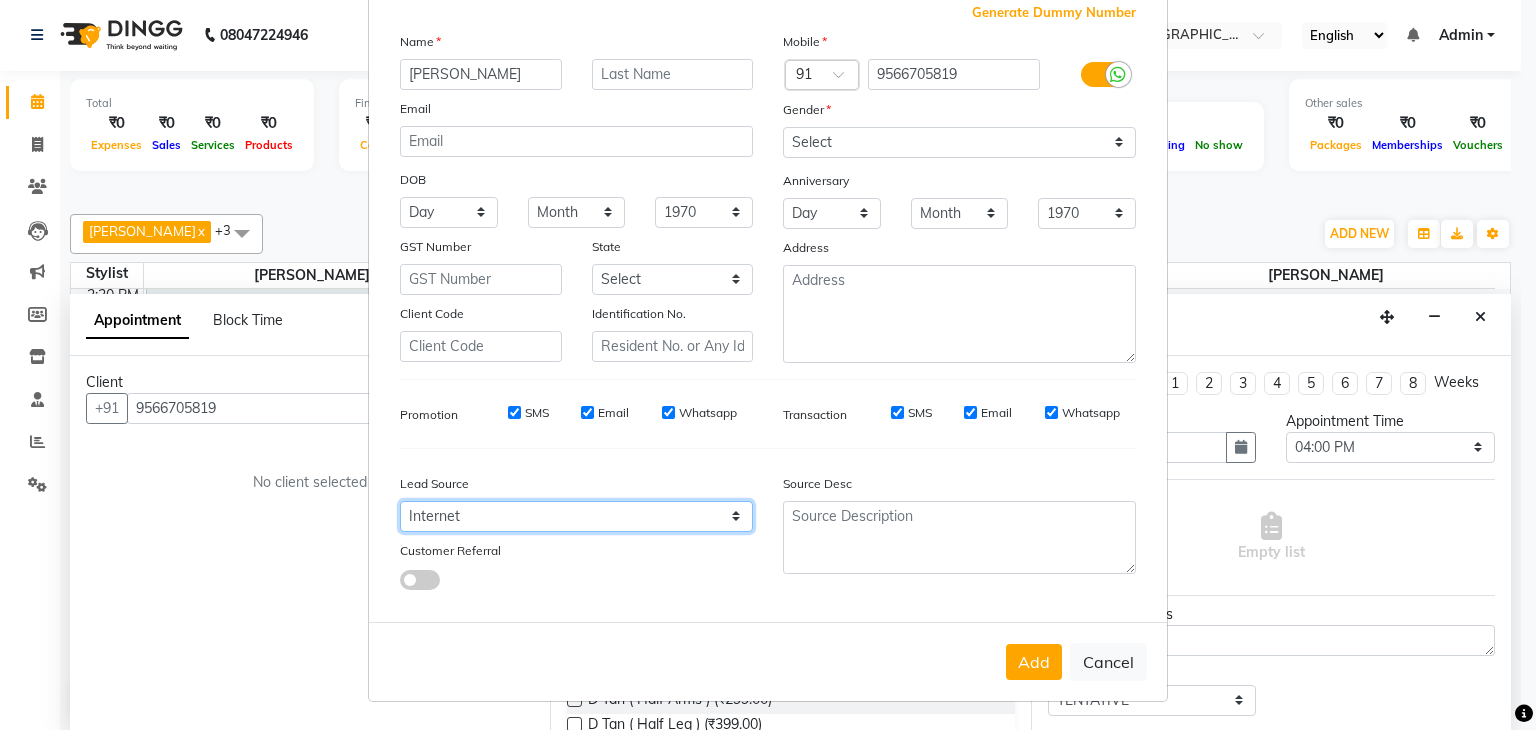 click on "Select Walk-in Referral Internet Friend Word of Mouth Advertisement Facebook JustDial Google Other" at bounding box center (576, 516) 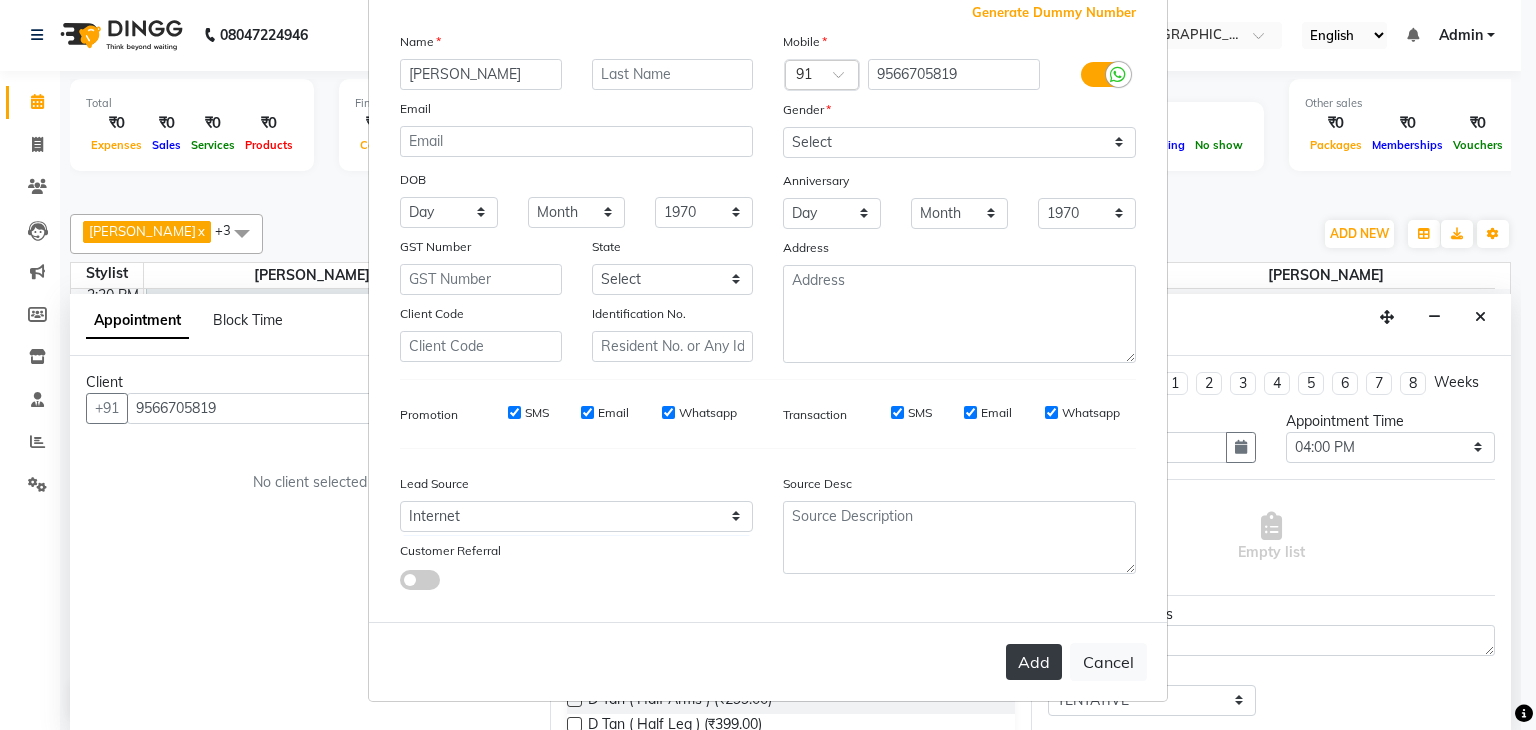 click on "Add" at bounding box center (1034, 662) 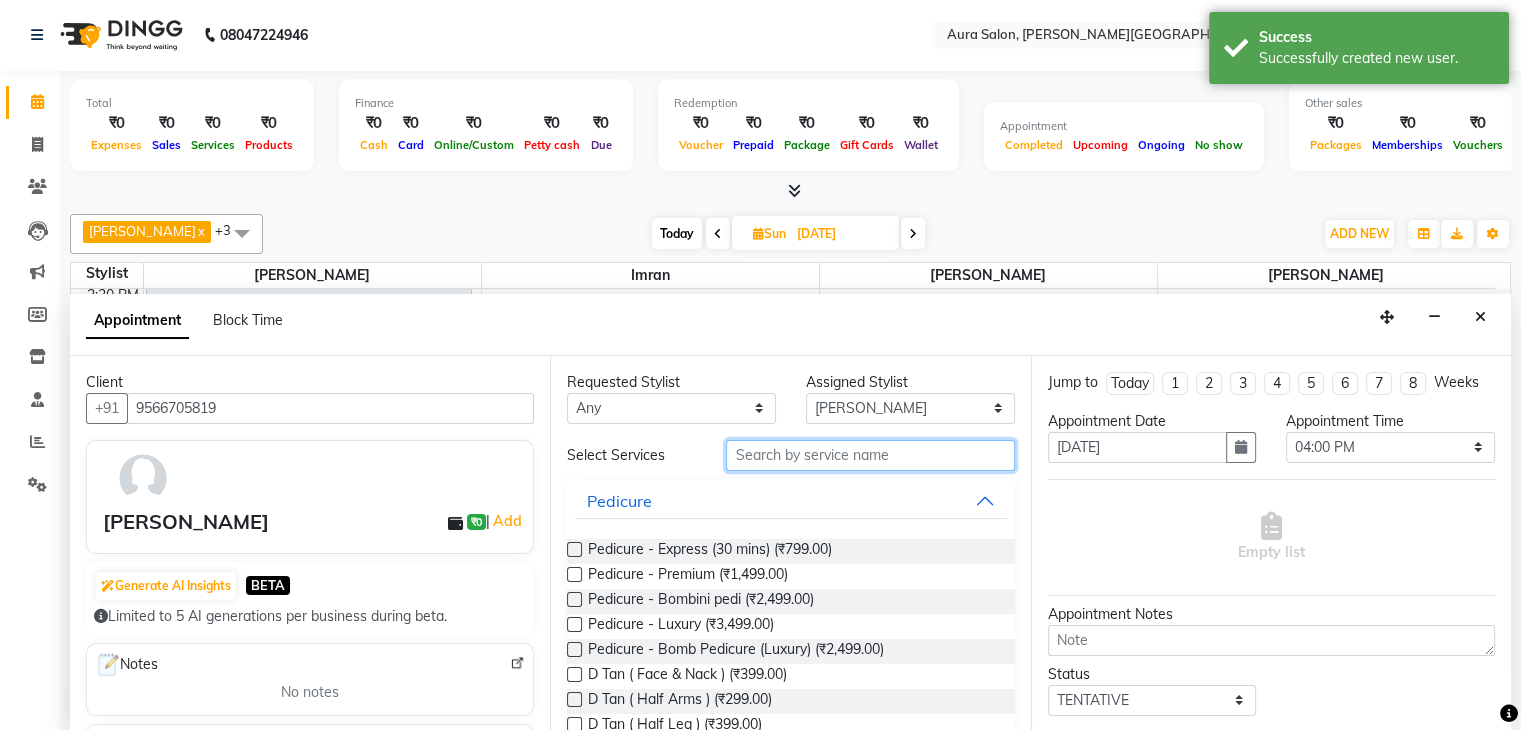 click at bounding box center (870, 455) 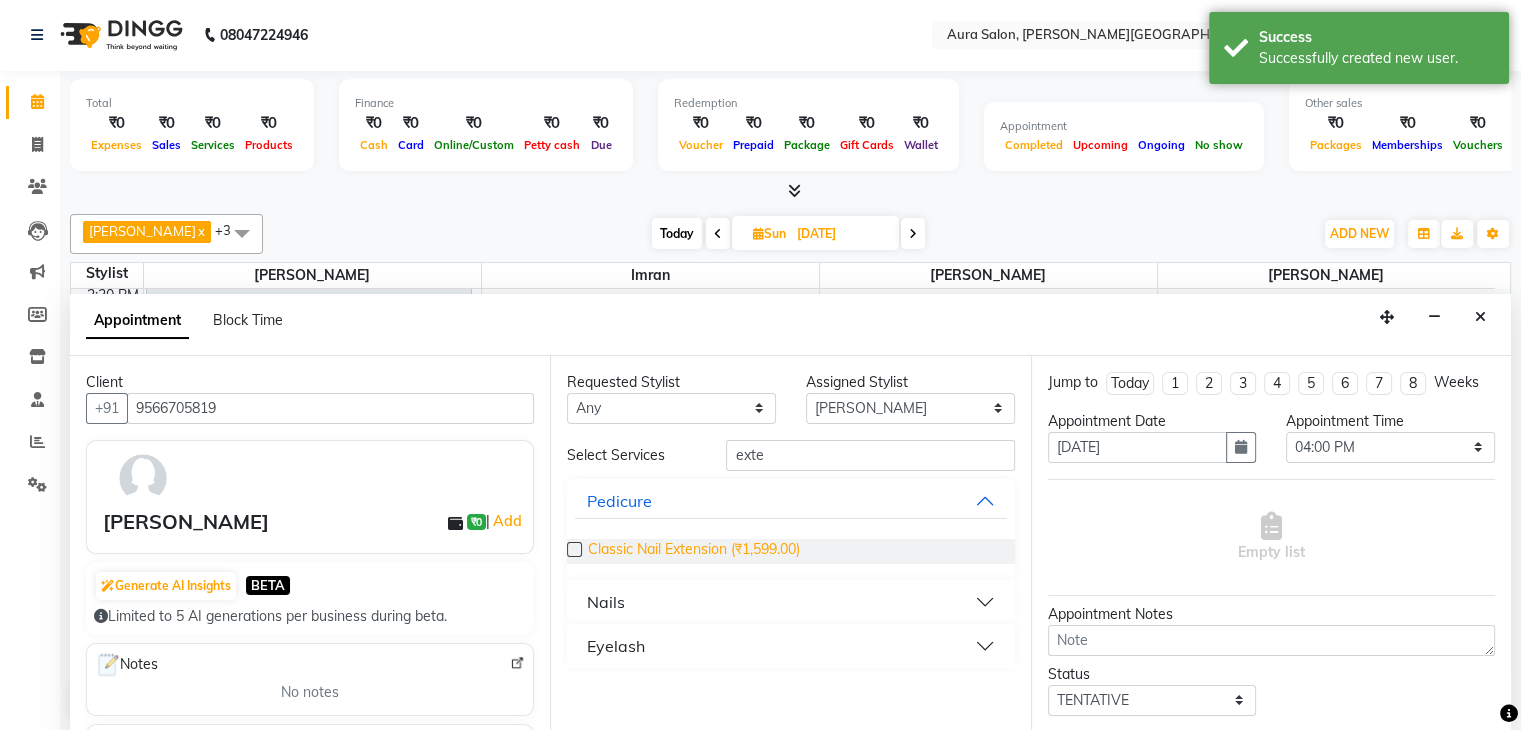 click on "Classic Nail Extension (₹1,599.00)" at bounding box center (694, 551) 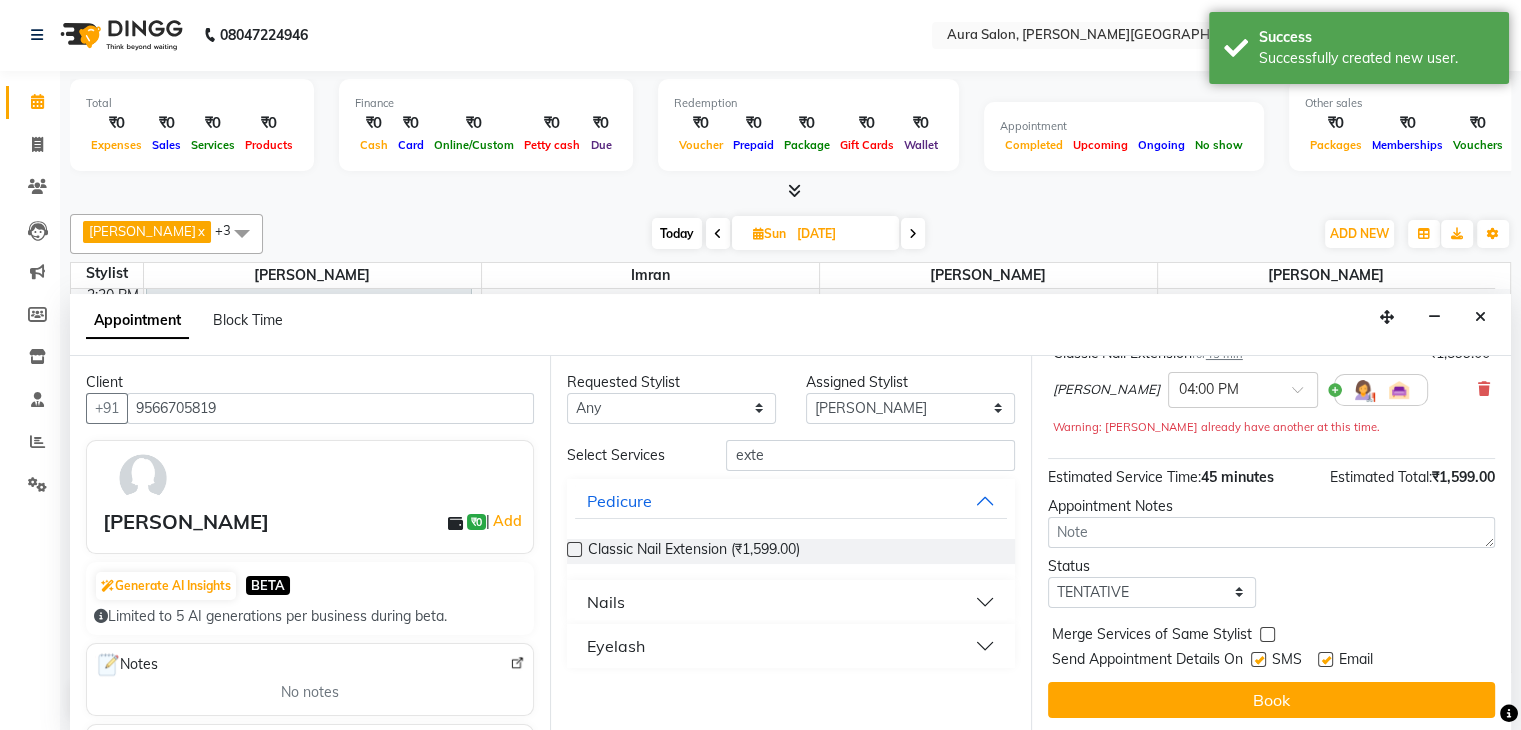 scroll, scrollTop: 151, scrollLeft: 0, axis: vertical 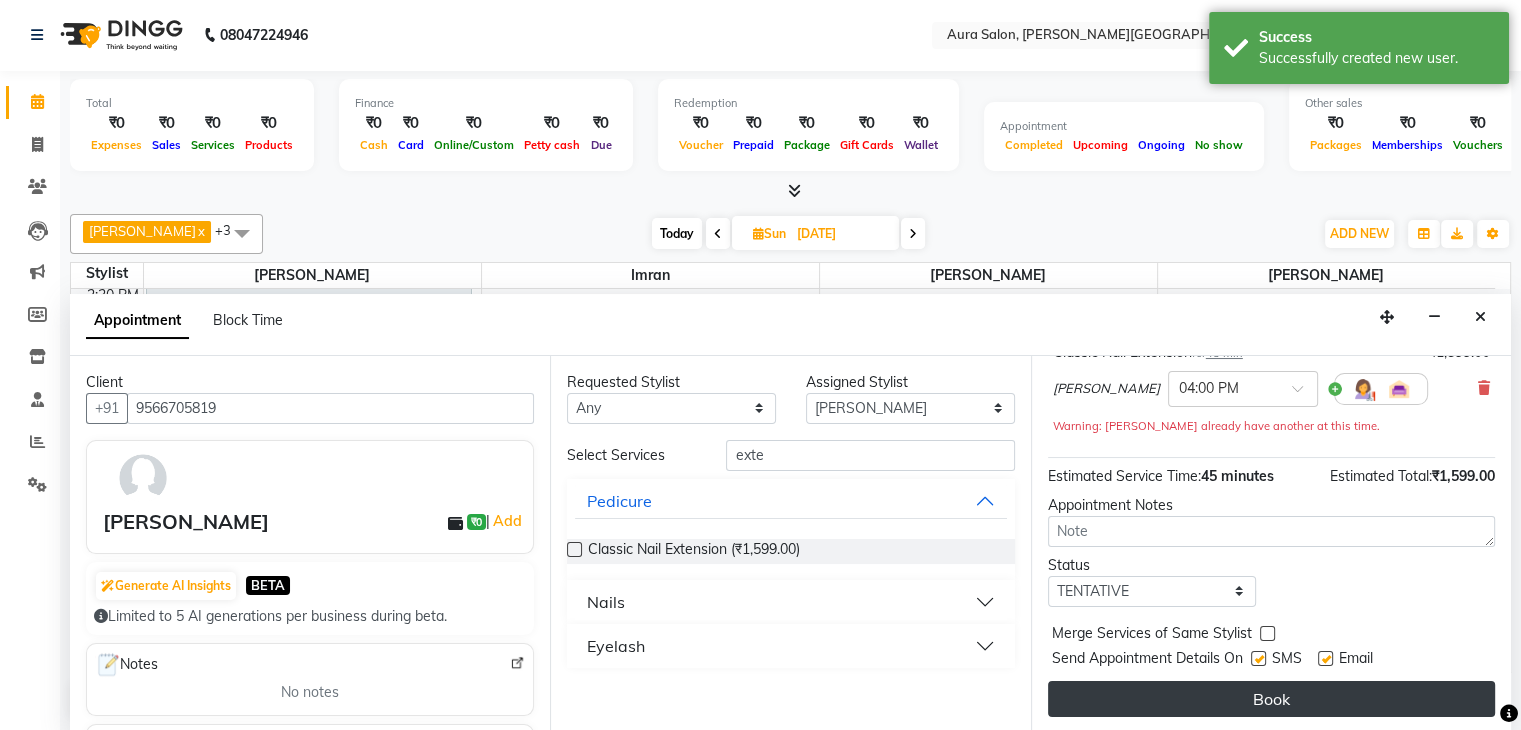 click on "Book" at bounding box center (1271, 699) 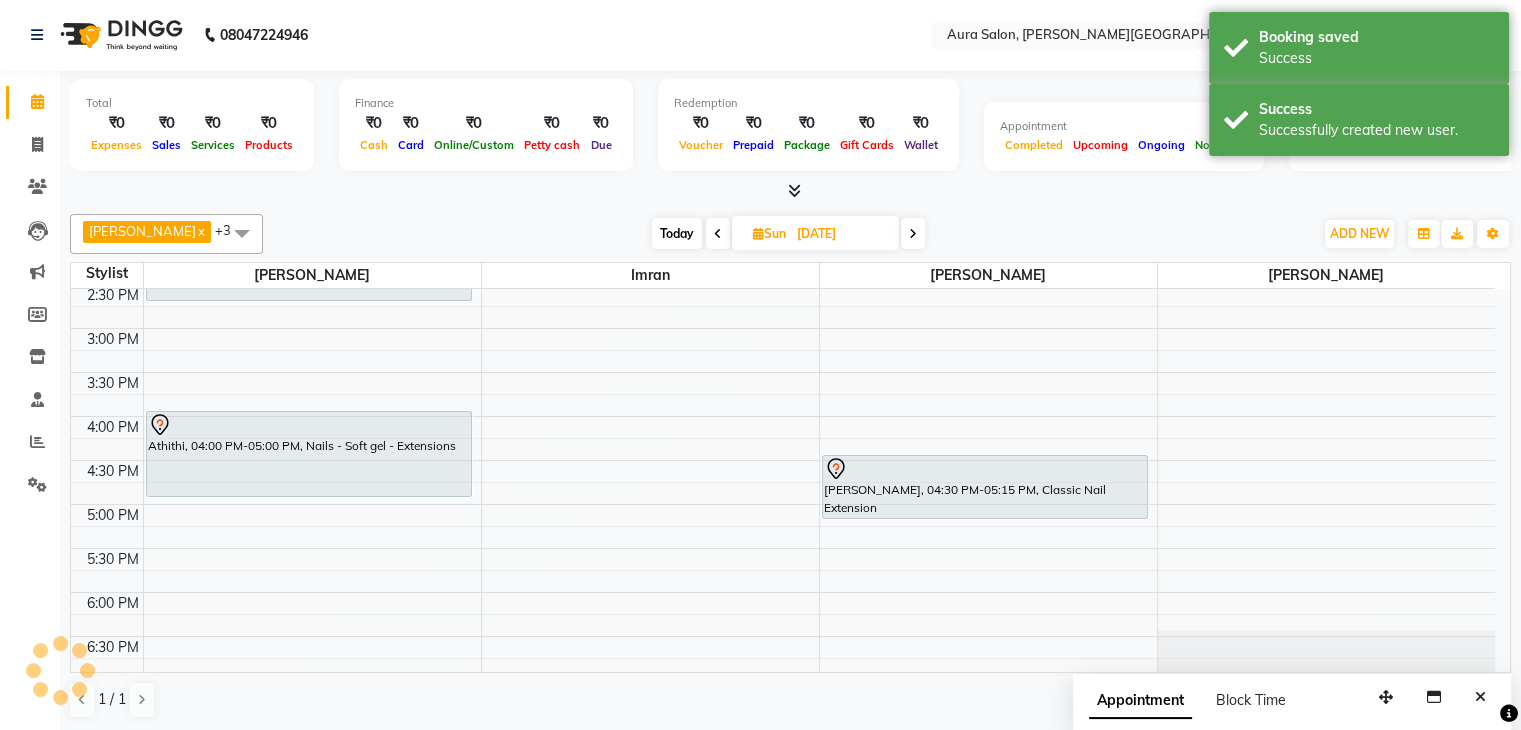 scroll, scrollTop: 0, scrollLeft: 0, axis: both 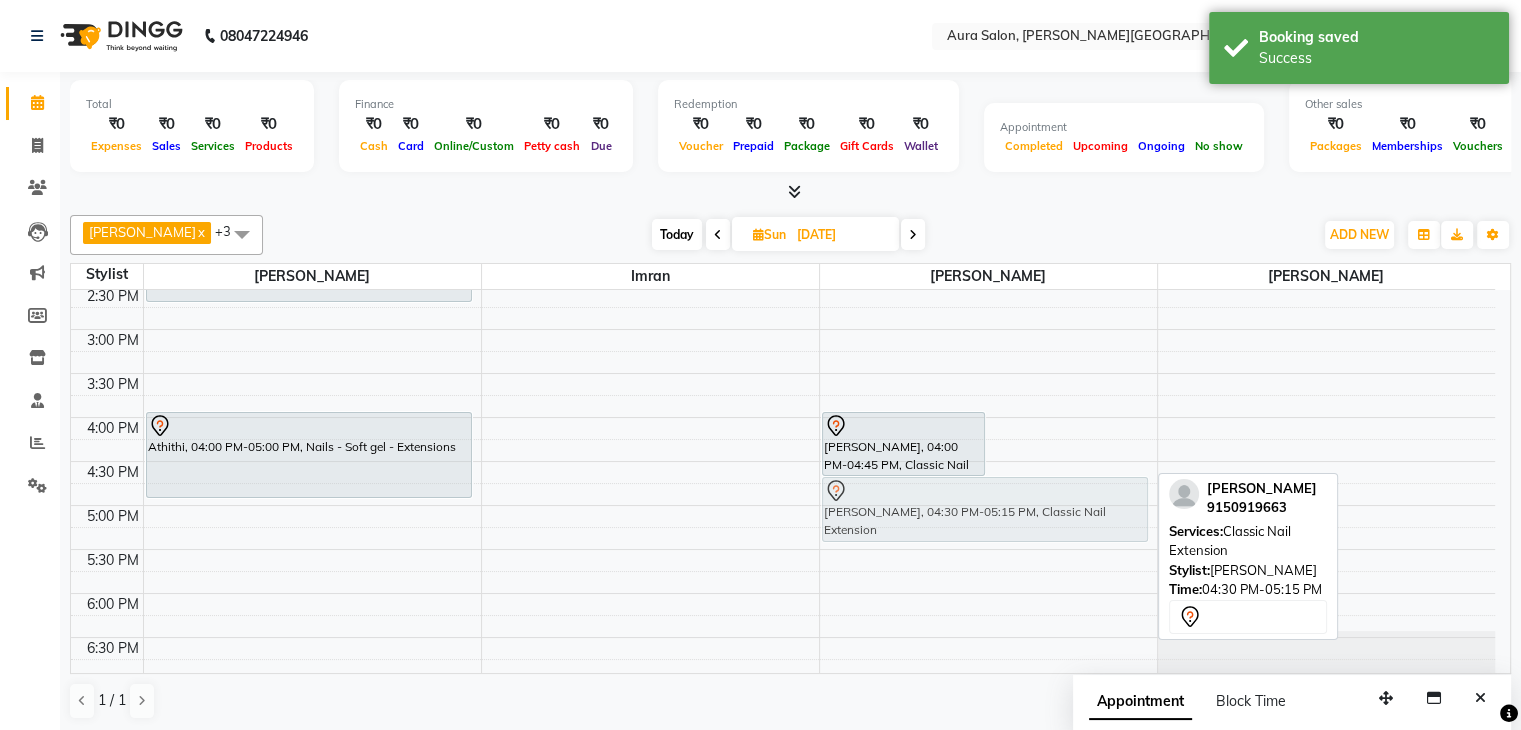 click on "[PERSON_NAME], 04:00 PM-04:45 PM, Classic Nail Extension             [PERSON_NAME], 04:30 PM-05:15 PM, Classic Nail Extension             [PERSON_NAME], 04:30 PM-05:15 PM, Classic Nail Extension" at bounding box center (988, 241) 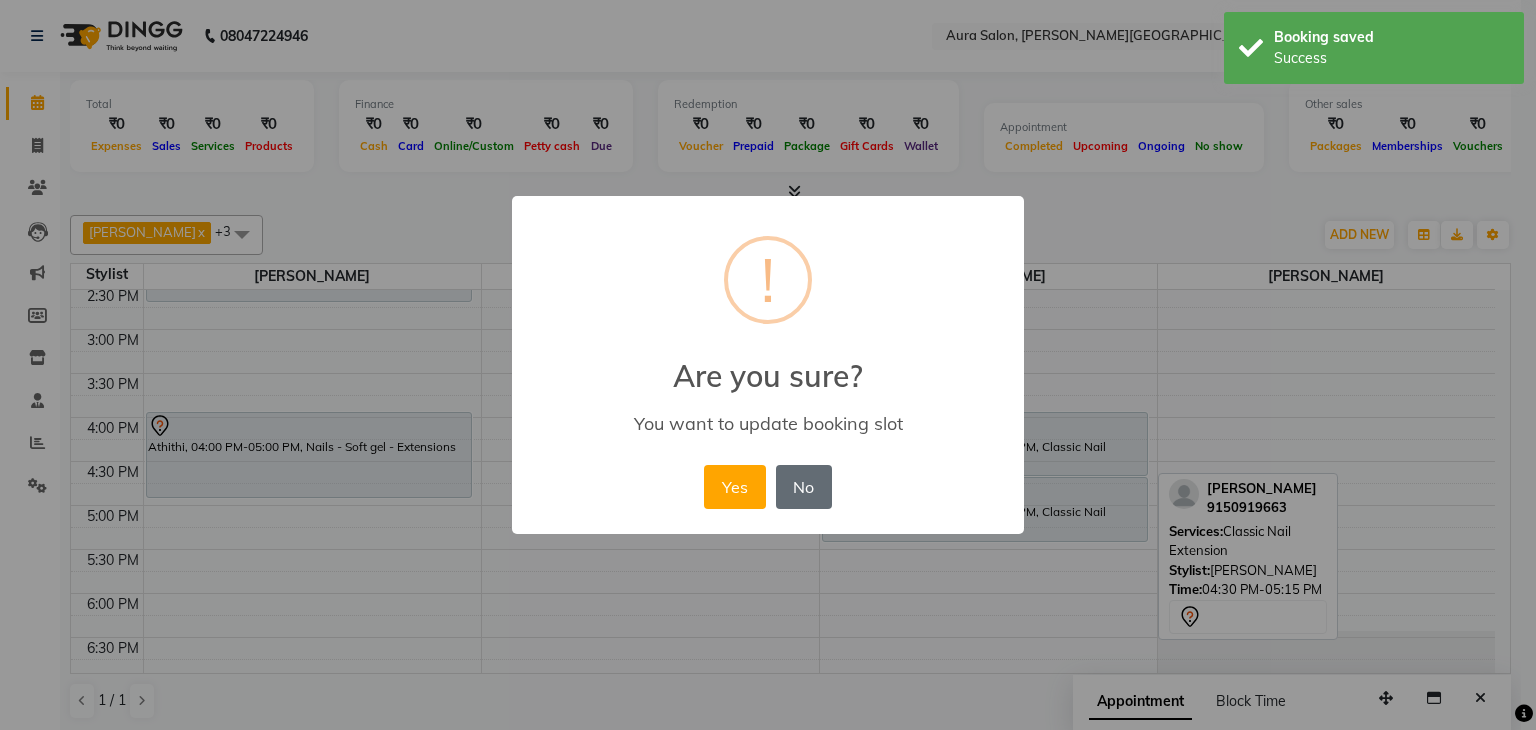 click on "Yes No No" at bounding box center [767, 487] 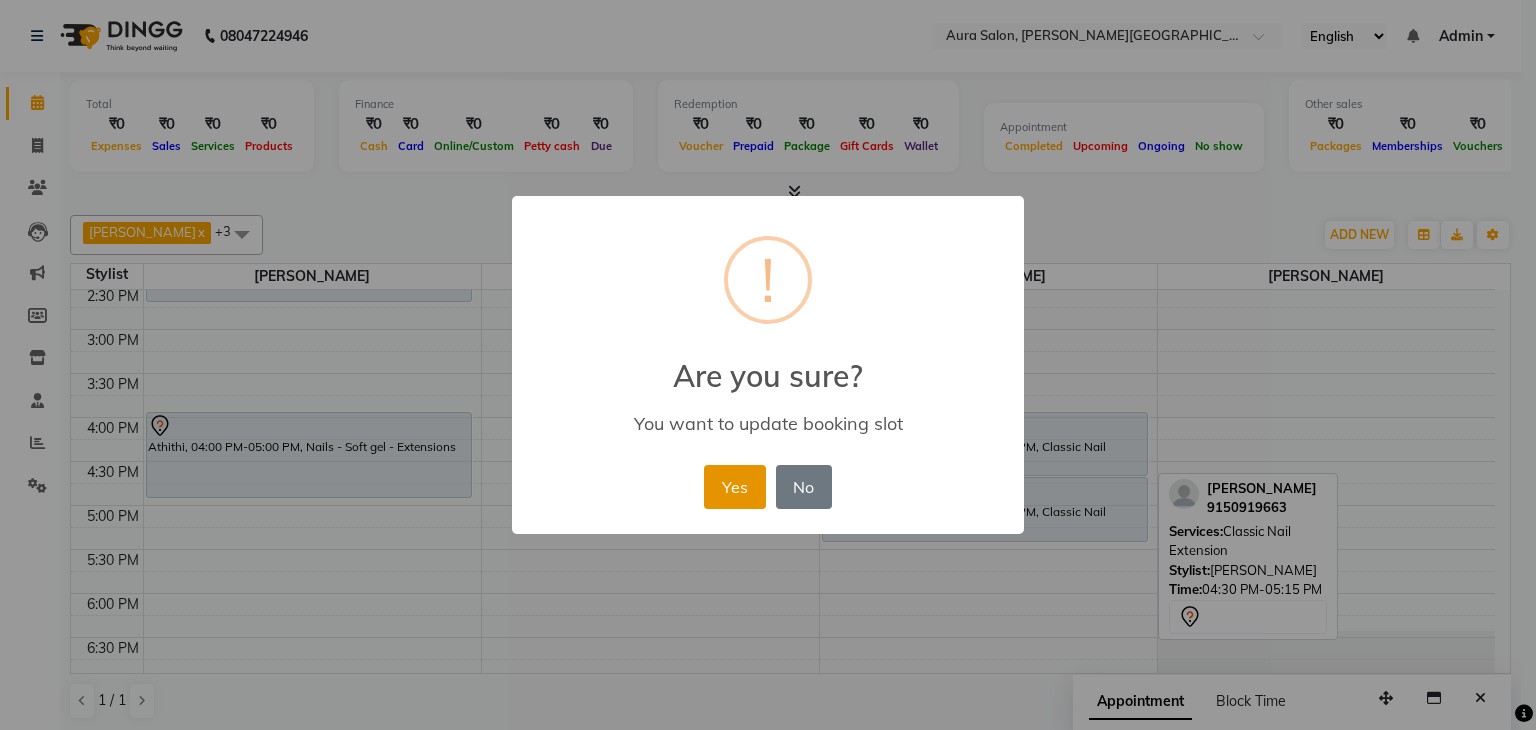 click on "Yes" at bounding box center (734, 487) 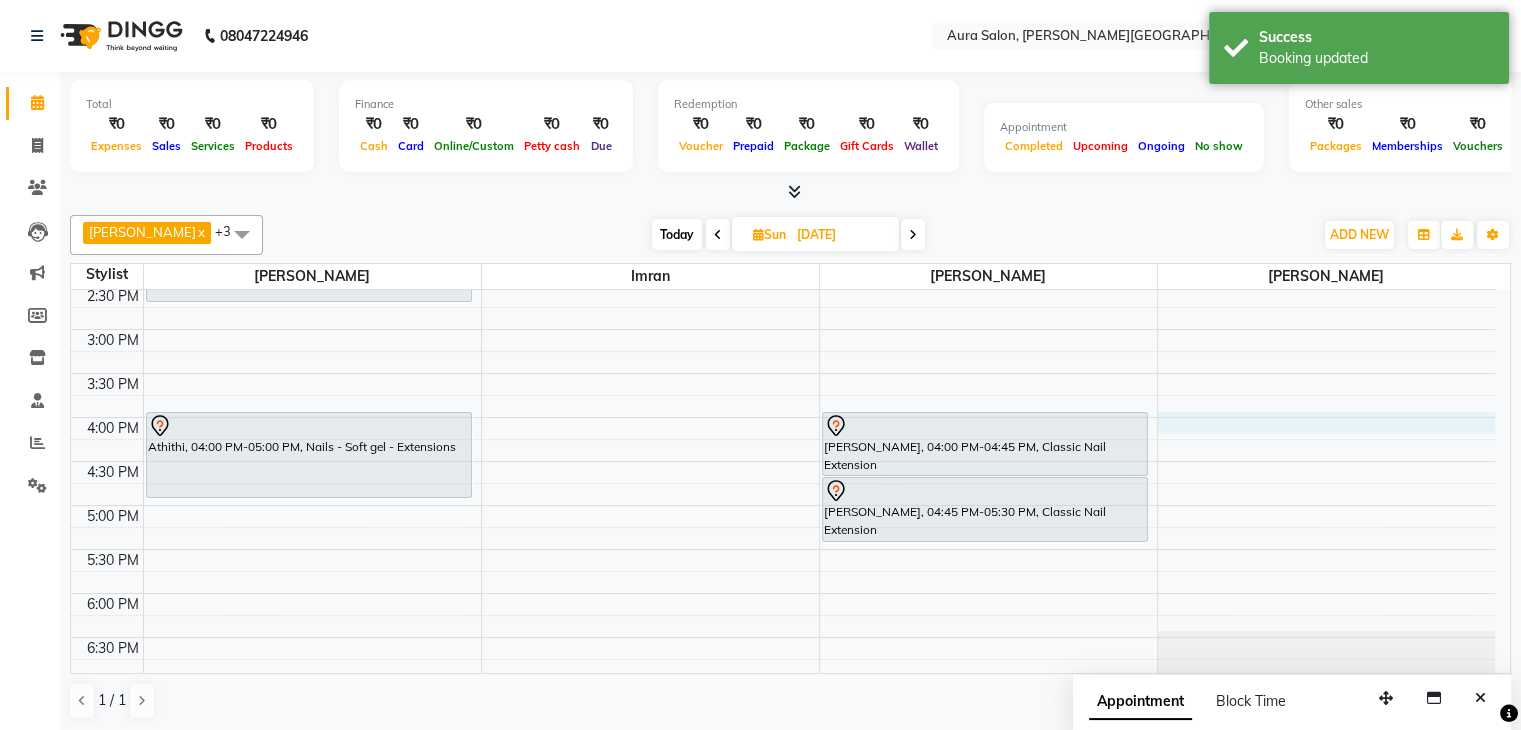 click on "9:00 AM 9:30 AM 10:00 AM 10:30 AM 11:00 AM 11:30 AM 12:00 PM 12:30 PM 1:00 PM 1:30 PM 2:00 PM 2:30 PM 3:00 PM 3:30 PM 4:00 PM 4:30 PM 5:00 PM 5:30 PM 6:00 PM 6:30 PM             Sreejitanull, 02:00 PM-02:45 PM, Classic Nail Extension             Athithi, 04:00 PM-05:00 PM, Nails - Soft gel - Extensions             [PERSON_NAME], 04:00 PM-04:45 PM, Classic Nail Extension             [PERSON_NAME], 04:45 PM-05:30 PM, Classic Nail Extension" at bounding box center [783, 241] 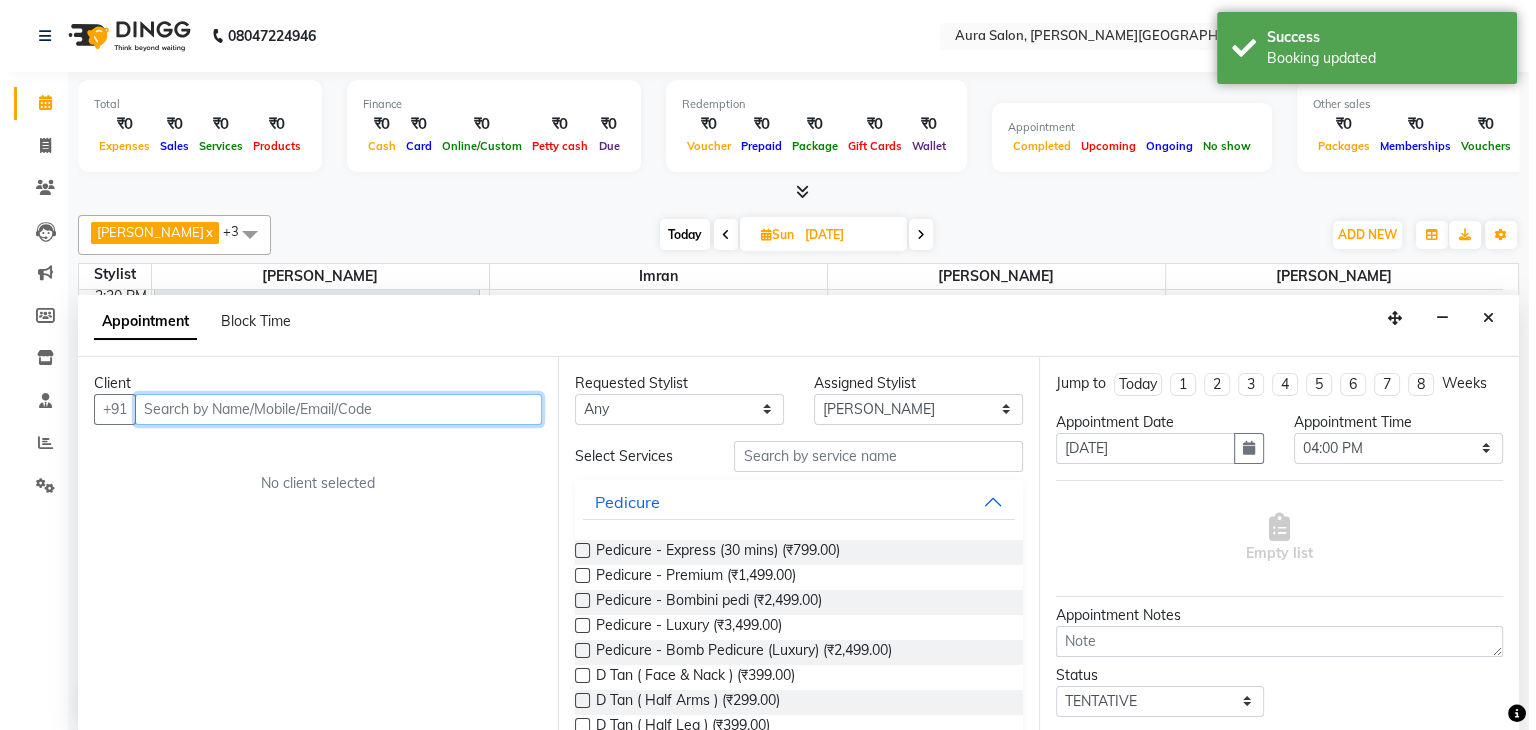 scroll, scrollTop: 1, scrollLeft: 0, axis: vertical 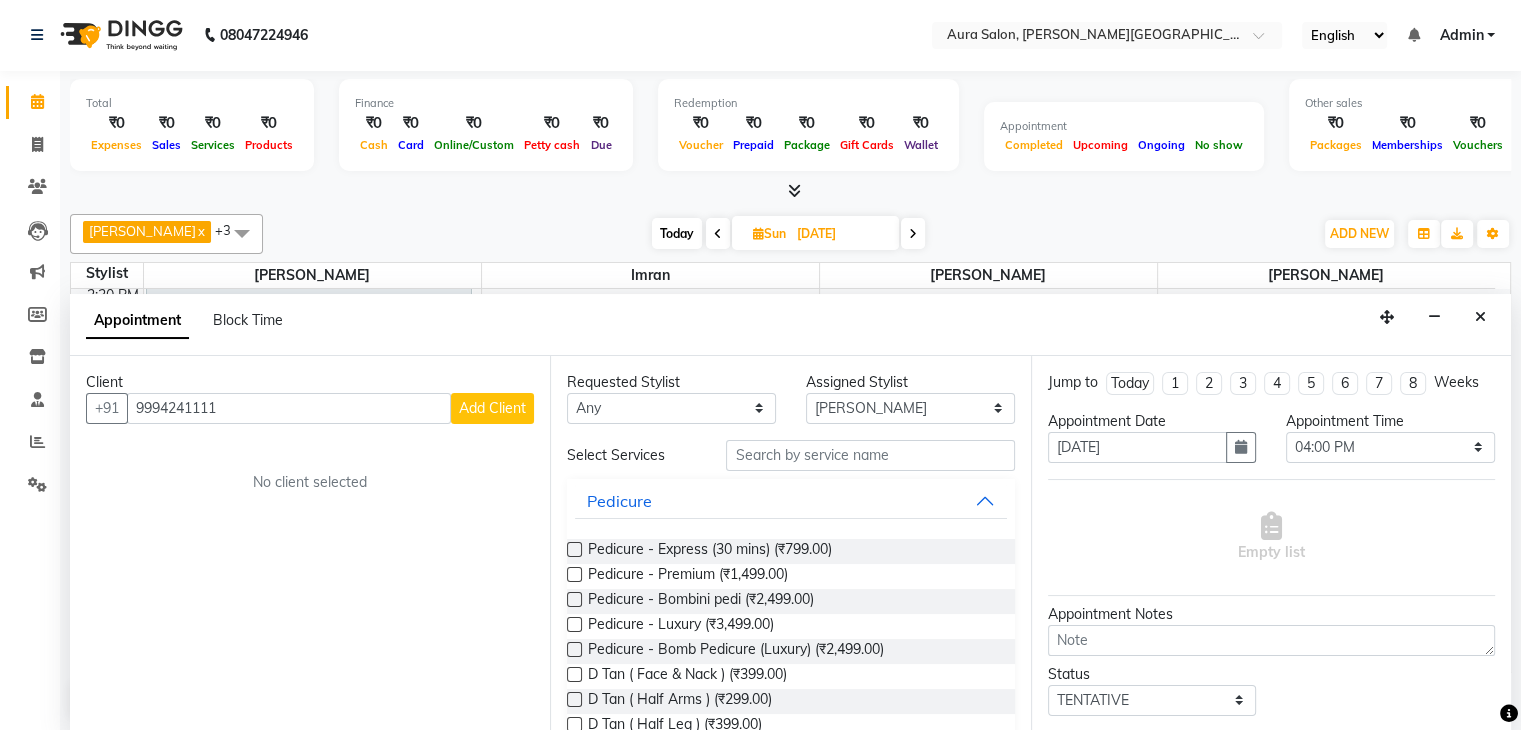 click on "Add Client" at bounding box center [492, 408] 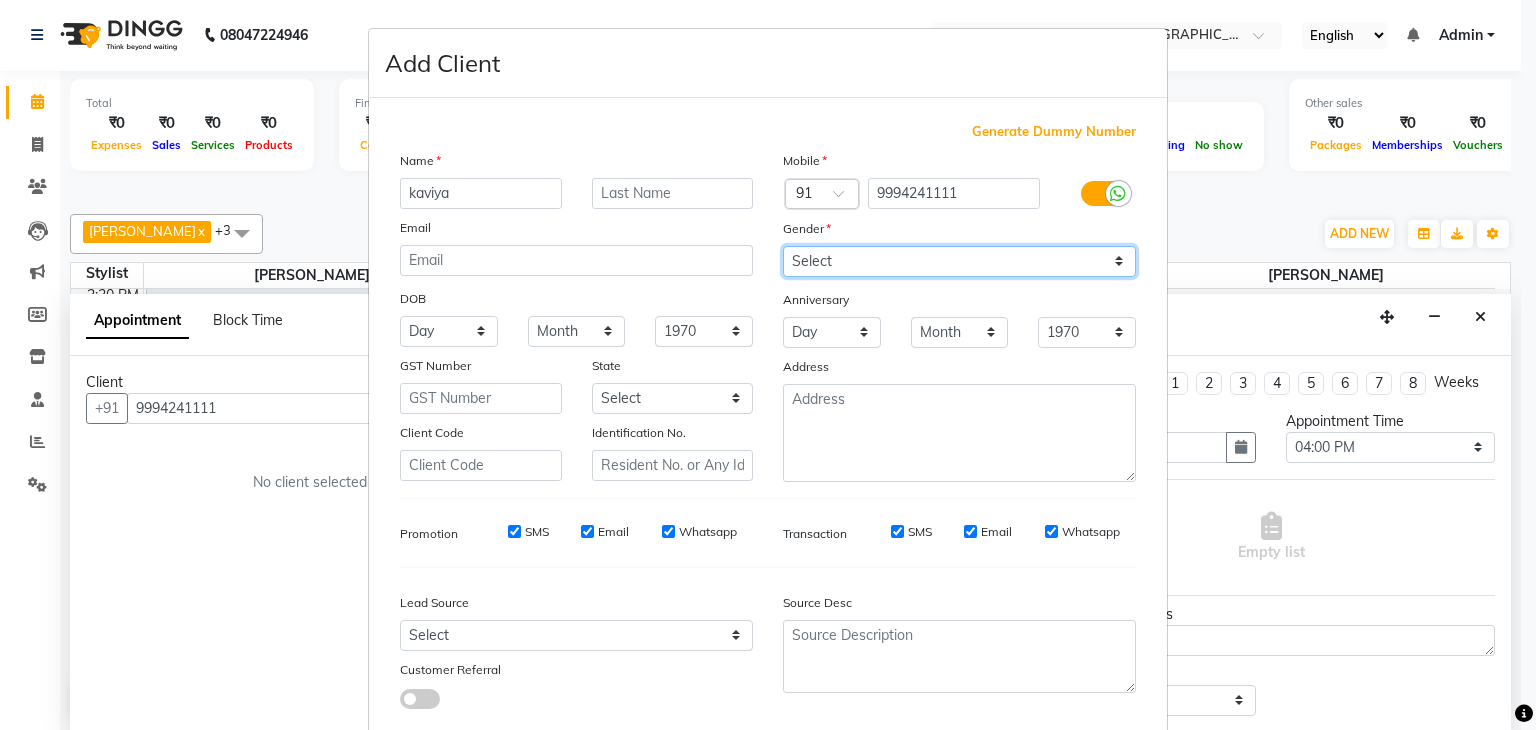 click on "Select [DEMOGRAPHIC_DATA] [DEMOGRAPHIC_DATA] Other Prefer Not To Say" at bounding box center (959, 261) 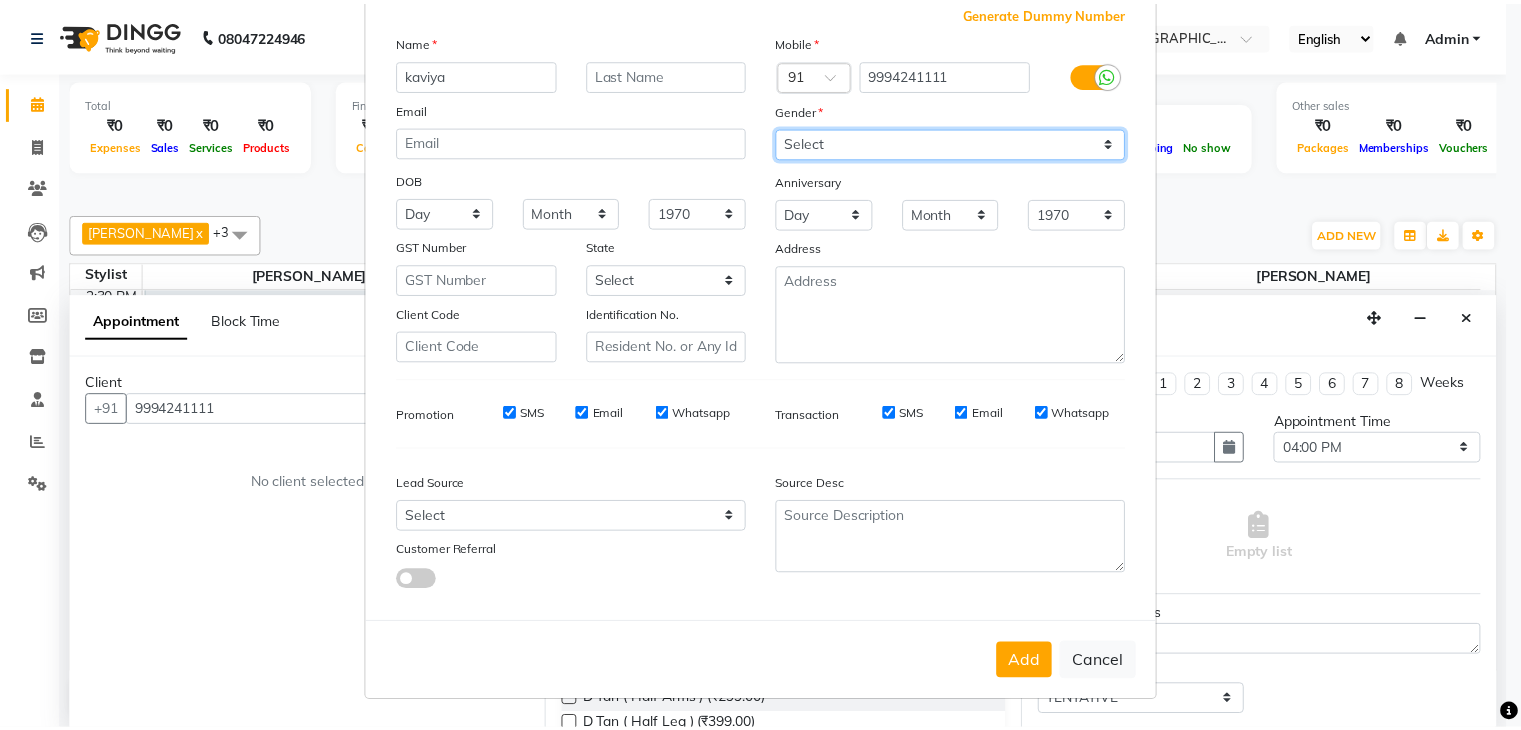 scroll, scrollTop: 127, scrollLeft: 0, axis: vertical 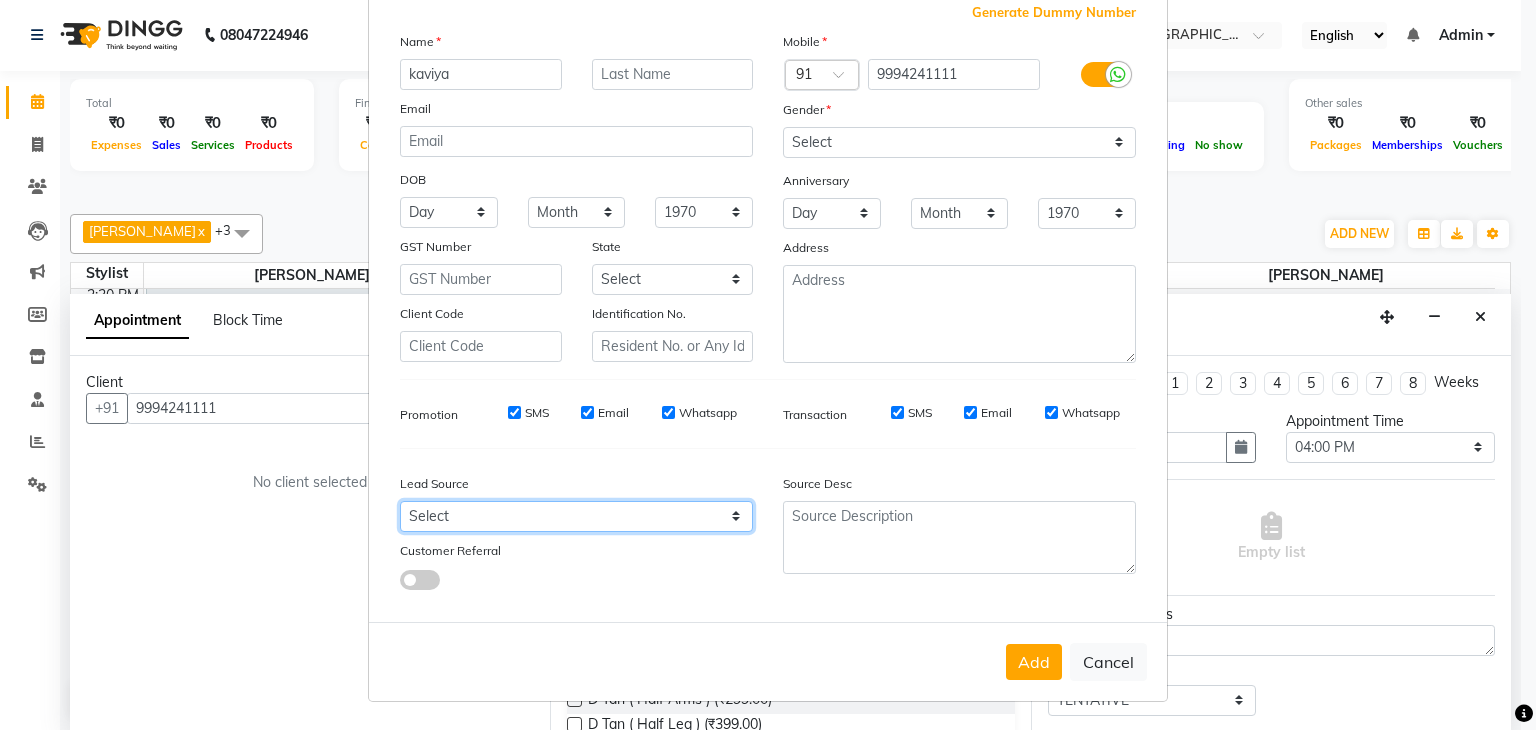 click on "Select Walk-in Referral Internet Friend Word of Mouth Advertisement Facebook JustDial Google Other" at bounding box center [576, 516] 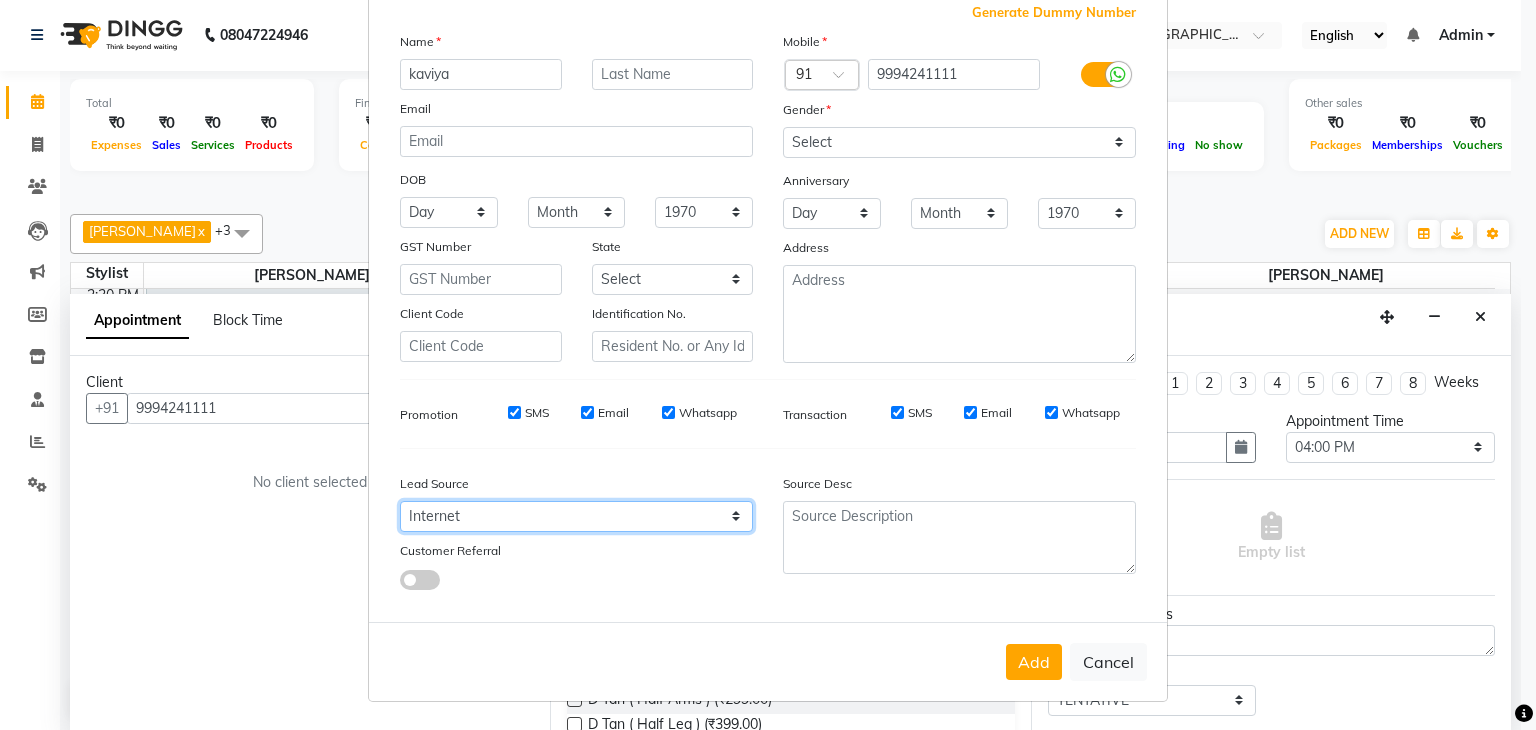 click on "Select Walk-in Referral Internet Friend Word of Mouth Advertisement Facebook JustDial Google Other" at bounding box center [576, 516] 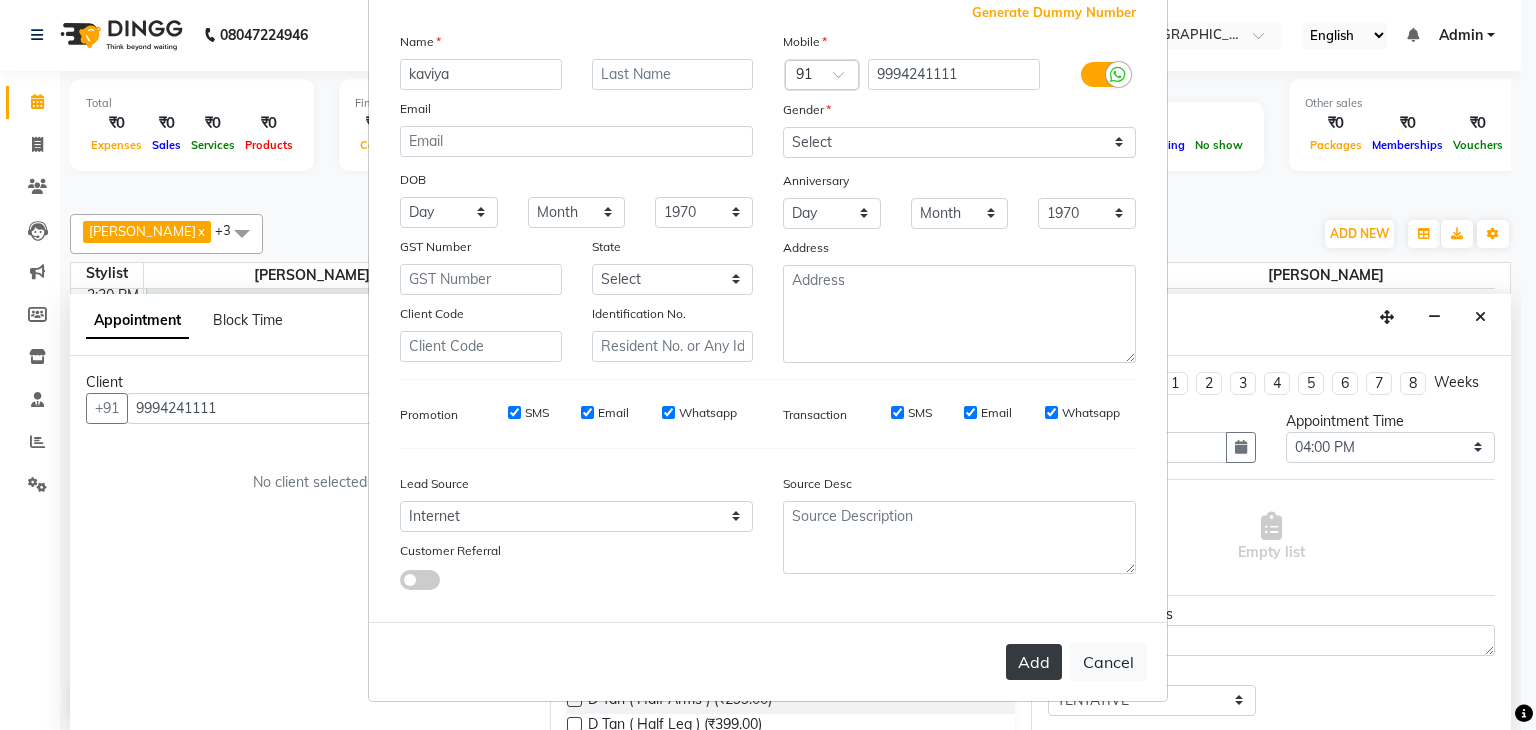 click on "Add" at bounding box center [1034, 662] 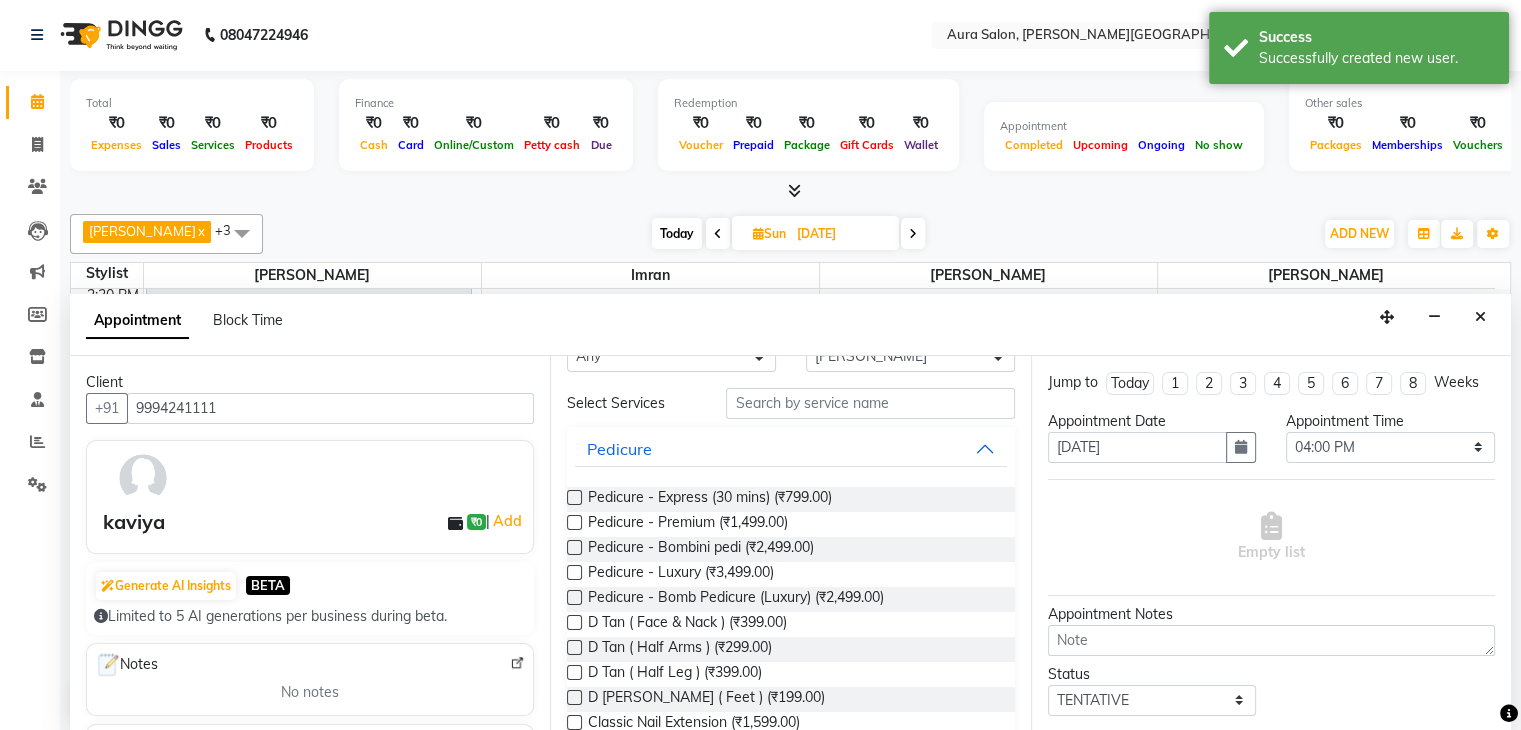 scroll, scrollTop: 100, scrollLeft: 0, axis: vertical 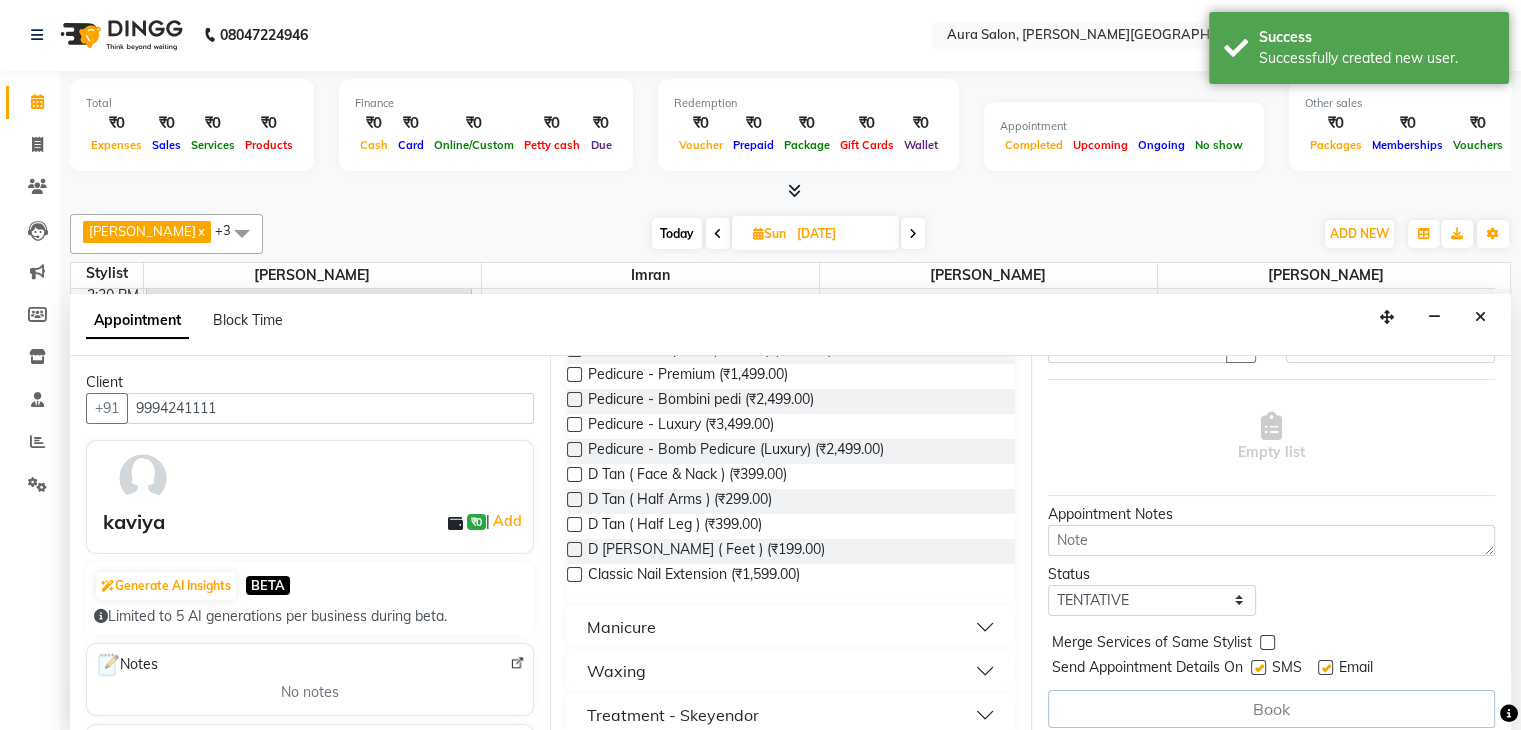 click at bounding box center [574, 574] 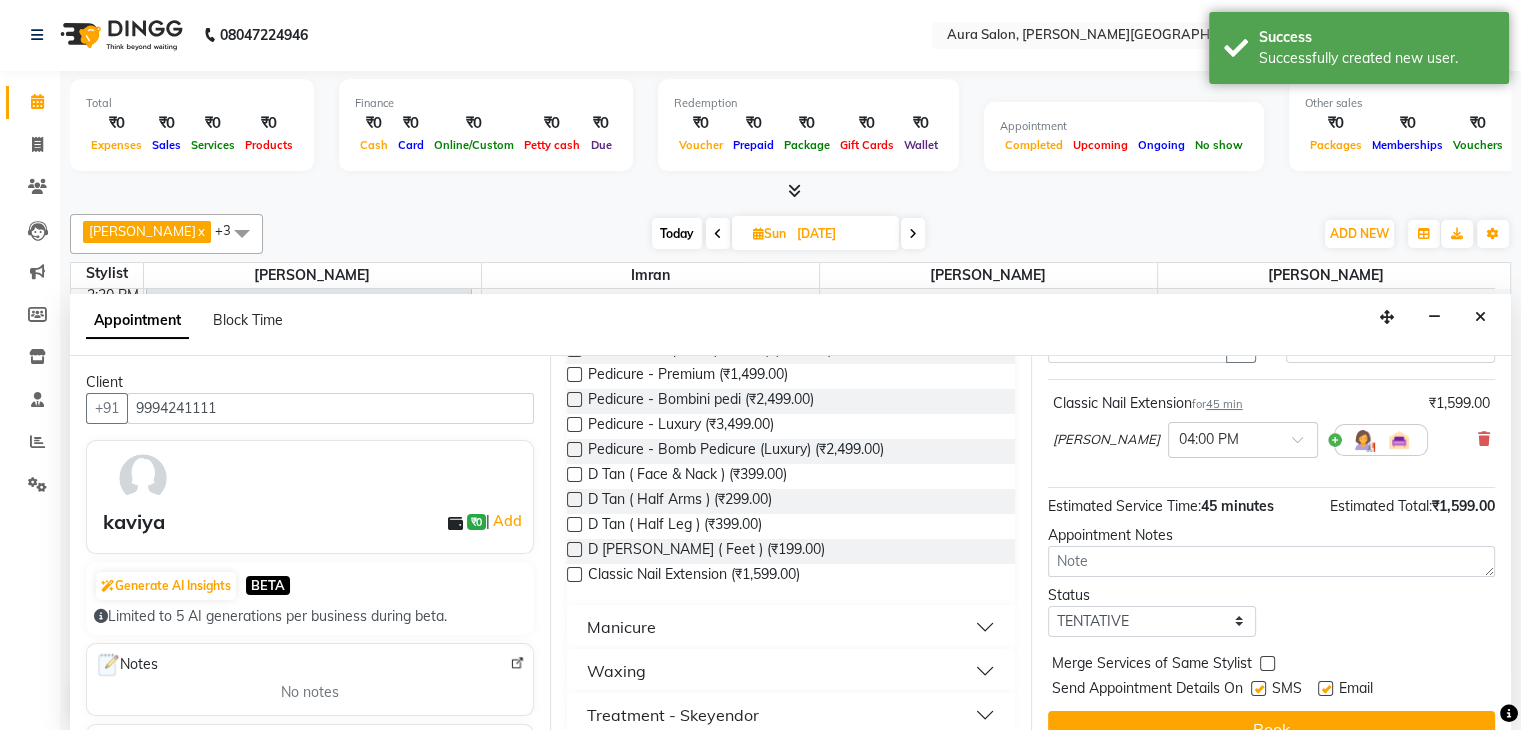 scroll, scrollTop: 130, scrollLeft: 0, axis: vertical 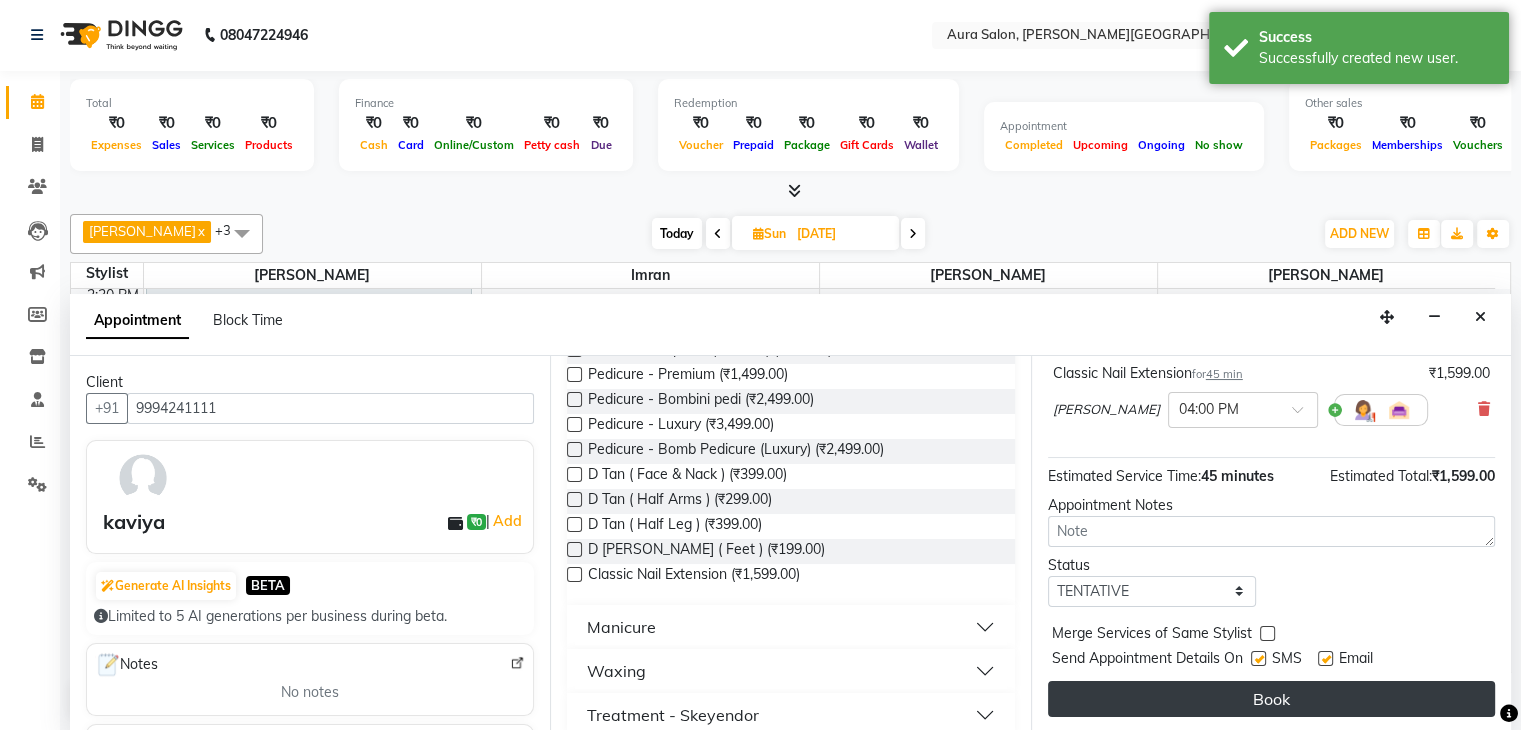 click on "Book" at bounding box center [1271, 699] 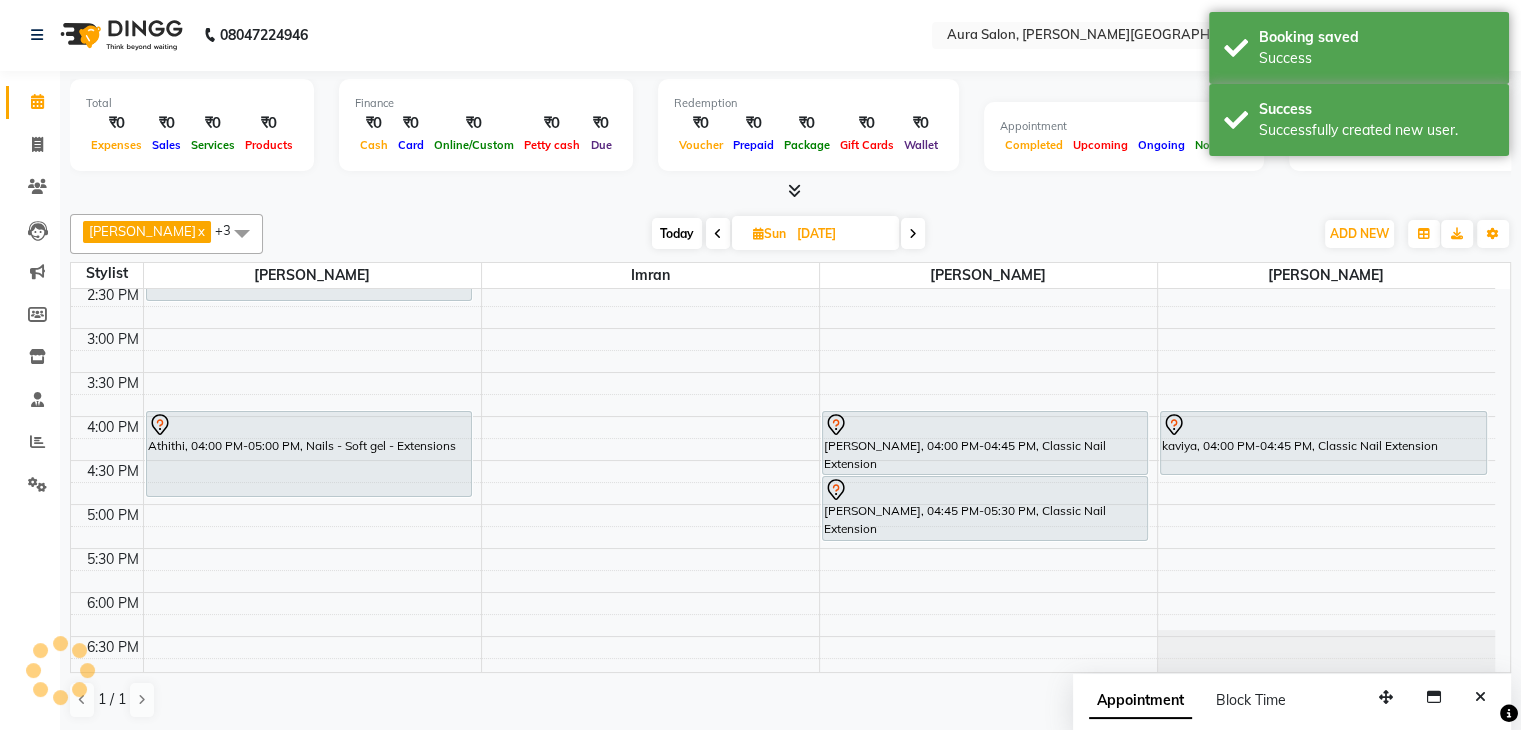 scroll, scrollTop: 0, scrollLeft: 0, axis: both 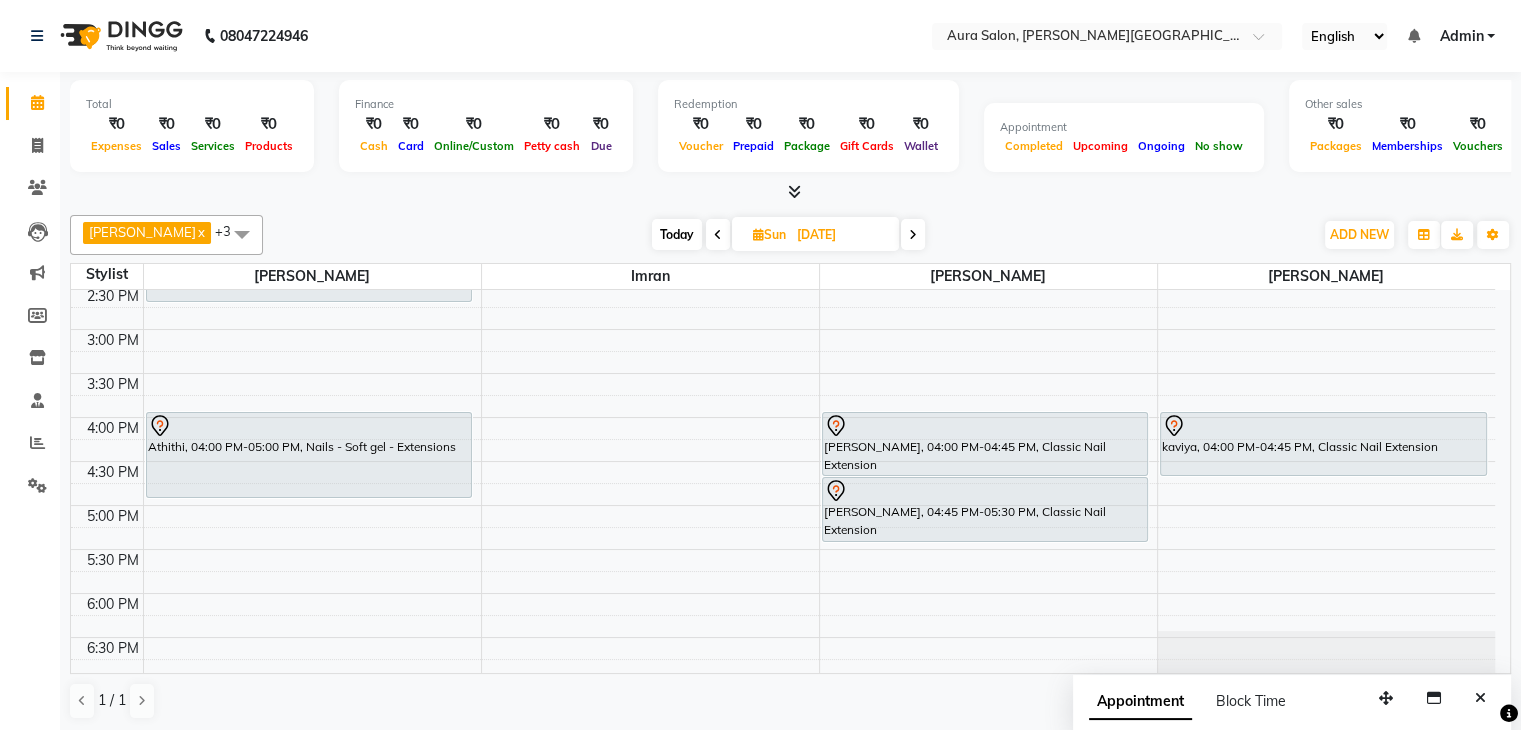 click at bounding box center (913, 234) 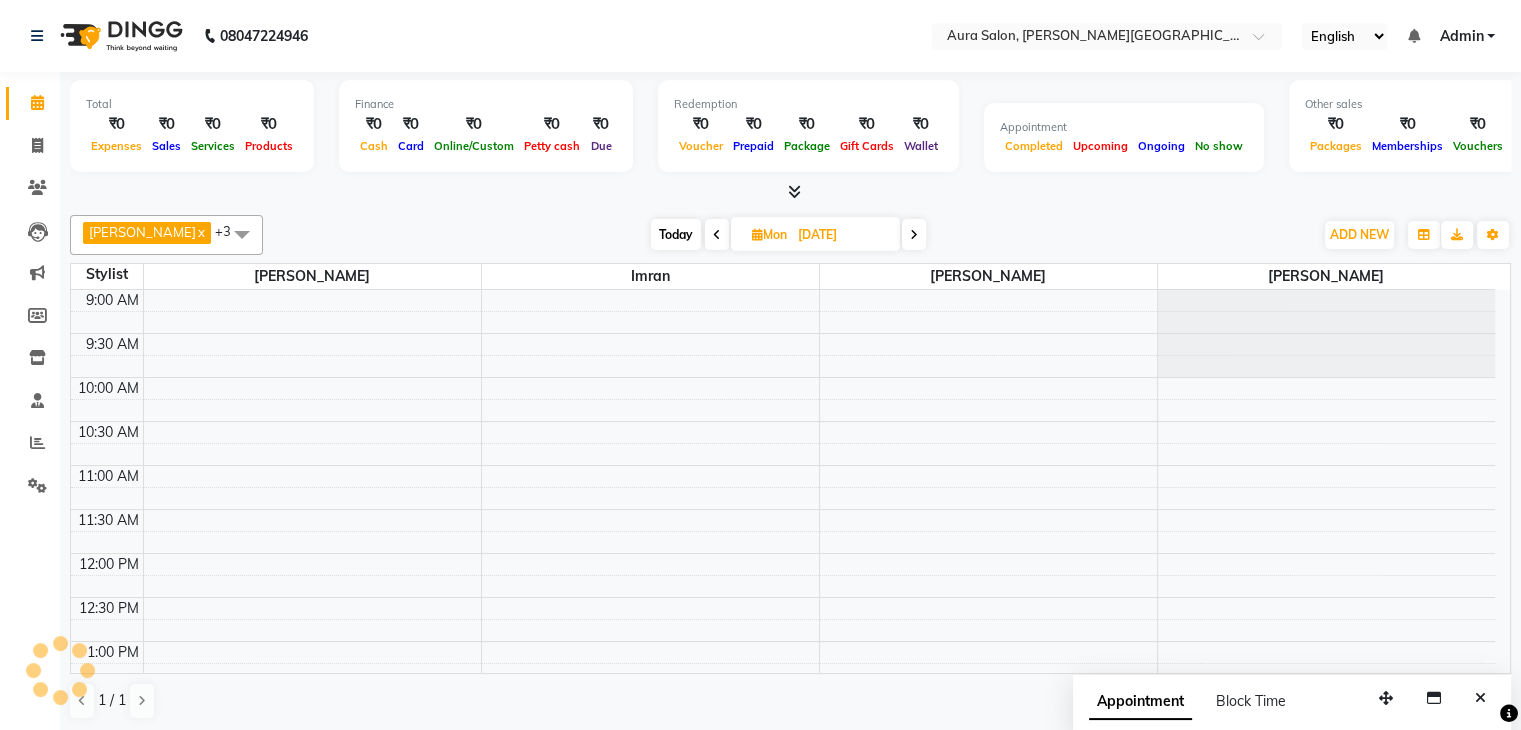 scroll, scrollTop: 663, scrollLeft: 0, axis: vertical 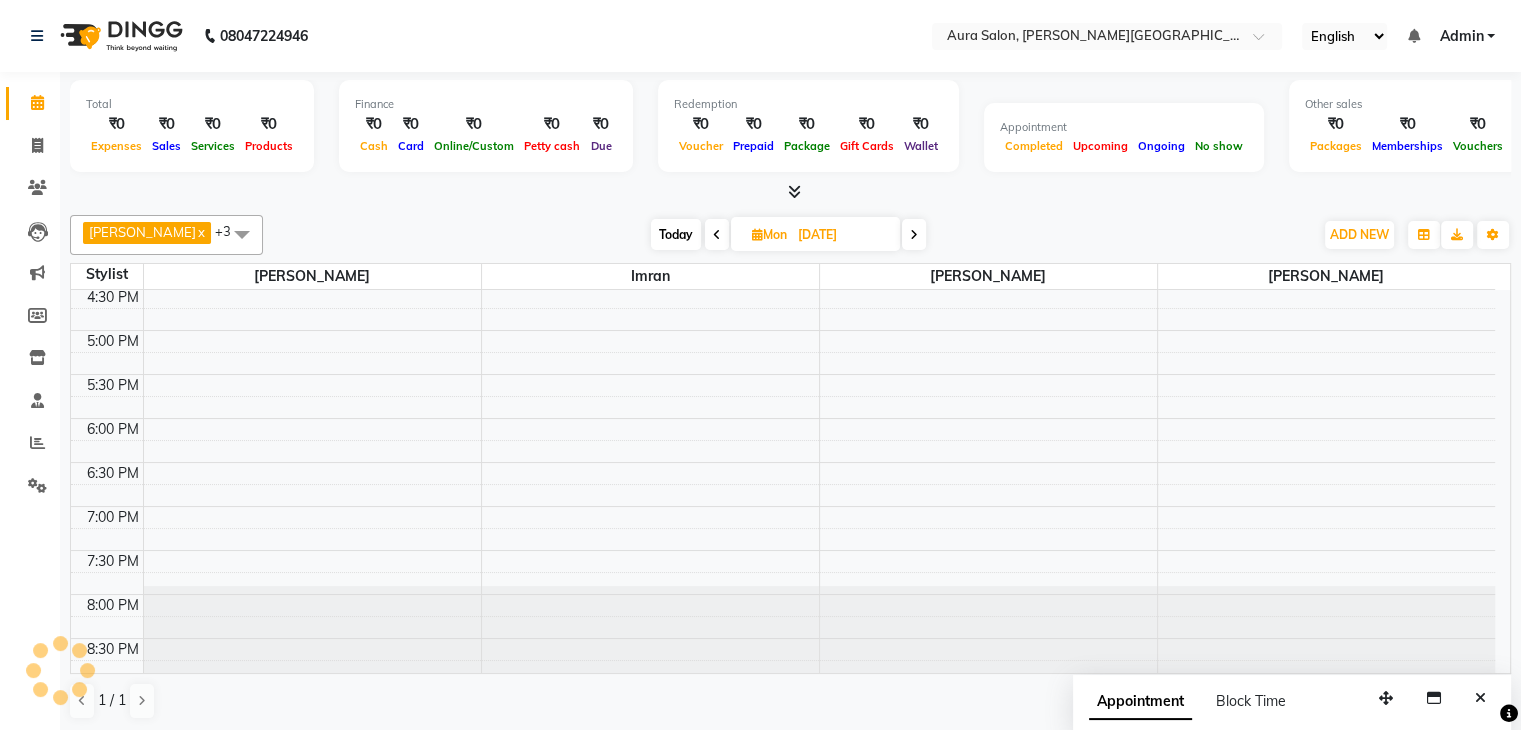 click on "[DATE]  [DATE]" at bounding box center [788, 235] 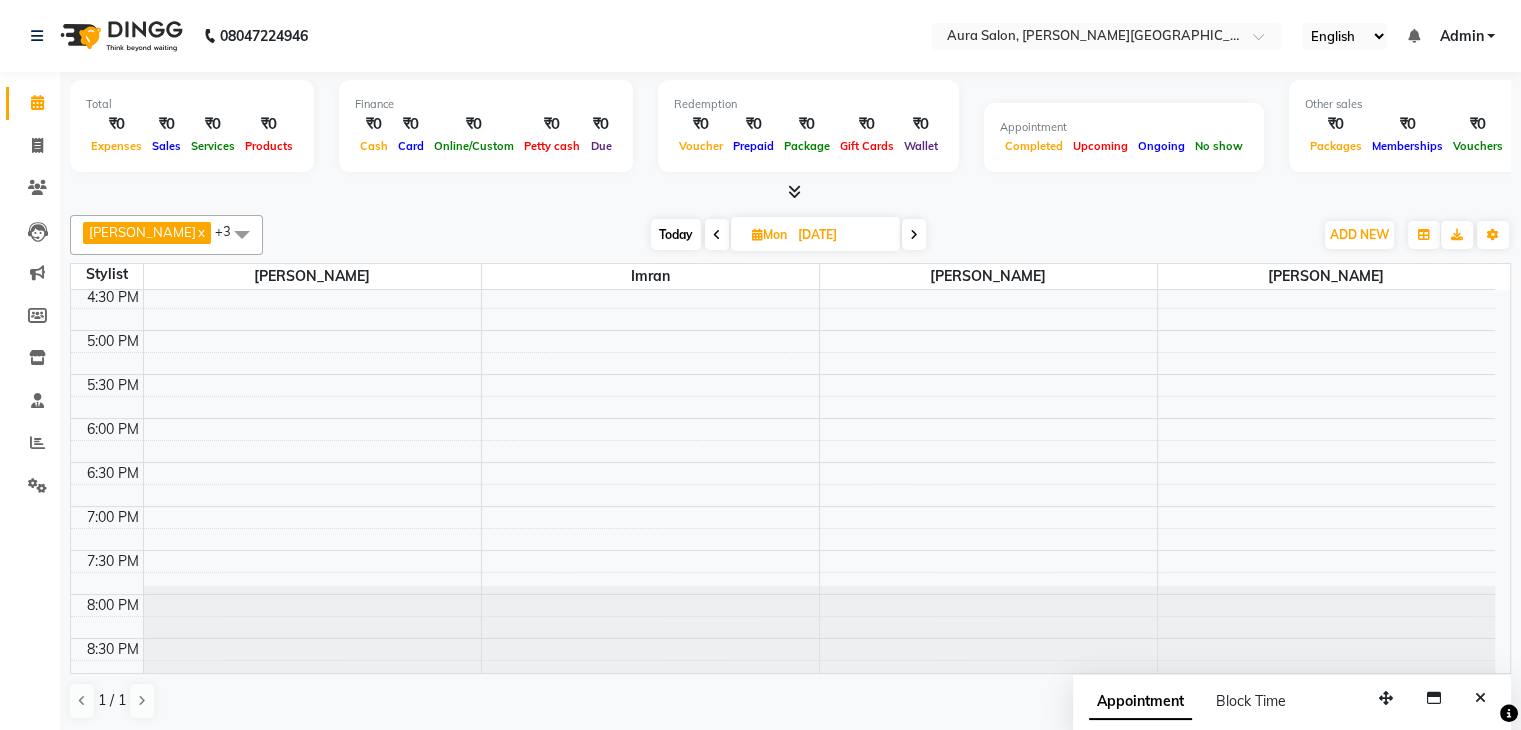 click at bounding box center [914, 234] 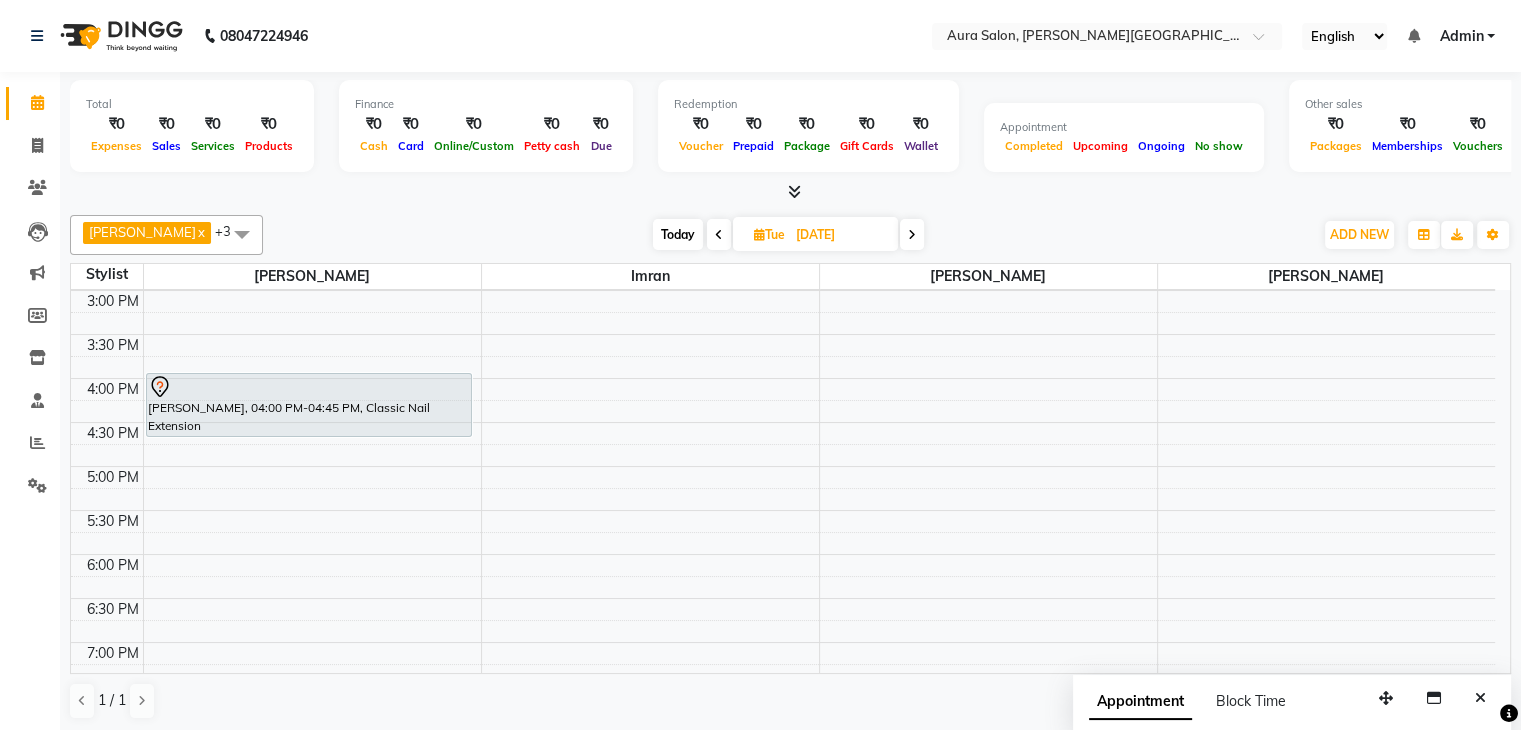 scroll, scrollTop: 526, scrollLeft: 0, axis: vertical 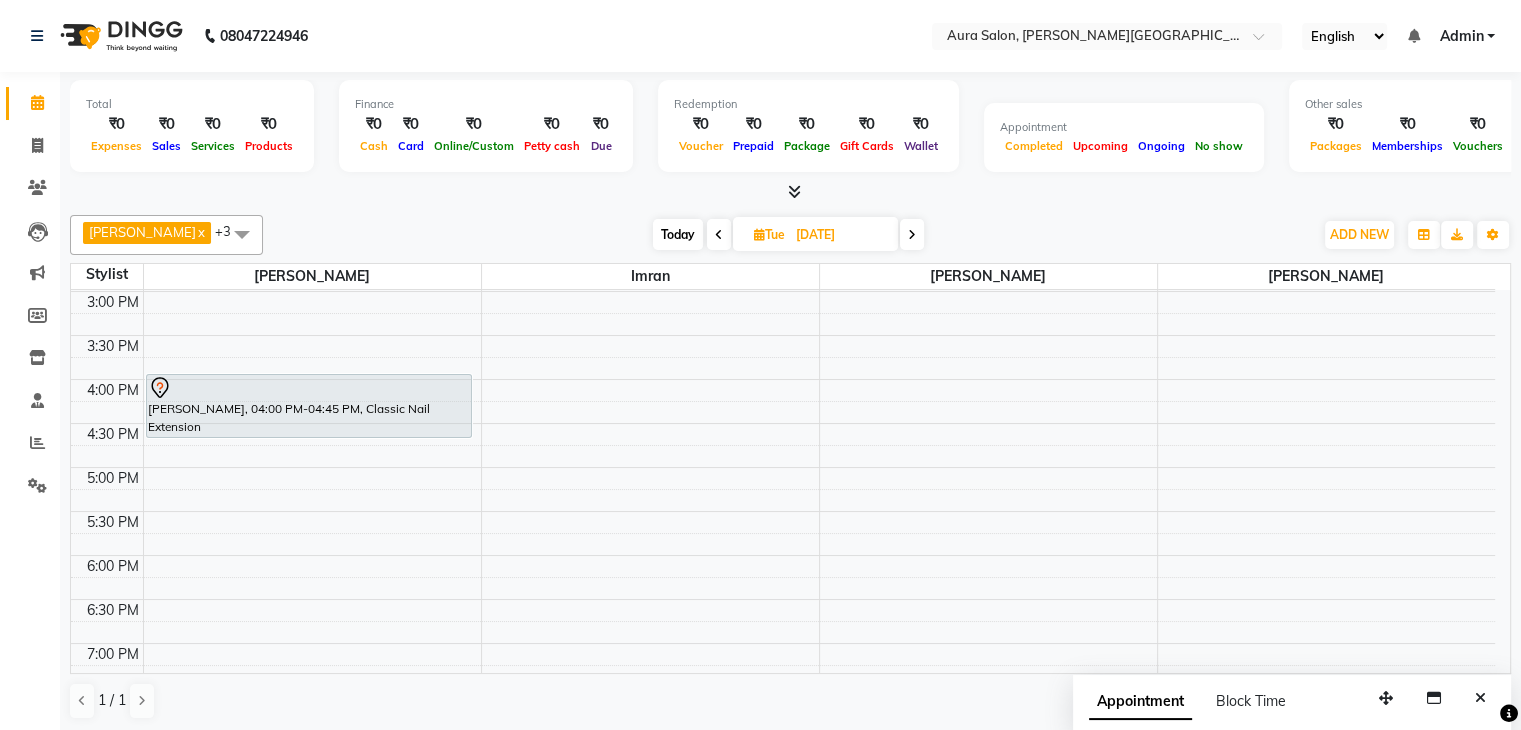 click on "Today" at bounding box center [678, 234] 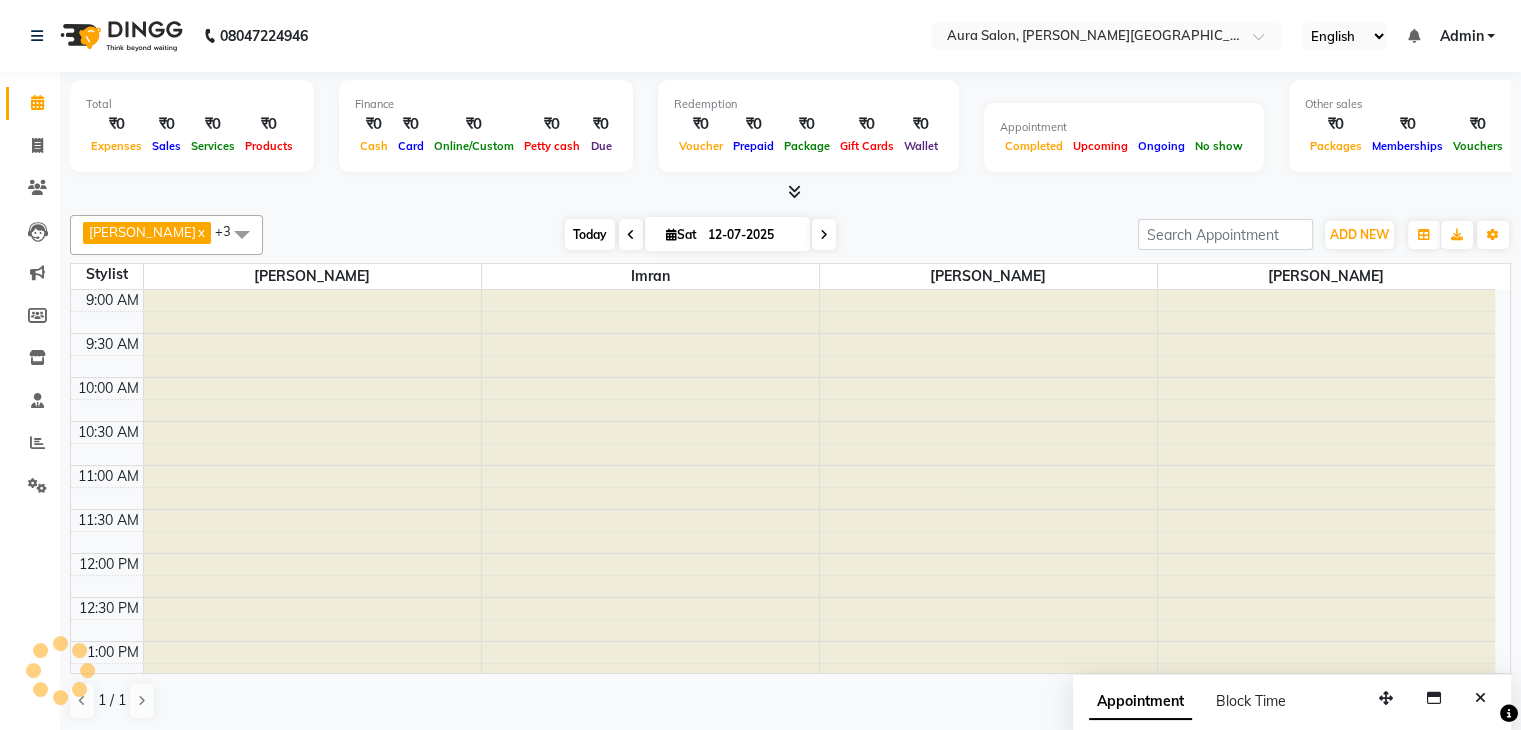 scroll, scrollTop: 488, scrollLeft: 0, axis: vertical 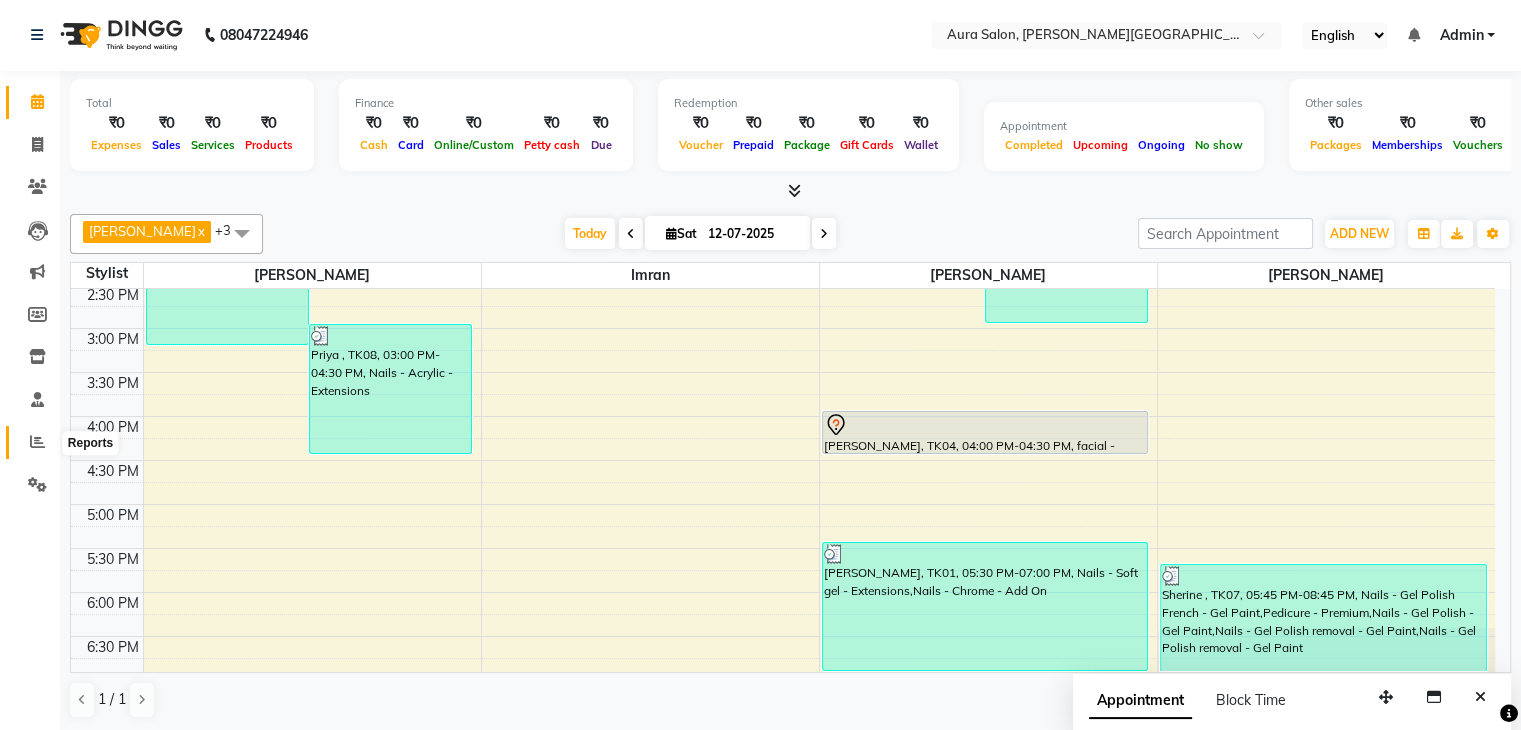 click 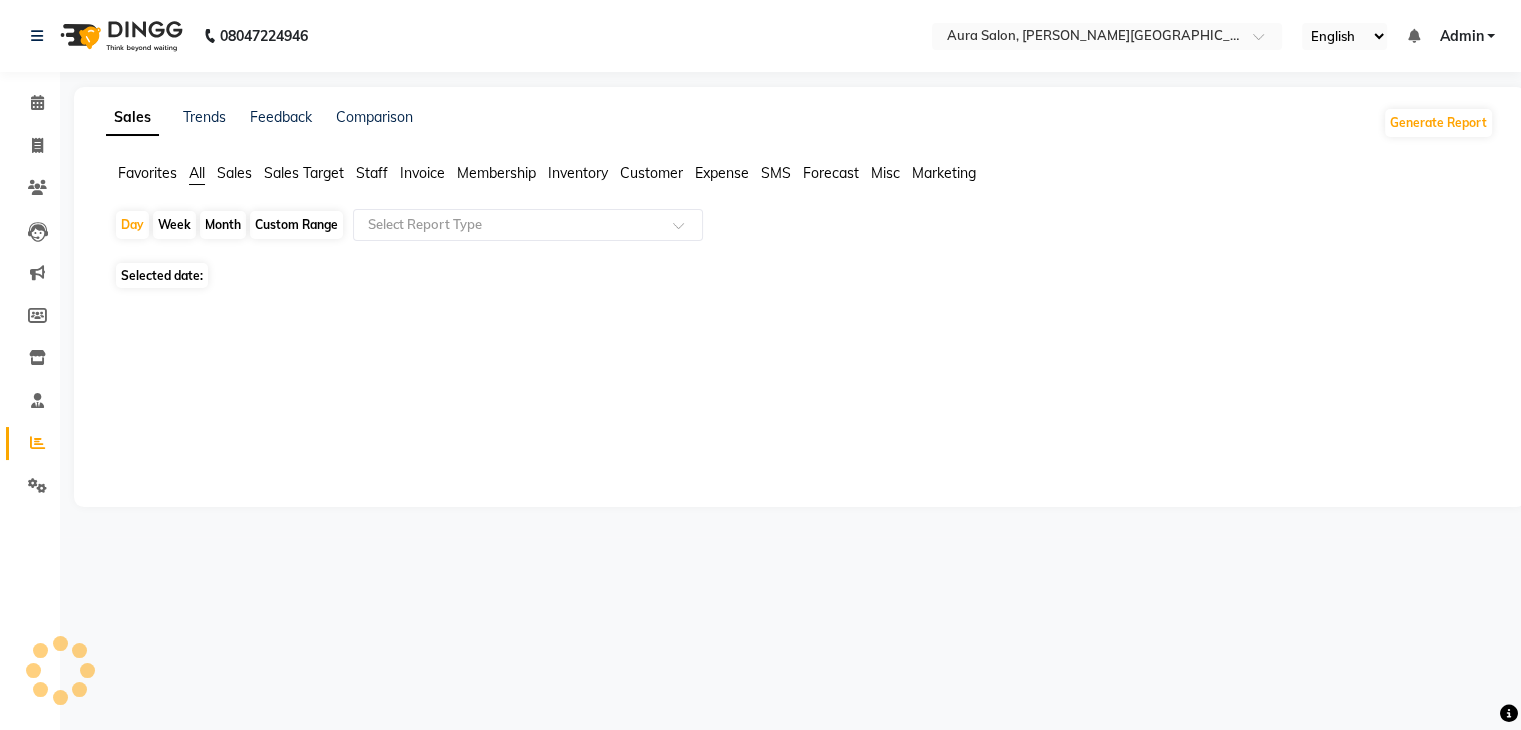 scroll, scrollTop: 0, scrollLeft: 0, axis: both 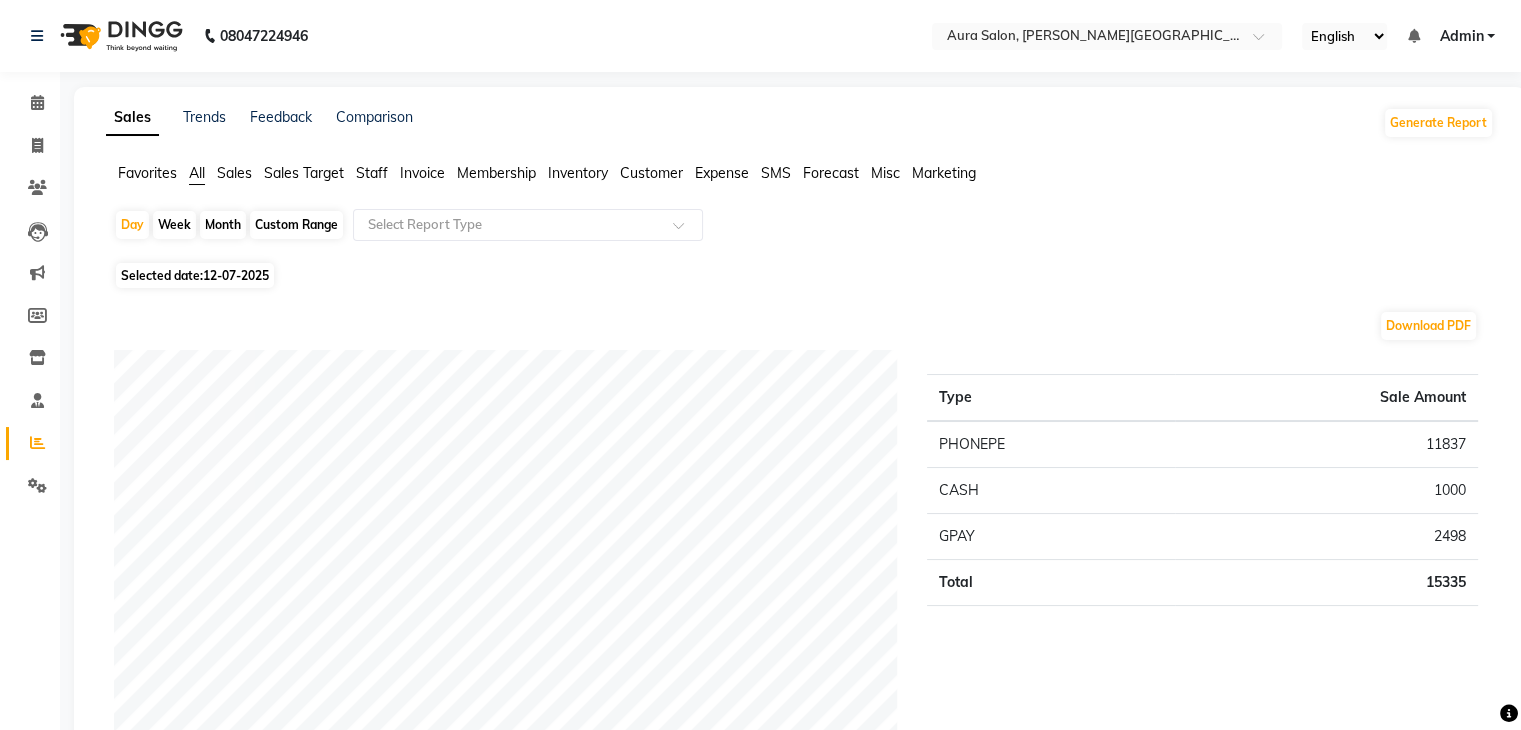 click on "Month" 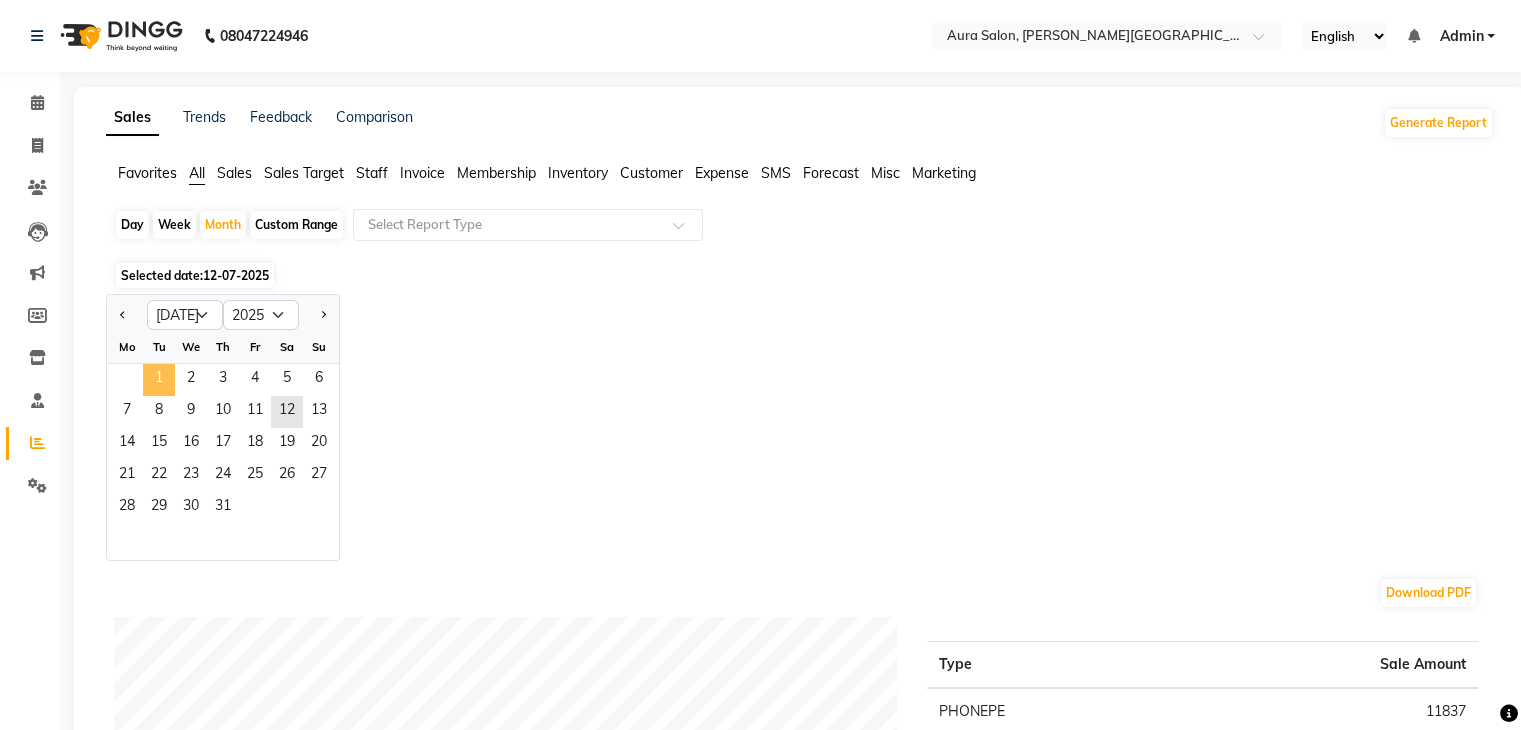 click on "1" 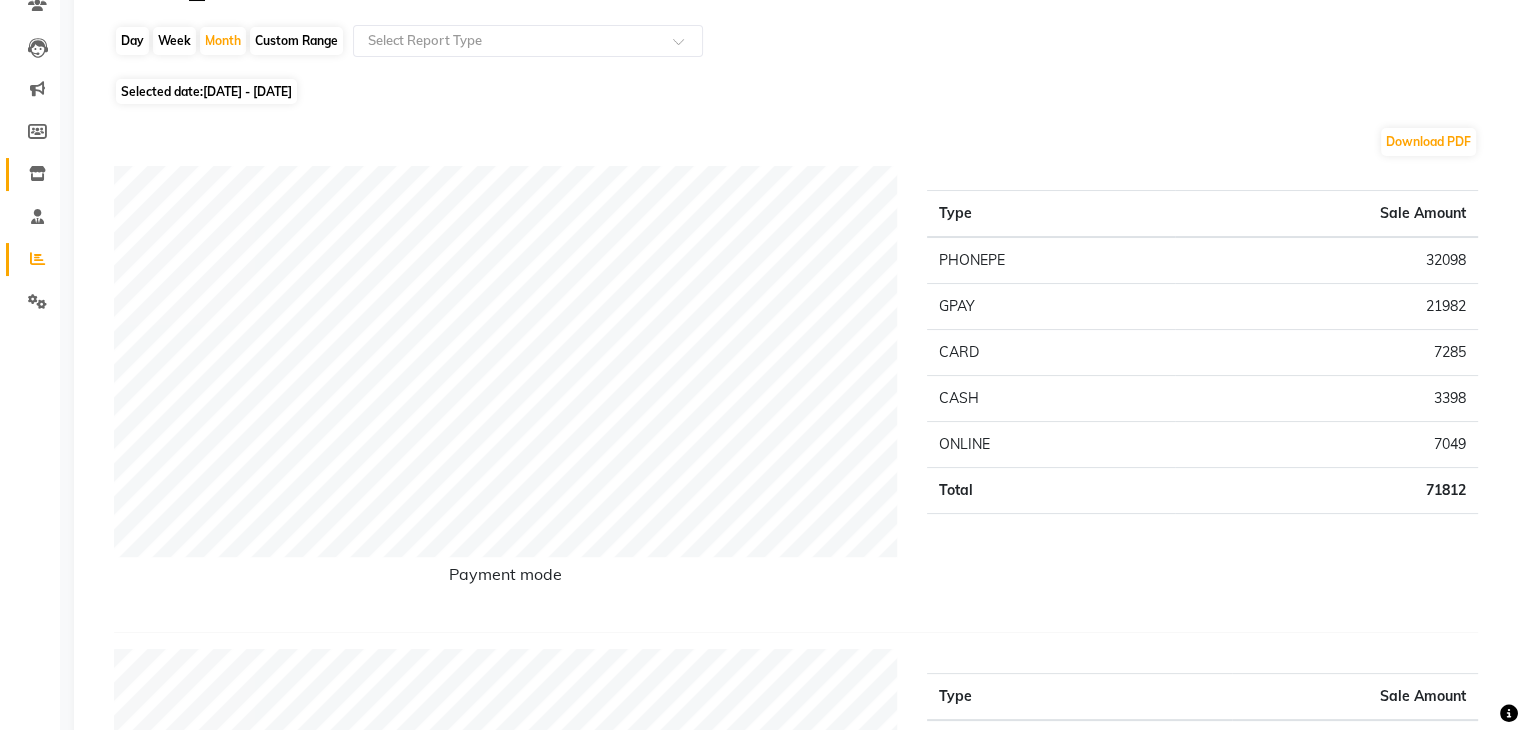 scroll, scrollTop: 0, scrollLeft: 0, axis: both 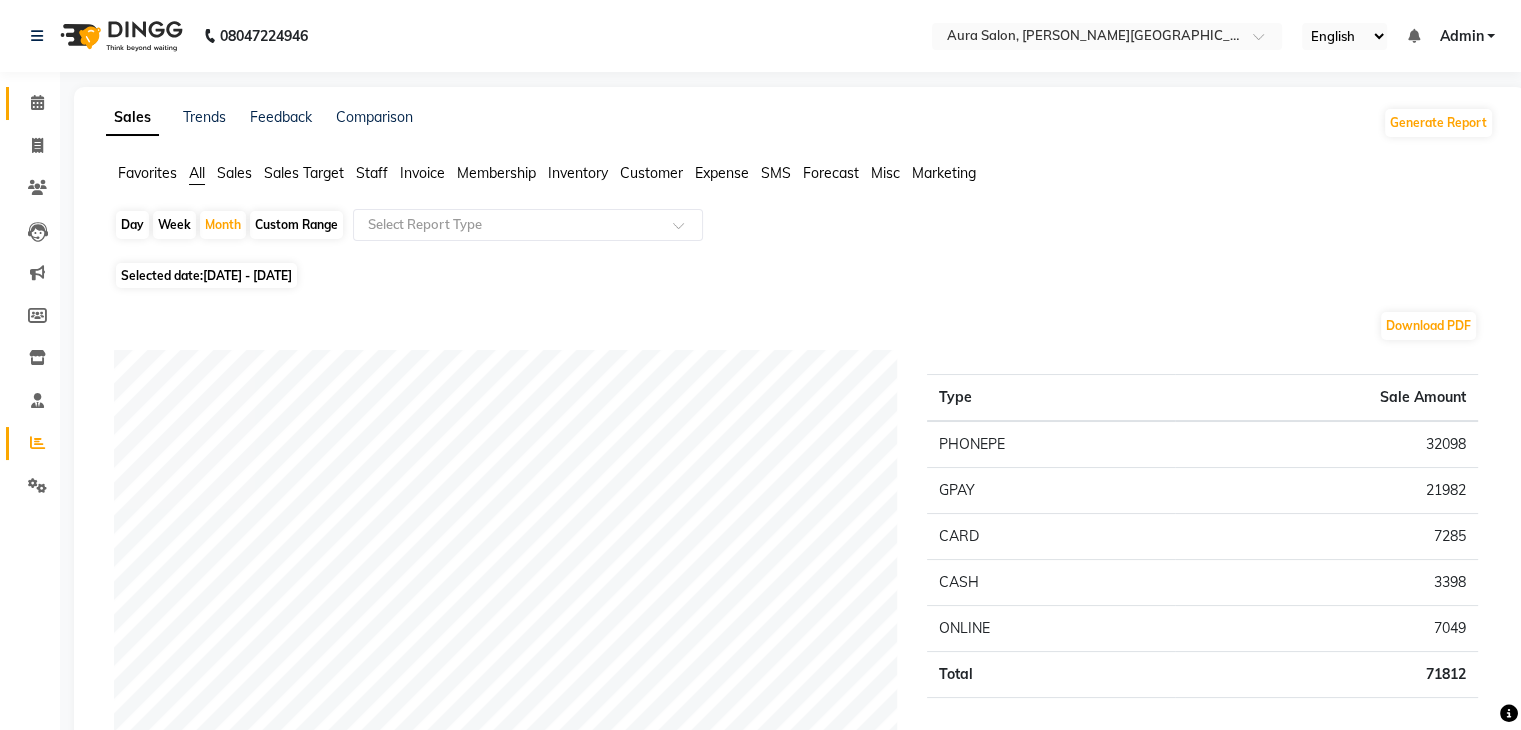 click on "Calendar" 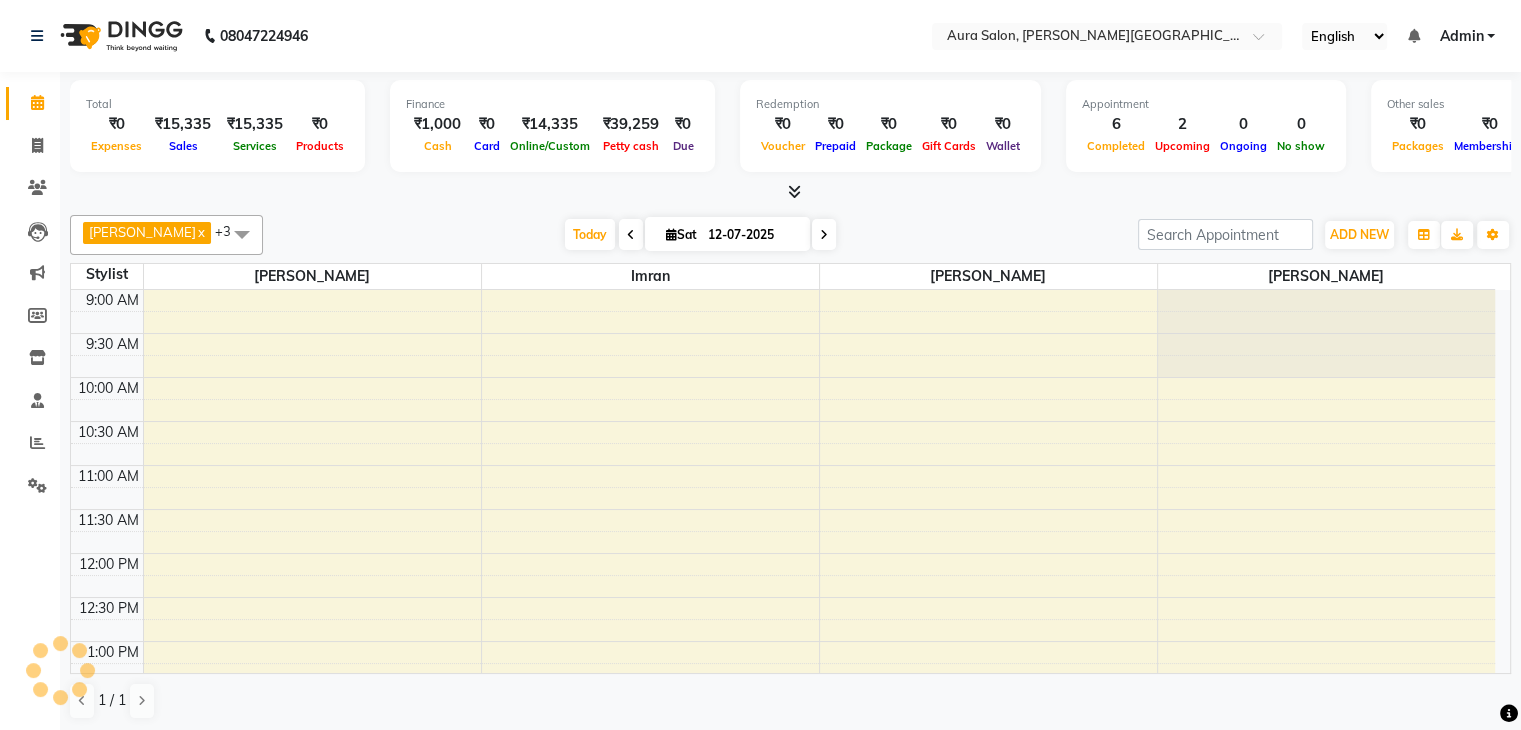 scroll, scrollTop: 0, scrollLeft: 0, axis: both 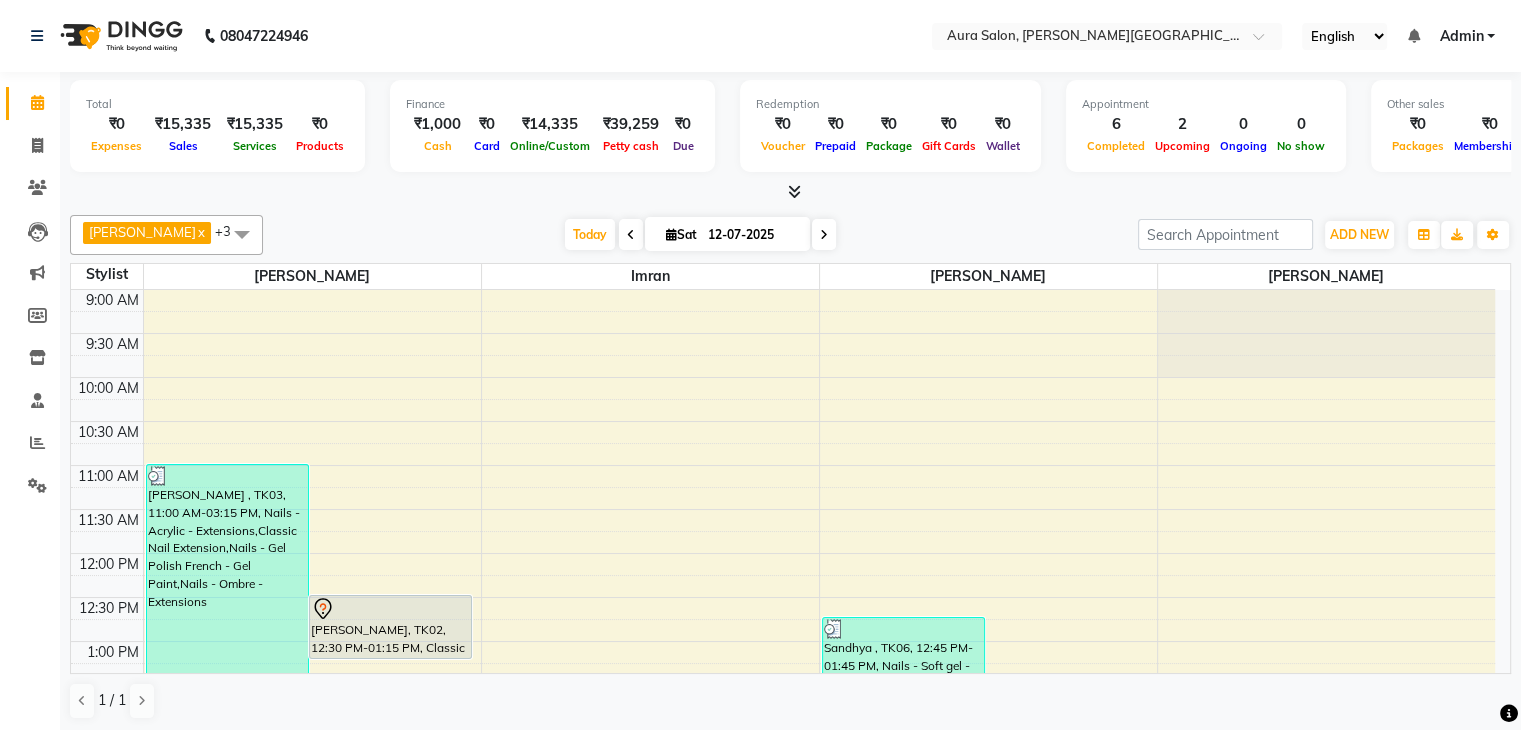 click on "12-07-2025" at bounding box center (752, 235) 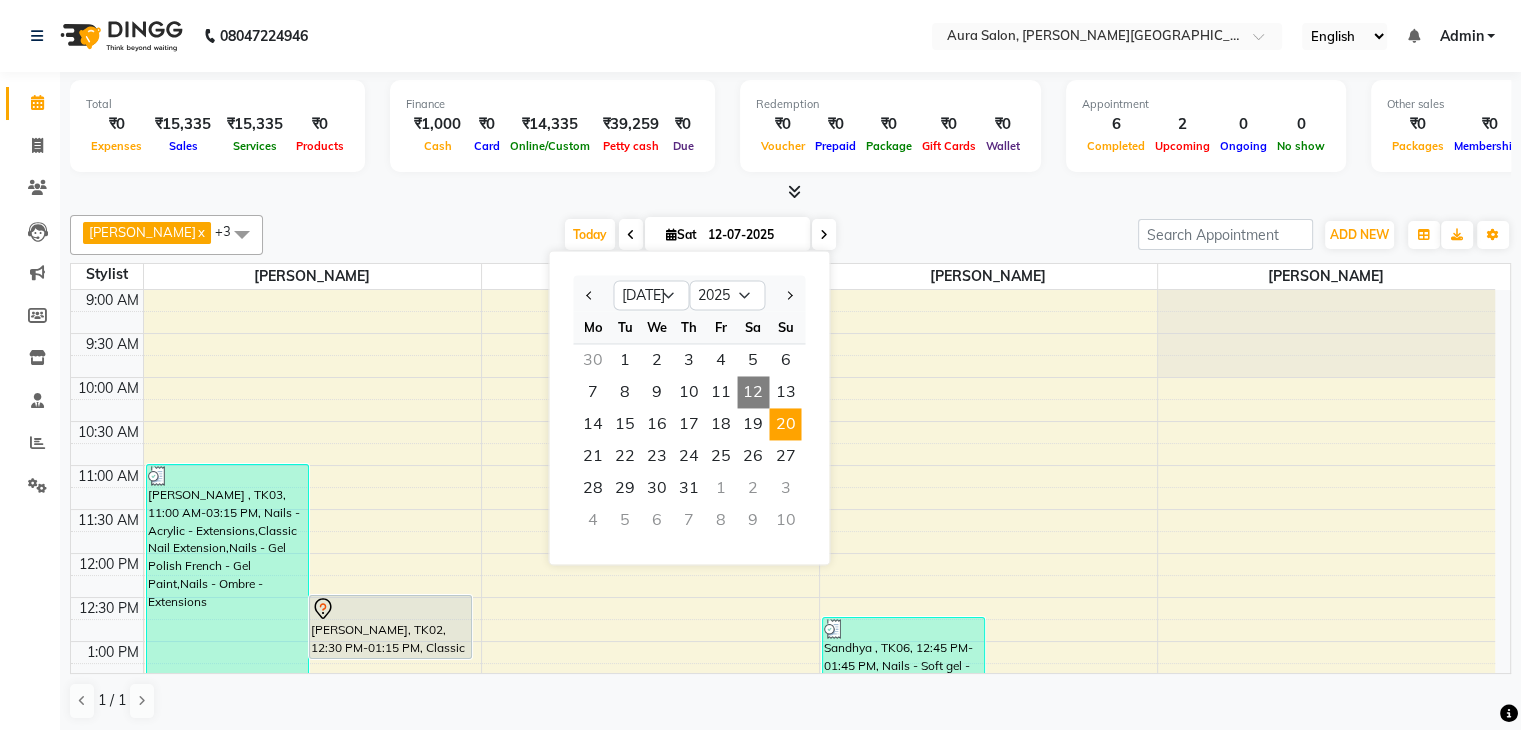 click on "20" at bounding box center (785, 424) 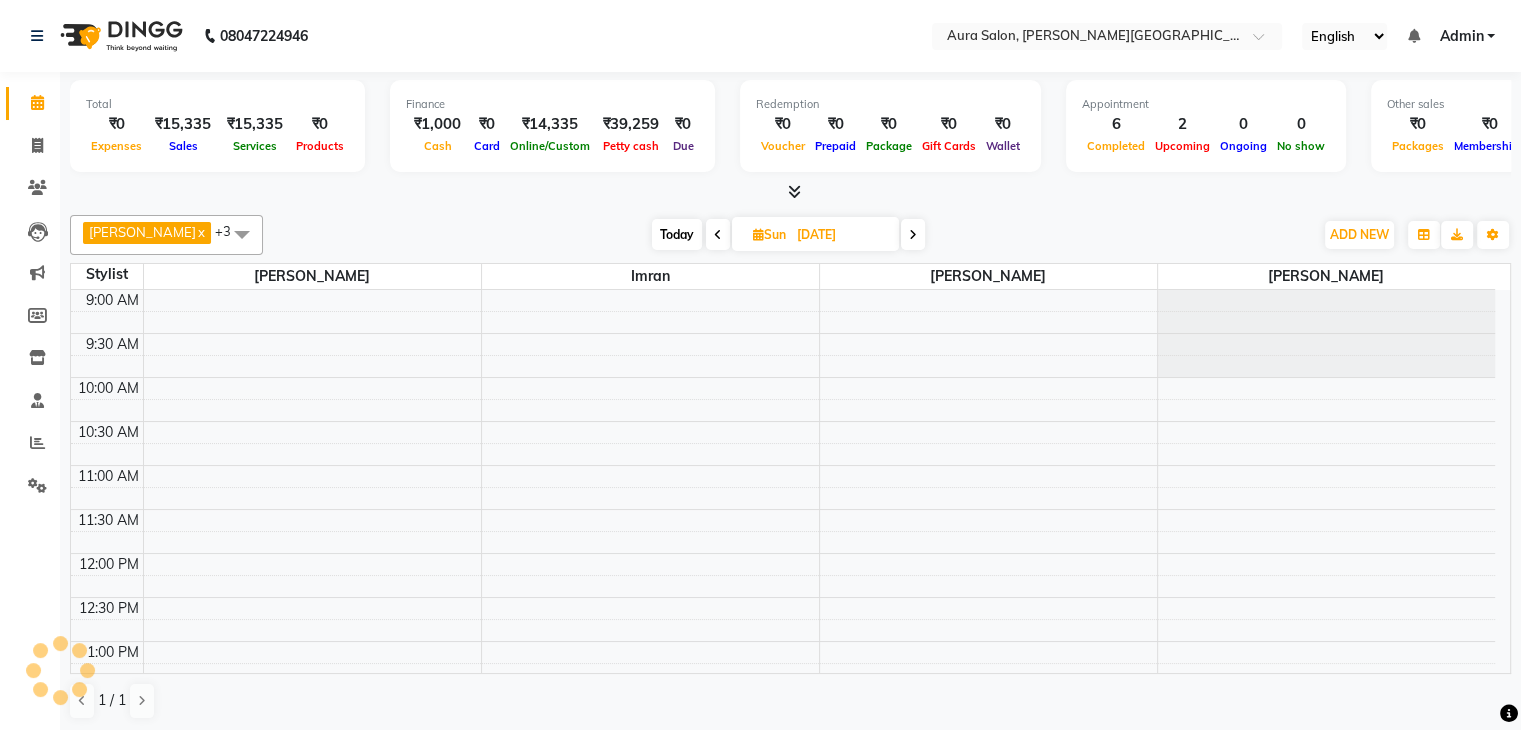 scroll, scrollTop: 488, scrollLeft: 0, axis: vertical 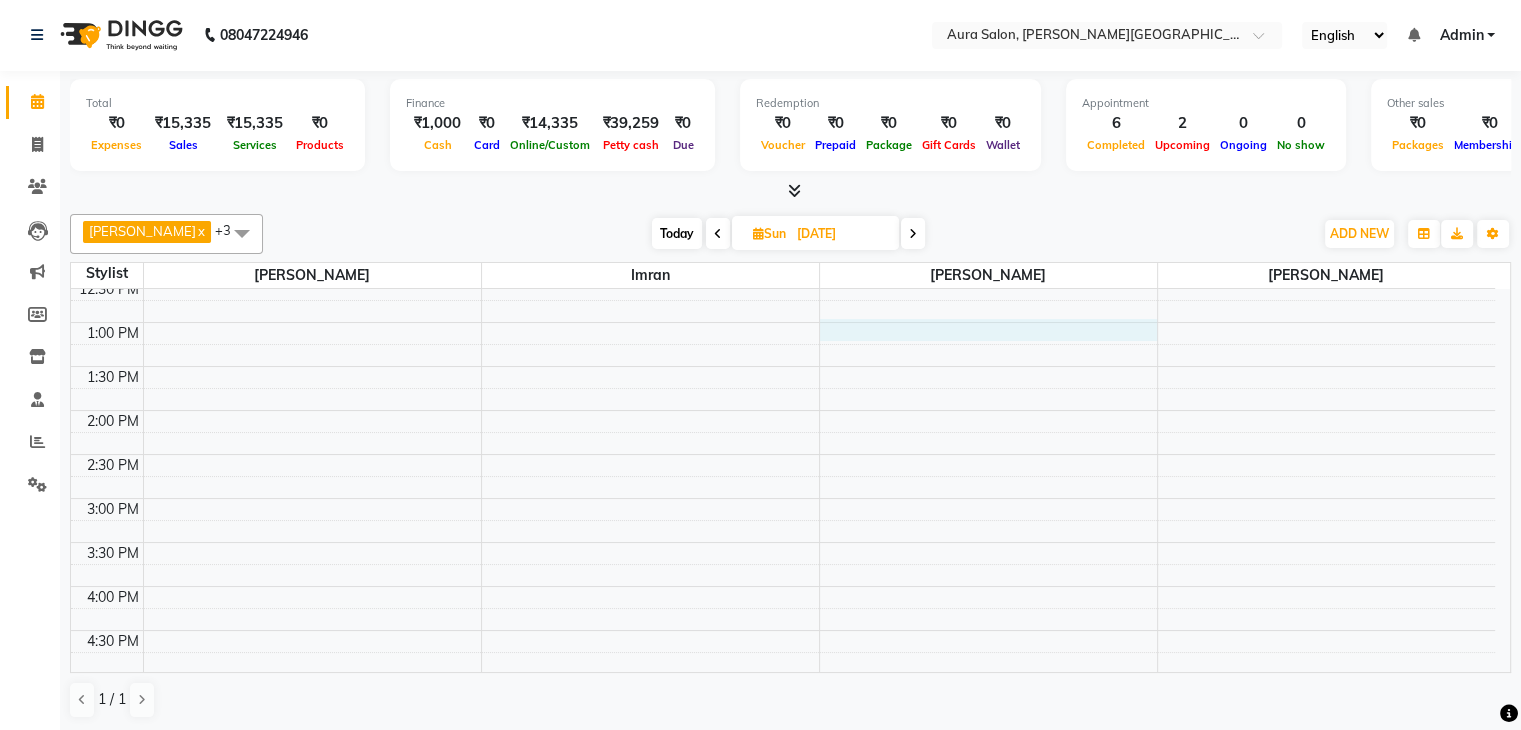 click on "9:00 AM 9:30 AM 10:00 AM 10:30 AM 11:00 AM 11:30 AM 12:00 PM 12:30 PM 1:00 PM 1:30 PM 2:00 PM 2:30 PM 3:00 PM 3:30 PM 4:00 PM 4:30 PM 5:00 PM 5:30 PM 6:00 PM 6:30 PM" at bounding box center (783, 410) 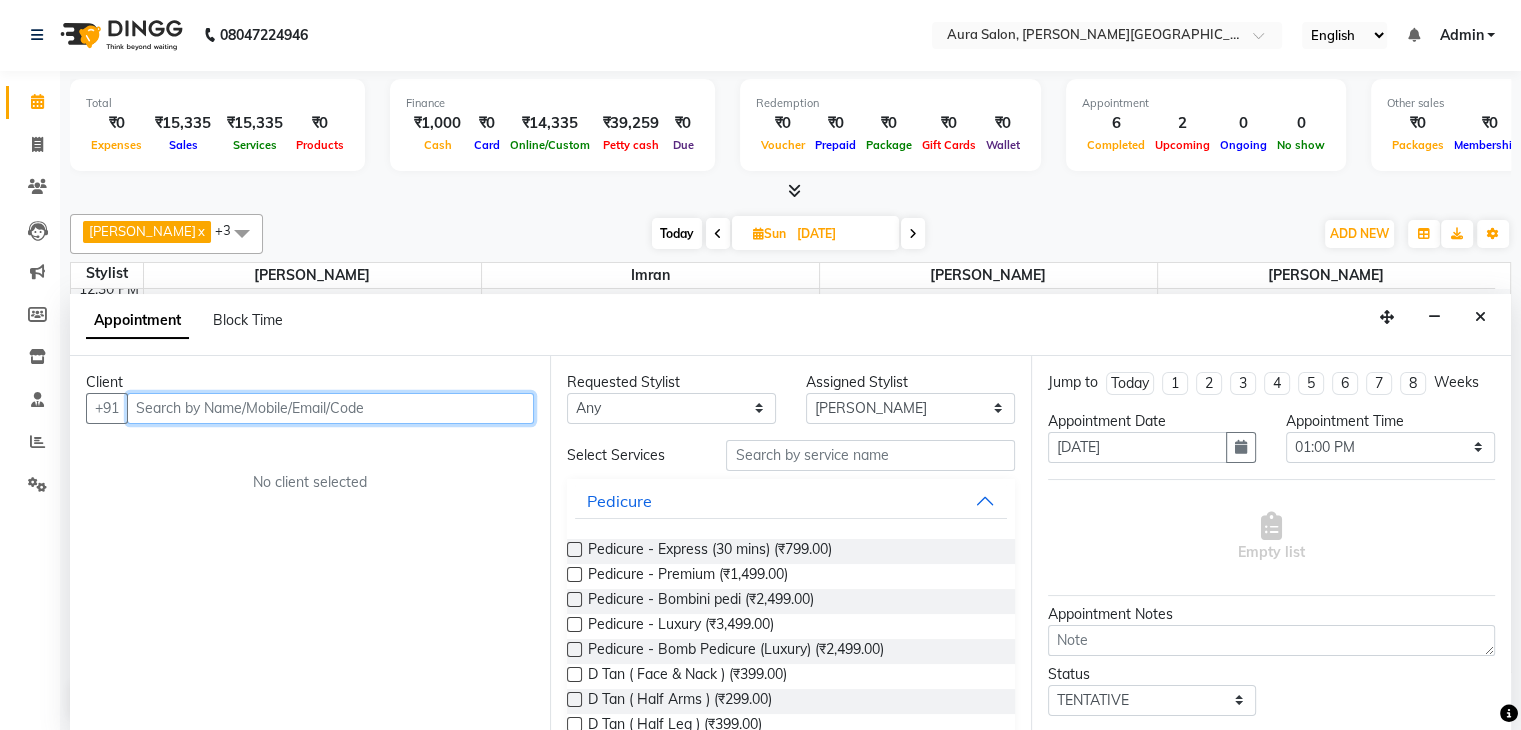 paste on "[PHONE_NUMBER]" 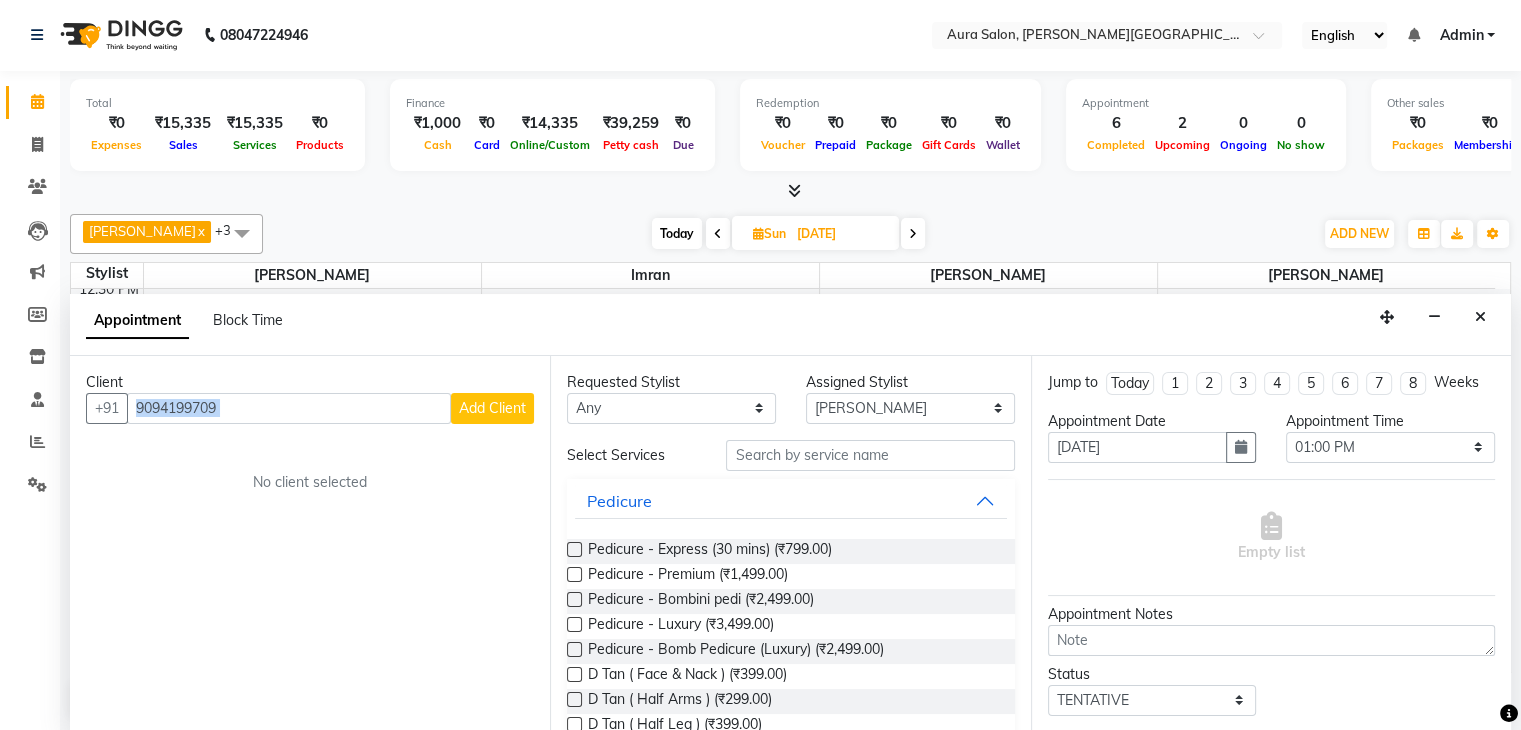 drag, startPoint x: 501, startPoint y: 385, endPoint x: 496, endPoint y: 406, distance: 21.587032 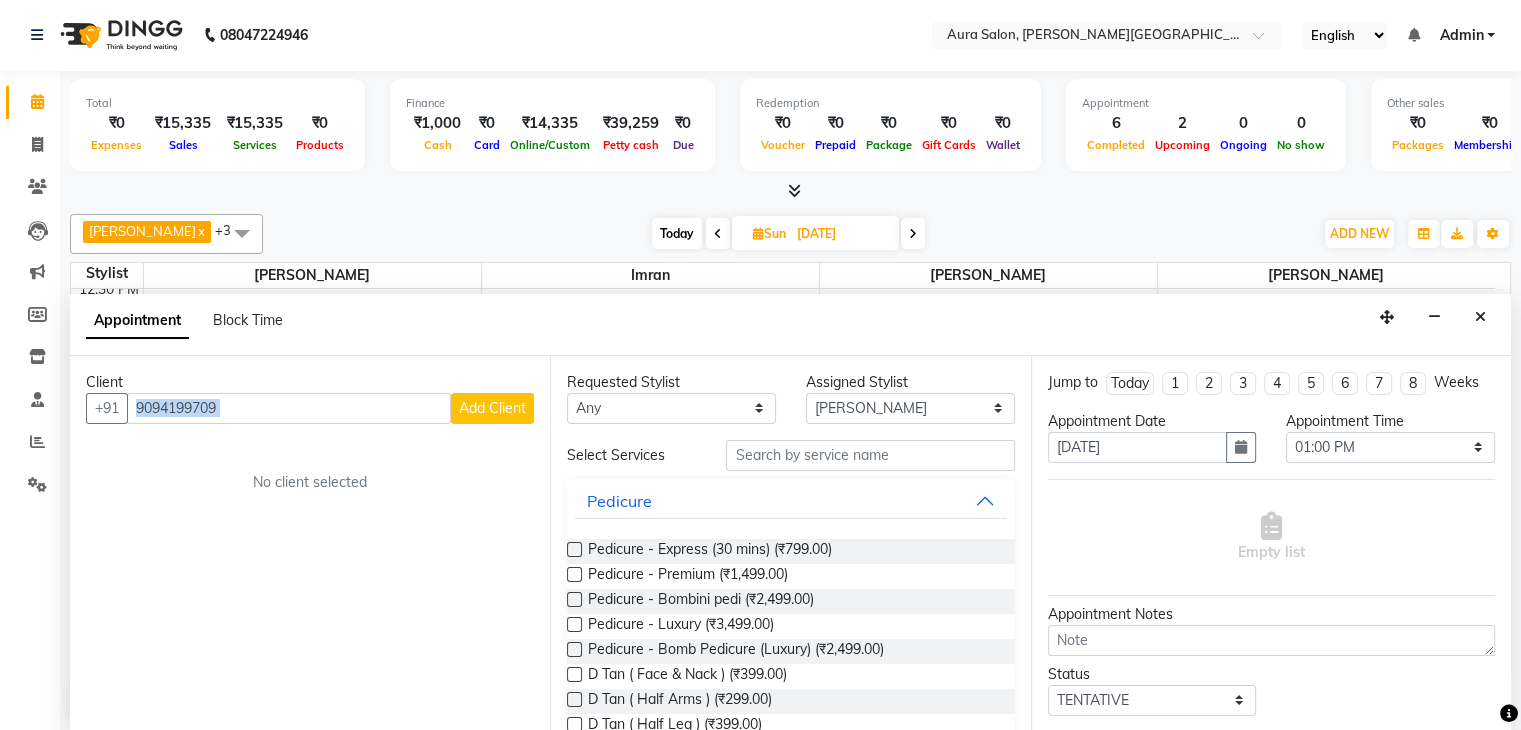 click on "Add Client" at bounding box center (492, 408) 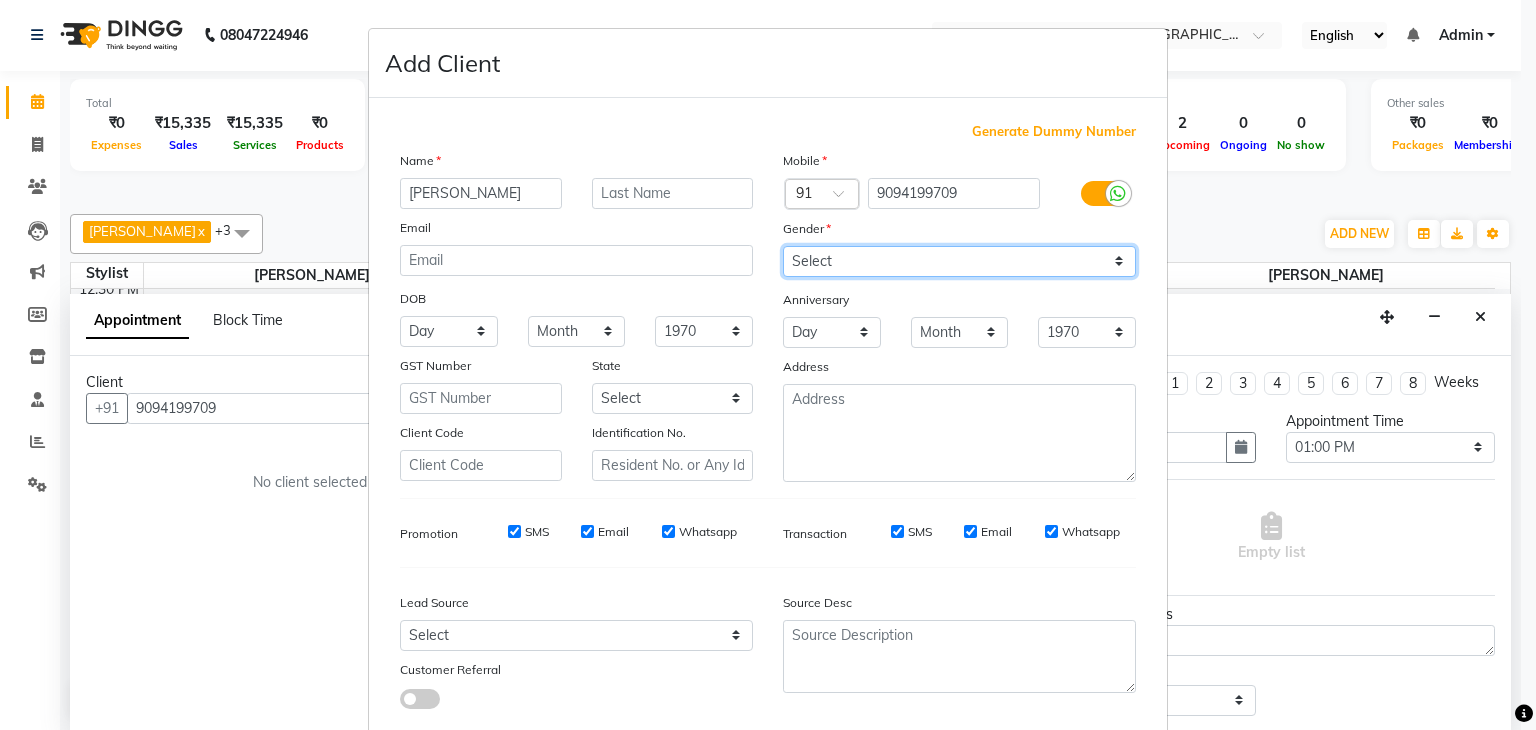 drag, startPoint x: 908, startPoint y: 257, endPoint x: 876, endPoint y: 354, distance: 102.14206 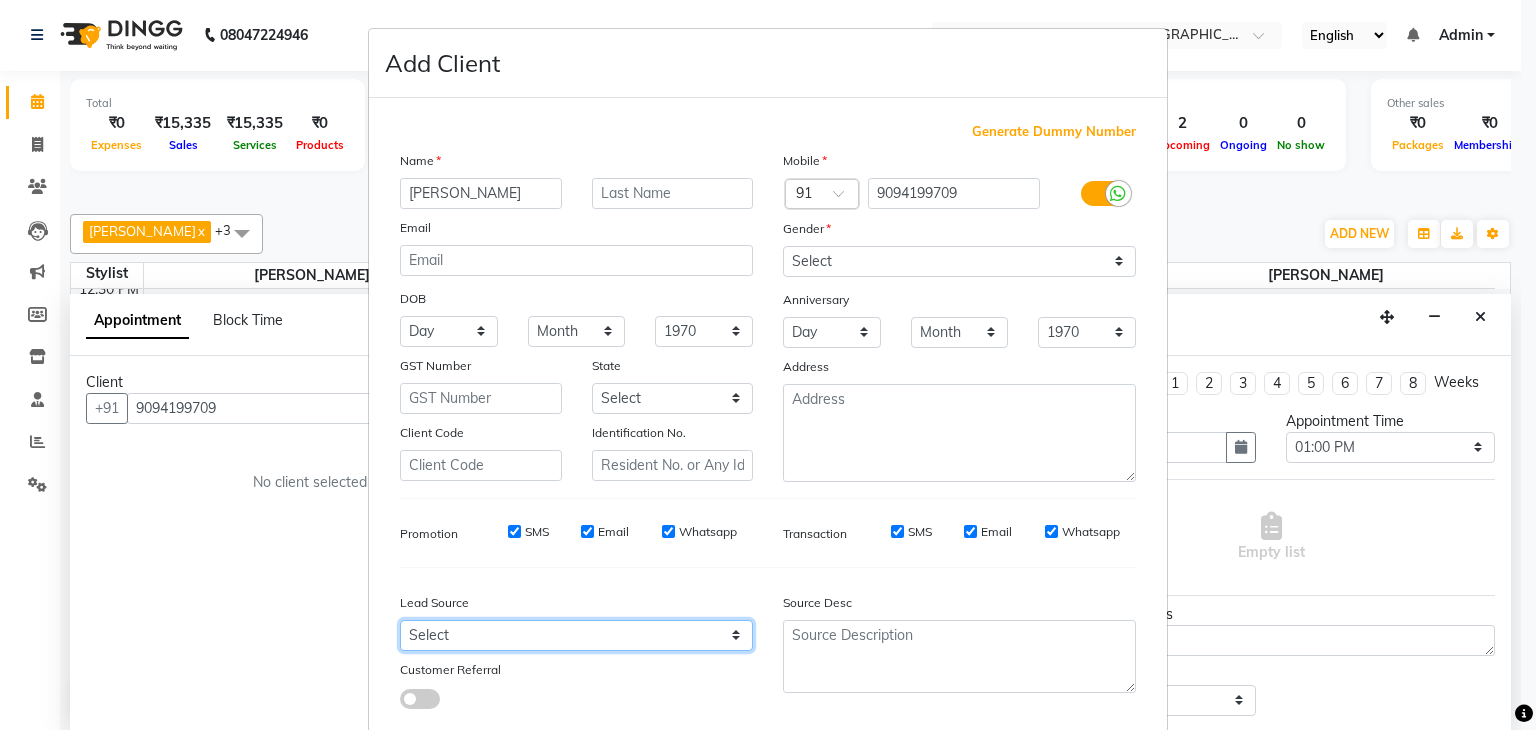 click on "Select Walk-in Referral Internet Friend Word of Mouth Advertisement Facebook JustDial Google Other" at bounding box center [576, 635] 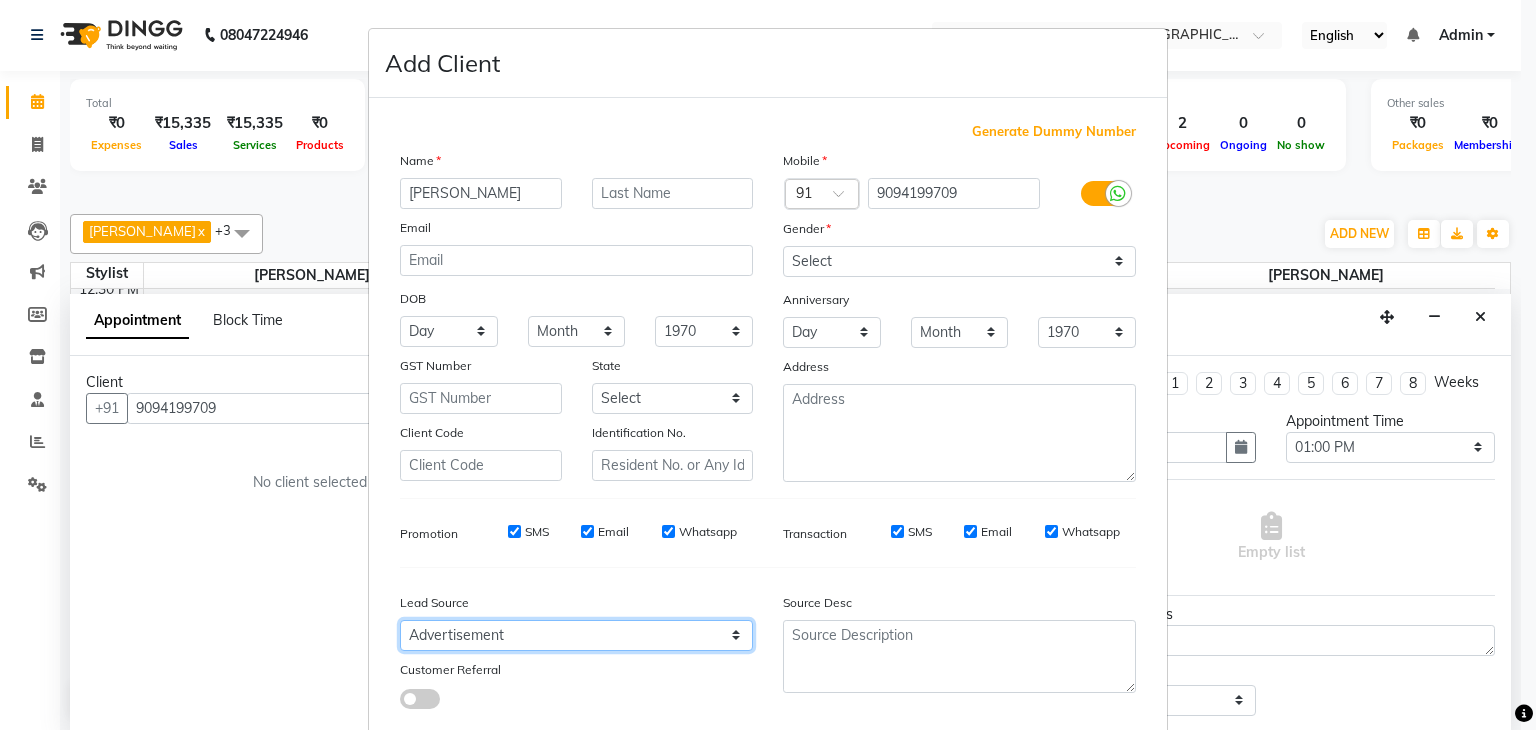 click on "Select Walk-in Referral Internet Friend Word of Mouth Advertisement Facebook JustDial Google Other" at bounding box center (576, 635) 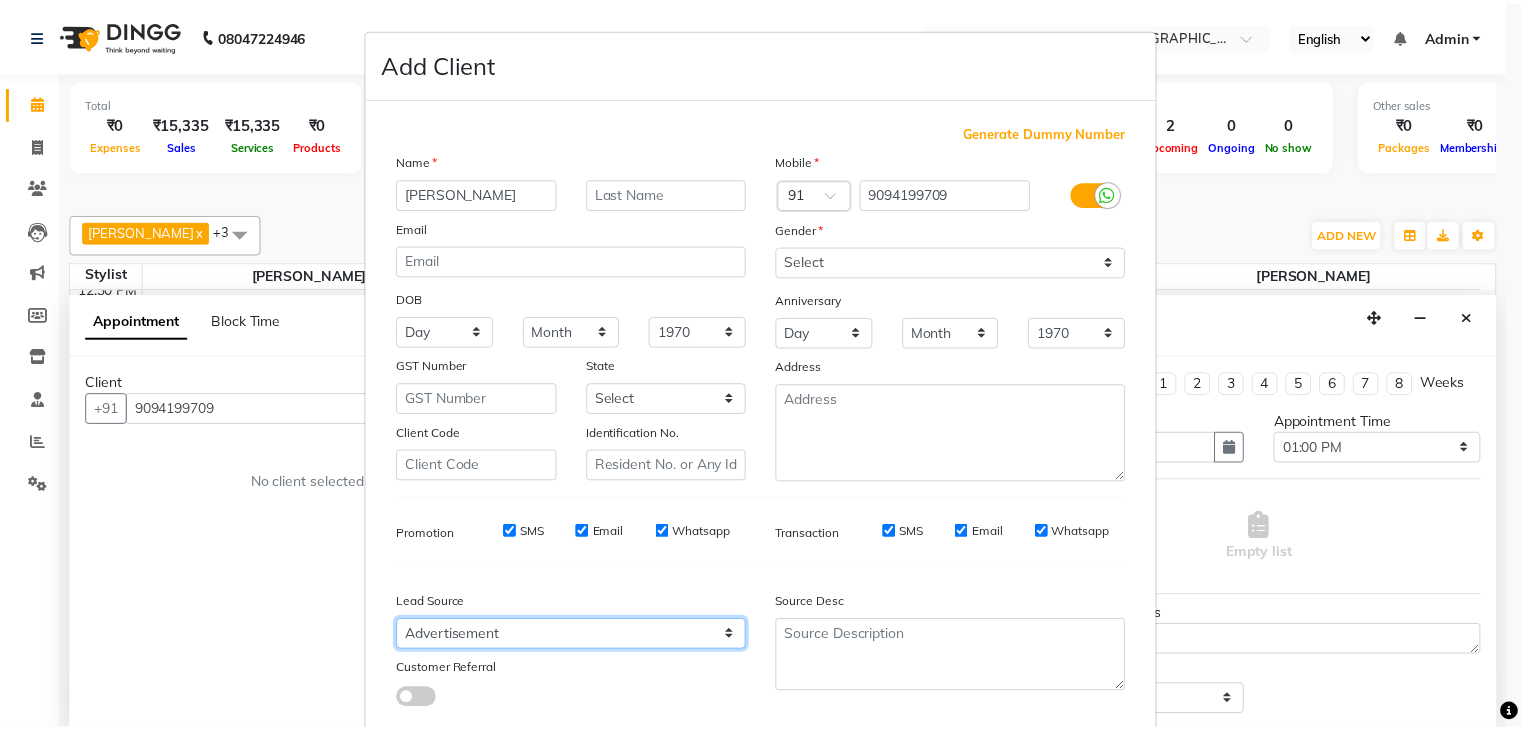 scroll, scrollTop: 127, scrollLeft: 0, axis: vertical 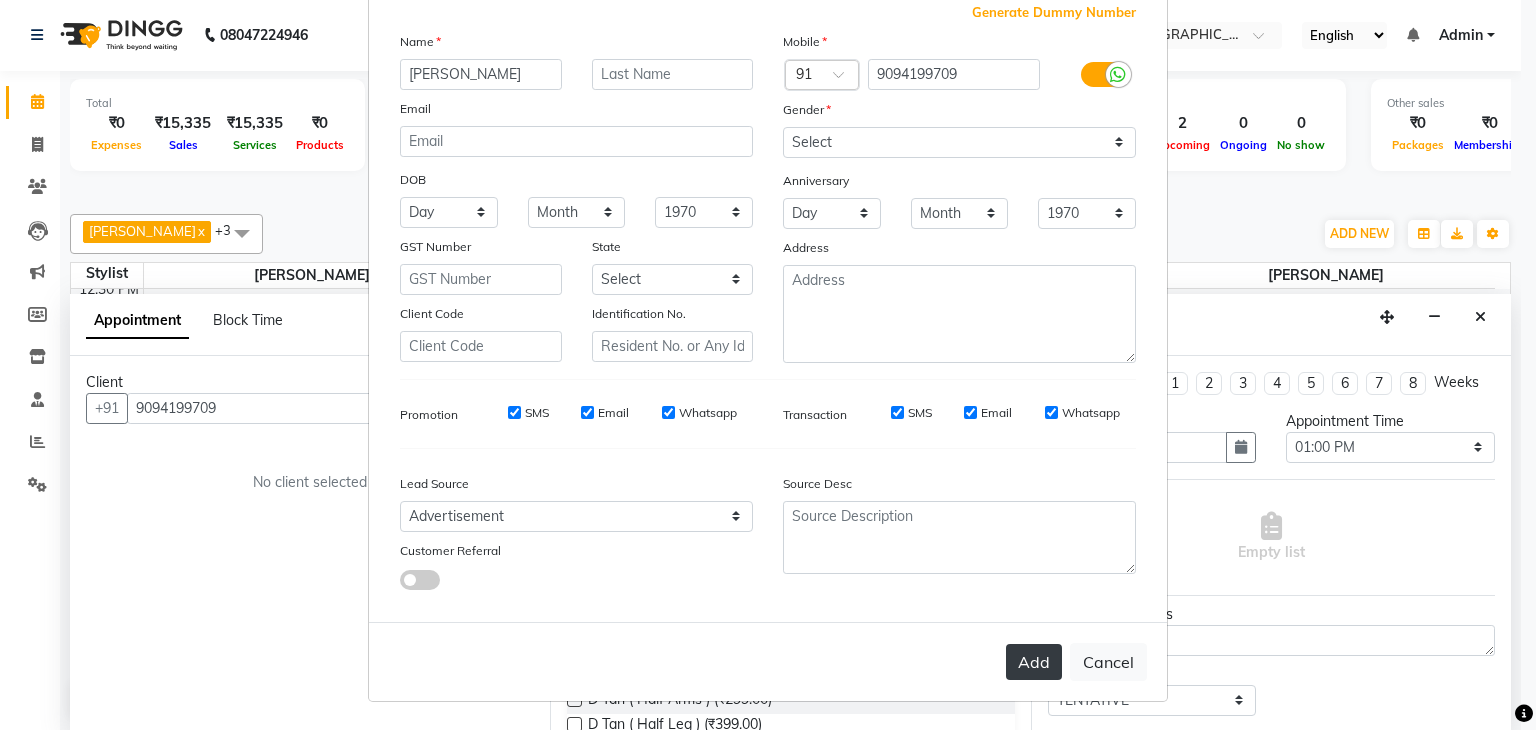 click on "Add" at bounding box center [1034, 662] 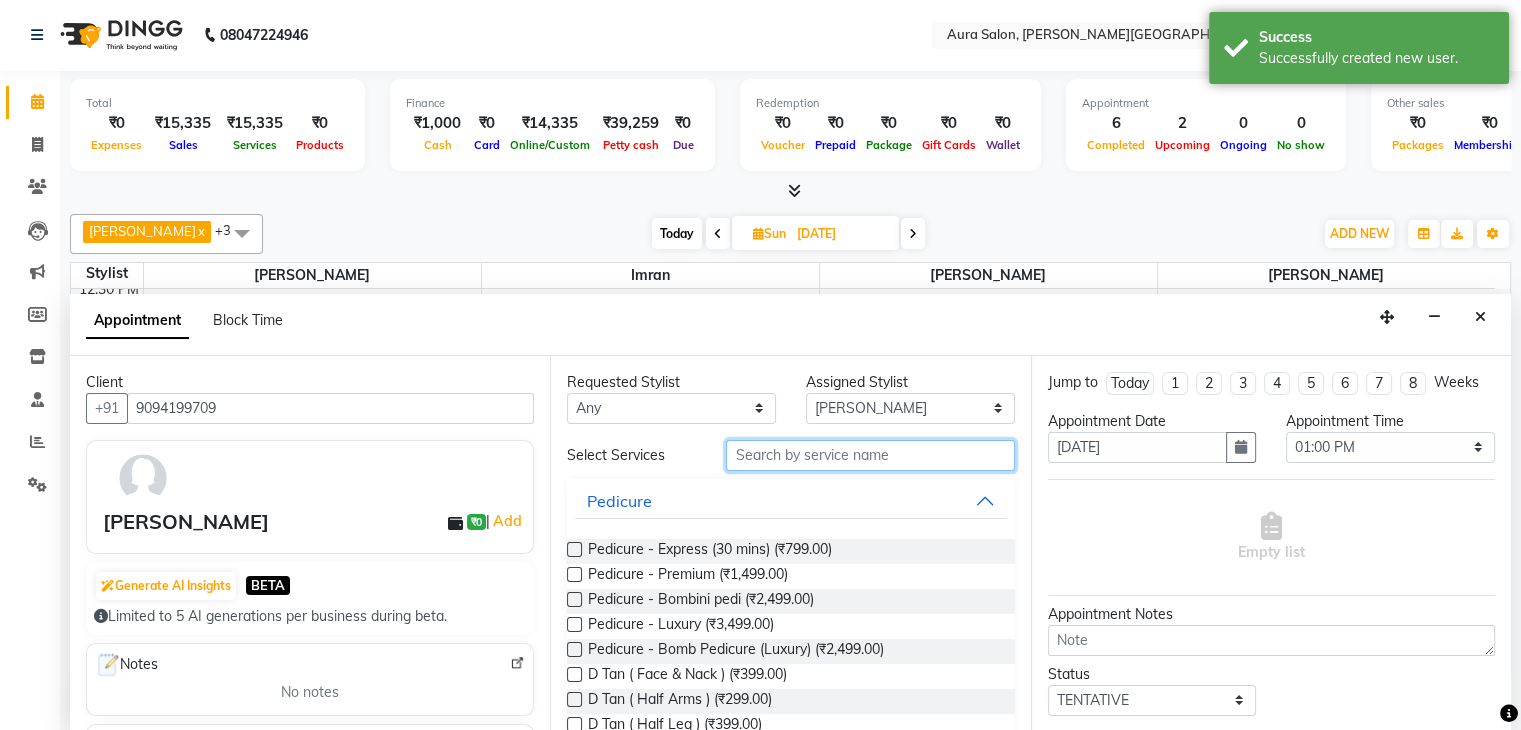 click at bounding box center [870, 455] 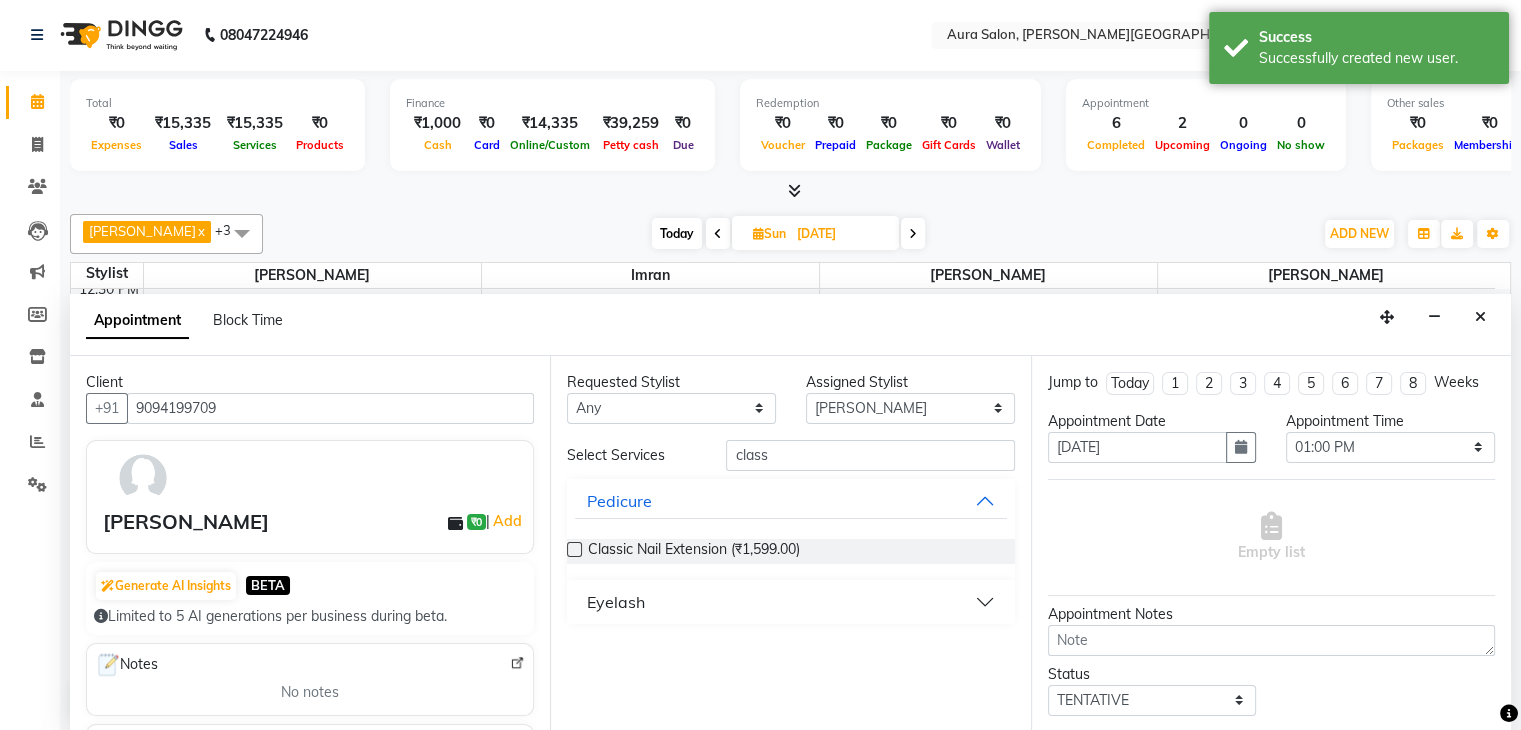 click at bounding box center [574, 549] 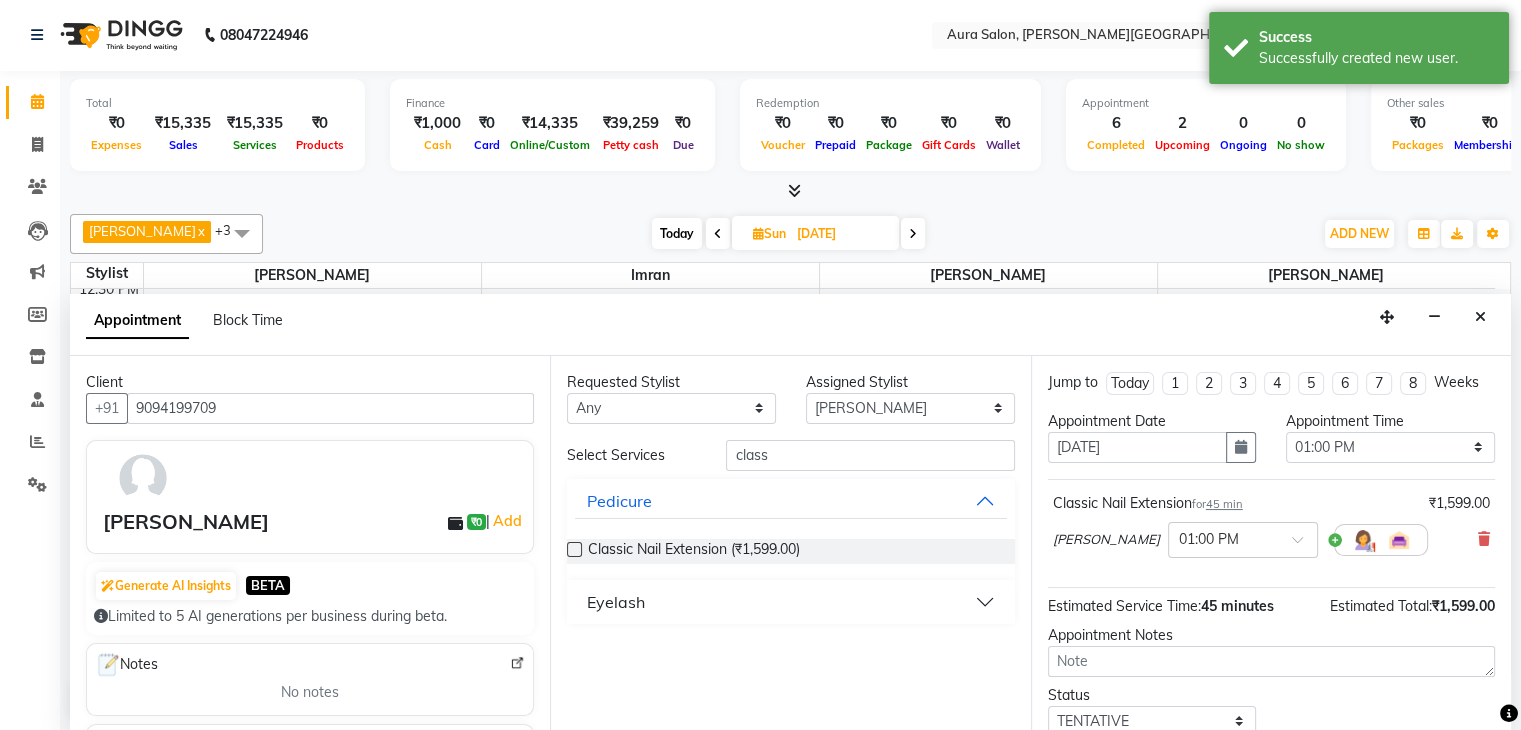 scroll, scrollTop: 130, scrollLeft: 0, axis: vertical 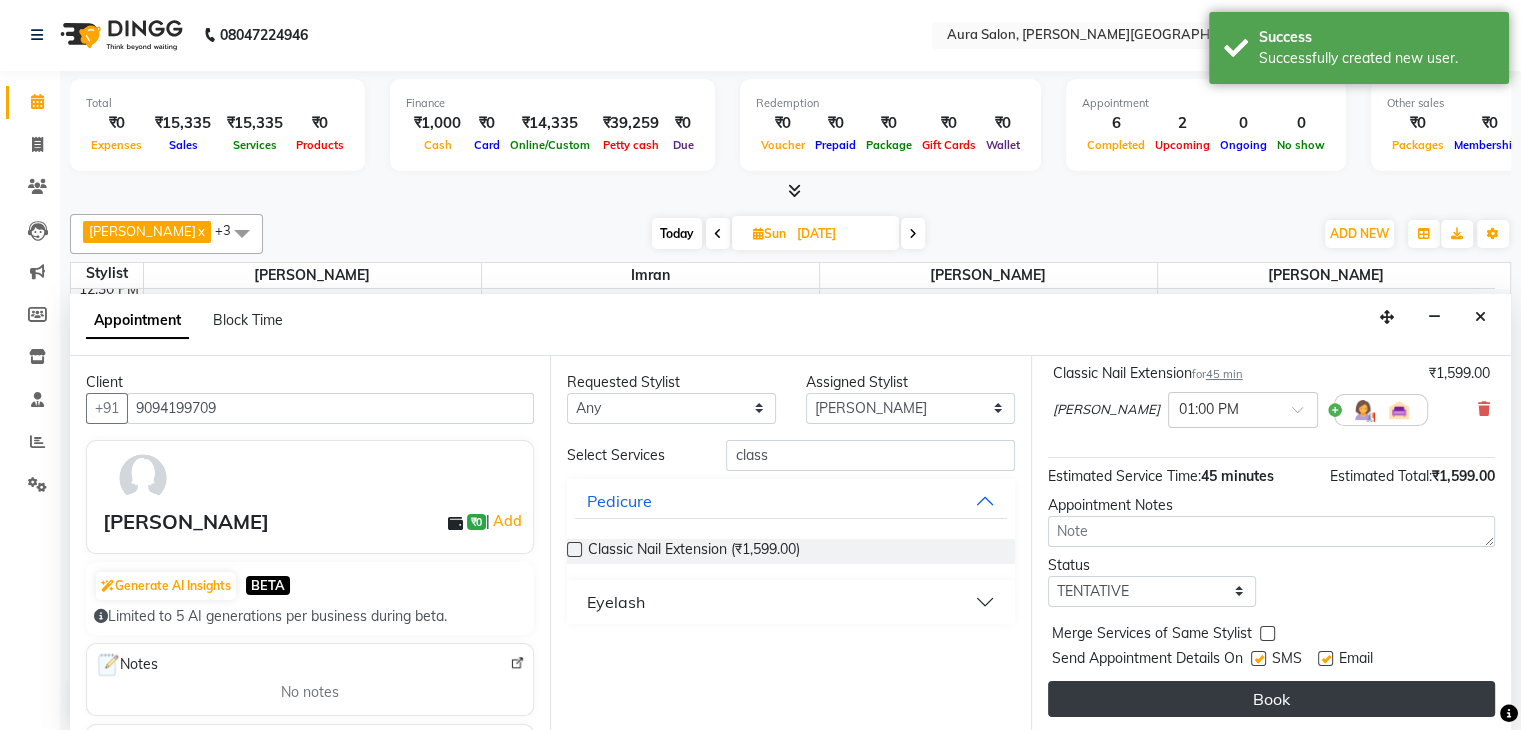 click on "Book" at bounding box center (1271, 699) 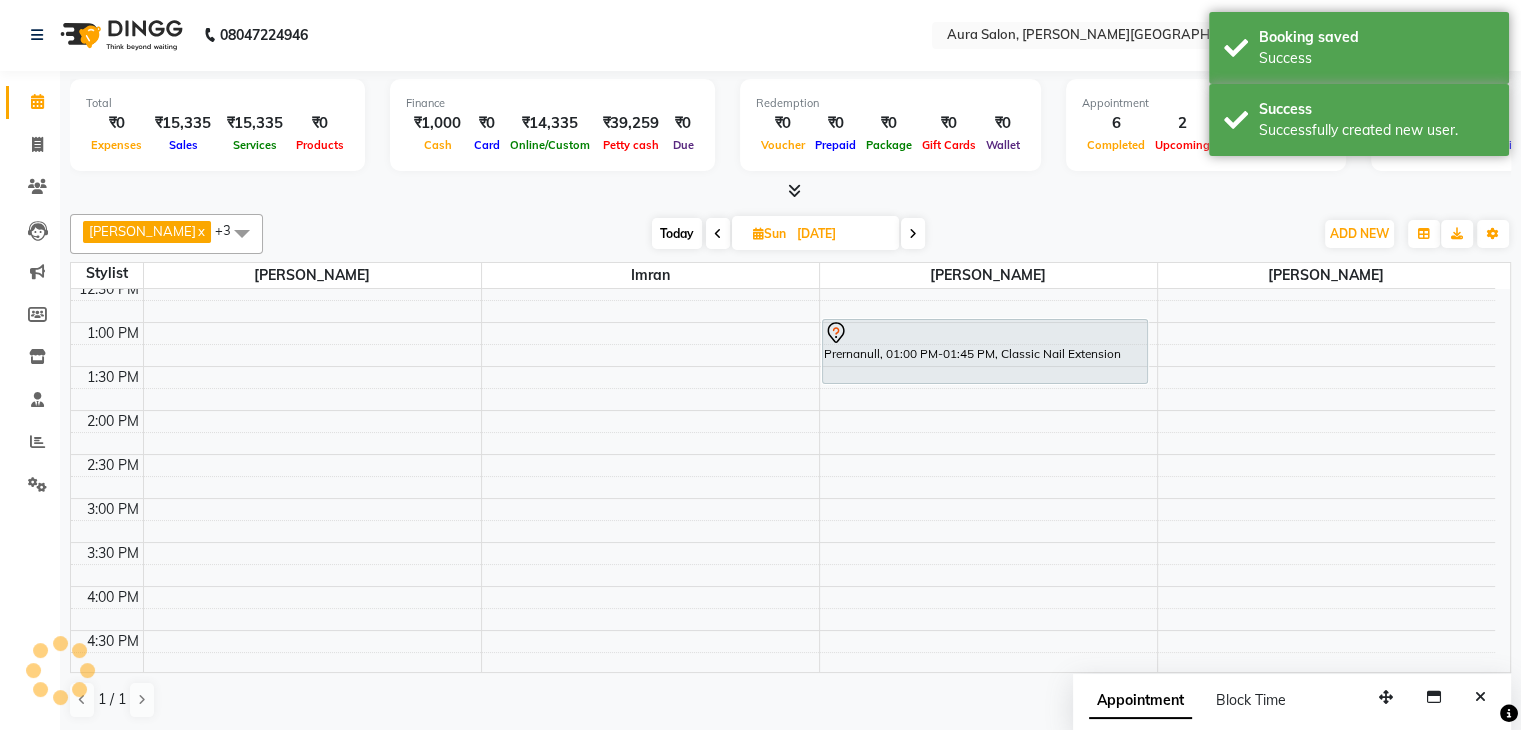 scroll, scrollTop: 0, scrollLeft: 0, axis: both 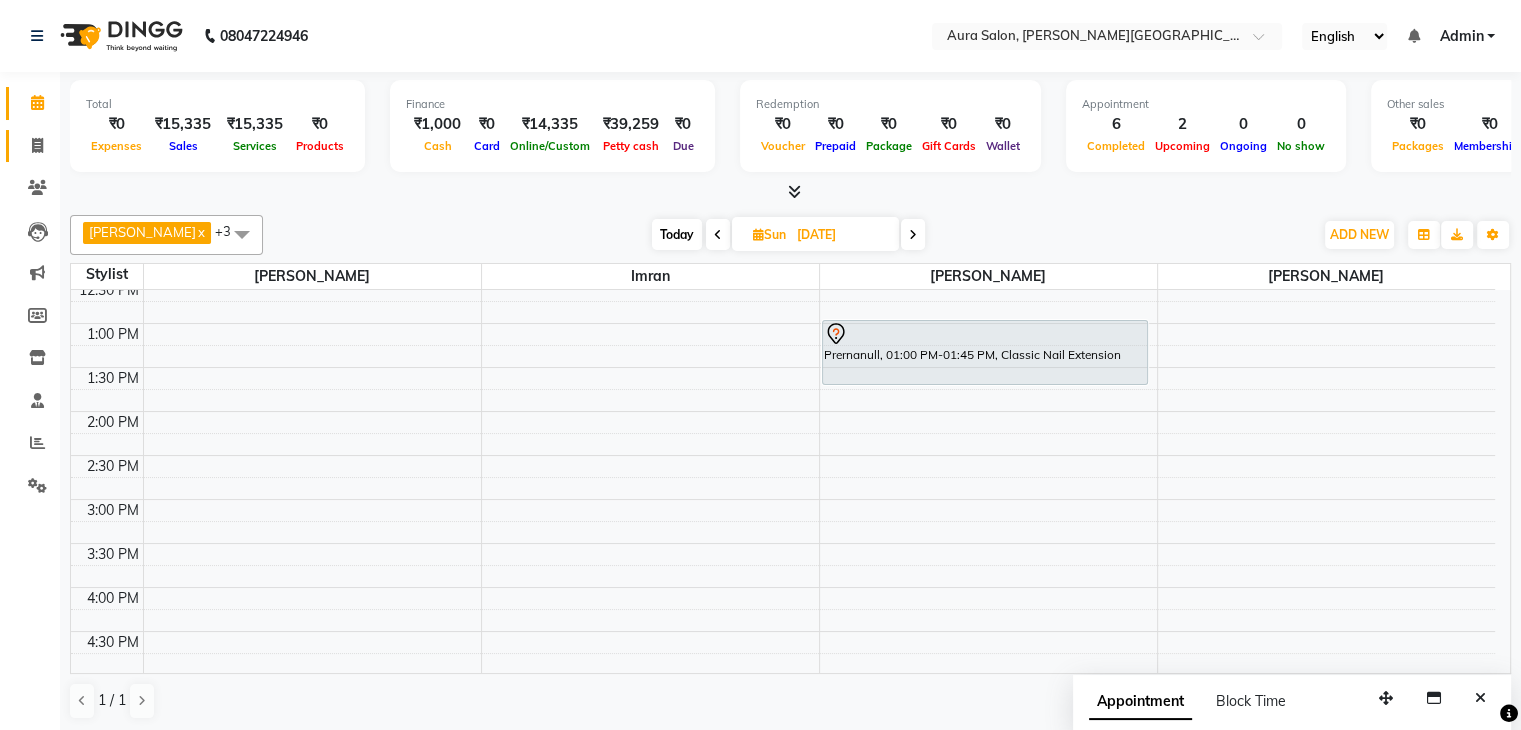 click on "Invoice" 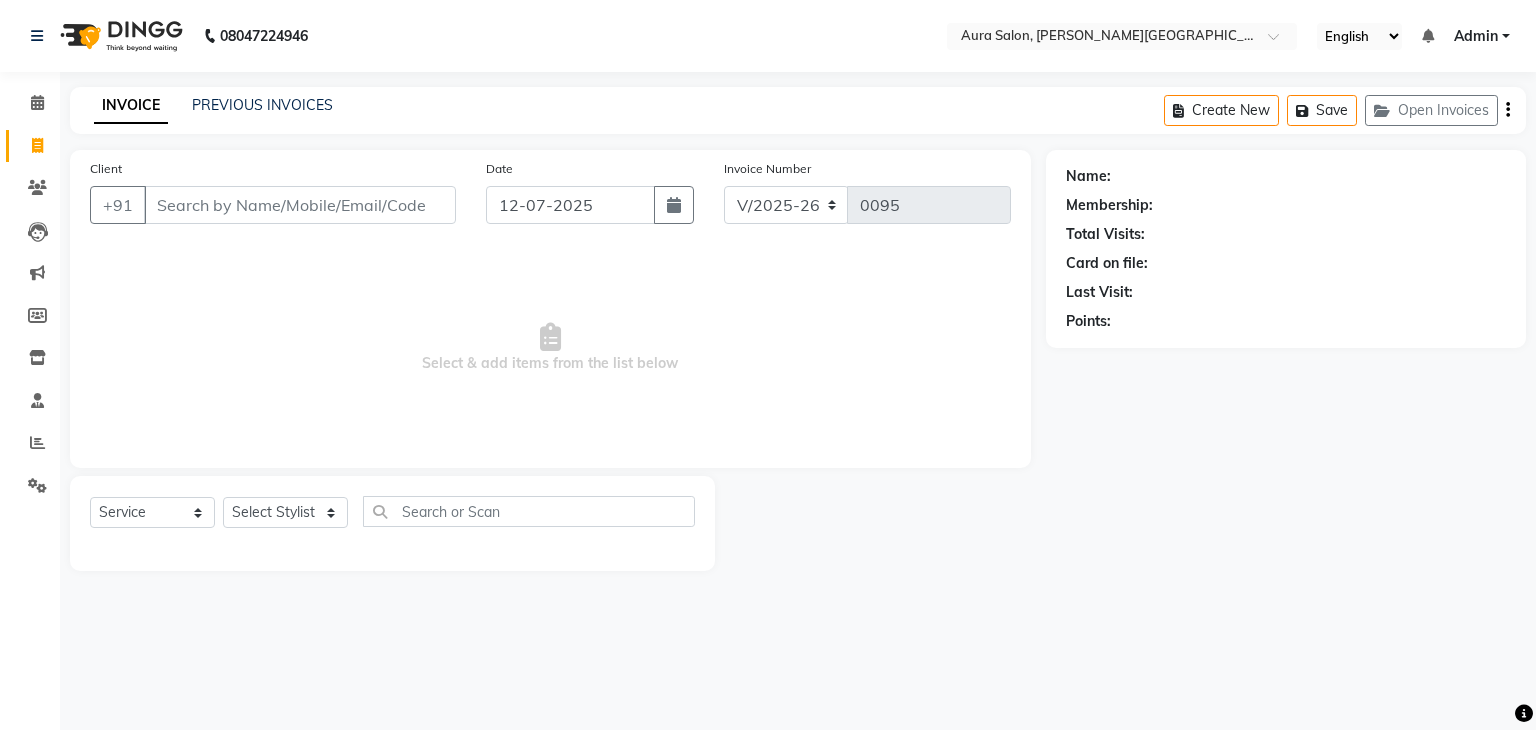 click on "INVOICE PREVIOUS INVOICES Create New   Save   Open Invoices" 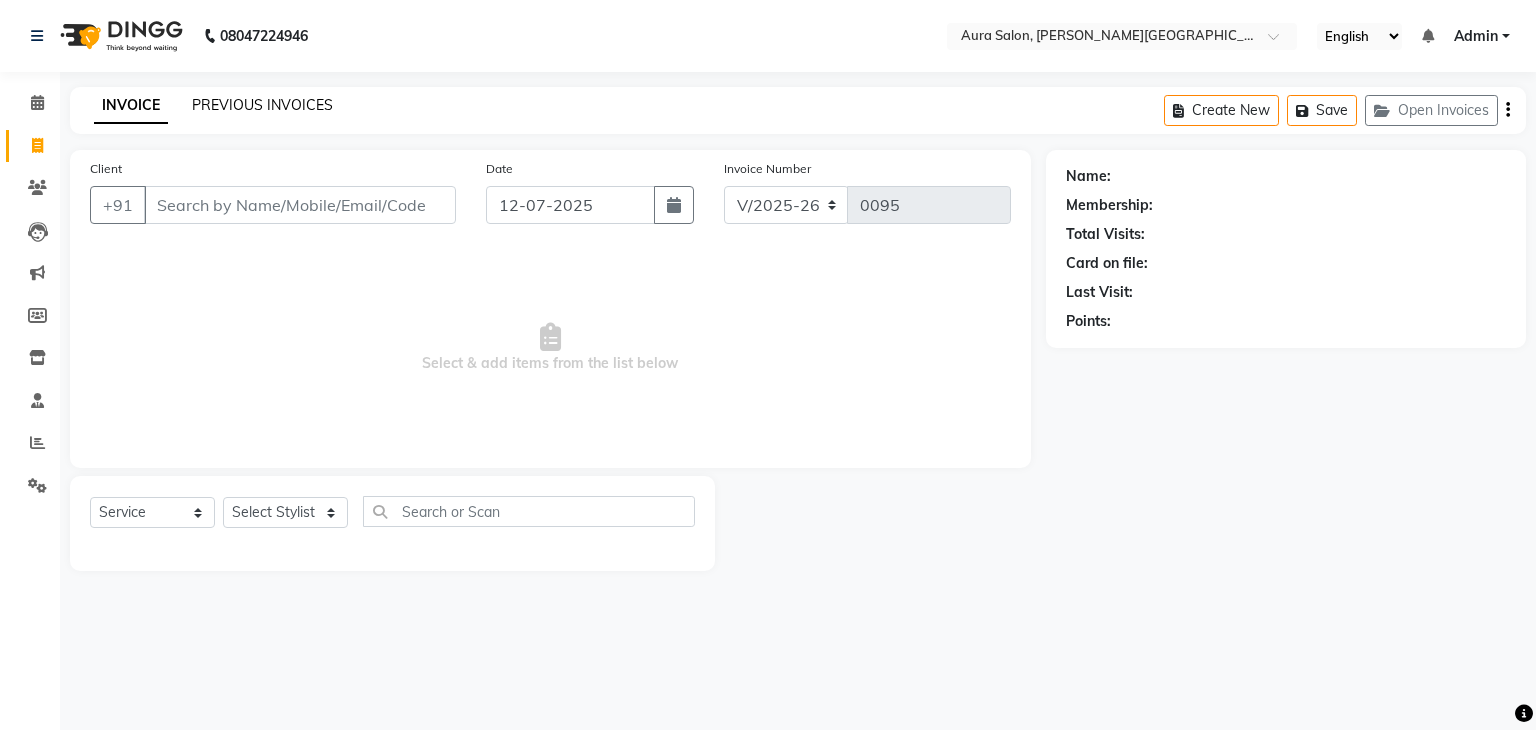 click on "PREVIOUS INVOICES" 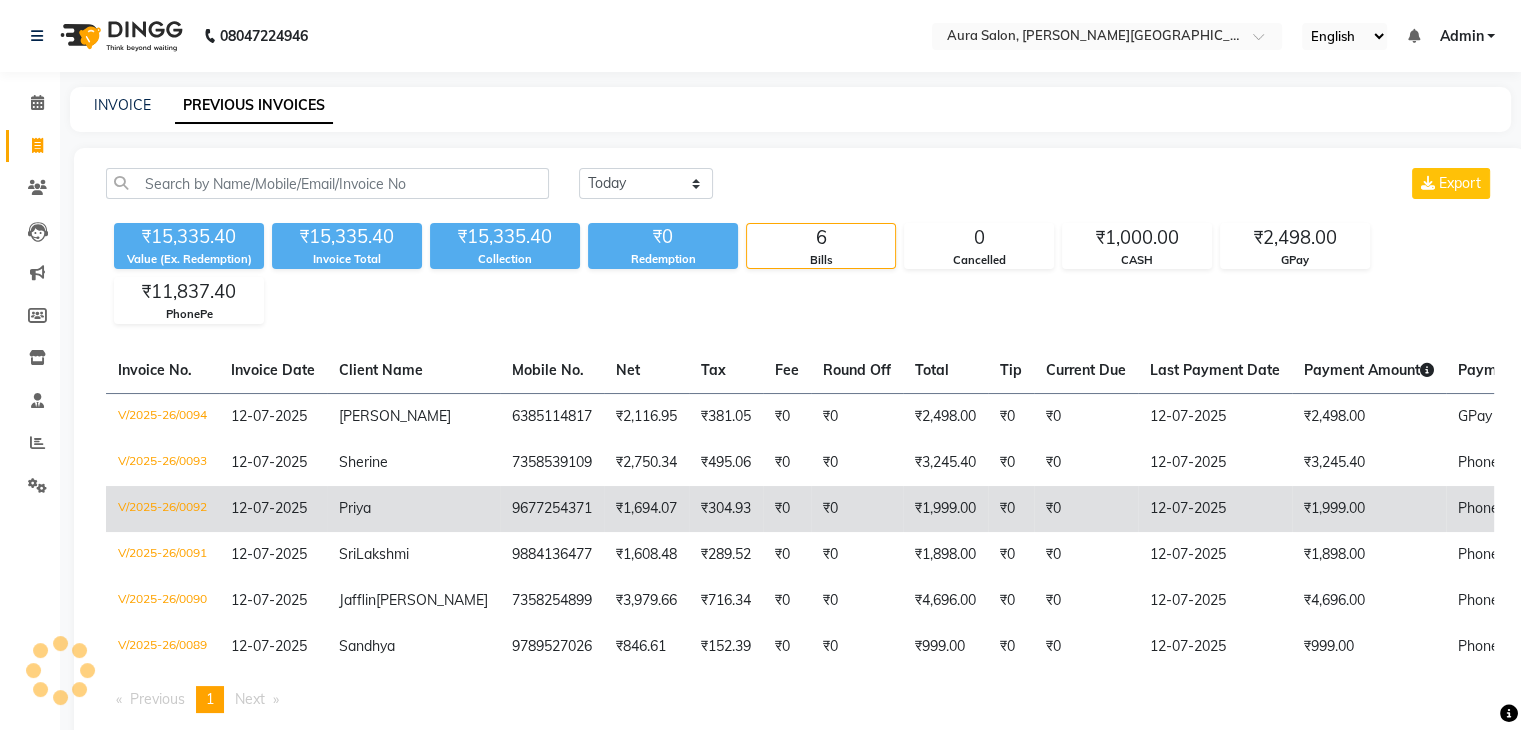 scroll, scrollTop: 64, scrollLeft: 0, axis: vertical 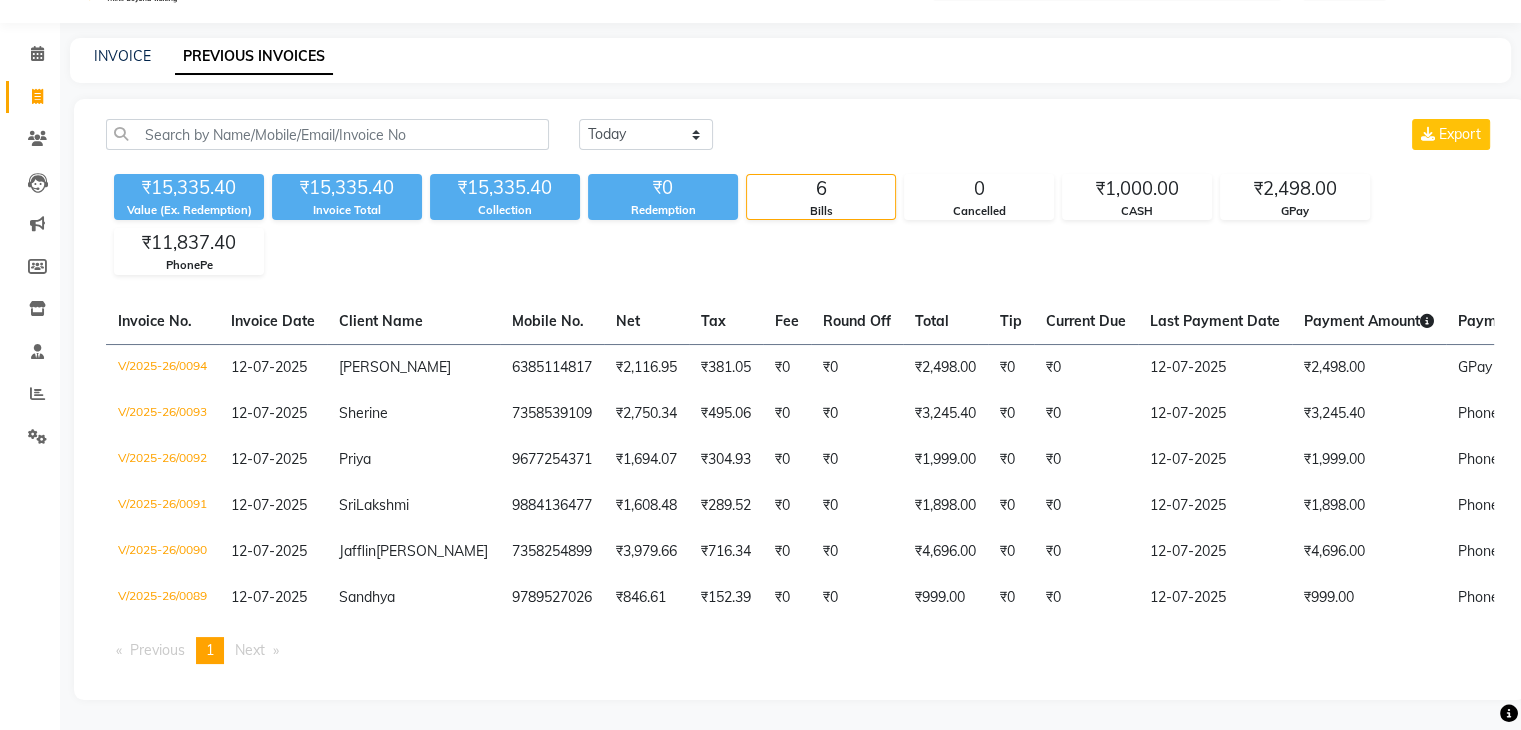 click on "Next  page" at bounding box center [250, 650] 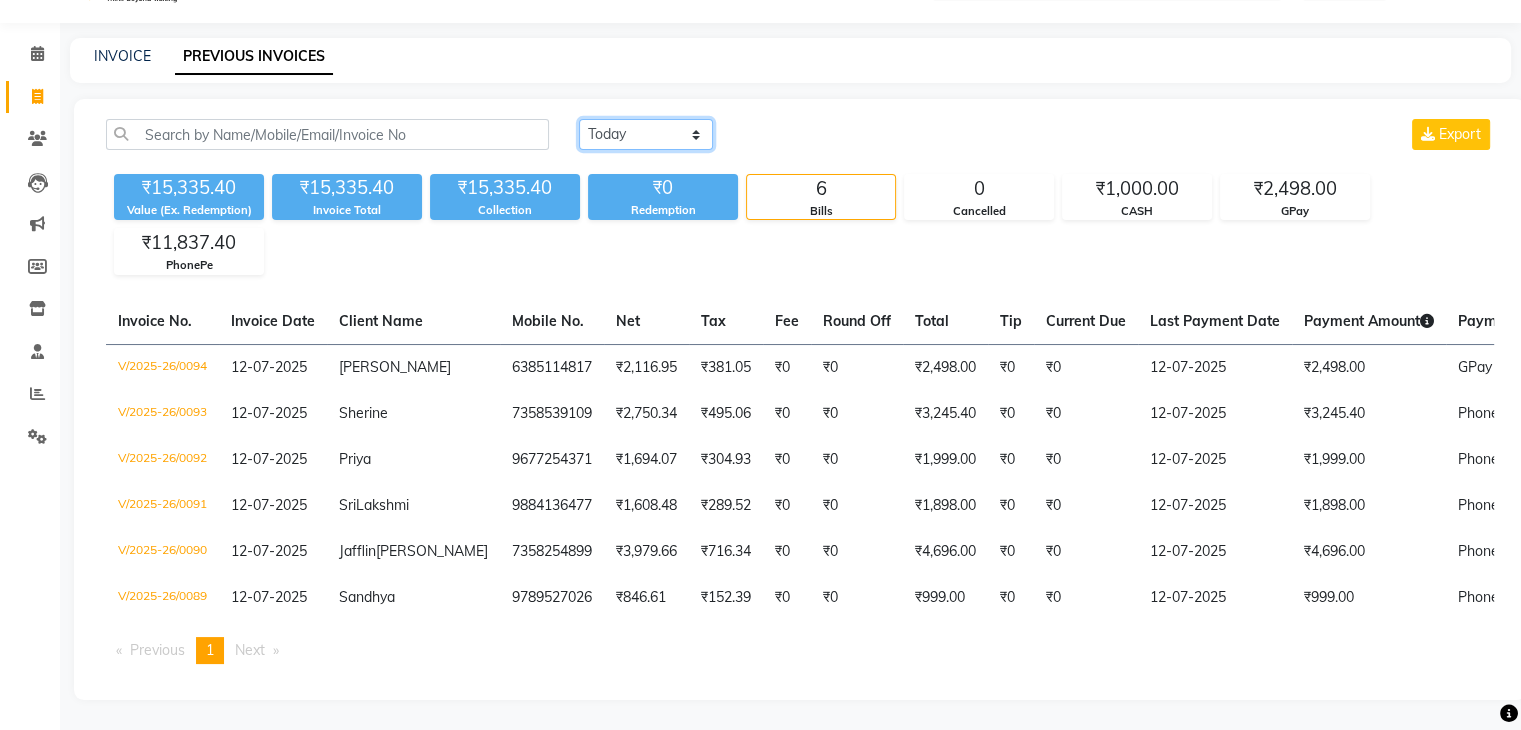 click on "[DATE] [DATE] Custom Range" 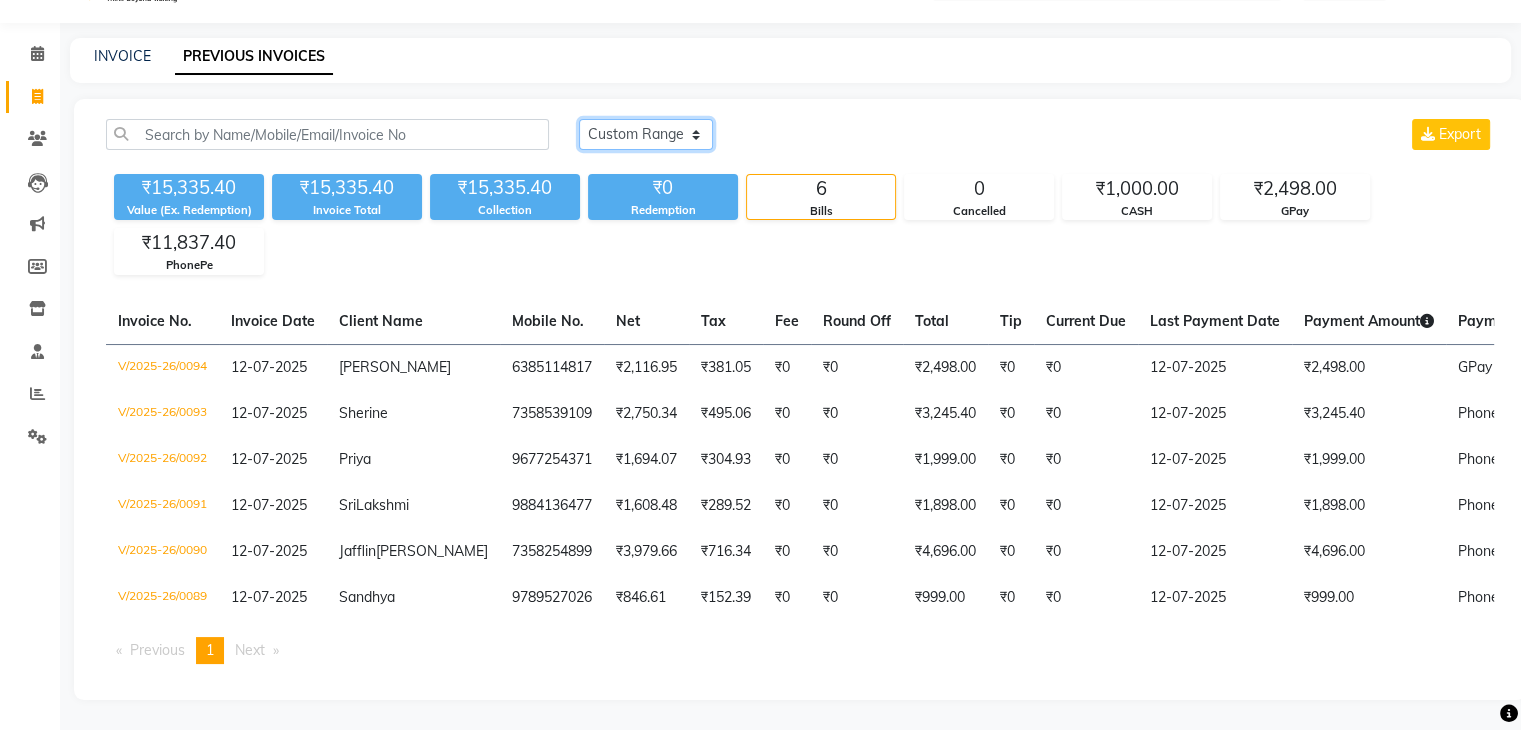 click on "[DATE] [DATE] Custom Range" 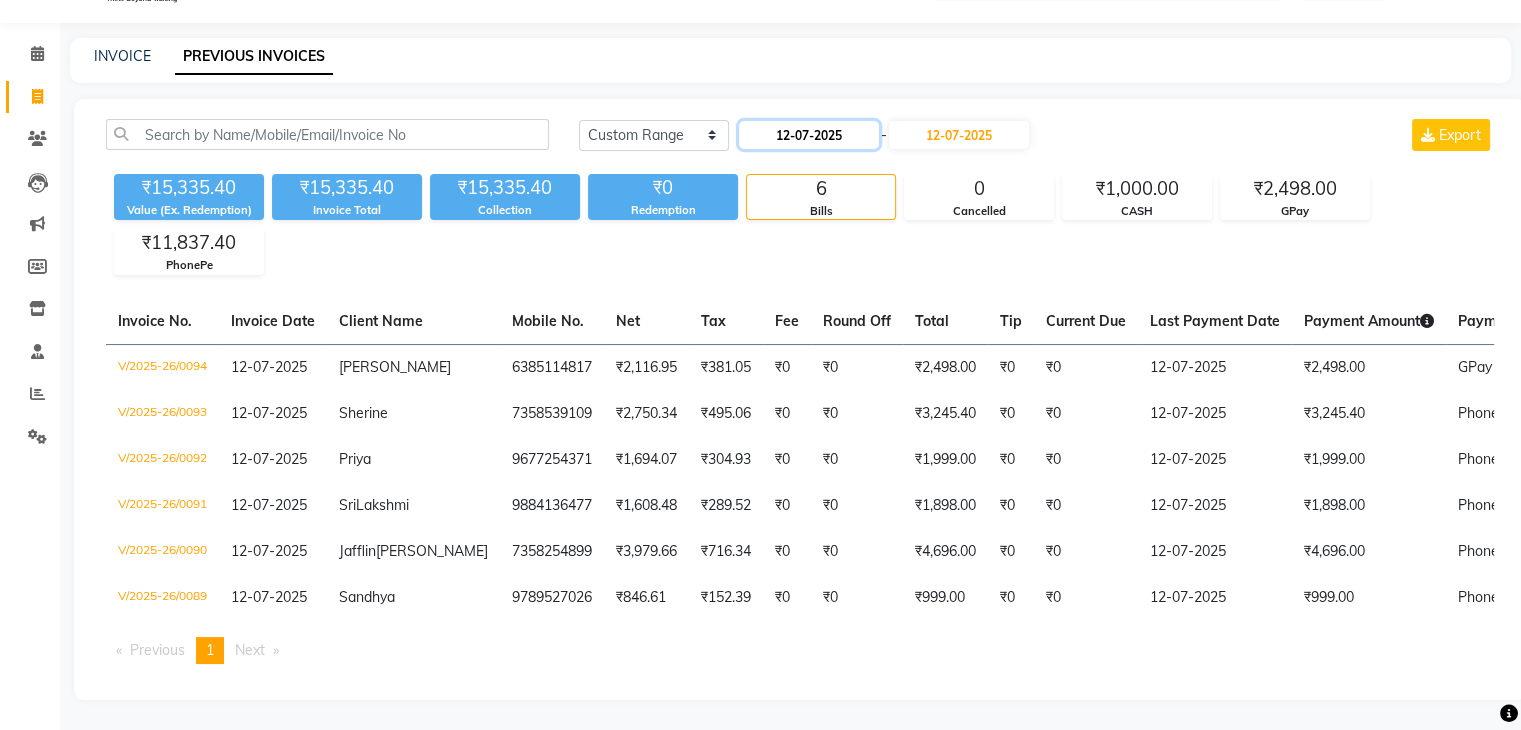 click on "12-07-2025" 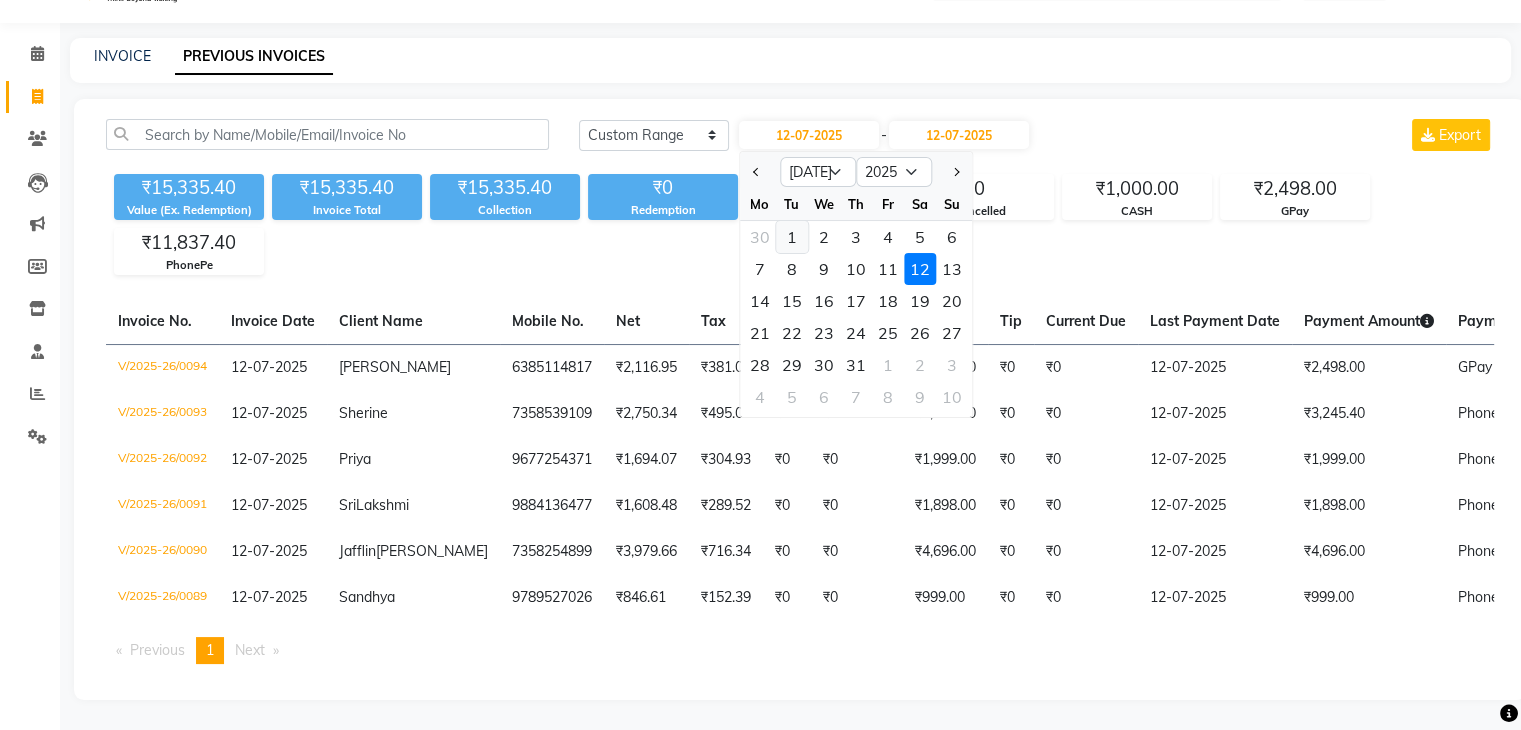 click on "1" 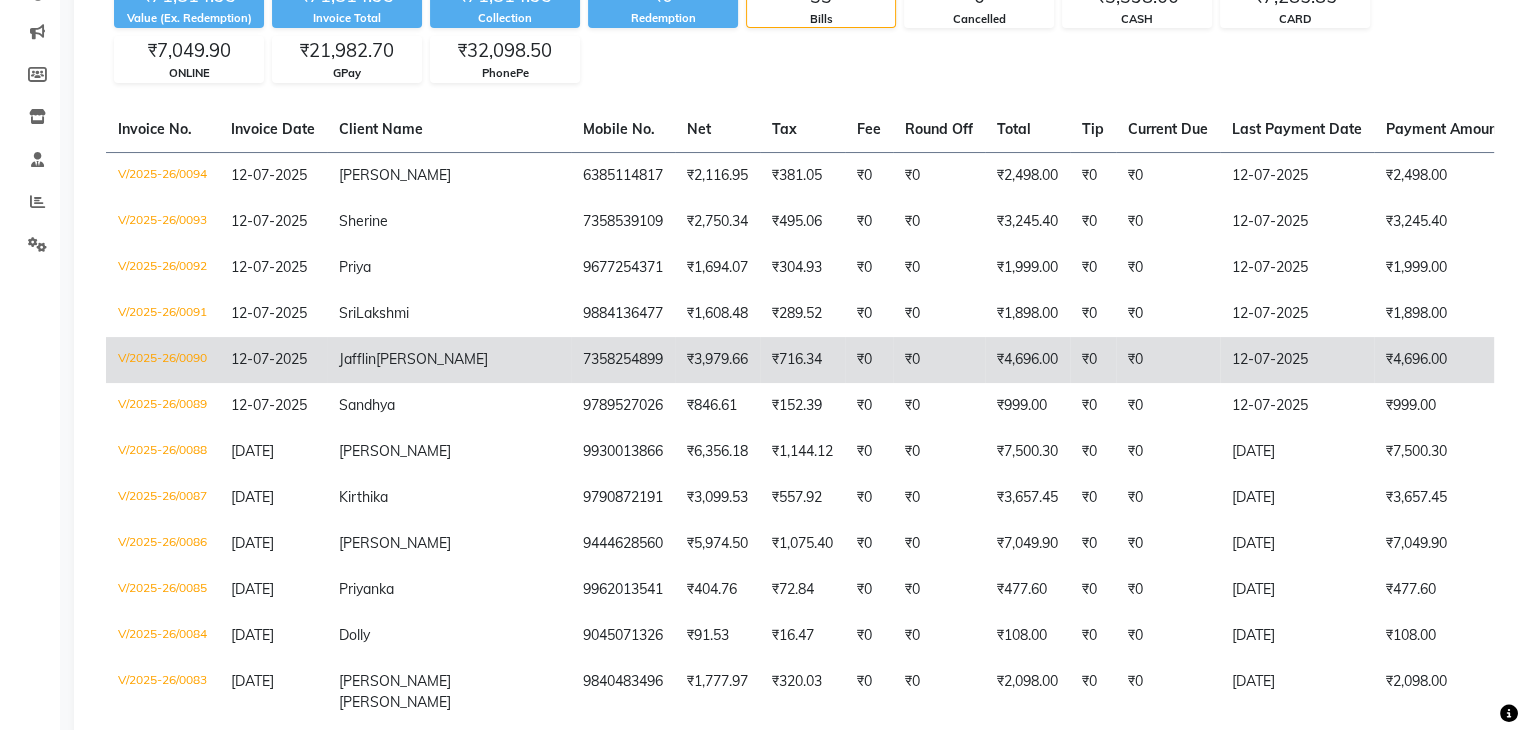 scroll, scrollTop: 279, scrollLeft: 0, axis: vertical 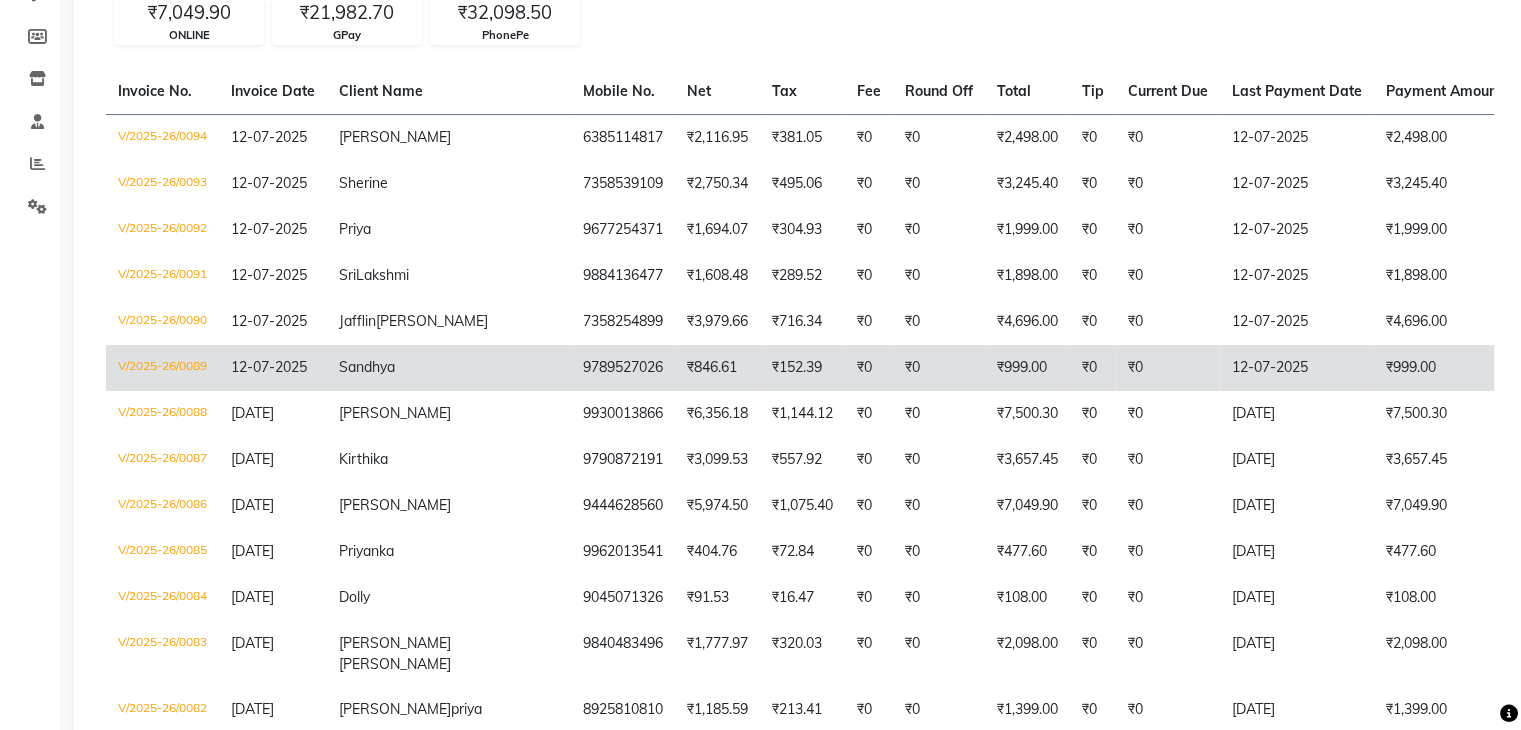 click on "₹152.39" 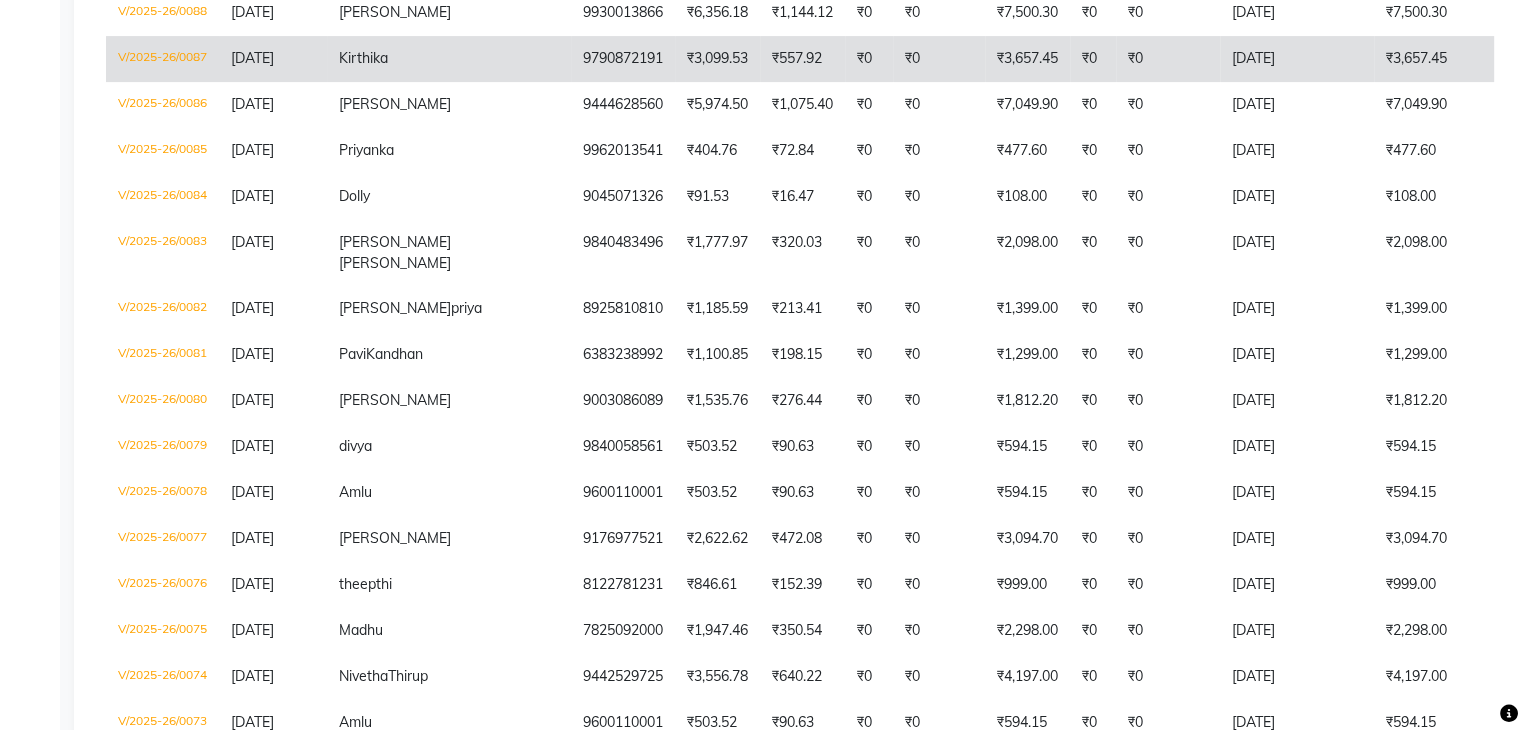 scroll, scrollTop: 780, scrollLeft: 0, axis: vertical 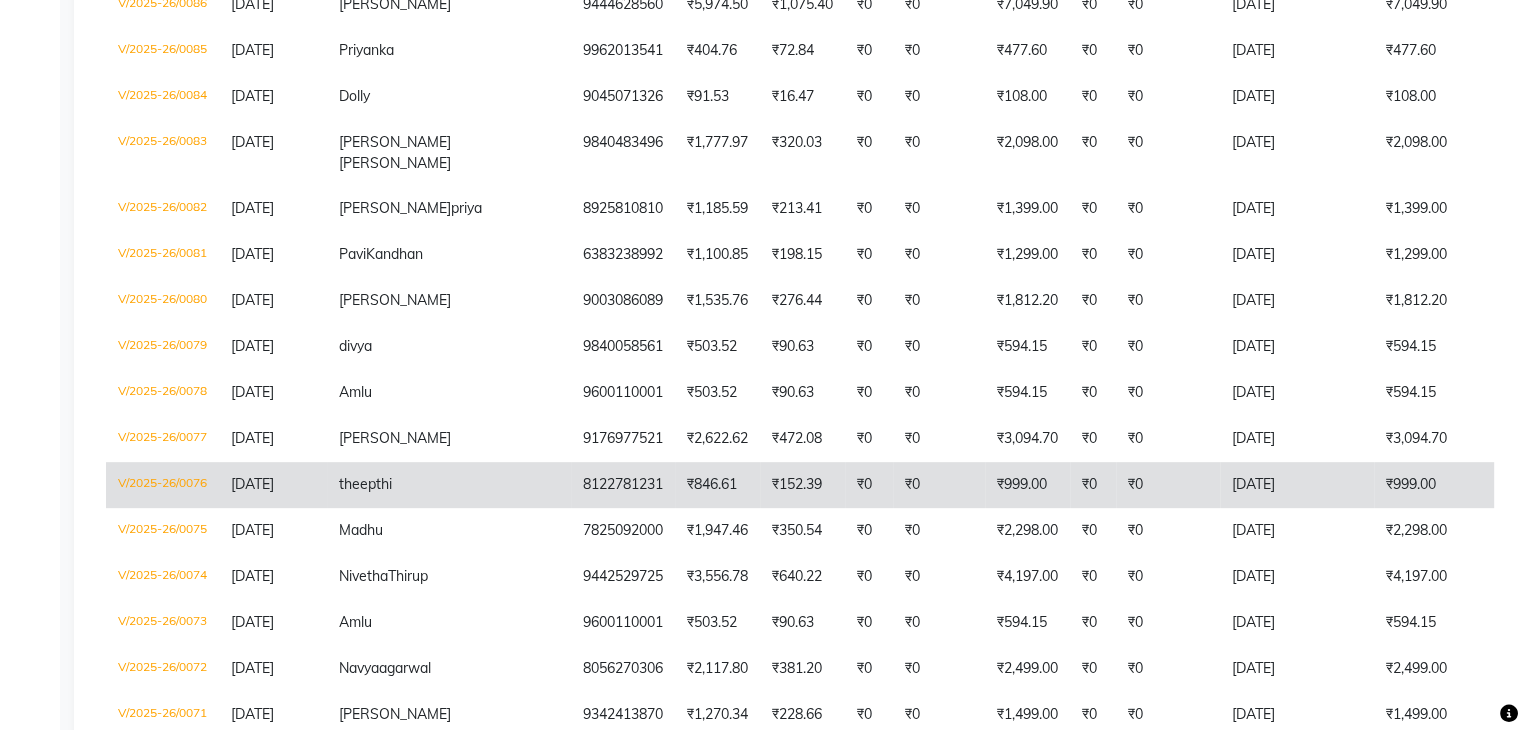 click on "₹999.00" 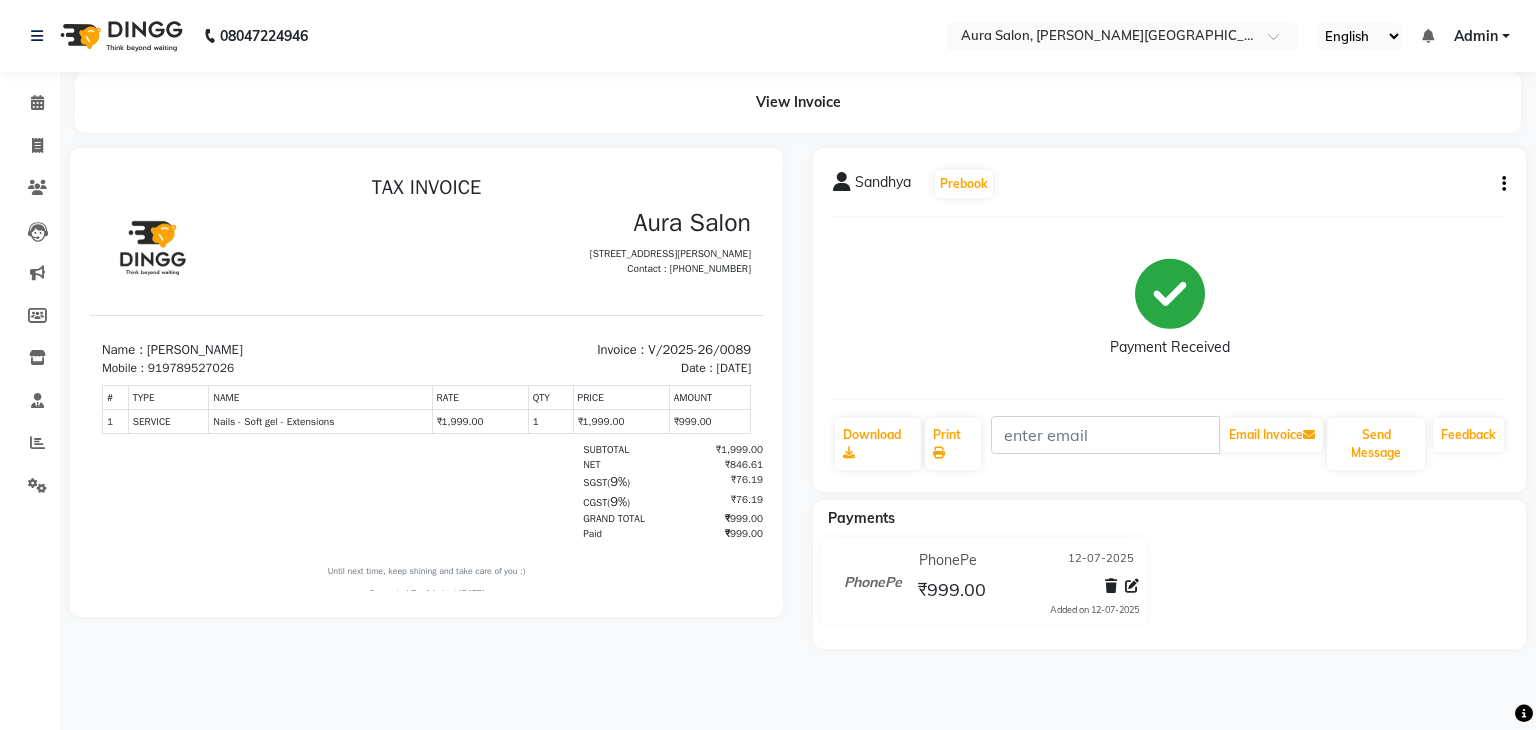 scroll, scrollTop: 0, scrollLeft: 0, axis: both 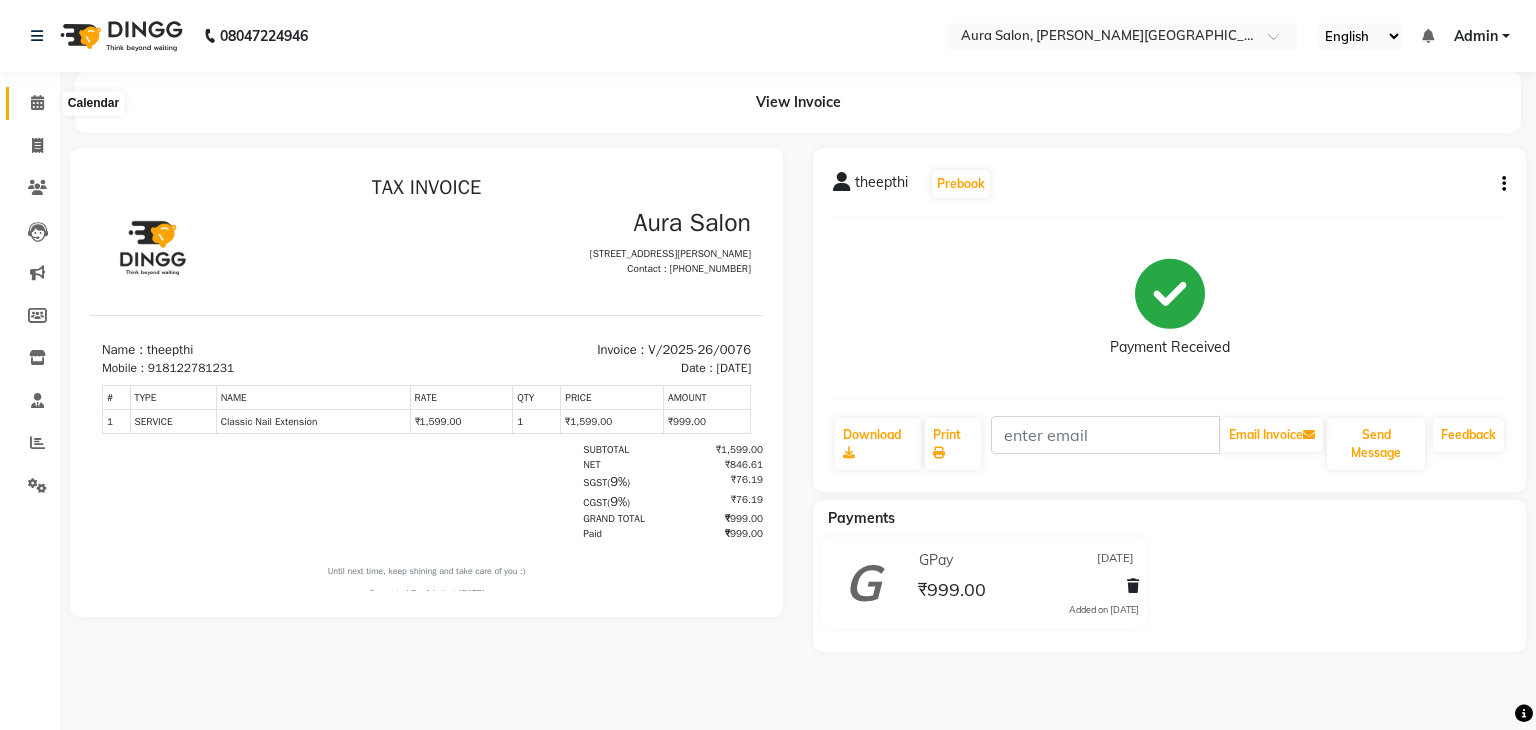 drag, startPoint x: 34, startPoint y: 108, endPoint x: 63, endPoint y: 102, distance: 29.614185 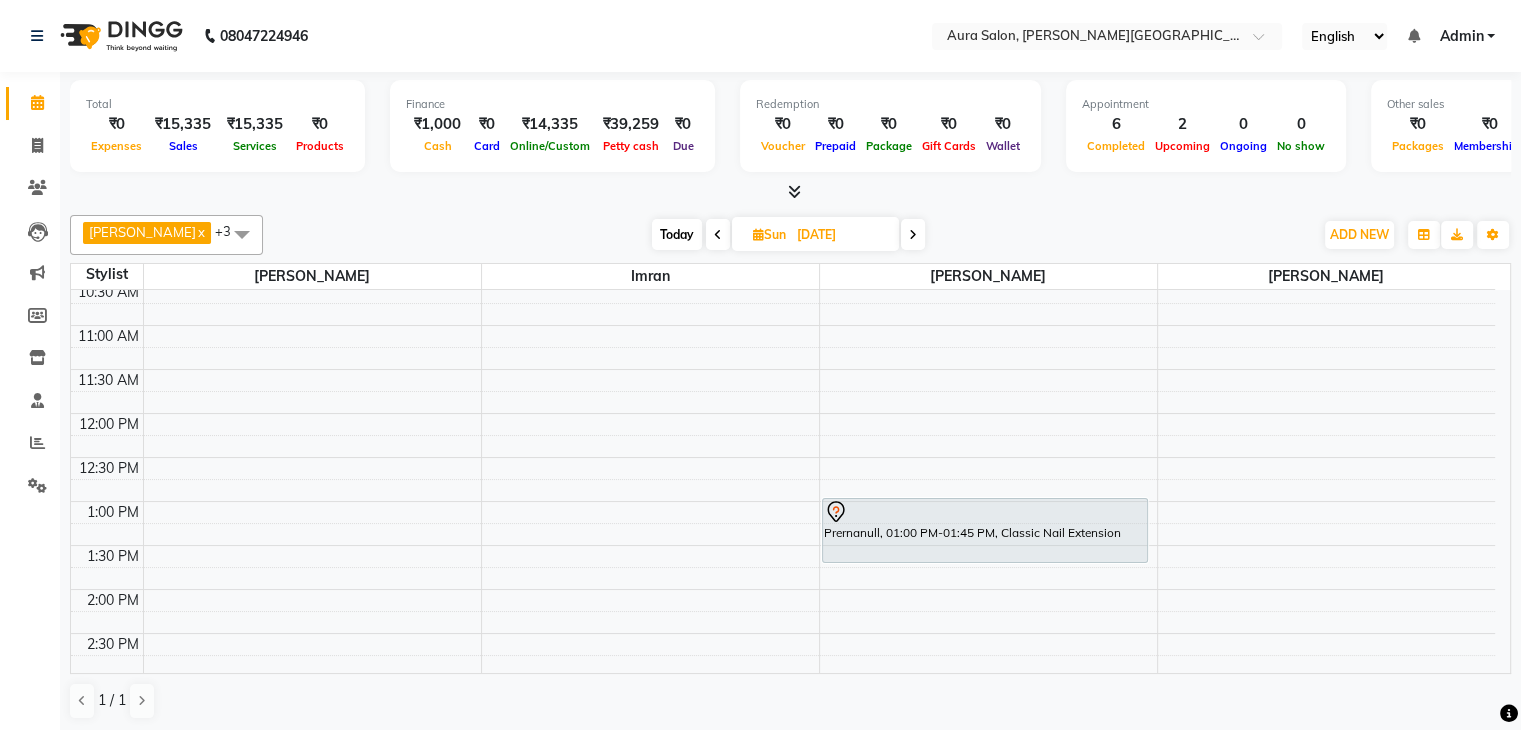 scroll, scrollTop: 200, scrollLeft: 0, axis: vertical 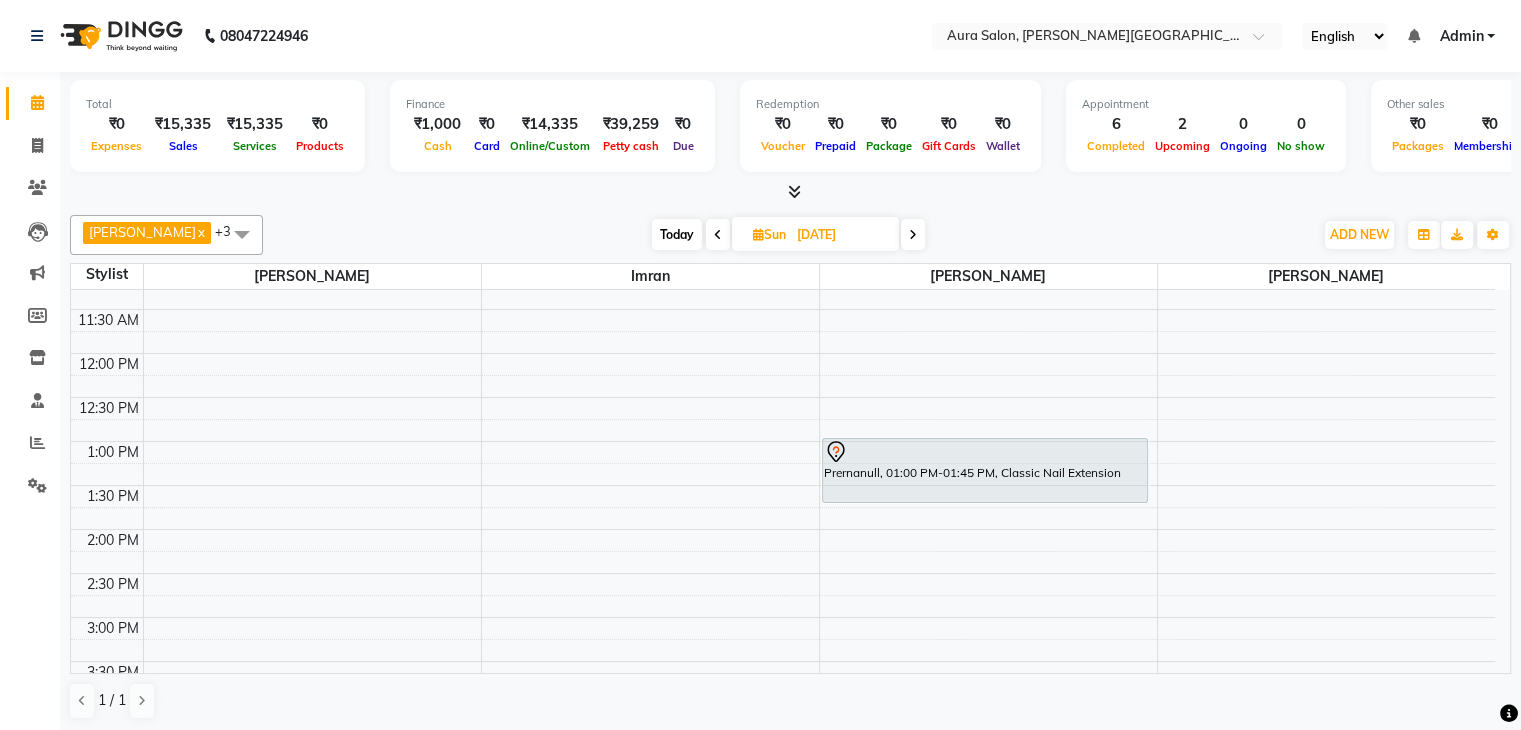 click on "Today" at bounding box center [677, 234] 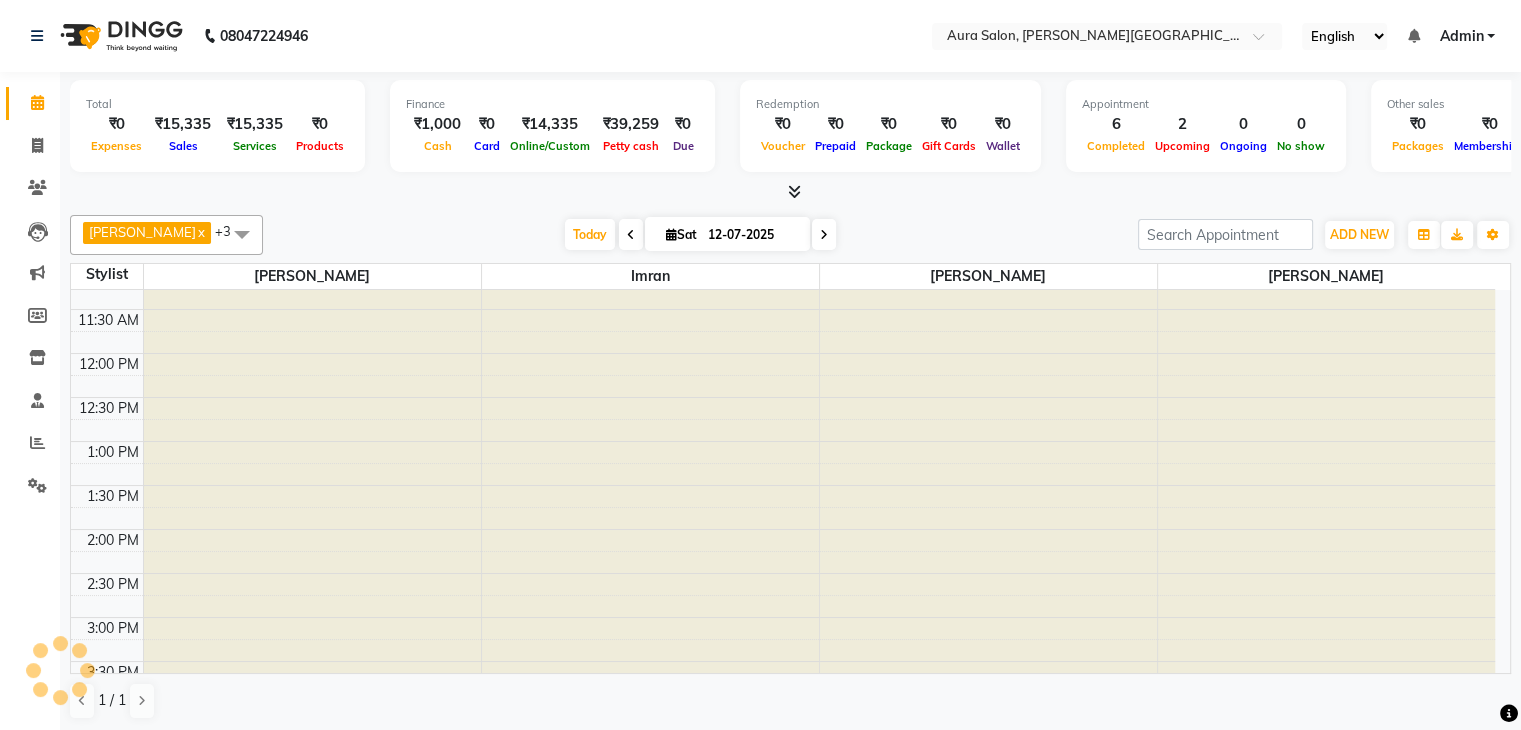 scroll, scrollTop: 488, scrollLeft: 0, axis: vertical 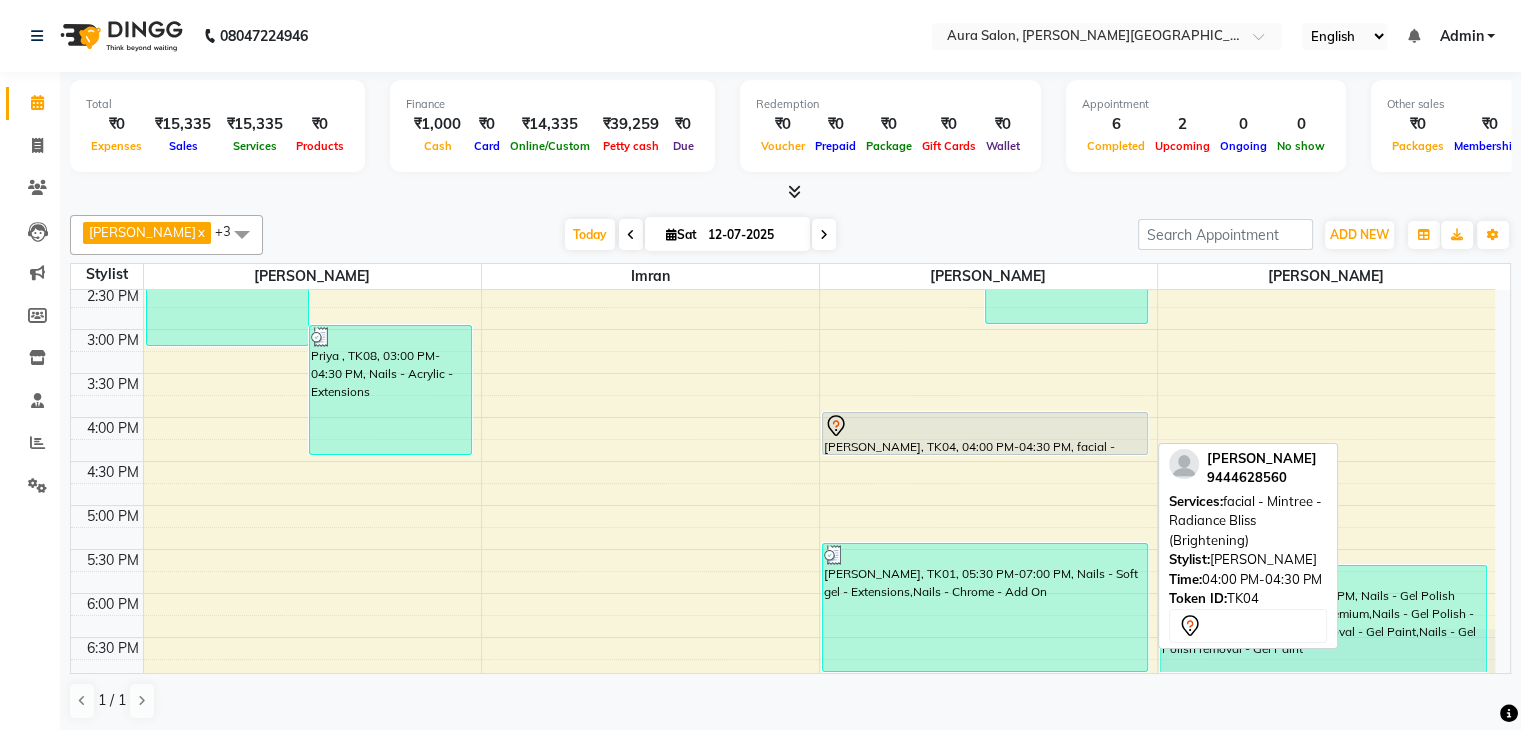 click on "[PERSON_NAME], TK04, 04:00 PM-04:30 PM, facial - Mintree - Radiance Bliss (Brightening)" at bounding box center [985, 433] 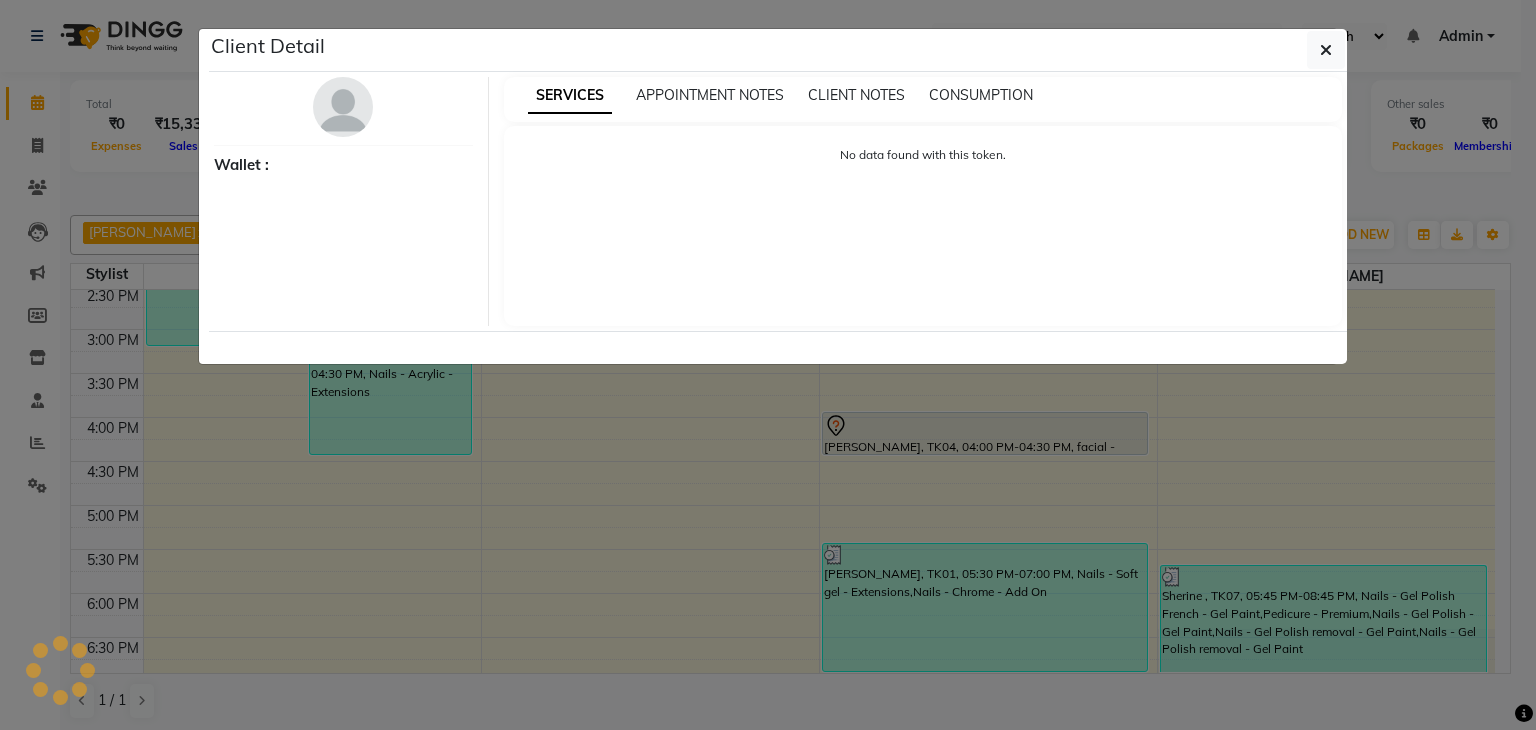 select on "7" 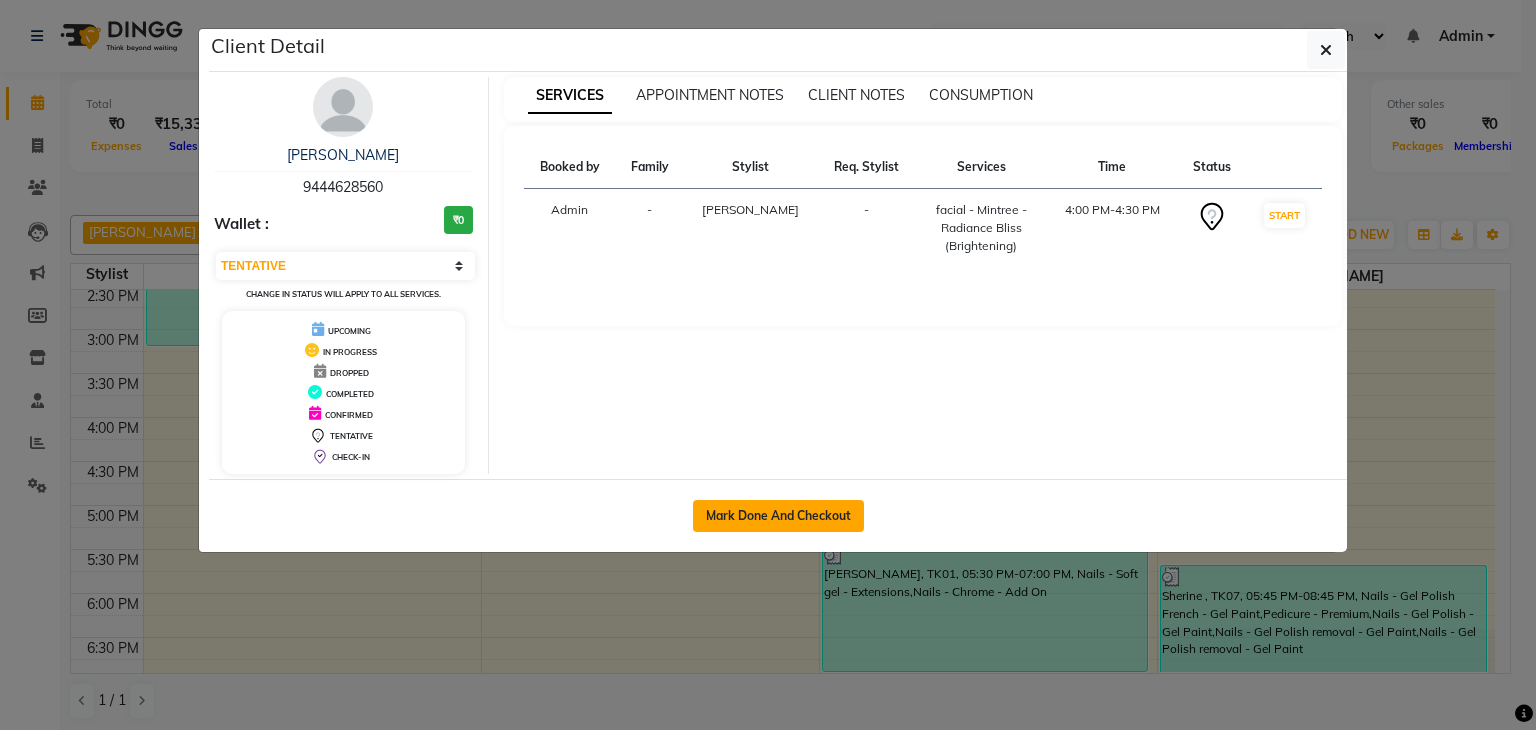 click on "Mark Done And Checkout" 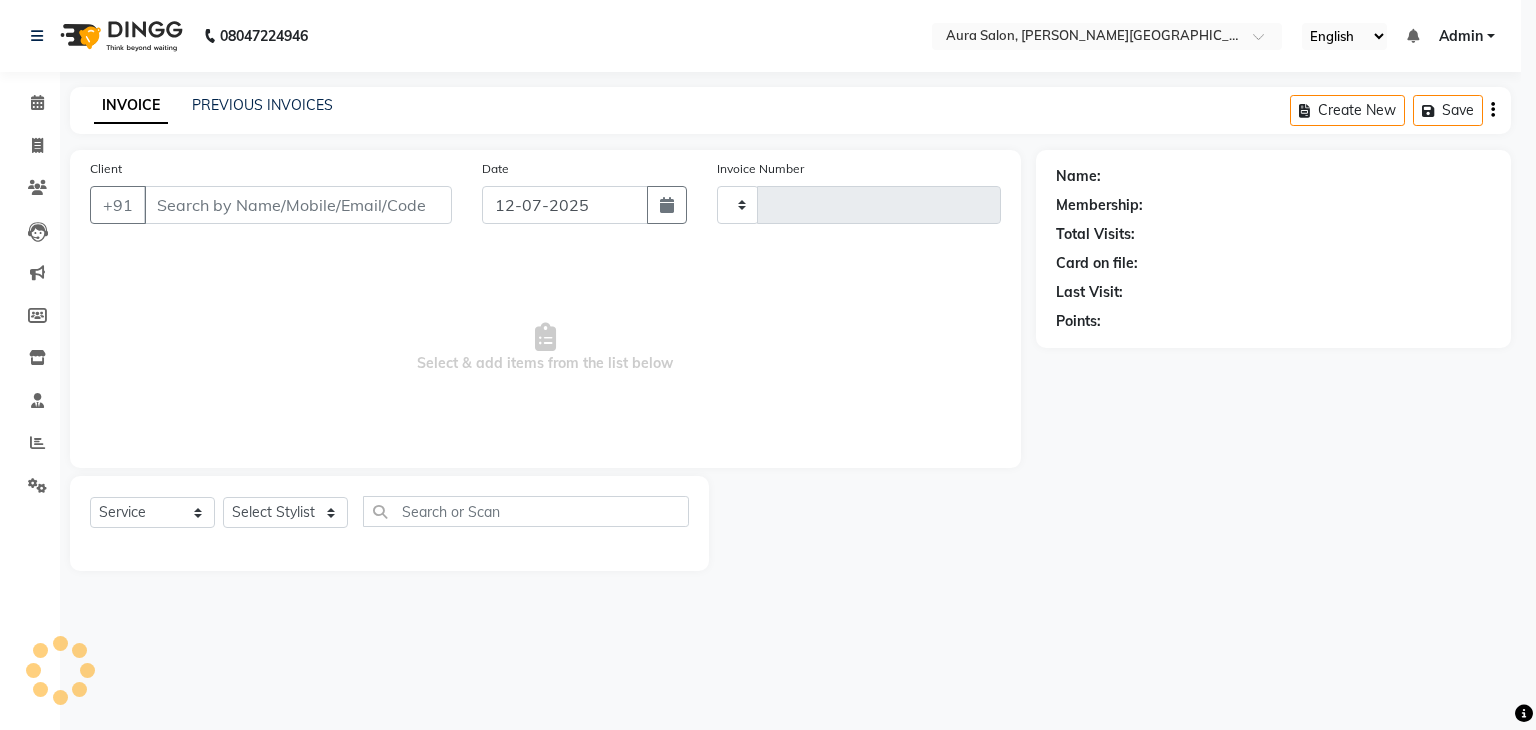 type on "0095" 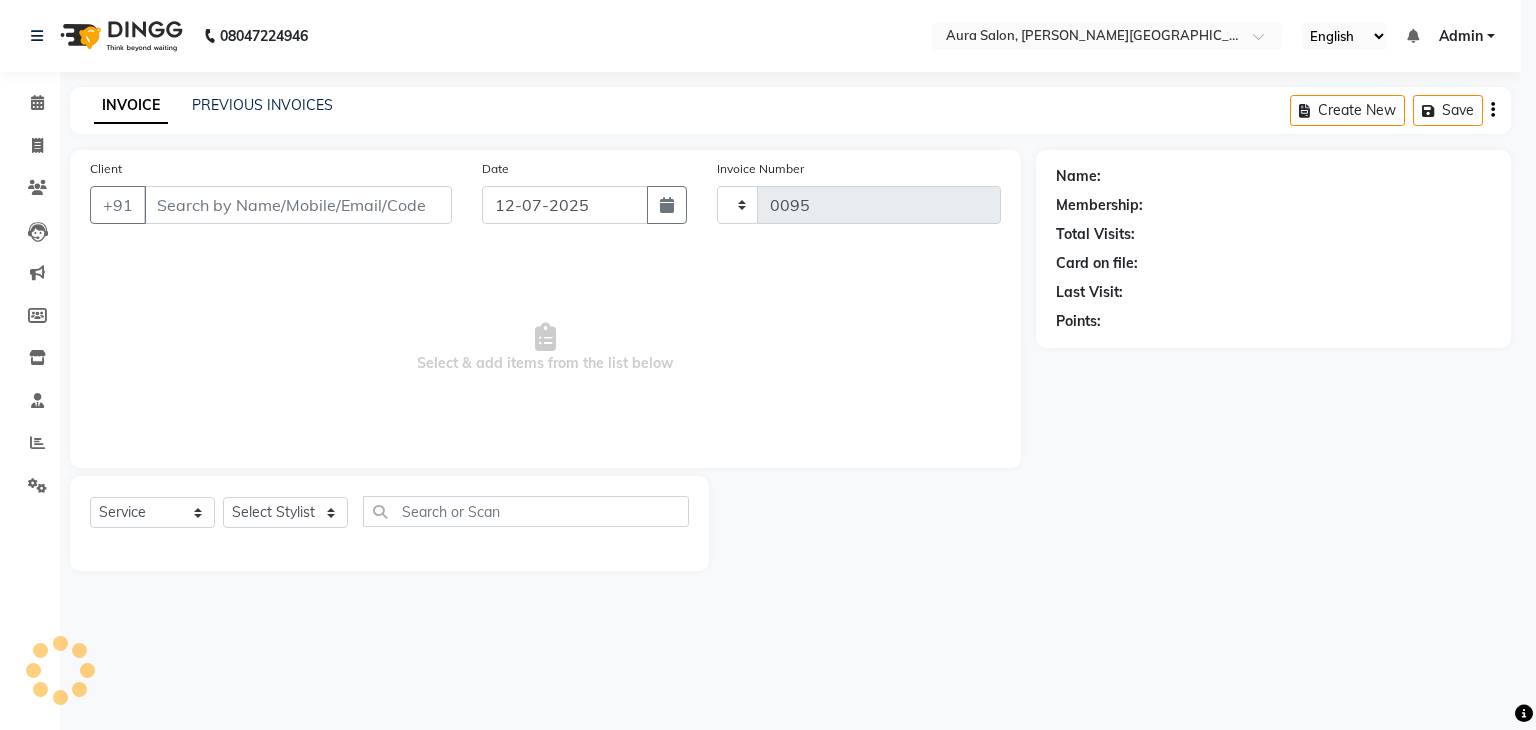 select on "7430" 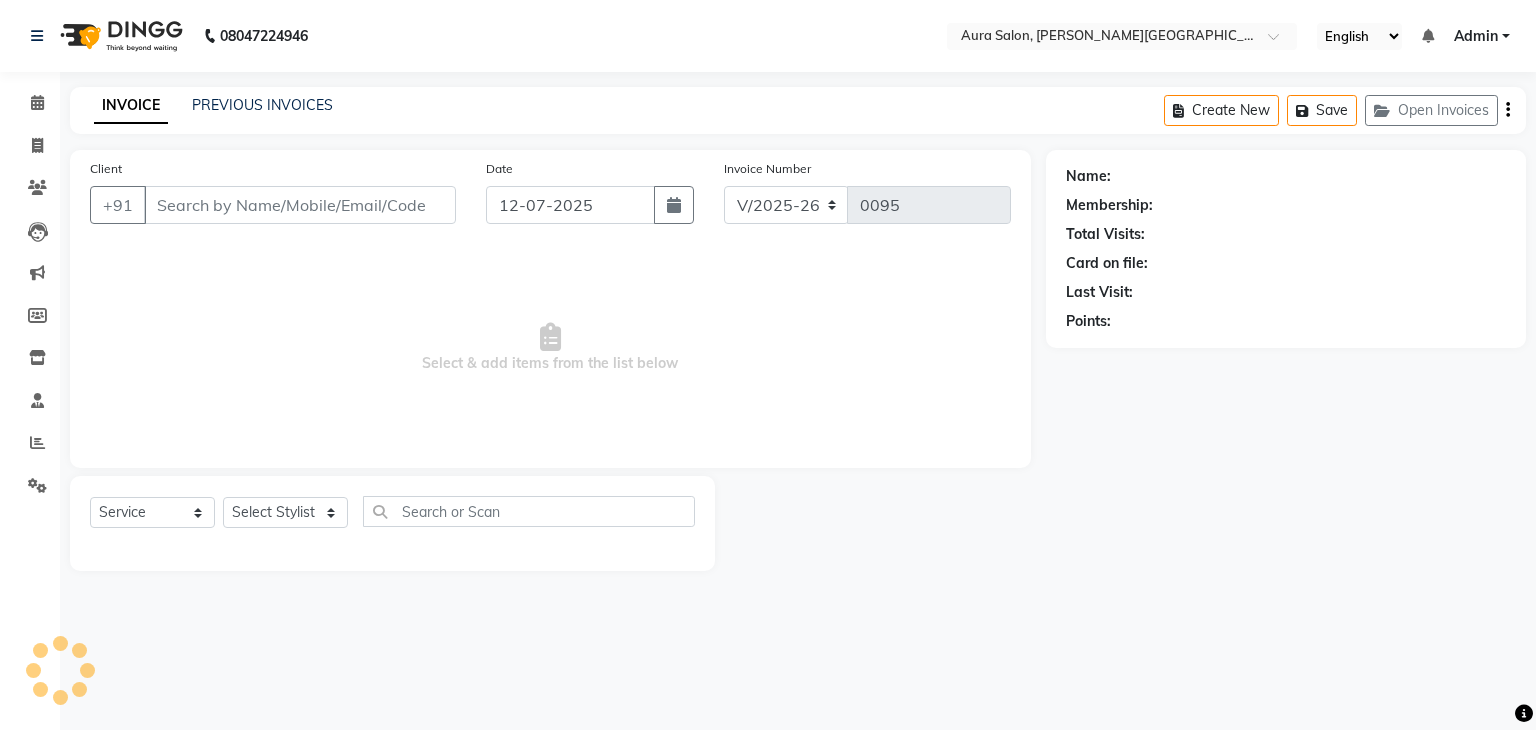 type on "9444628560" 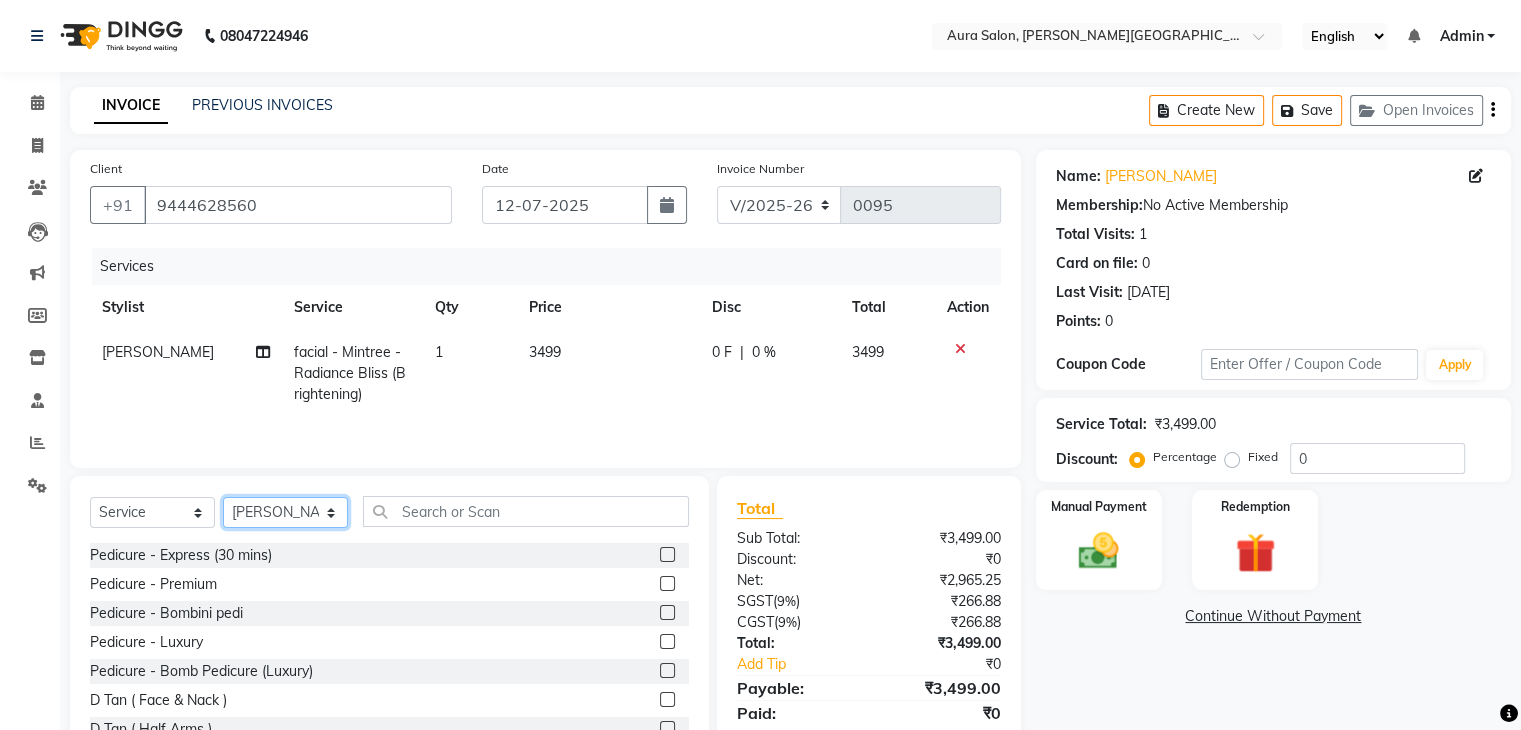 click on "Select Stylist Boi [PERSON_NAME] [PERSON_NAME] [PERSON_NAME] [PERSON_NAME]" 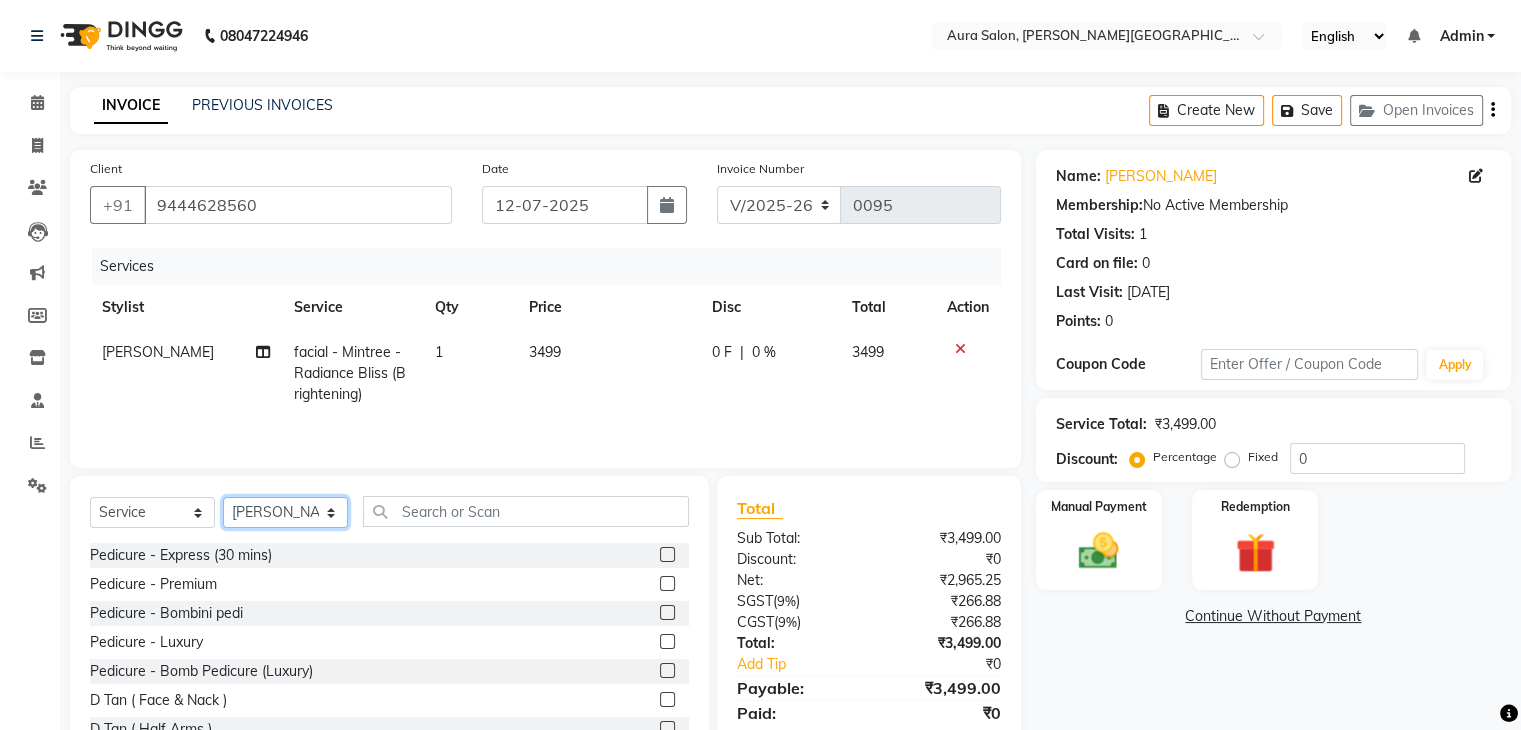click on "Select Stylist Boi [PERSON_NAME] [PERSON_NAME] [PERSON_NAME] [PERSON_NAME]" 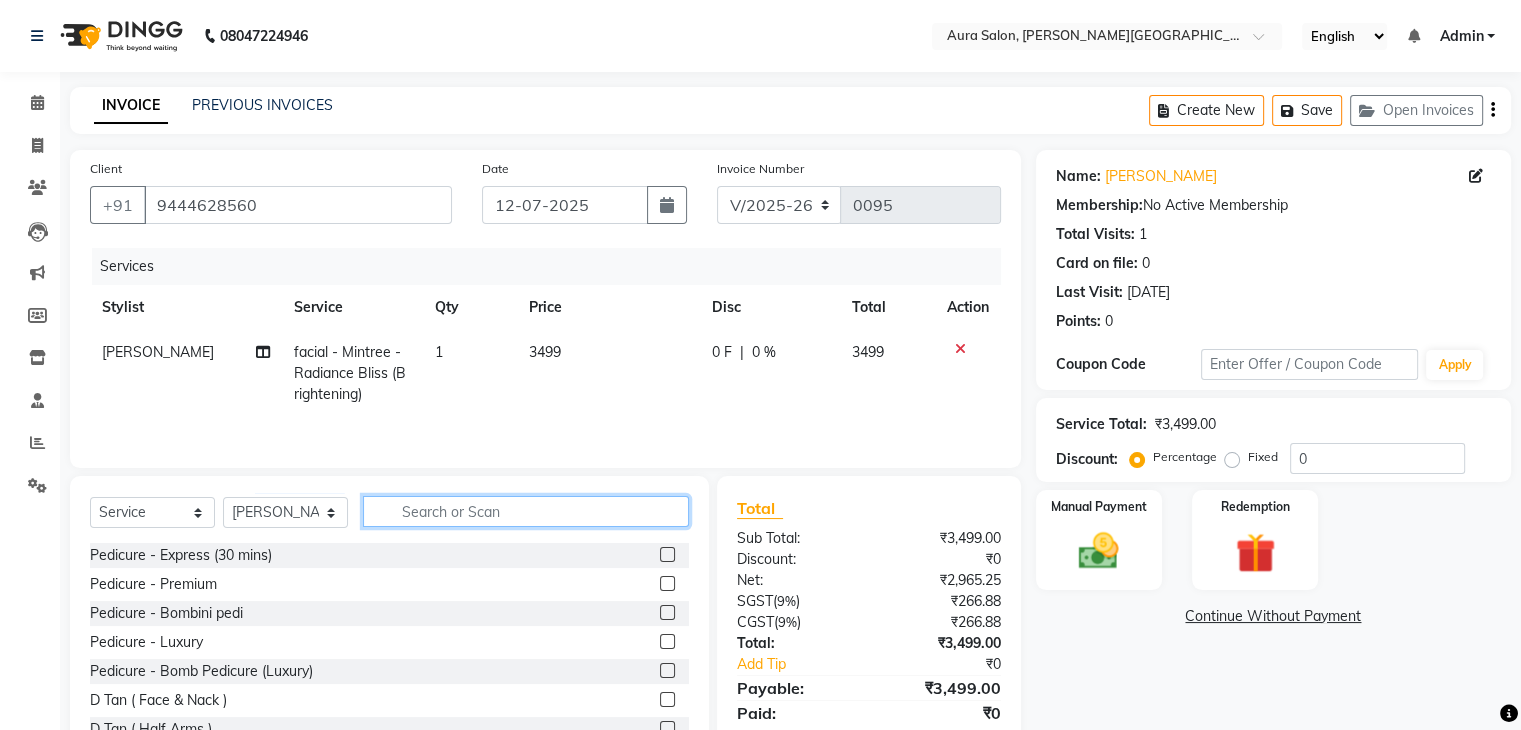 click 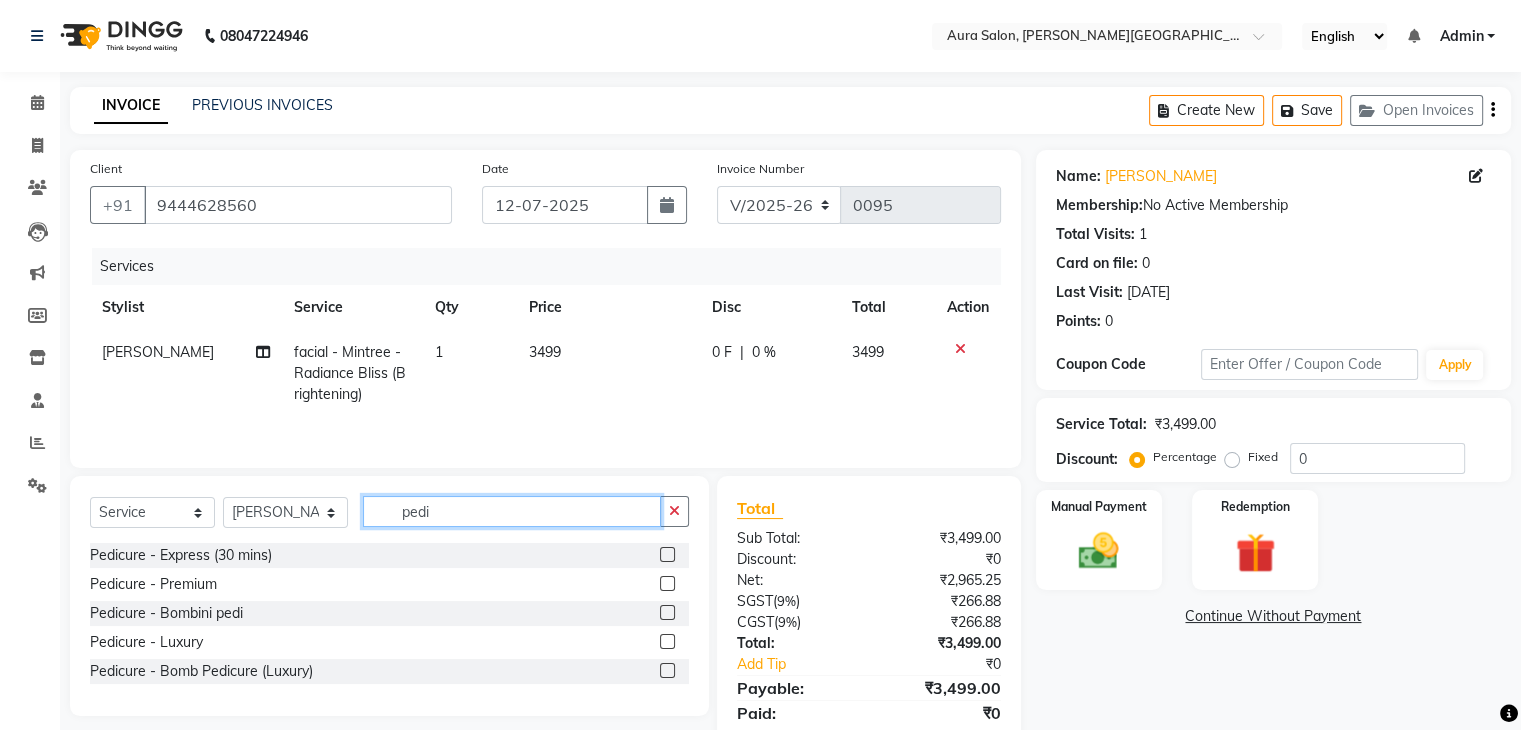 type on "pedi" 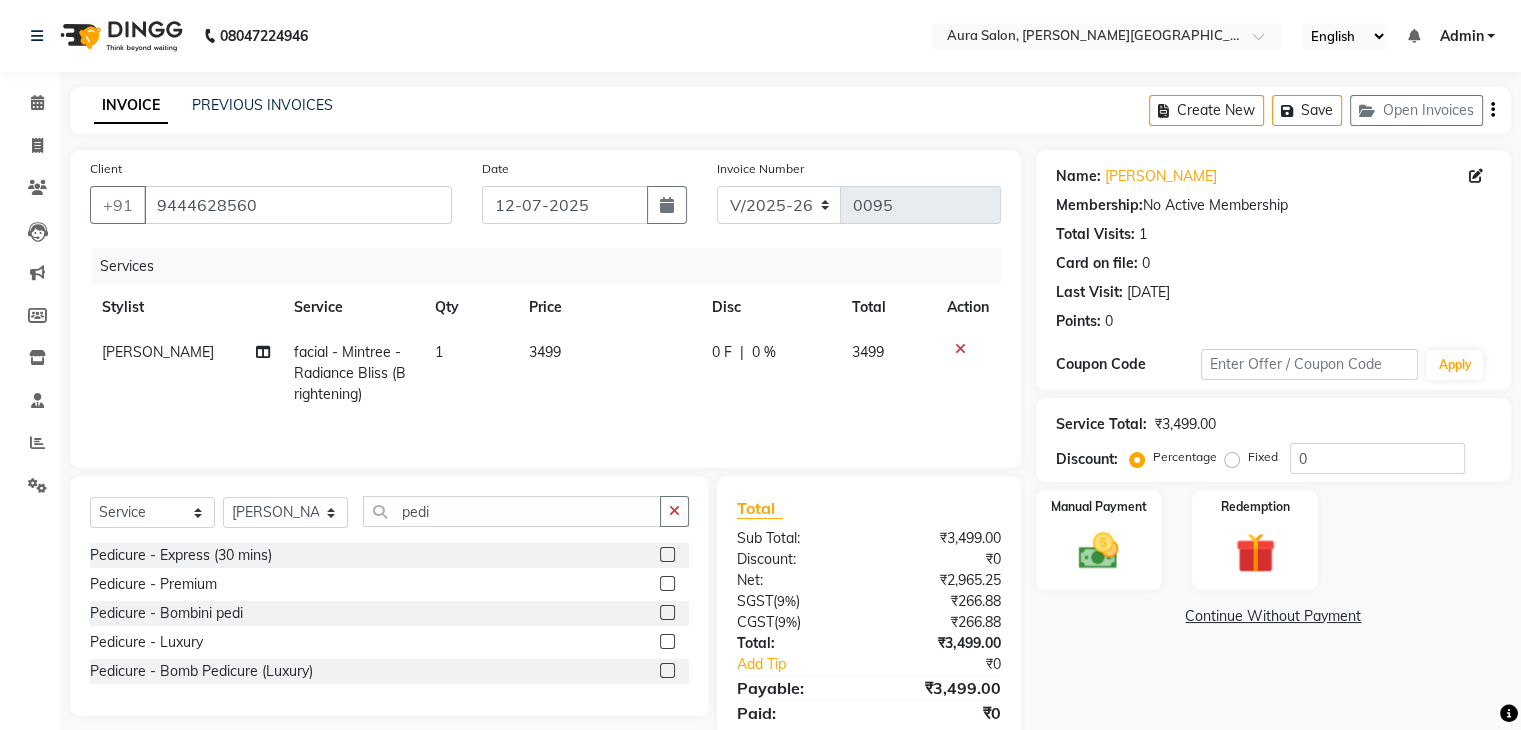 click 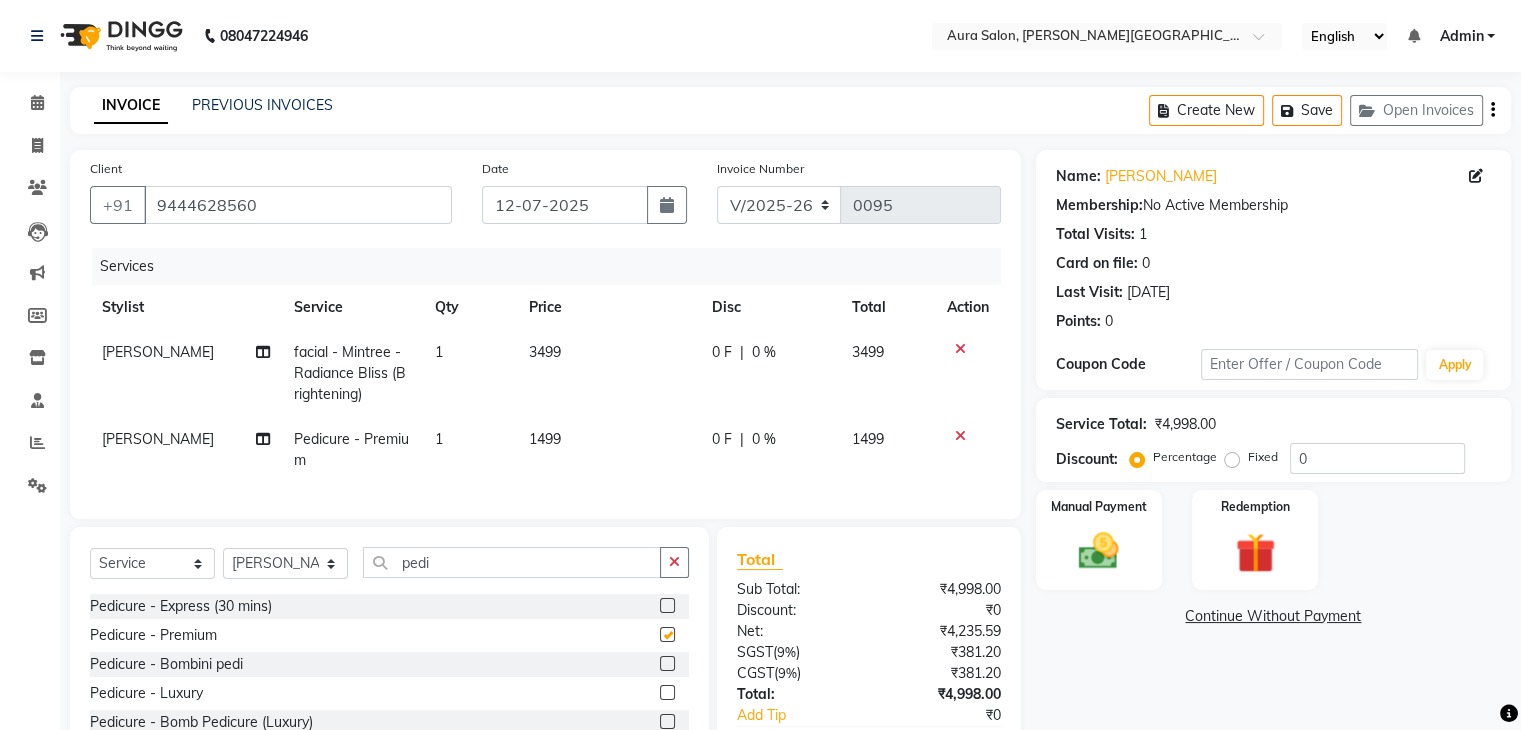 checkbox on "false" 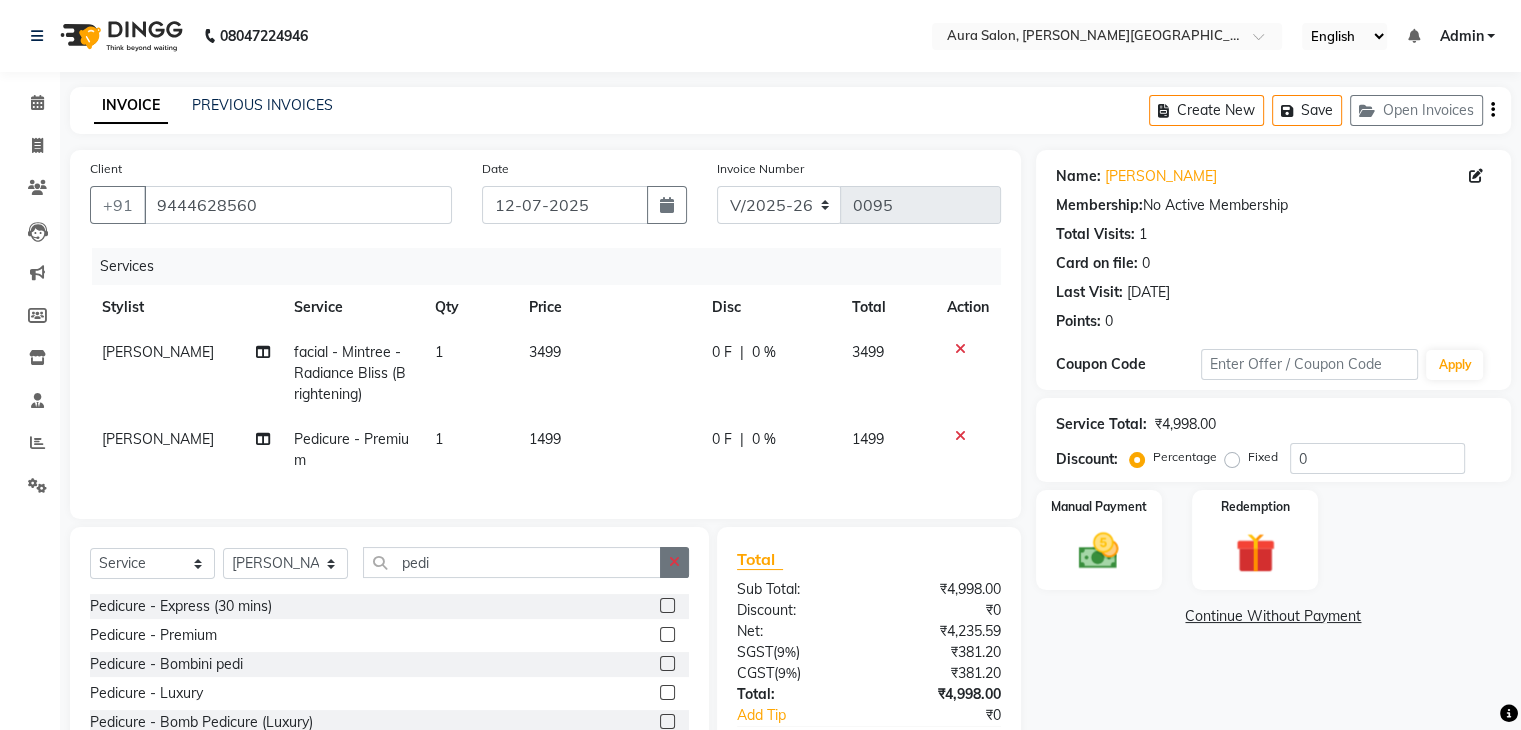 click 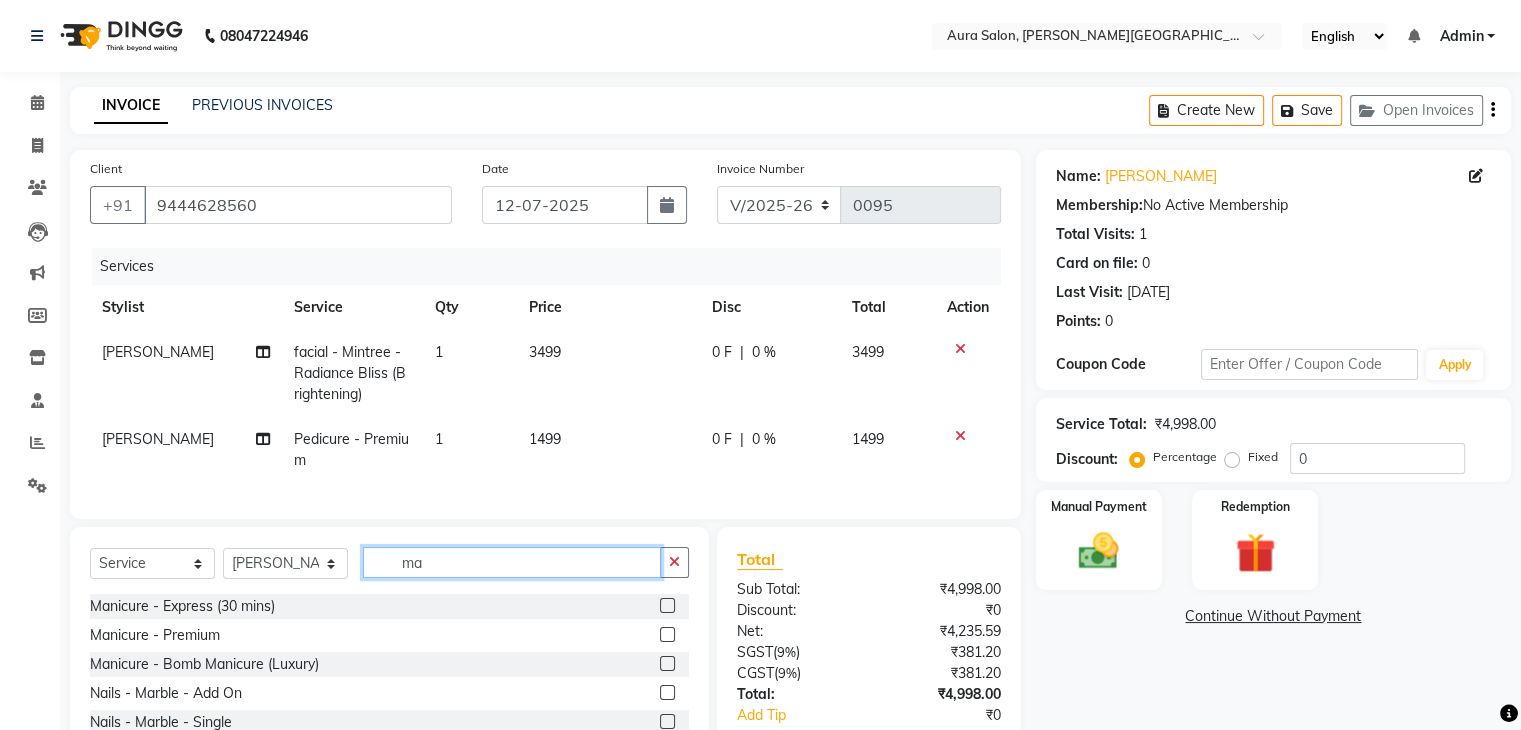 type on "ma" 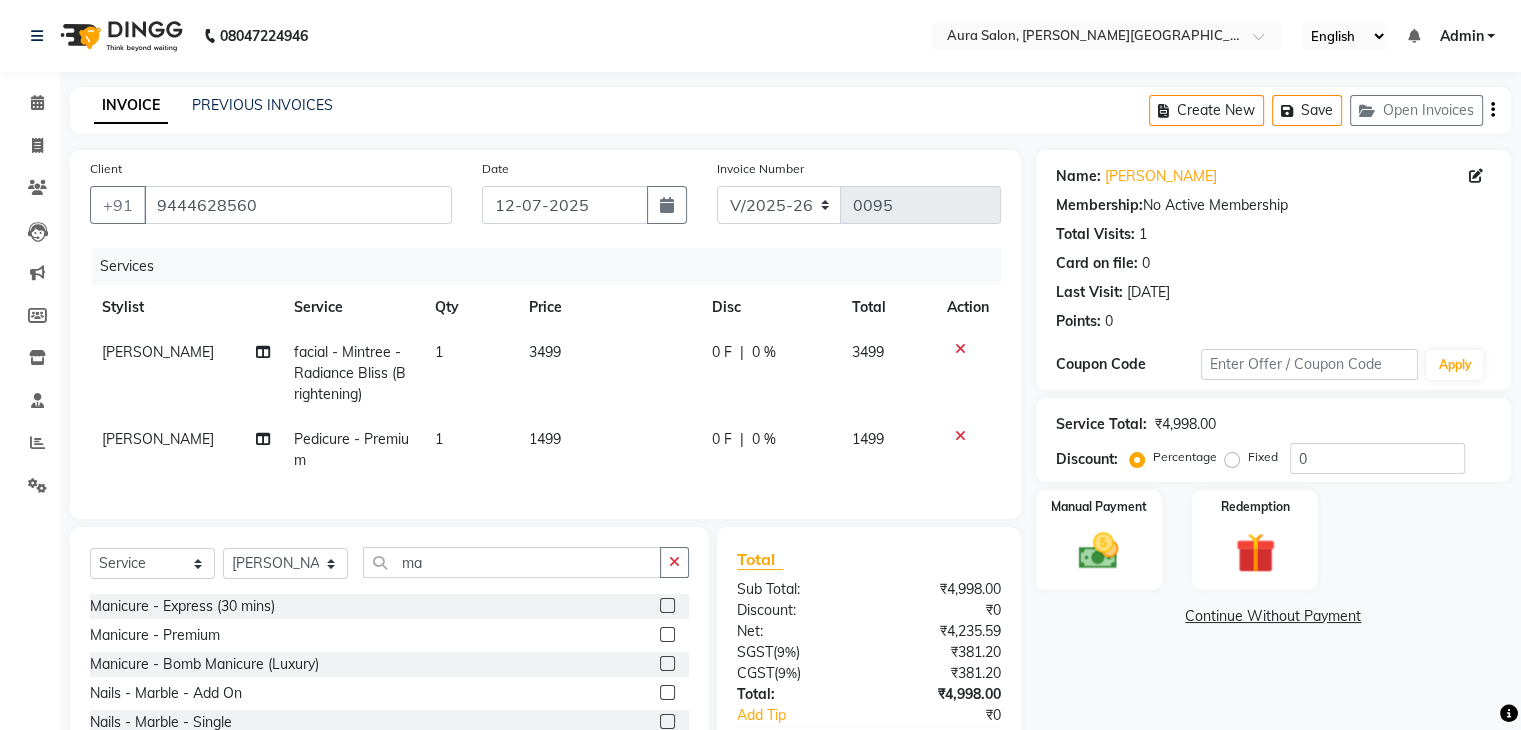 click 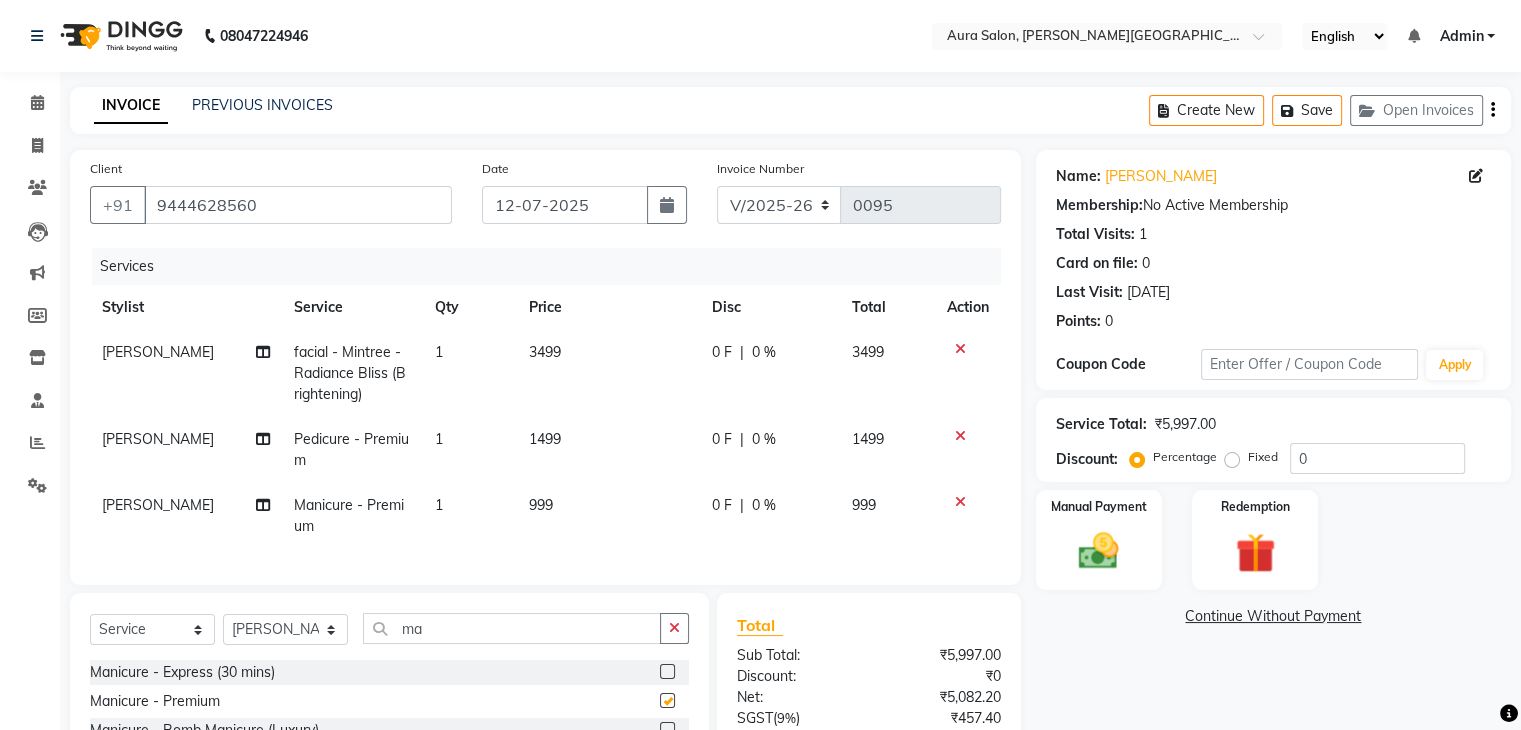 checkbox on "false" 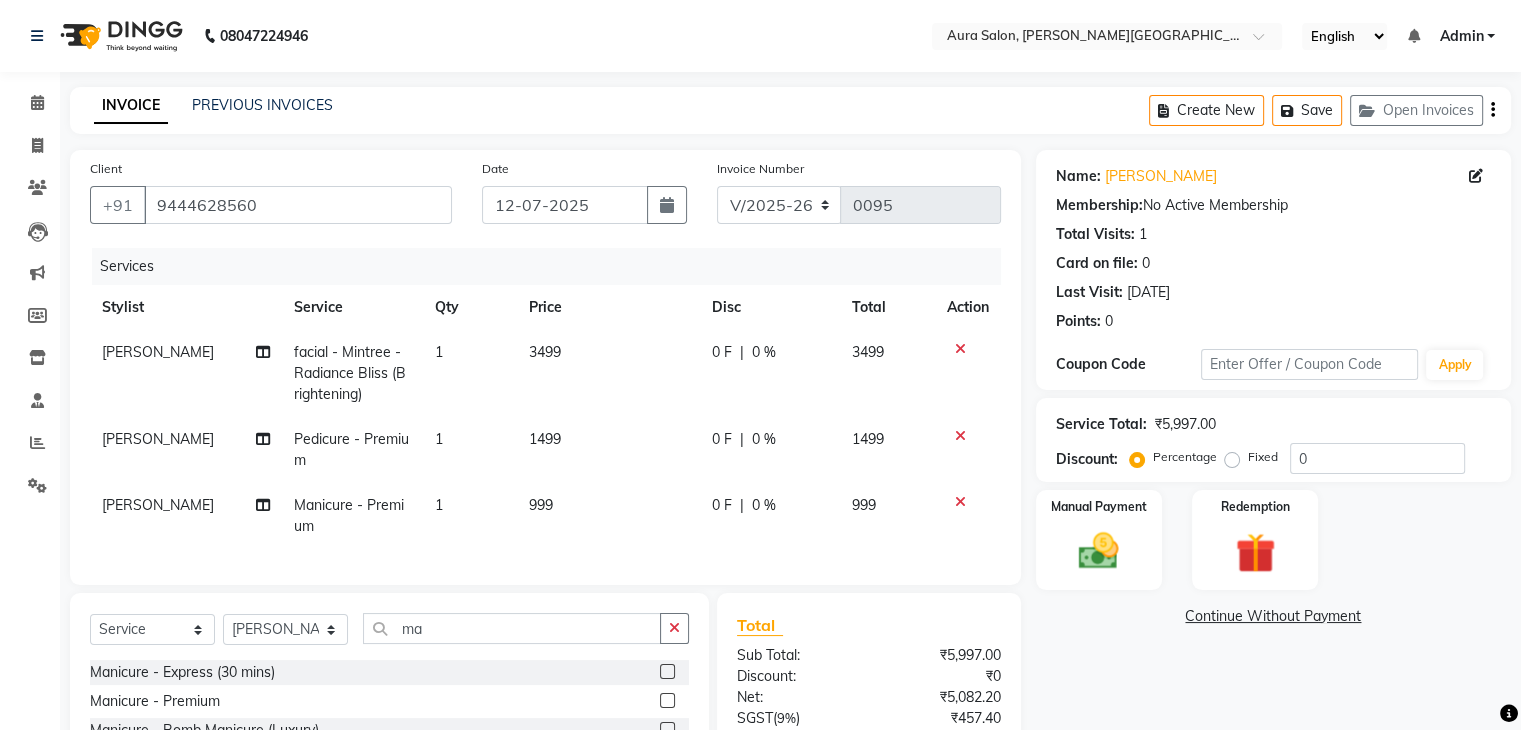 scroll, scrollTop: 200, scrollLeft: 0, axis: vertical 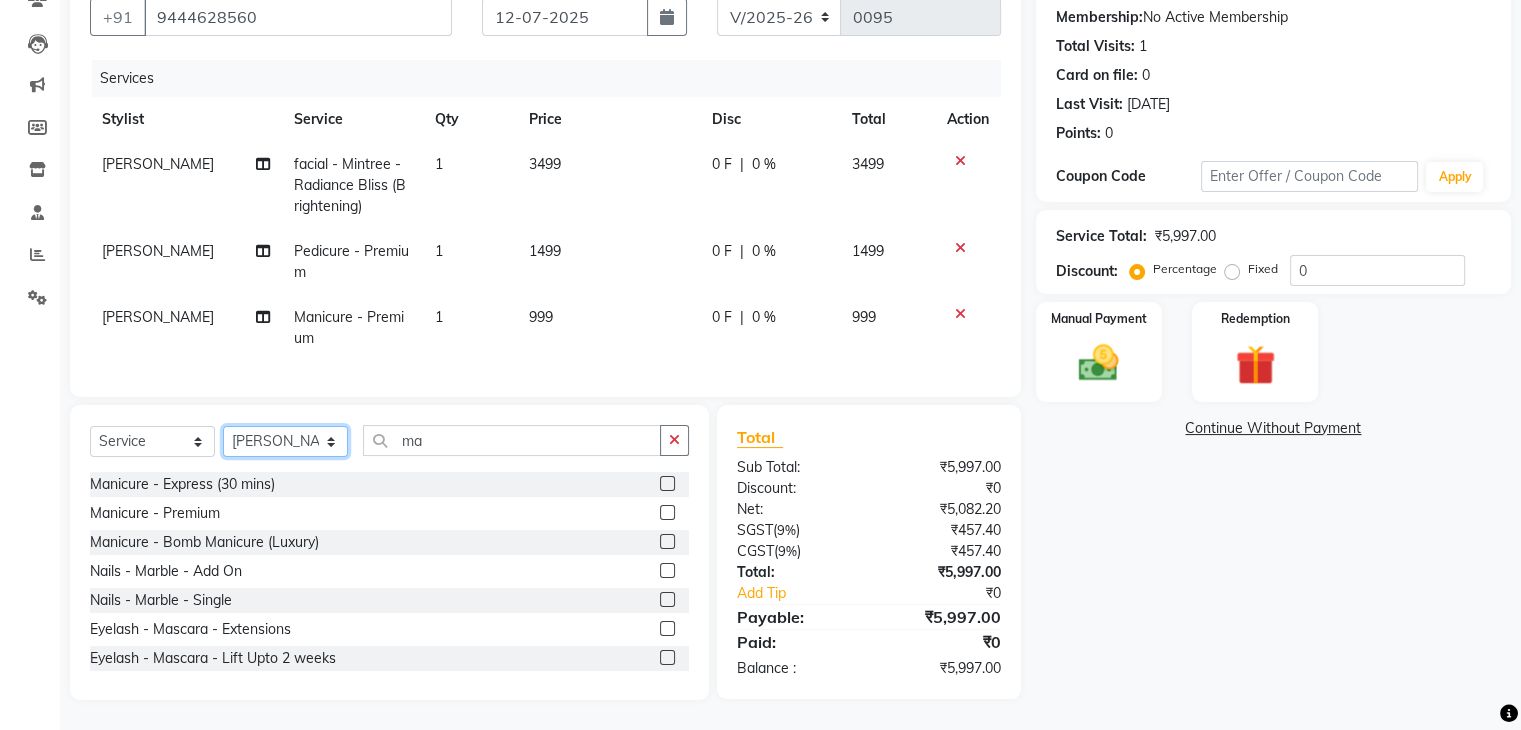 click on "Select Stylist Boi [PERSON_NAME] [PERSON_NAME] [PERSON_NAME] [PERSON_NAME]" 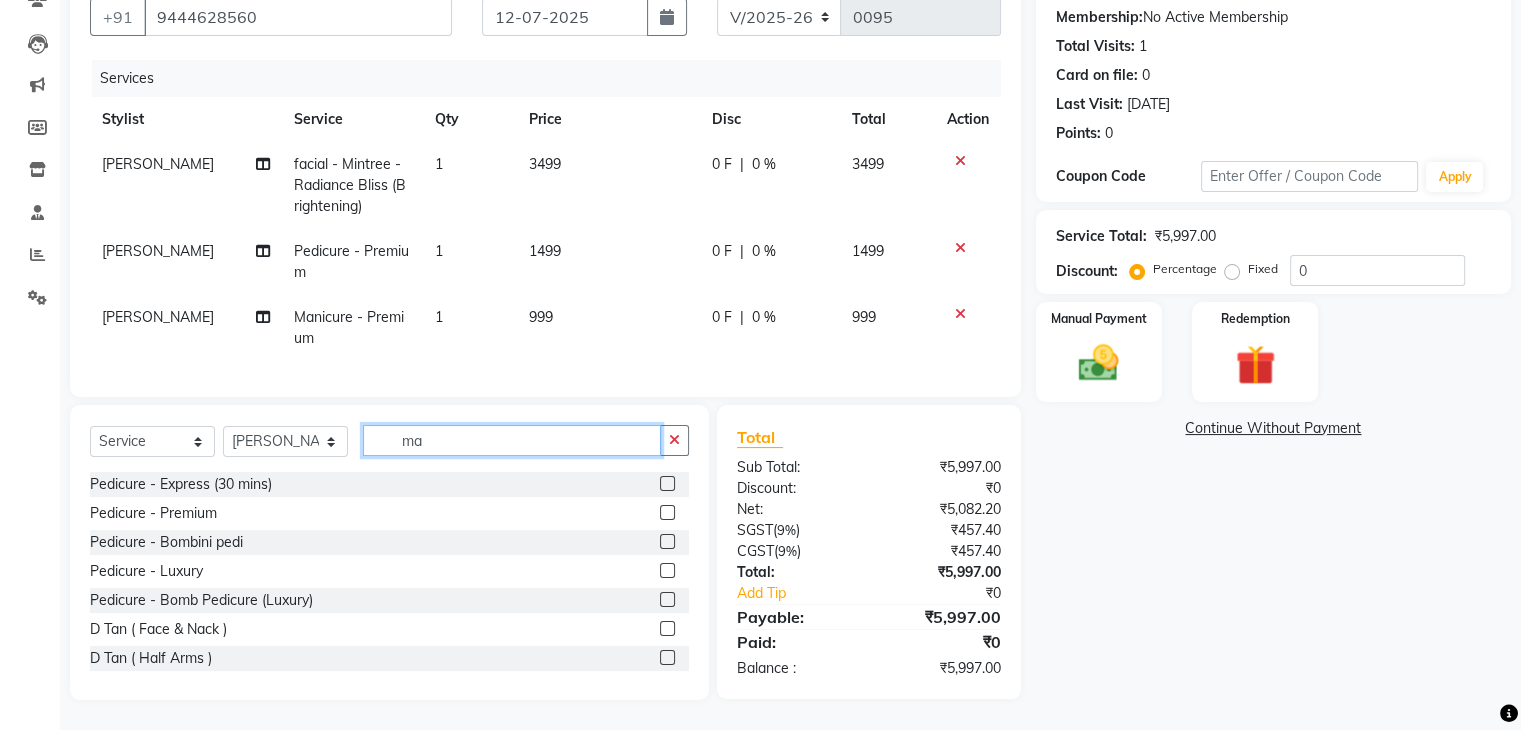 click on "ma" 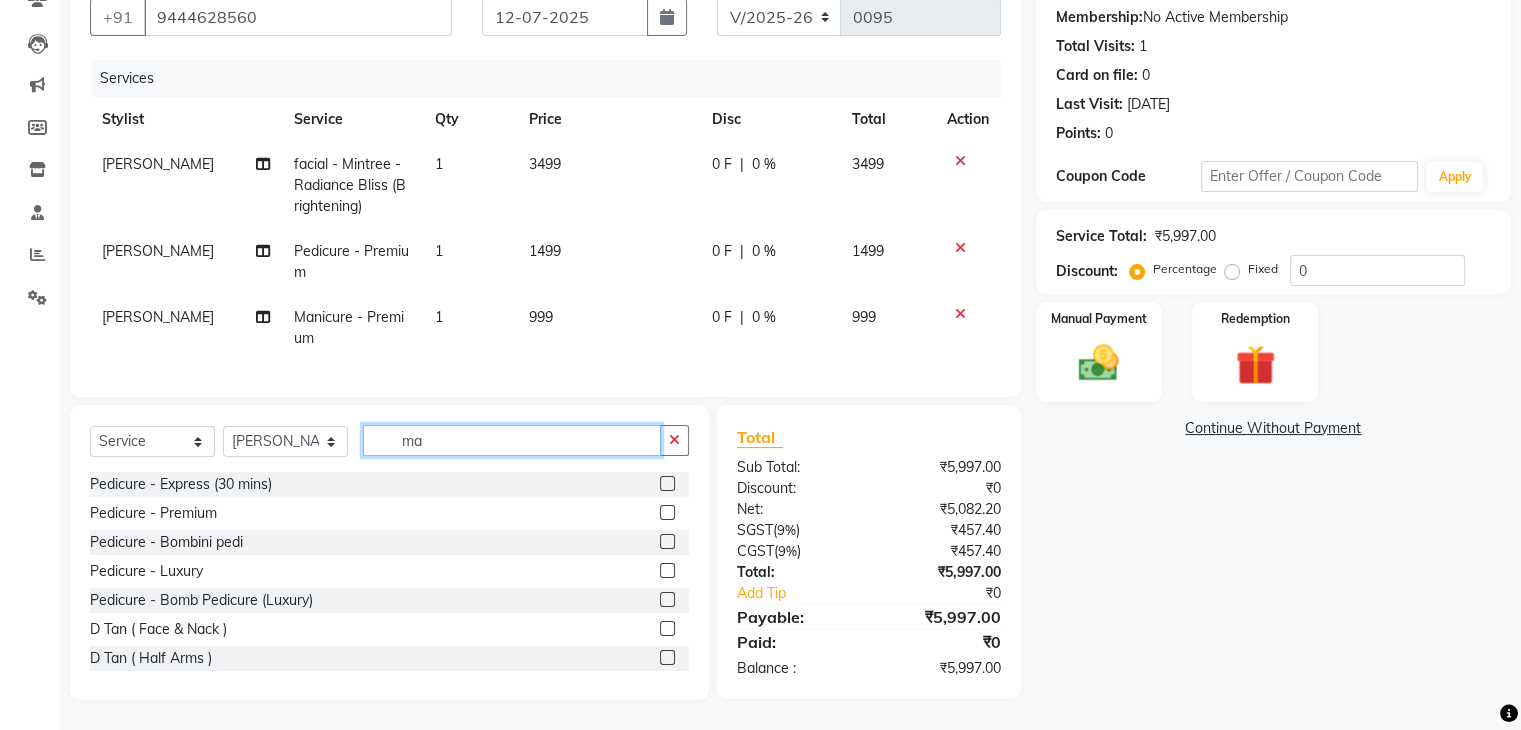 type on "m" 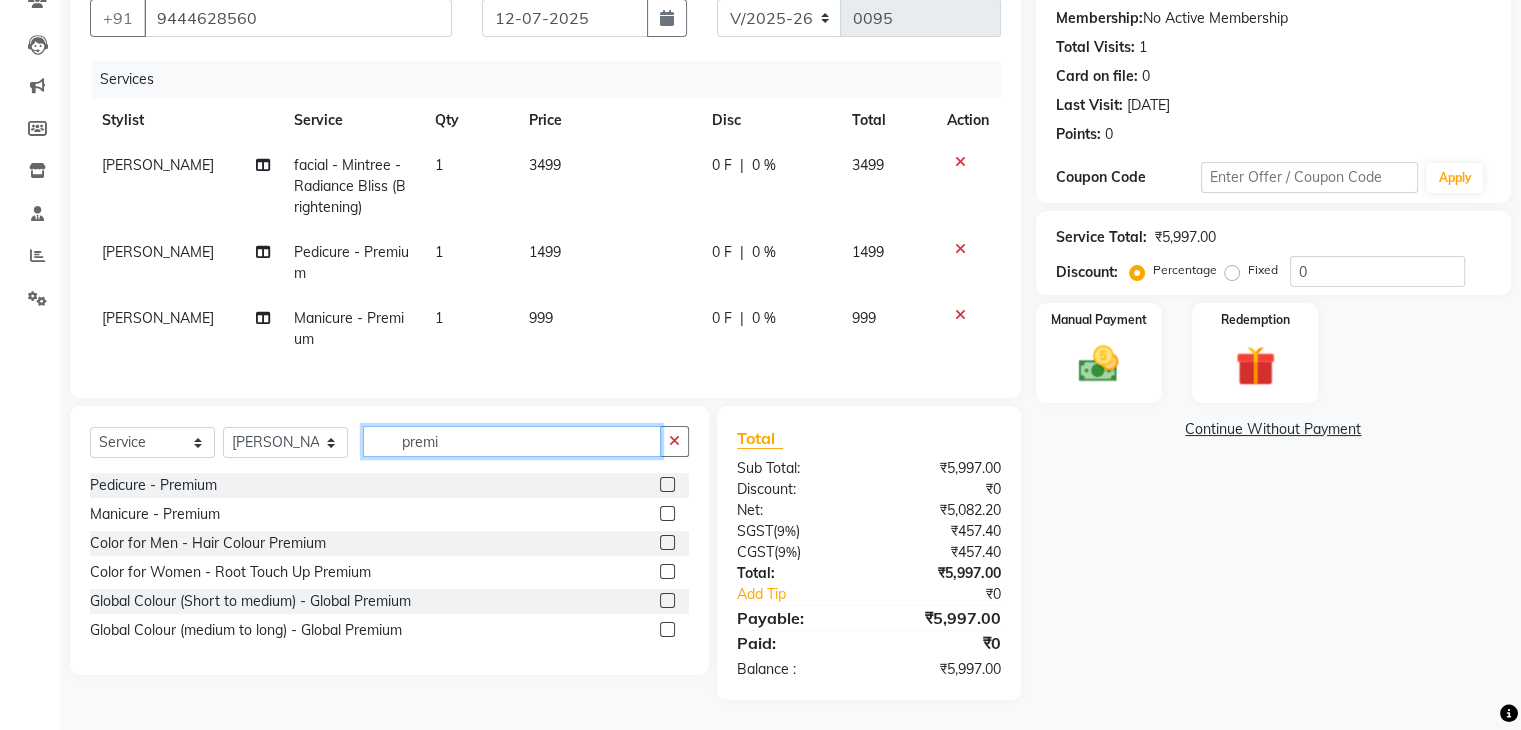 type on "premi" 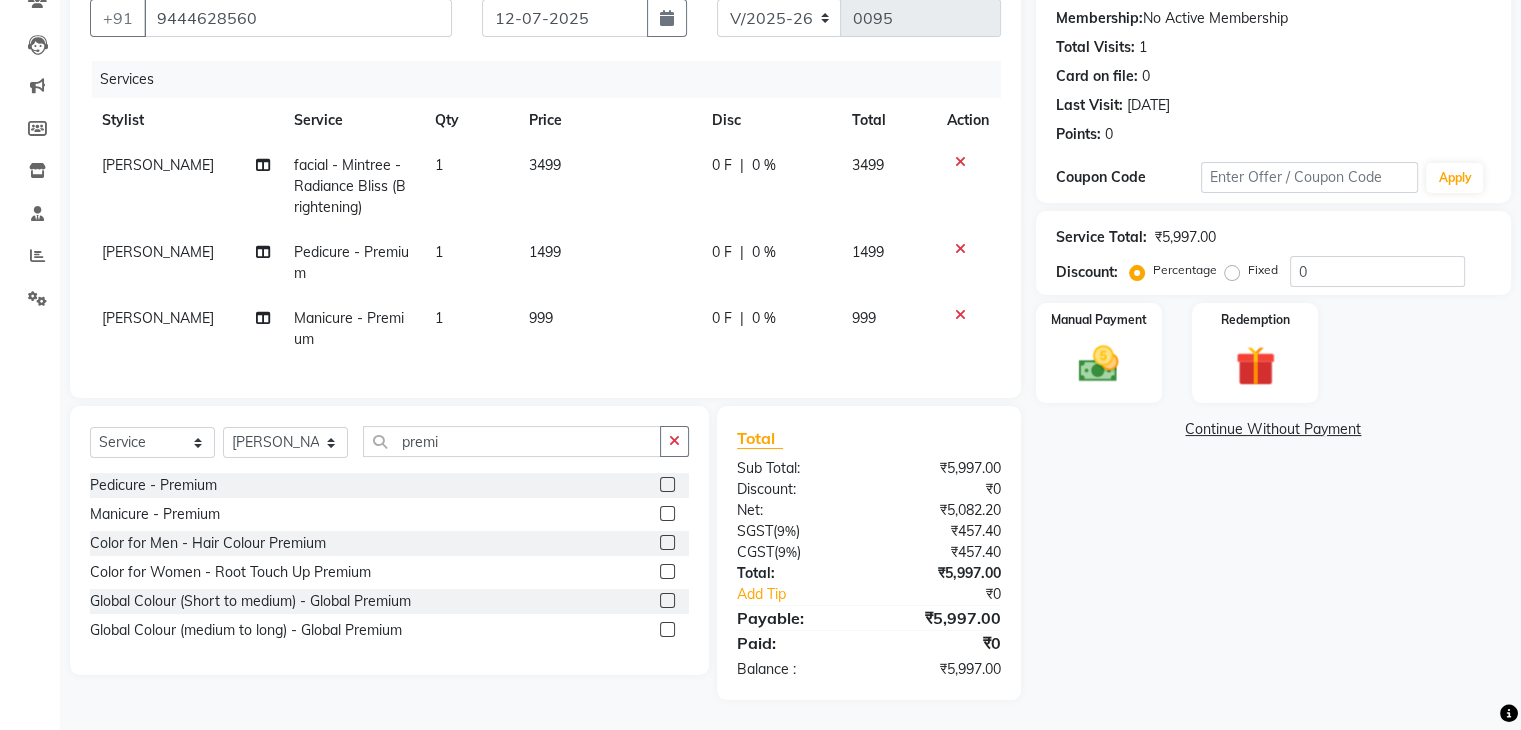 click 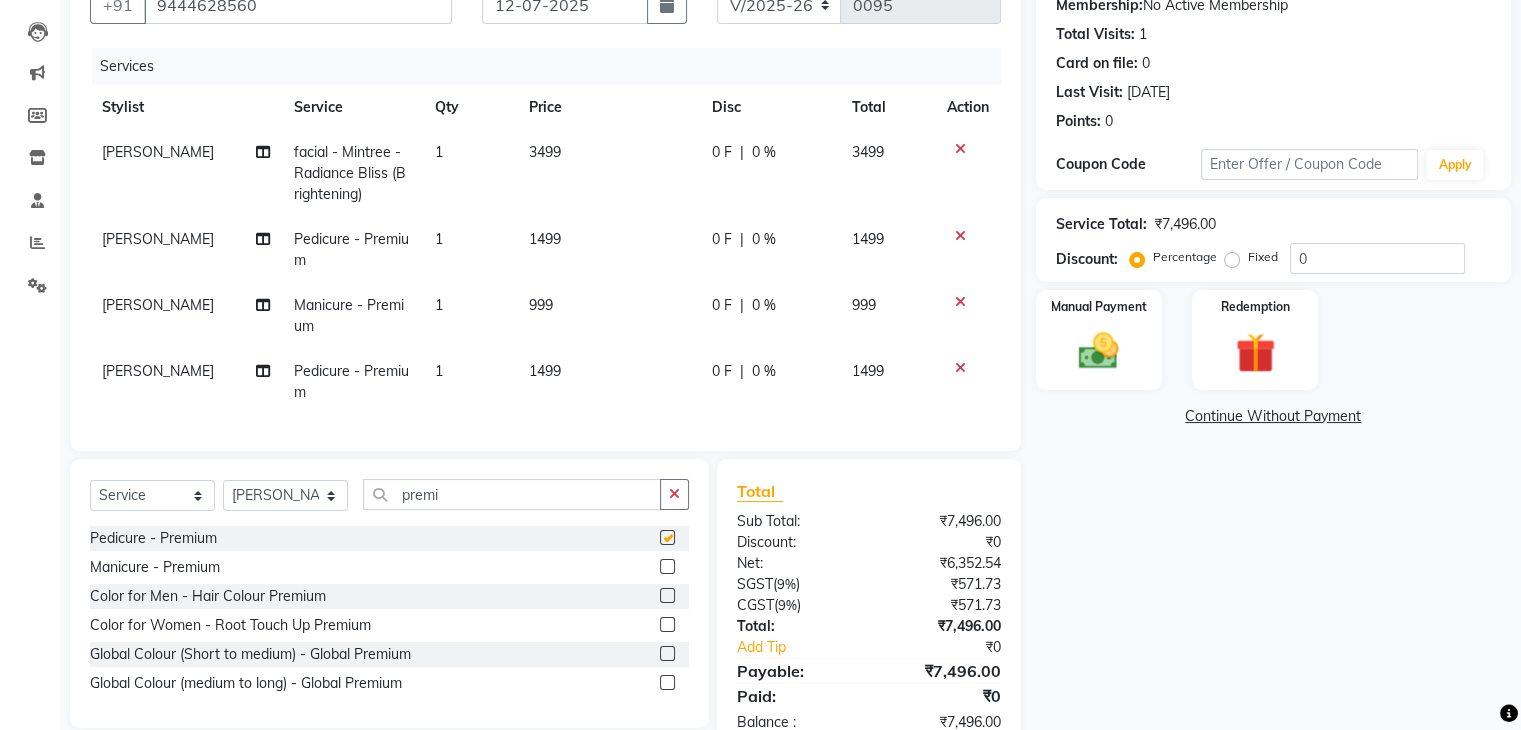 checkbox on "false" 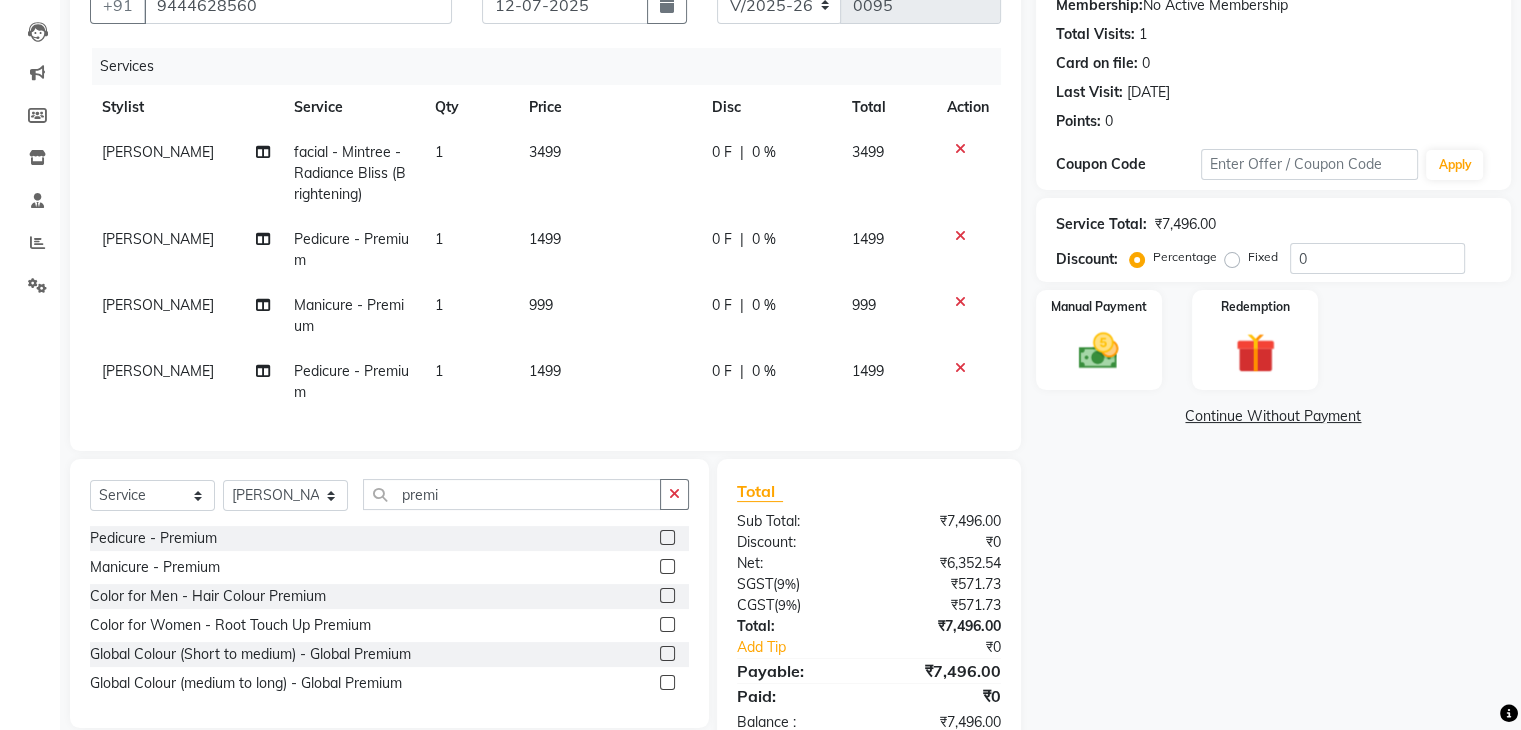 click 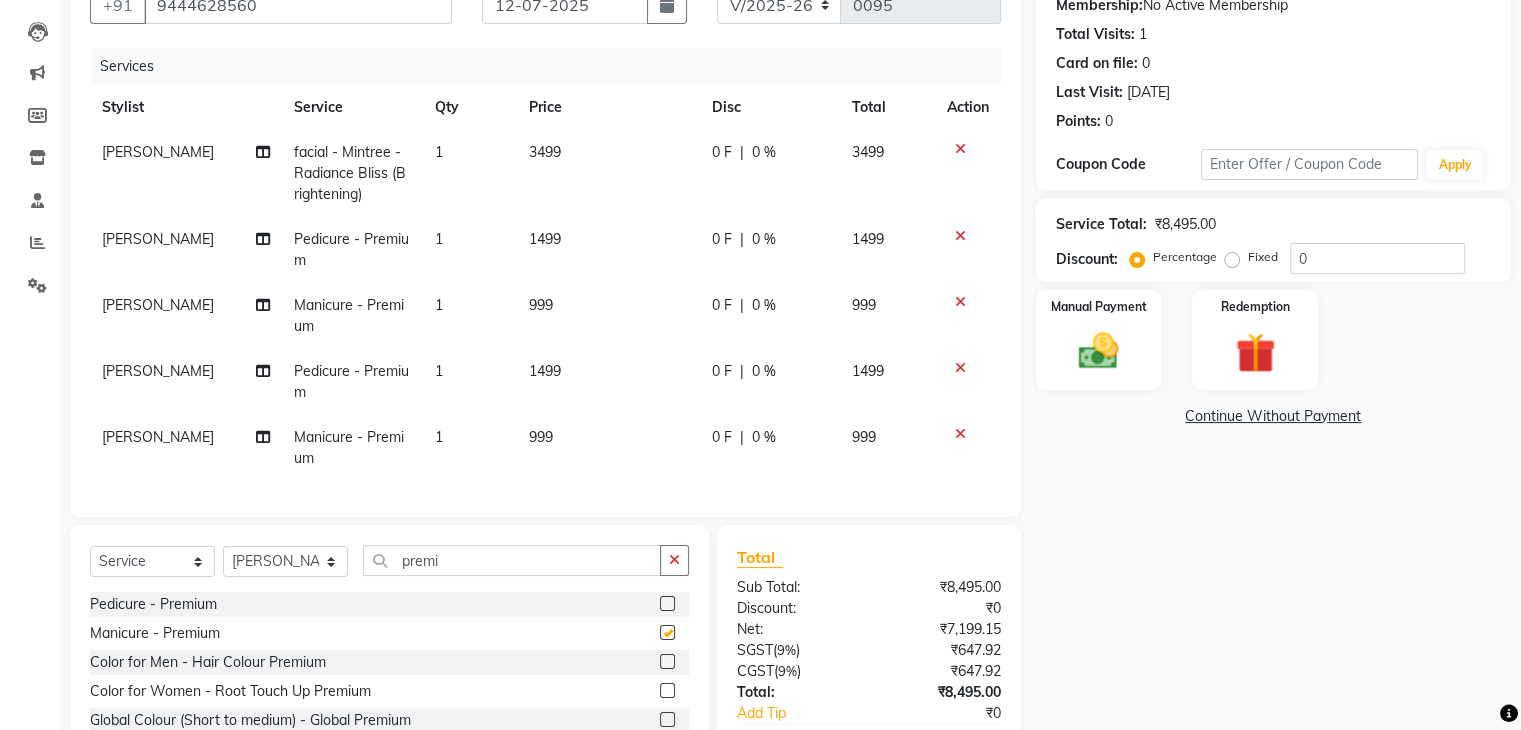 checkbox on "false" 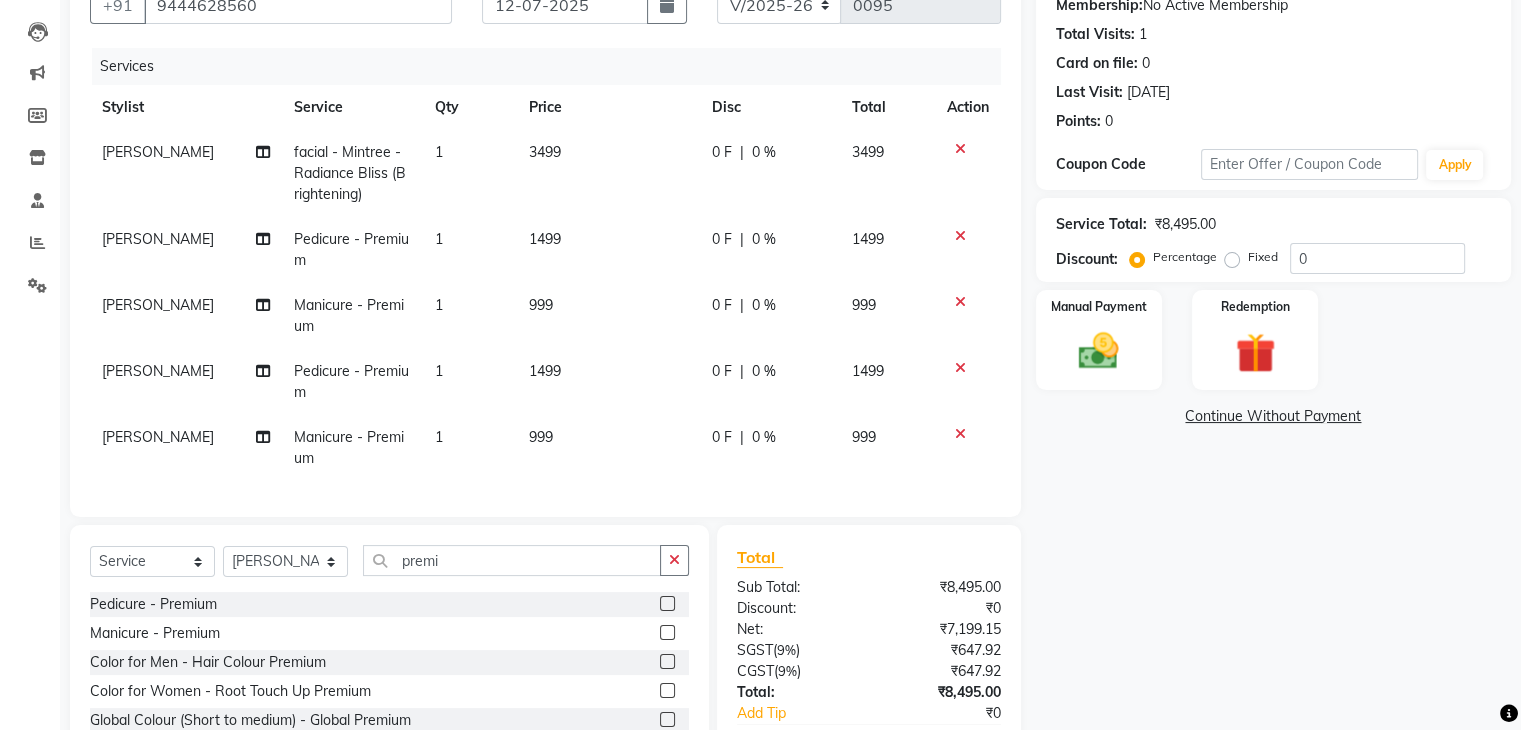 scroll, scrollTop: 335, scrollLeft: 0, axis: vertical 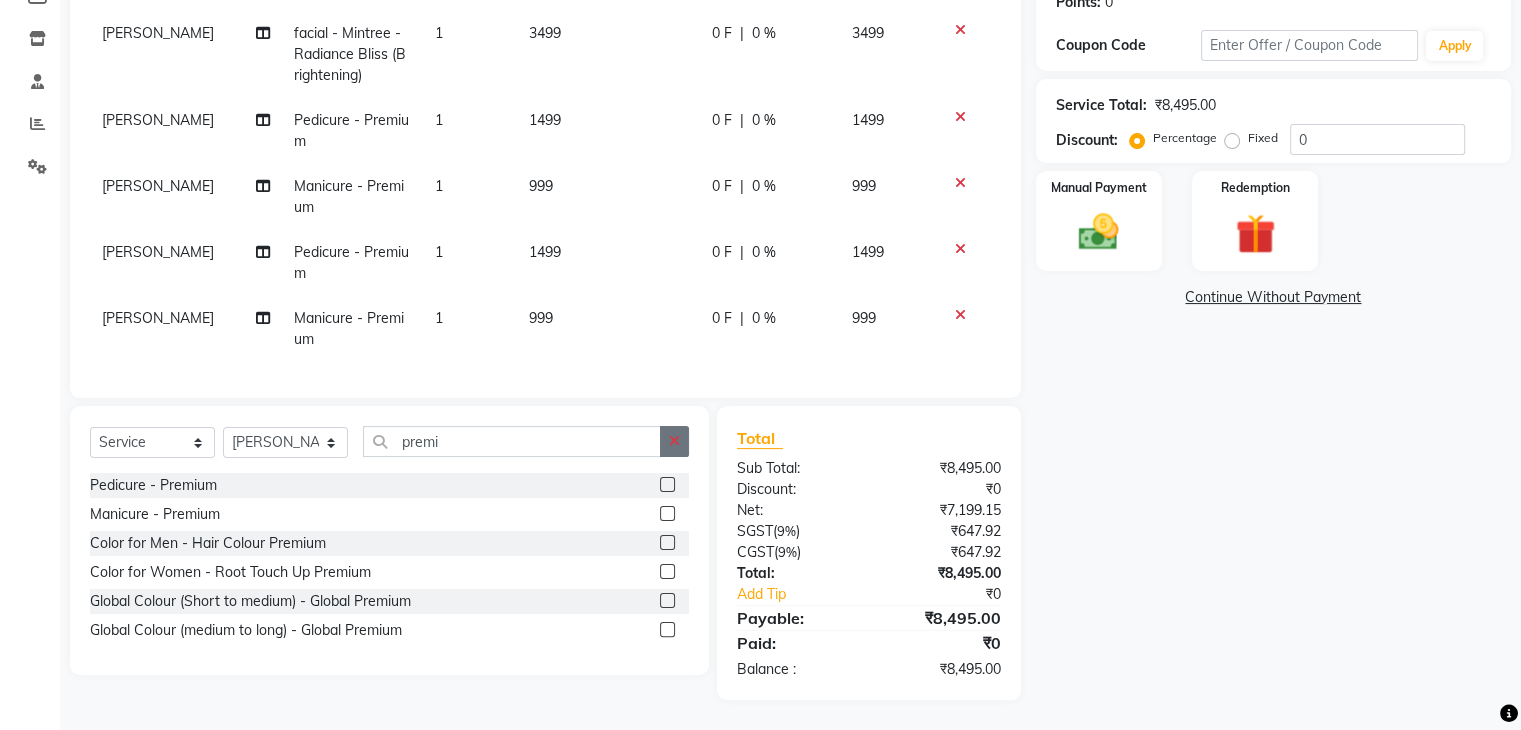click 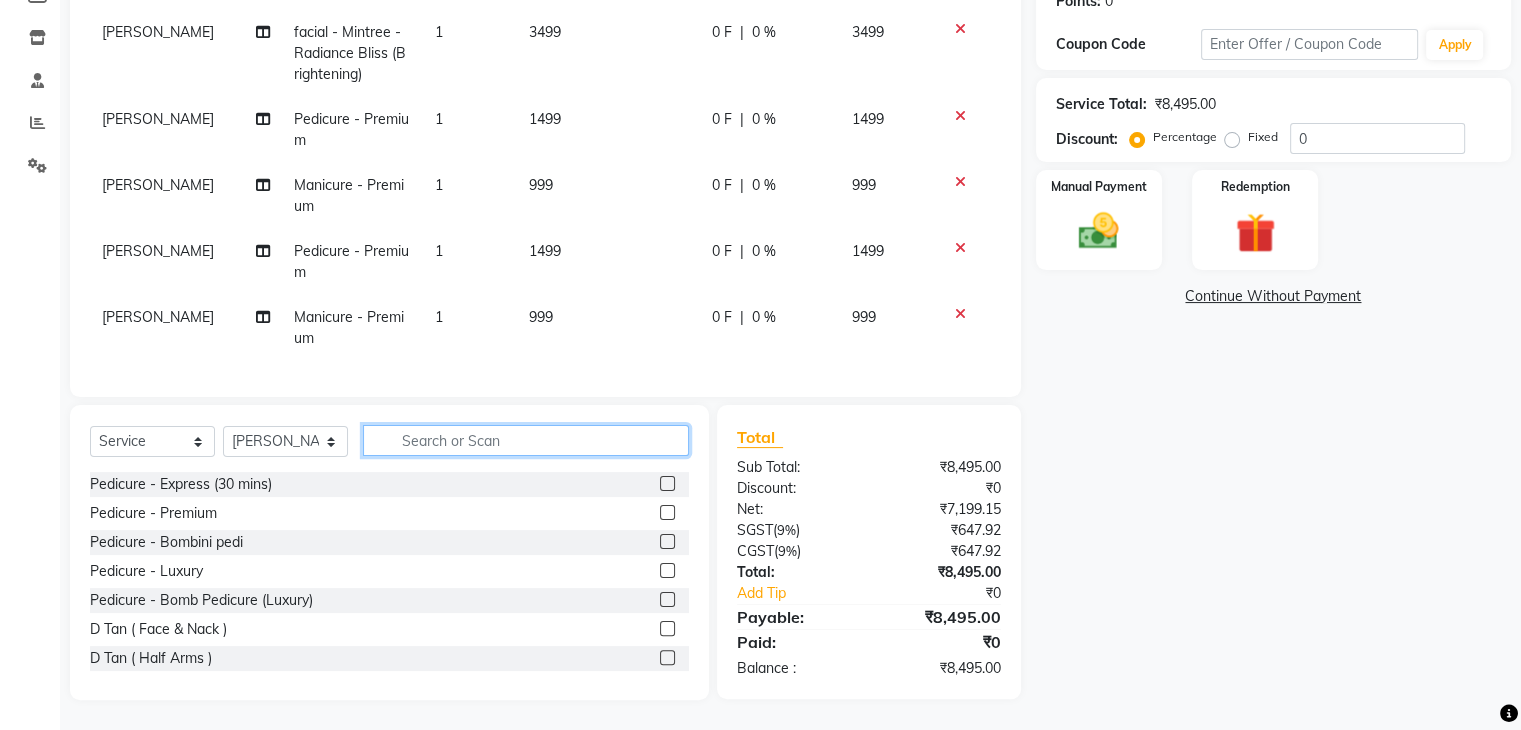 scroll, scrollTop: 135, scrollLeft: 0, axis: vertical 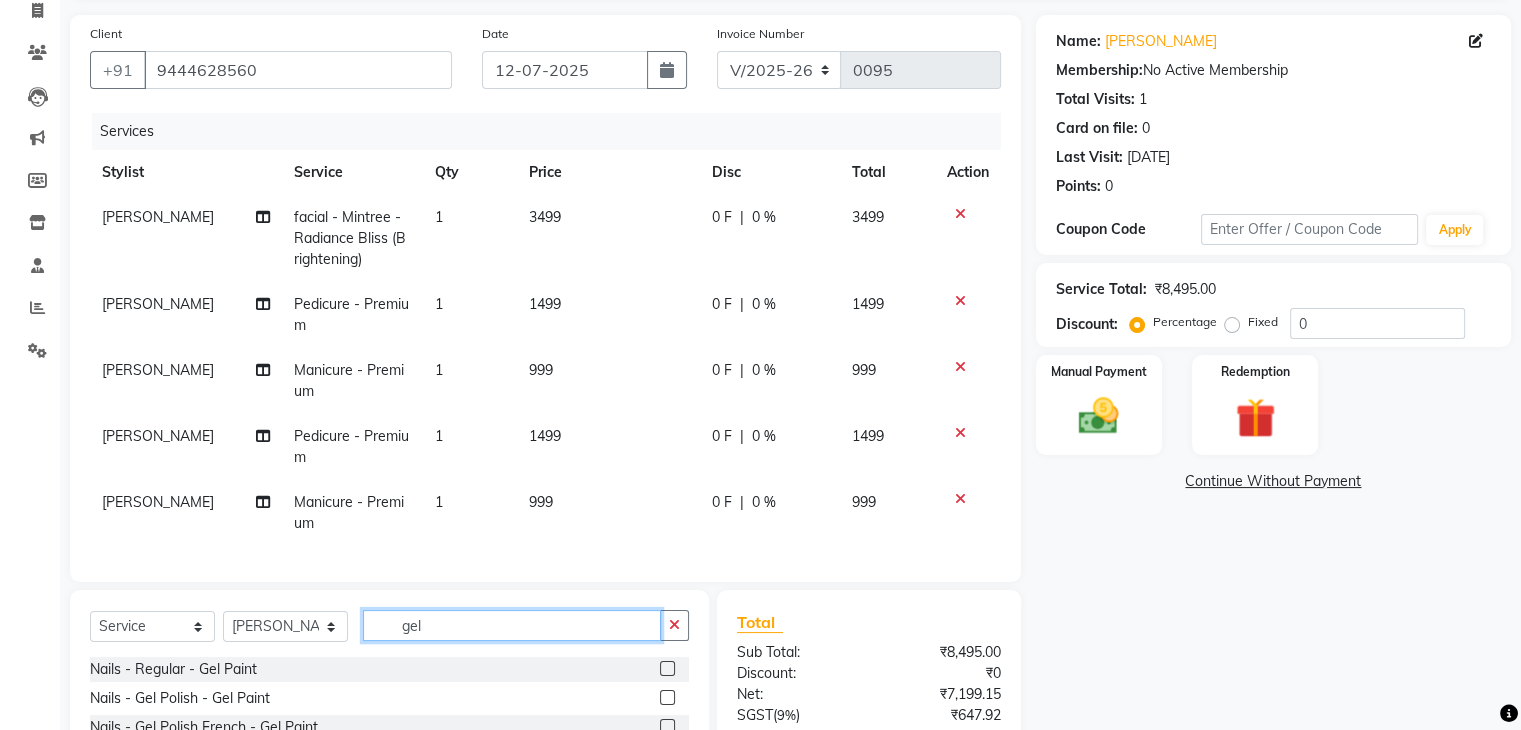 type on "gel" 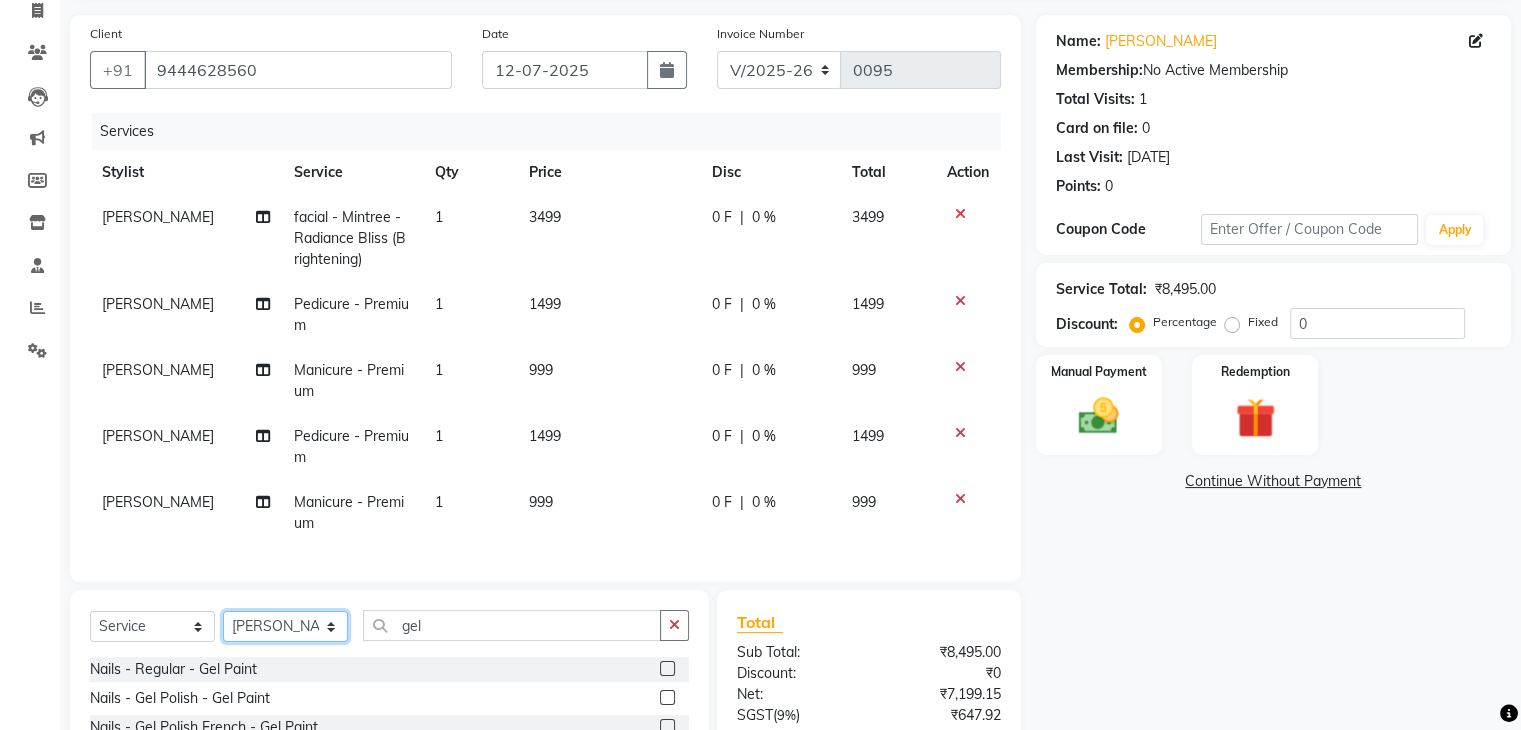 click on "Select Stylist Boi [PERSON_NAME] [PERSON_NAME] [PERSON_NAME] [PERSON_NAME]" 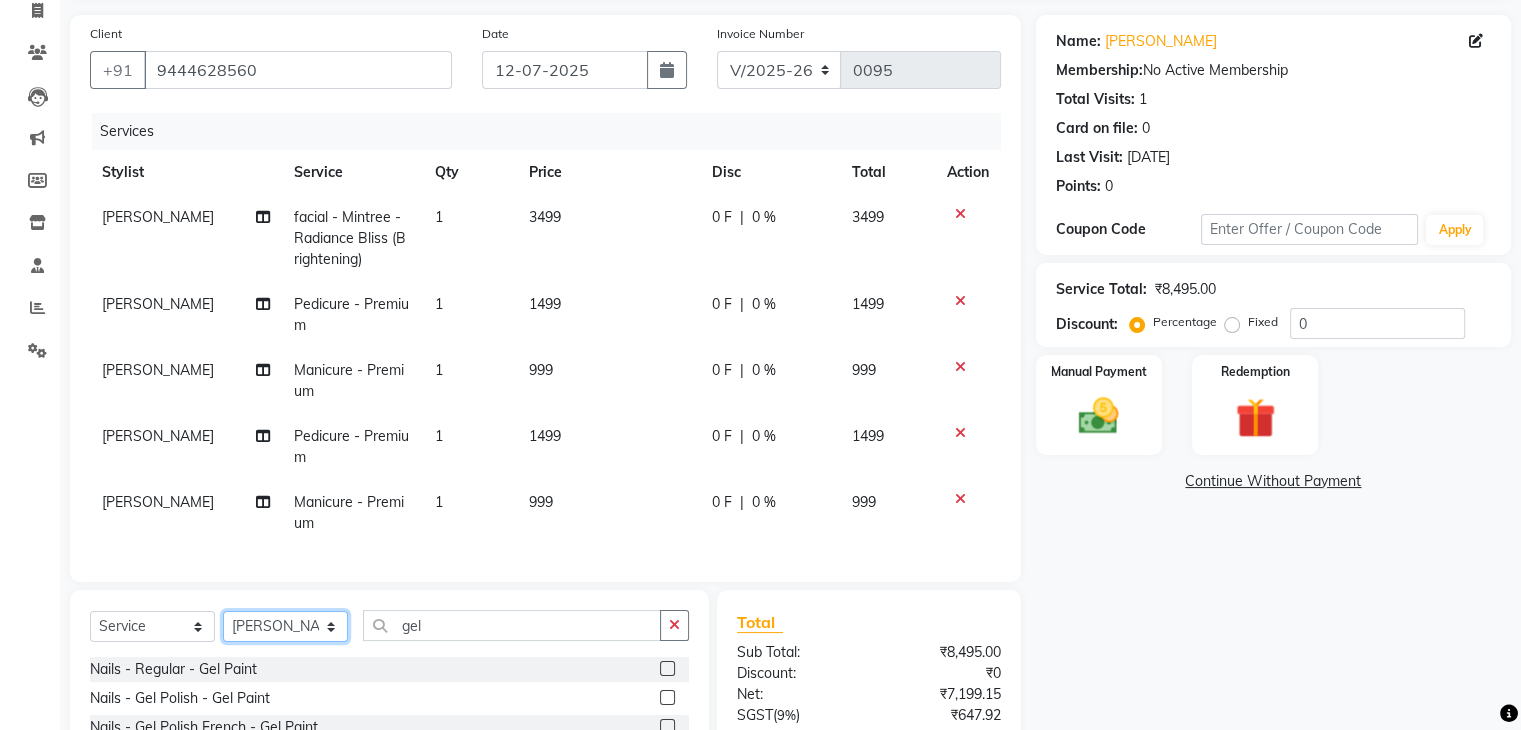 select on "66359" 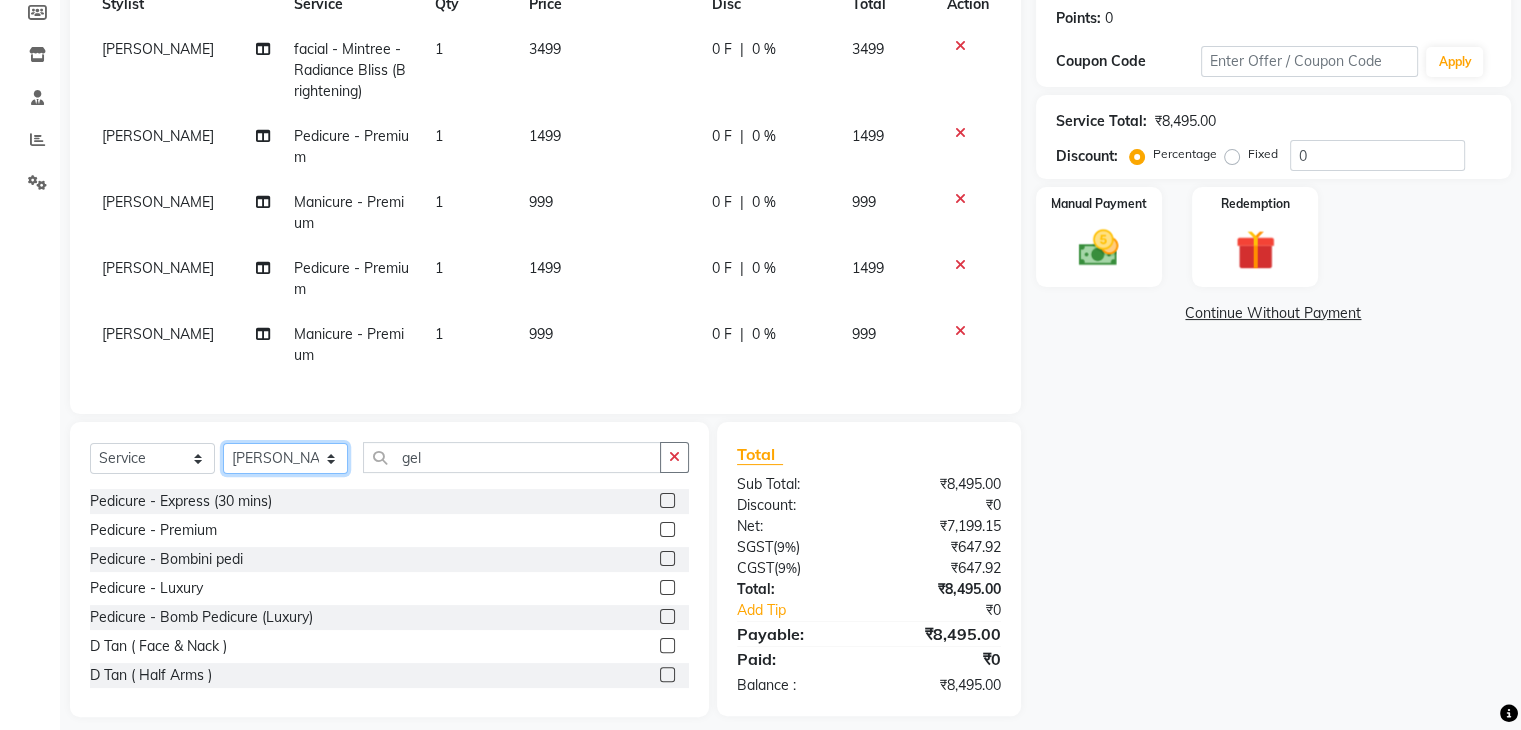 scroll, scrollTop: 335, scrollLeft: 0, axis: vertical 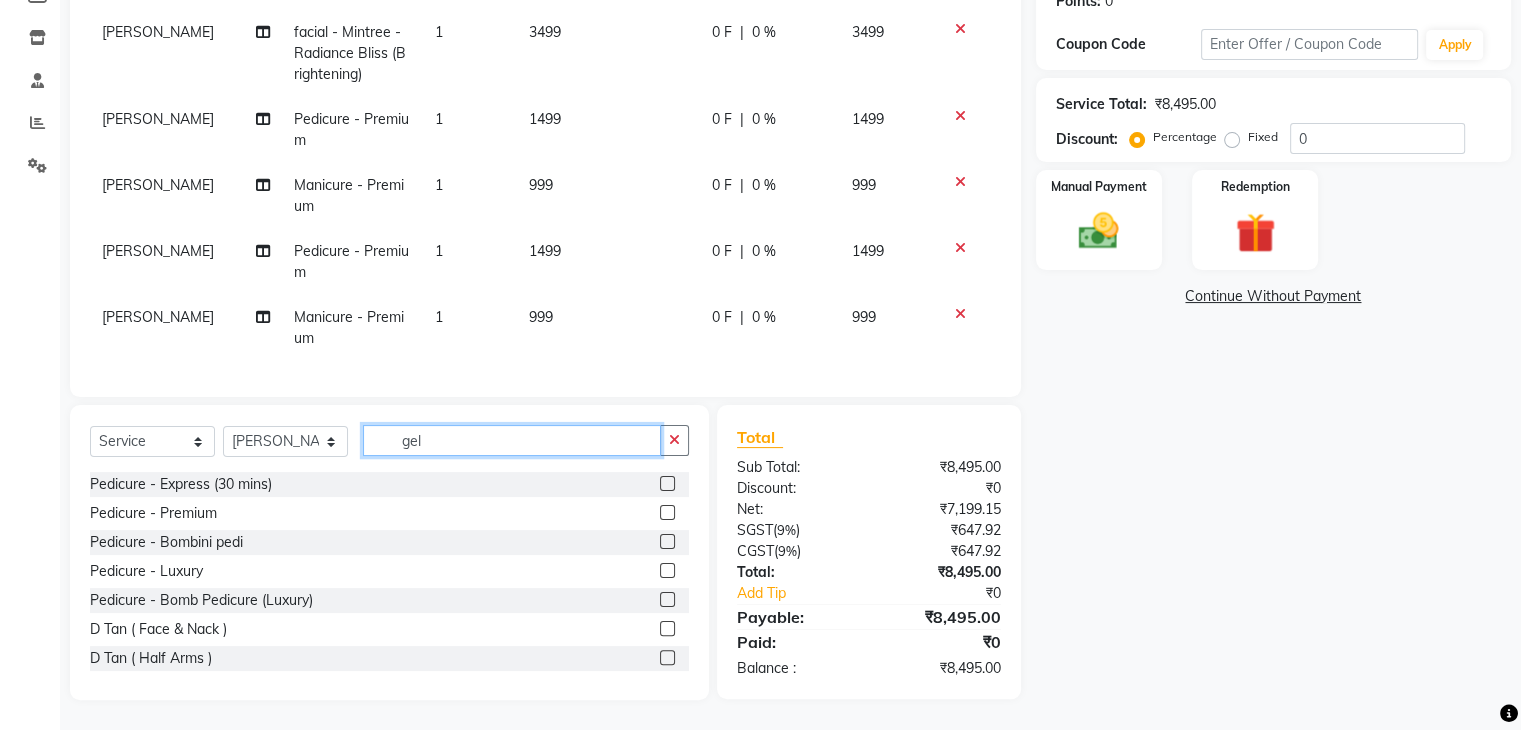 click on "gel" 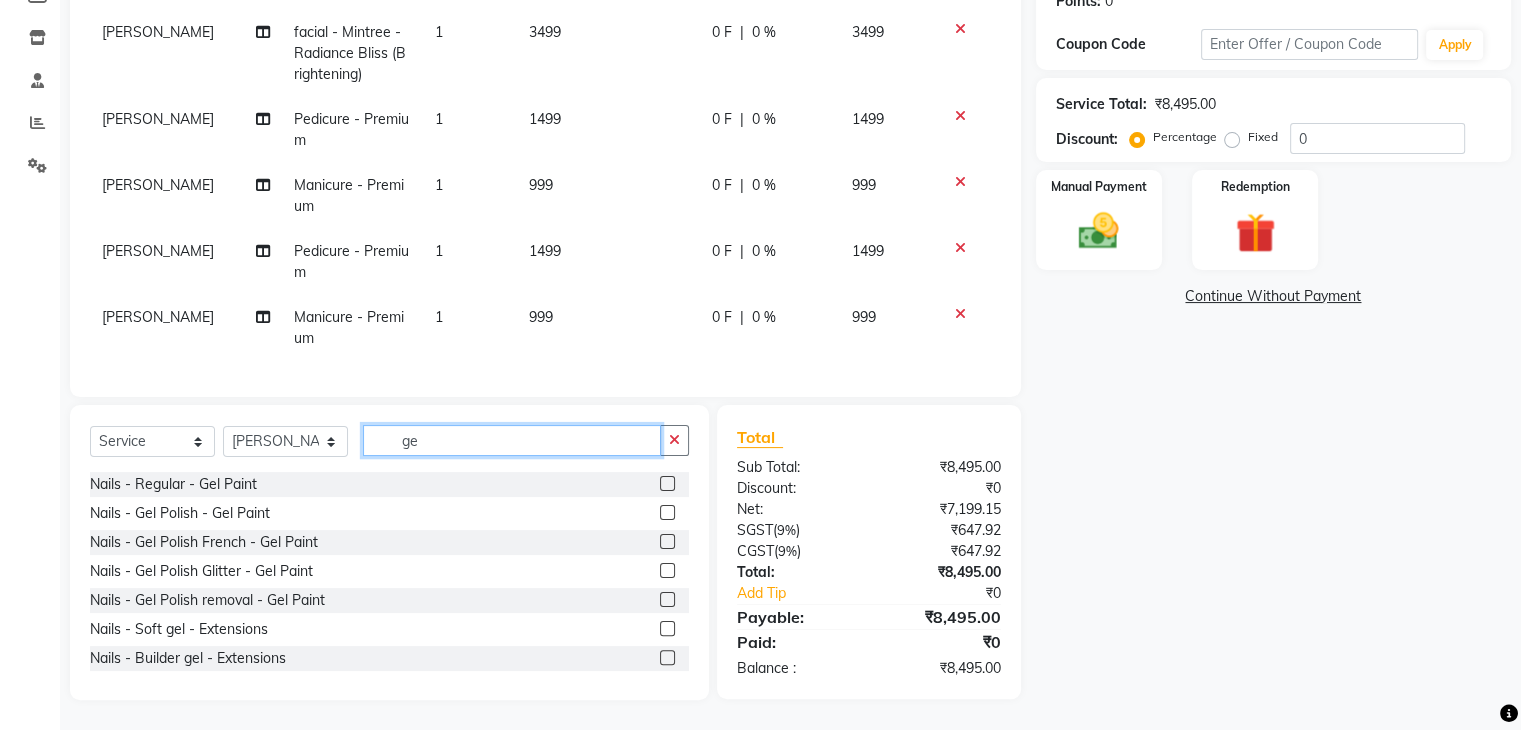 type on "g" 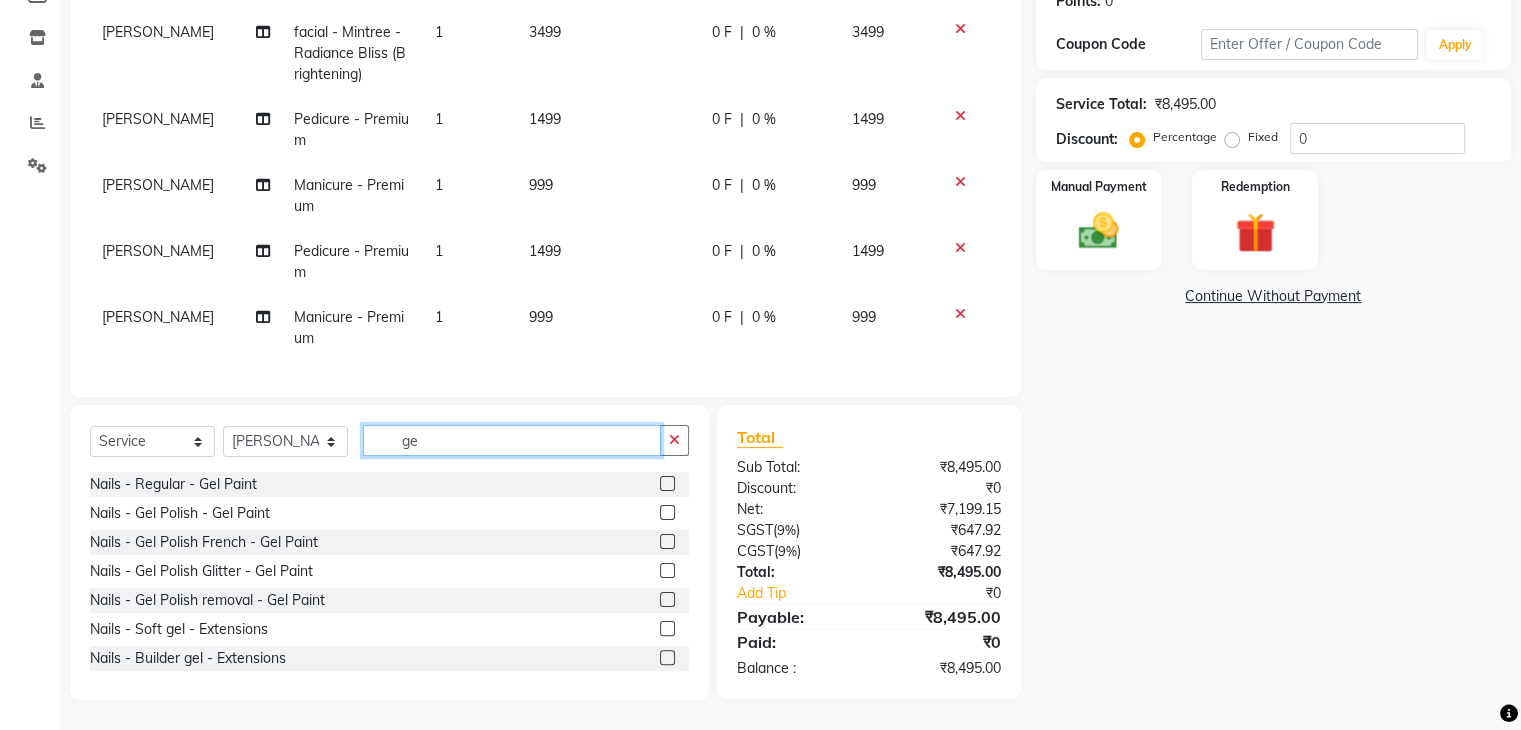 type on "g" 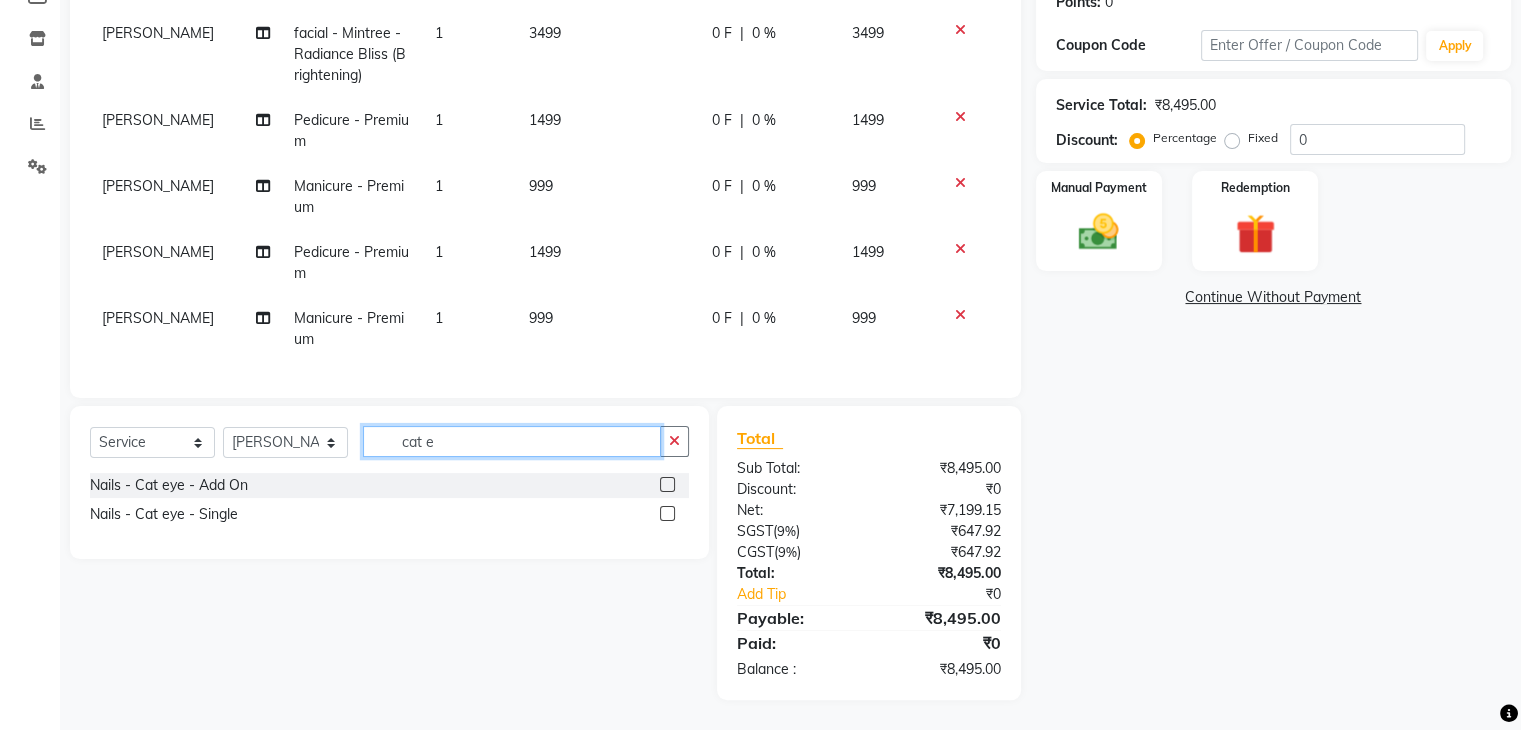 type on "cat e" 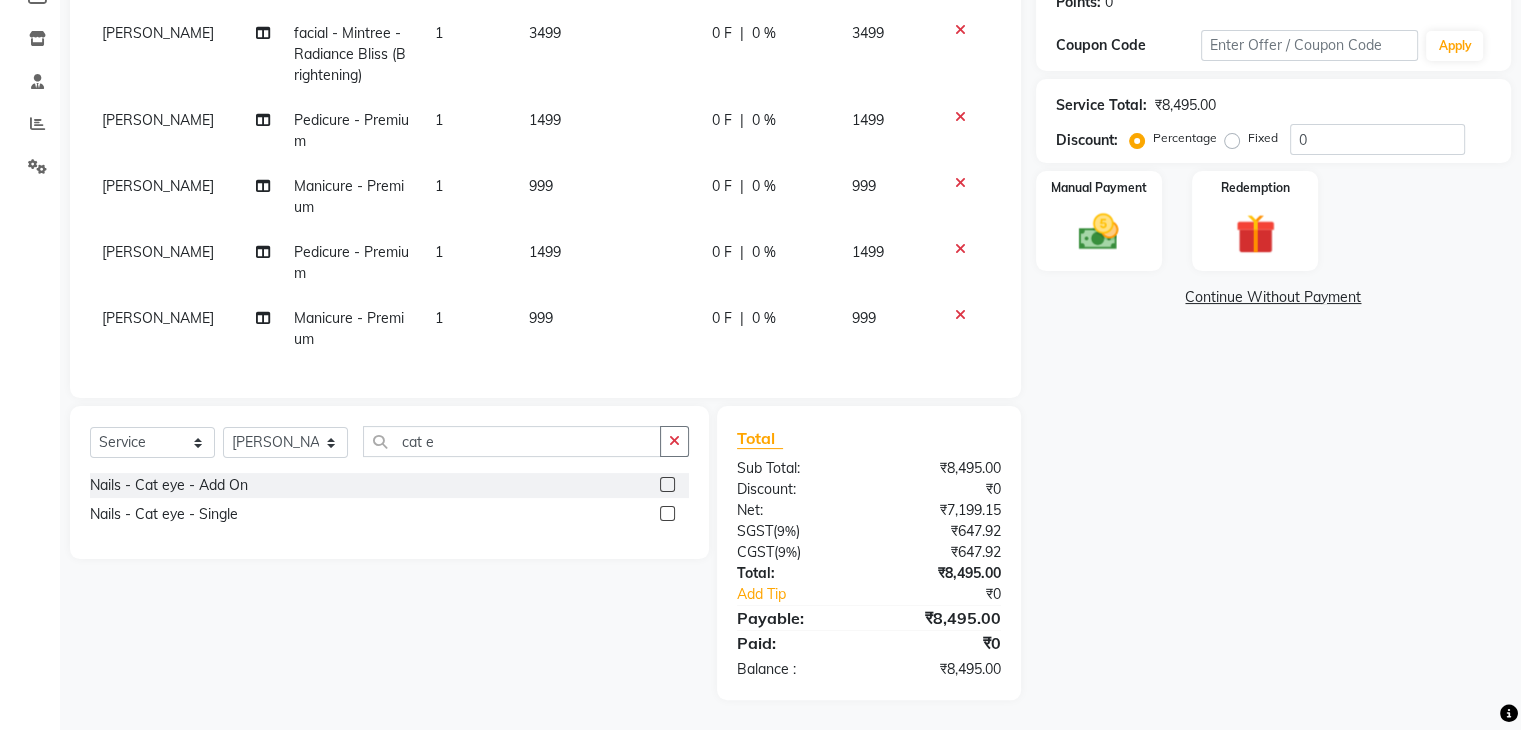 click on "Select  Service  Product  Membership  Package Voucher Prepaid Gift Card  Select Stylist Boi Kim Elizabeth Imran Jeni Sruthi cat e Nails - Cat eye - Add On  Nails - Cat eye - Single" 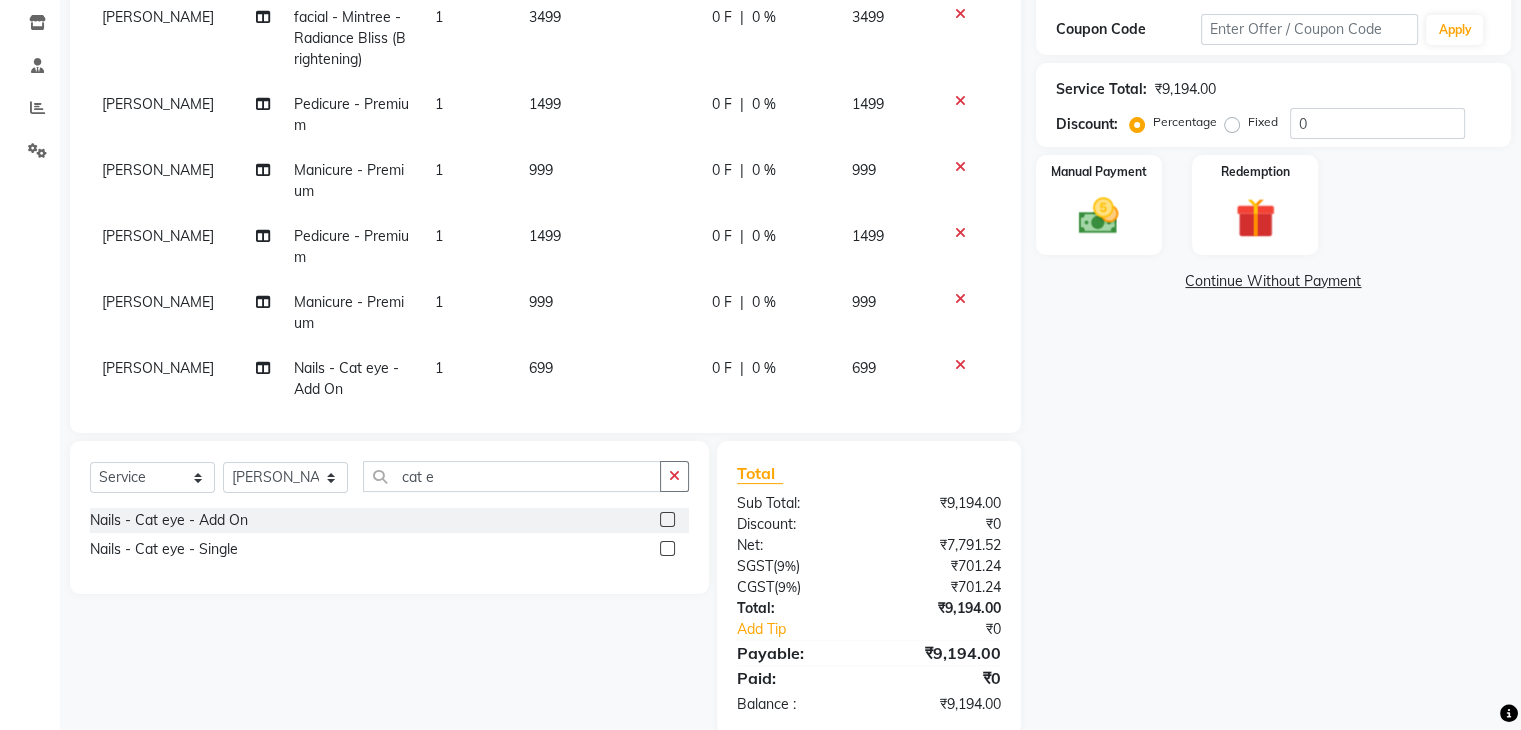 click 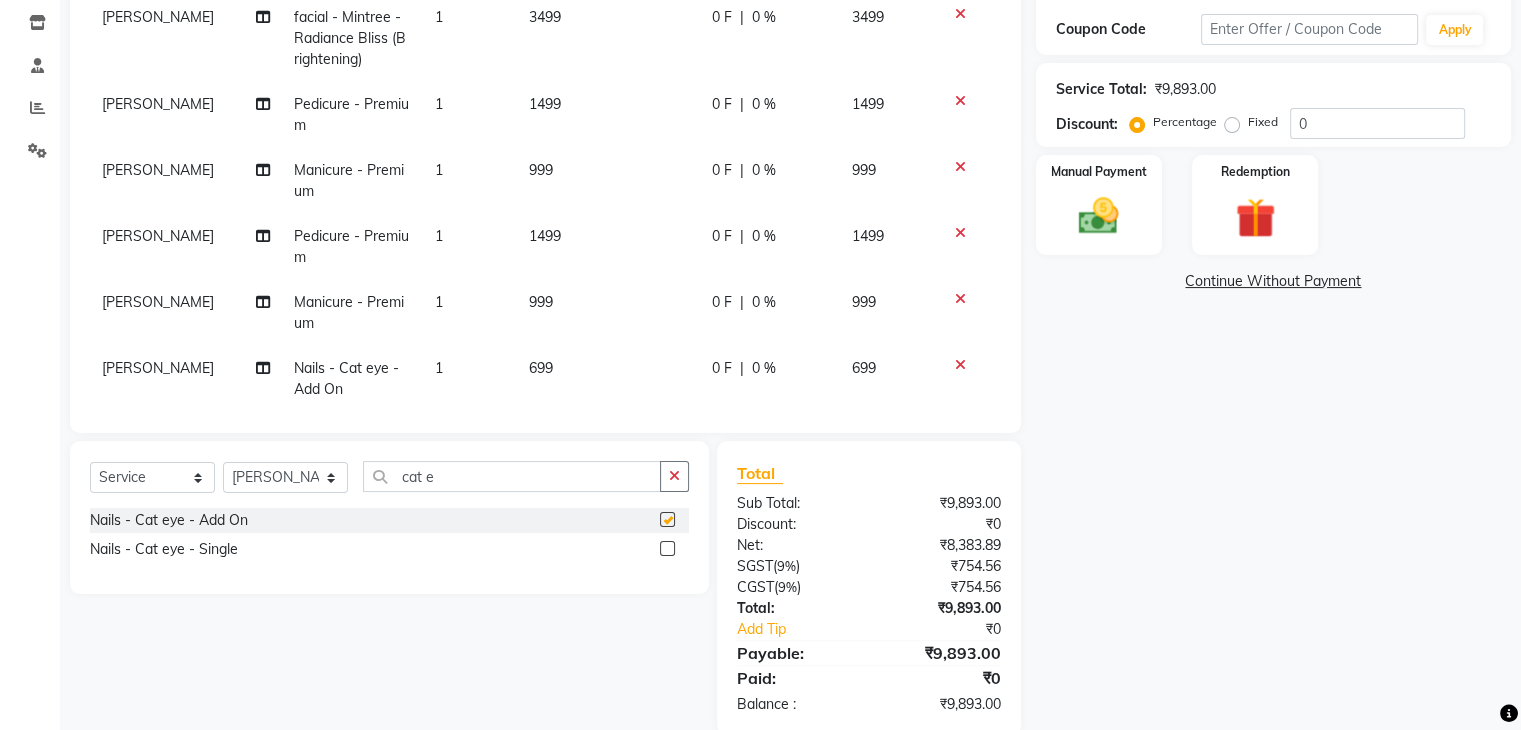 checkbox on "false" 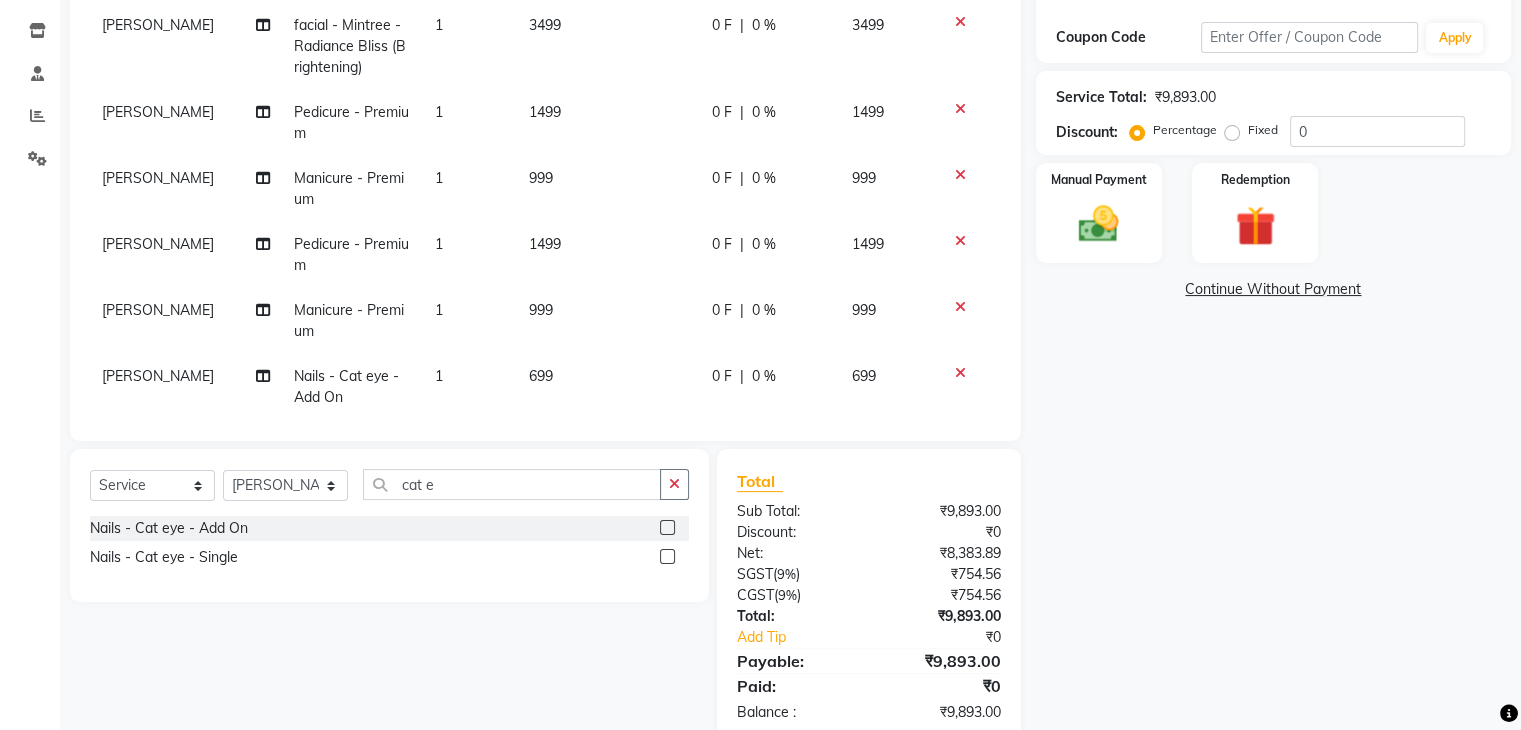 scroll, scrollTop: 335, scrollLeft: 0, axis: vertical 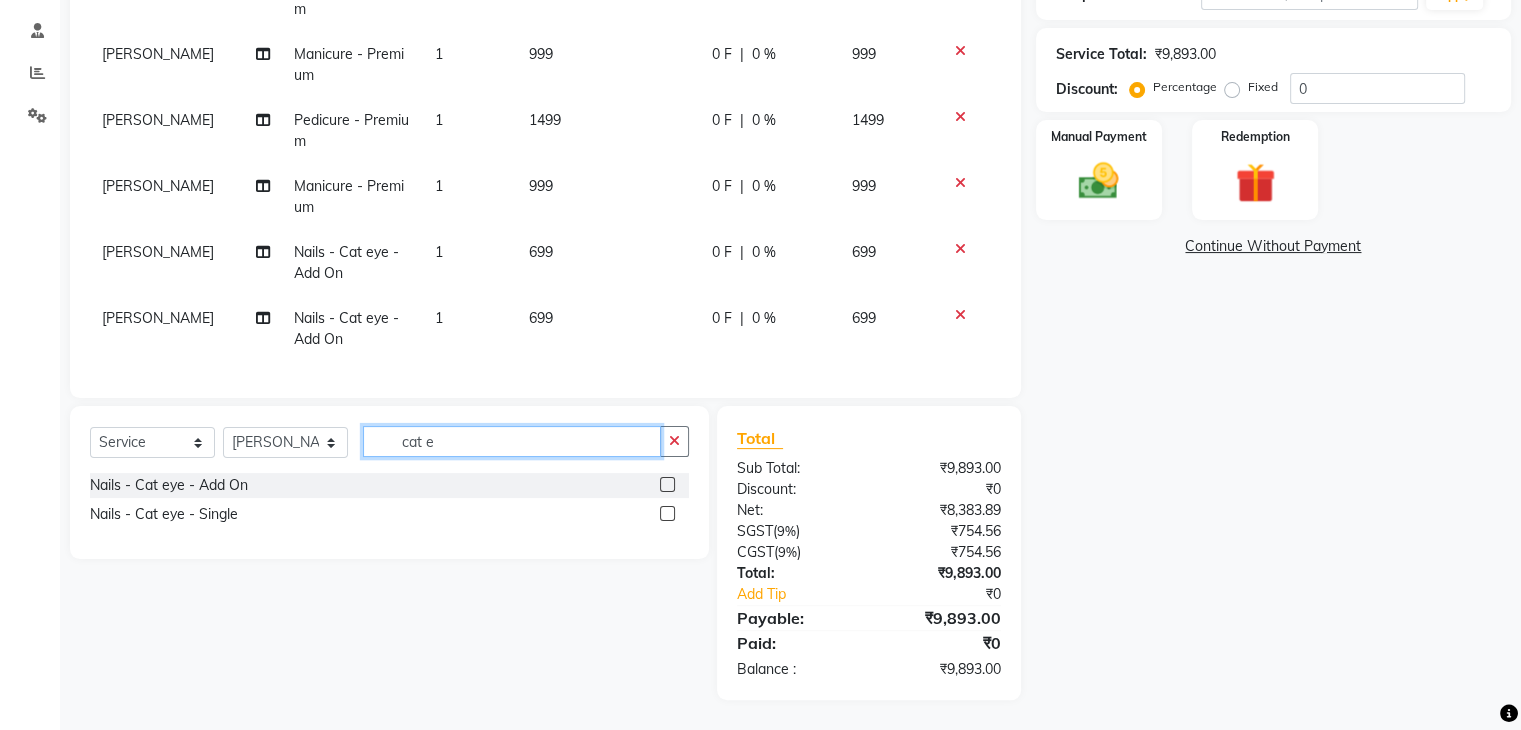 click on "cat e" 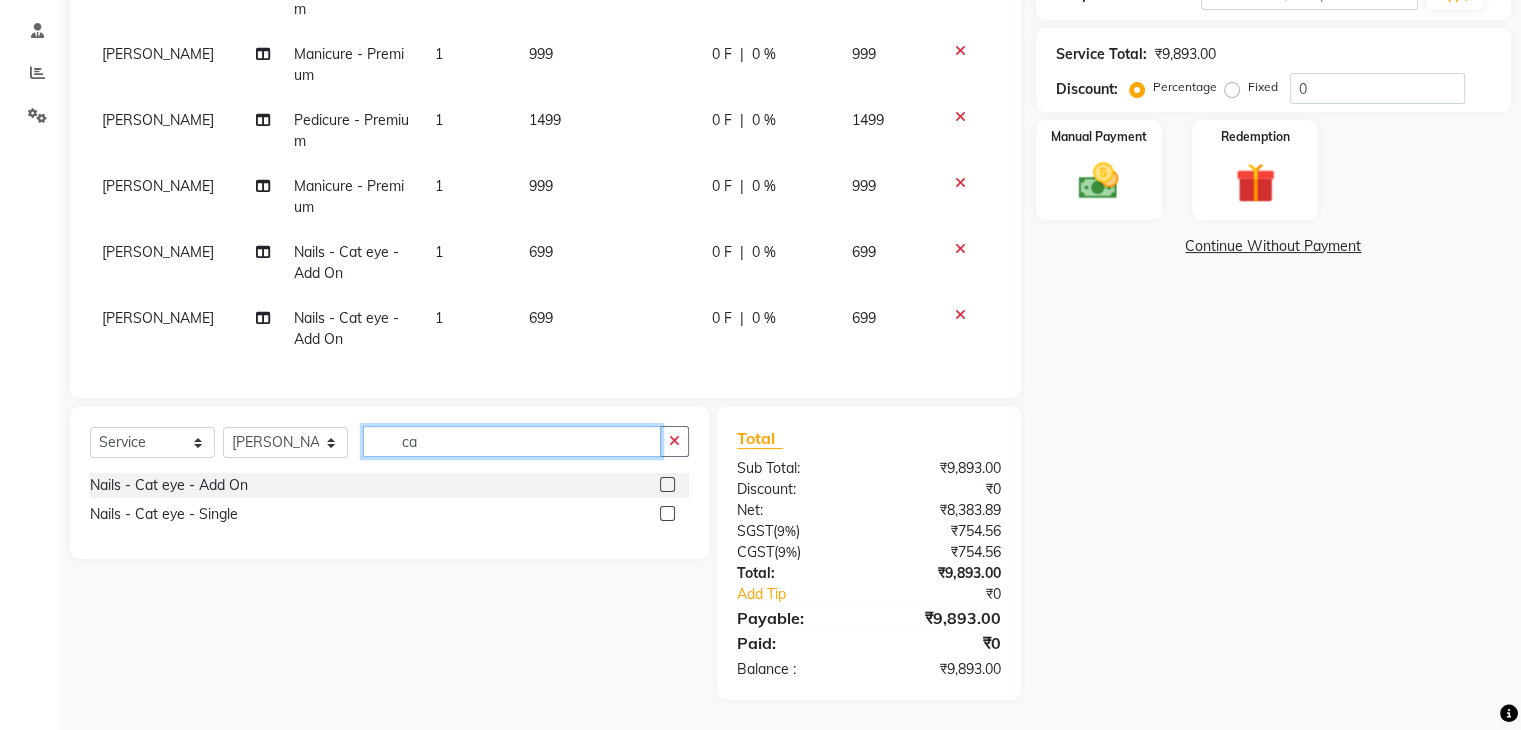 type on "c" 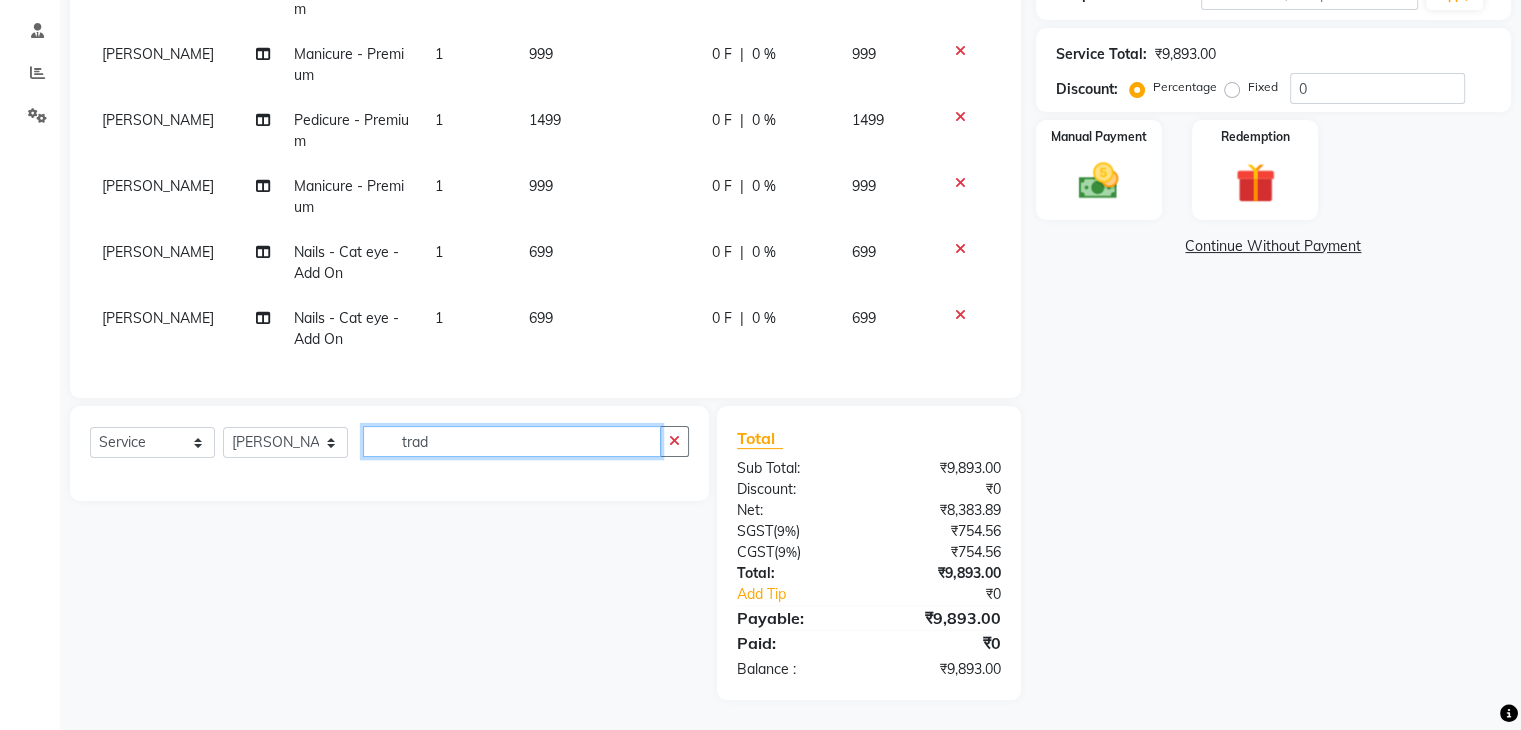 scroll, scrollTop: 96, scrollLeft: 0, axis: vertical 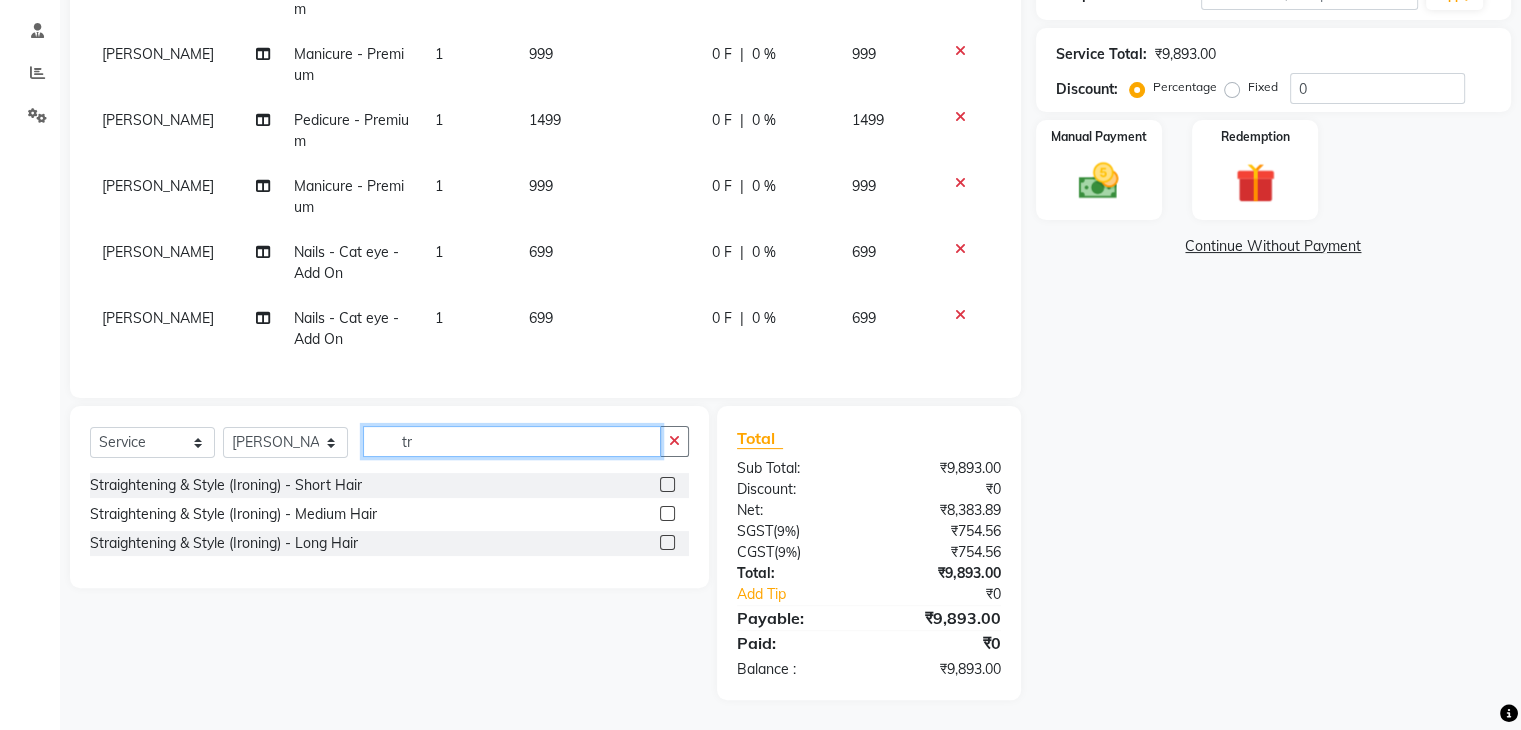 type on "t" 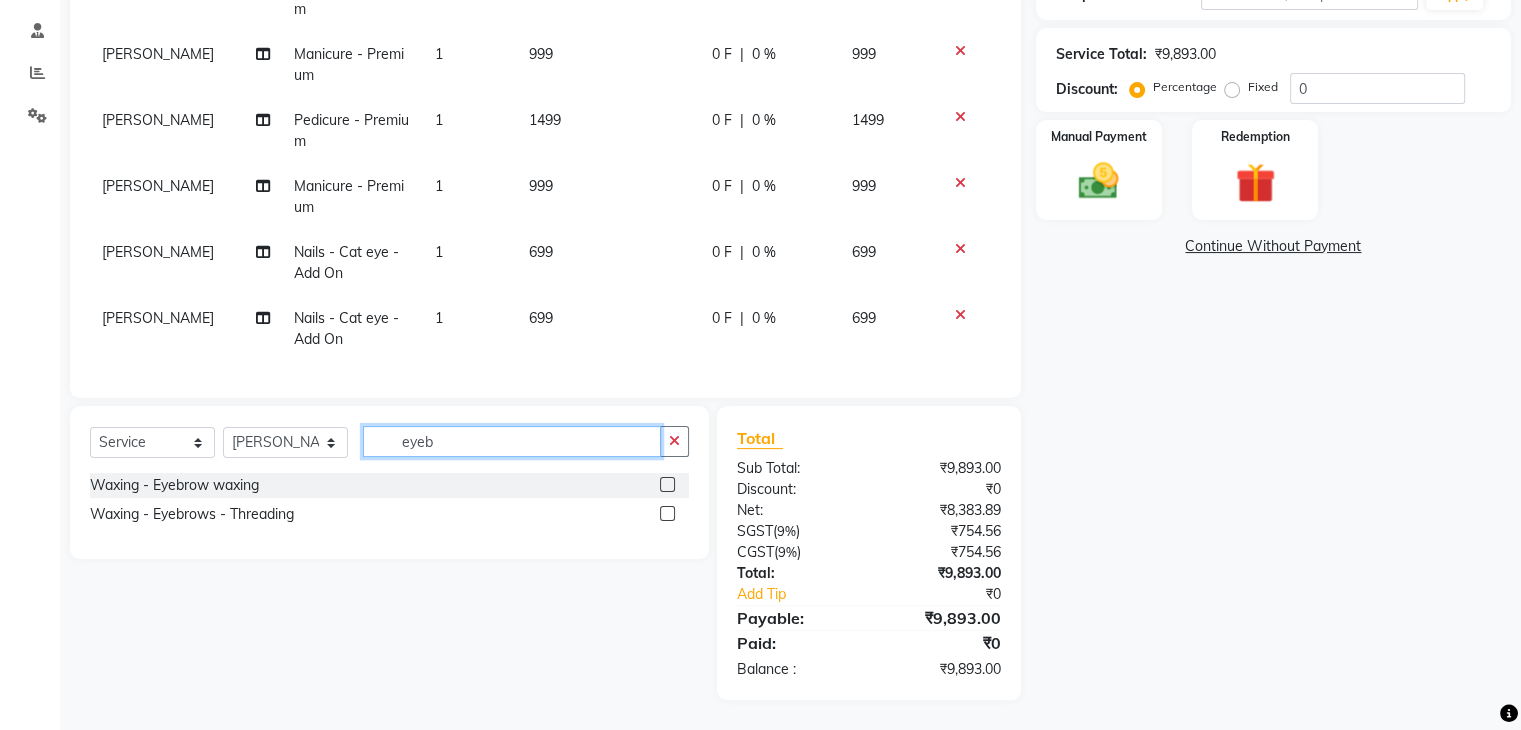 type on "eyeb" 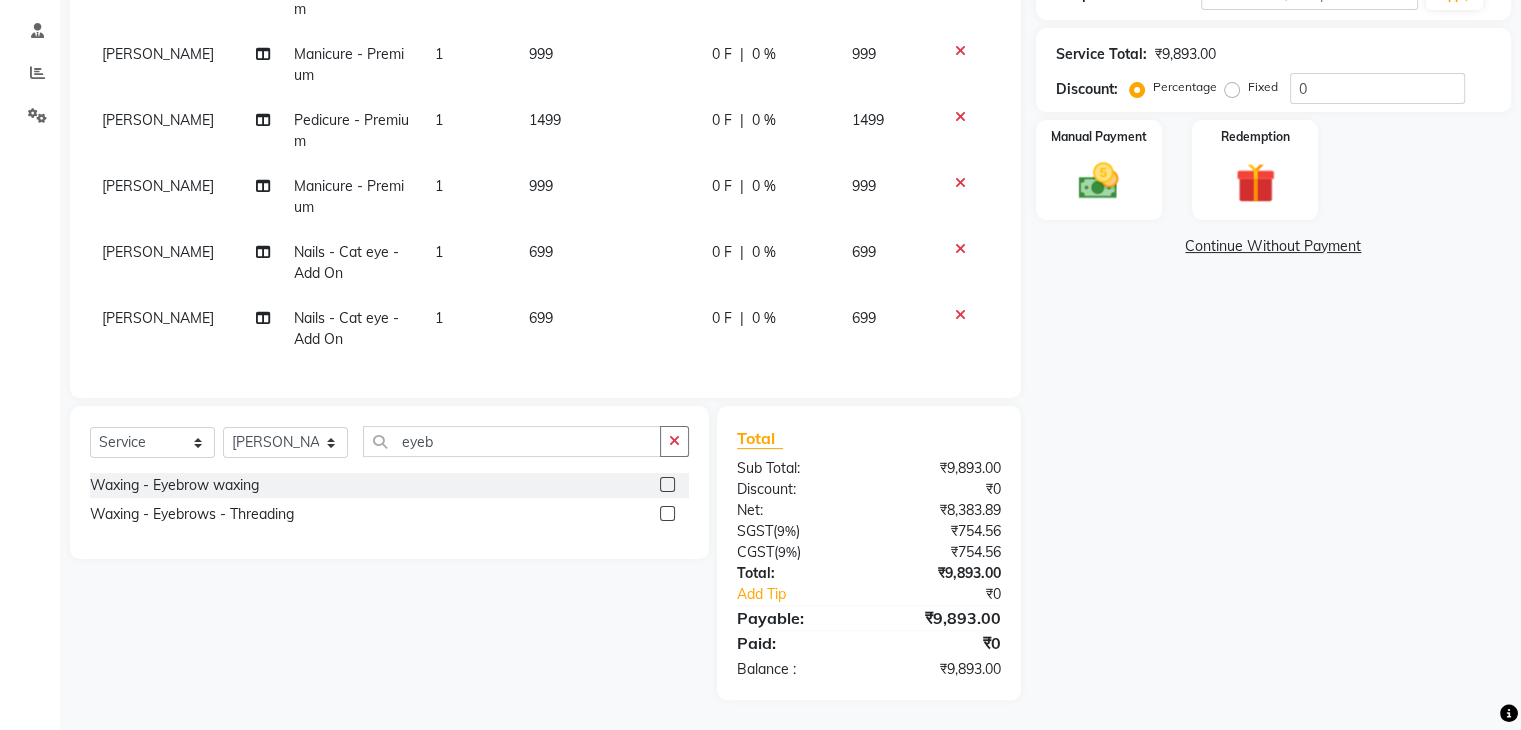 click 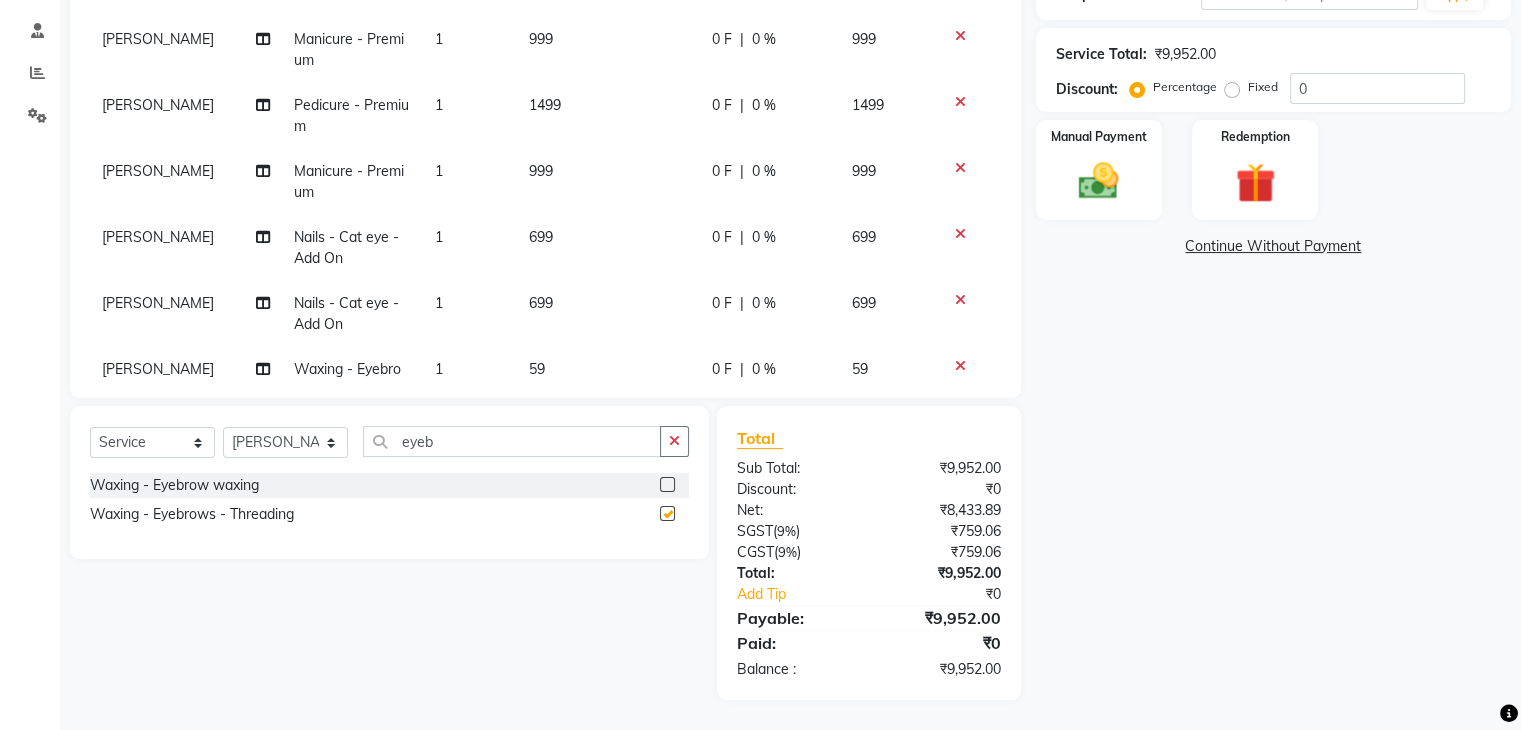 checkbox on "false" 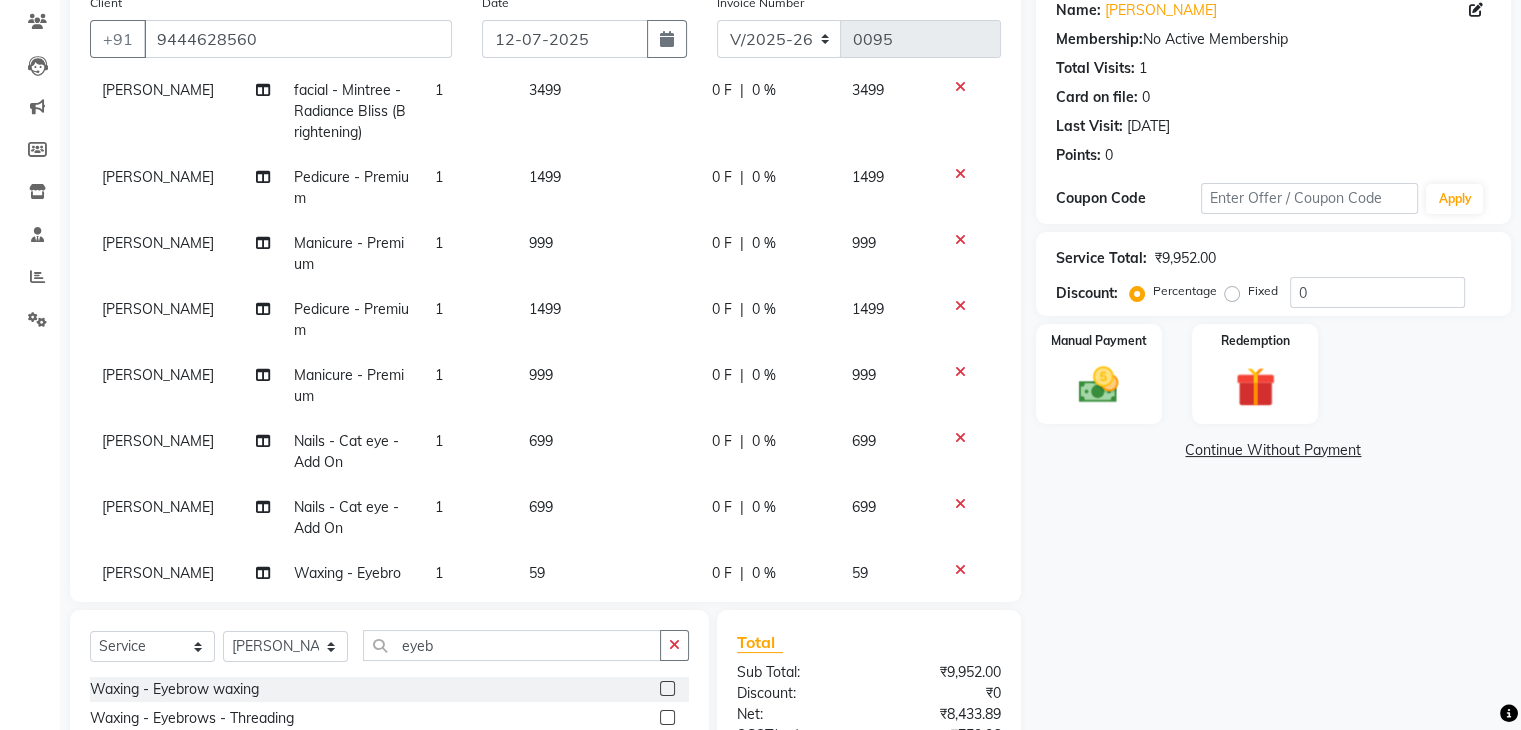 scroll, scrollTop: 71, scrollLeft: 0, axis: vertical 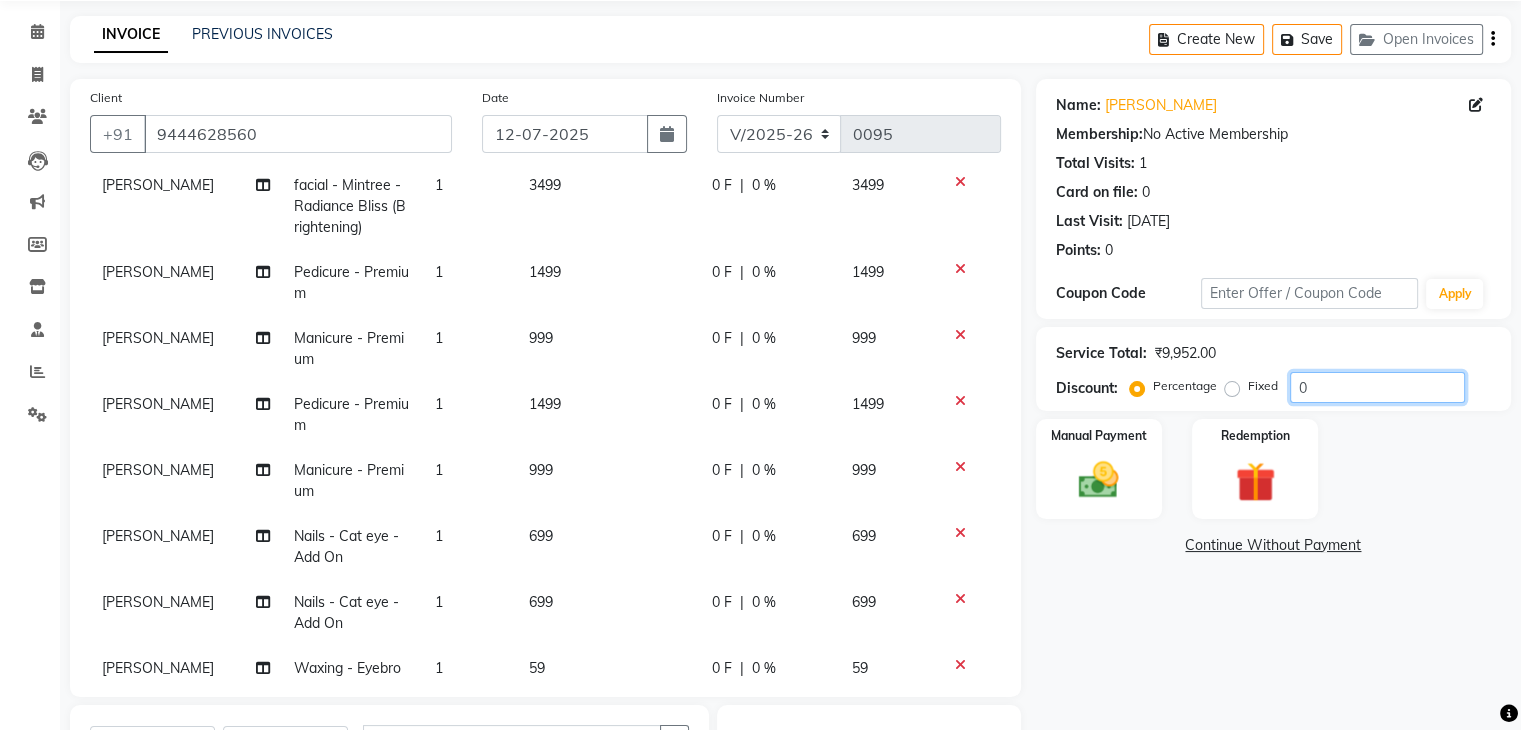 click on "0" 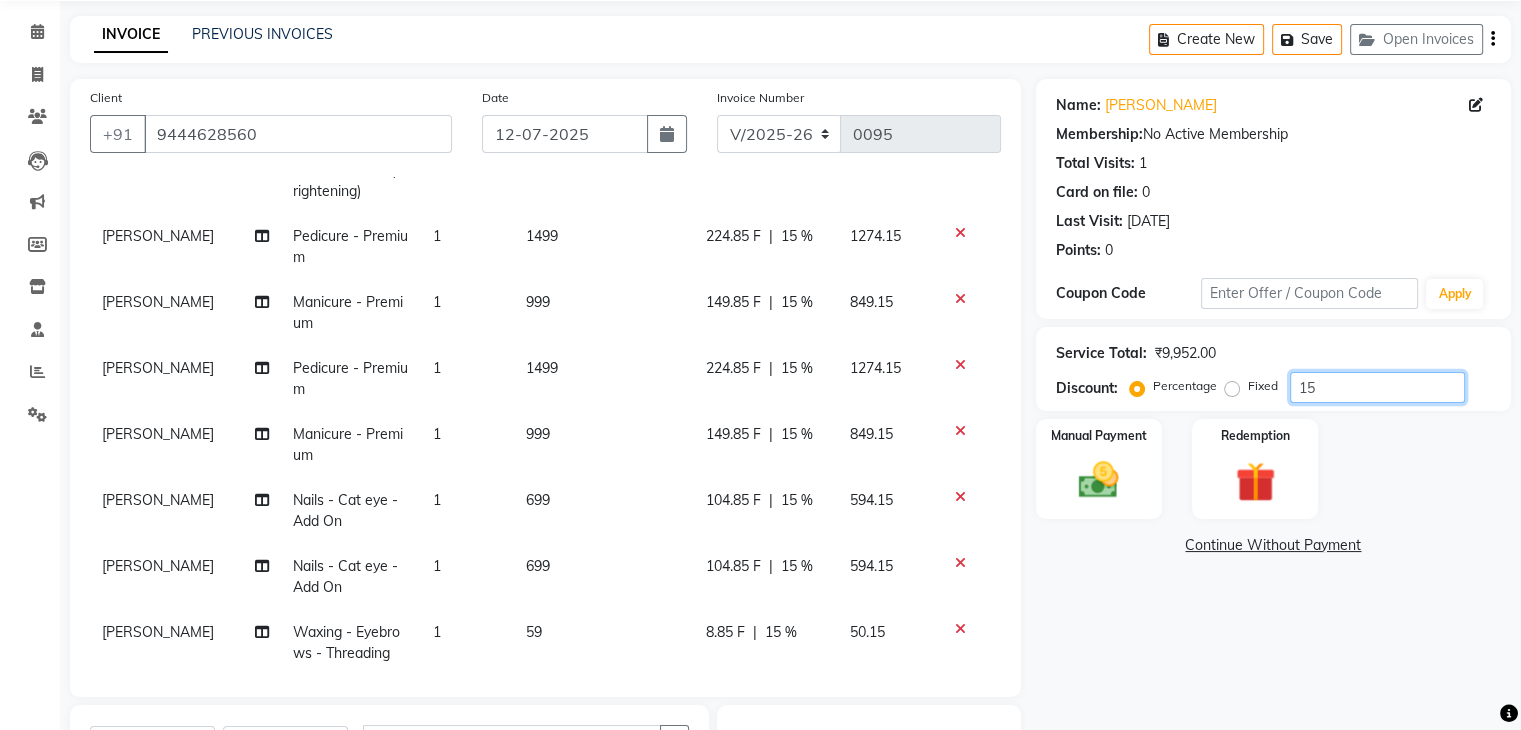 scroll, scrollTop: 162, scrollLeft: 0, axis: vertical 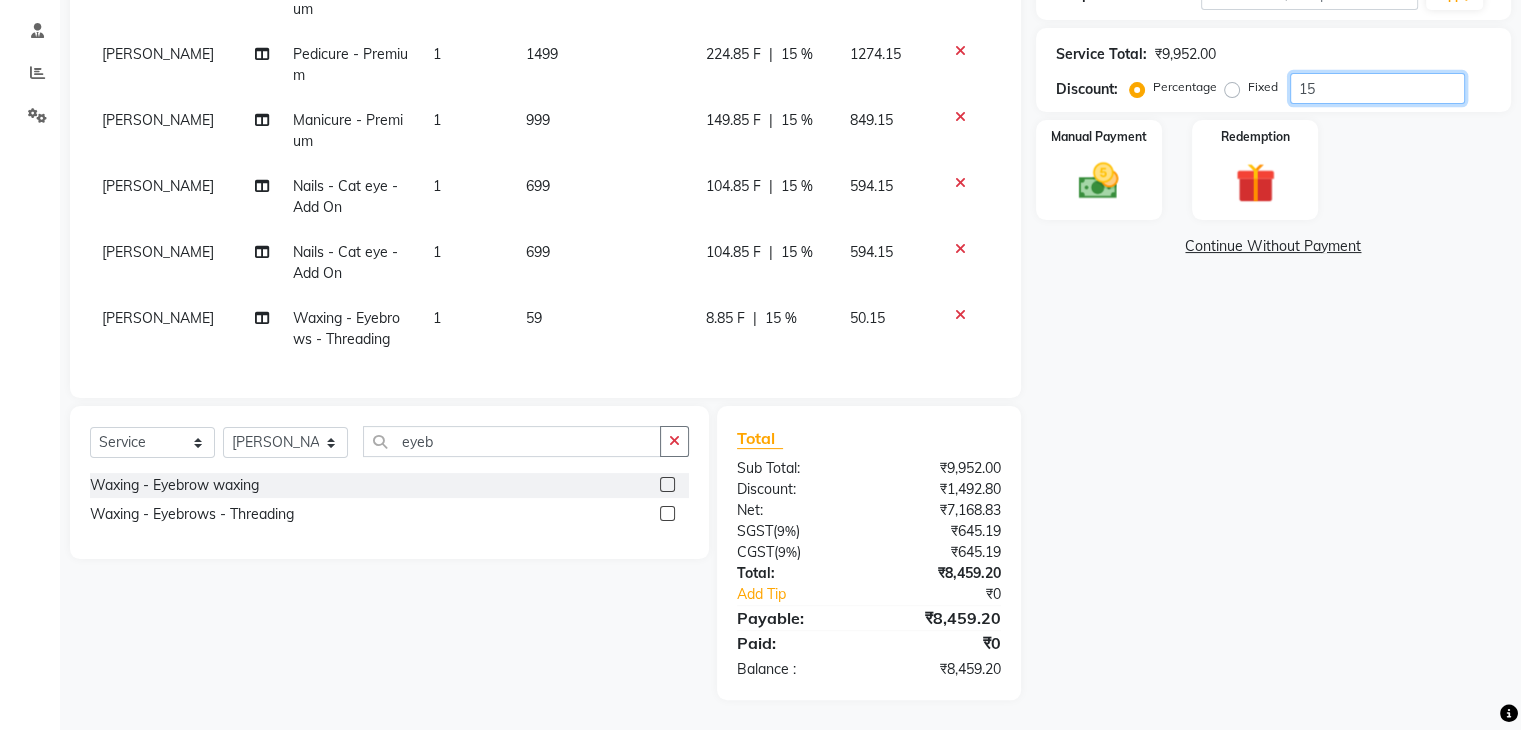 type on "15" 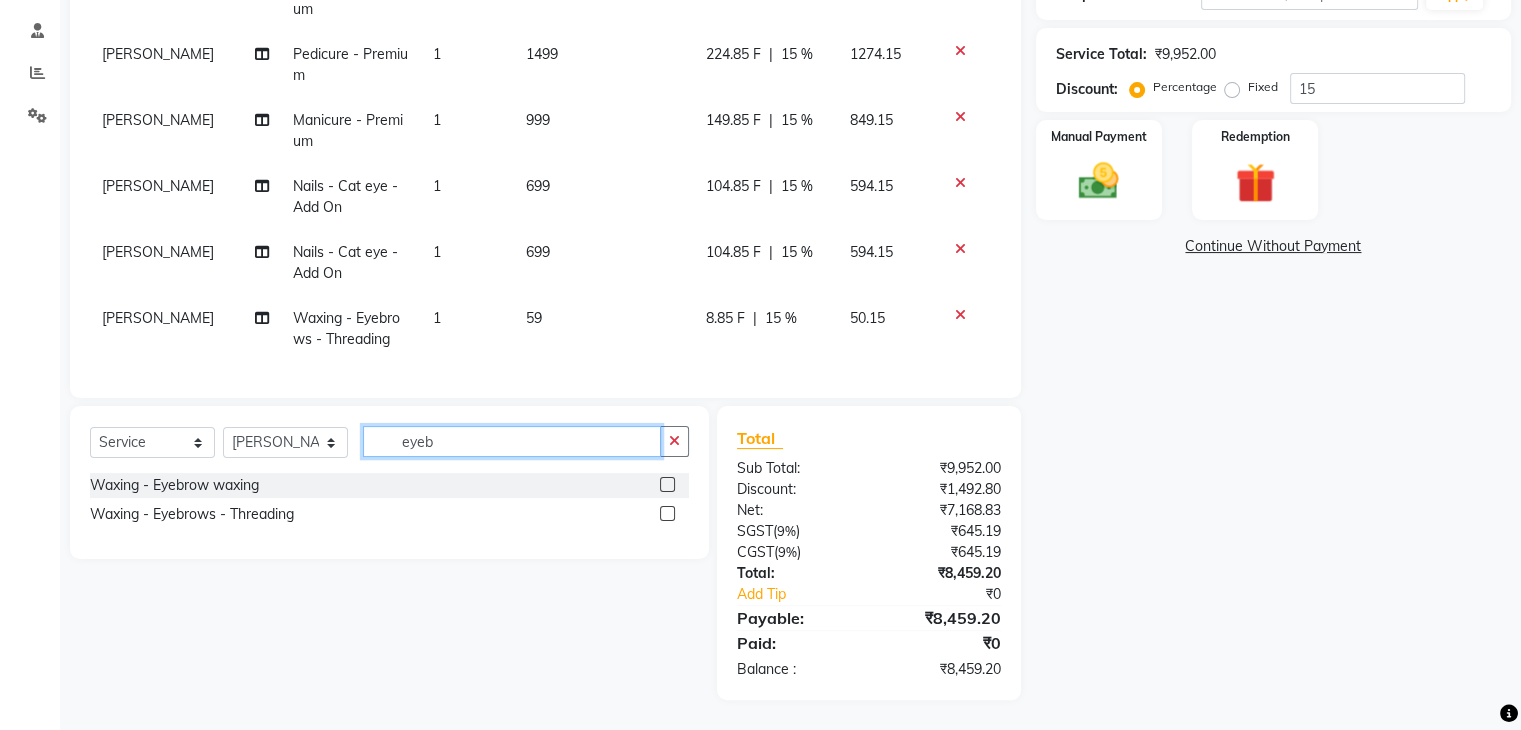 click on "eyeb" 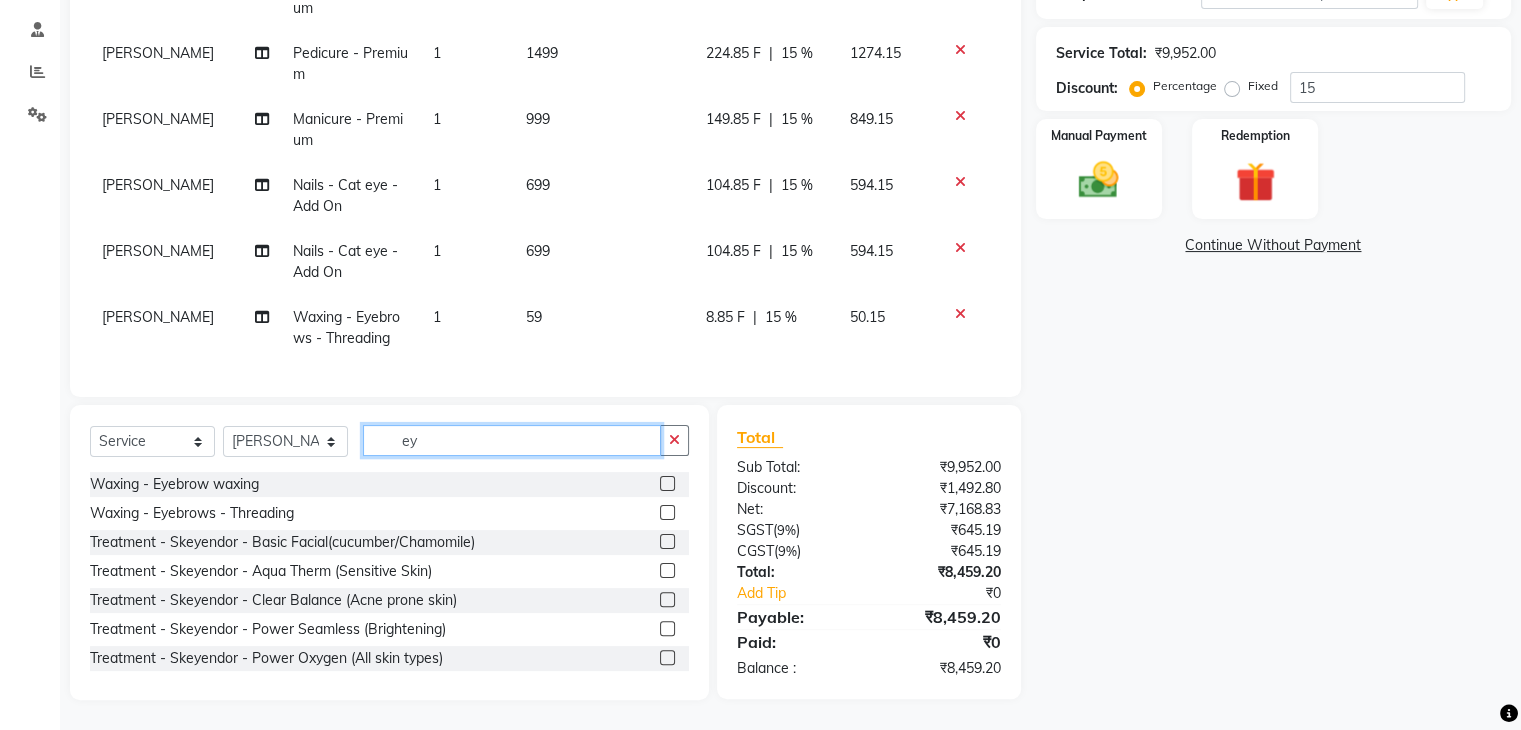 type on "e" 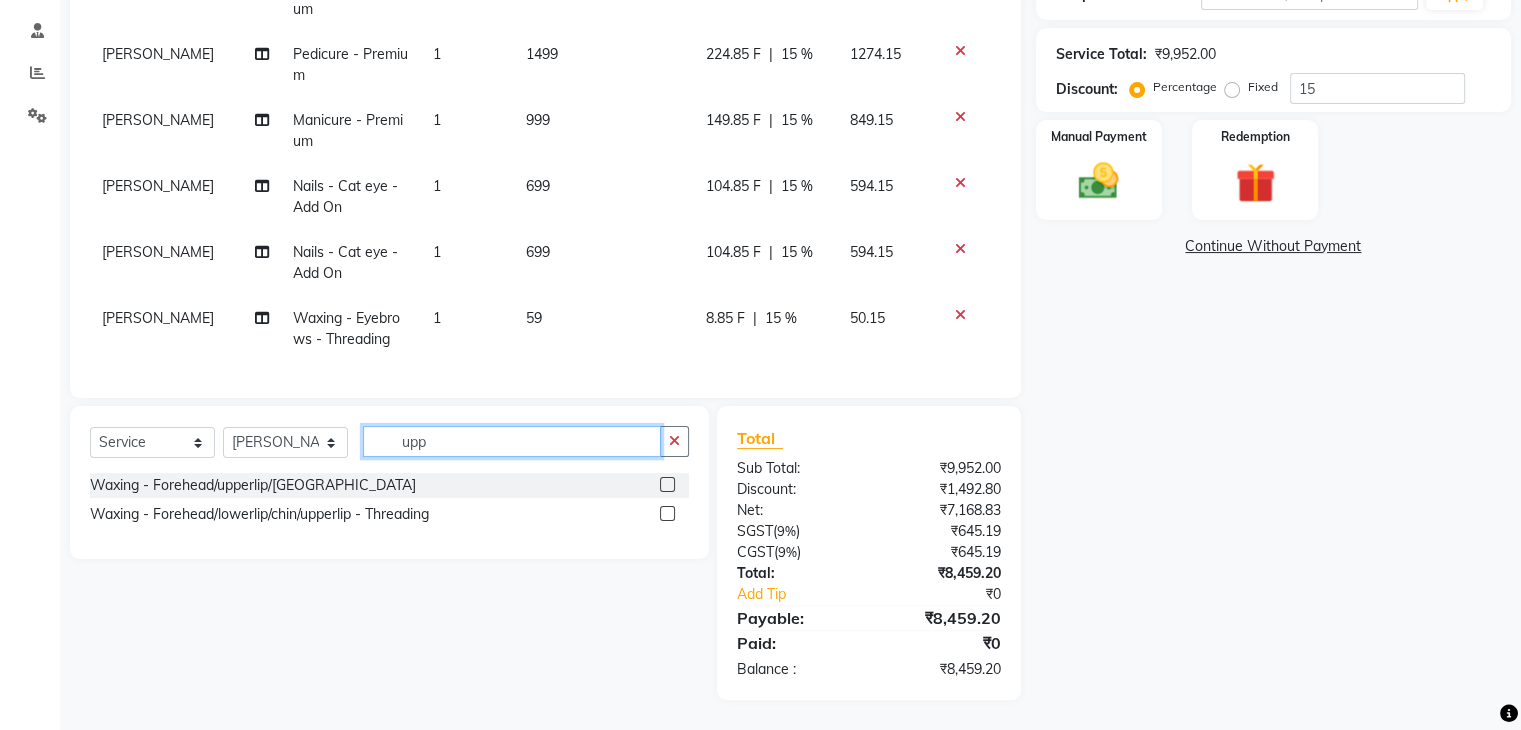 type on "upp" 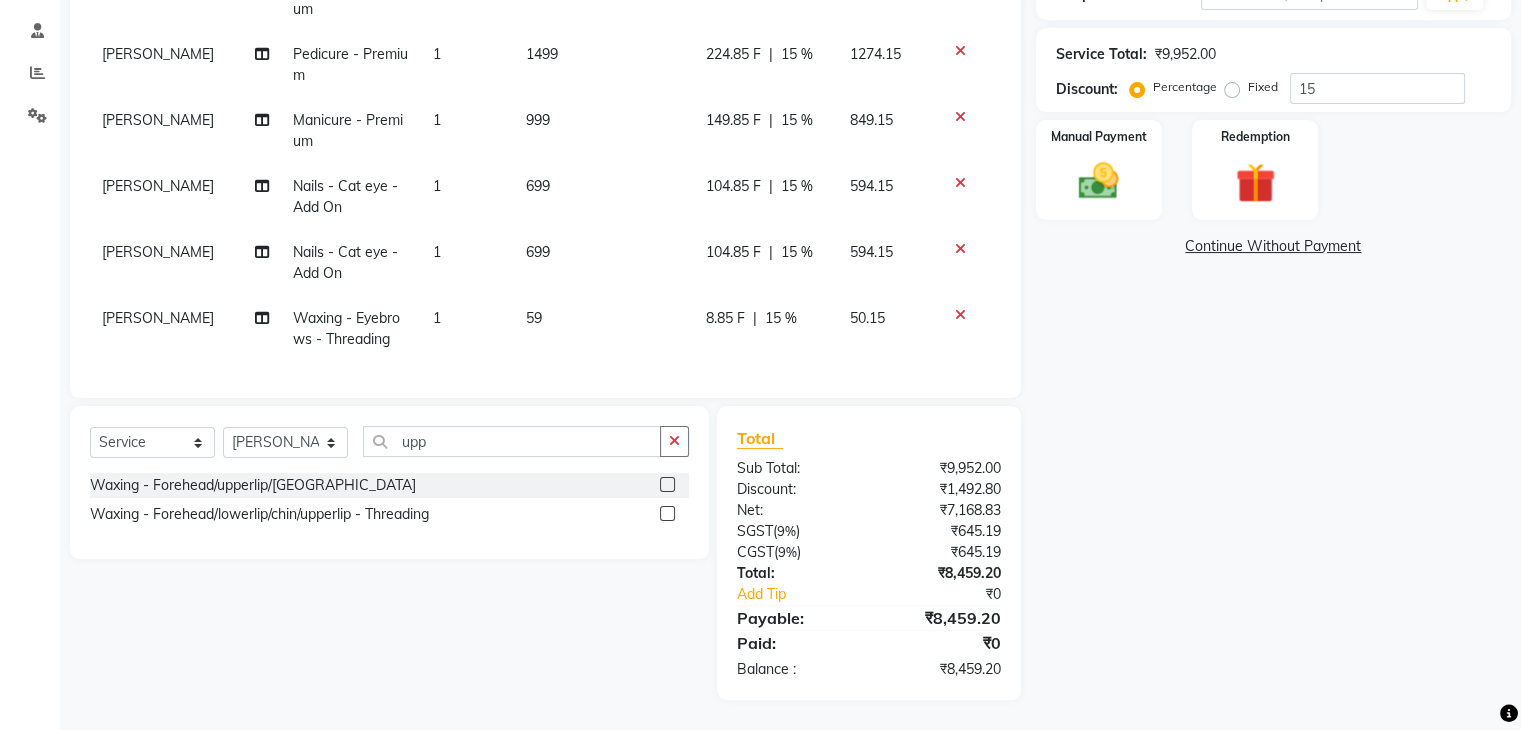 click 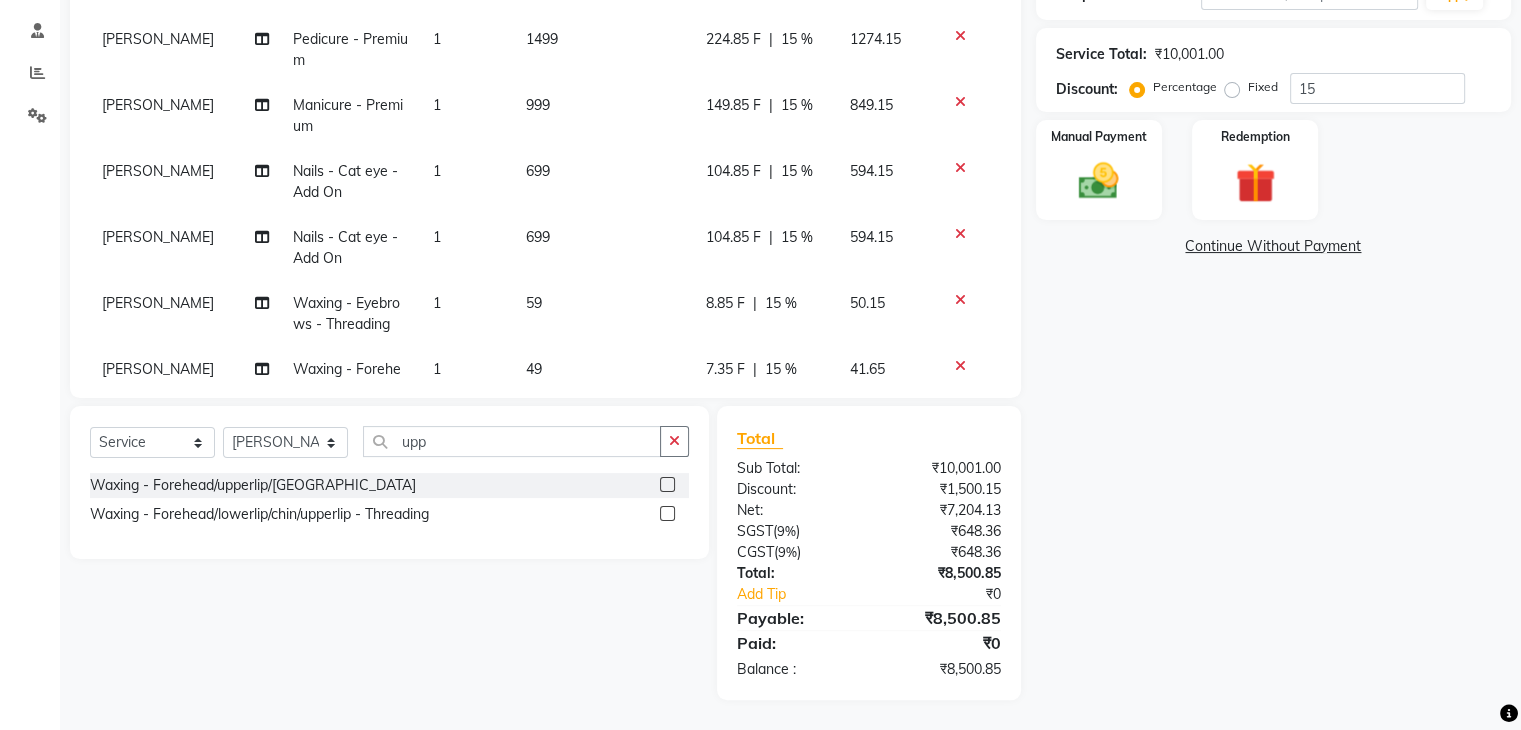 click 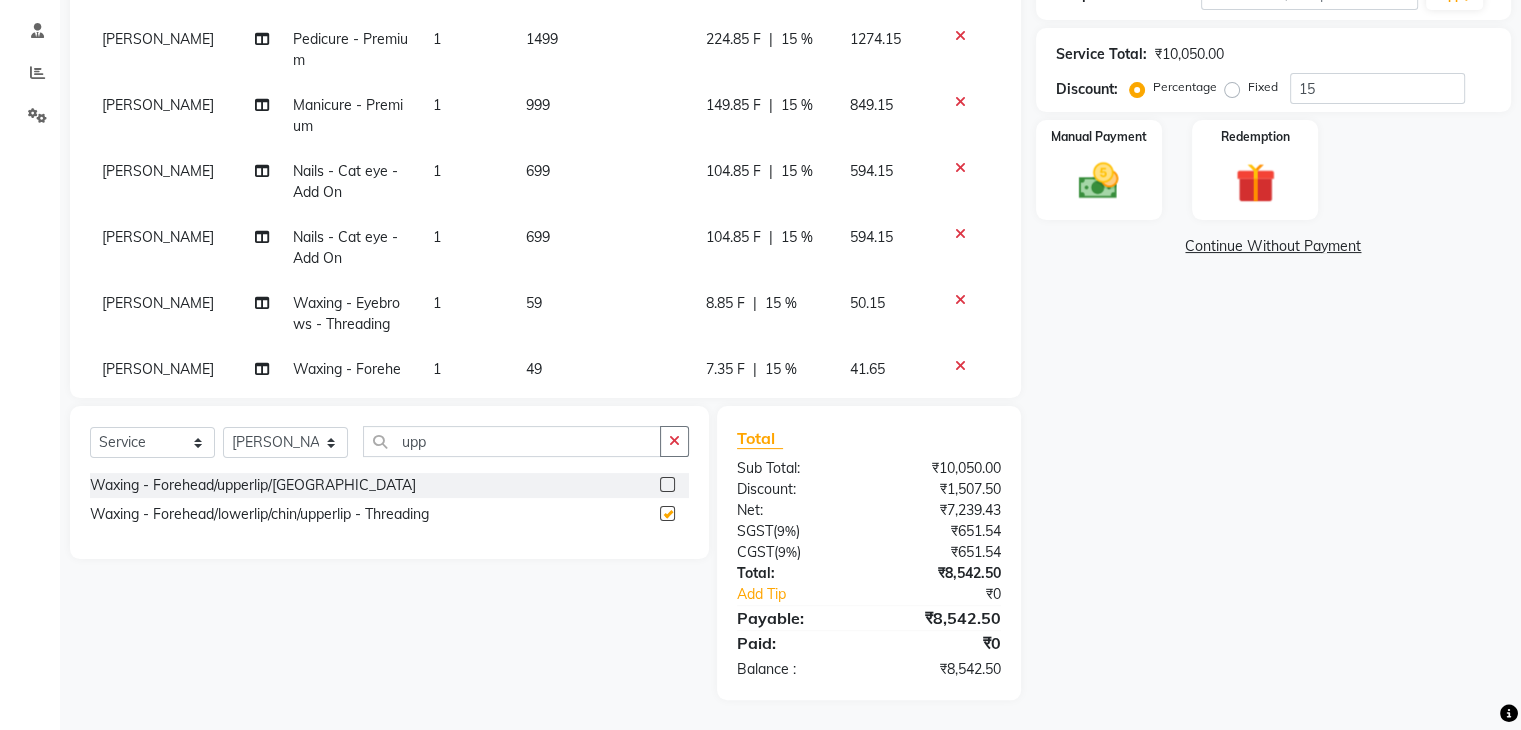 checkbox on "false" 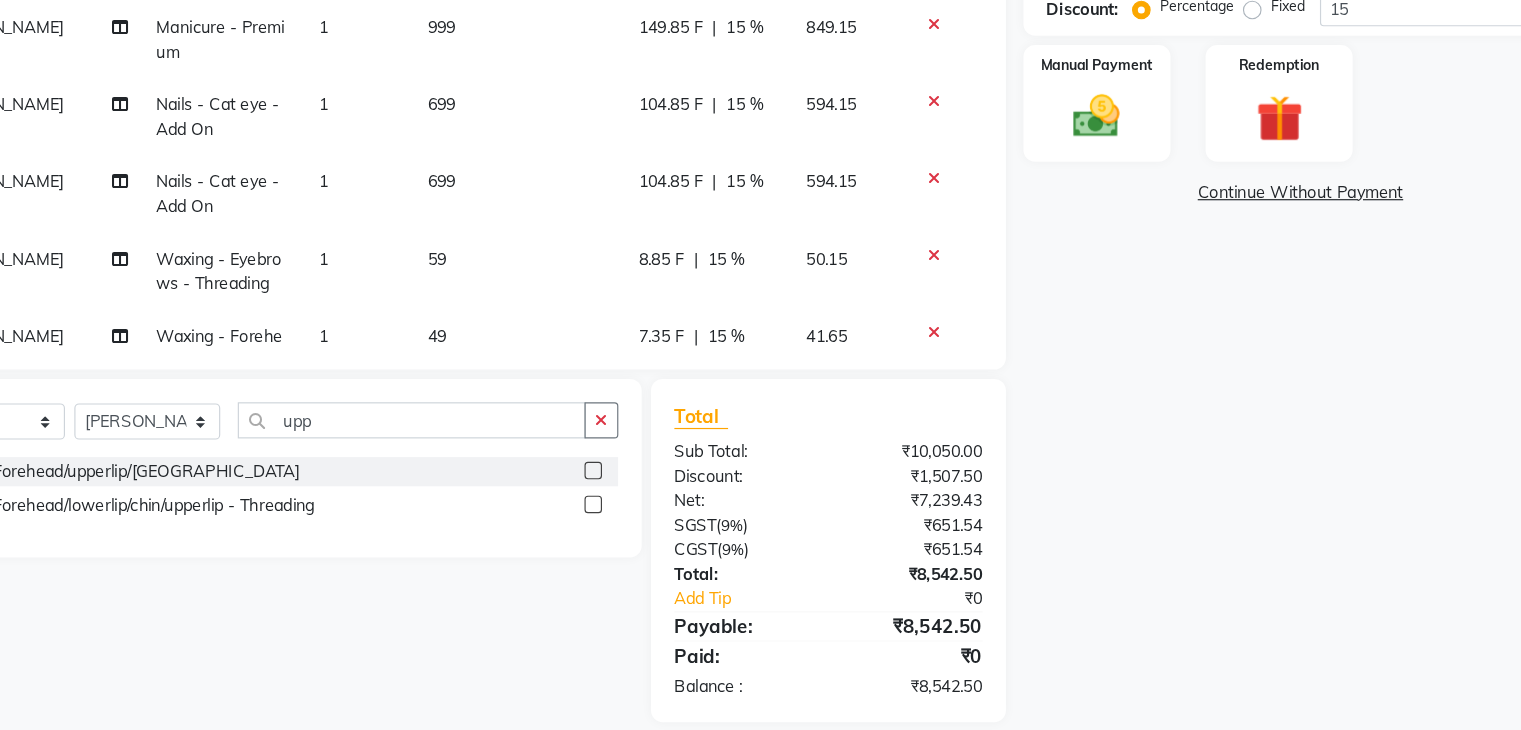 scroll, scrollTop: 371, scrollLeft: 0, axis: vertical 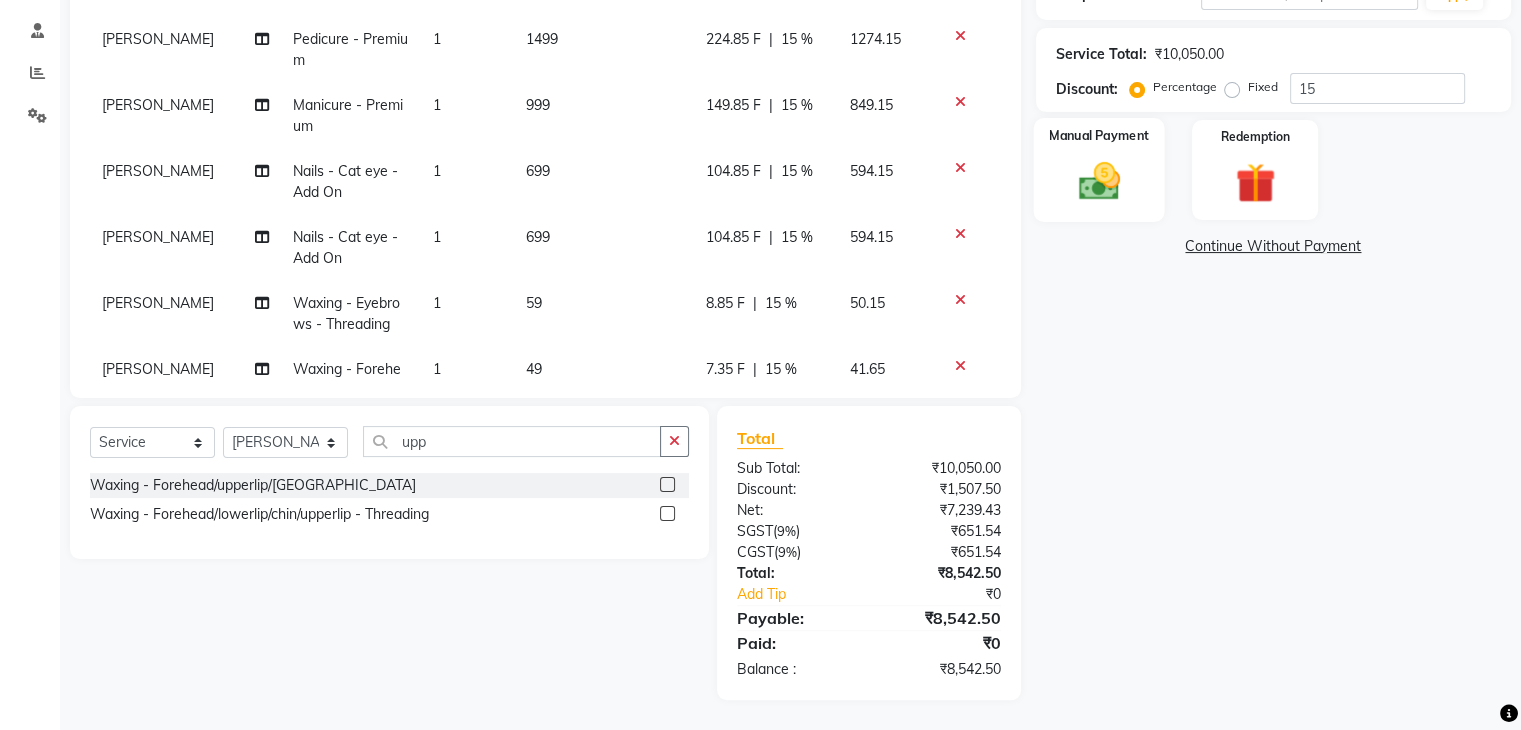 click 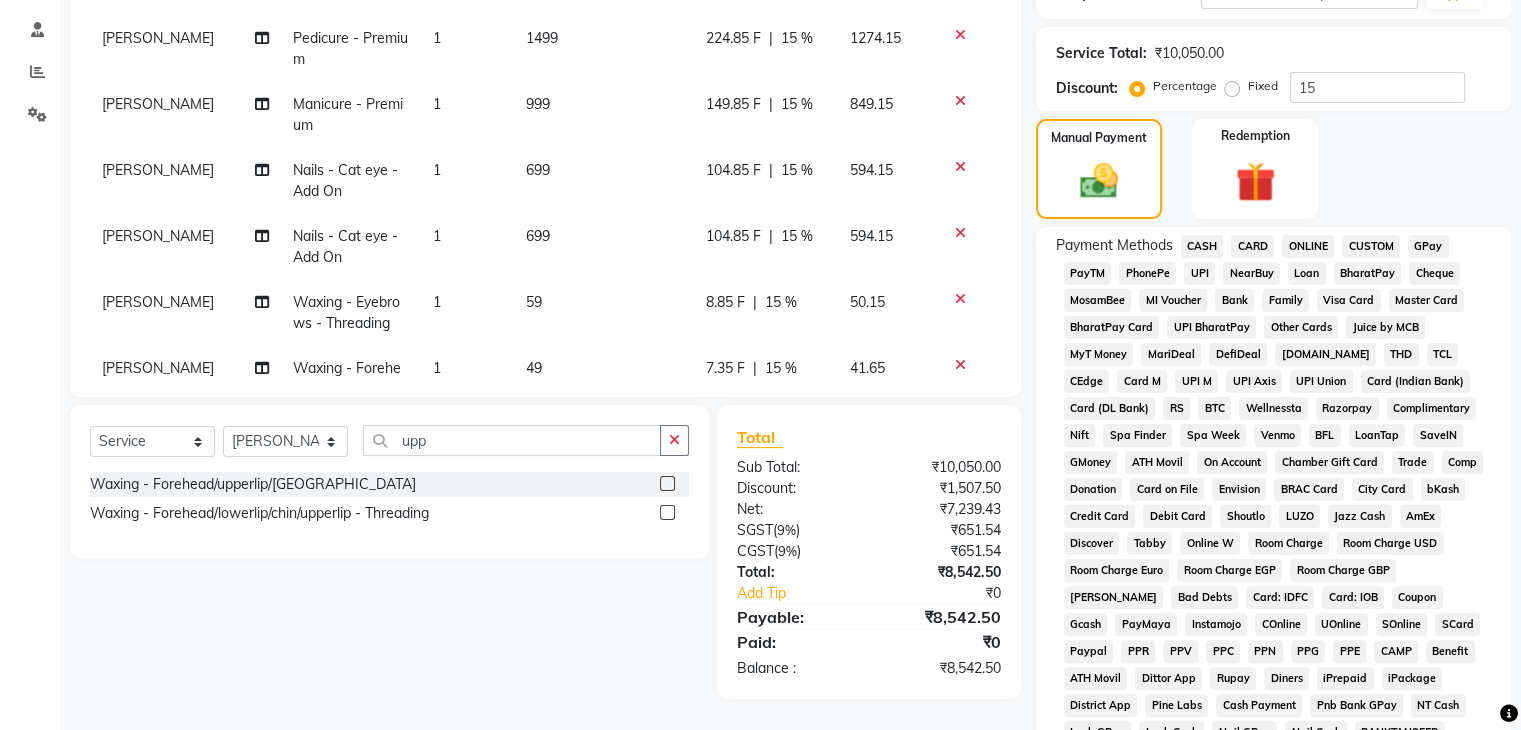 click on "PhonePe" 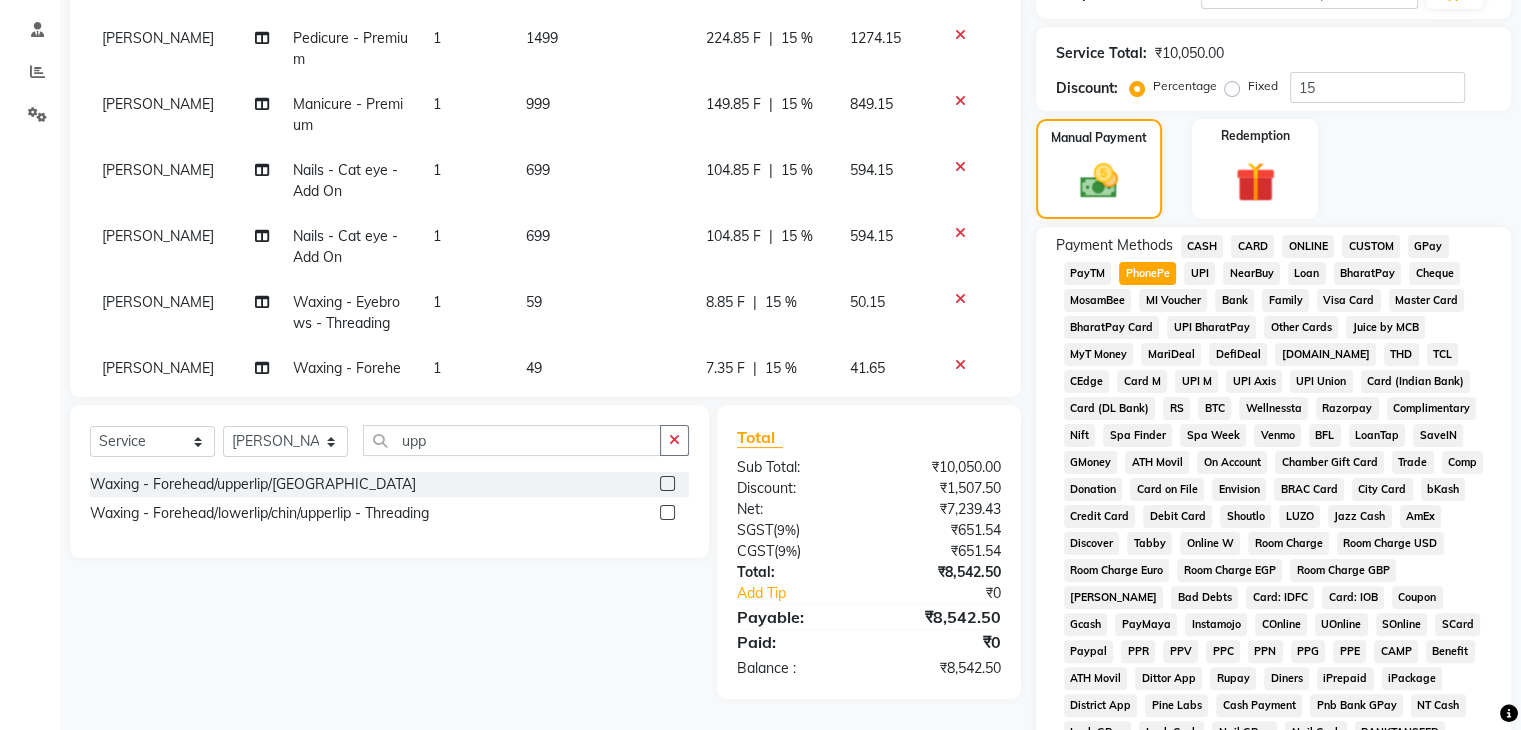 click on "Bank" 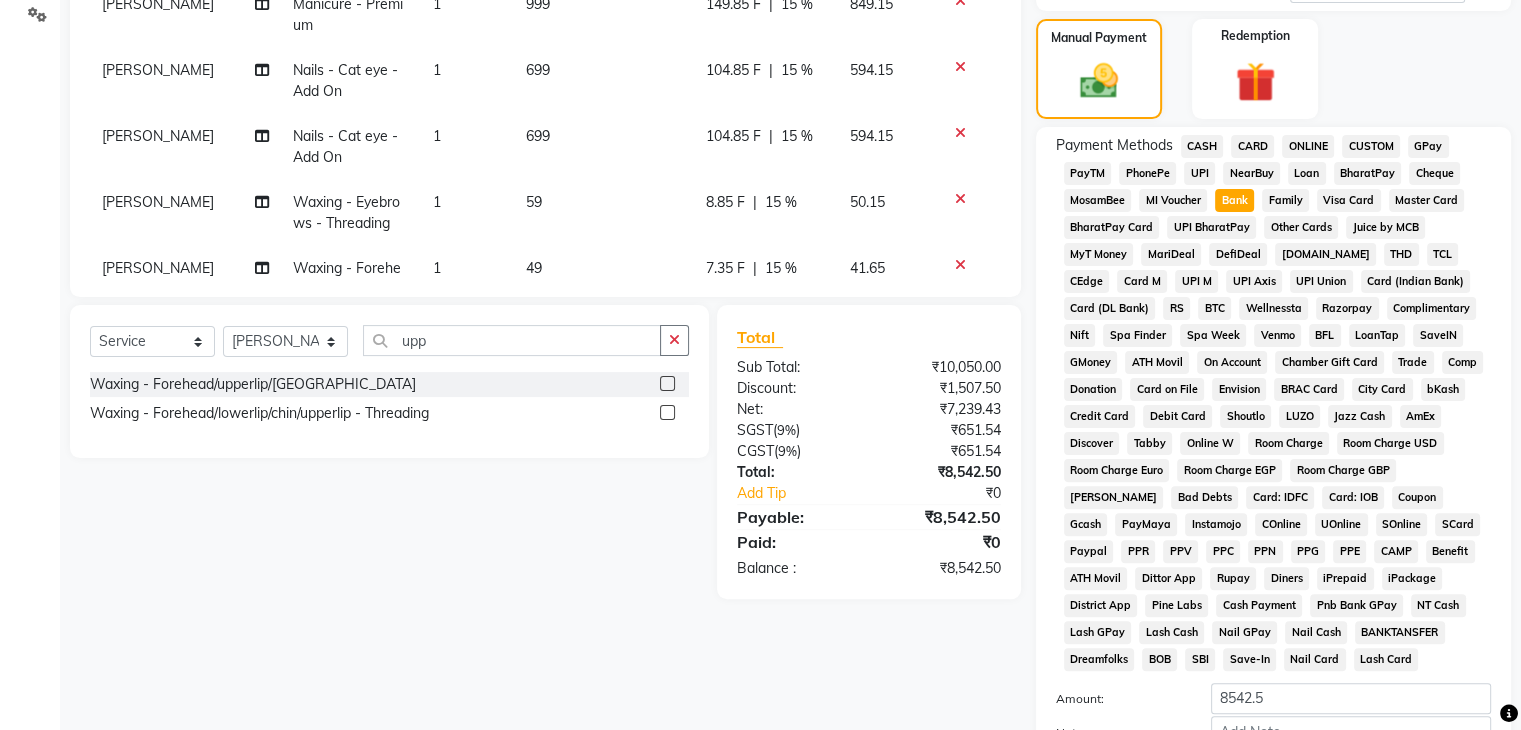 scroll, scrollTop: 693, scrollLeft: 0, axis: vertical 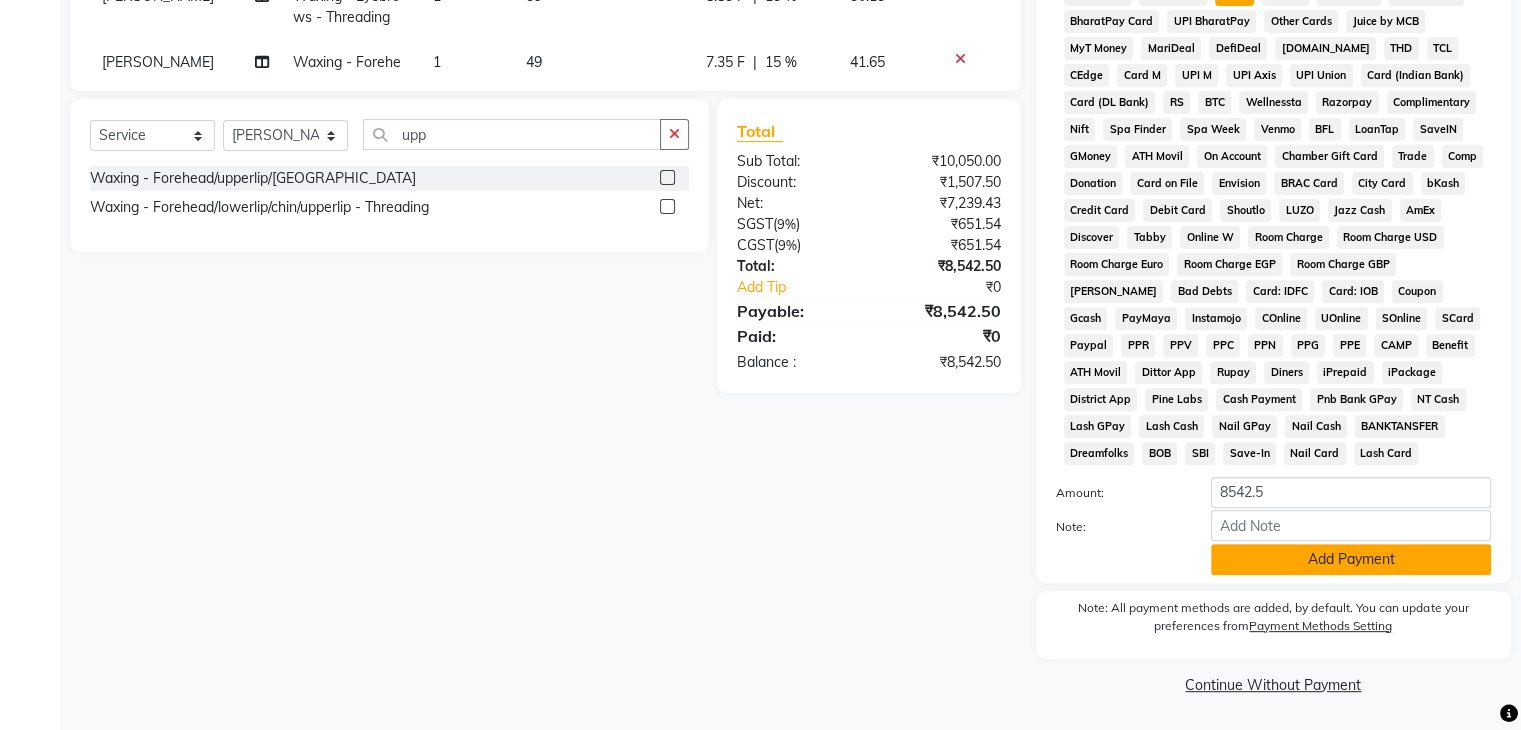 click on "Add Payment" 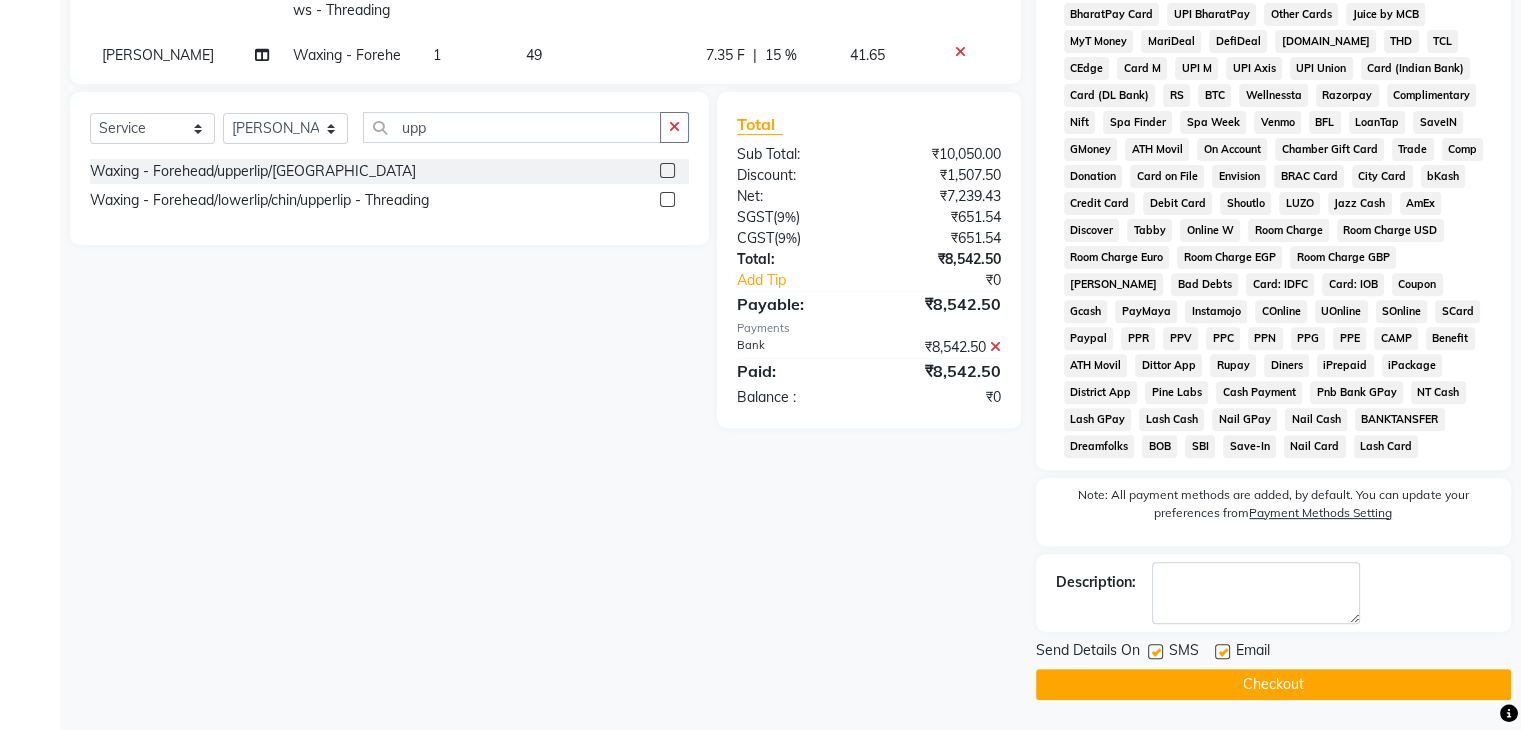 scroll, scrollTop: 699, scrollLeft: 0, axis: vertical 